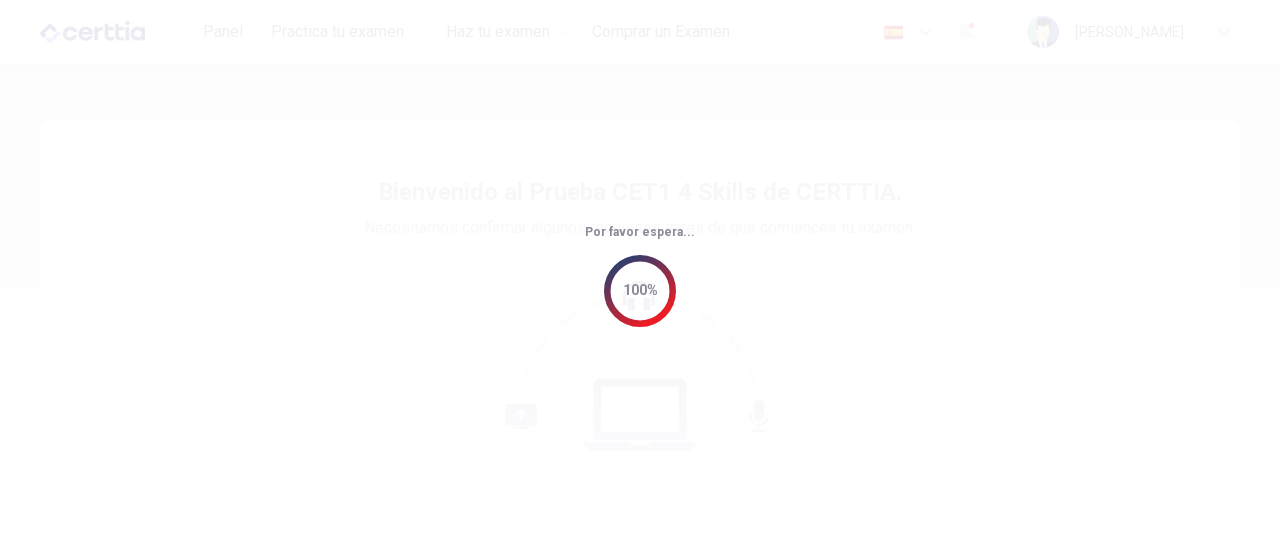 scroll, scrollTop: 0, scrollLeft: 0, axis: both 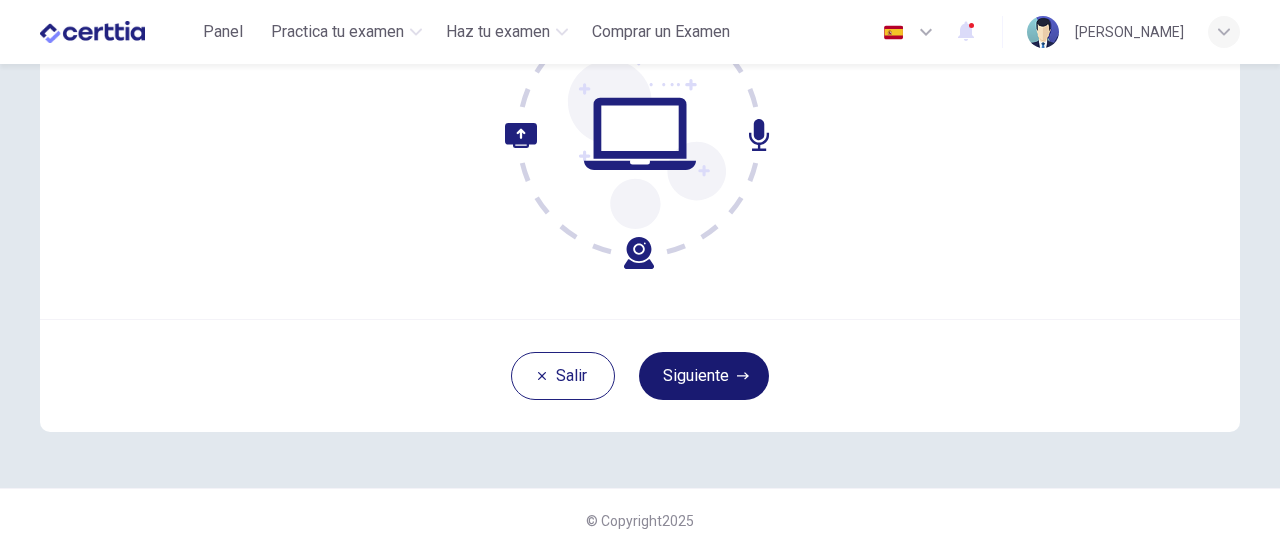 click on "Siguiente" at bounding box center (704, 376) 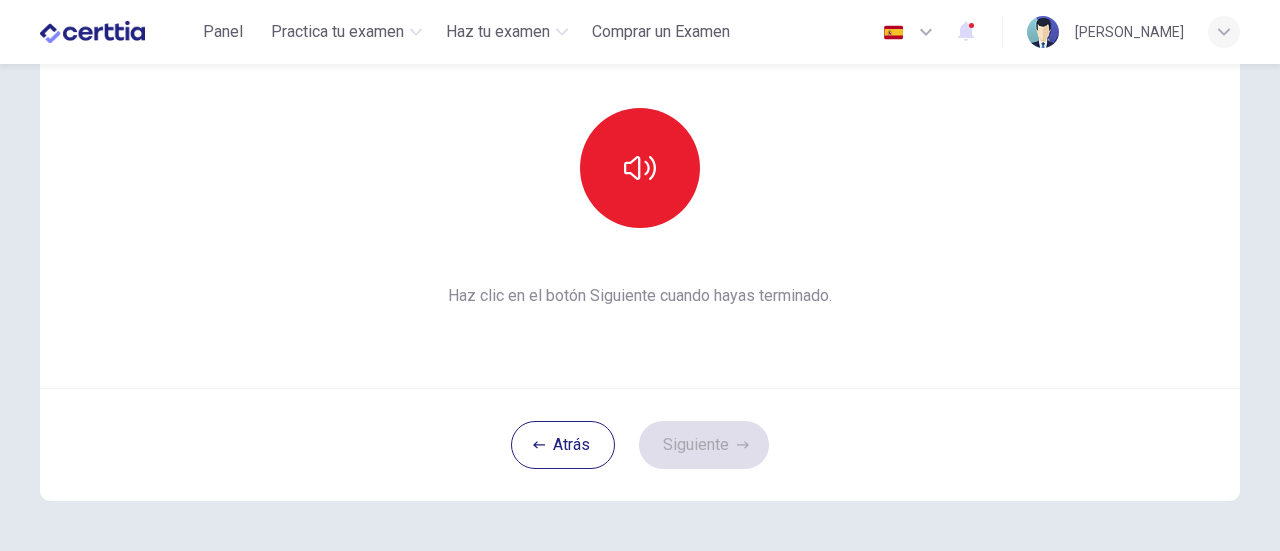 scroll, scrollTop: 181, scrollLeft: 0, axis: vertical 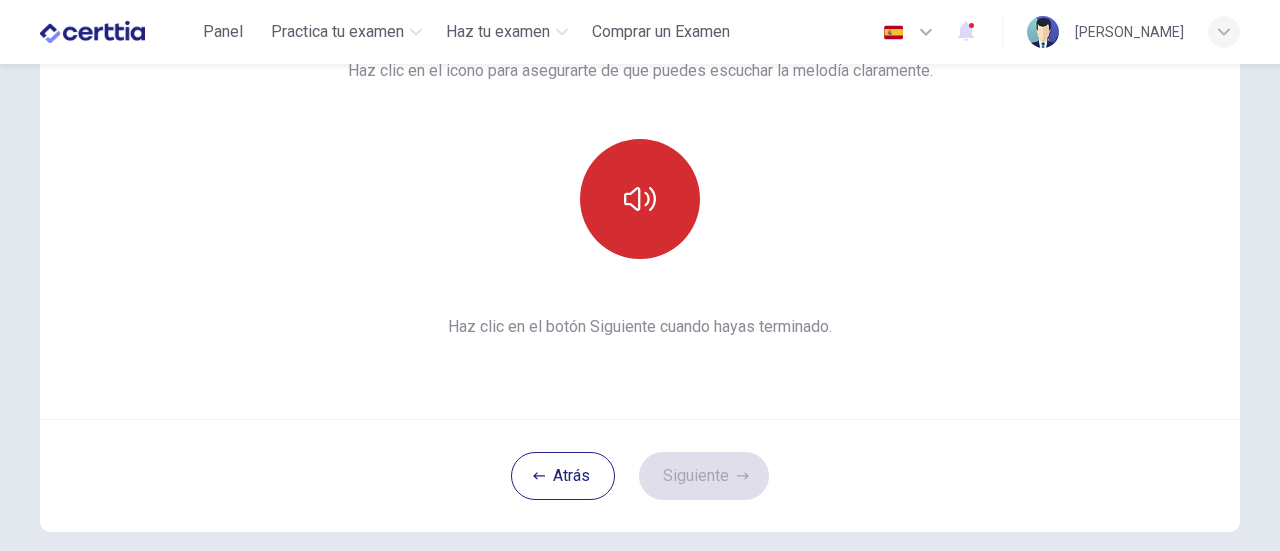 click at bounding box center [640, 199] 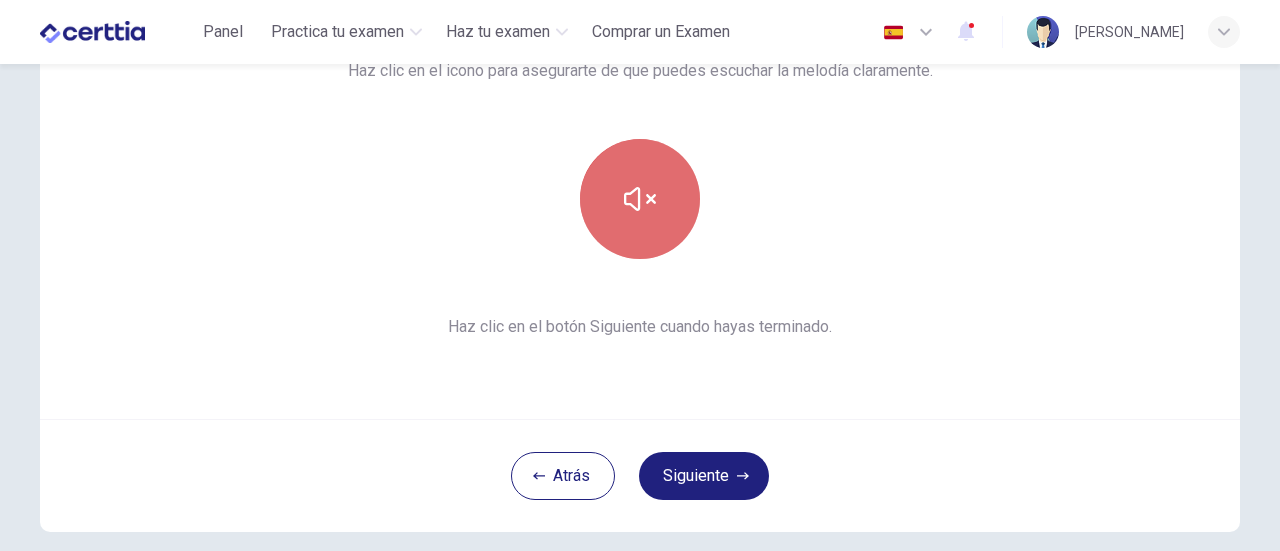 click 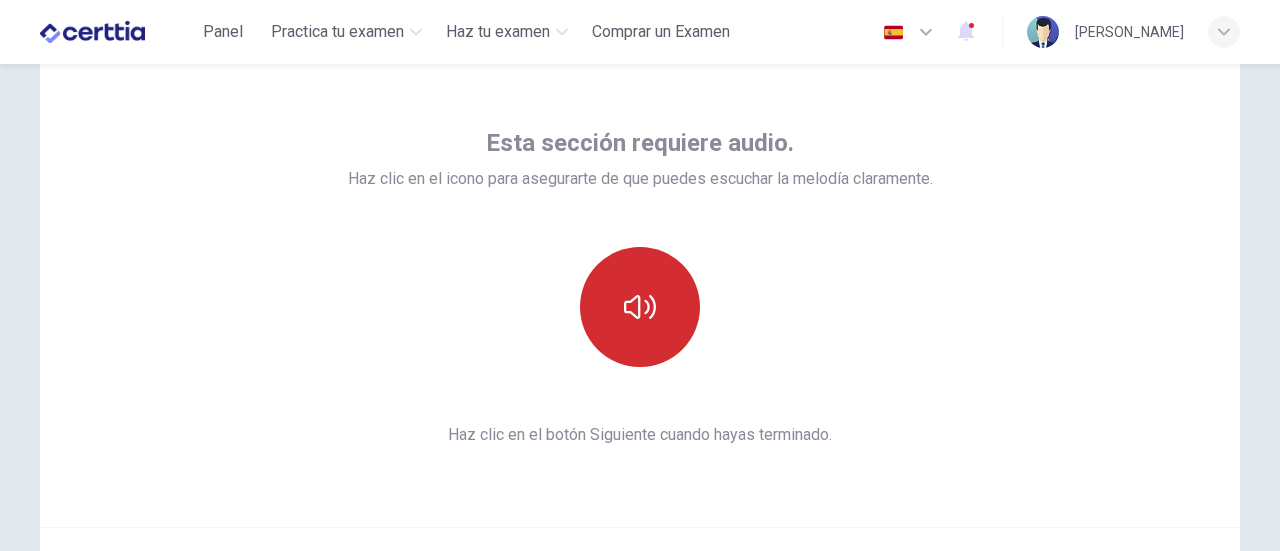scroll, scrollTop: 100, scrollLeft: 0, axis: vertical 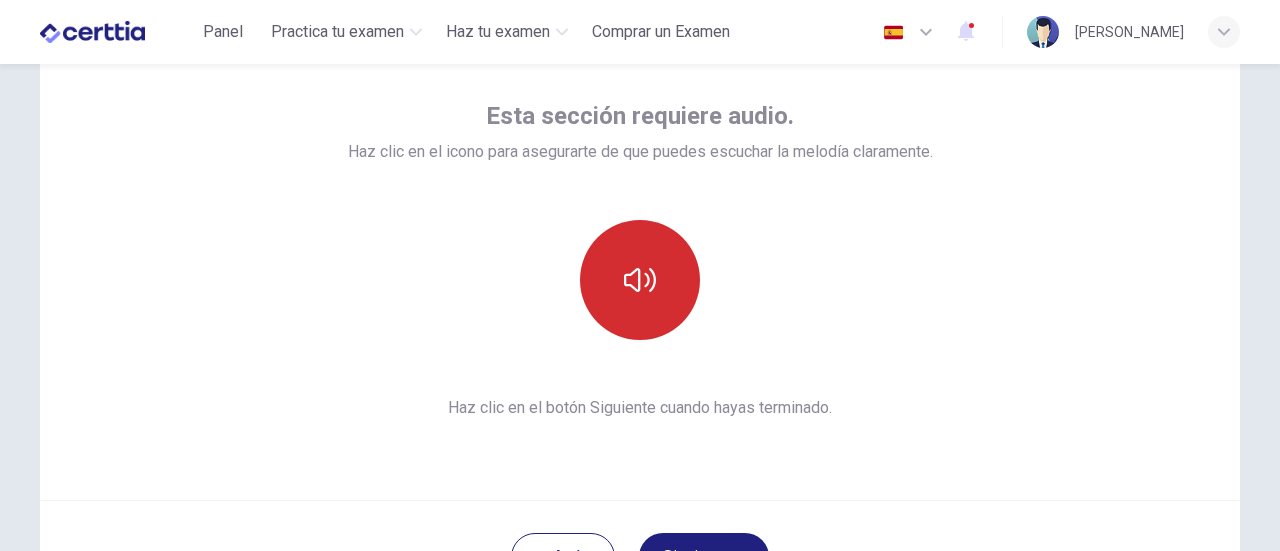 click at bounding box center (640, 280) 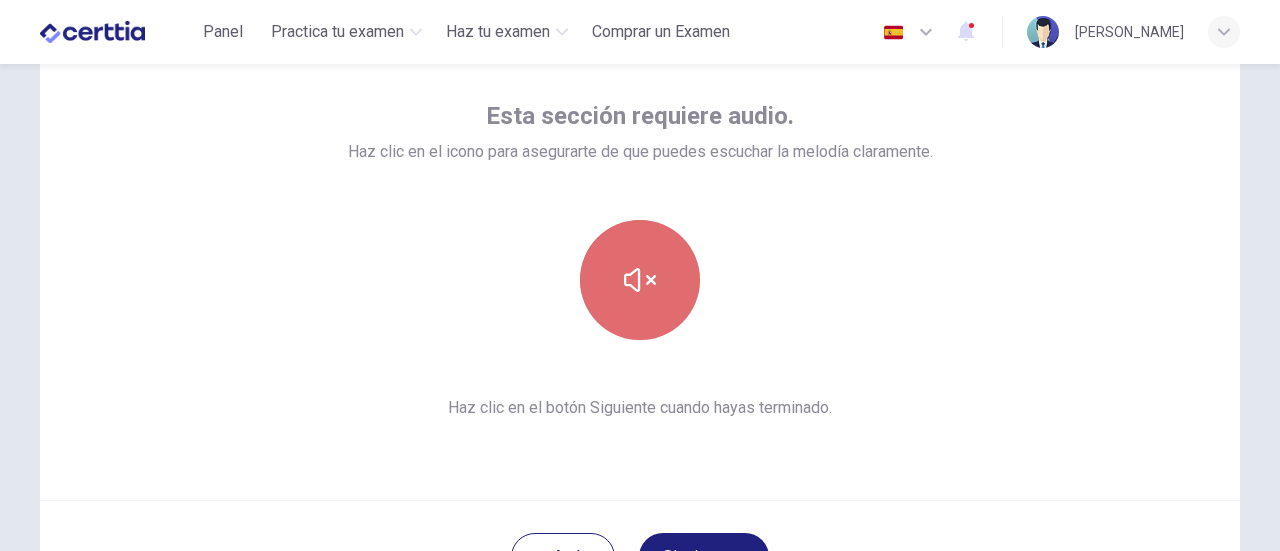 click at bounding box center [640, 280] 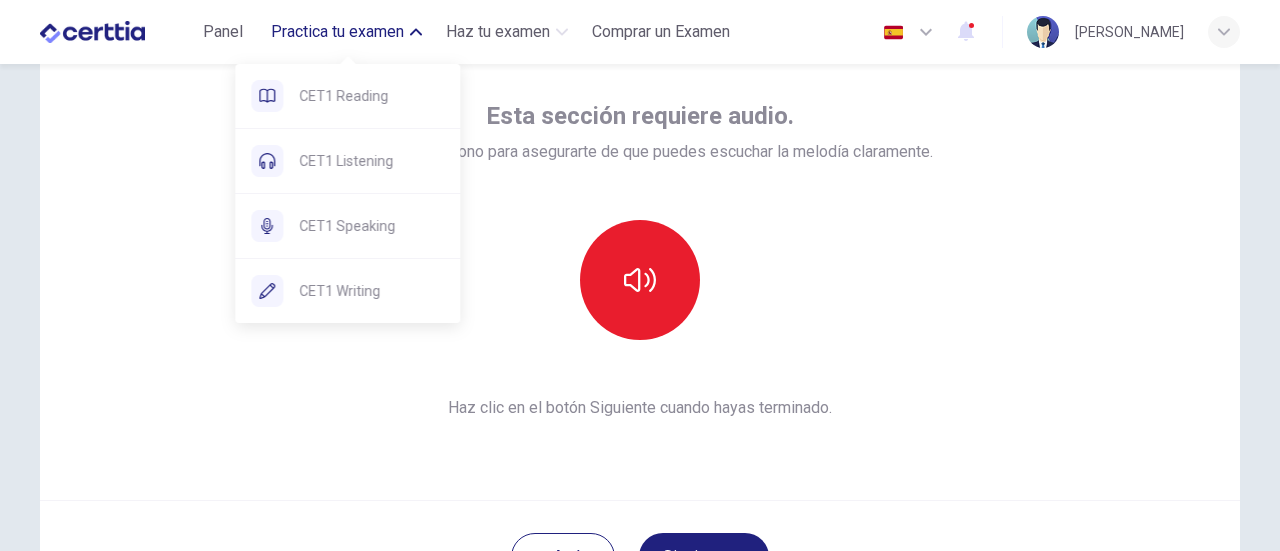 click on "Practica tu examen" at bounding box center [337, 32] 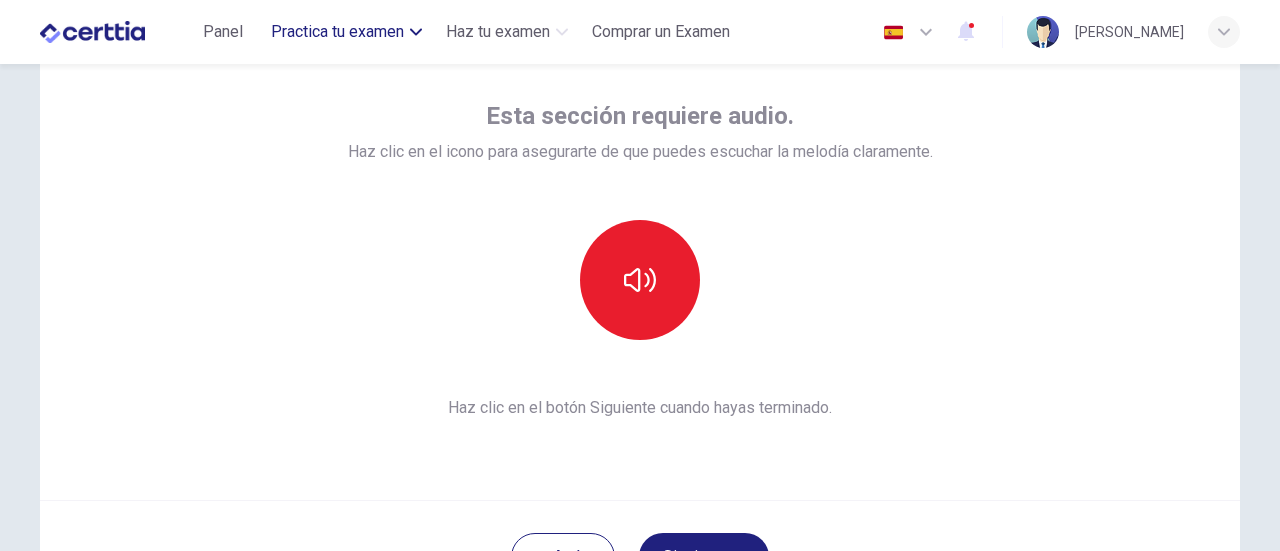 click on "Practica tu examen" at bounding box center (337, 32) 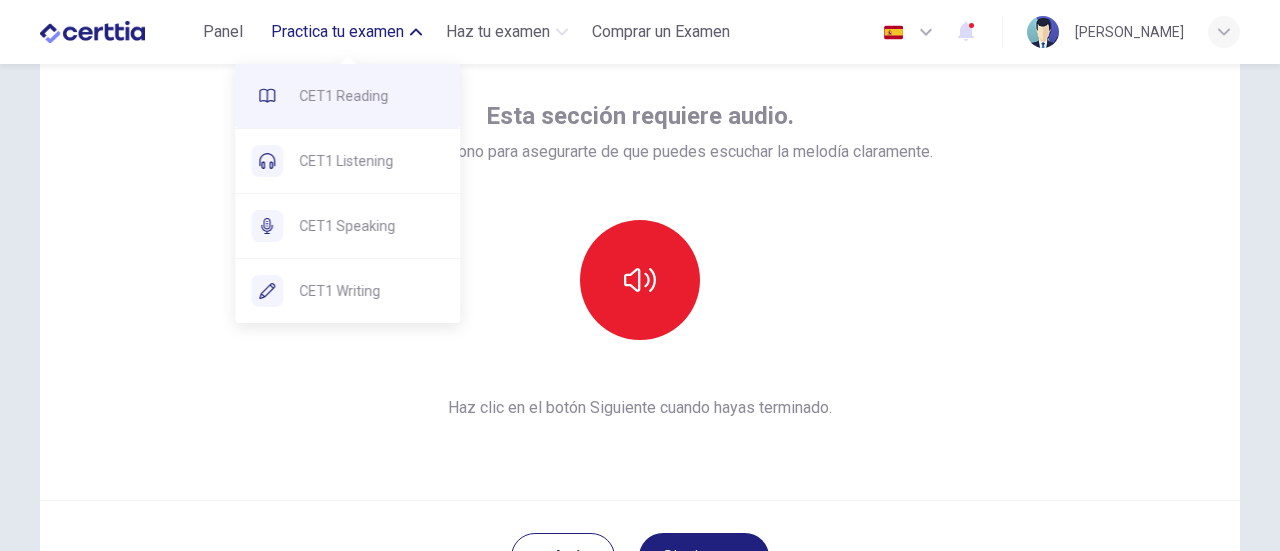click on "CET1 Reading" at bounding box center [371, 96] 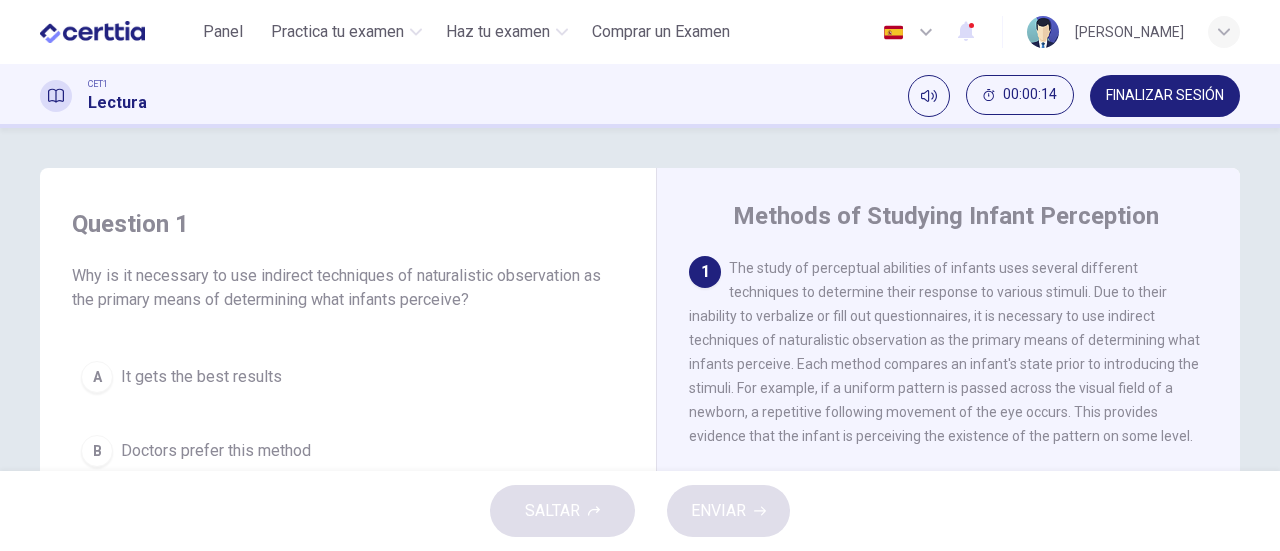 scroll, scrollTop: 0, scrollLeft: 0, axis: both 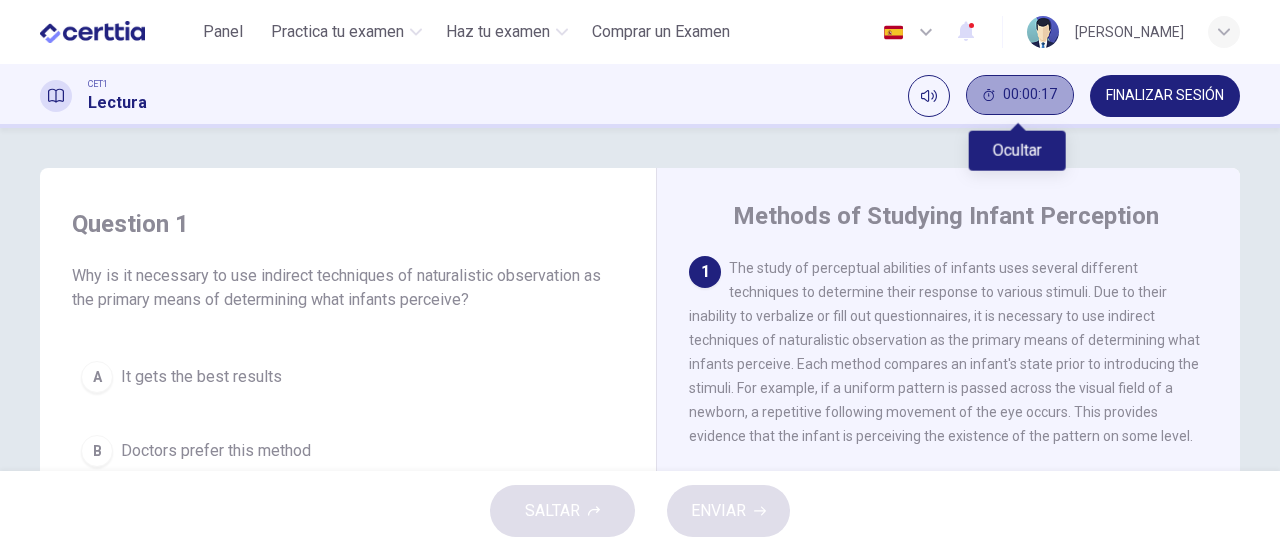 click 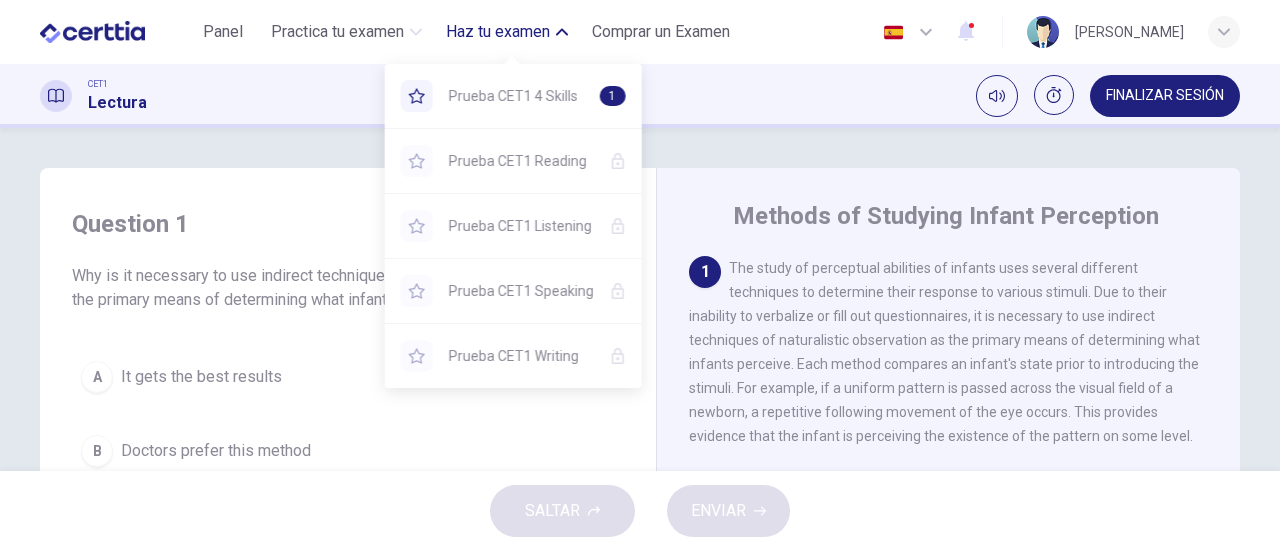 click on "Haz tu examen" at bounding box center [498, 32] 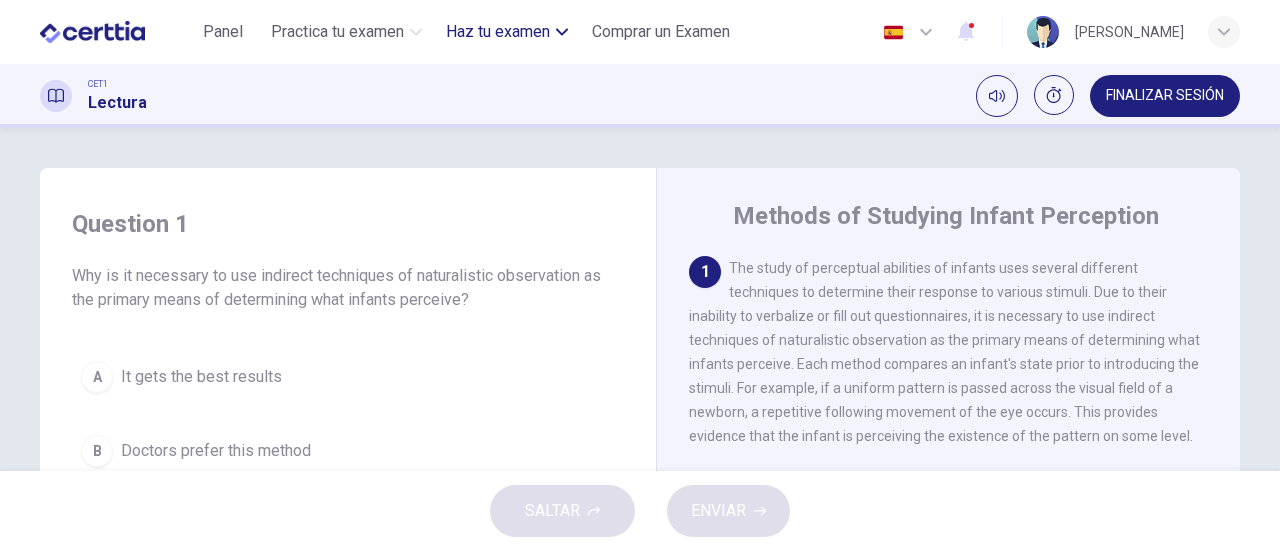 click on "Haz tu examen" at bounding box center [498, 32] 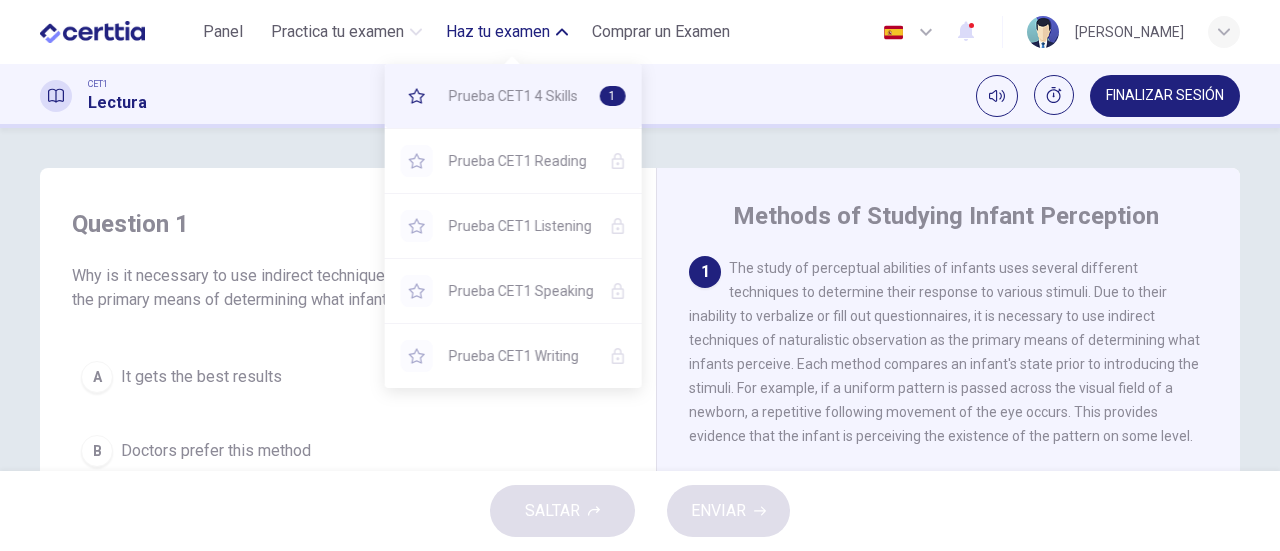 click on "Prueba CET1 4 Skills" at bounding box center [516, 96] 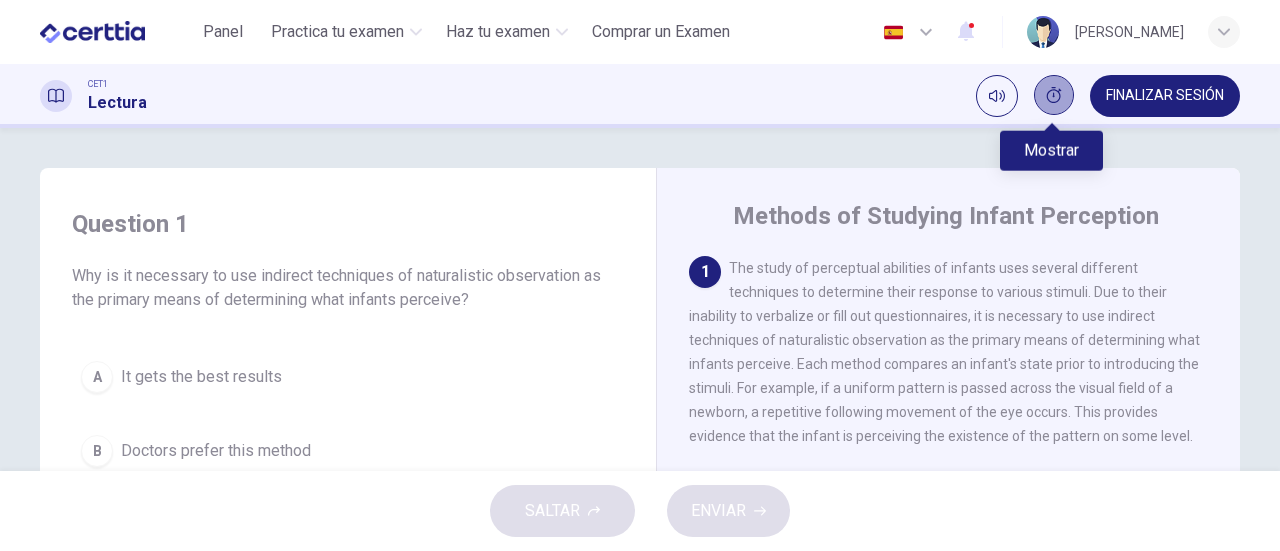 click 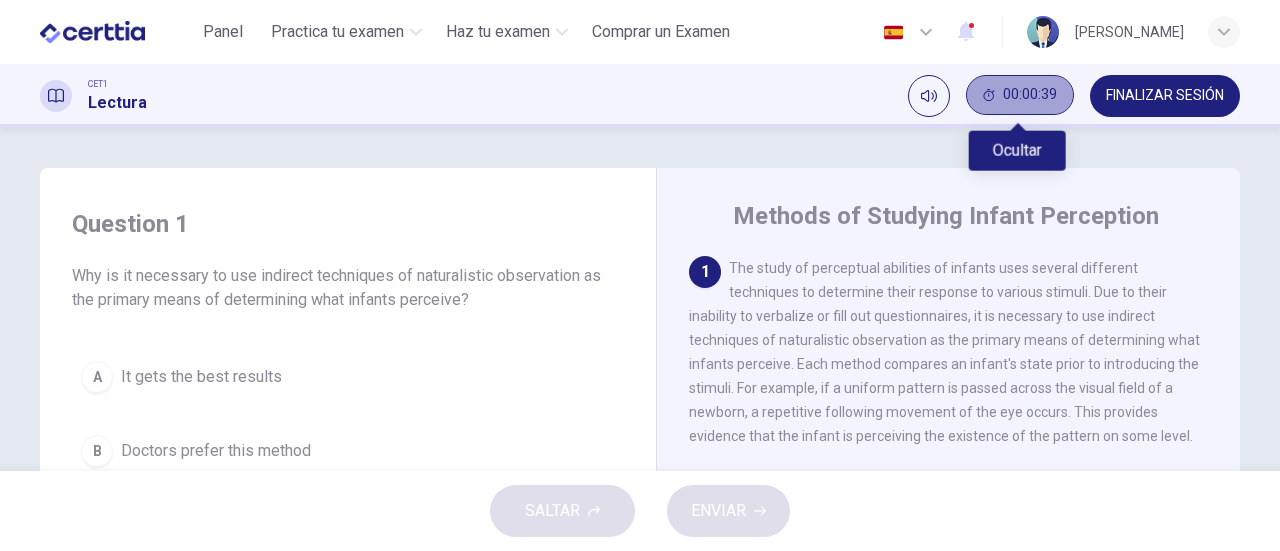 click on "00:00:39" at bounding box center [1020, 95] 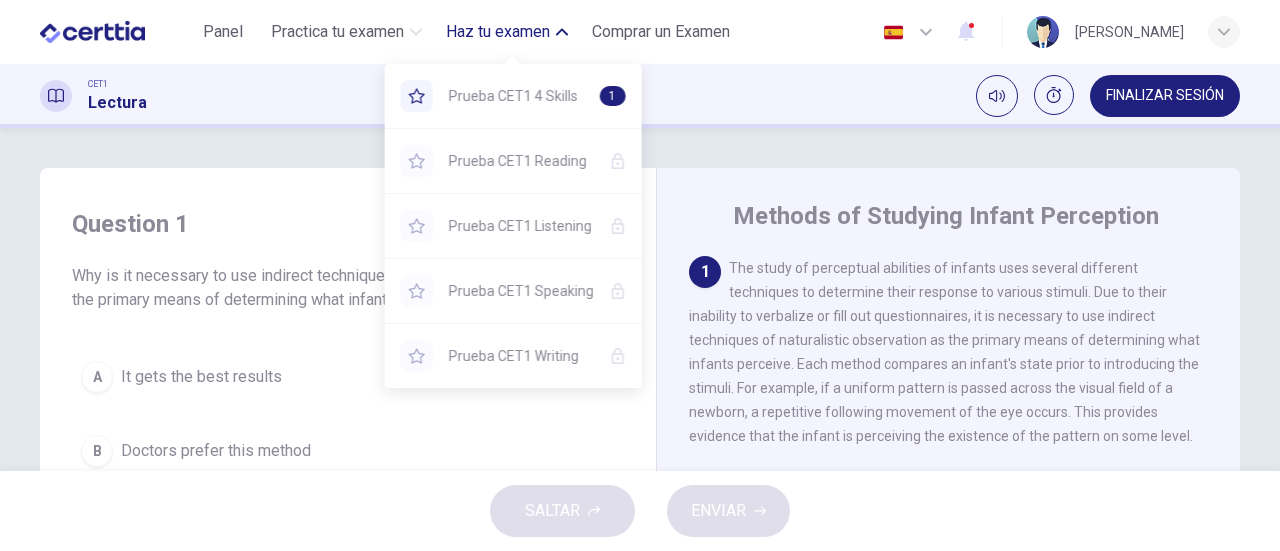 click on "Haz tu examen" at bounding box center [498, 32] 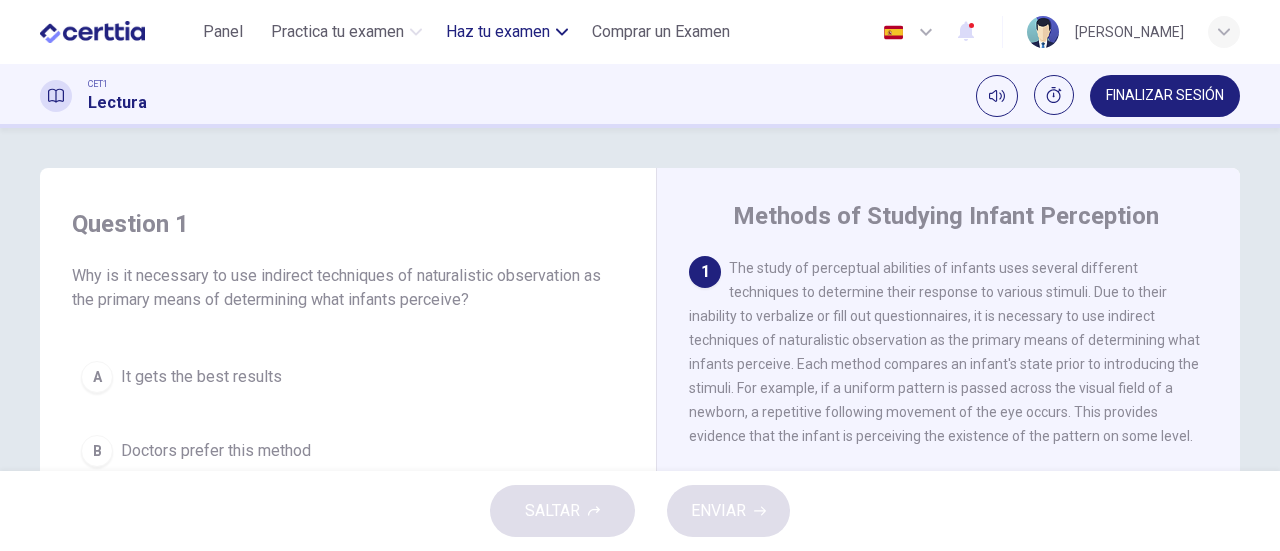 click on "Haz tu examen" at bounding box center (498, 32) 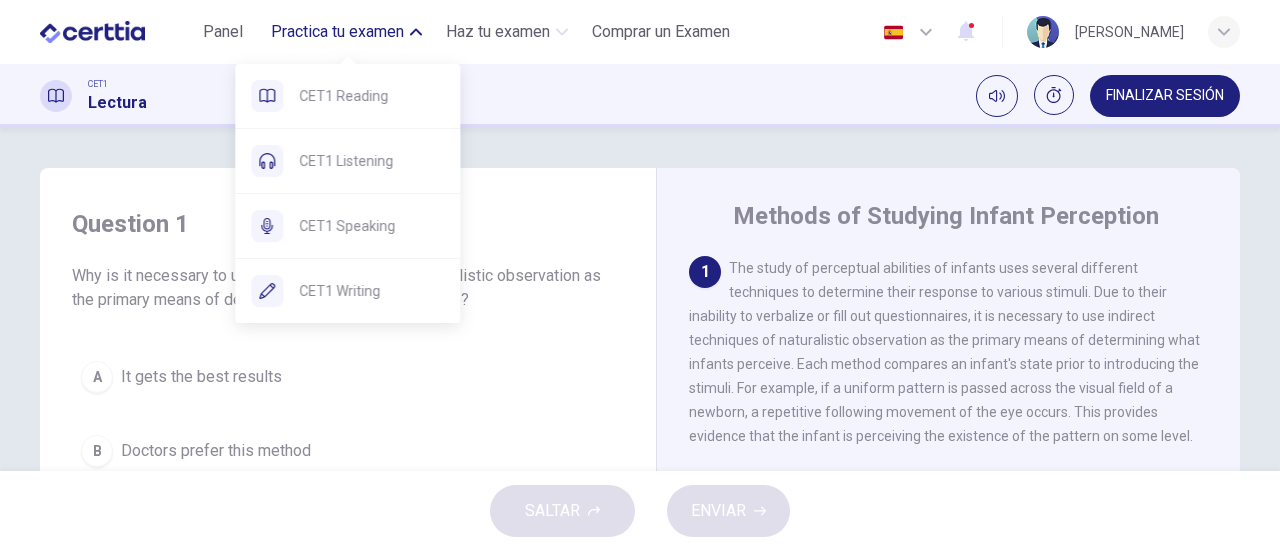 click on "Practica tu examen" at bounding box center [337, 32] 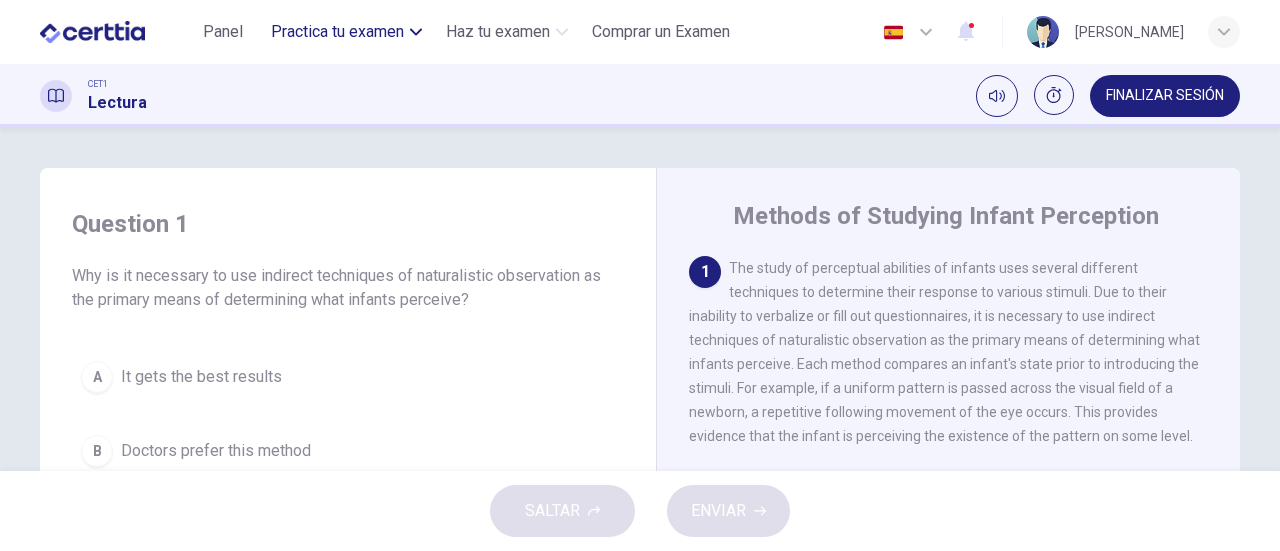 click on "Practica tu examen" at bounding box center [337, 32] 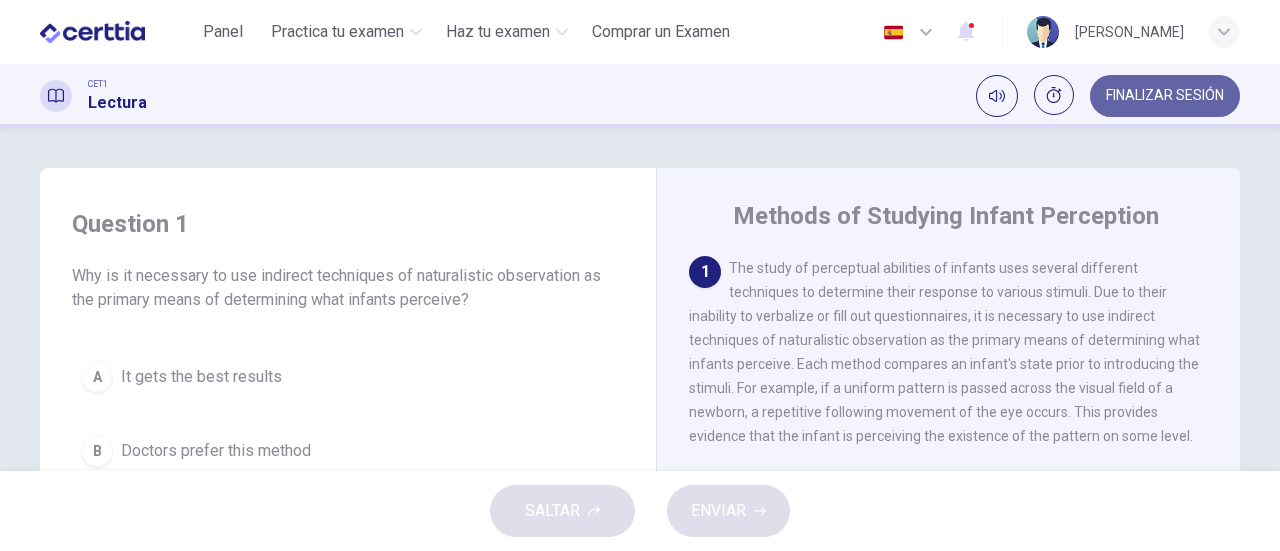 click on "FINALIZAR SESIÓN" at bounding box center (1165, 96) 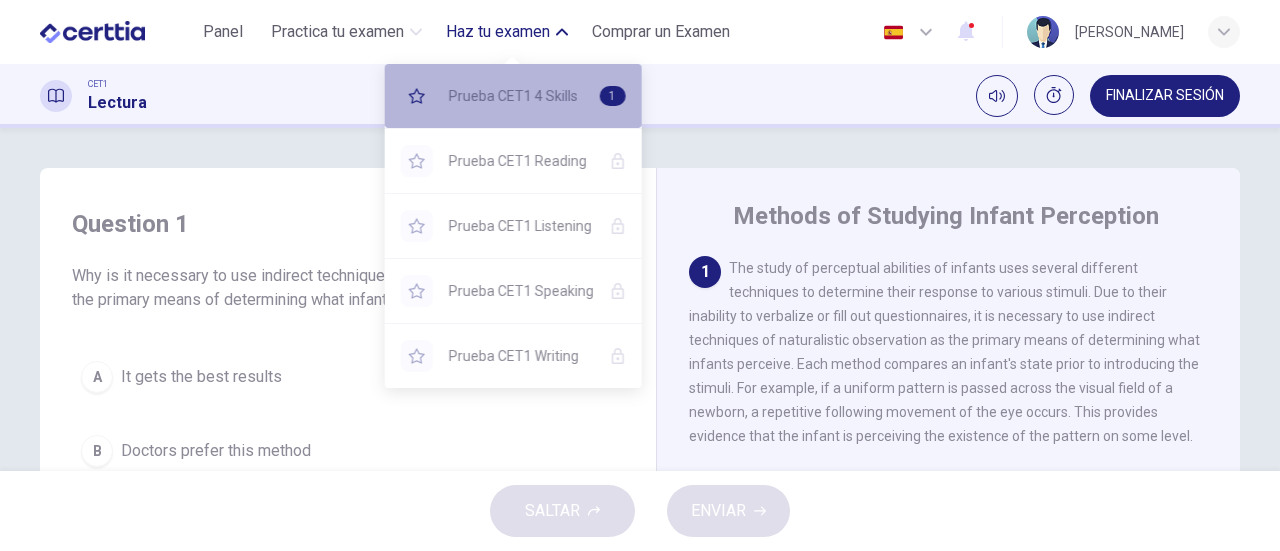 click on "1" at bounding box center (612, 96) 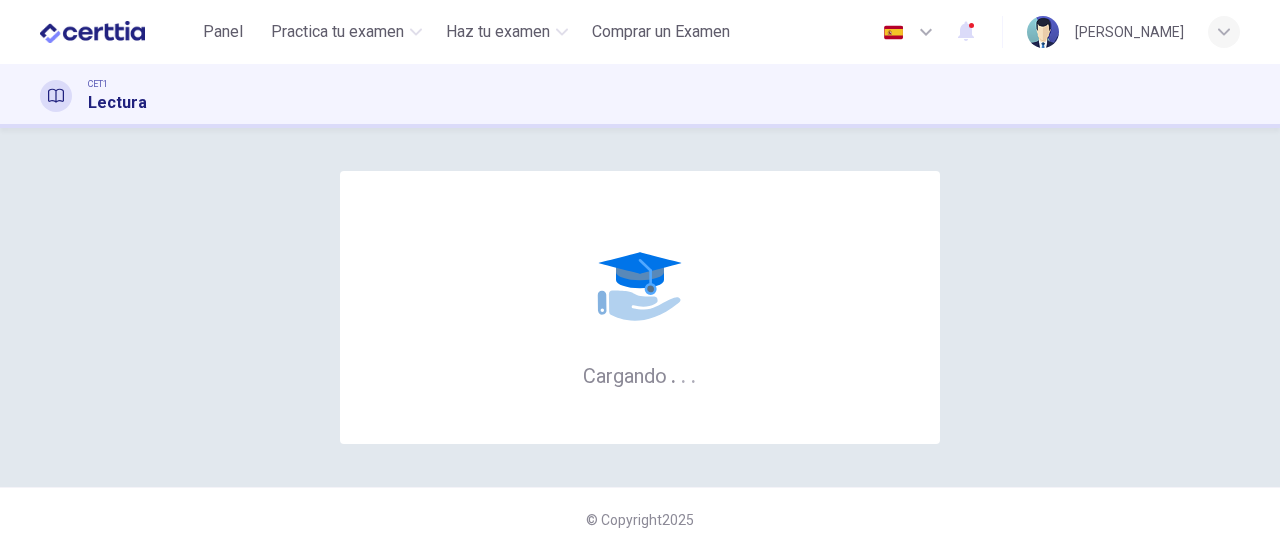 scroll, scrollTop: 0, scrollLeft: 0, axis: both 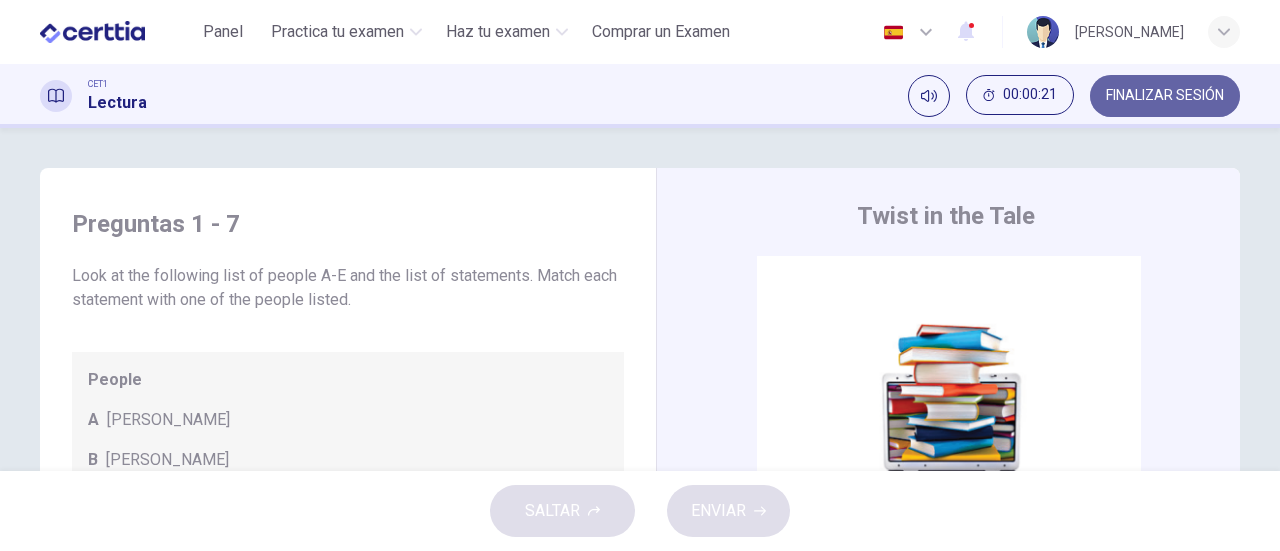 click on "FINALIZAR SESIÓN" at bounding box center [1165, 96] 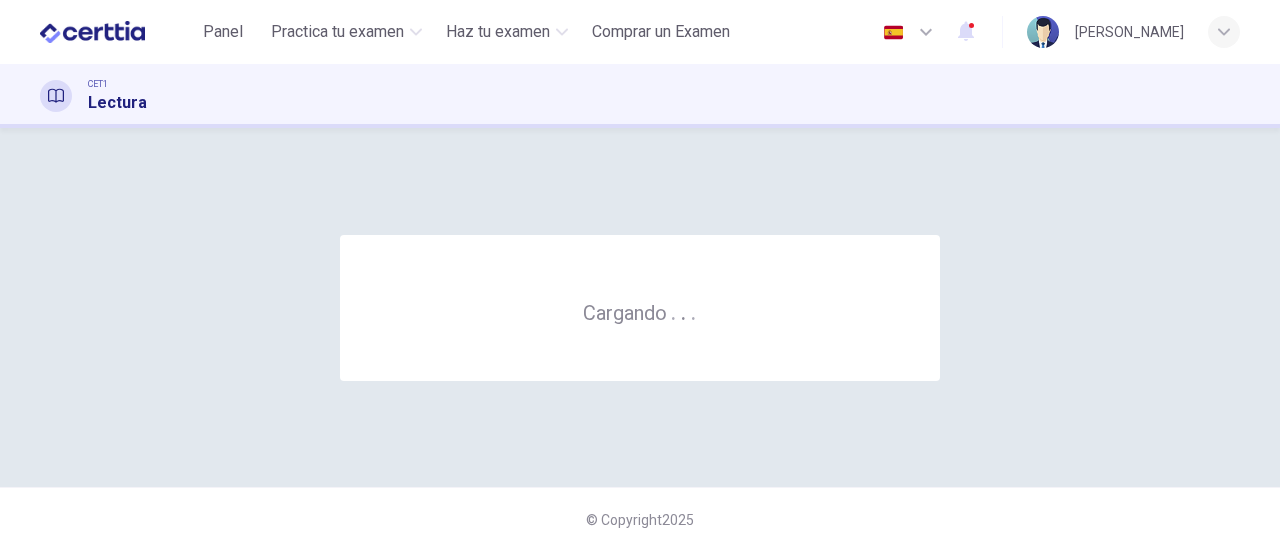 scroll, scrollTop: 0, scrollLeft: 0, axis: both 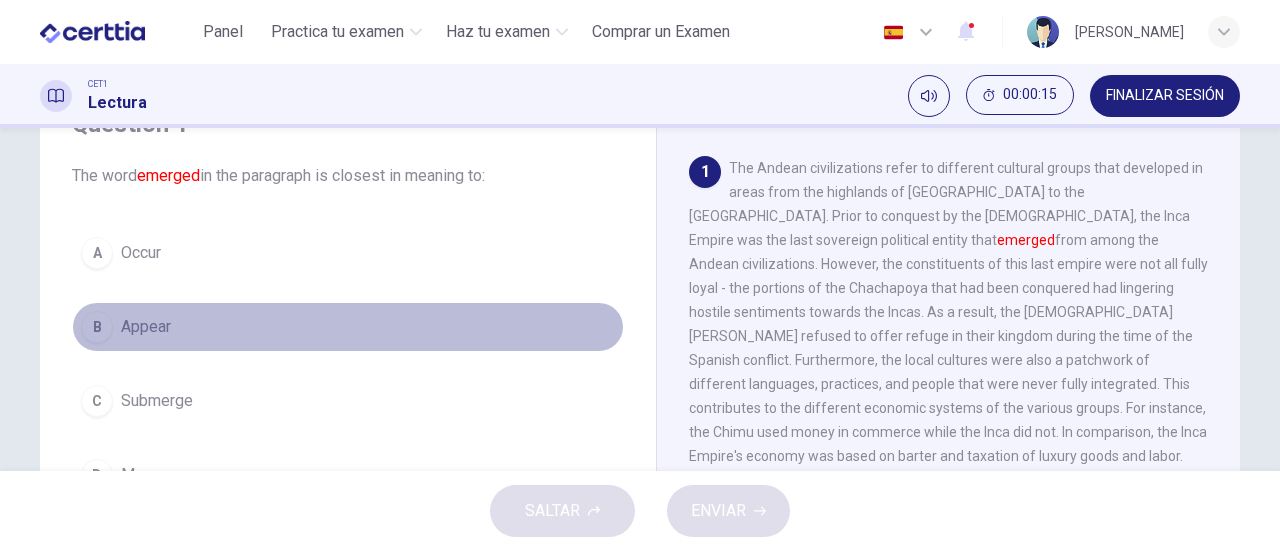 click on "B" at bounding box center [97, 327] 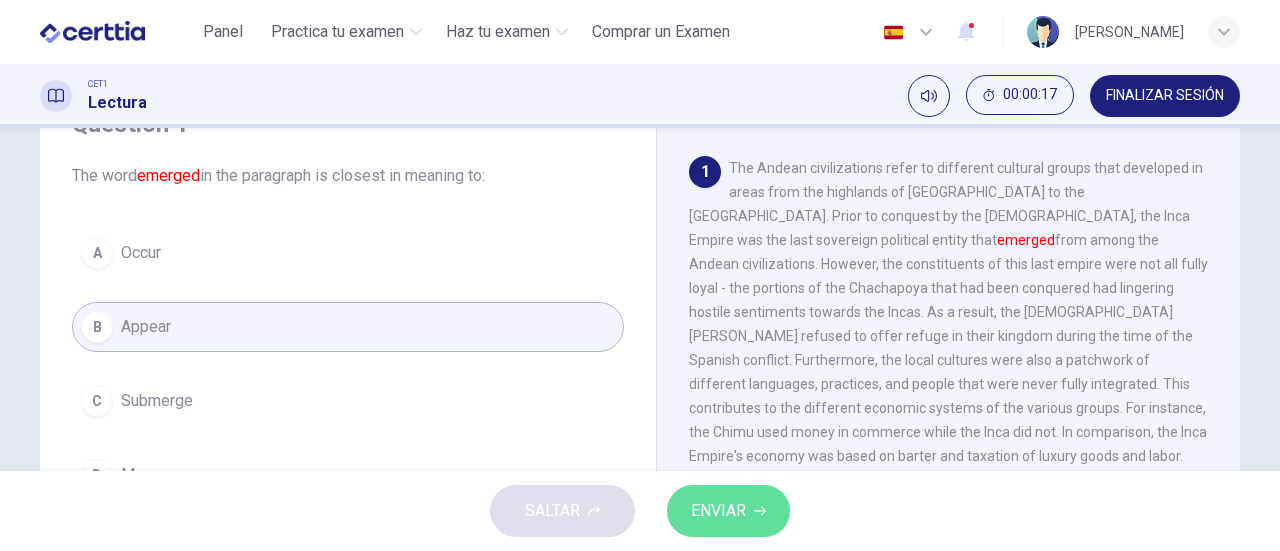 click on "ENVIAR" at bounding box center [718, 511] 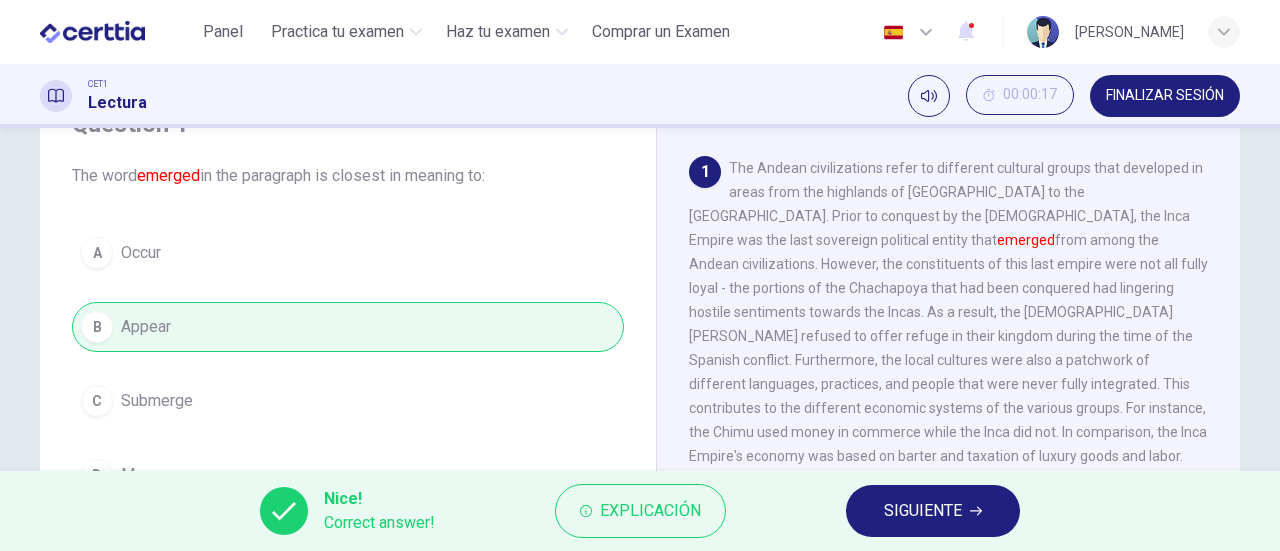 click on "SIGUIENTE" at bounding box center (923, 511) 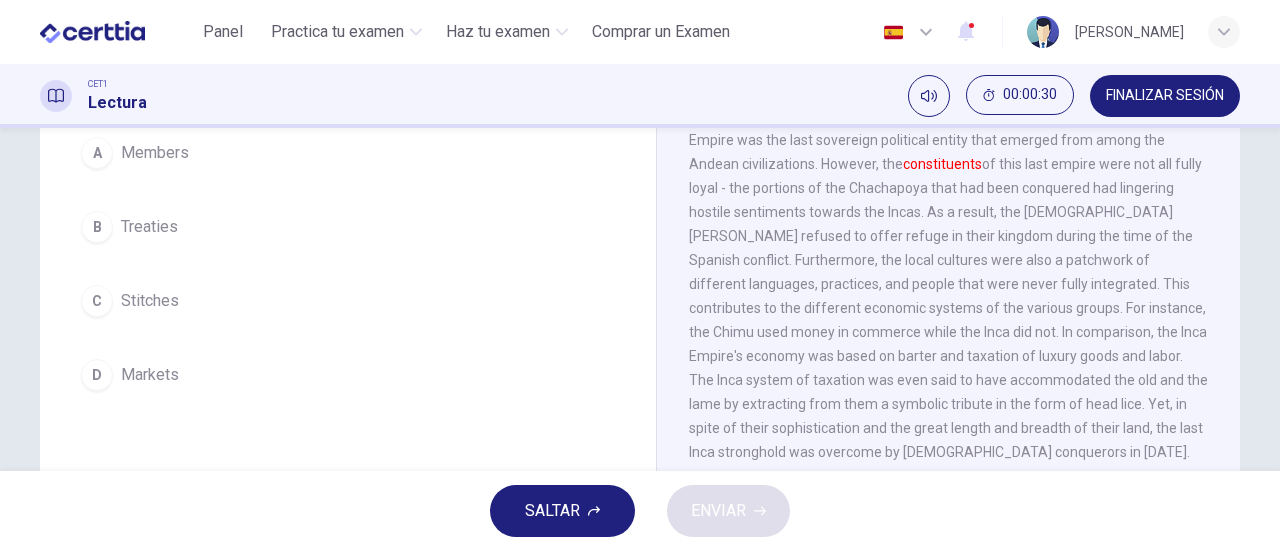 scroll, scrollTop: 100, scrollLeft: 0, axis: vertical 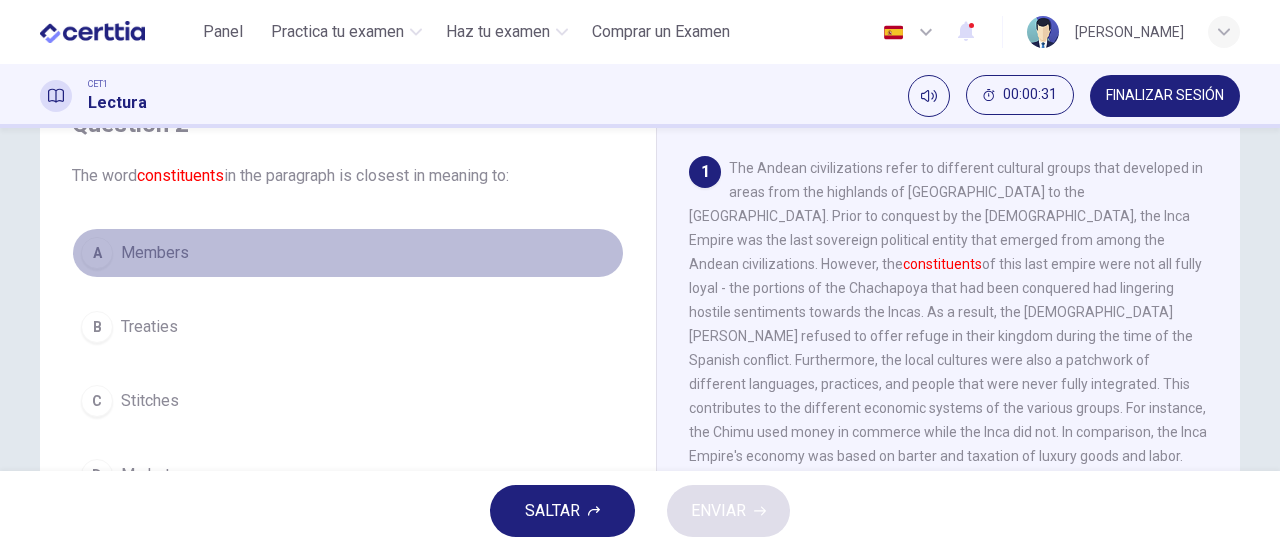 click on "A" at bounding box center [97, 253] 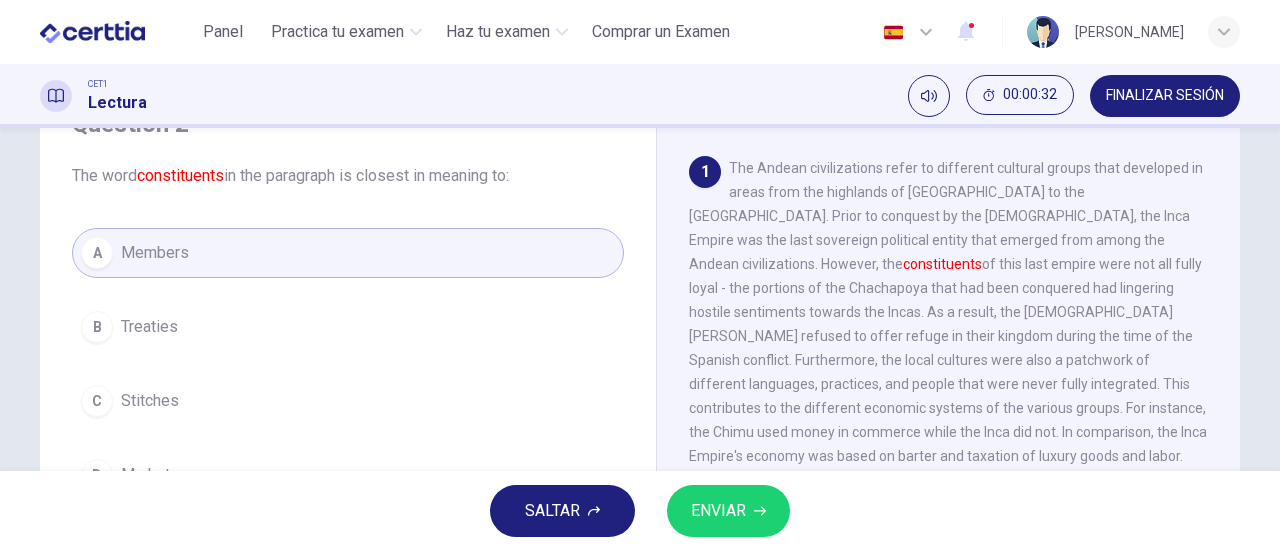 click 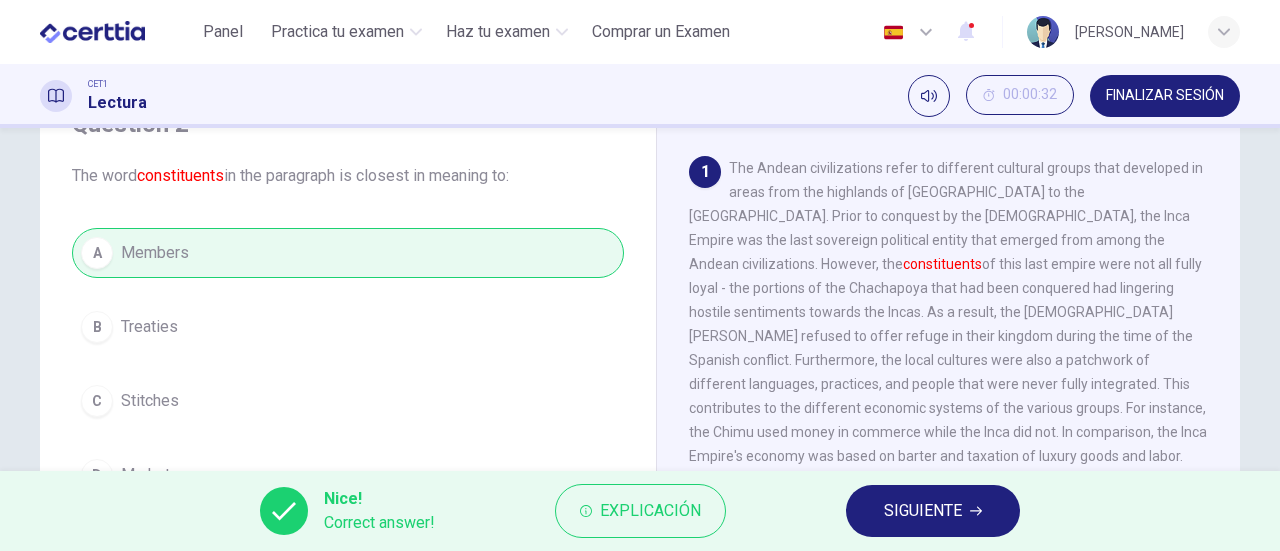 click on "SIGUIENTE" at bounding box center (923, 511) 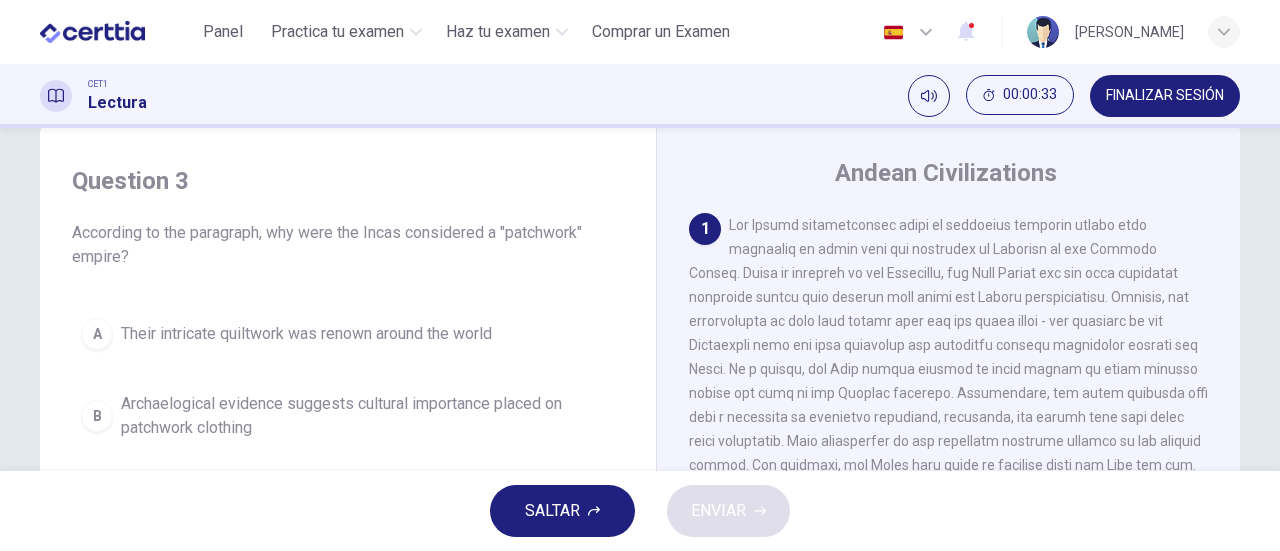 scroll, scrollTop: 0, scrollLeft: 0, axis: both 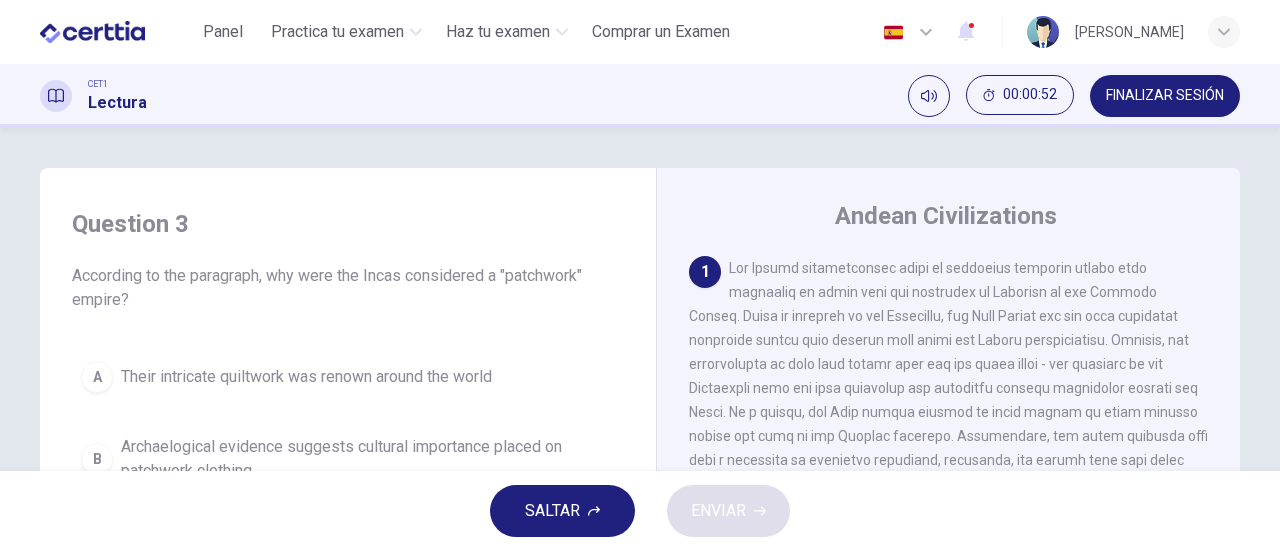 drag, startPoint x: 1232, startPoint y: 6, endPoint x: 852, endPoint y: 144, distance: 404.28207 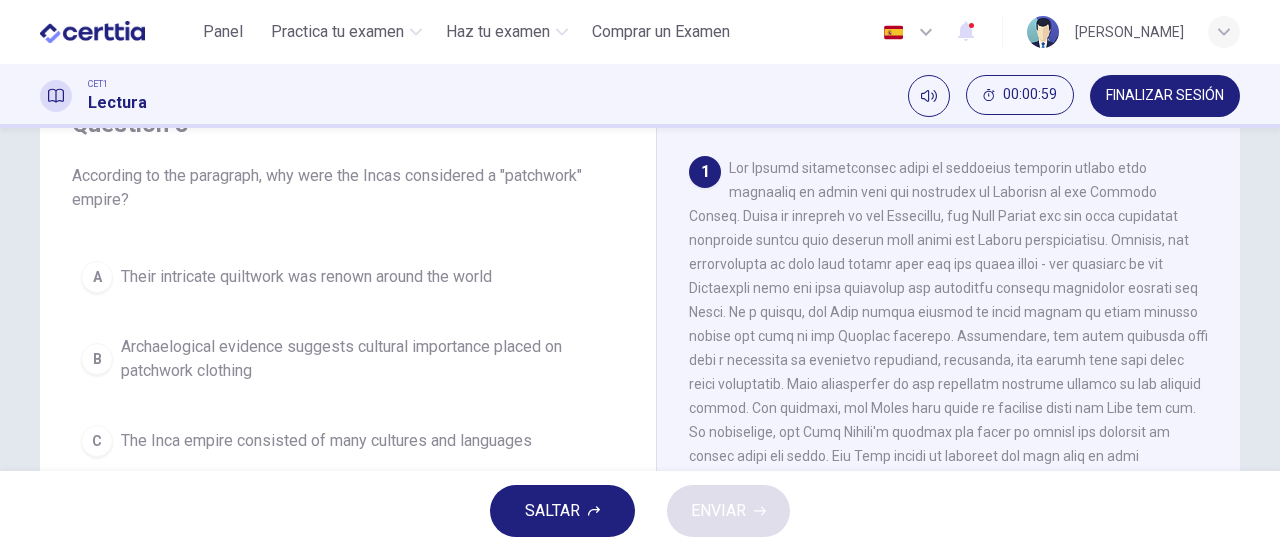 scroll, scrollTop: 0, scrollLeft: 0, axis: both 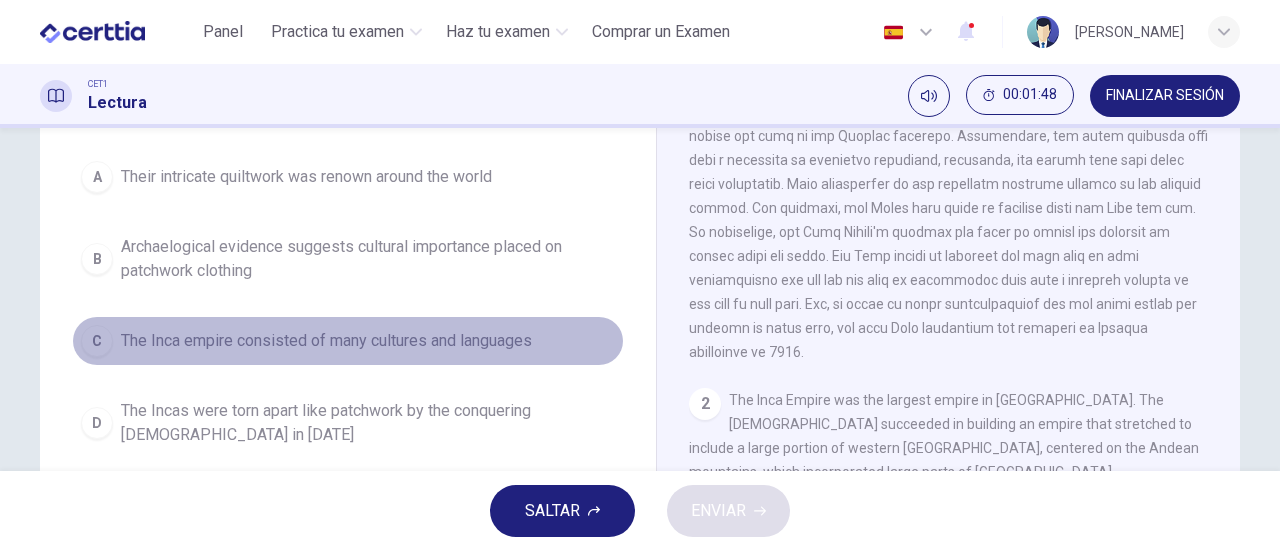 click on "The Inca empire consisted of many cultures and languages" at bounding box center [326, 341] 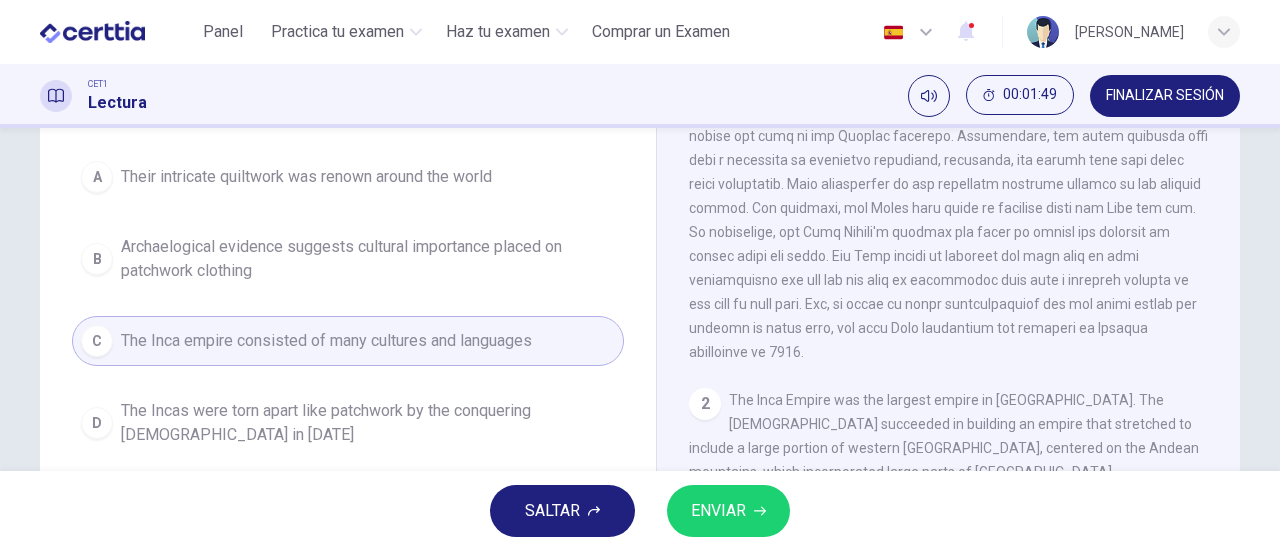 click on "ENVIAR" at bounding box center (728, 511) 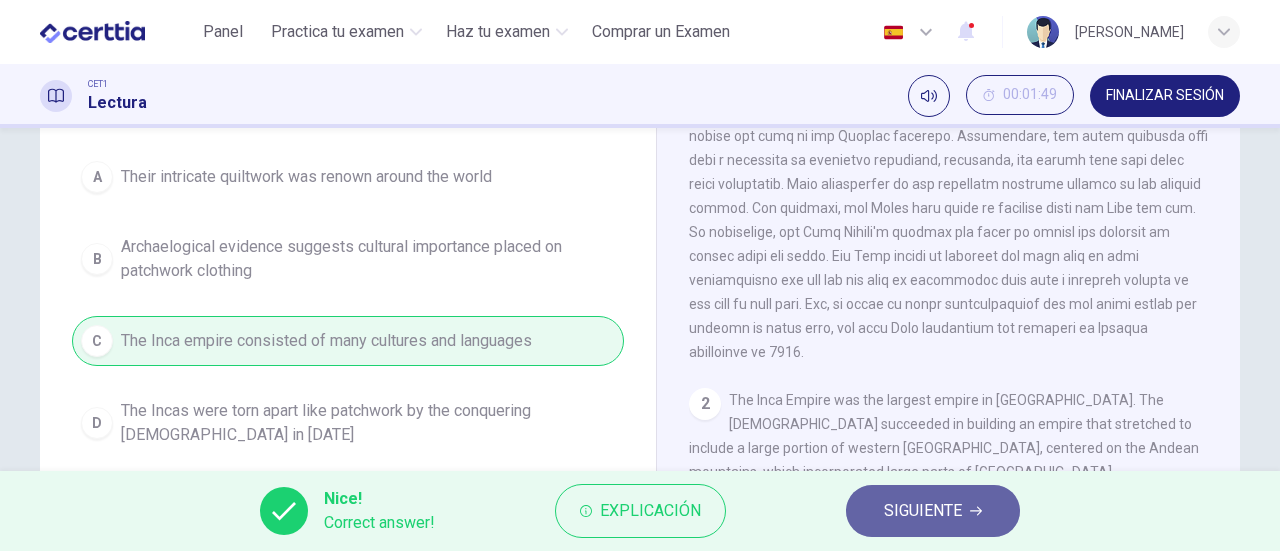 click on "SIGUIENTE" at bounding box center [933, 511] 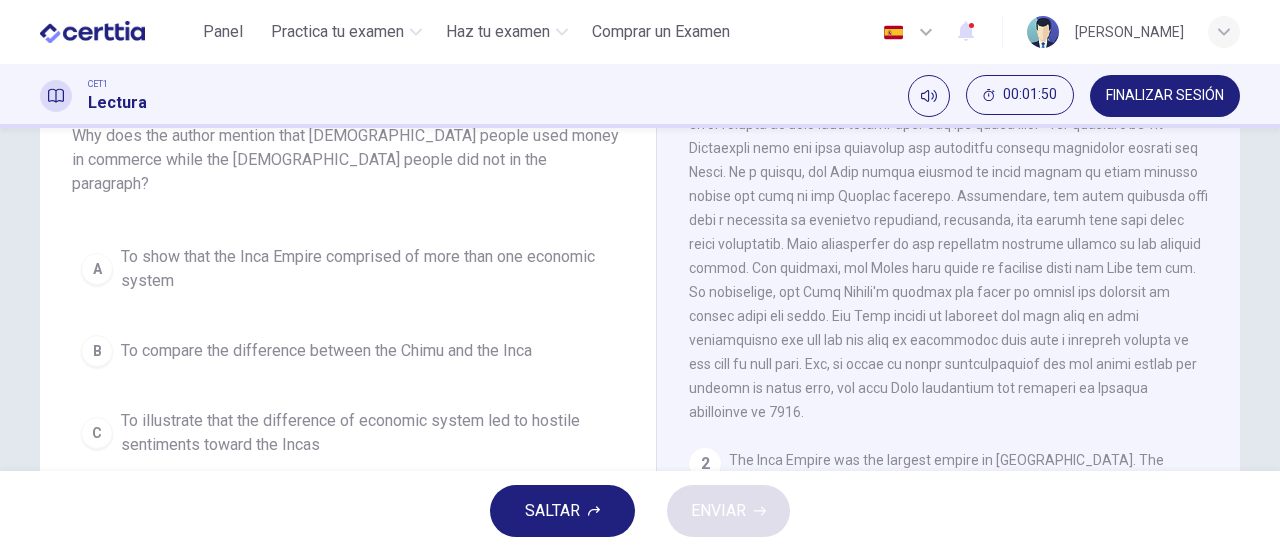 scroll, scrollTop: 0, scrollLeft: 0, axis: both 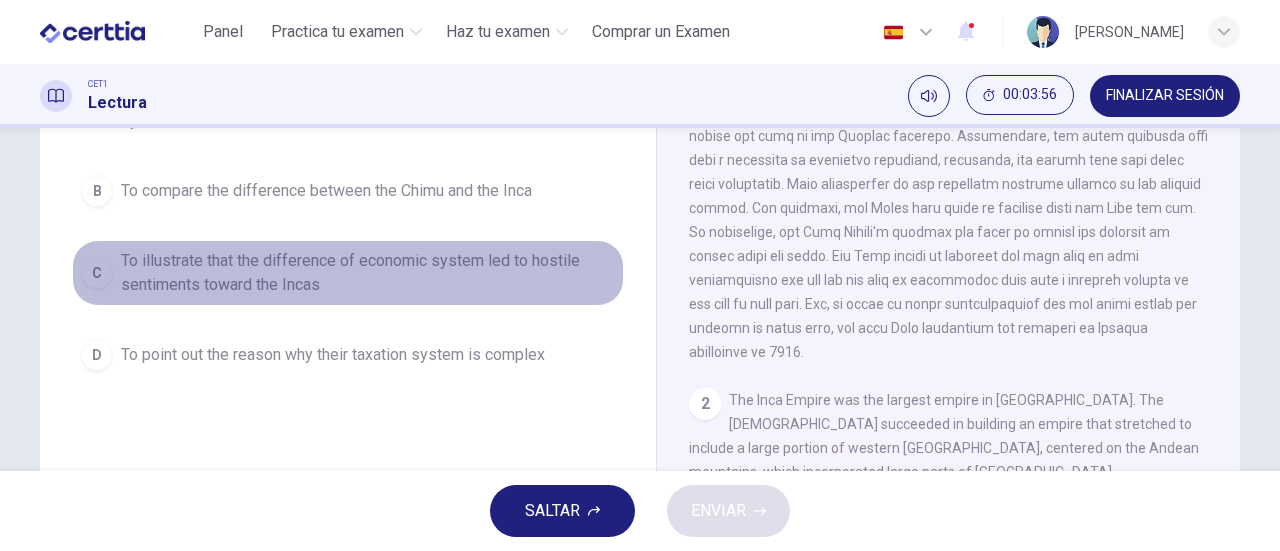 click on "To illustrate that the difference of economic system led to hostile sentiments toward the Incas" at bounding box center [368, 273] 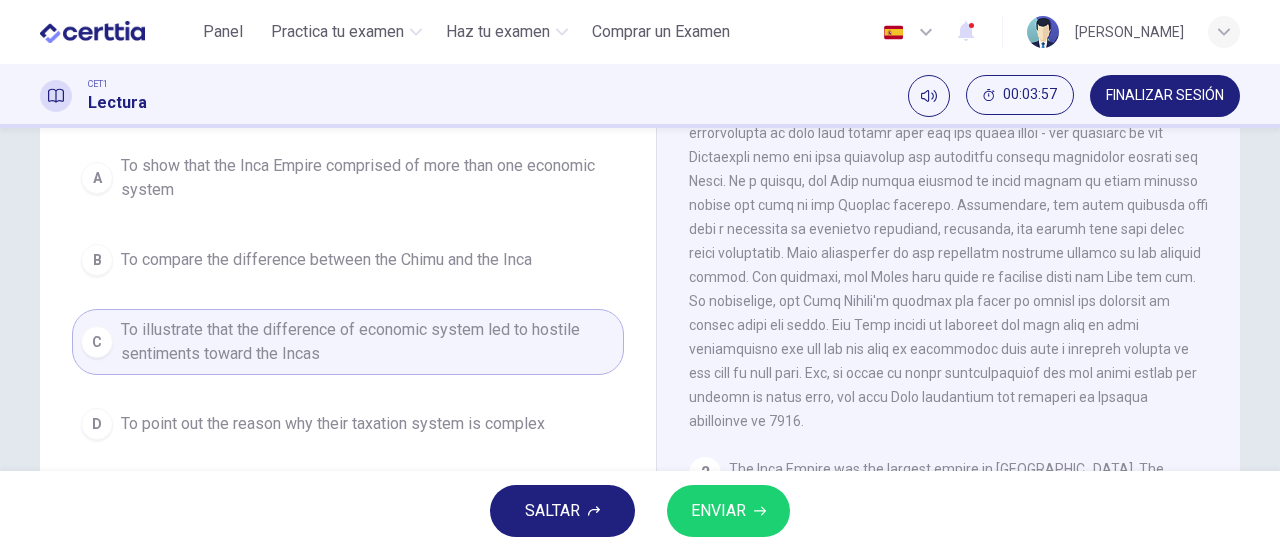 scroll, scrollTop: 200, scrollLeft: 0, axis: vertical 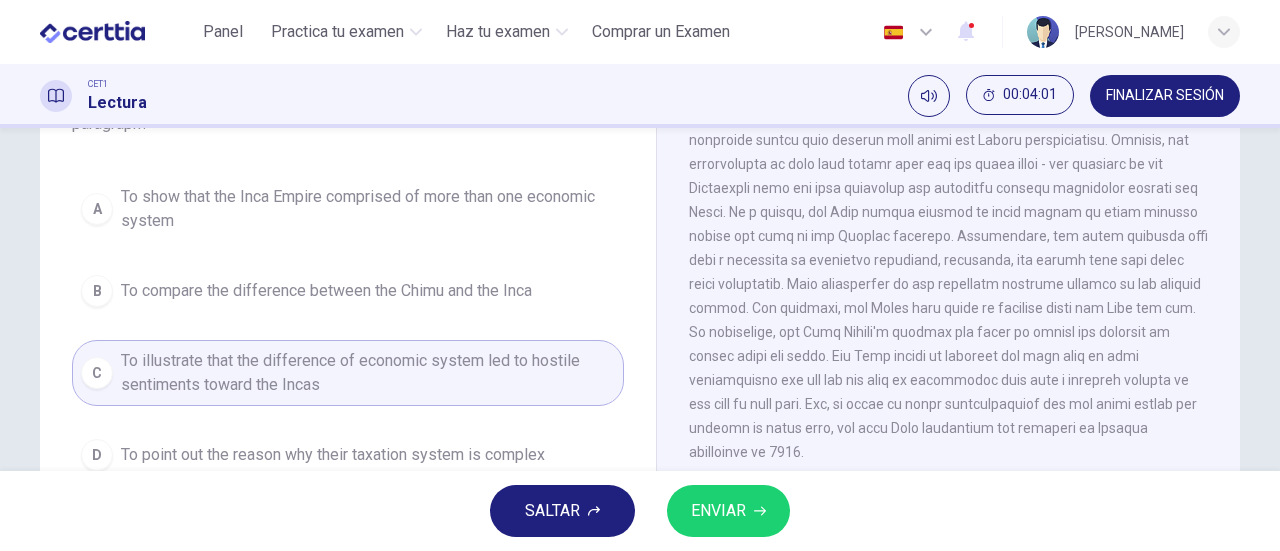 click on "ENVIAR" at bounding box center (718, 511) 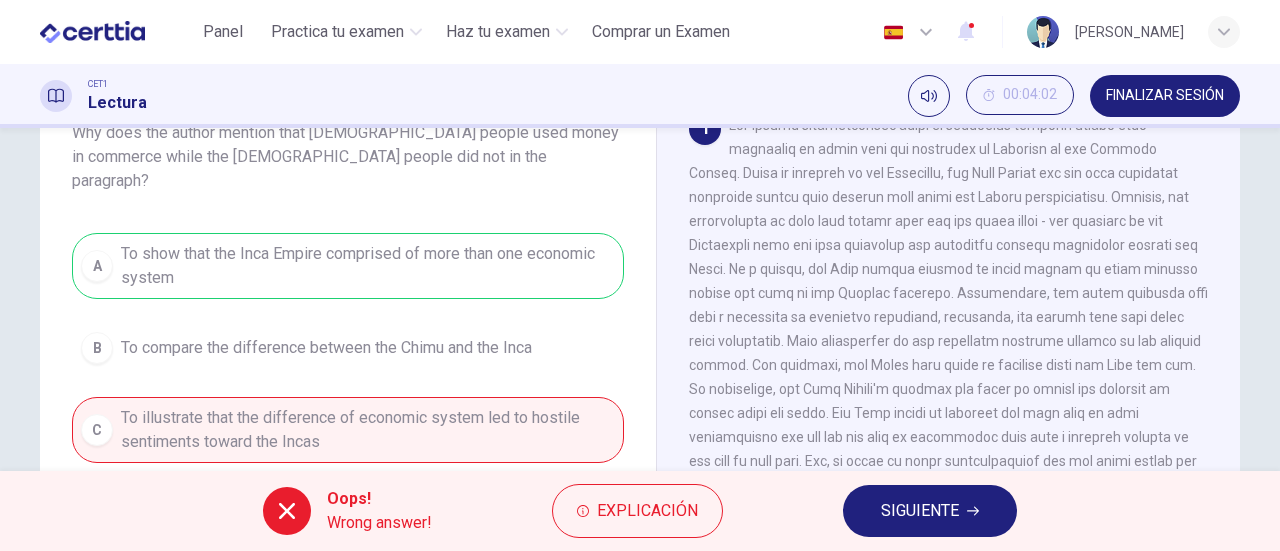scroll, scrollTop: 100, scrollLeft: 0, axis: vertical 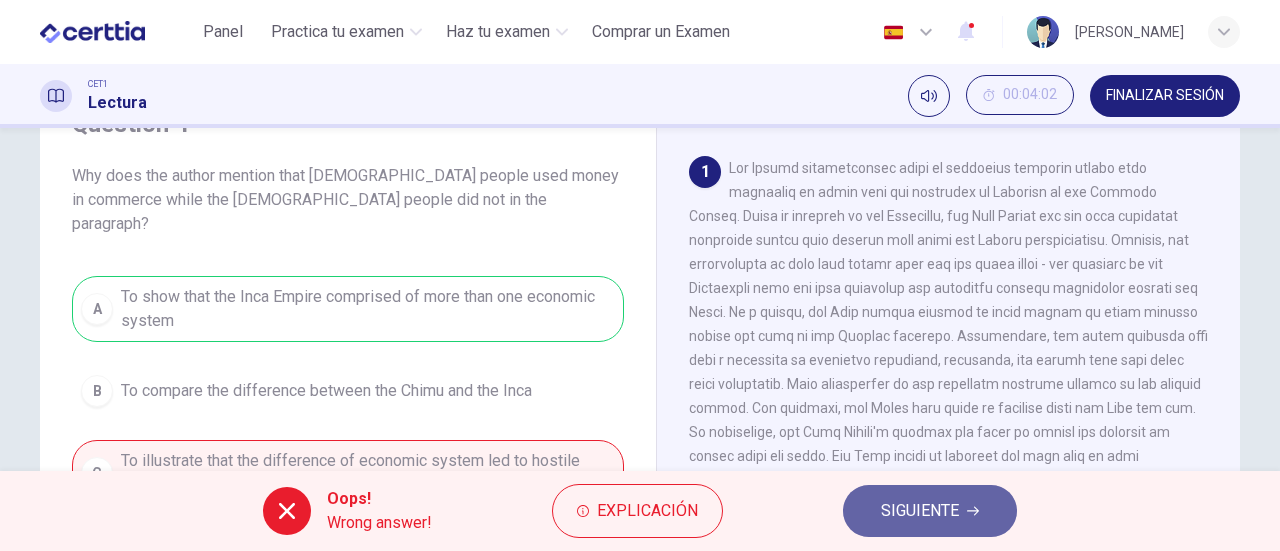click on "SIGUIENTE" at bounding box center (930, 511) 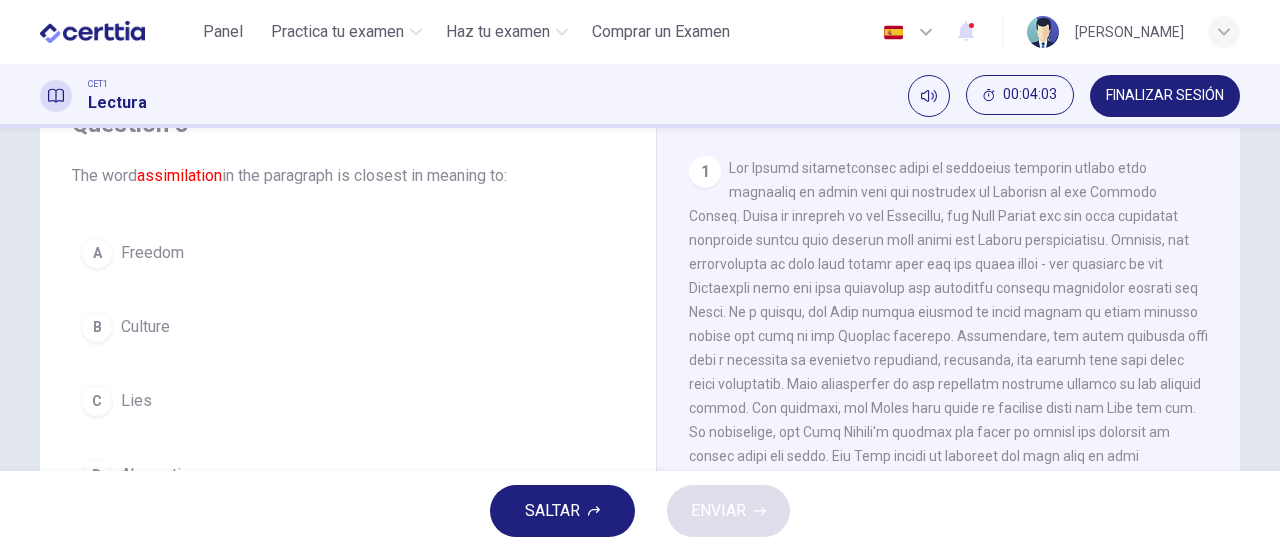 scroll, scrollTop: 0, scrollLeft: 0, axis: both 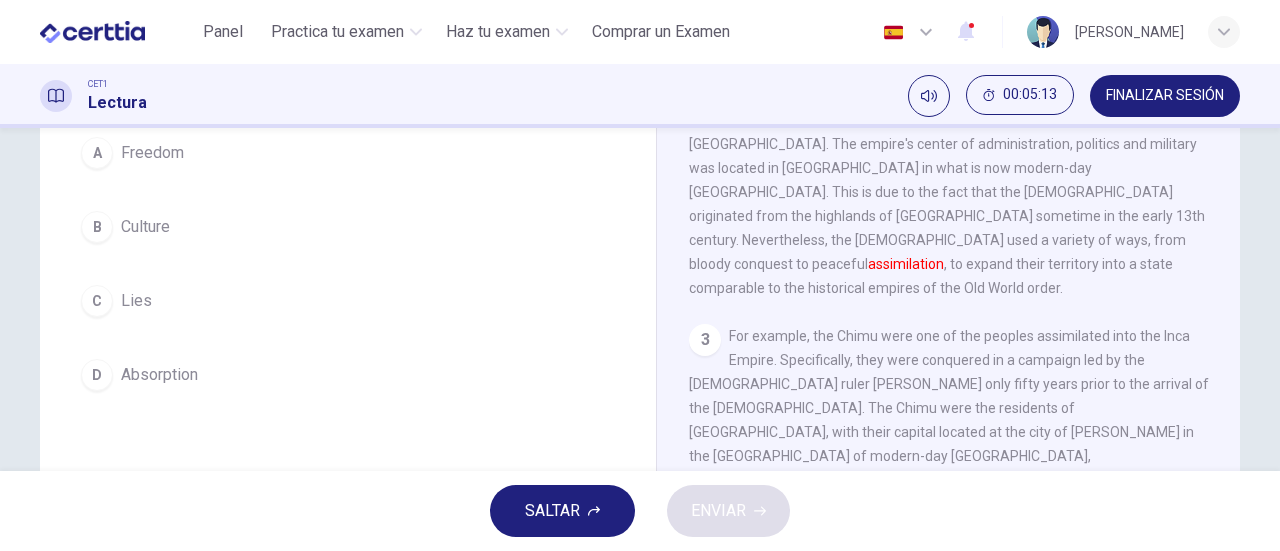click on "Absorption" at bounding box center (159, 375) 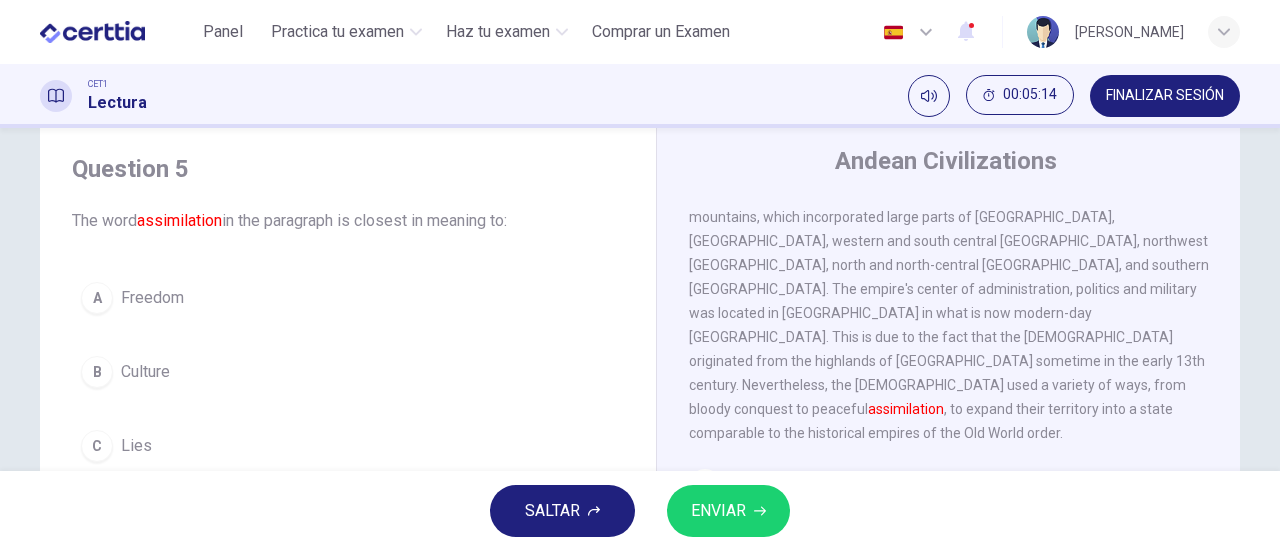 scroll, scrollTop: 100, scrollLeft: 0, axis: vertical 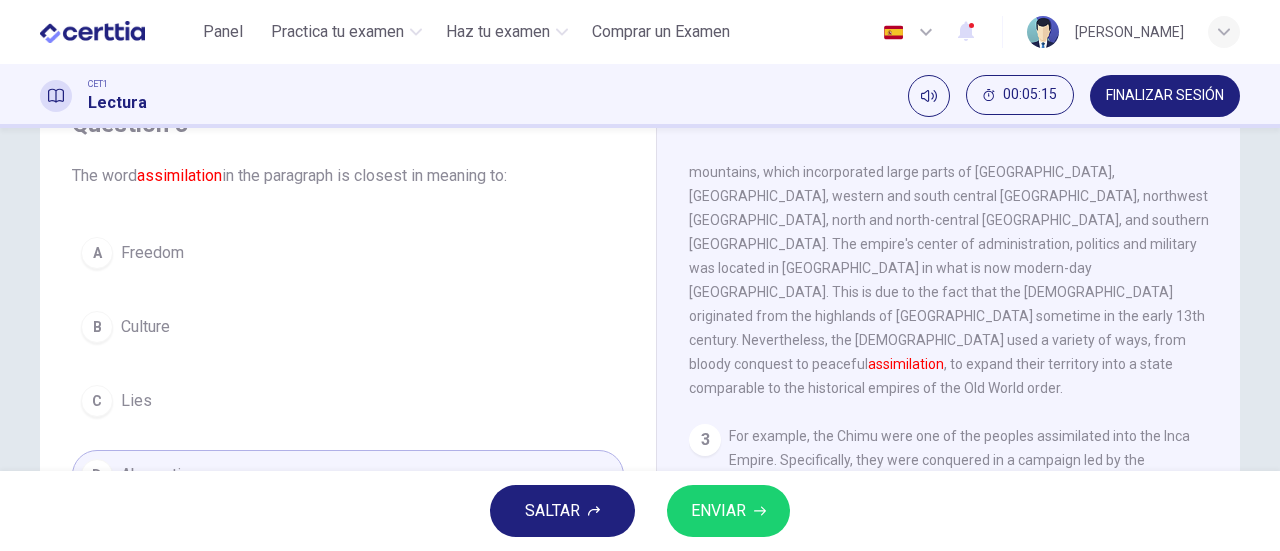 click on "ENVIAR" at bounding box center [728, 511] 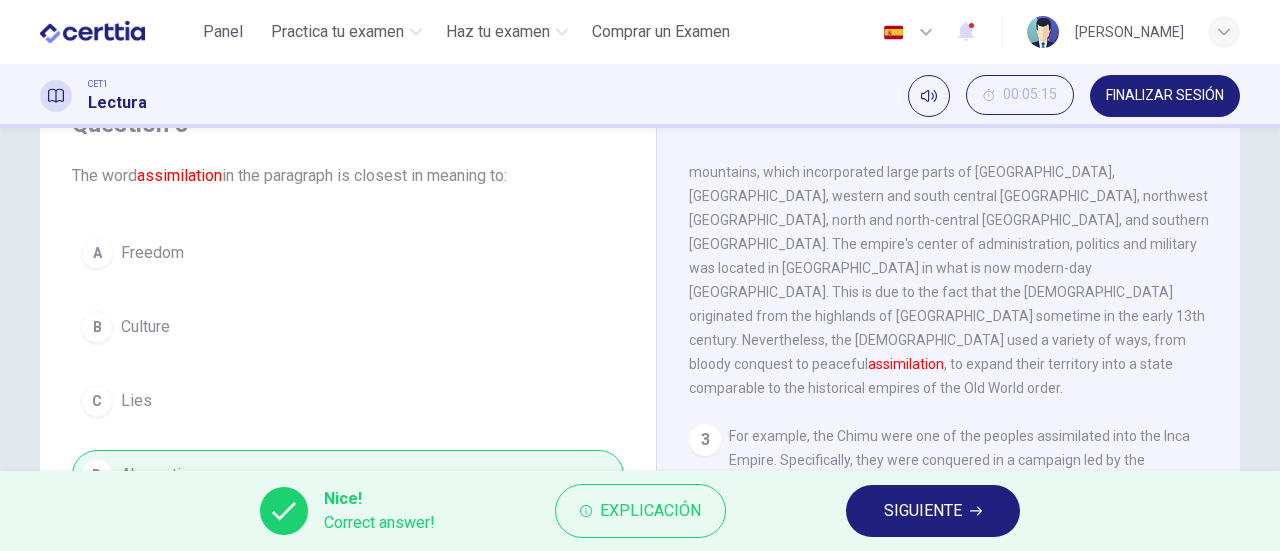 click on "SIGUIENTE" at bounding box center [923, 511] 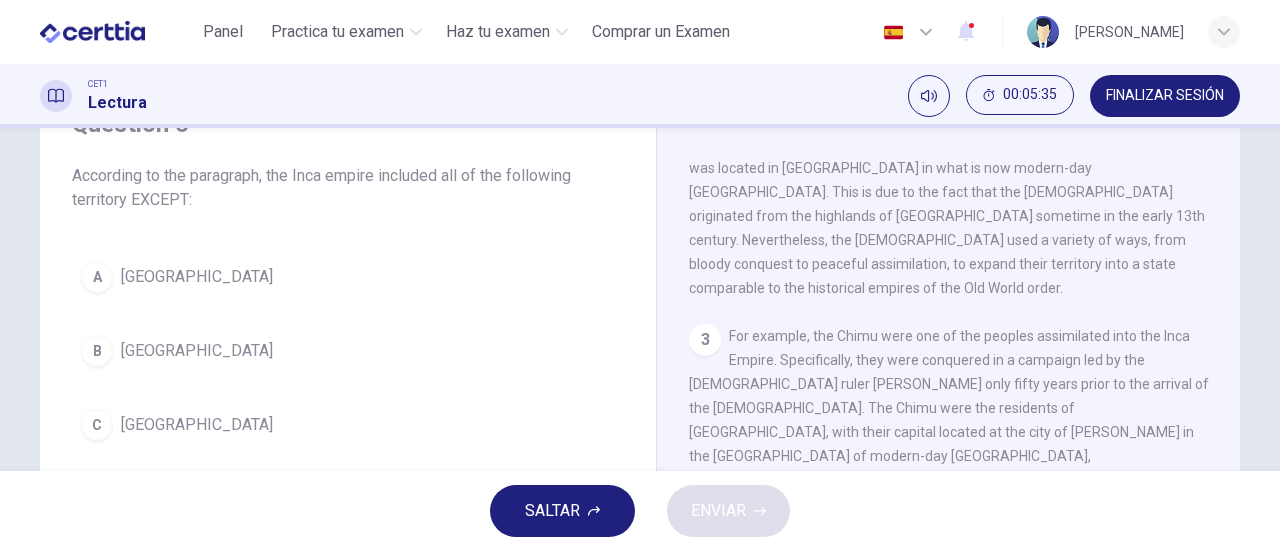 scroll, scrollTop: 700, scrollLeft: 0, axis: vertical 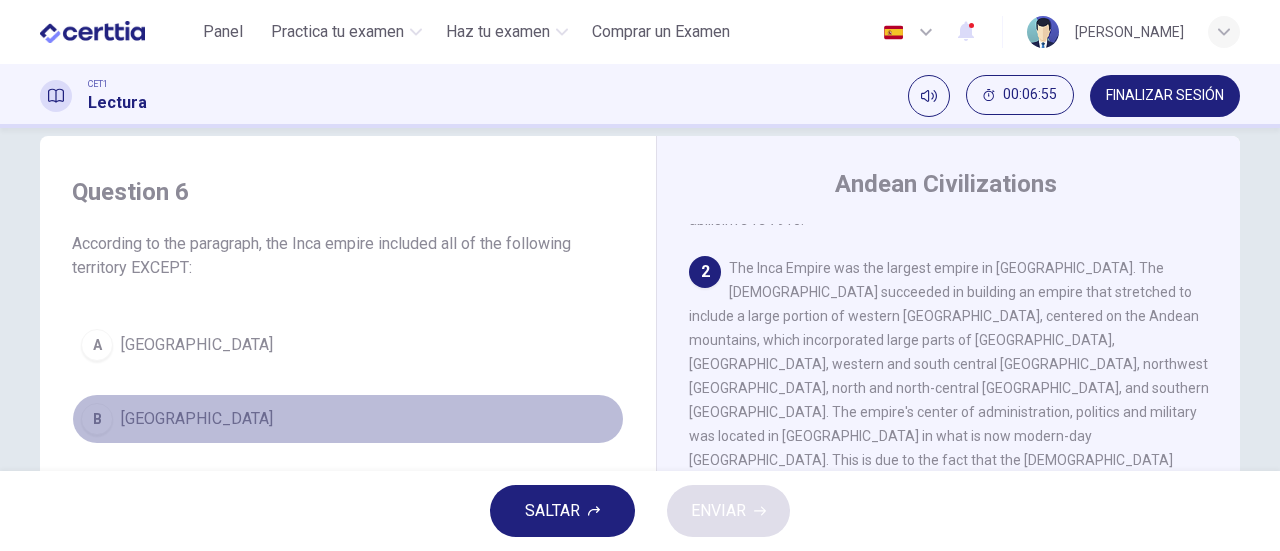 click on "B Brazil" at bounding box center (348, 419) 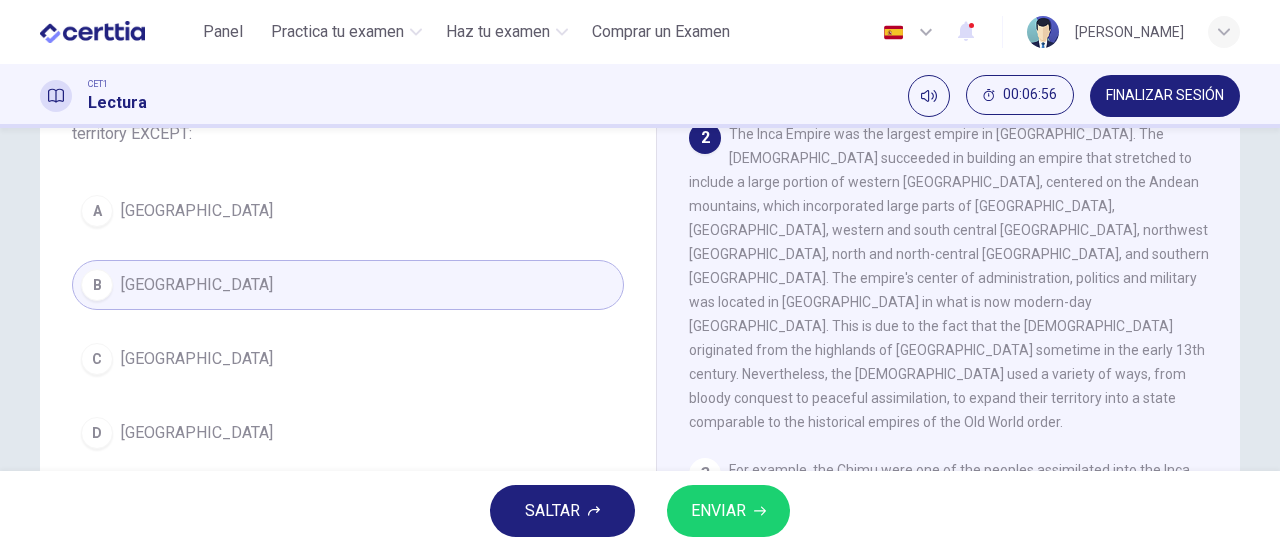 scroll, scrollTop: 132, scrollLeft: 0, axis: vertical 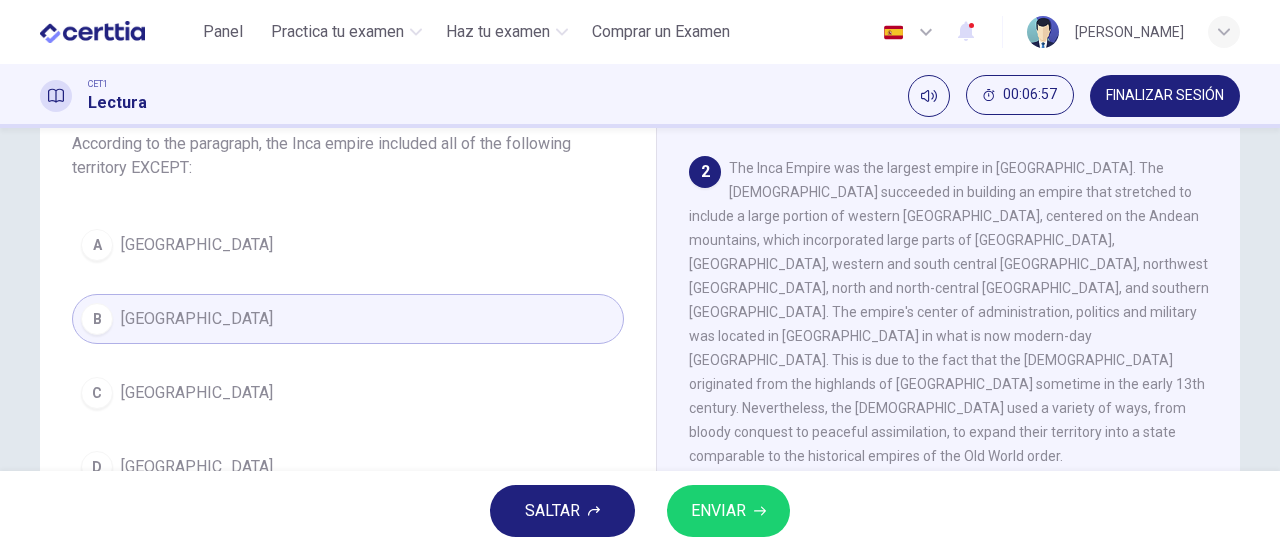 click on "ENVIAR" at bounding box center [718, 511] 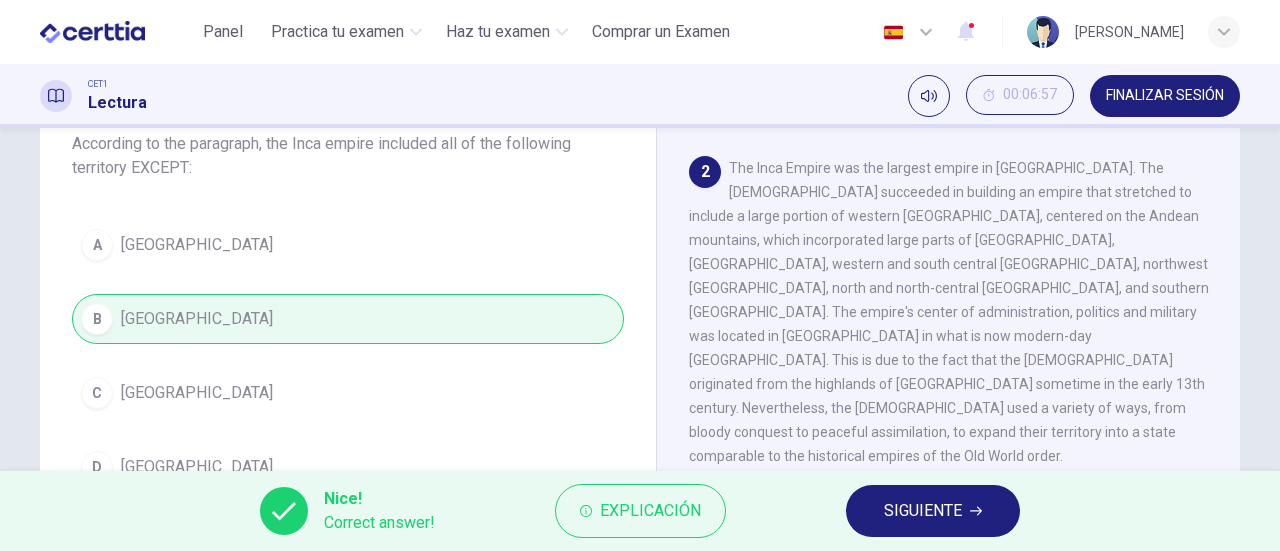 click on "SIGUIENTE" at bounding box center (923, 511) 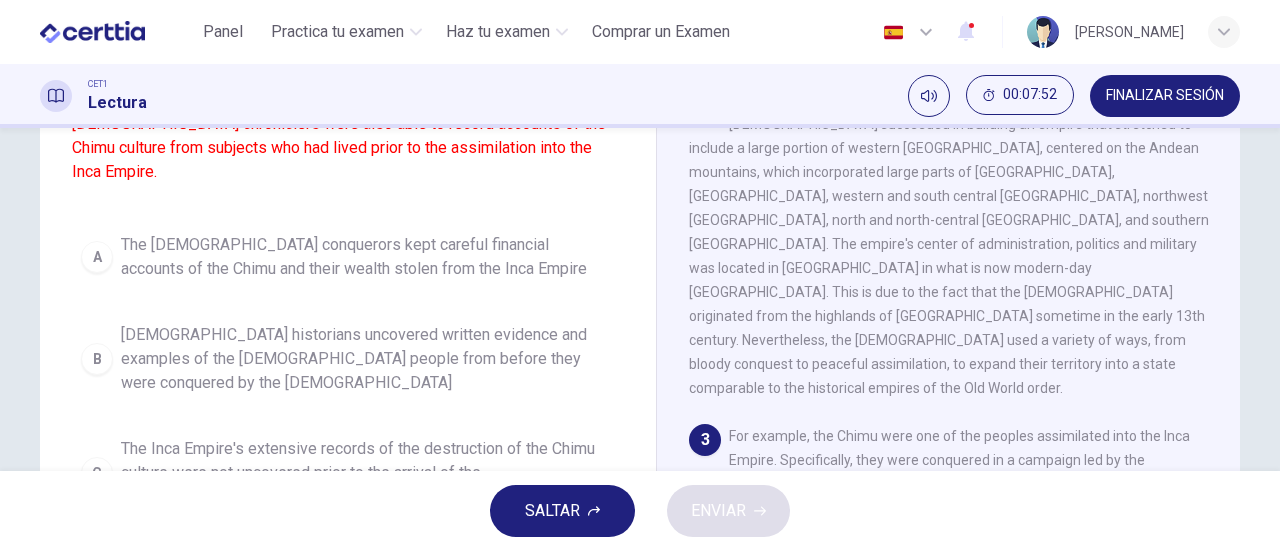 scroll, scrollTop: 300, scrollLeft: 0, axis: vertical 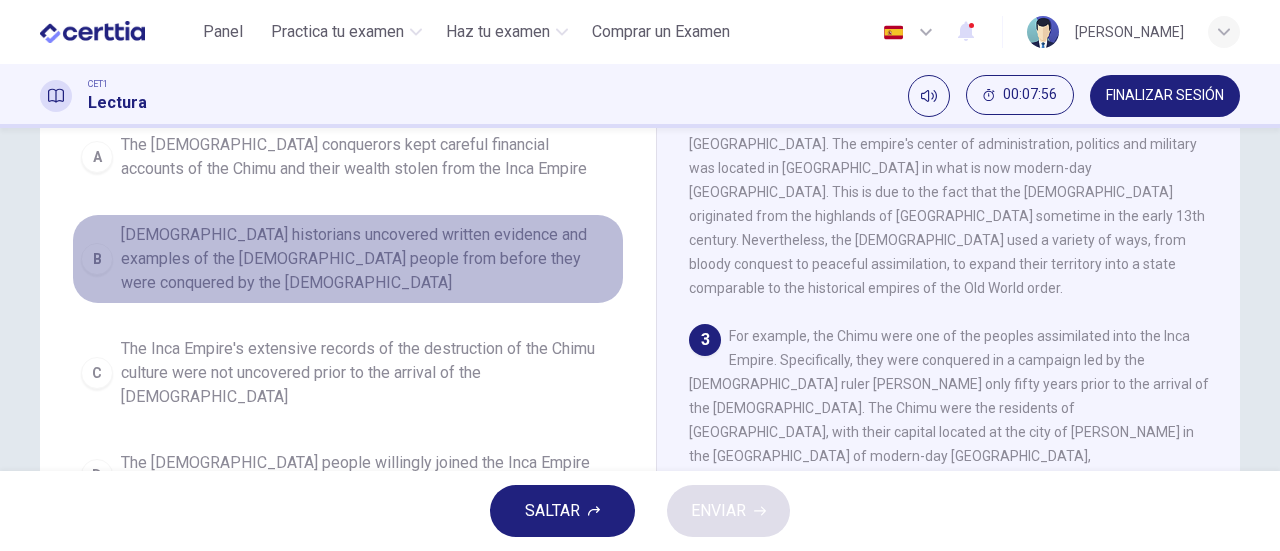 click on "Spanish historians uncovered written evidence and examples of the Chimu people from before they were conquered by the Incas" at bounding box center (368, 259) 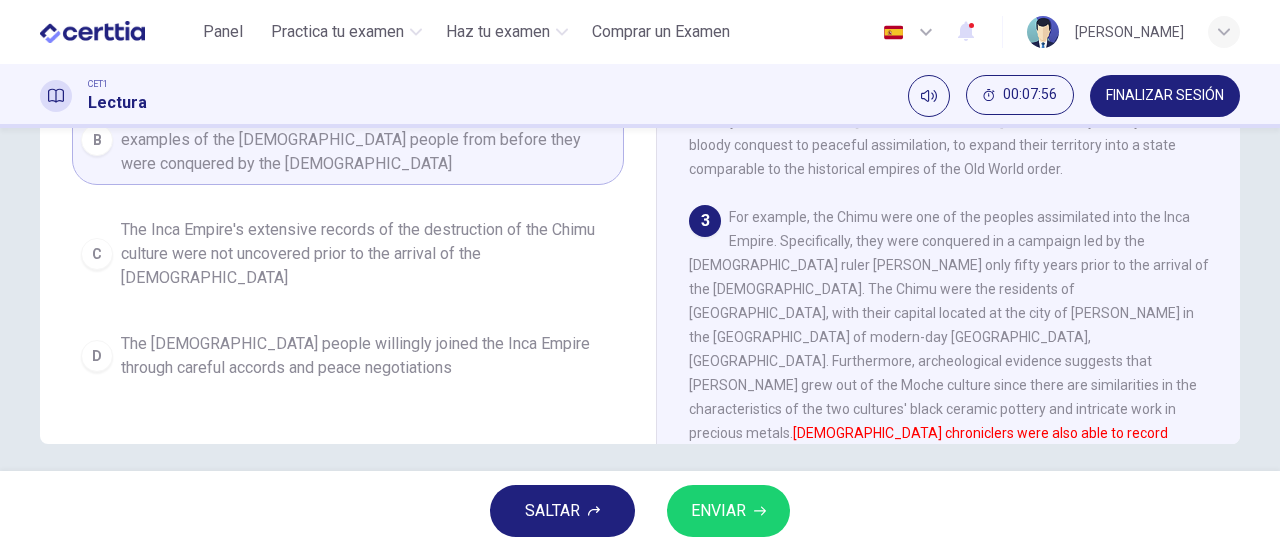 scroll, scrollTop: 432, scrollLeft: 0, axis: vertical 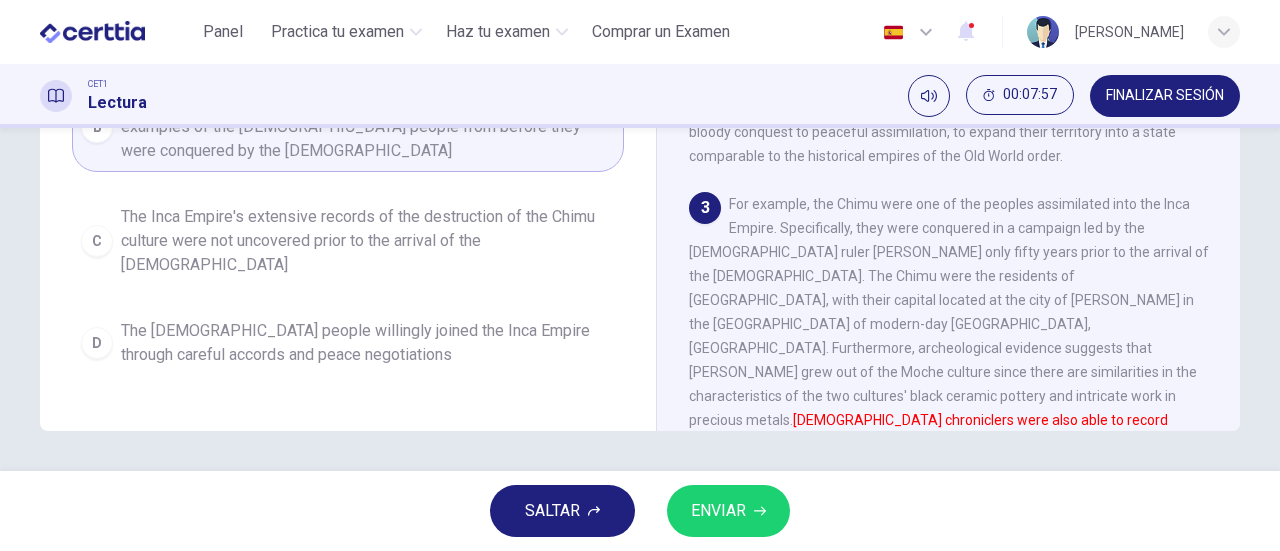click on "ENVIAR" at bounding box center (728, 511) 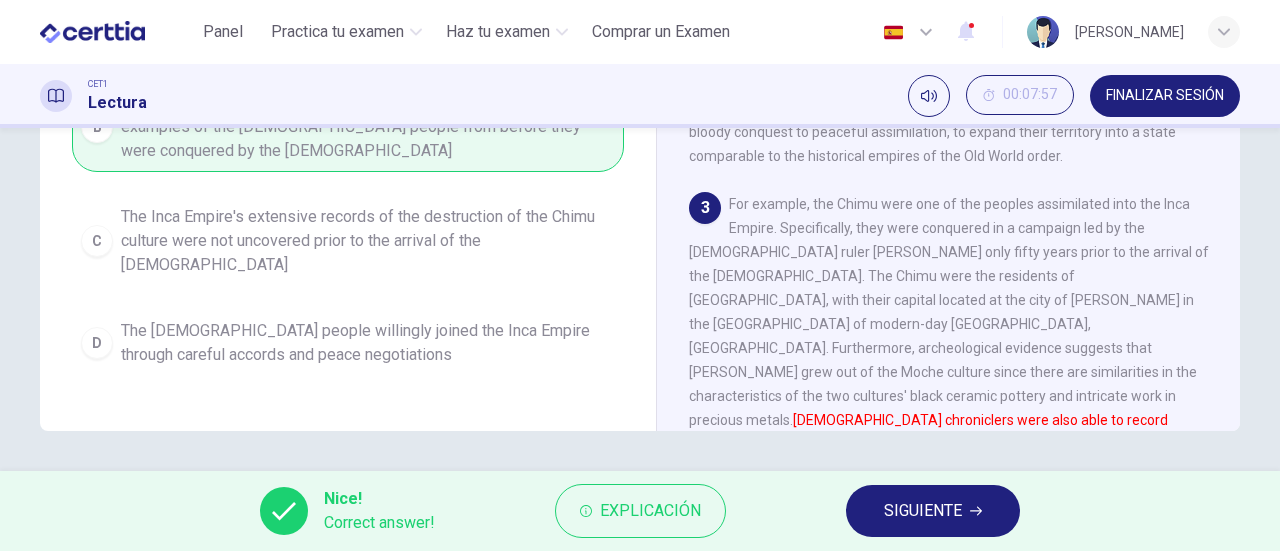 click on "SIGUIENTE" at bounding box center (933, 511) 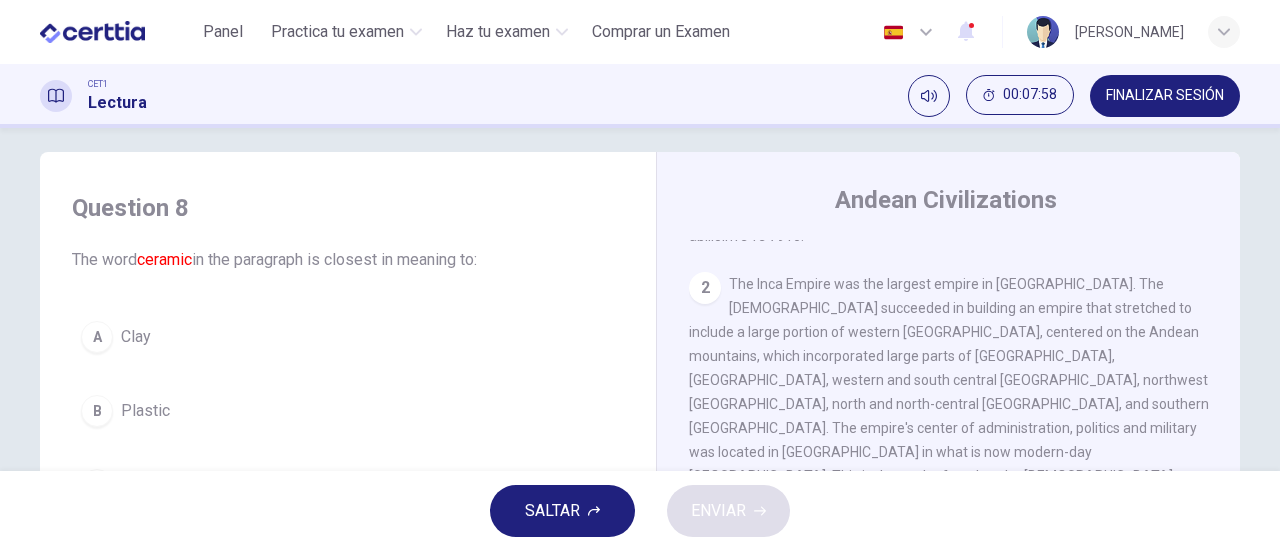 scroll, scrollTop: 0, scrollLeft: 0, axis: both 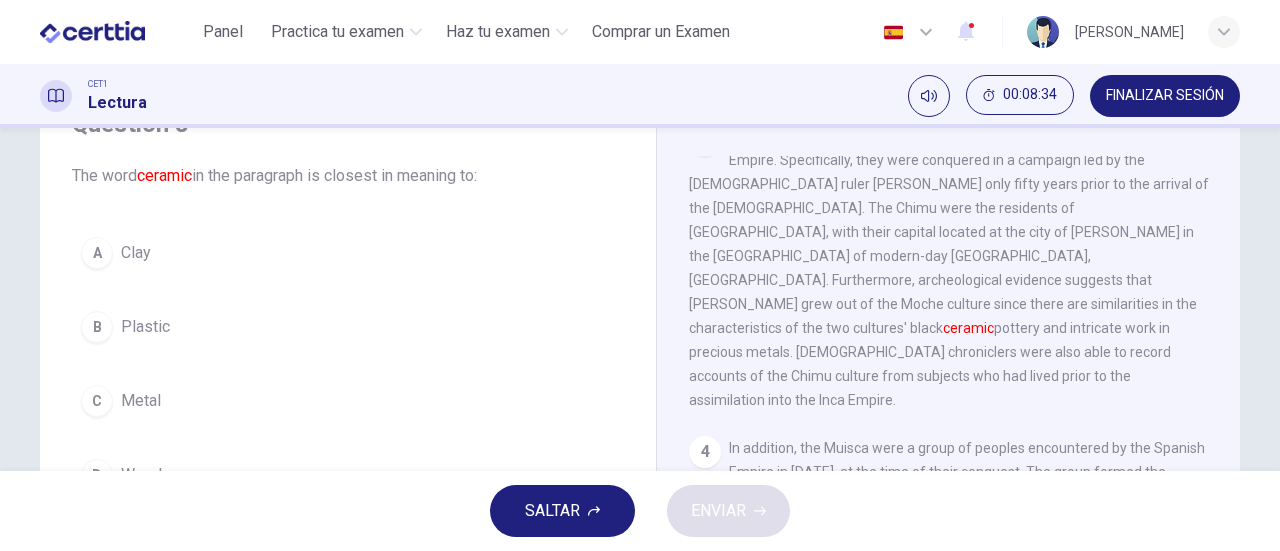 click on "A" at bounding box center (97, 253) 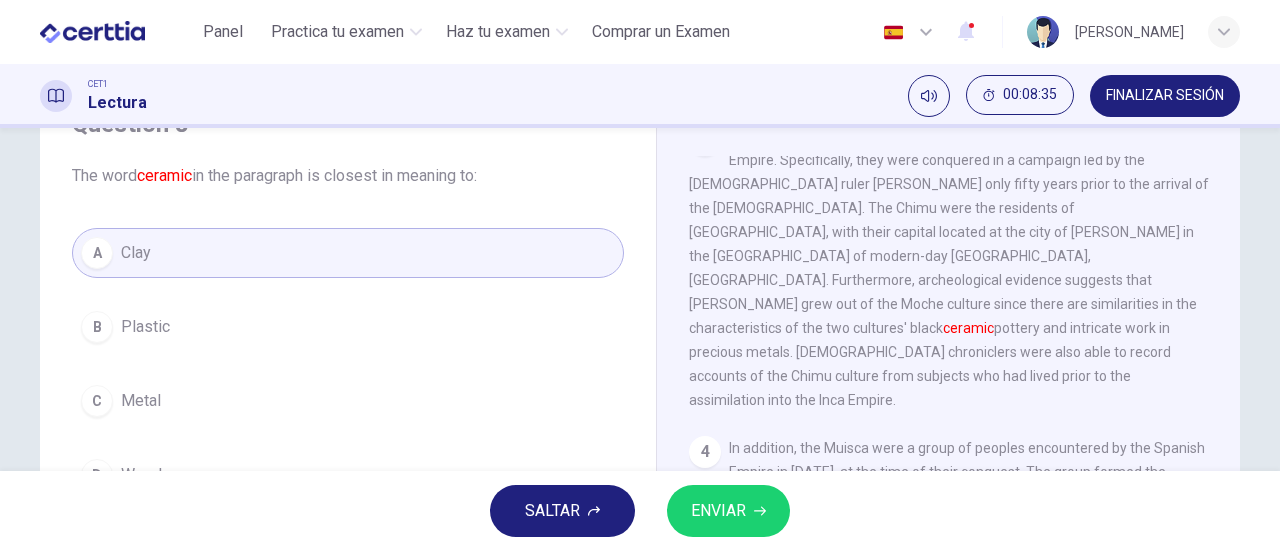 click on "ENVIAR" at bounding box center (728, 511) 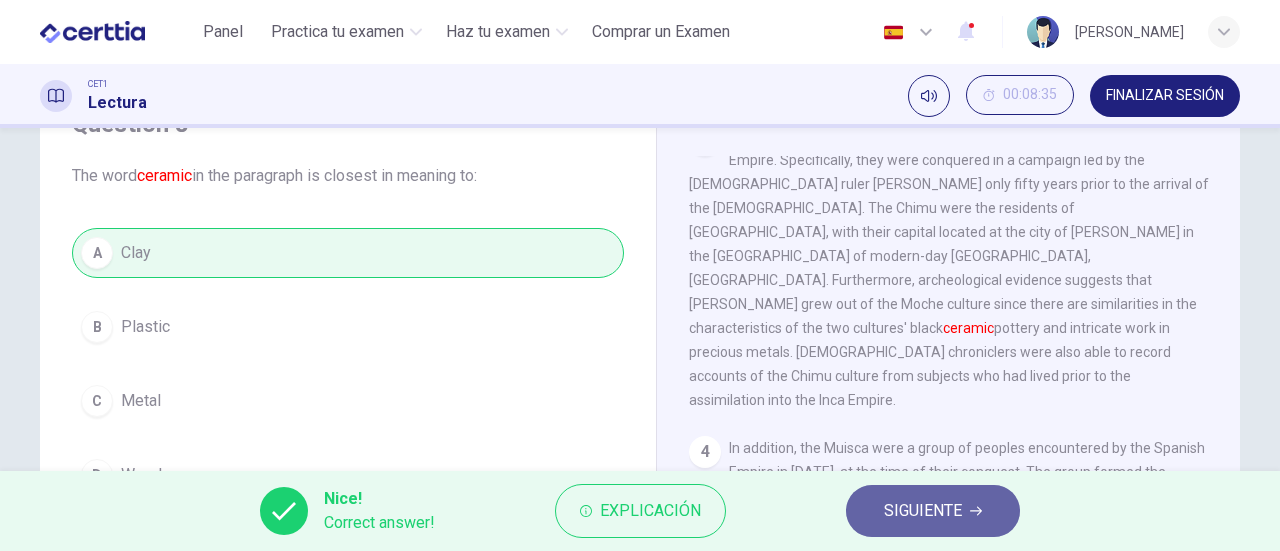 drag, startPoint x: 954, startPoint y: 529, endPoint x: 944, endPoint y: 527, distance: 10.198039 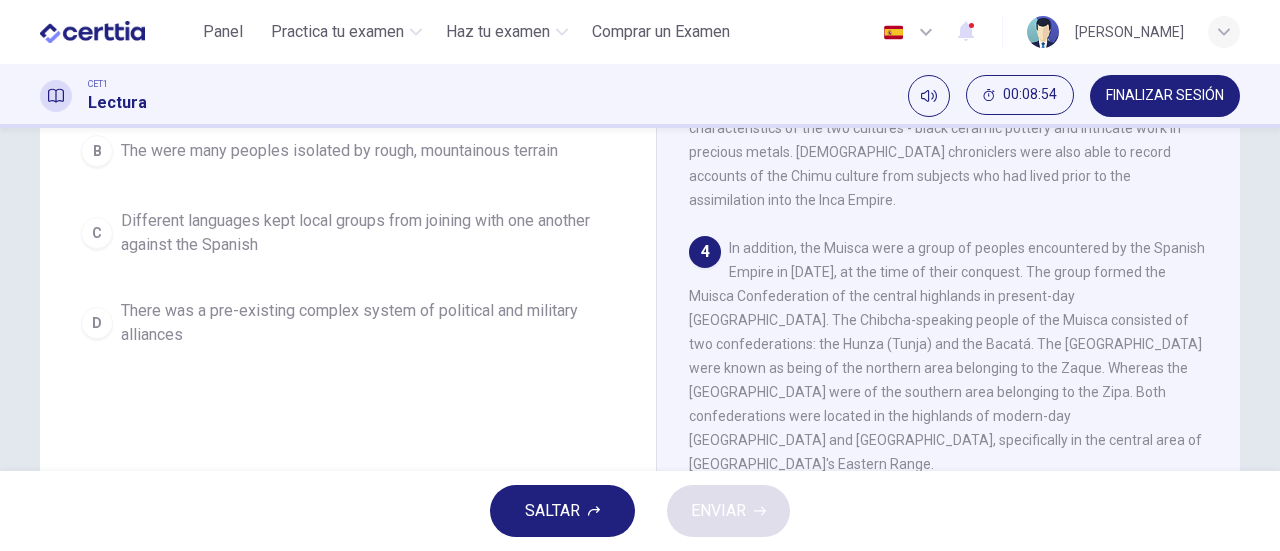 scroll, scrollTop: 200, scrollLeft: 0, axis: vertical 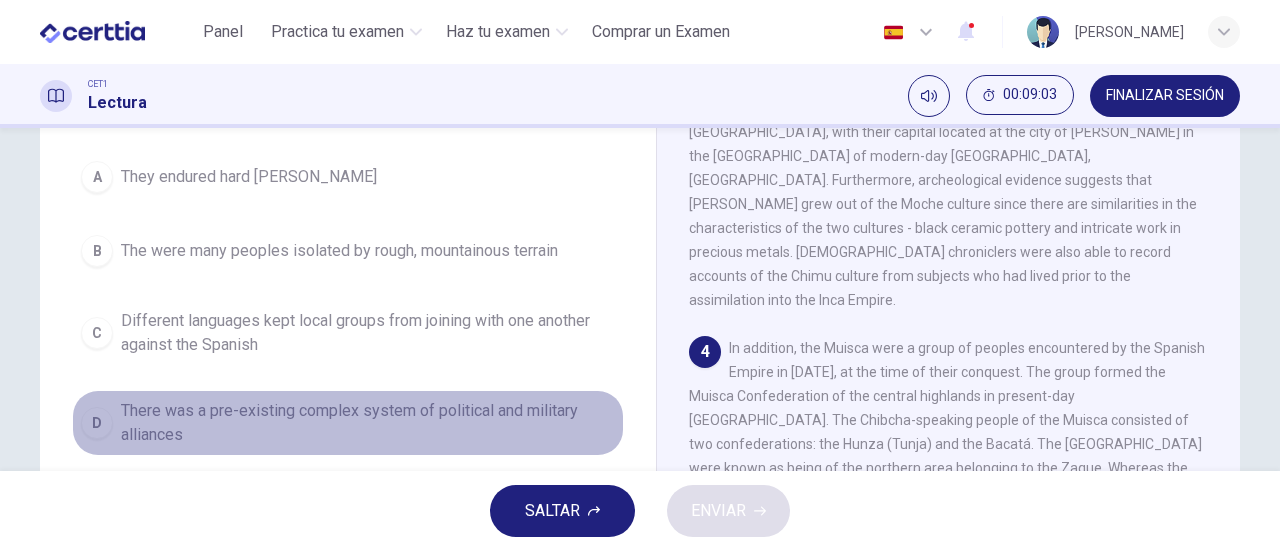 click on "There was a pre-existing complex system of political and military alliances" at bounding box center [368, 423] 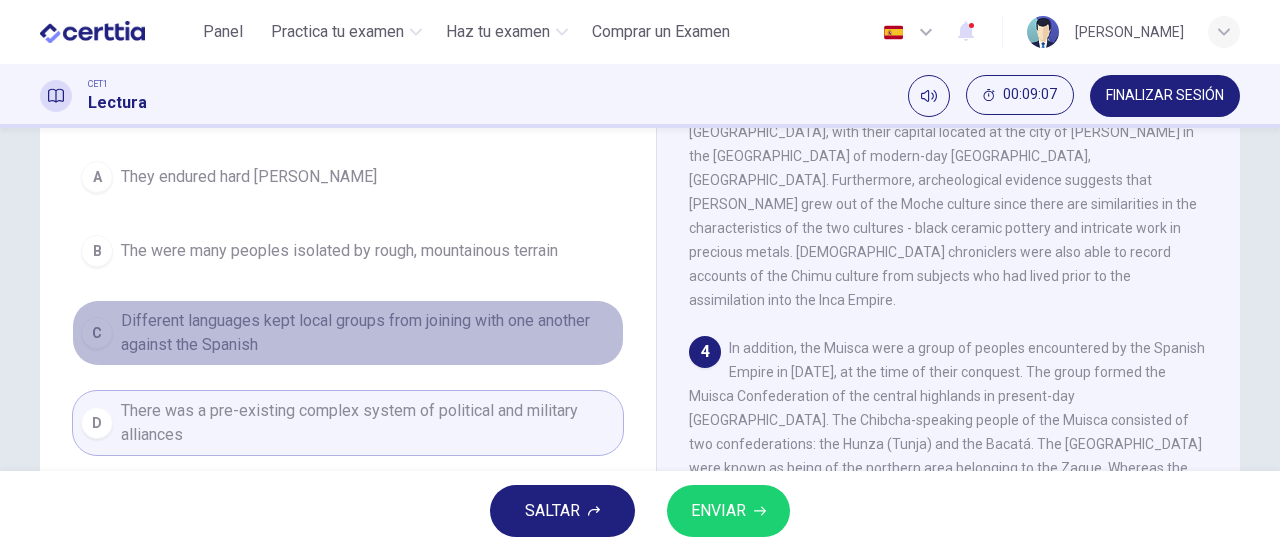 click on "Different languages kept local groups from joining with one another against the Spanish" at bounding box center [368, 333] 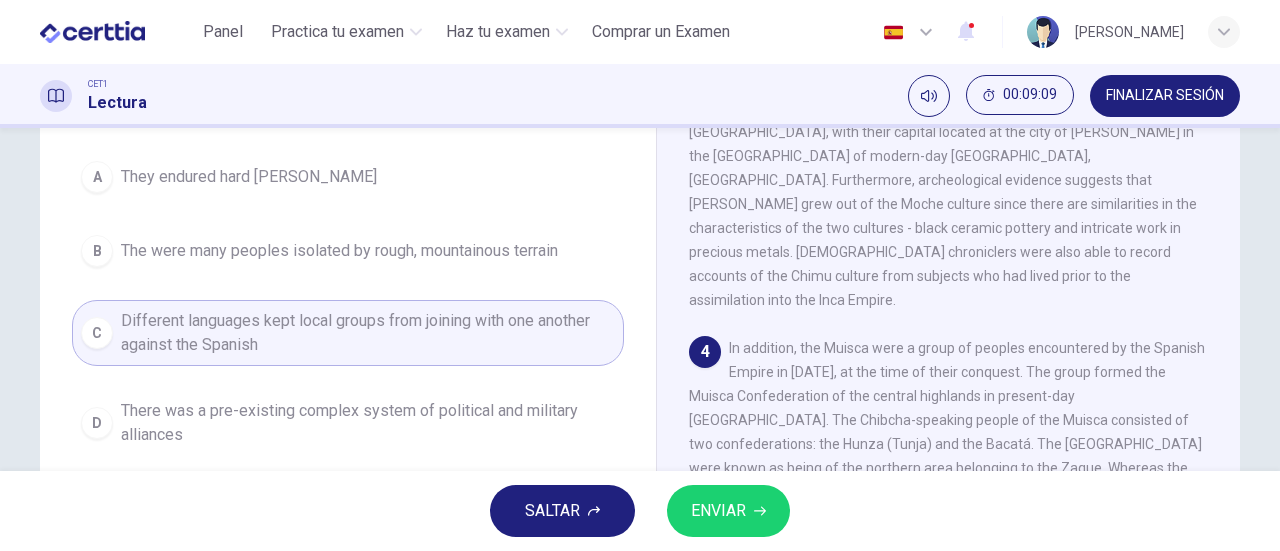 click on "ENVIAR" at bounding box center [728, 511] 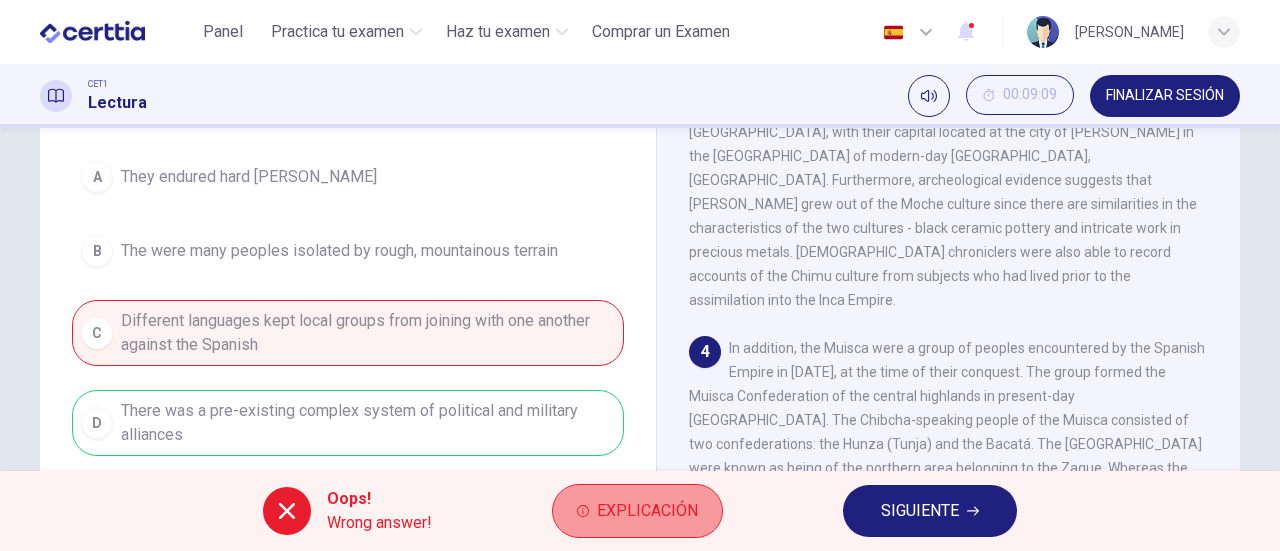 click on "Explicación" at bounding box center (647, 511) 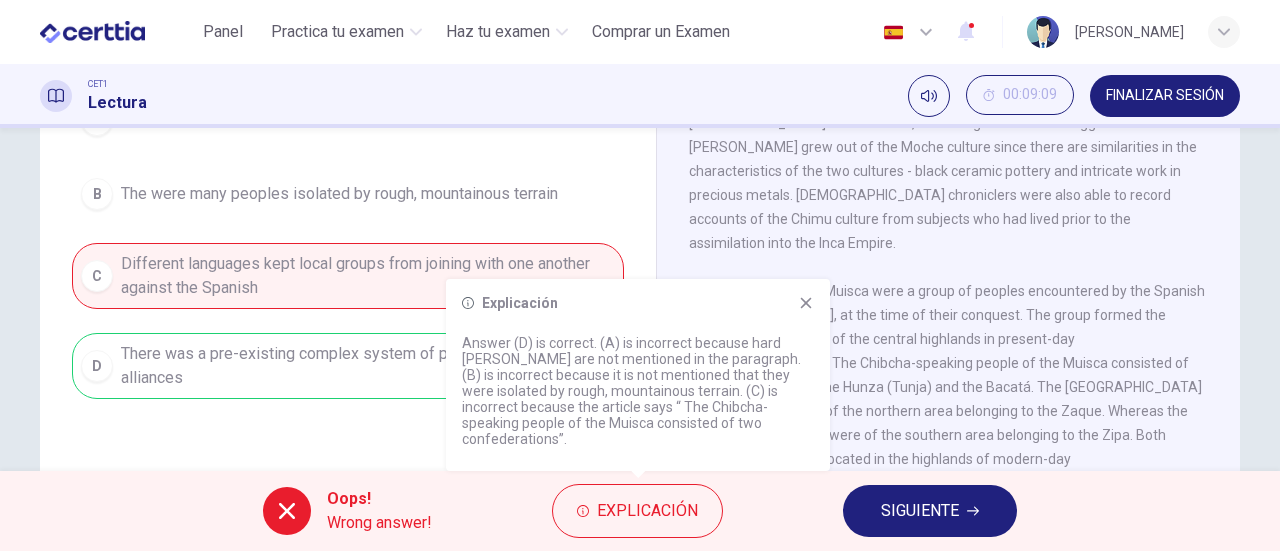 scroll, scrollTop: 300, scrollLeft: 0, axis: vertical 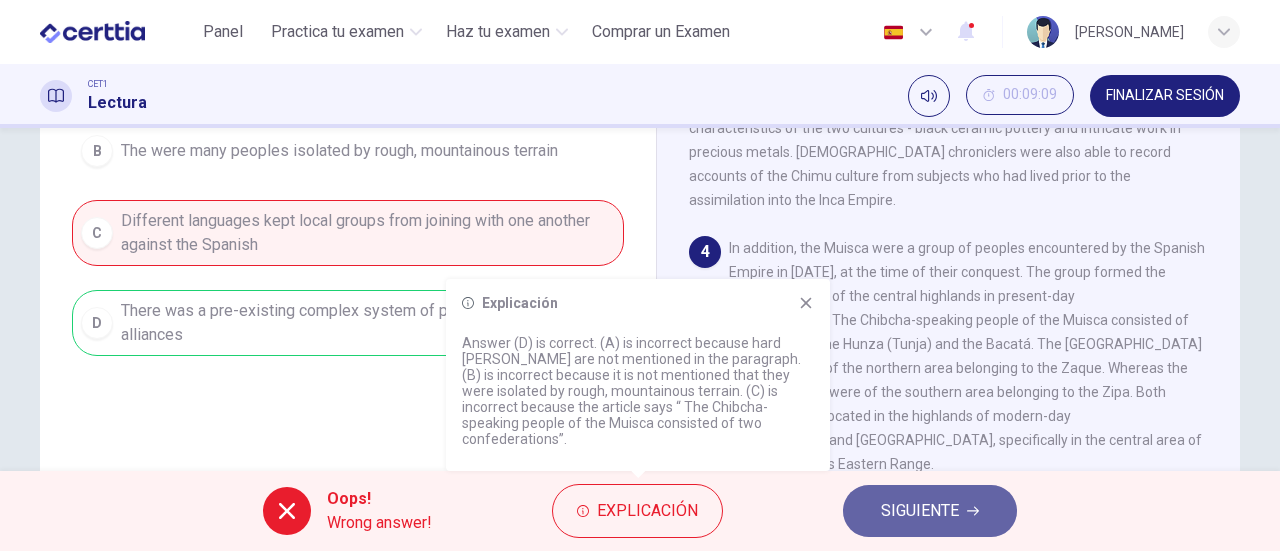 click on "SIGUIENTE" at bounding box center [920, 511] 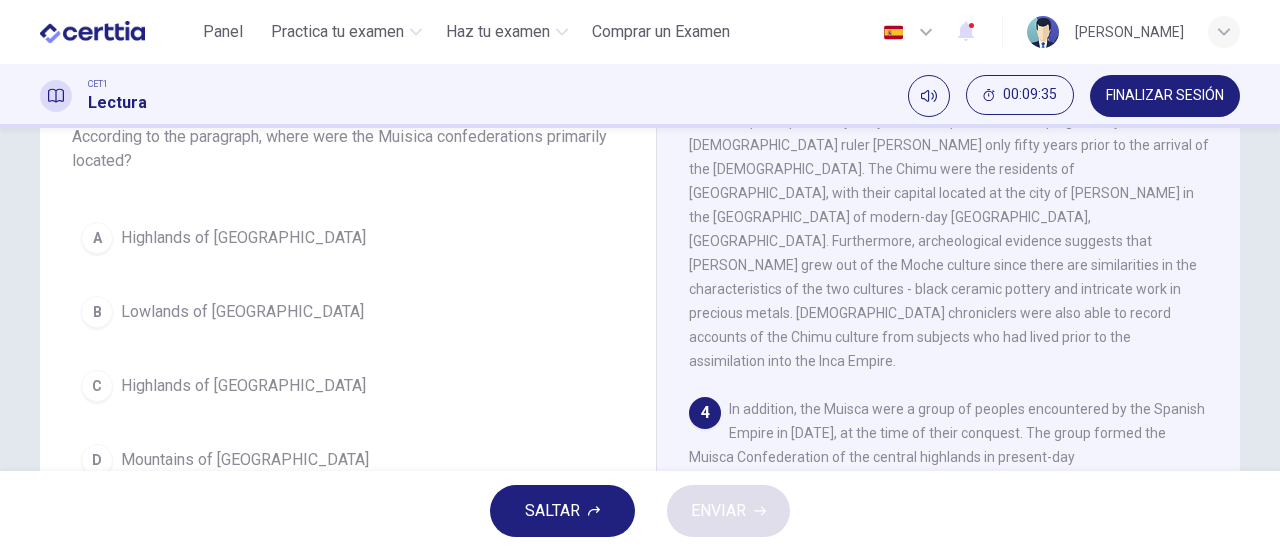 scroll, scrollTop: 200, scrollLeft: 0, axis: vertical 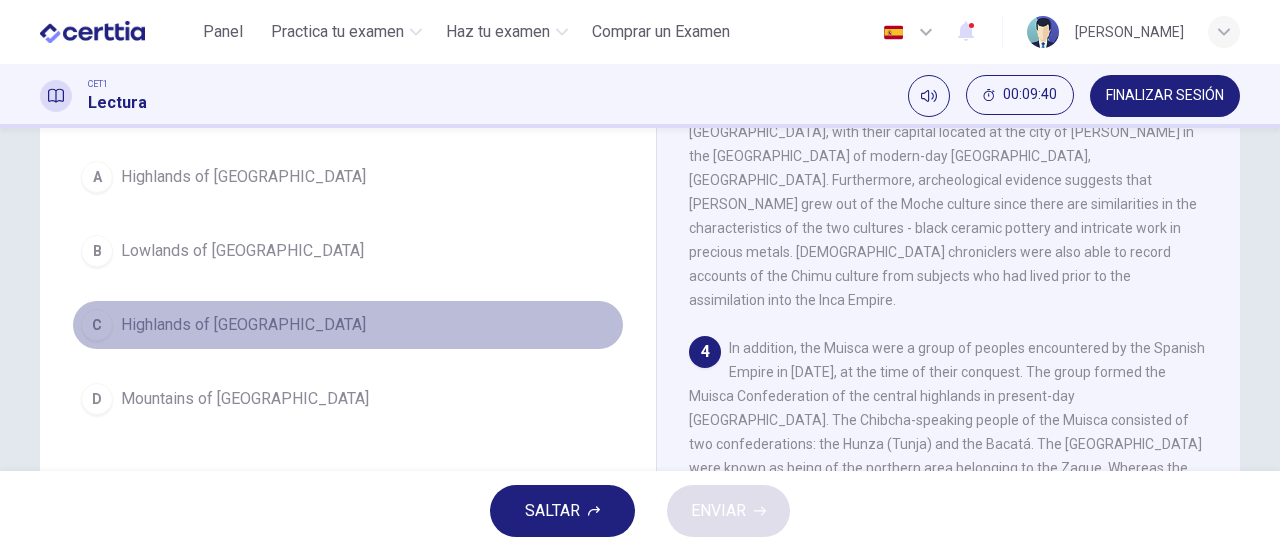click on "Highlands of Colombia" at bounding box center (243, 325) 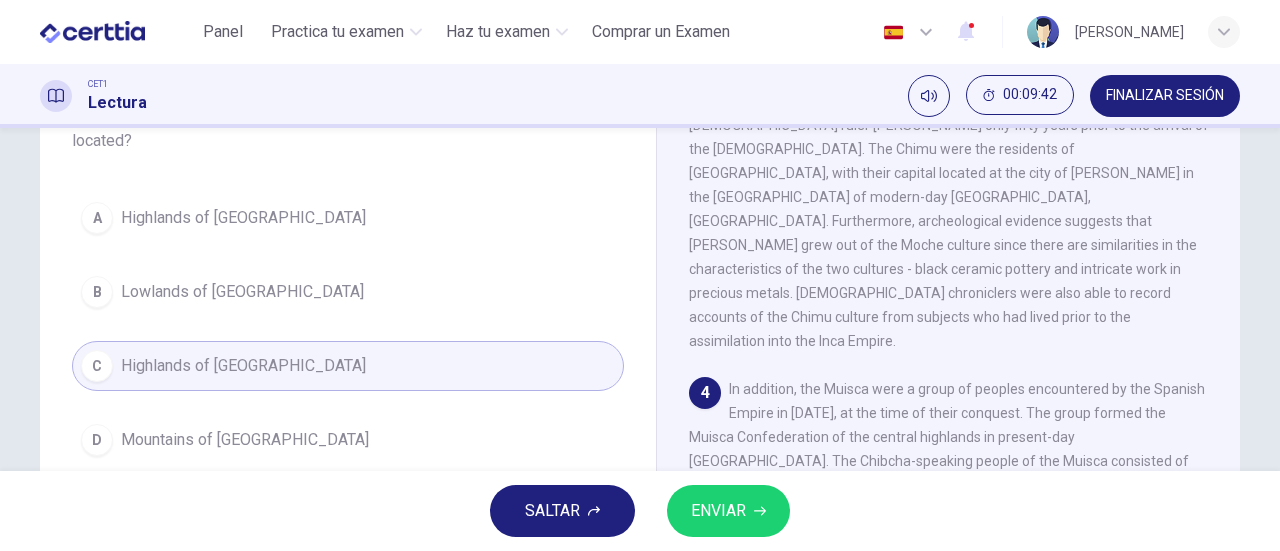 scroll, scrollTop: 200, scrollLeft: 0, axis: vertical 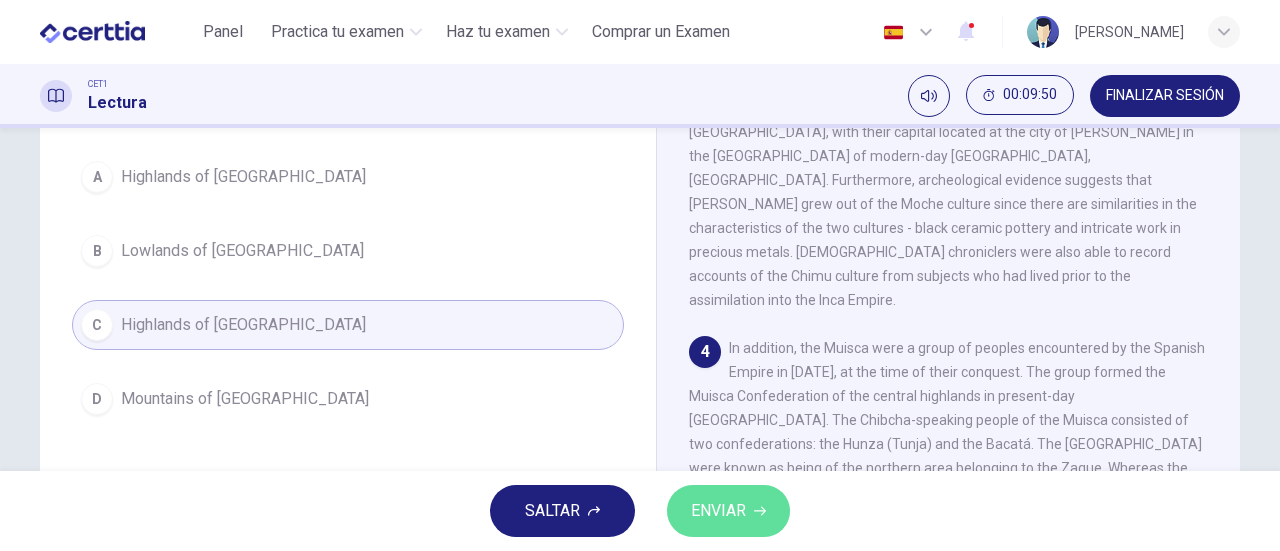 click on "ENVIAR" at bounding box center [728, 511] 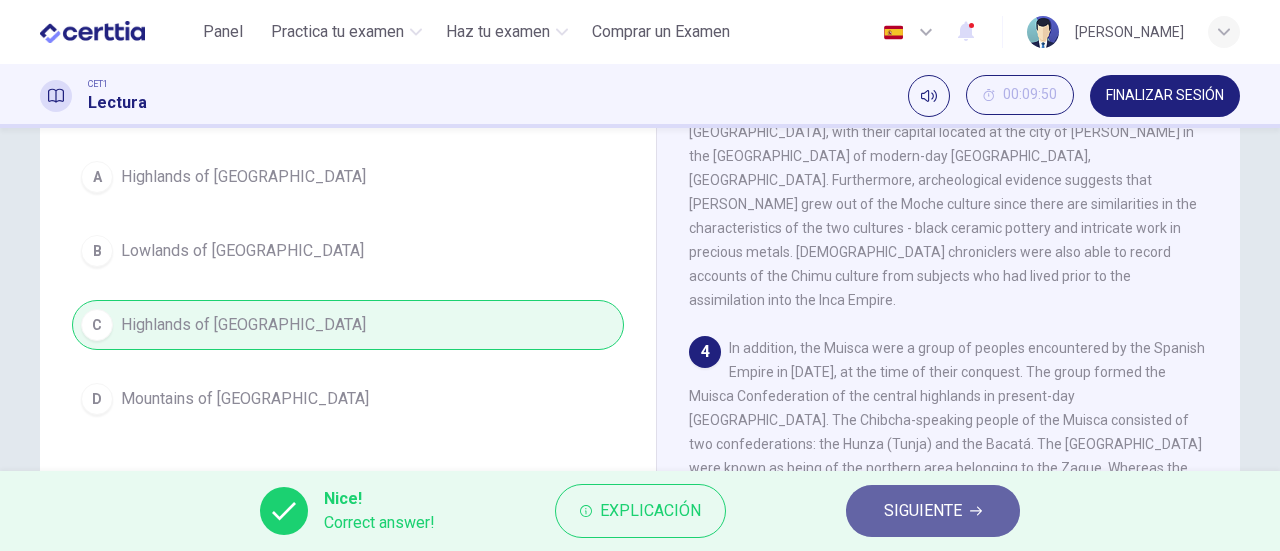 click on "SIGUIENTE" at bounding box center [933, 511] 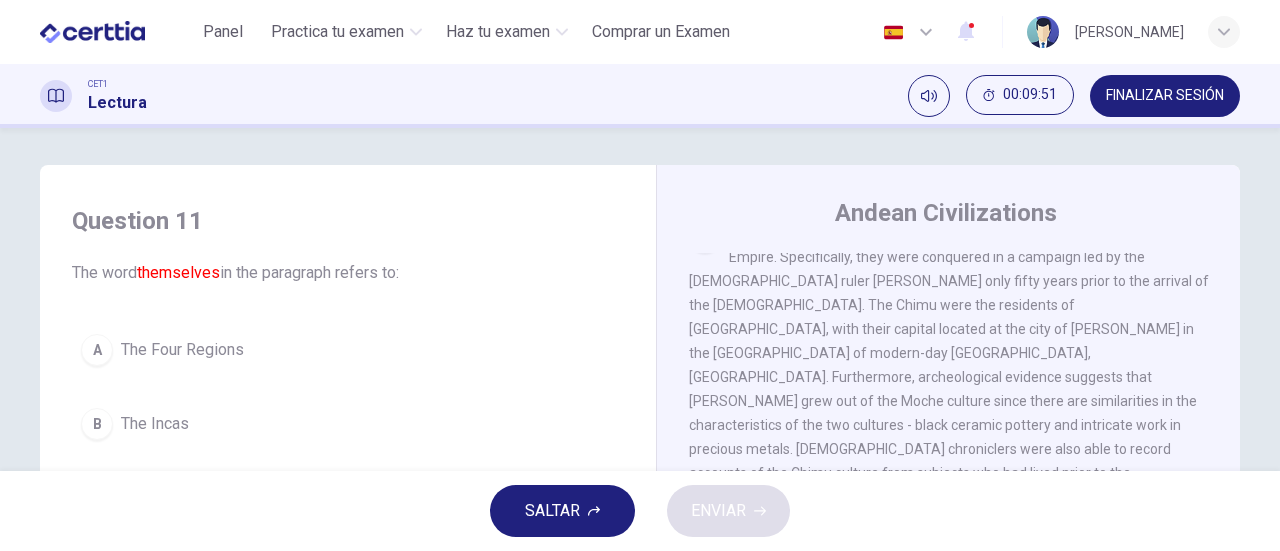scroll, scrollTop: 0, scrollLeft: 0, axis: both 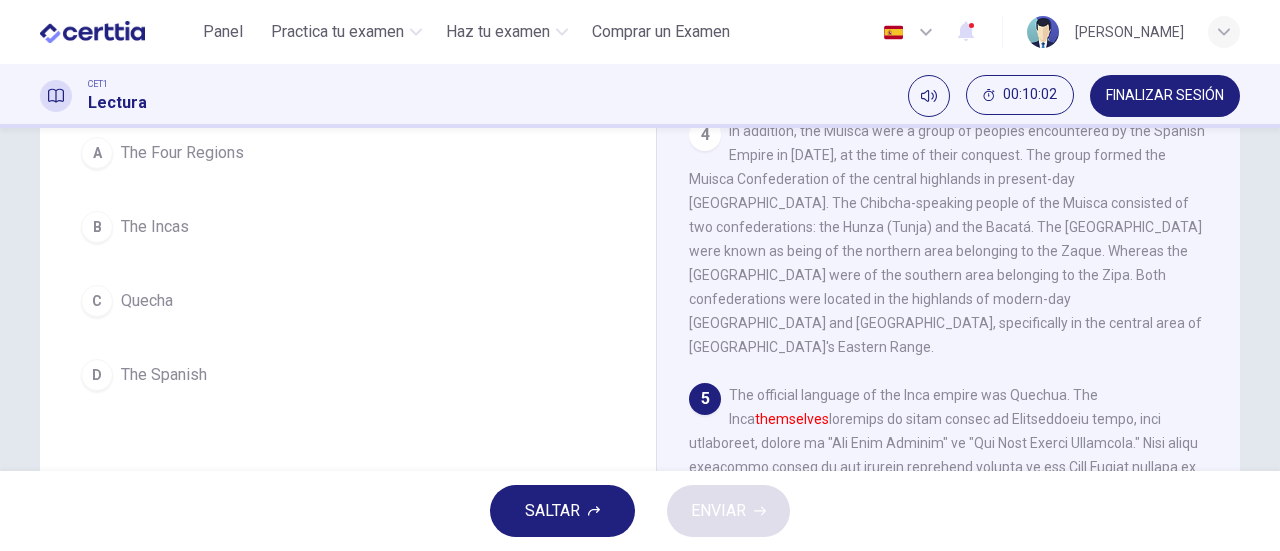 click on "The Incas" at bounding box center [155, 227] 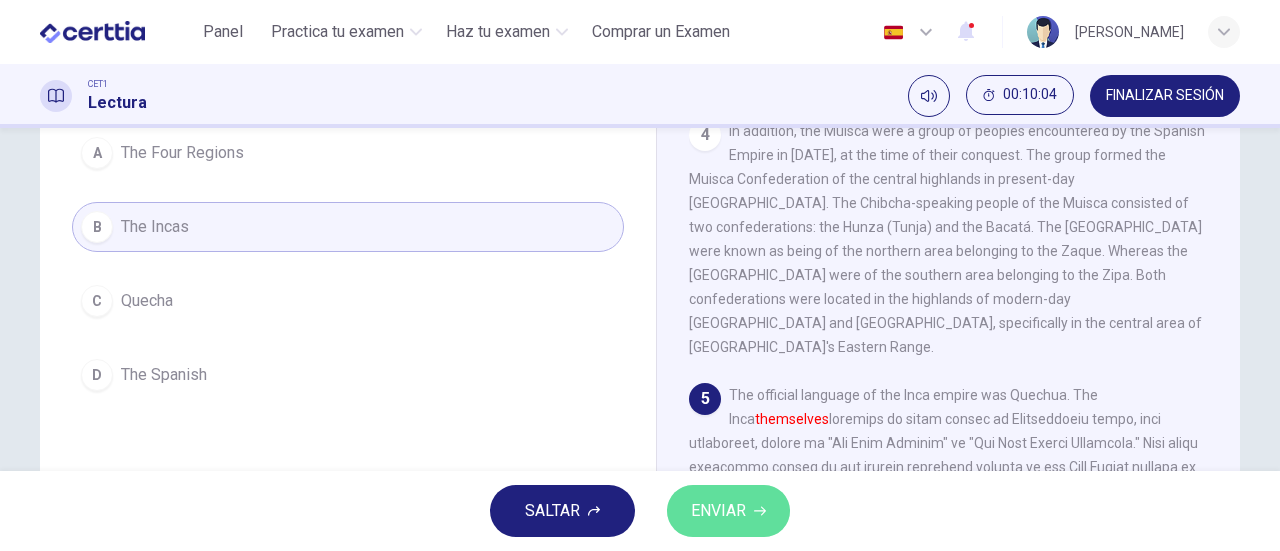 click on "ENVIAR" at bounding box center (718, 511) 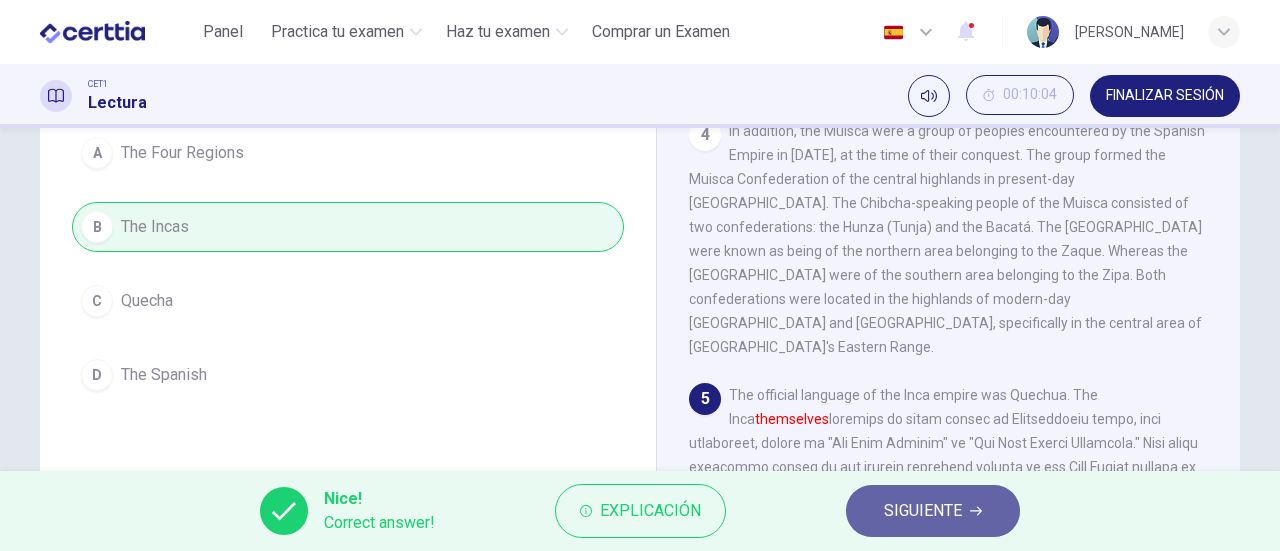 click on "SIGUIENTE" at bounding box center (923, 511) 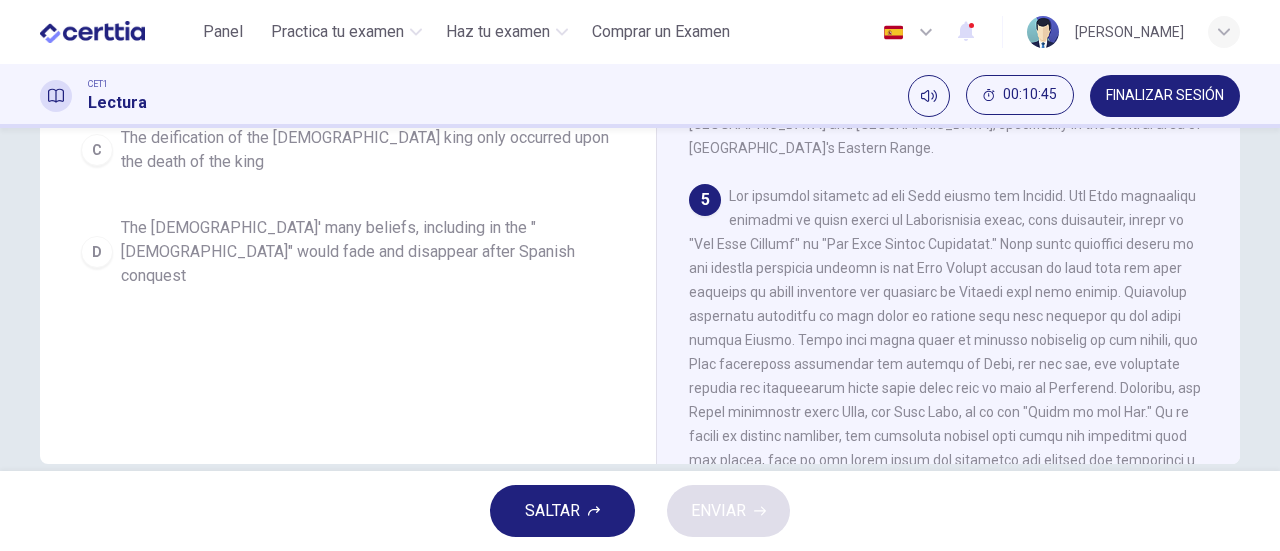 scroll, scrollTop: 400, scrollLeft: 0, axis: vertical 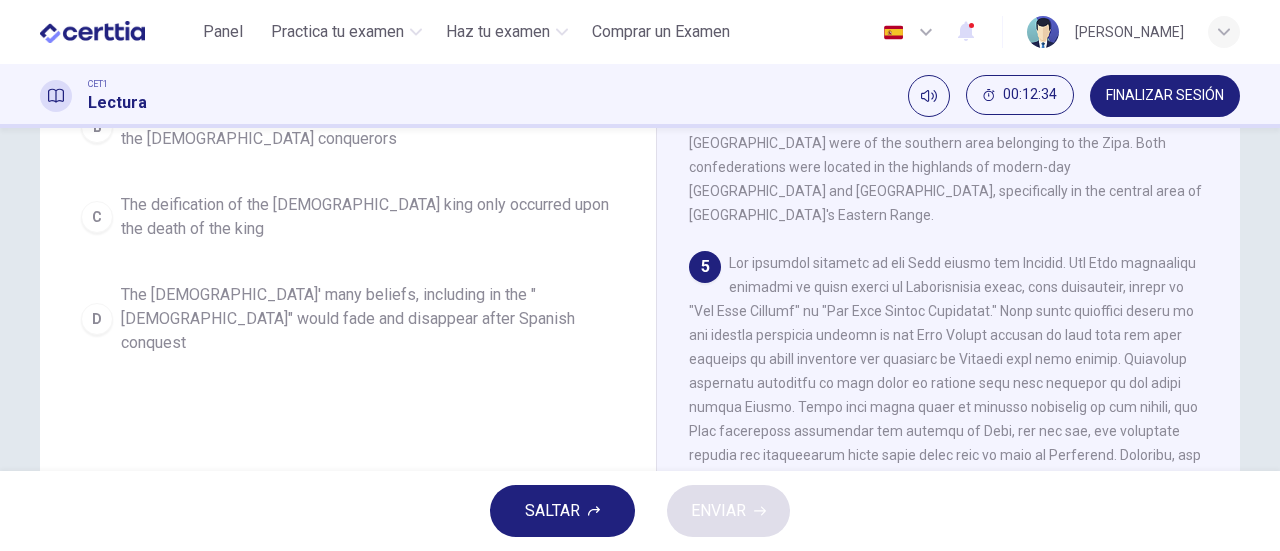 click on "The Incas' many beliefs, including in the "sun god" would fade and disappear after Spanish conquest" at bounding box center (368, 319) 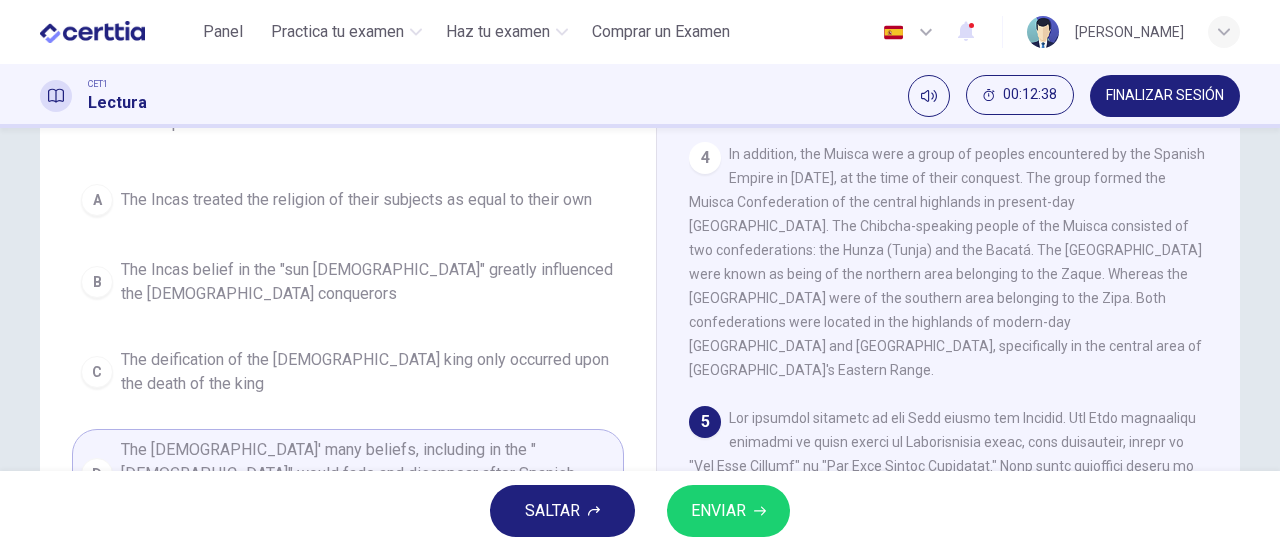 scroll, scrollTop: 132, scrollLeft: 0, axis: vertical 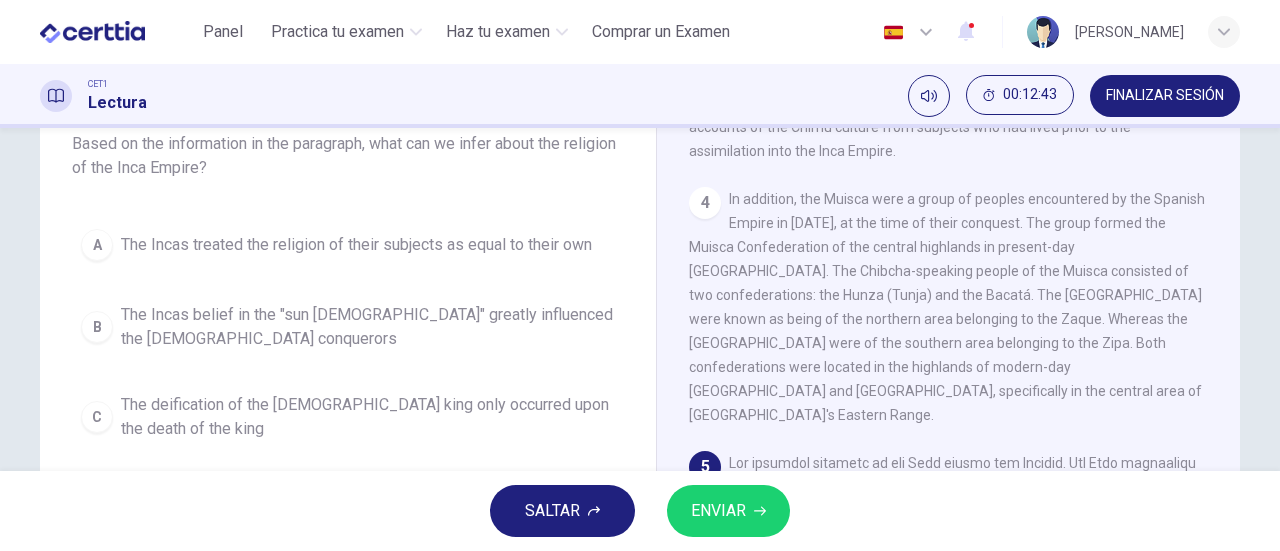click on "ENVIAR" at bounding box center [718, 511] 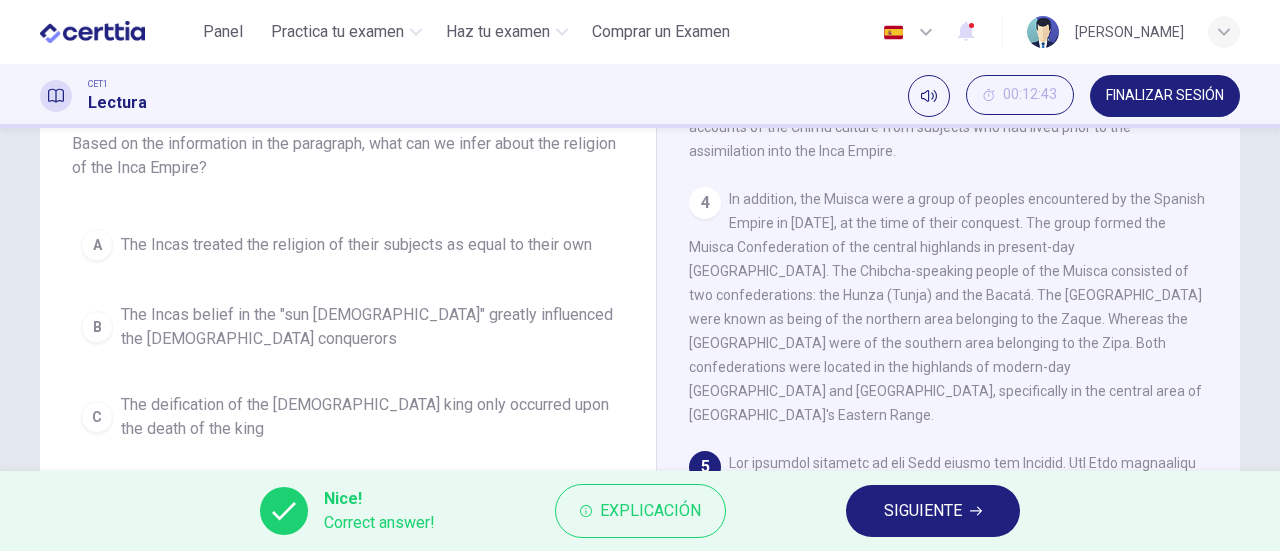 click on "SIGUIENTE" at bounding box center (923, 511) 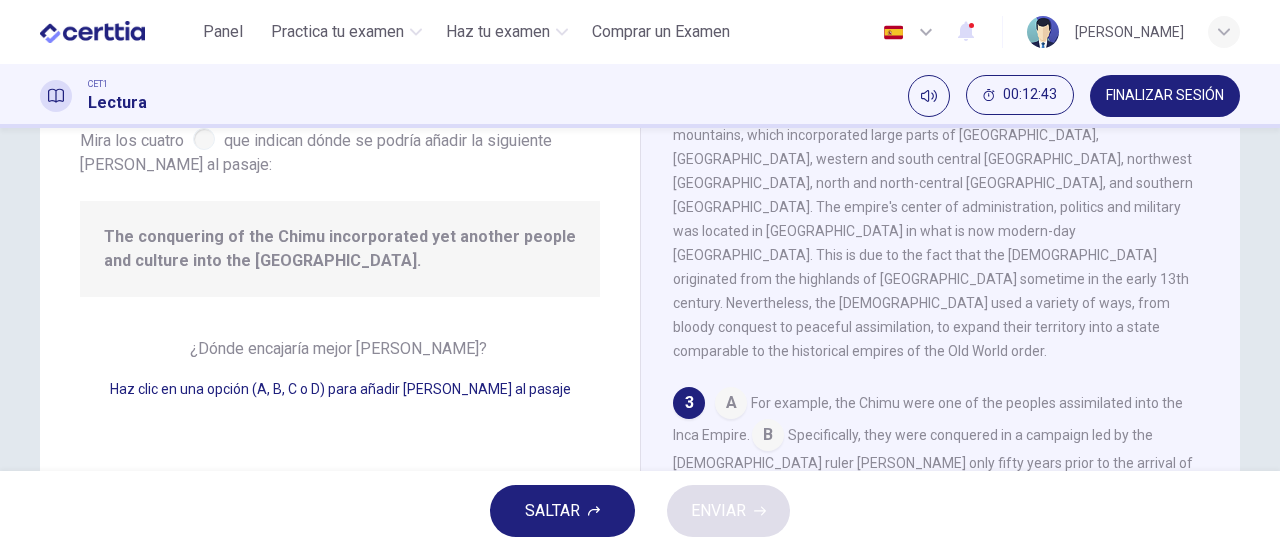 scroll, scrollTop: 538, scrollLeft: 0, axis: vertical 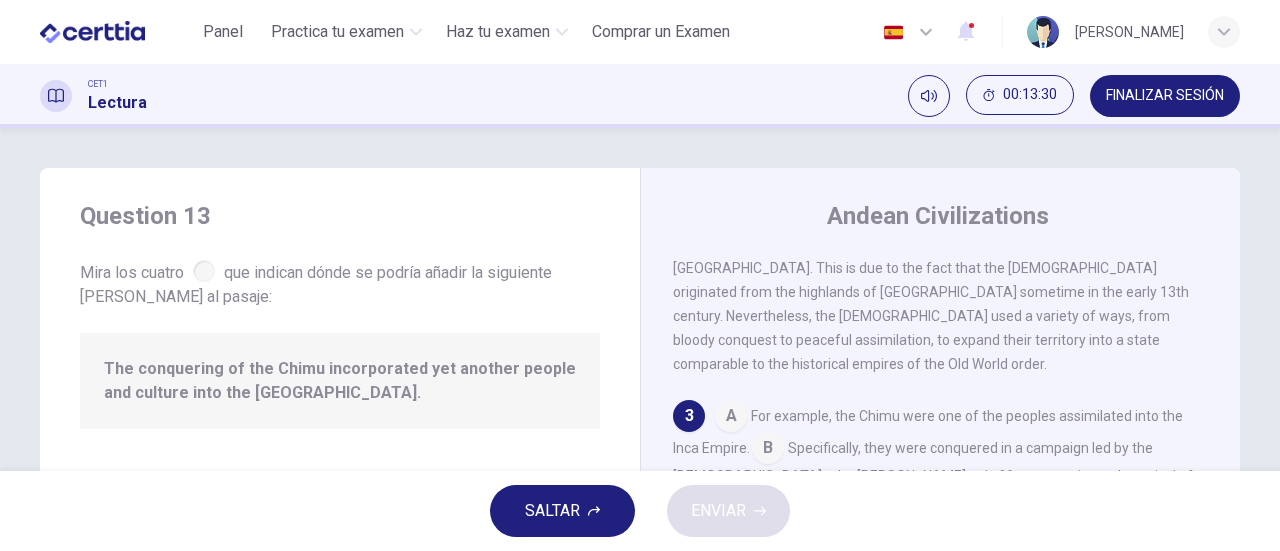 click at bounding box center [731, 418] 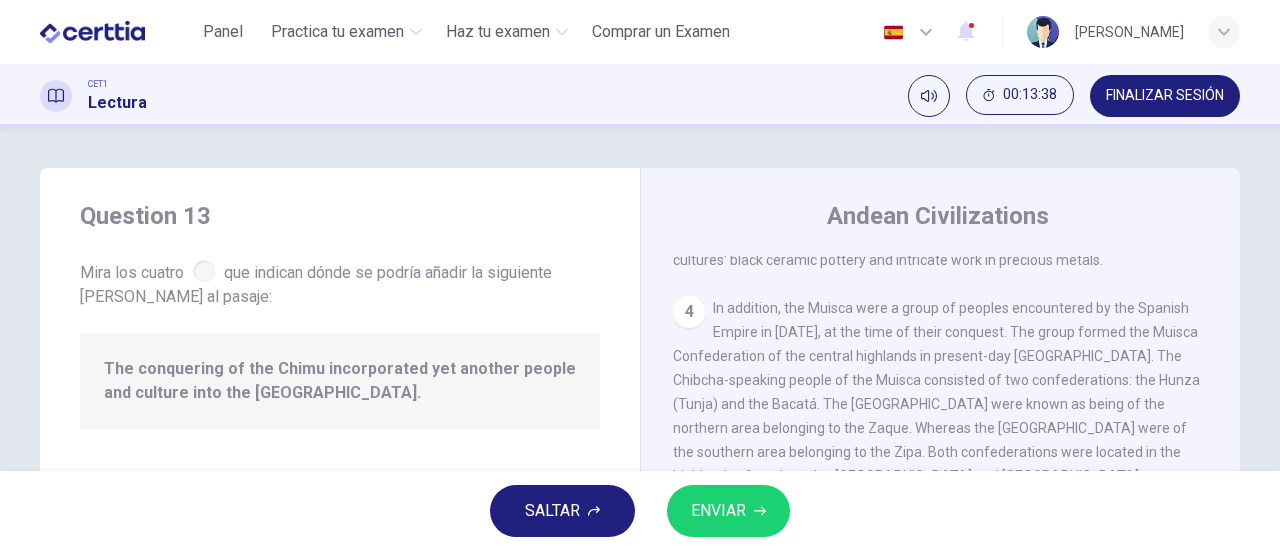 scroll, scrollTop: 1001, scrollLeft: 0, axis: vertical 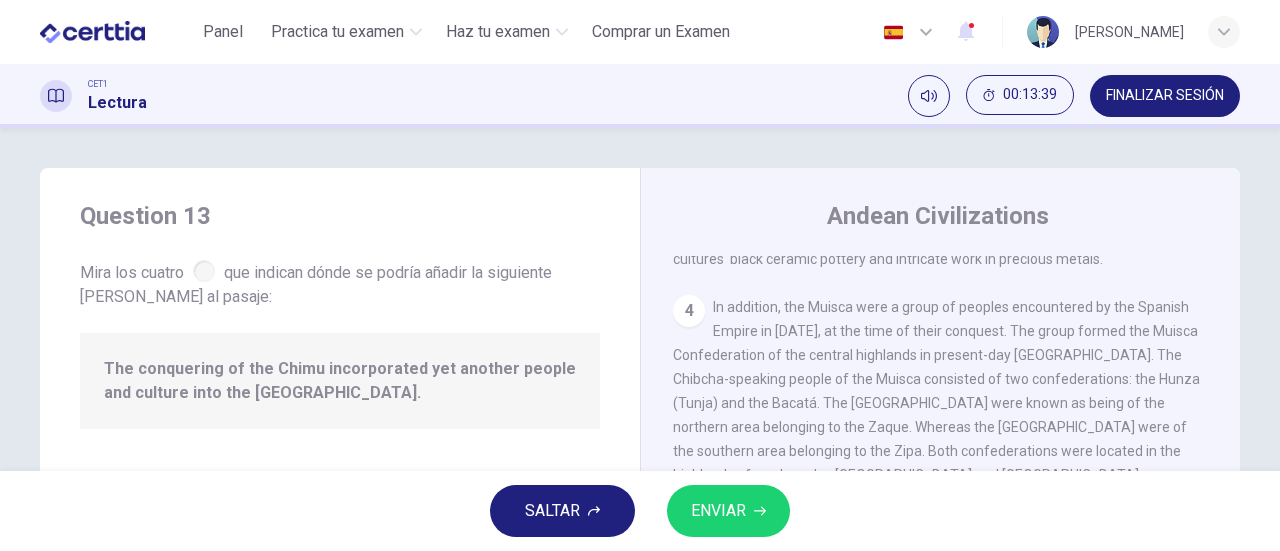 click on "ENVIAR" at bounding box center [728, 511] 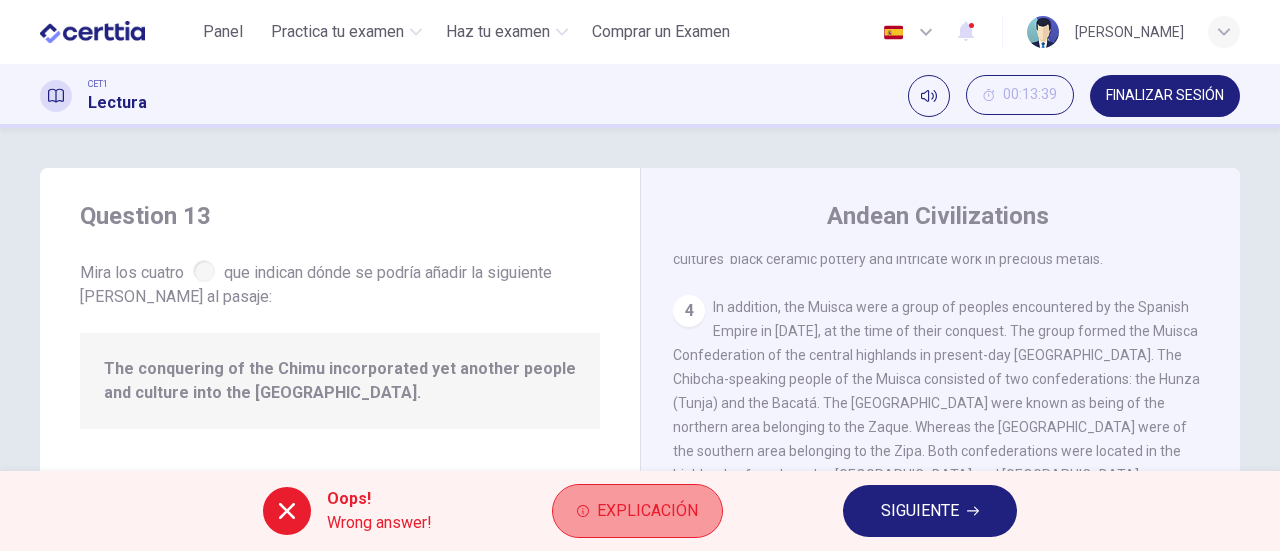click on "Explicación" at bounding box center [637, 511] 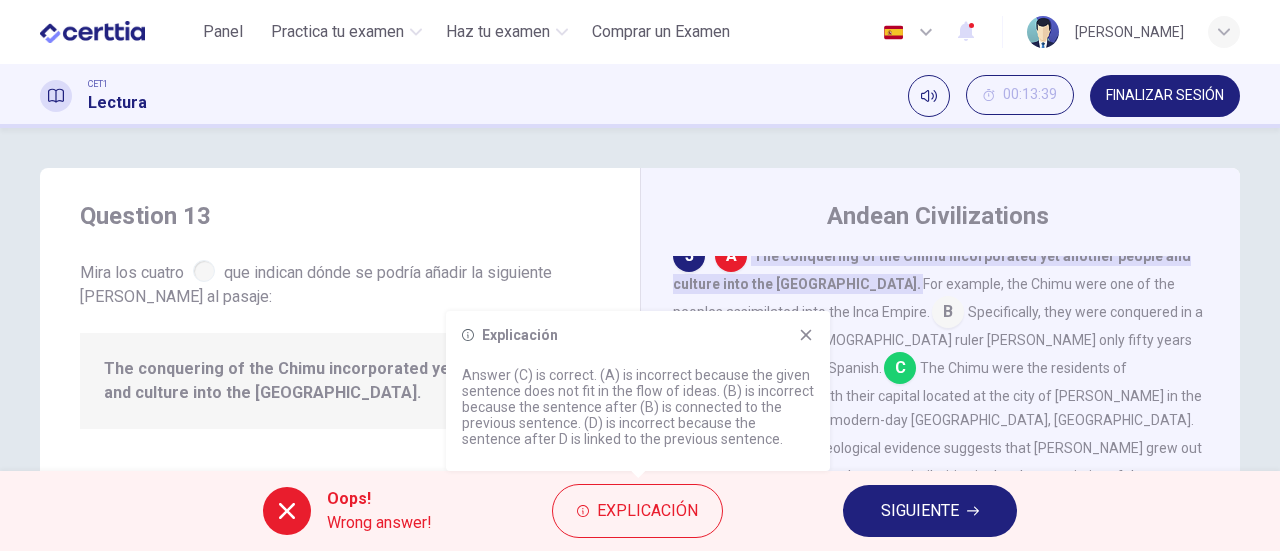scroll, scrollTop: 801, scrollLeft: 0, axis: vertical 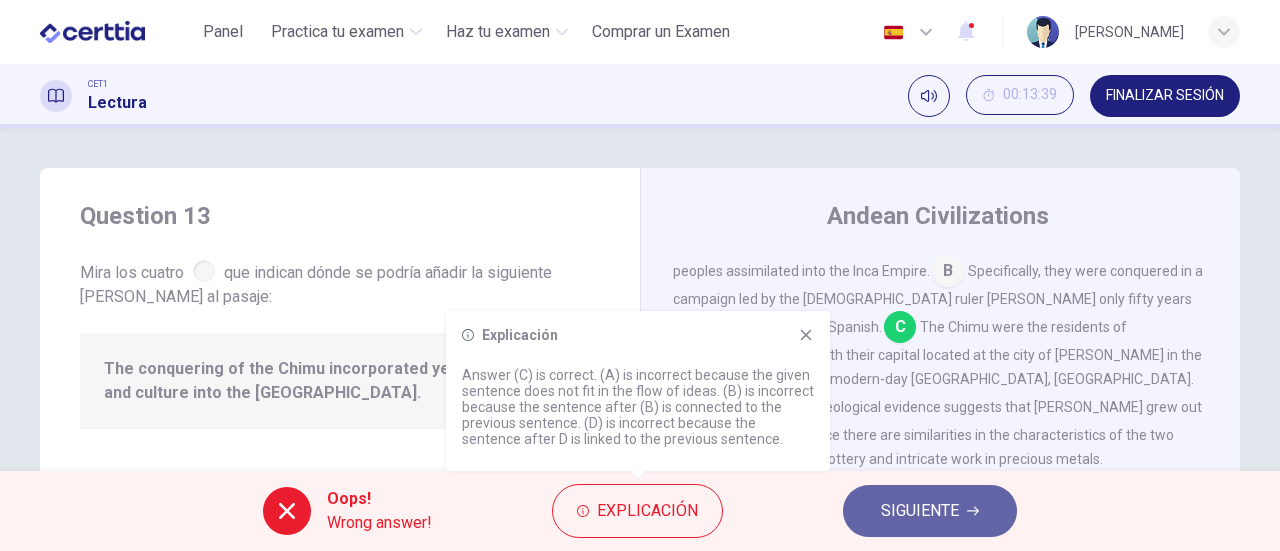 click on "SIGUIENTE" at bounding box center (930, 511) 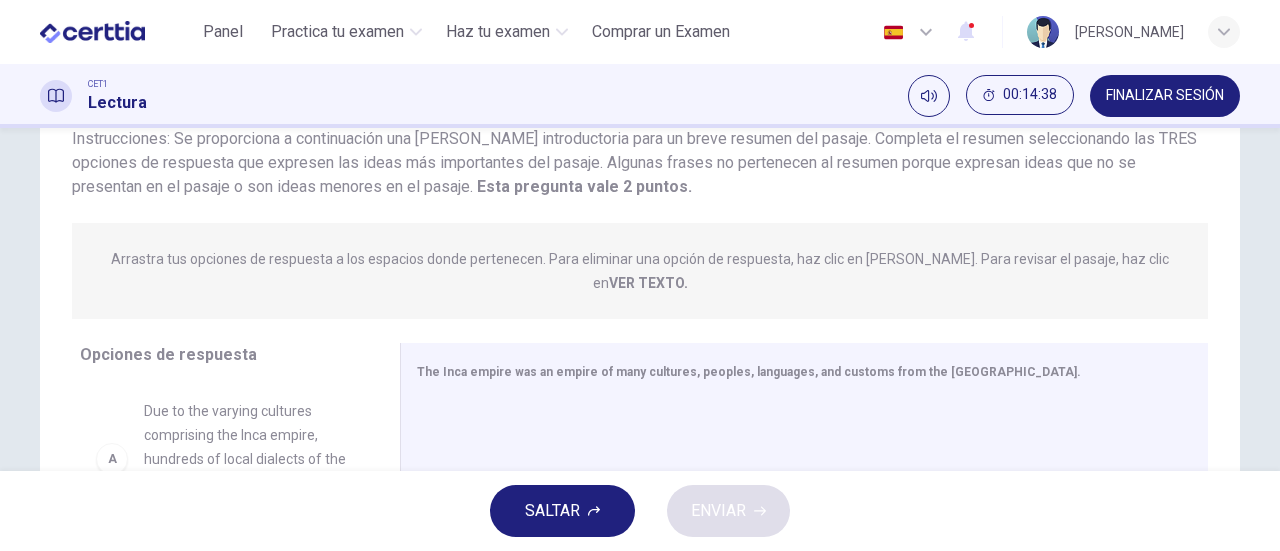 scroll, scrollTop: 200, scrollLeft: 0, axis: vertical 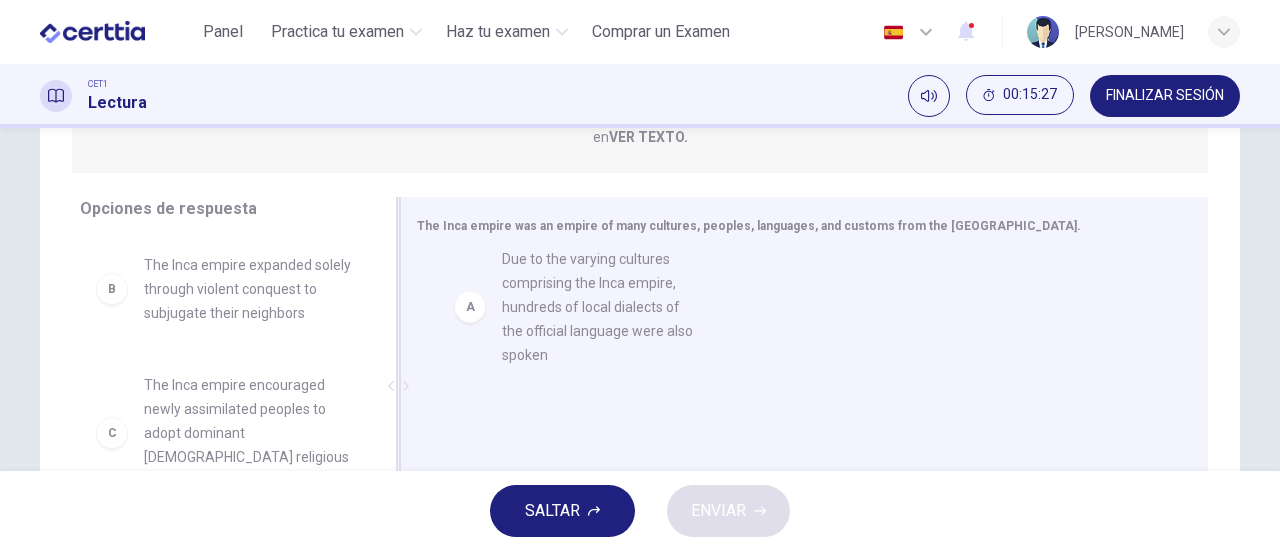 drag, startPoint x: 139, startPoint y: 281, endPoint x: 507, endPoint y: 299, distance: 368.43994 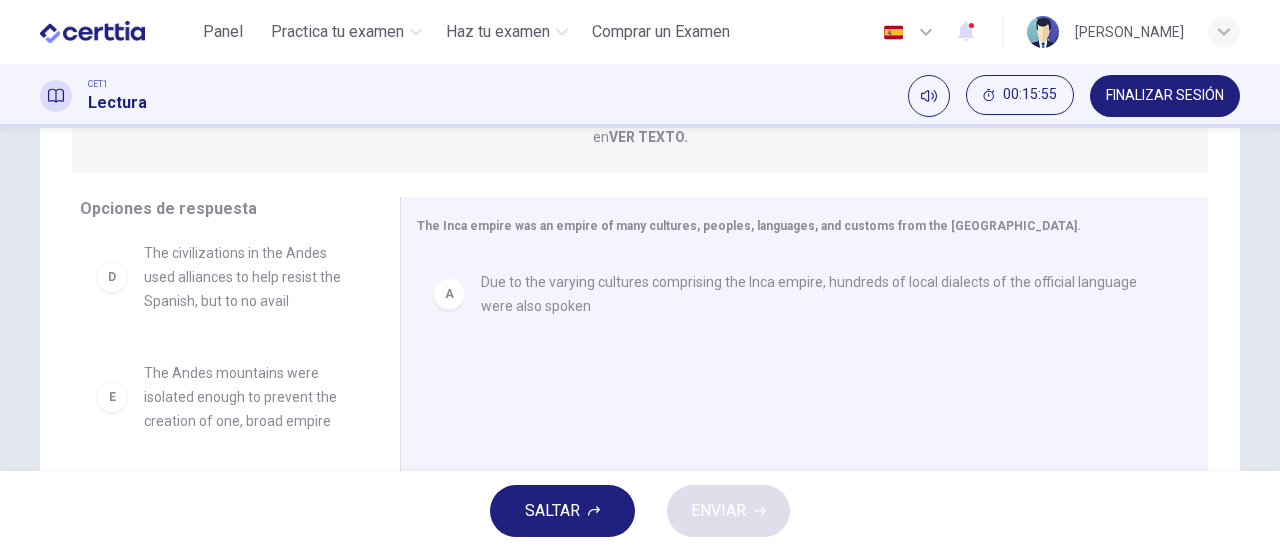 scroll, scrollTop: 200, scrollLeft: 0, axis: vertical 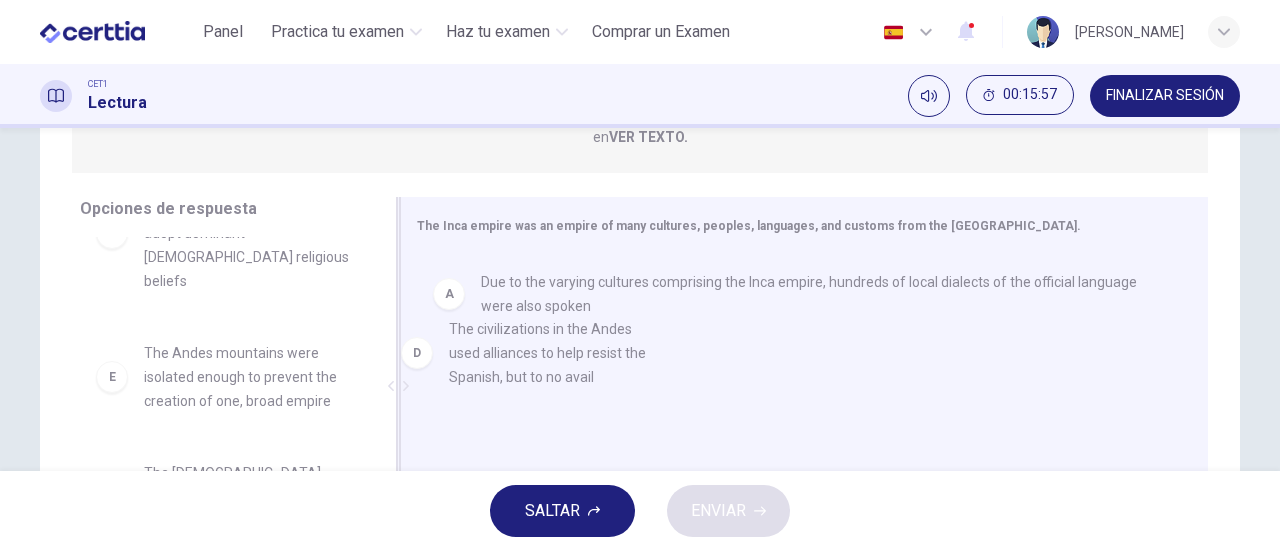 drag, startPoint x: 197, startPoint y: 337, endPoint x: 514, endPoint y: 361, distance: 317.90723 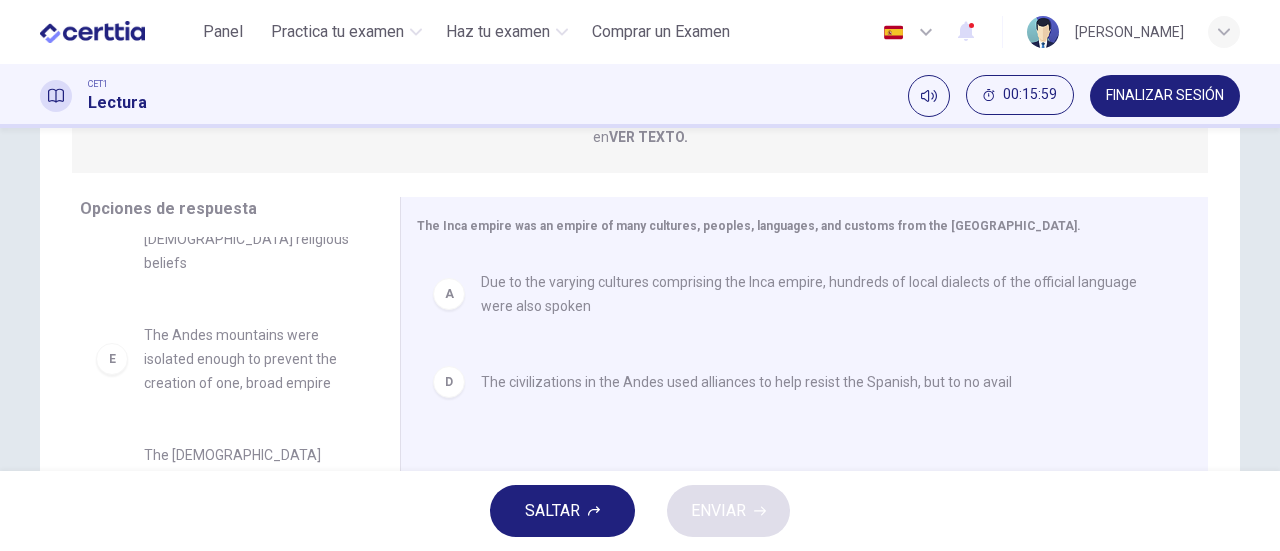 scroll, scrollTop: 228, scrollLeft: 0, axis: vertical 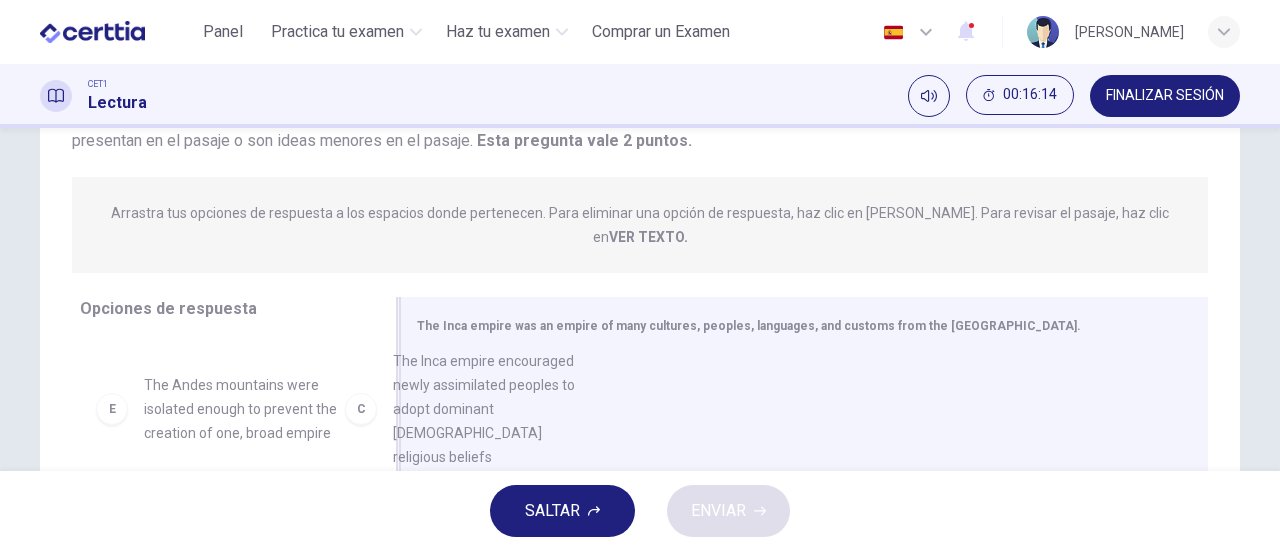 drag, startPoint x: 190, startPoint y: 392, endPoint x: 462, endPoint y: 391, distance: 272.00183 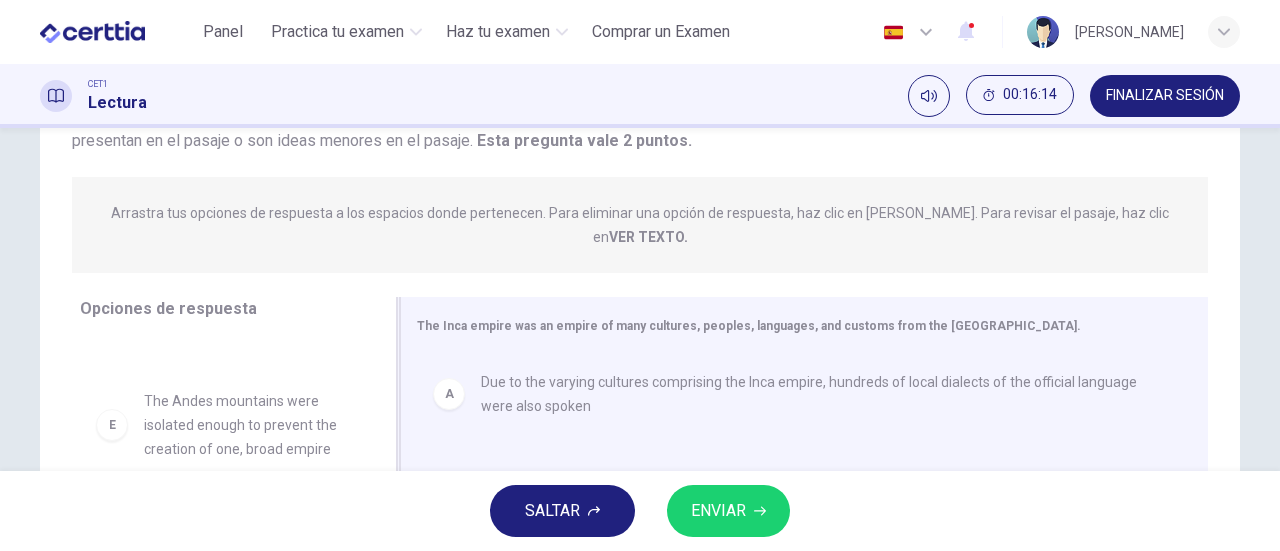 scroll, scrollTop: 84, scrollLeft: 0, axis: vertical 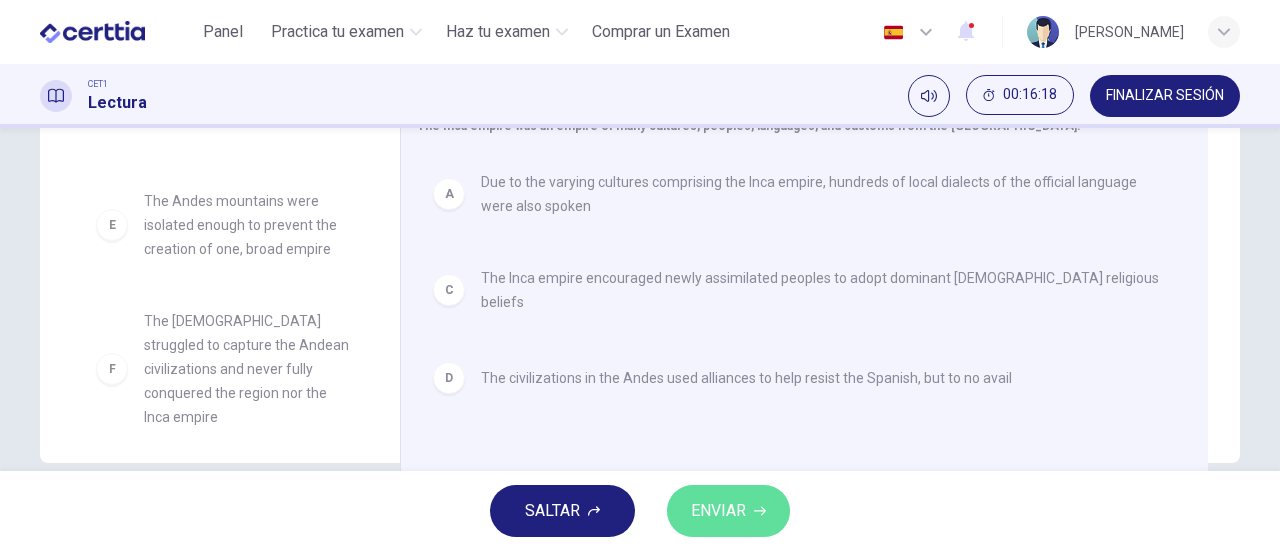 click on "ENVIAR" at bounding box center (718, 511) 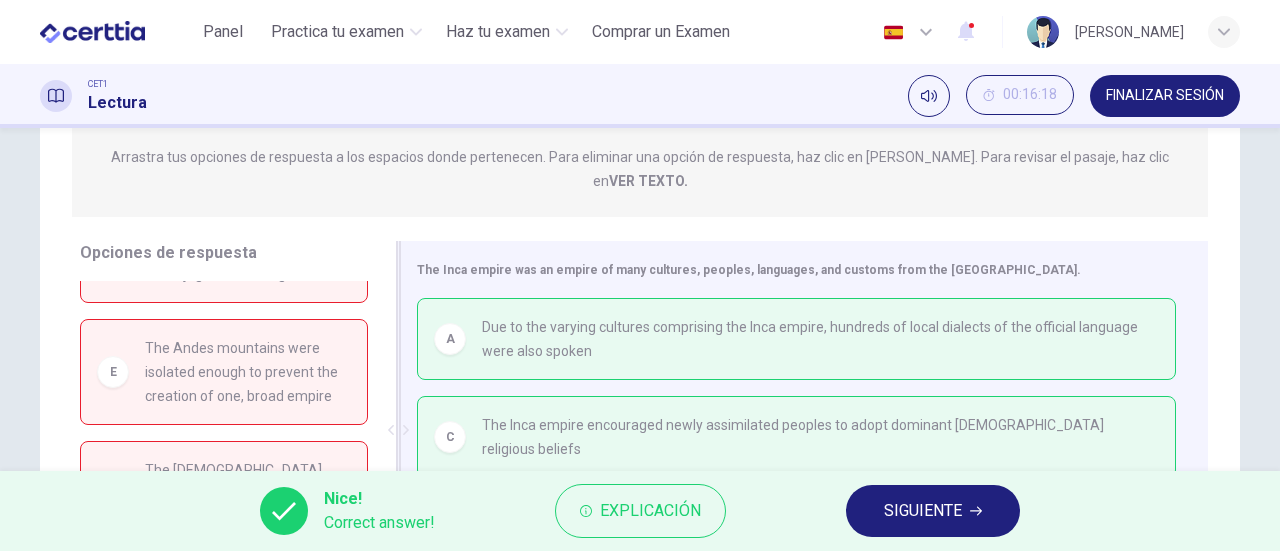 scroll, scrollTop: 200, scrollLeft: 0, axis: vertical 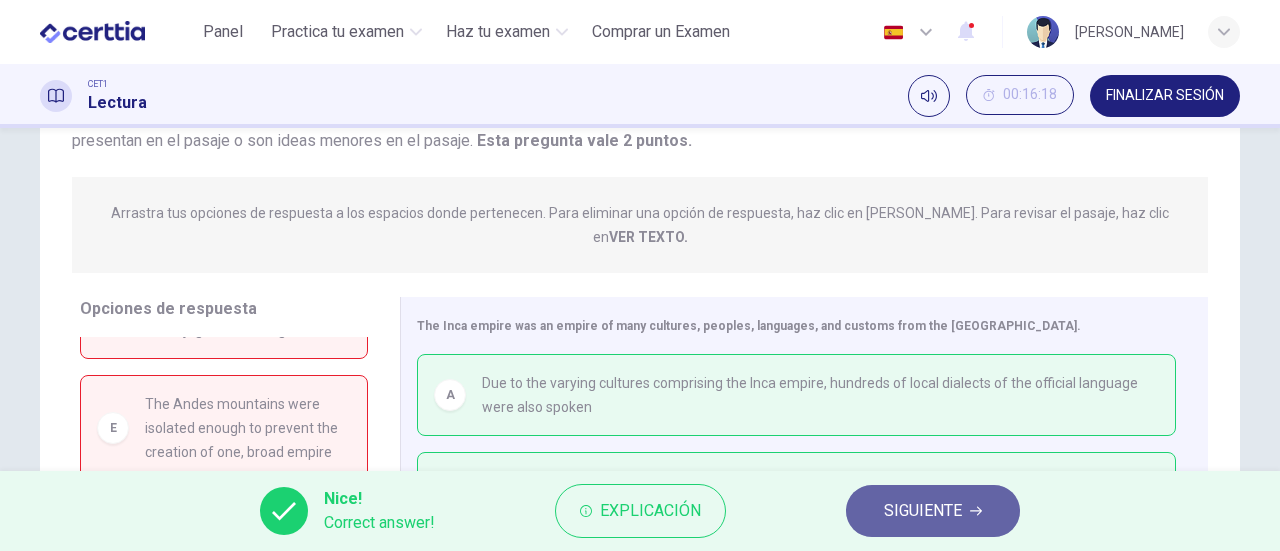 click on "SIGUIENTE" at bounding box center [933, 511] 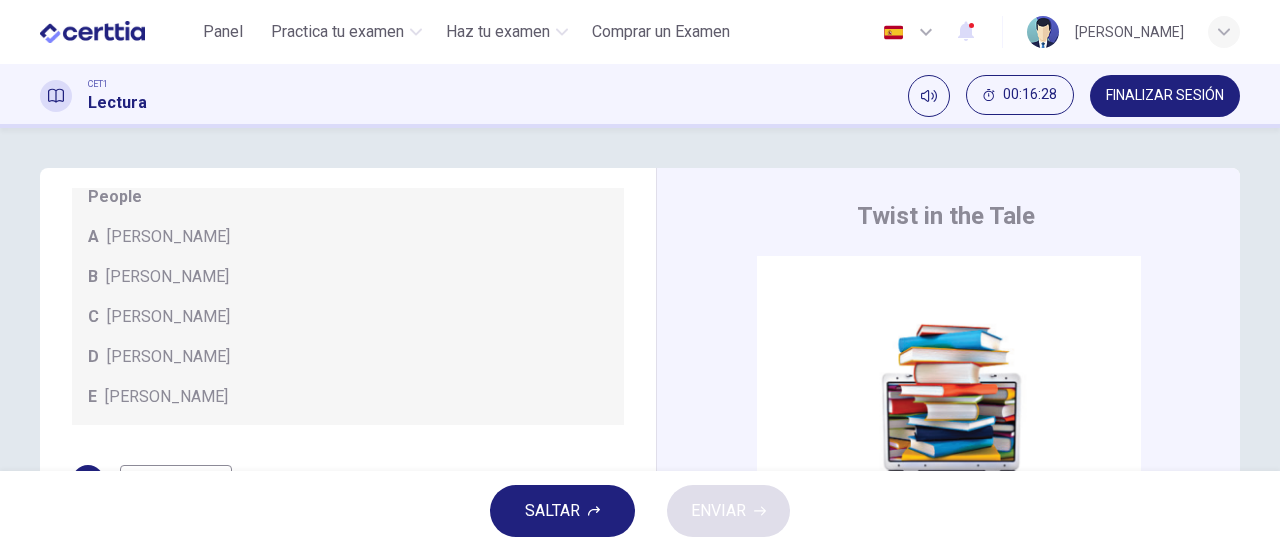 scroll, scrollTop: 192, scrollLeft: 0, axis: vertical 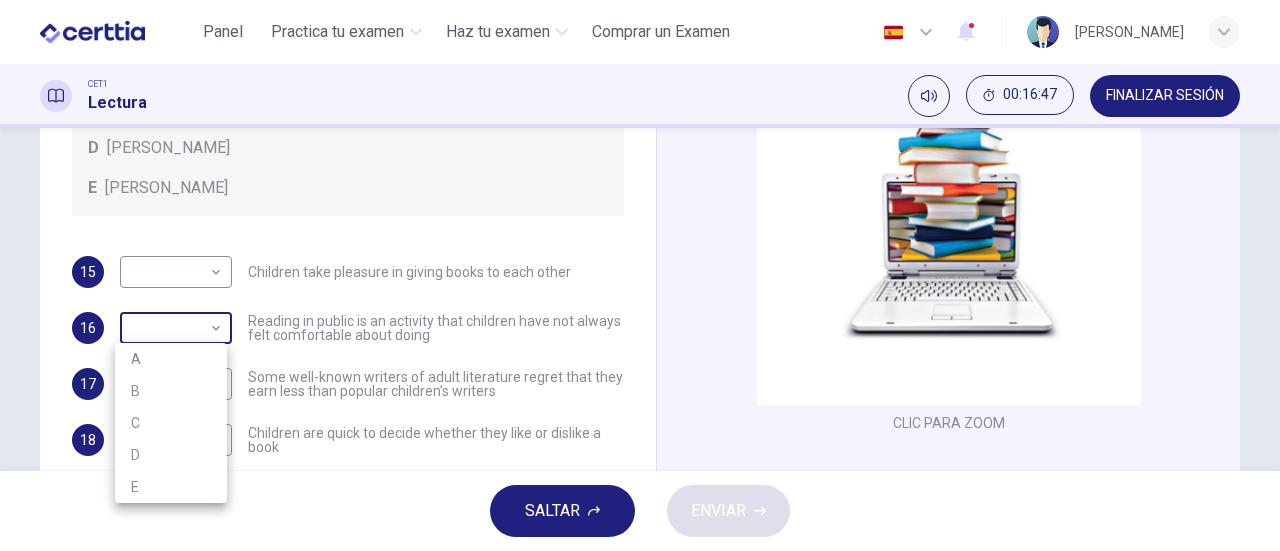 click on "Este sitio utiliza cookies, como se explica en nuestra  Política de Privacidad . Si acepta el uso de cookies, haga clic en el botón Aceptar y continúe navegando por nuestro sitio.   Política de Privacidad Aceptar Panel Practica tu examen Haz tu examen Comprar un Examen Español ** ​ Giselle Suarez CET1 Lectura 00:16:47 FINALIZAR SESIÓN Preguntas 15 - 21 Look at the following list of people A-E and the list of statements. Match each statement with one of the people listed. People A Wendy Cooling B David Almond C Julia Eccleshare D Jacqueline Wilson E Anne Fine 15 ​ ​ Children take pleasure in giving books to each other 16 ​ ​ Reading in public is an activity that children have not always felt comfortable about doing 17 ​ ​ Some well-known writers of adult literature regret that they earn less than popular children’s writers 18 ​ ​ Children are quick to decide whether they like or dislike a book 19 ​ ​ Children will read many books by an author that they like 20 ​ ​ 21 ​ ​ A" at bounding box center (640, 275) 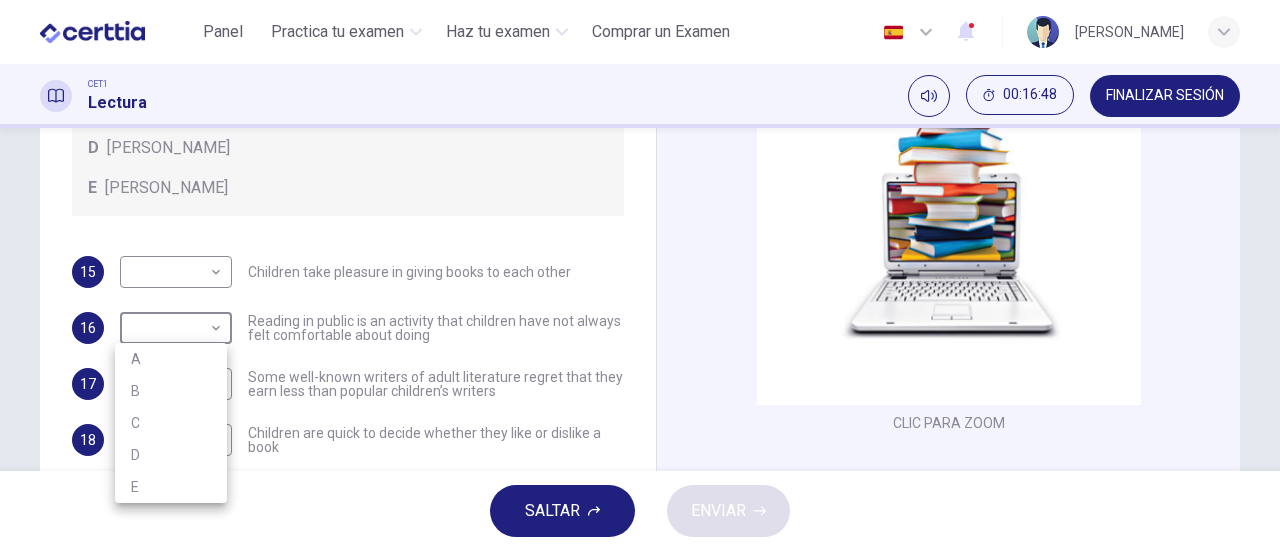 click at bounding box center (640, 275) 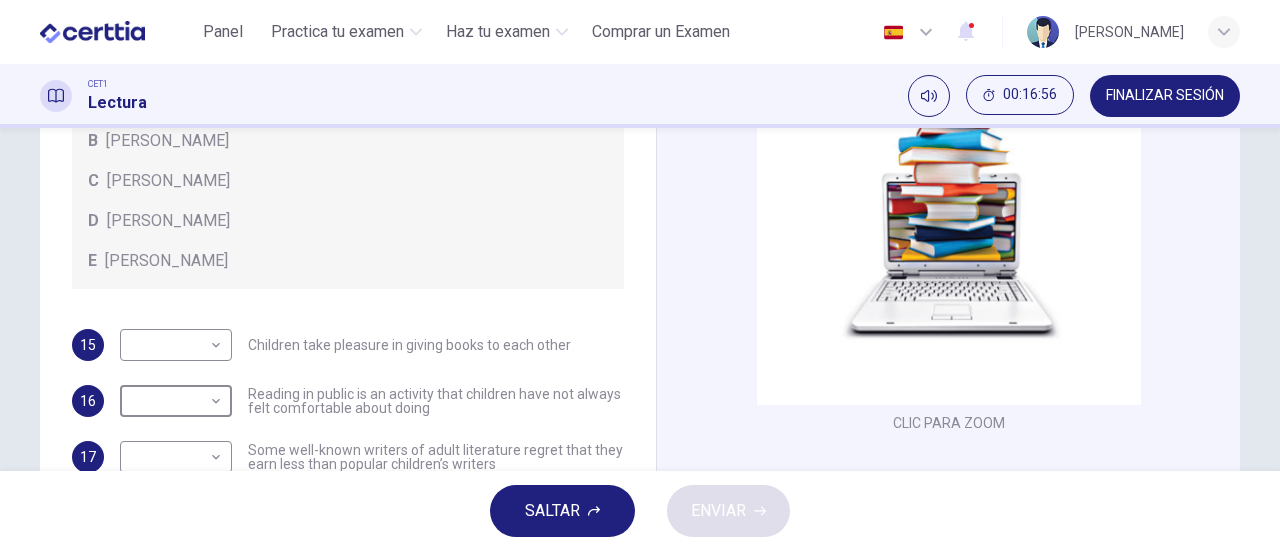 scroll, scrollTop: 192, scrollLeft: 0, axis: vertical 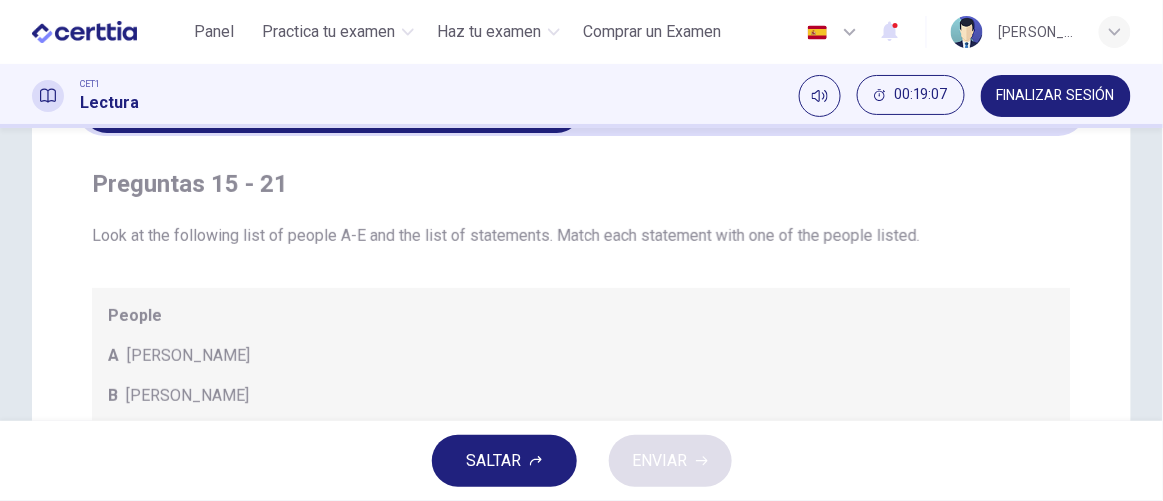 drag, startPoint x: 1203, startPoint y: 5, endPoint x: 780, endPoint y: 186, distance: 460.0978 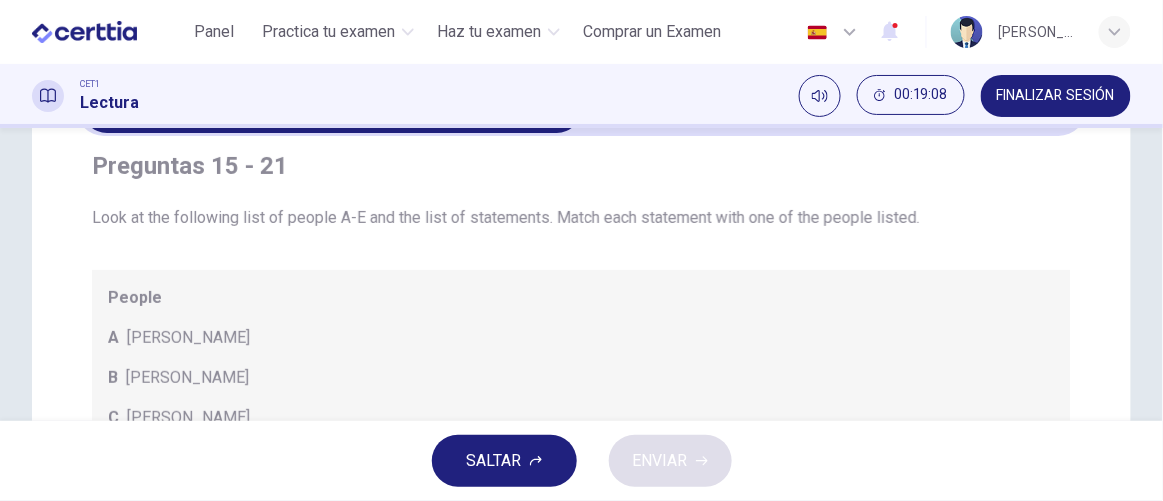 scroll, scrollTop: 27, scrollLeft: 0, axis: vertical 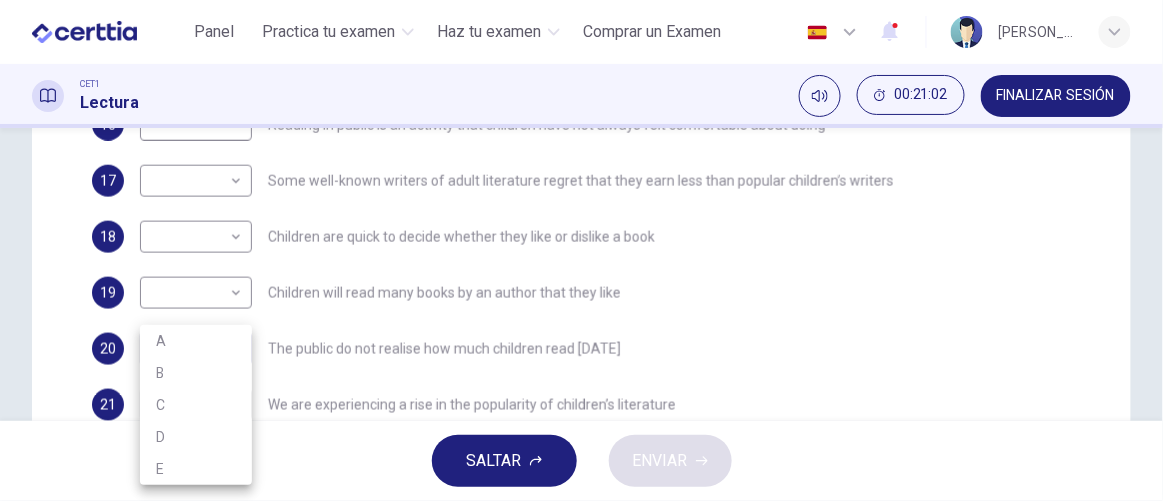 click on "Este sitio utiliza cookies, como se explica en nuestra  Política de Privacidad . Si acepta el uso de cookies, haga clic en el botón Aceptar y continúe navegando por nuestro sitio.   Política de Privacidad Aceptar Panel Practica tu examen Haz tu examen Comprar un Examen Español ** ​ Giselle Suarez CET1 Lectura 00:21:02 FINALIZAR SESIÓN Question Passage Preguntas 15 - 21 Look at the following list of people A-E and the list of statements. Match each statement with one of the people listed. People A Wendy Cooling B David Almond C Julia Eccleshare D Jacqueline Wilson E Anne Fine 15 ​ ​ Children take pleasure in giving books to each other 16 ​ ​ Reading in public is an activity that children have not always felt comfortable about doing 17 ​ ​ Some well-known writers of adult literature regret that they earn less than popular children’s writers 18 ​ ​ Children are quick to decide whether they like or dislike a book 19 ​ ​ Children will read many books by an author that they like 20 ​" at bounding box center (581, 250) 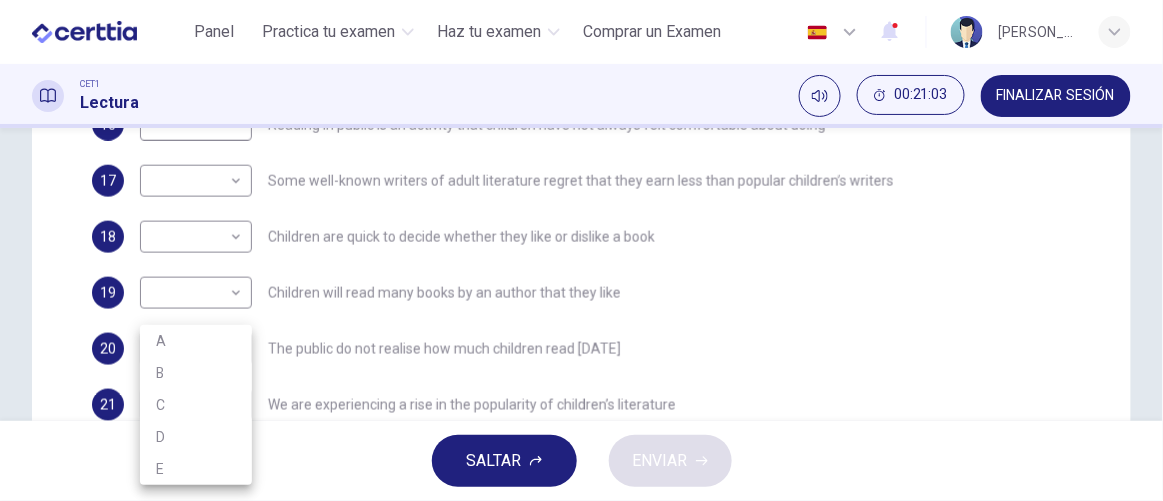 click on "A" at bounding box center (196, 341) 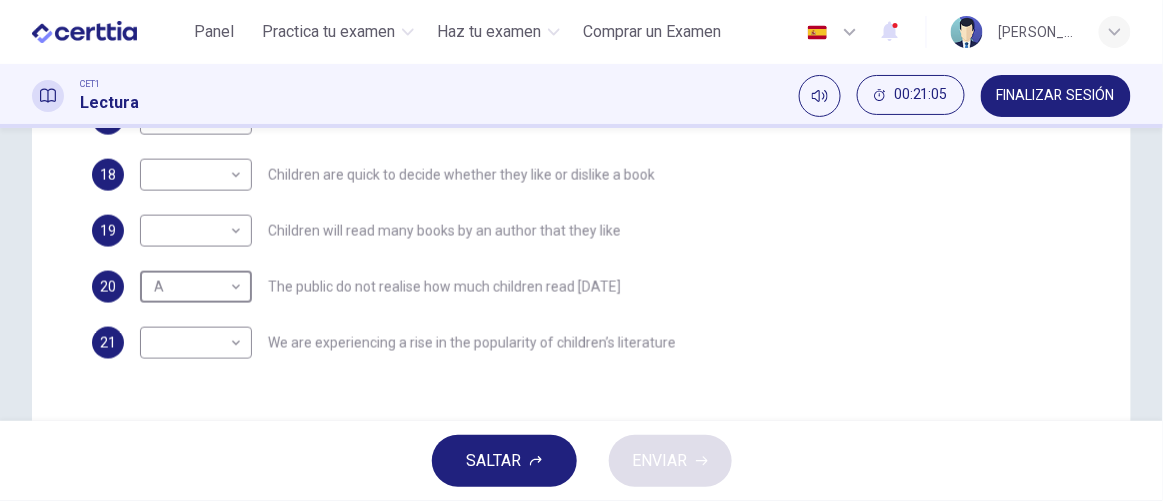 scroll, scrollTop: 727, scrollLeft: 0, axis: vertical 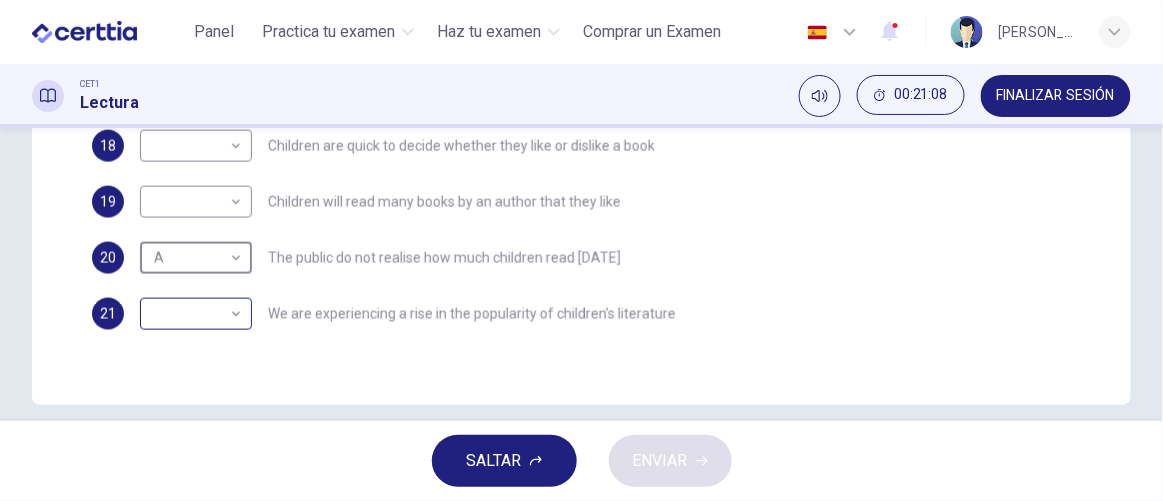 click on "Este sitio utiliza cookies, como se explica en nuestra  Política de Privacidad . Si acepta el uso de cookies, haga clic en el botón Aceptar y continúe navegando por nuestro sitio.   Política de Privacidad Aceptar Panel Practica tu examen Haz tu examen Comprar un Examen Español ** ​ Giselle Suarez CET1 Lectura 00:21:08 FINALIZAR SESIÓN Question Passage Preguntas 15 - 21 Look at the following list of people A-E and the list of statements. Match each statement with one of the people listed. People A Wendy Cooling B David Almond C Julia Eccleshare D Jacqueline Wilson E Anne Fine 15 ​ ​ Children take pleasure in giving books to each other 16 ​ ​ Reading in public is an activity that children have not always felt comfortable about doing 17 ​ ​ Some well-known writers of adult literature regret that they earn less than popular children’s writers 18 ​ ​ Children are quick to decide whether they like or dislike a book 19 ​ ​ Children will read many books by an author that they like 20 A *" at bounding box center (581, 250) 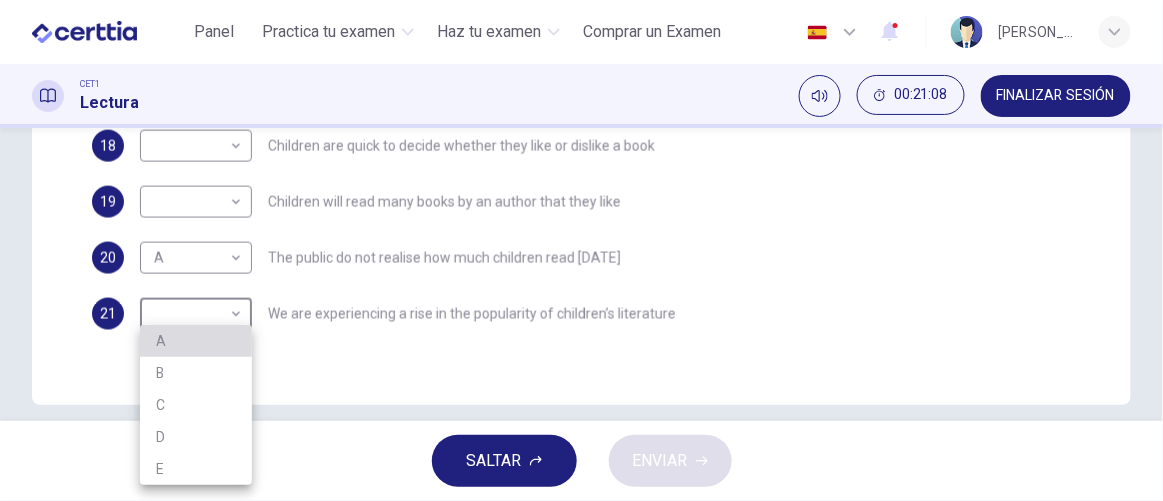 click on "A" at bounding box center (196, 341) 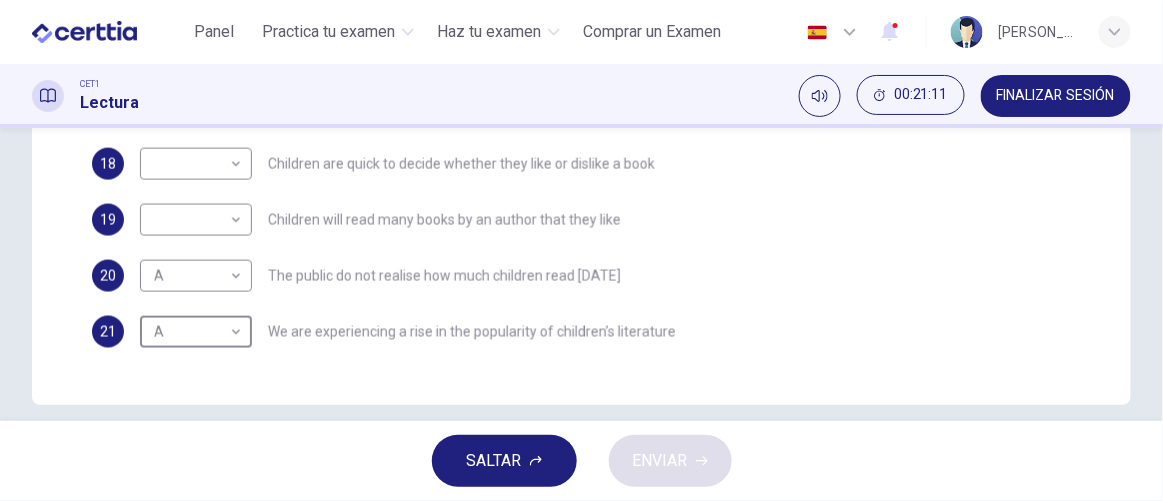 scroll, scrollTop: 0, scrollLeft: 0, axis: both 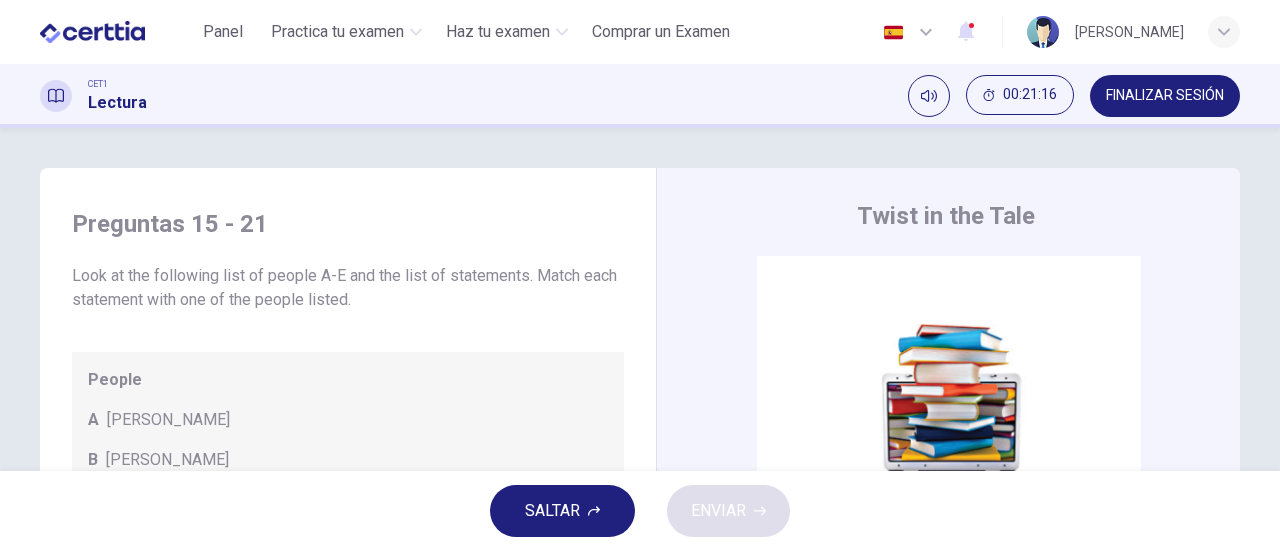 drag, startPoint x: 1123, startPoint y: 4, endPoint x: 792, endPoint y: 127, distance: 353.11472 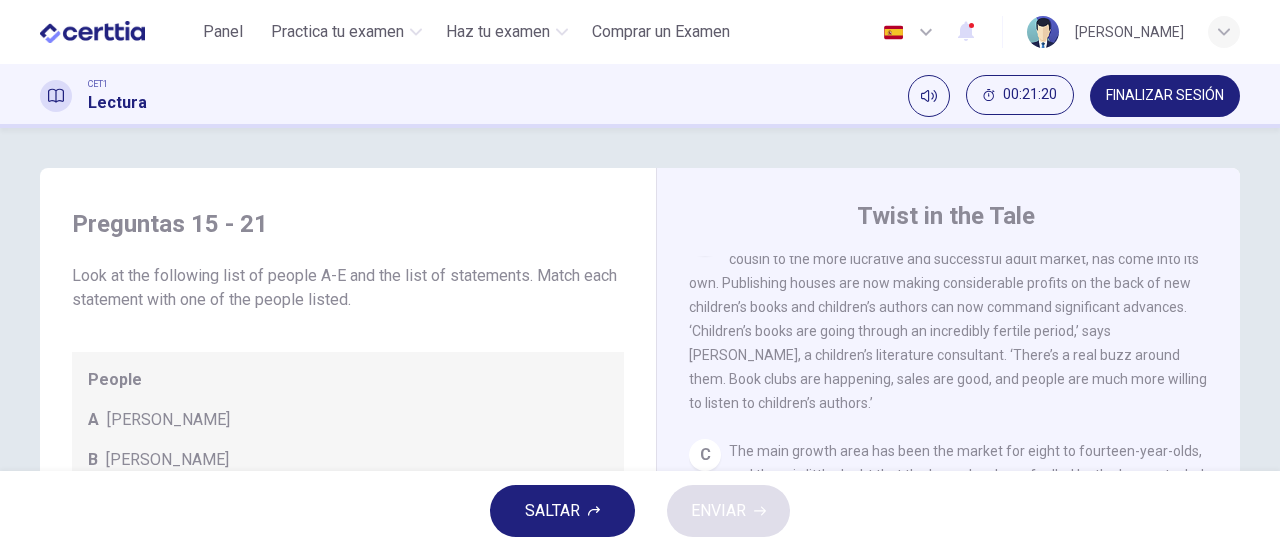 scroll, scrollTop: 500, scrollLeft: 0, axis: vertical 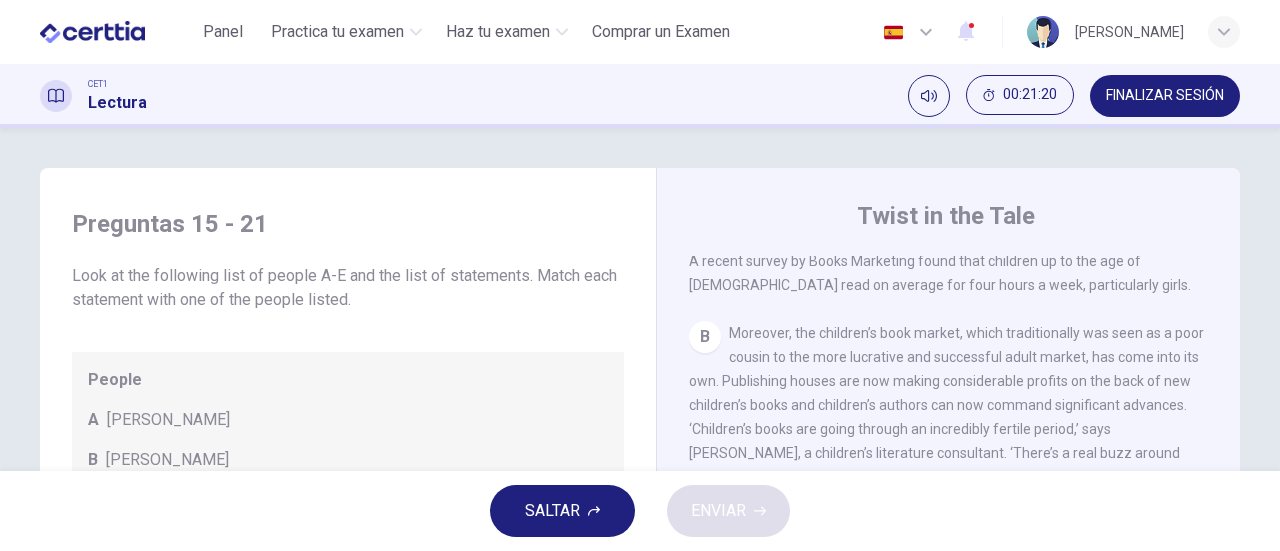 click on "B Moreover, the children’s book market, which traditionally was seen as a poor cousin to the more lucrative and successful adult market, has come into its own. Publishing houses are now making considerable profits on the back of new children’s books and children’s authors can now command significant advances. ‘Children’s books are going through an incredibly fertile period,’ says Wendy Cooling, a children’s literature consultant. ‘There’s a real buzz around them. Book clubs are happening, sales are good, and people are much more willing to listen to children’s authors.’" at bounding box center (949, 417) 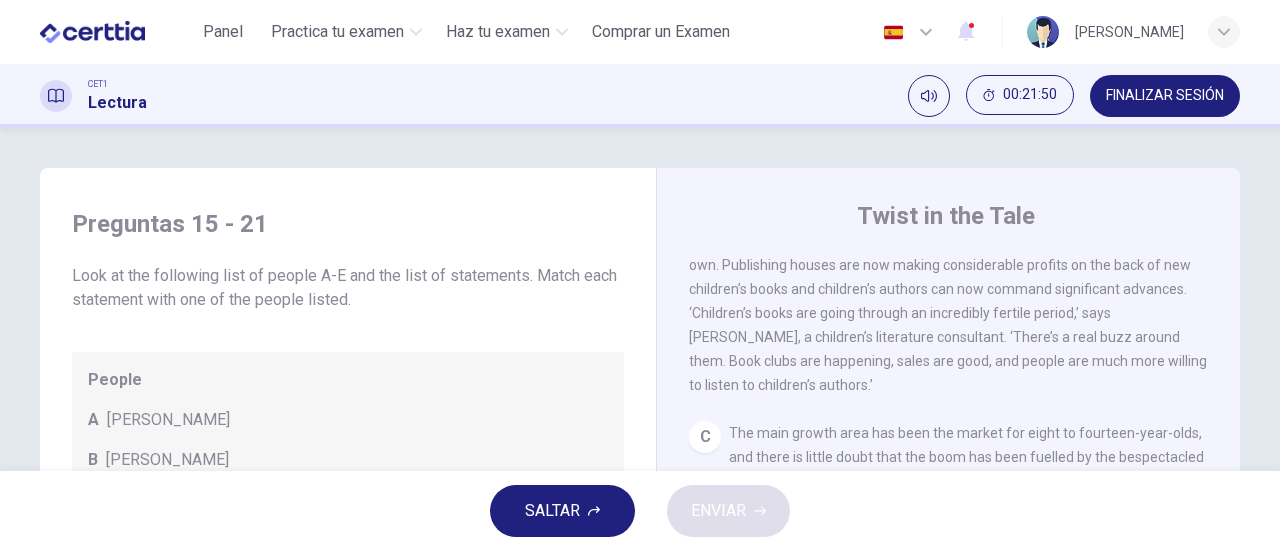 scroll, scrollTop: 600, scrollLeft: 0, axis: vertical 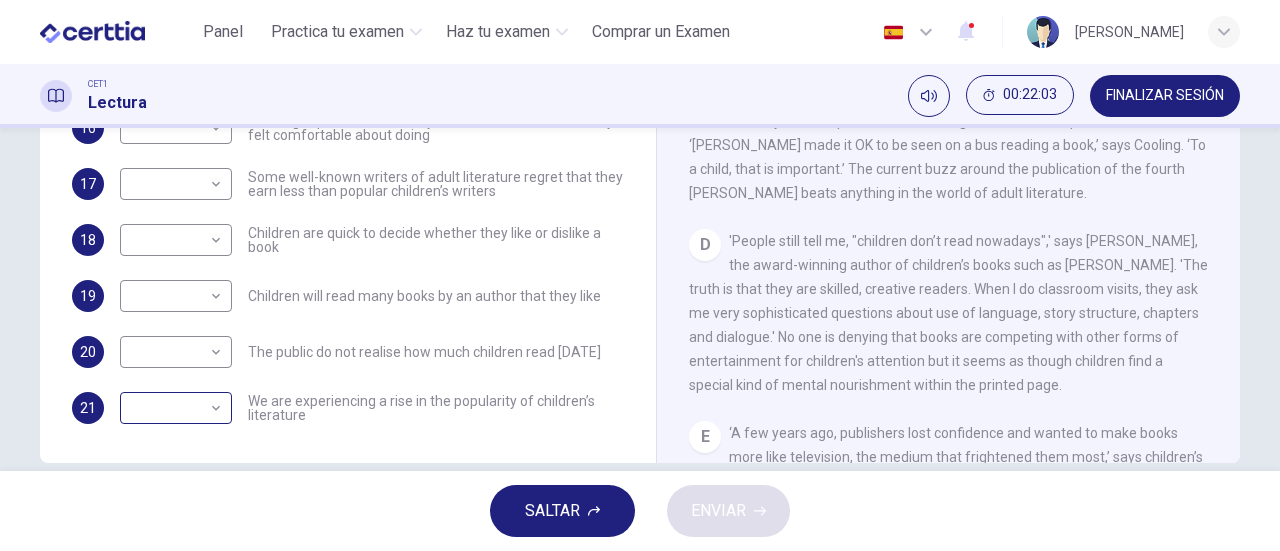 click on "Este sitio utiliza cookies, como se explica en nuestra  Política de Privacidad . Si acepta el uso de cookies, haga clic en el botón Aceptar y continúe navegando por nuestro sitio.   Política de Privacidad Aceptar Panel Practica tu examen Haz tu examen Comprar un Examen Español ** ​ Giselle Suarez CET1 Lectura 00:22:03 FINALIZAR SESIÓN Preguntas 15 - 21 Look at the following list of people A-E and the list of statements. Match each statement with one of the people listed. People A Wendy Cooling B David Almond C Julia Eccleshare D Jacqueline Wilson E Anne Fine 15 ​ ​ Children take pleasure in giving books to each other 16 ​ ​ Reading in public is an activity that children have not always felt comfortable about doing 17 ​ ​ Some well-known writers of adult literature regret that they earn less than popular children’s writers 18 ​ ​ Children are quick to decide whether they like or dislike a book 19 ​ ​ Children will read many books by an author that they like 20 ​ ​ 21 ​ ​ A" at bounding box center [640, 275] 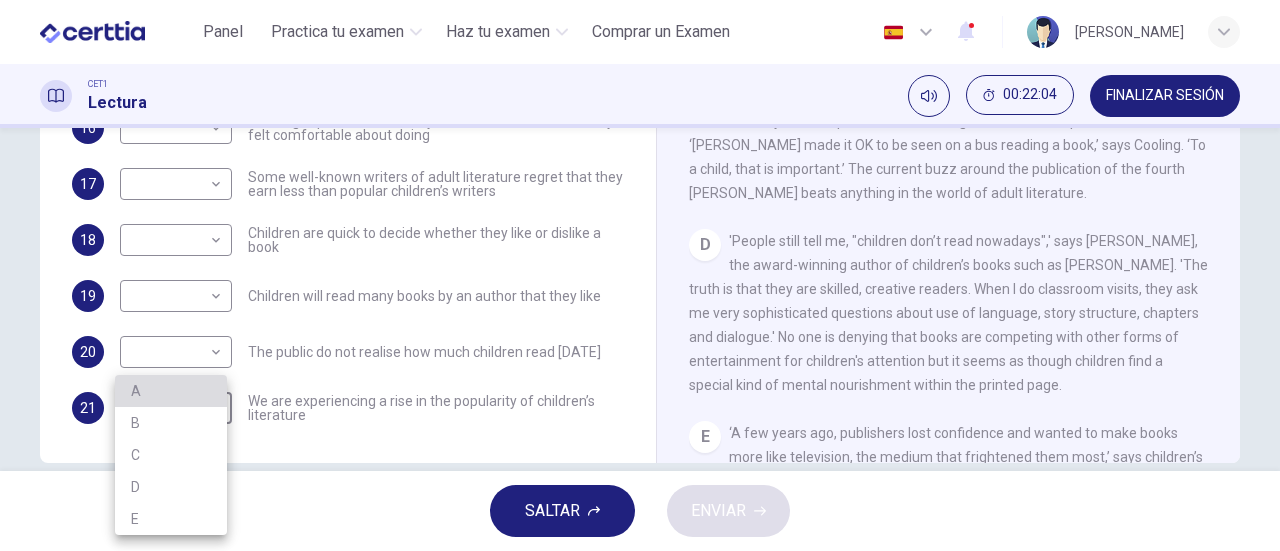 click on "A" at bounding box center [171, 391] 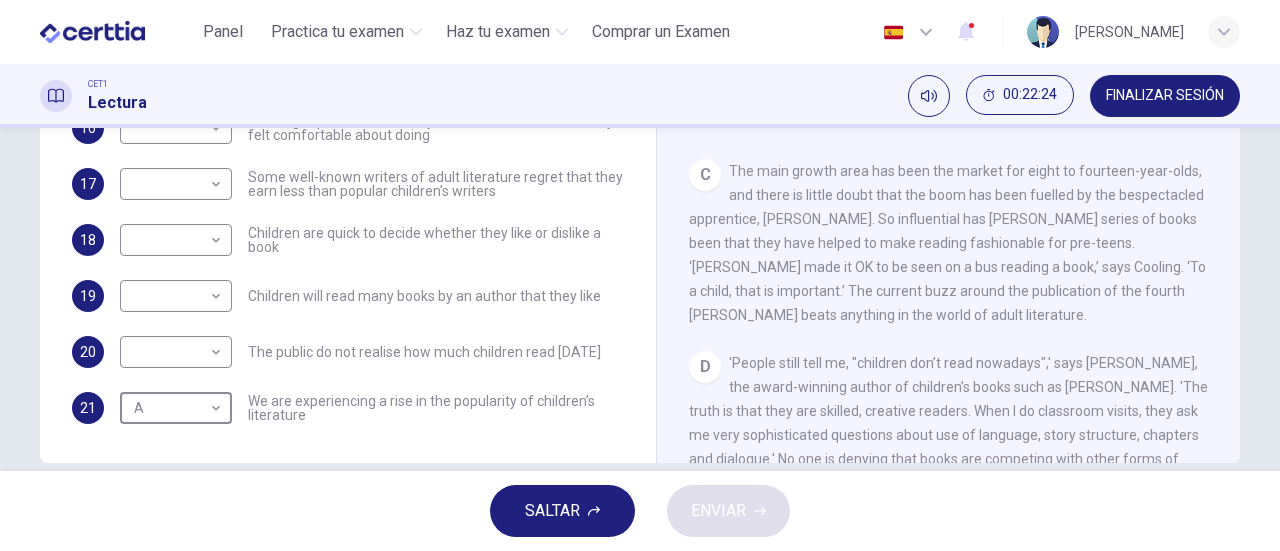 scroll, scrollTop: 600, scrollLeft: 0, axis: vertical 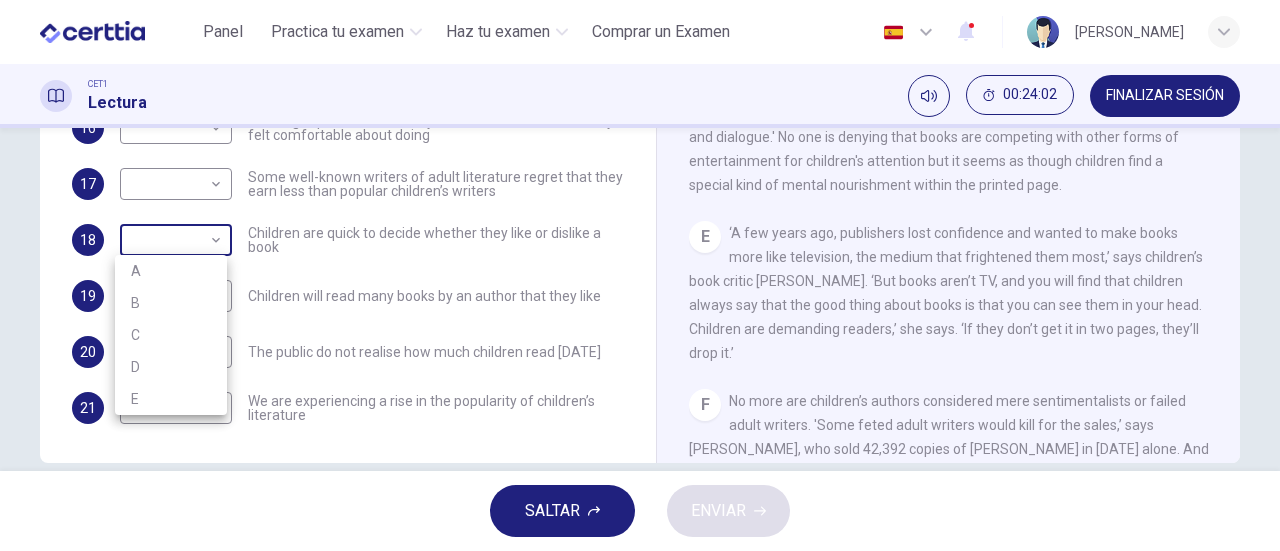 click on "Este sitio utiliza cookies, como se explica en nuestra  Política de Privacidad . Si acepta el uso de cookies, haga clic en el botón Aceptar y continúe navegando por nuestro sitio.   Política de Privacidad Aceptar Panel Practica tu examen Haz tu examen Comprar un Examen Español ** ​ Giselle Suarez CET1 Lectura 00:24:02 FINALIZAR SESIÓN Preguntas 15 - 21 Look at the following list of people A-E and the list of statements. Match each statement with one of the people listed. People A Wendy Cooling B David Almond C Julia Eccleshare D Jacqueline Wilson E Anne Fine 15 ​ ​ Children take pleasure in giving books to each other 16 ​ ​ Reading in public is an activity that children have not always felt comfortable about doing 17 ​ ​ Some well-known writers of adult literature regret that they earn less than popular children’s writers 18 ​ ​ Children are quick to decide whether they like or dislike a book 19 ​ ​ Children will read many books by an author that they like 20 ​ ​ 21 A * ​ A" at bounding box center [640, 275] 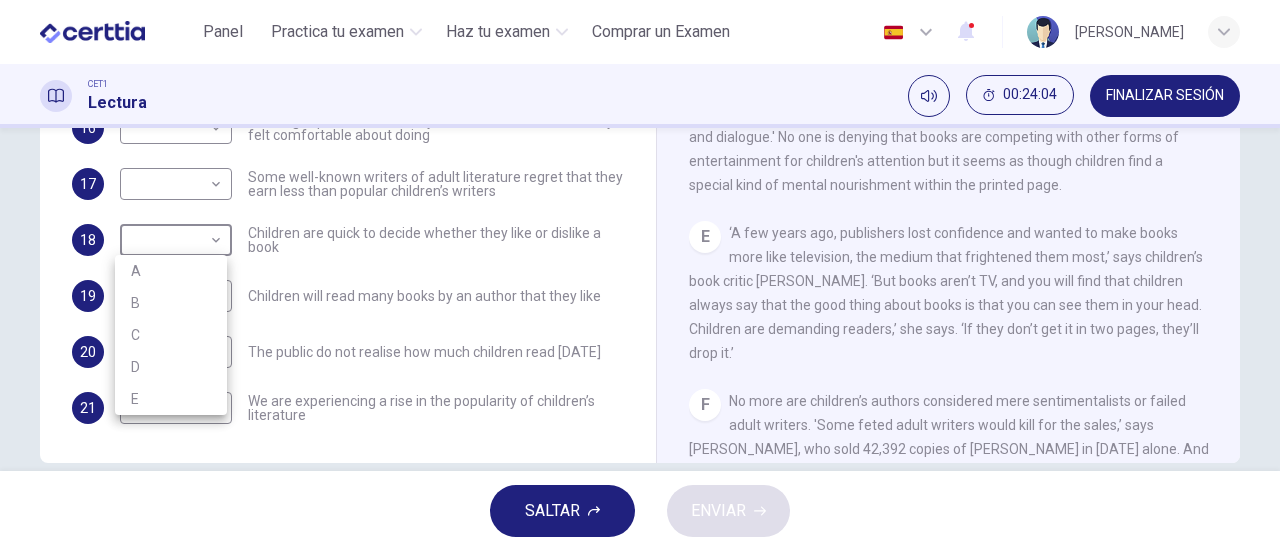 click at bounding box center [640, 275] 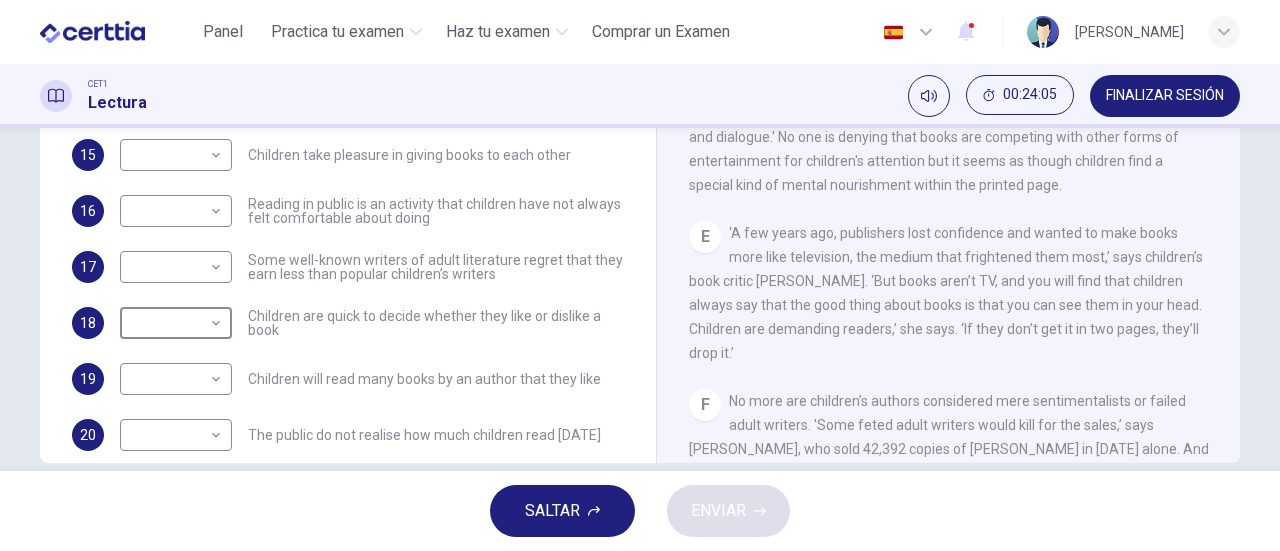 scroll, scrollTop: 0, scrollLeft: 0, axis: both 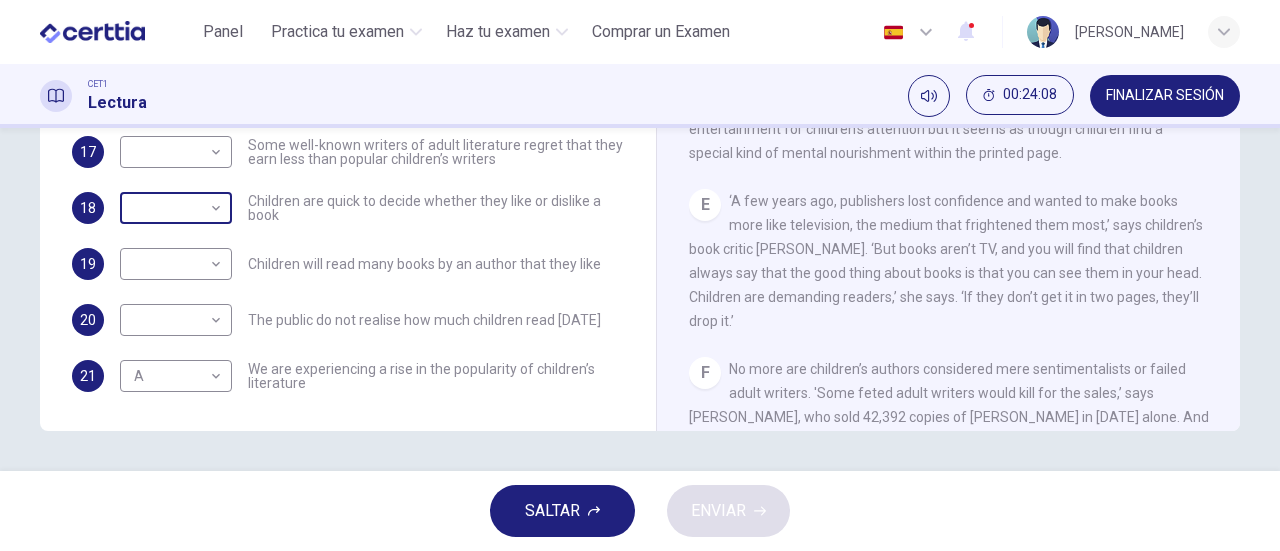 click on "Este sitio utiliza cookies, como se explica en nuestra  Política de Privacidad . Si acepta el uso de cookies, haga clic en el botón Aceptar y continúe navegando por nuestro sitio.   Política de Privacidad Aceptar Panel Practica tu examen Haz tu examen Comprar un Examen Español ** ​ Giselle Suarez CET1 Lectura 00:24:08 FINALIZAR SESIÓN Preguntas 15 - 21 Look at the following list of people A-E and the list of statements. Match each statement with one of the people listed. People A Wendy Cooling B David Almond C Julia Eccleshare D Jacqueline Wilson E Anne Fine 15 ​ ​ Children take pleasure in giving books to each other 16 ​ ​ Reading in public is an activity that children have not always felt comfortable about doing 17 ​ ​ Some well-known writers of adult literature regret that they earn less than popular children’s writers 18 ​ ​ Children are quick to decide whether they like or dislike a book 19 ​ ​ Children will read many books by an author that they like 20 ​ ​ 21 A * ​ A" at bounding box center [640, 275] 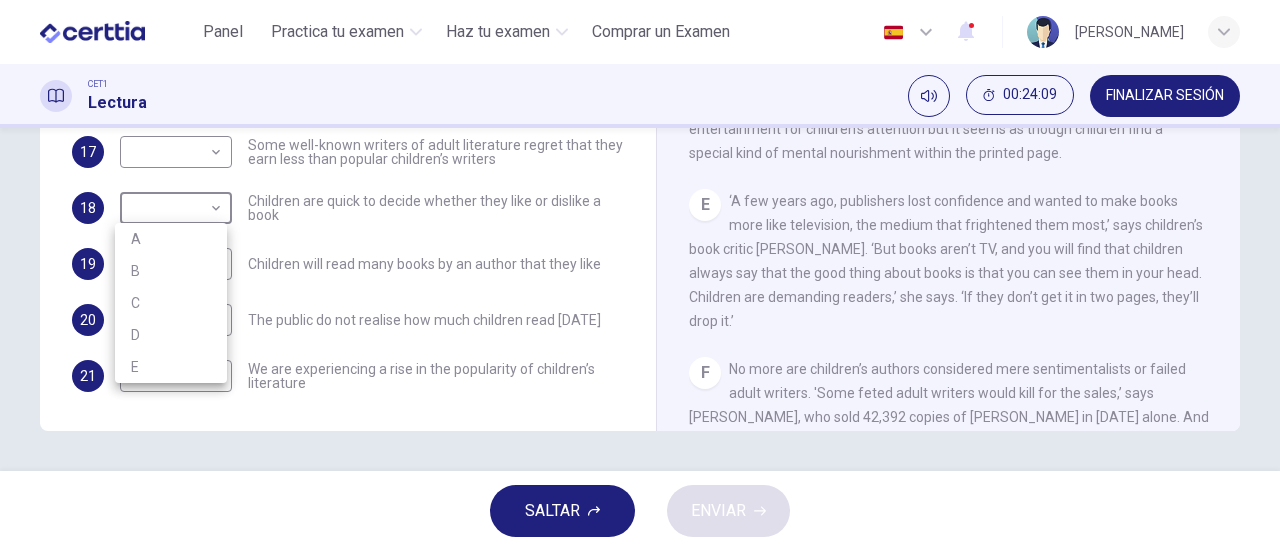 click on "C" at bounding box center [171, 303] 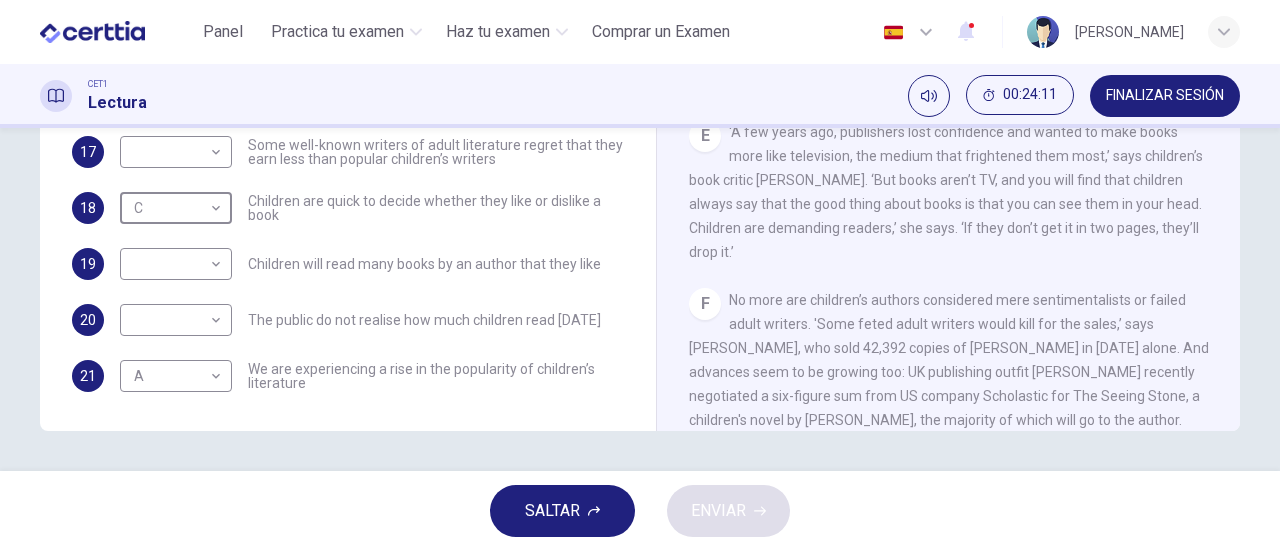scroll, scrollTop: 1000, scrollLeft: 0, axis: vertical 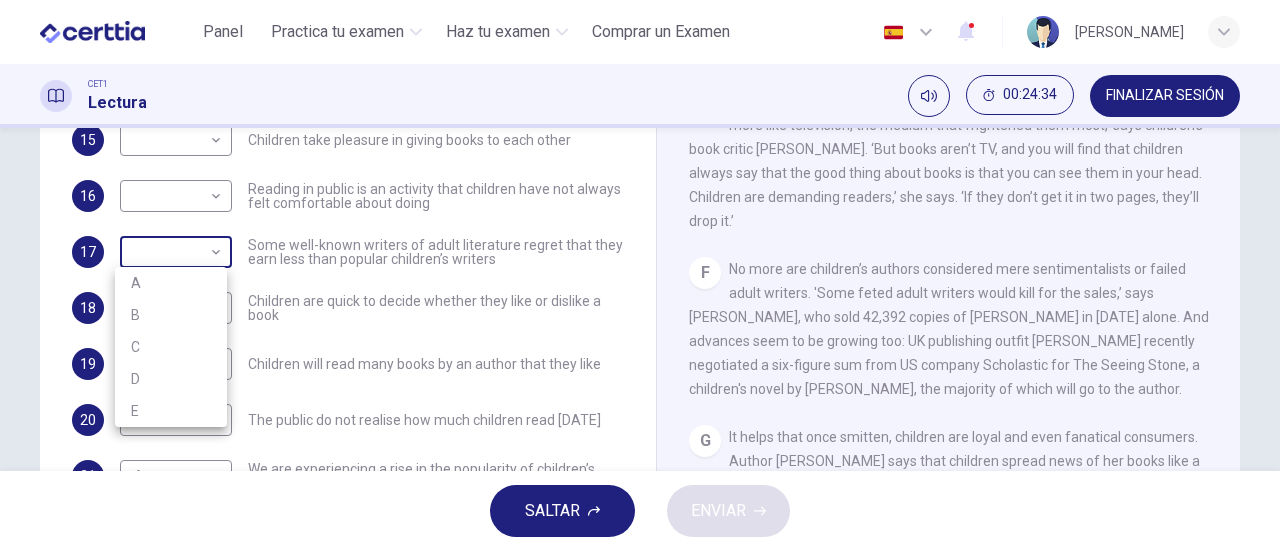 click on "Este sitio utiliza cookies, como se explica en nuestra  Política de Privacidad . Si acepta el uso de cookies, haga clic en el botón Aceptar y continúe navegando por nuestro sitio.   Política de Privacidad Aceptar Panel Practica tu examen Haz tu examen Comprar un Examen Español ** ​ Giselle Suarez CET1 Lectura 00:24:34 FINALIZAR SESIÓN Preguntas 15 - 21 Look at the following list of people A-E and the list of statements. Match each statement with one of the people listed. People A Wendy Cooling B David Almond C Julia Eccleshare D Jacqueline Wilson E Anne Fine 15 ​ ​ Children take pleasure in giving books to each other 16 ​ ​ Reading in public is an activity that children have not always felt comfortable about doing 17 ​ ​ Some well-known writers of adult literature regret that they earn less than popular children’s writers 18 C * ​ Children are quick to decide whether they like or dislike a book 19 ​ ​ Children will read many books by an author that they like 20 ​ ​ 21 A * ​ A" at bounding box center [640, 275] 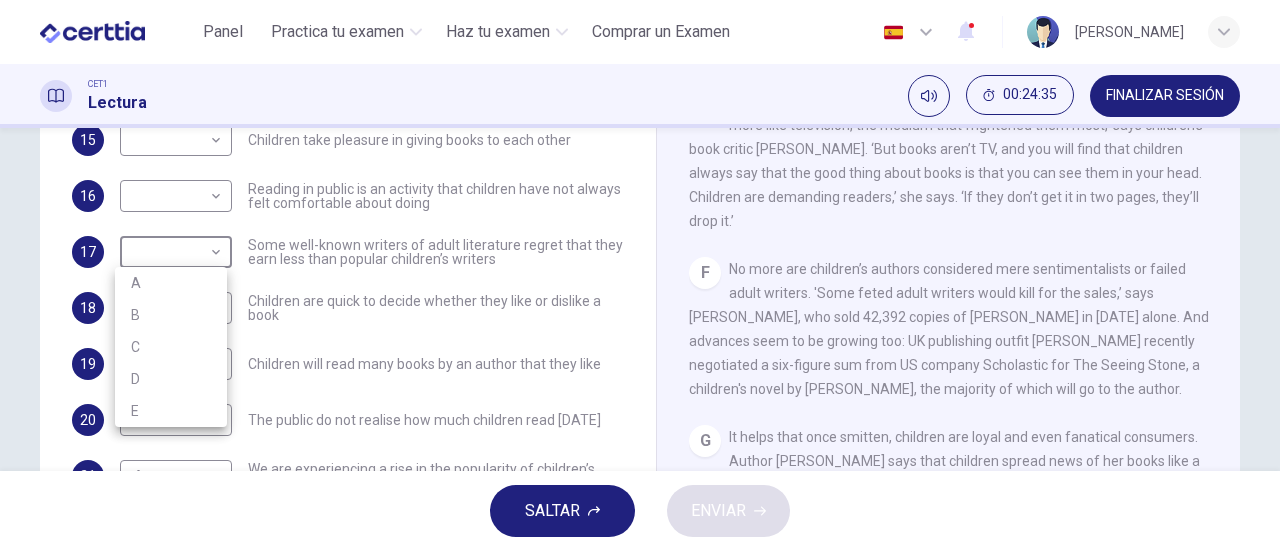 click at bounding box center [640, 275] 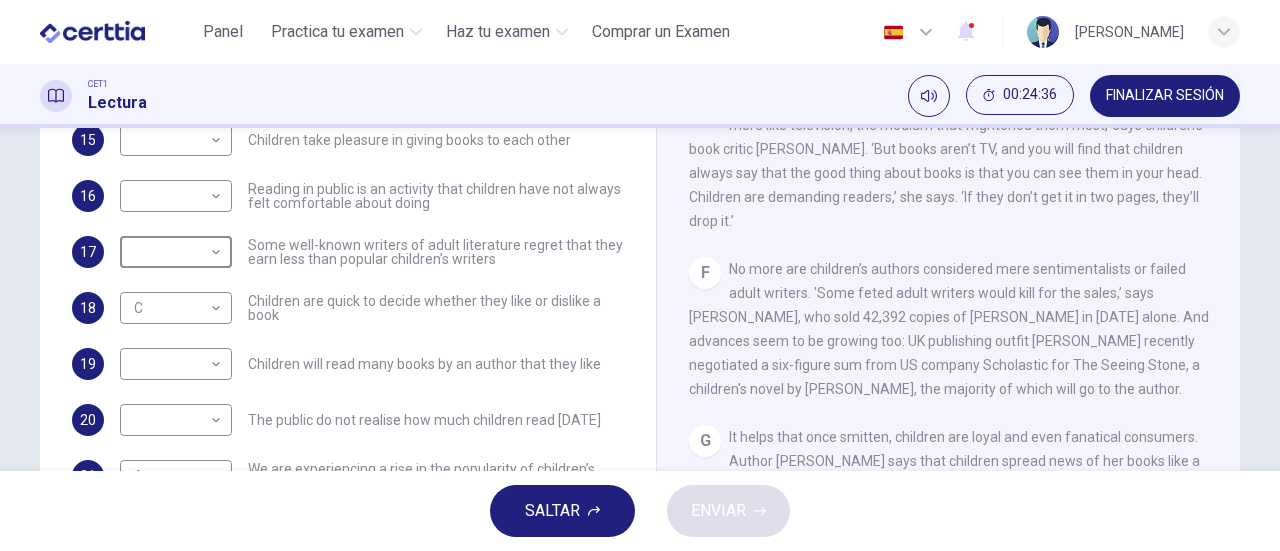 scroll, scrollTop: 0, scrollLeft: 0, axis: both 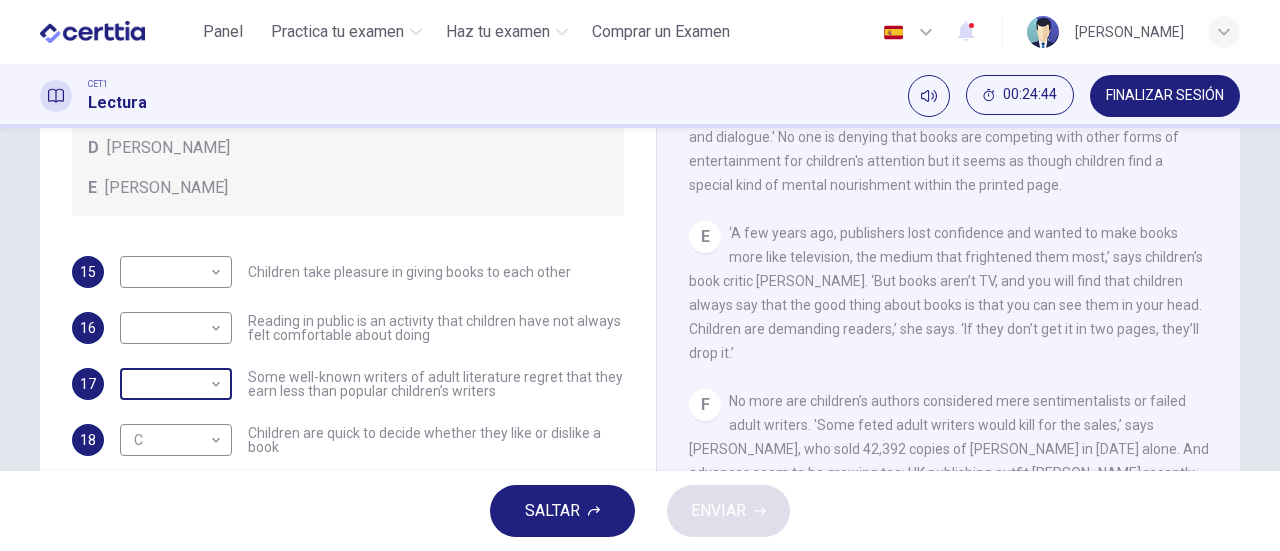 click on "Este sitio utiliza cookies, como se explica en nuestra  Política de Privacidad . Si acepta el uso de cookies, haga clic en el botón Aceptar y continúe navegando por nuestro sitio.   Política de Privacidad Aceptar Panel Practica tu examen Haz tu examen Comprar un Examen Español ** ​ Giselle Suarez CET1 Lectura 00:24:44 FINALIZAR SESIÓN Preguntas 15 - 21 Look at the following list of people A-E and the list of statements. Match each statement with one of the people listed. People A Wendy Cooling B David Almond C Julia Eccleshare D Jacqueline Wilson E Anne Fine 15 ​ ​ Children take pleasure in giving books to each other 16 ​ ​ Reading in public is an activity that children have not always felt comfortable about doing 17 ​ ​ Some well-known writers of adult literature regret that they earn less than popular children’s writers 18 C * ​ Children are quick to decide whether they like or dislike a book 19 ​ ​ Children will read many books by an author that they like 20 ​ ​ 21 A * ​ A" at bounding box center (640, 275) 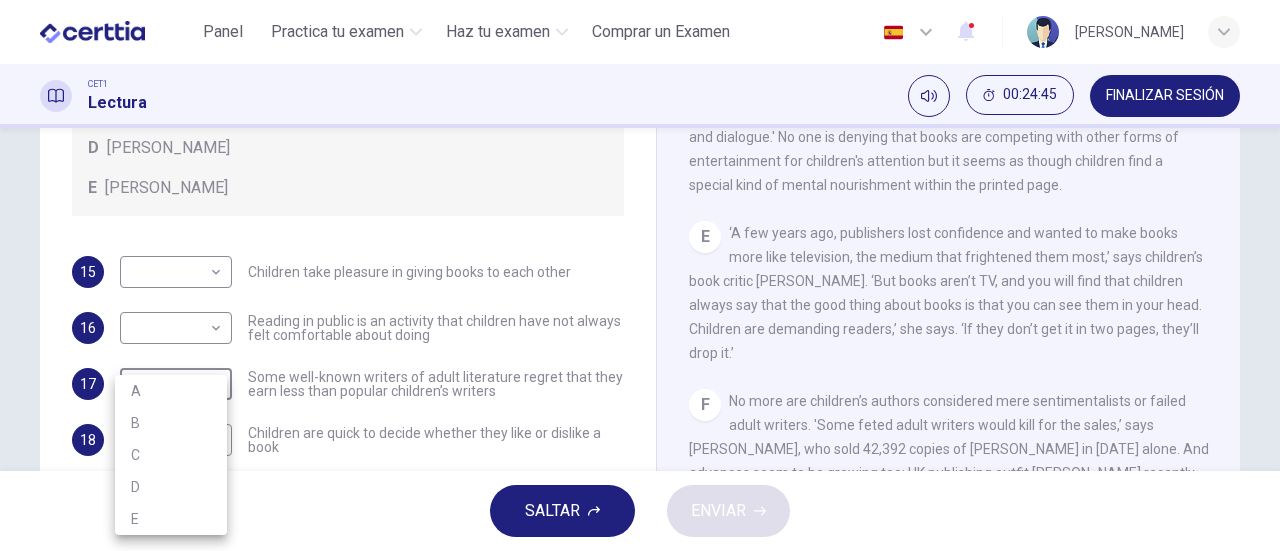 click on "B" at bounding box center [171, 423] 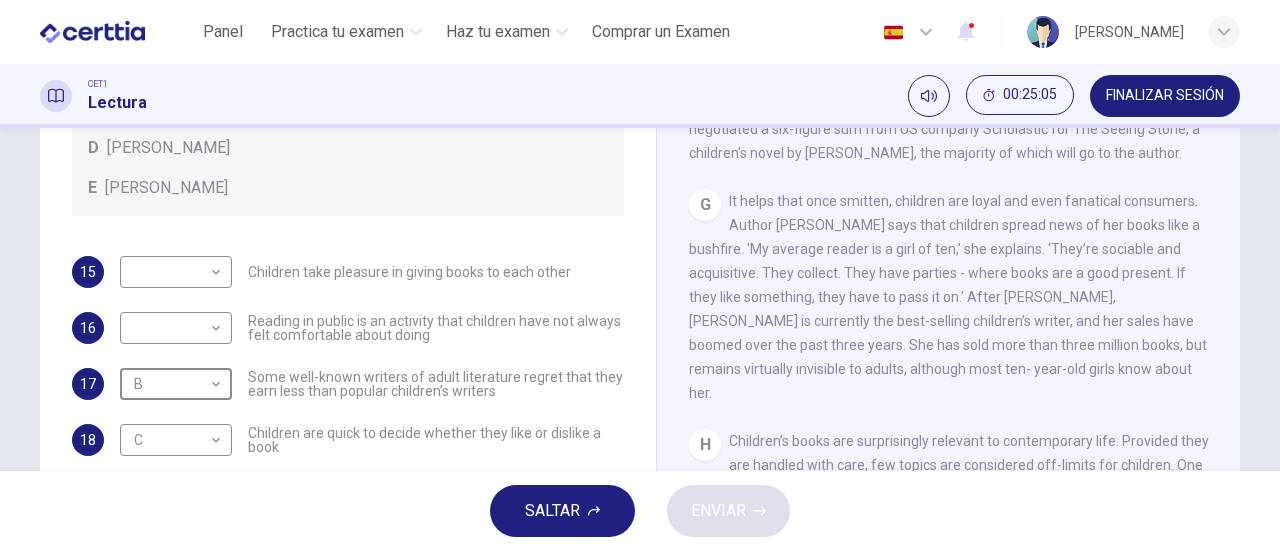 scroll, scrollTop: 1400, scrollLeft: 0, axis: vertical 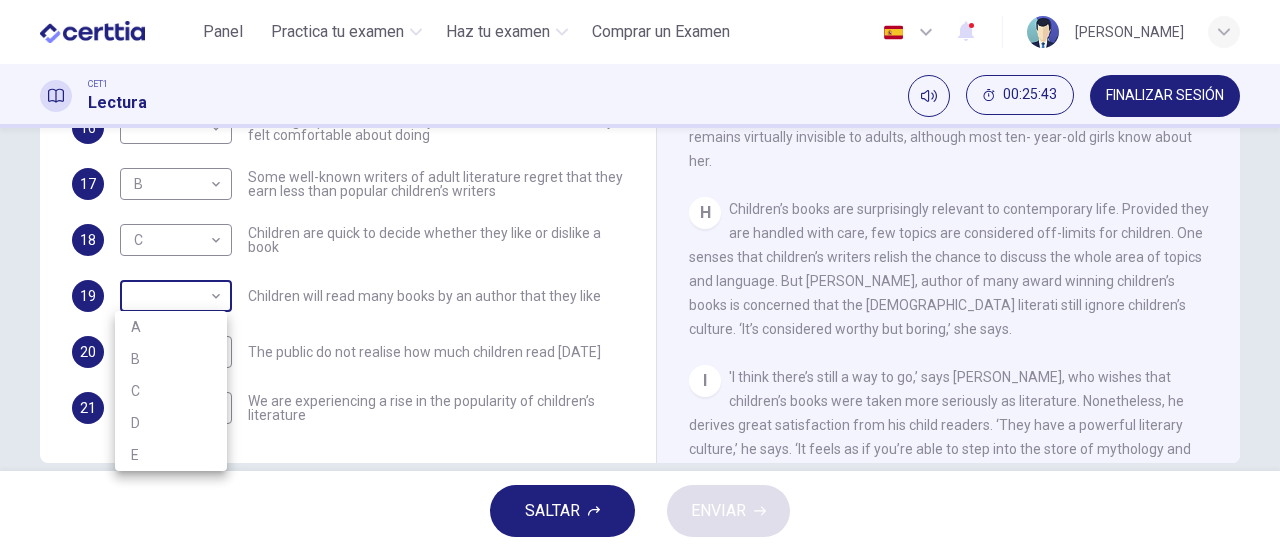 click on "Este sitio utiliza cookies, como se explica en nuestra  Política de Privacidad . Si acepta el uso de cookies, haga clic en el botón Aceptar y continúe navegando por nuestro sitio.   Política de Privacidad Aceptar Panel Practica tu examen Haz tu examen Comprar un Examen Español ** ​ Giselle Suarez CET1 Lectura 00:25:43 FINALIZAR SESIÓN Preguntas 15 - 21 Look at the following list of people A-E and the list of statements. Match each statement with one of the people listed. People A Wendy Cooling B David Almond C Julia Eccleshare D Jacqueline Wilson E Anne Fine 15 ​ ​ Children take pleasure in giving books to each other 16 ​ ​ Reading in public is an activity that children have not always felt comfortable about doing 17 B * ​ Some well-known writers of adult literature regret that they earn less than popular children’s writers 18 C * ​ Children are quick to decide whether they like or dislike a book 19 ​ ​ Children will read many books by an author that they like 20 ​ ​ 21 A * ​ A" at bounding box center (640, 275) 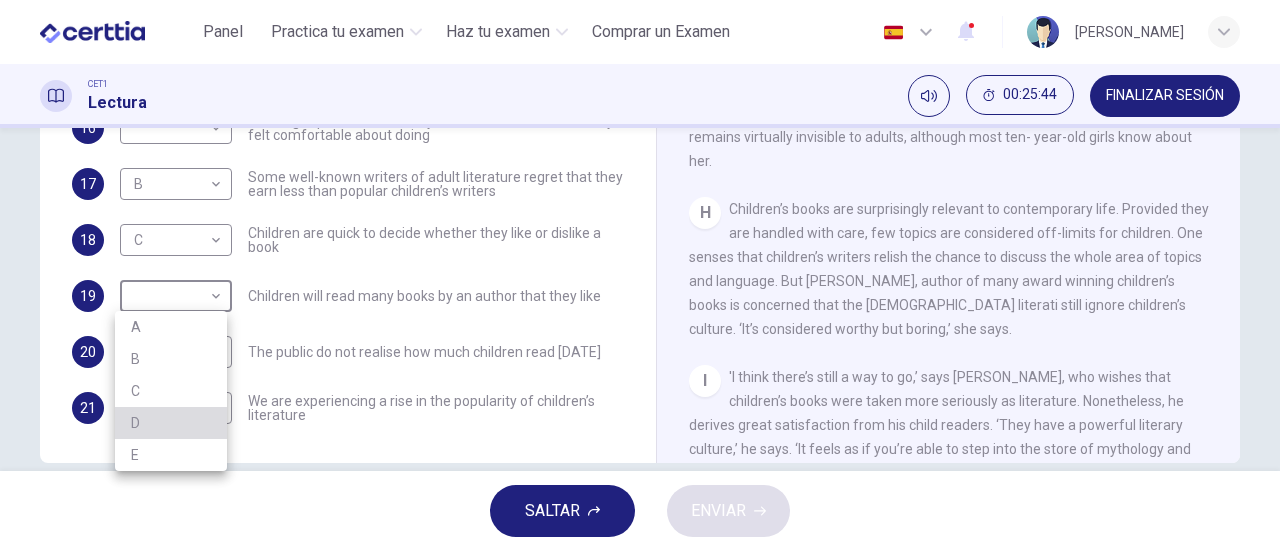 click on "D" at bounding box center [171, 423] 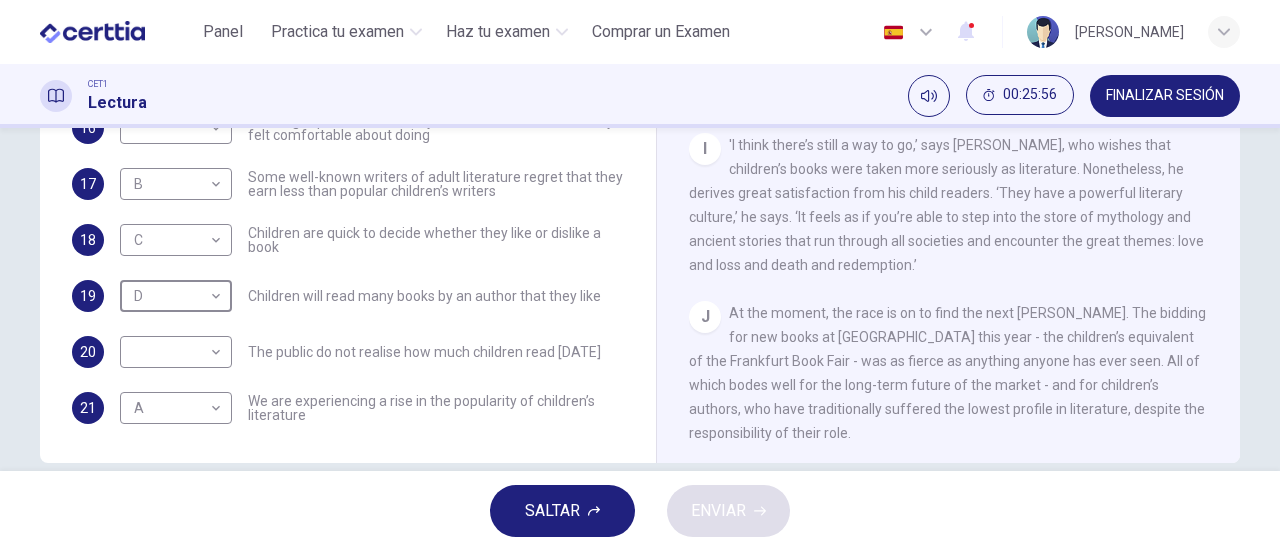 scroll, scrollTop: 1657, scrollLeft: 0, axis: vertical 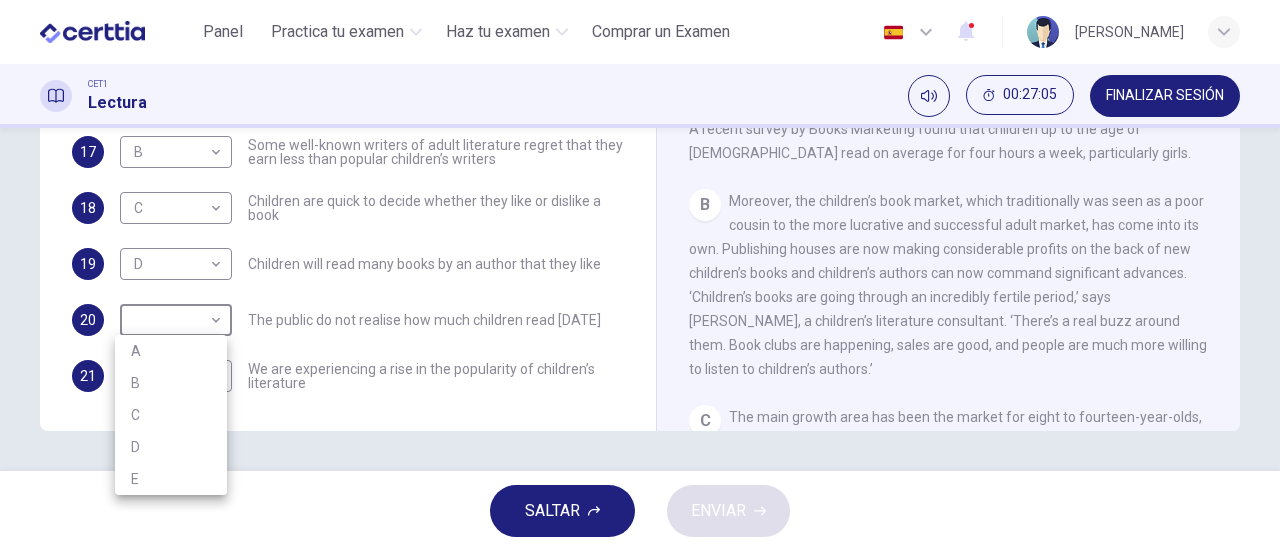 click on "Este sitio utiliza cookies, como se explica en nuestra  Política de Privacidad . Si acepta el uso de cookies, haga clic en el botón Aceptar y continúe navegando por nuestro sitio.   Política de Privacidad Aceptar Panel Practica tu examen Haz tu examen Comprar un Examen Español ** ​ Giselle Suarez CET1 Lectura 00:27:05 FINALIZAR SESIÓN Preguntas 15 - 21 Look at the following list of people A-E and the list of statements. Match each statement with one of the people listed. People A Wendy Cooling B David Almond C Julia Eccleshare D Jacqueline Wilson E Anne Fine 15 ​ ​ Children take pleasure in giving books to each other 16 ​ ​ Reading in public is an activity that children have not always felt comfortable about doing 17 B * ​ Some well-known writers of adult literature regret that they earn less than popular children’s writers 18 C * ​ Children are quick to decide whether they like or dislike a book 19 D * ​ Children will read many books by an author that they like 20 ​ ​ 21 A * ​ A" at bounding box center (640, 275) 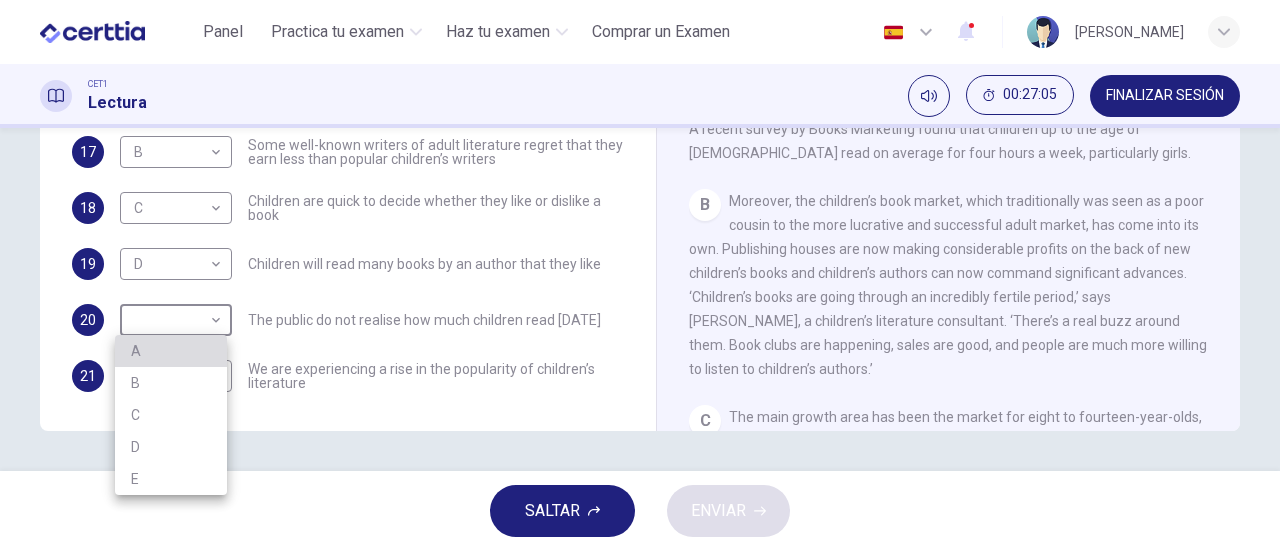 click on "A" at bounding box center [171, 351] 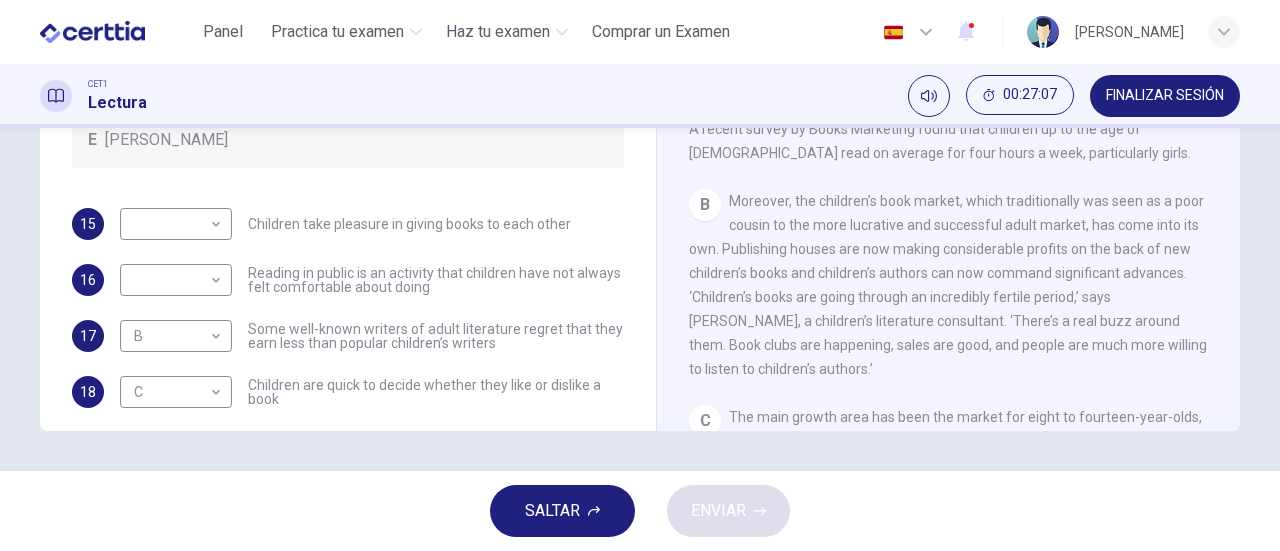 scroll, scrollTop: 0, scrollLeft: 0, axis: both 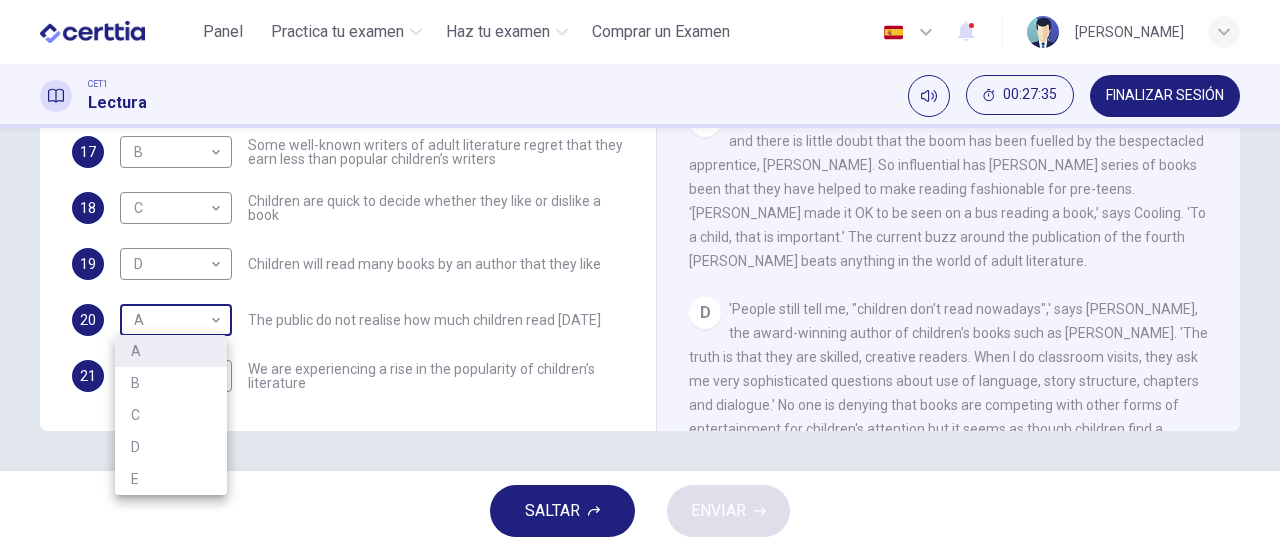 click on "Este sitio utiliza cookies, como se explica en nuestra  Política de Privacidad . Si acepta el uso de cookies, haga clic en el botón Aceptar y continúe navegando por nuestro sitio.   Política de Privacidad Aceptar Panel Practica tu examen Haz tu examen Comprar un Examen Español ** ​ Giselle Suarez CET1 Lectura 00:27:35 FINALIZAR SESIÓN Preguntas 15 - 21 Look at the following list of people A-E and the list of statements. Match each statement with one of the people listed. People A Wendy Cooling B David Almond C Julia Eccleshare D Jacqueline Wilson E Anne Fine 15 ​ ​ Children take pleasure in giving books to each other 16 ​ ​ Reading in public is an activity that children have not always felt comfortable about doing 17 B * ​ Some well-known writers of adult literature regret that they earn less than popular children’s writers 18 C * ​ Children are quick to decide whether they like or dislike a book 19 D * ​ Children will read many books by an author that they like 20 A * ​ 21 A * ​ A" at bounding box center (640, 275) 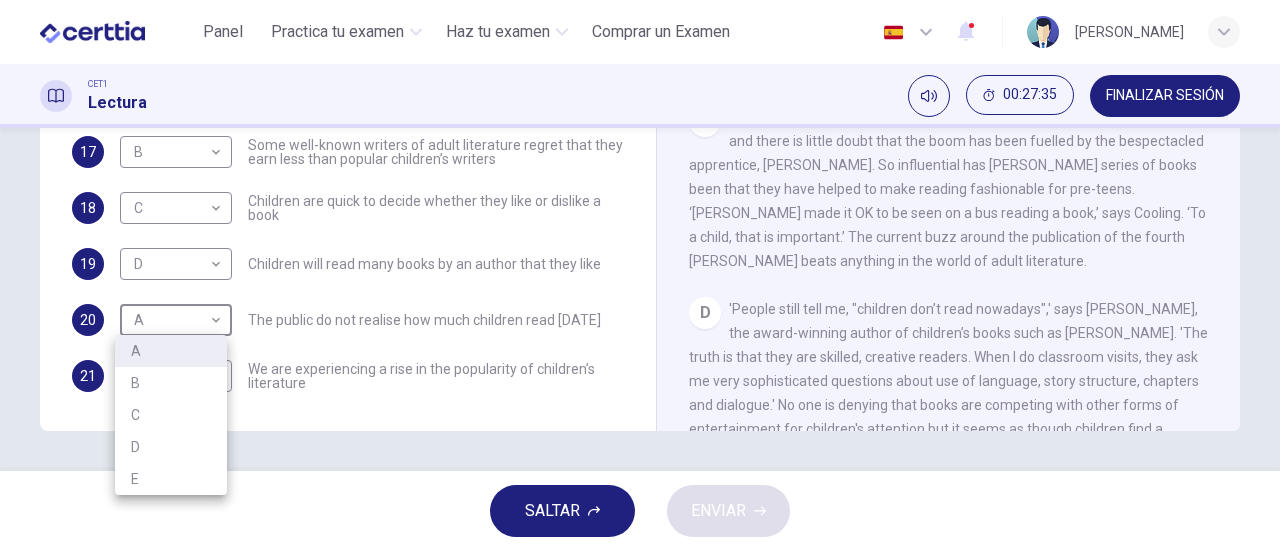 click on "B" at bounding box center [171, 383] 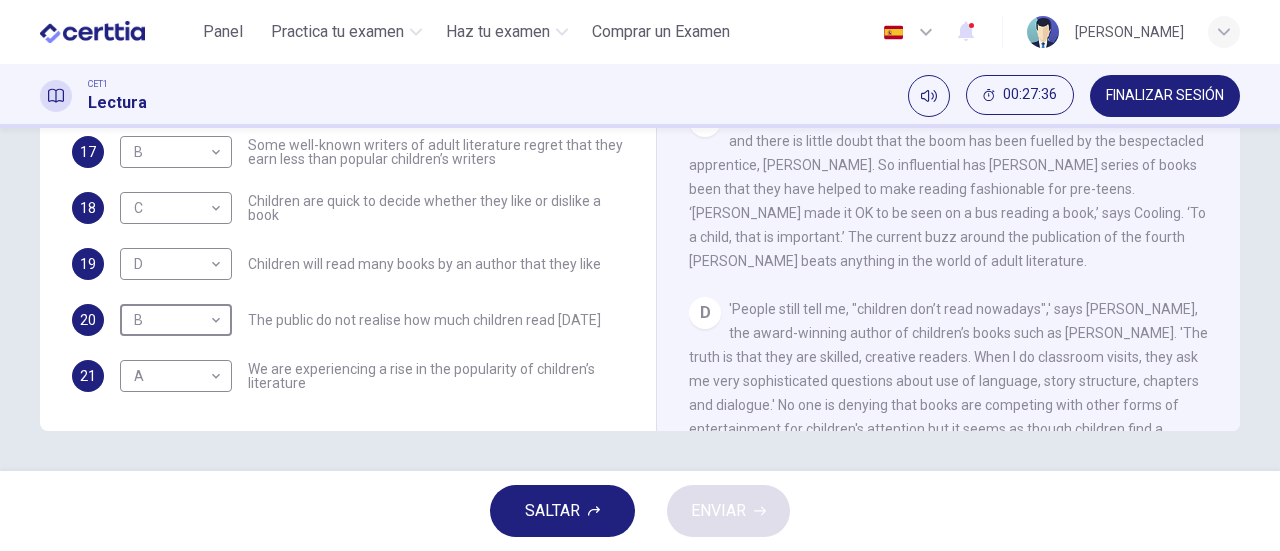 scroll, scrollTop: 0, scrollLeft: 0, axis: both 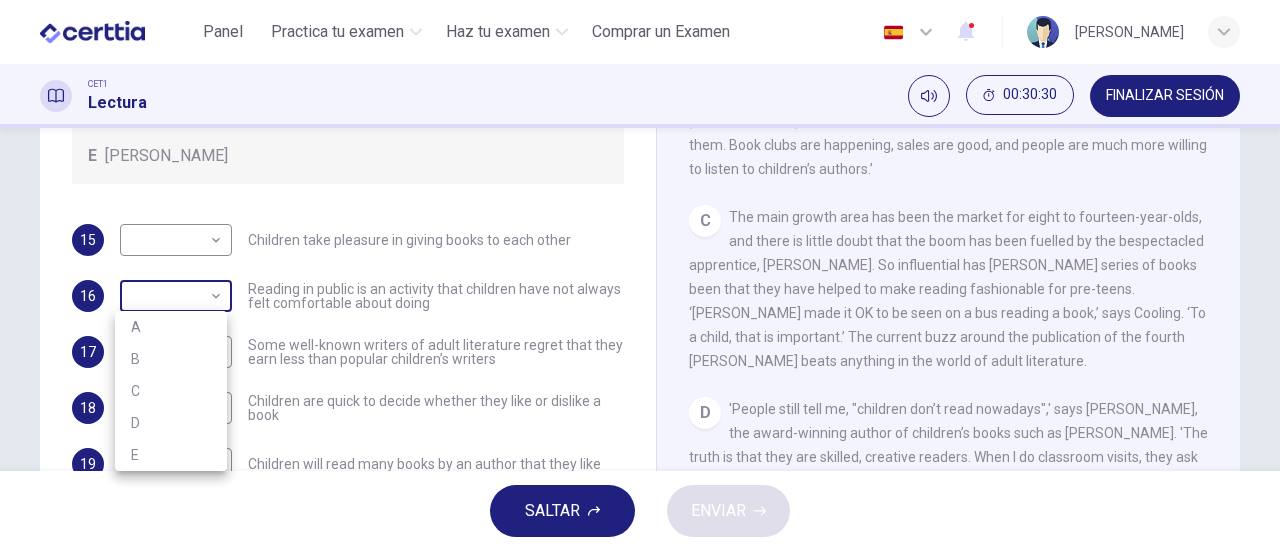 click on "Este sitio utiliza cookies, como se explica en nuestra  Política de Privacidad . Si acepta el uso de cookies, haga clic en el botón Aceptar y continúe navegando por nuestro sitio.   Política de Privacidad Aceptar Panel Practica tu examen Haz tu examen Comprar un Examen Español ** ​ Giselle Suarez CET1 Lectura 00:30:30 FINALIZAR SESIÓN Preguntas 15 - 21 Look at the following list of people A-E and the list of statements. Match each statement with one of the people listed. People A Wendy Cooling B David Almond C Julia Eccleshare D Jacqueline Wilson E Anne Fine 15 ​ ​ Children take pleasure in giving books to each other 16 ​ ​ Reading in public is an activity that children have not always felt comfortable about doing 17 B * ​ Some well-known writers of adult literature regret that they earn less than popular children’s writers 18 C * ​ Children are quick to decide whether they like or dislike a book 19 D * ​ Children will read many books by an author that they like 20 B * ​ 21 A * ​ A" at bounding box center [640, 275] 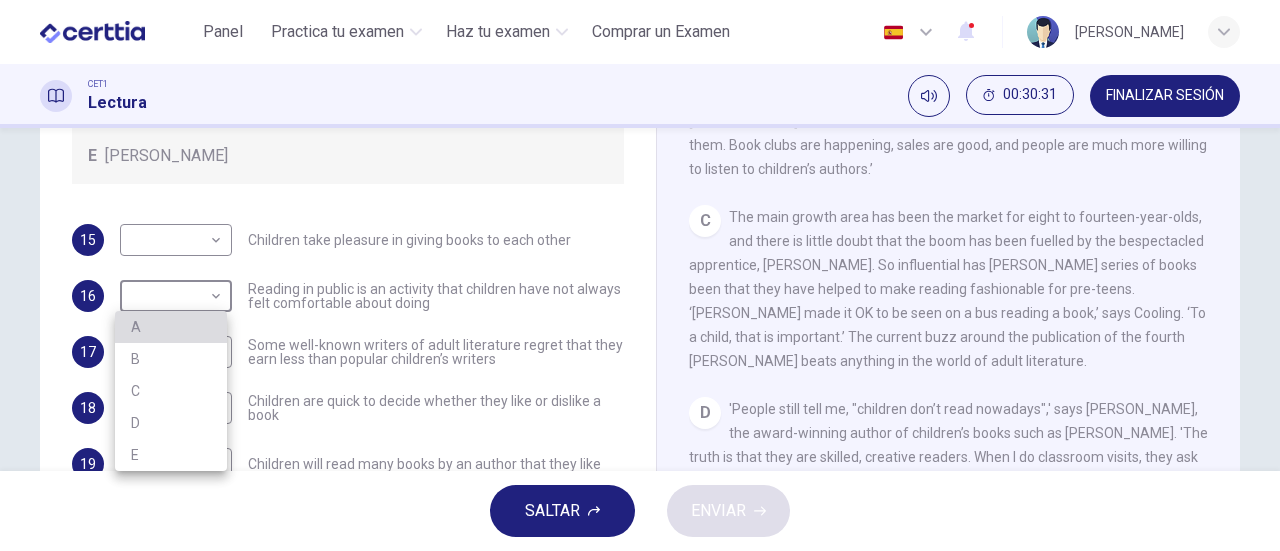 click on "A" at bounding box center [171, 327] 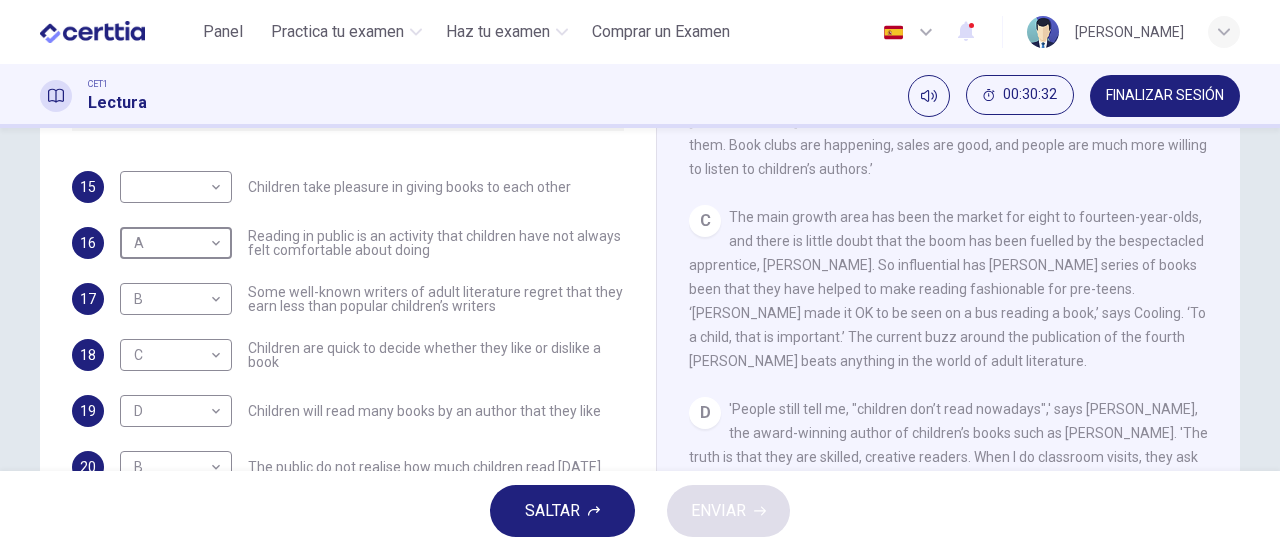 scroll, scrollTop: 192, scrollLeft: 0, axis: vertical 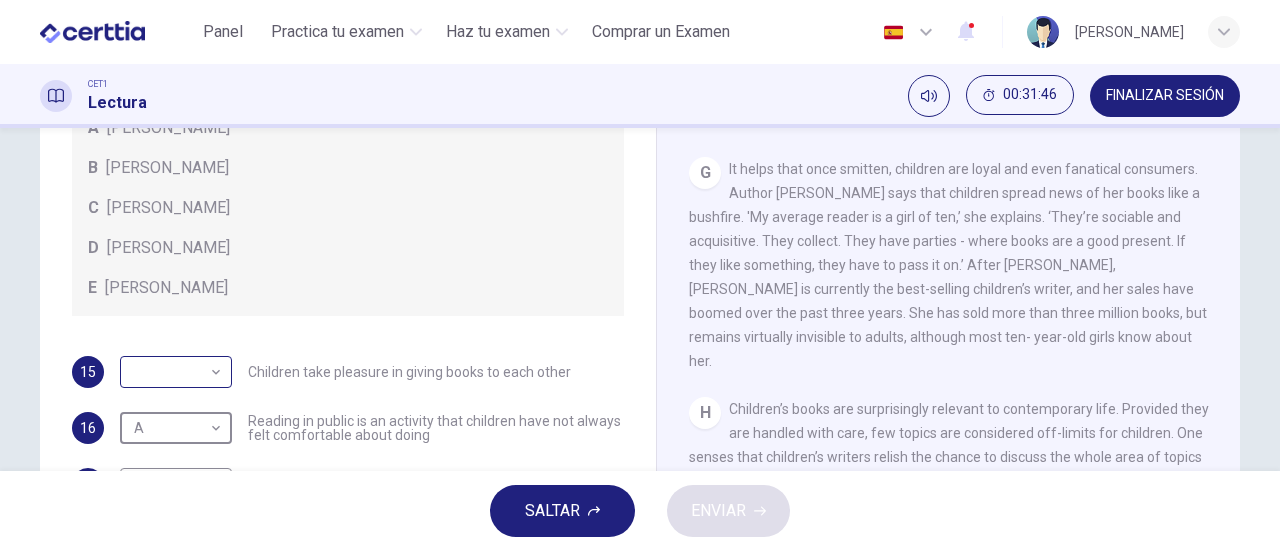 click on "Este sitio utiliza cookies, como se explica en nuestra  Política de Privacidad . Si acepta el uso de cookies, haga clic en el botón Aceptar y continúe navegando por nuestro sitio.   Política de Privacidad Aceptar Panel Practica tu examen Haz tu examen Comprar un Examen Español ** ​ Giselle Suarez CET1 Lectura 00:31:46 FINALIZAR SESIÓN Preguntas 15 - 21 Look at the following list of people A-E and the list of statements. Match each statement with one of the people listed. People A Wendy Cooling B David Almond C Julia Eccleshare D Jacqueline Wilson E Anne Fine 15 ​ ​ Children take pleasure in giving books to each other 16 A * ​ Reading in public is an activity that children have not always felt comfortable about doing 17 B * ​ Some well-known writers of adult literature regret that they earn less than popular children’s writers 18 C * ​ Children are quick to decide whether they like or dislike a book 19 D * ​ Children will read many books by an author that they like 20 B * ​ 21 A * ​ A" at bounding box center [640, 275] 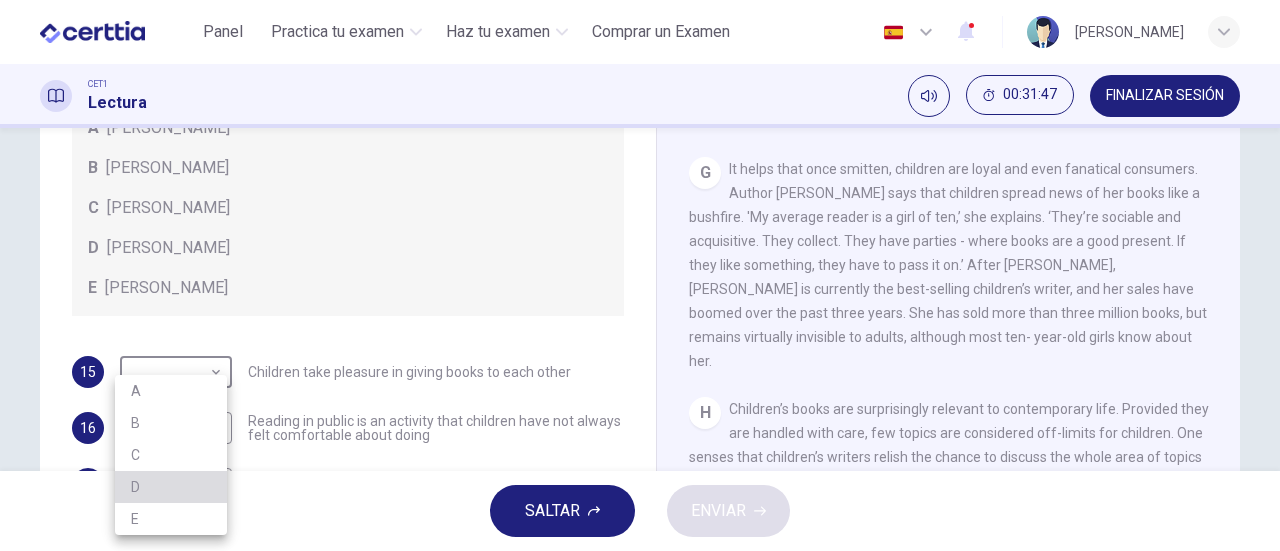 click on "D" at bounding box center (171, 487) 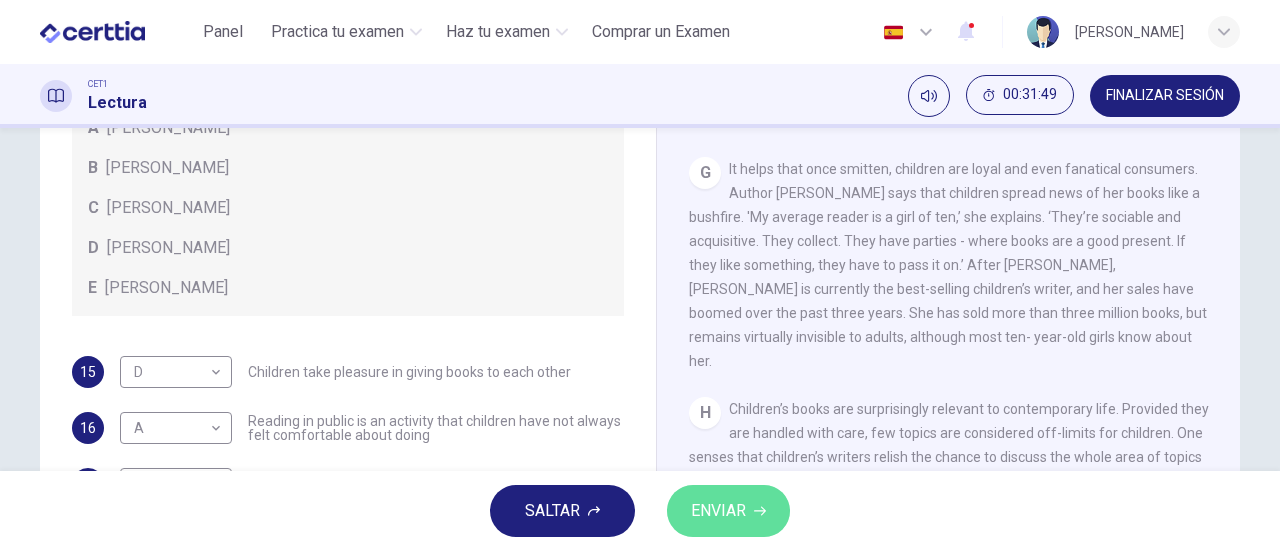 click on "ENVIAR" at bounding box center [718, 511] 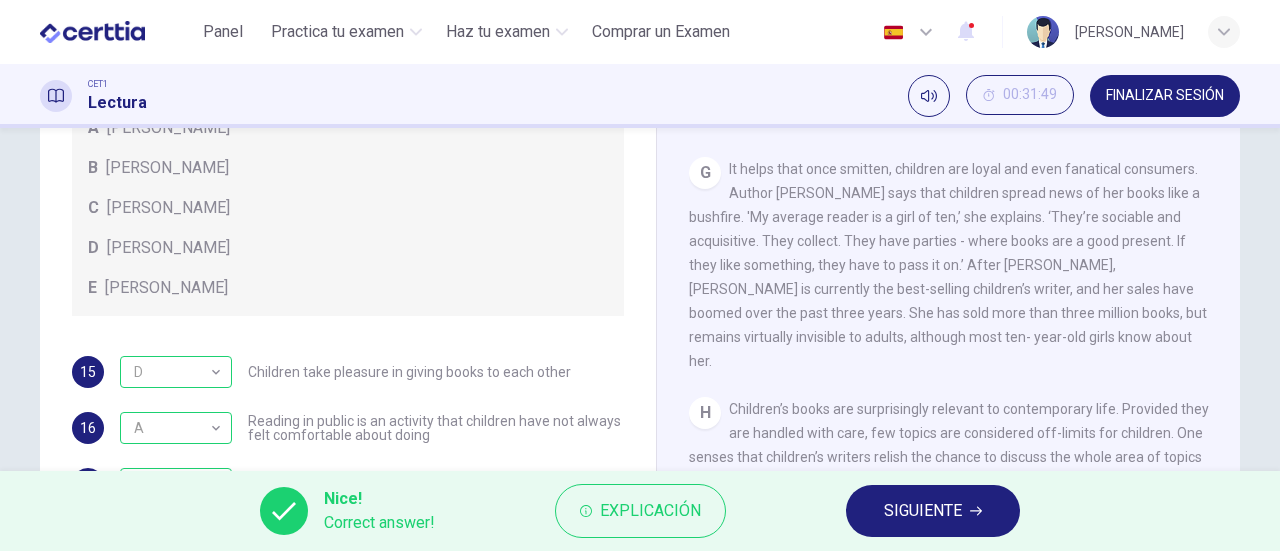 click on "SIGUIENTE" at bounding box center [923, 511] 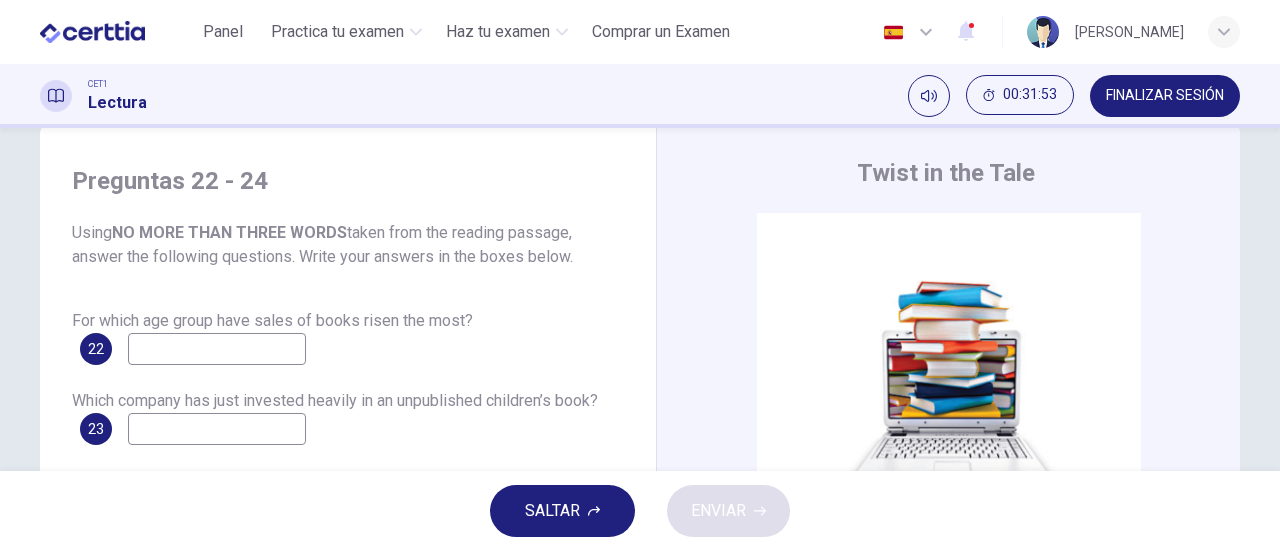 scroll, scrollTop: 32, scrollLeft: 0, axis: vertical 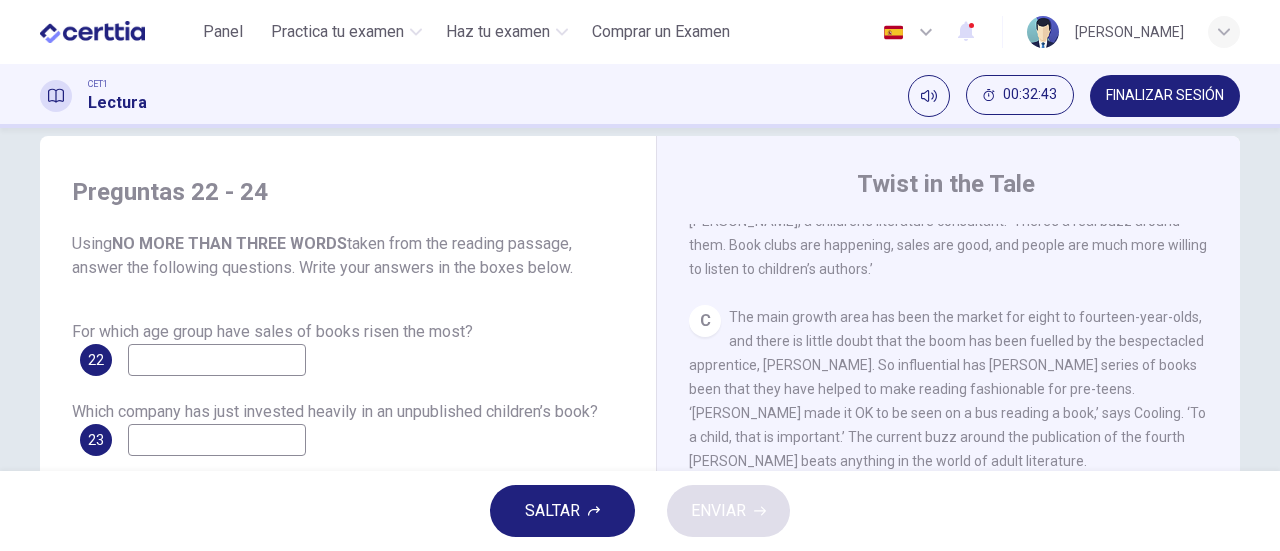 drag, startPoint x: 1015, startPoint y: 331, endPoint x: 1069, endPoint y: 327, distance: 54.147945 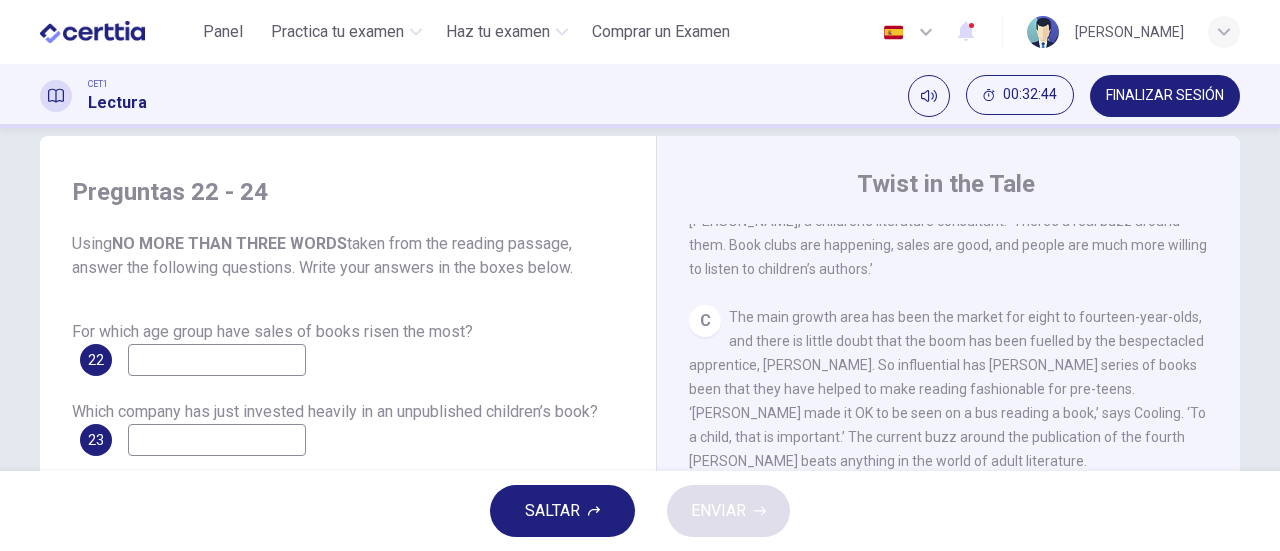 click at bounding box center (217, 360) 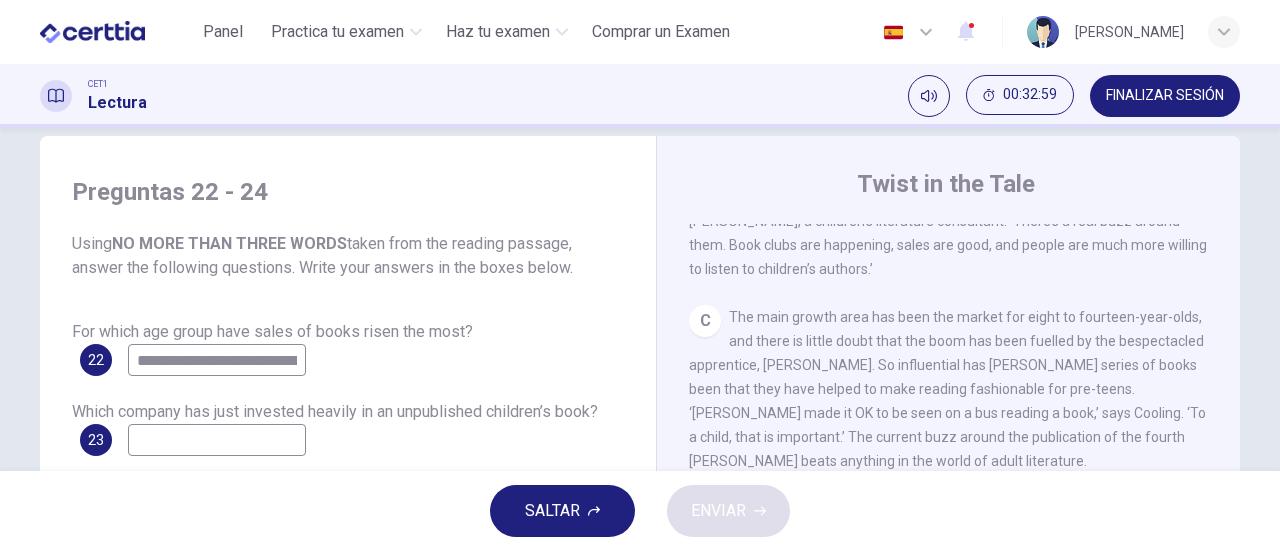scroll, scrollTop: 0, scrollLeft: 2, axis: horizontal 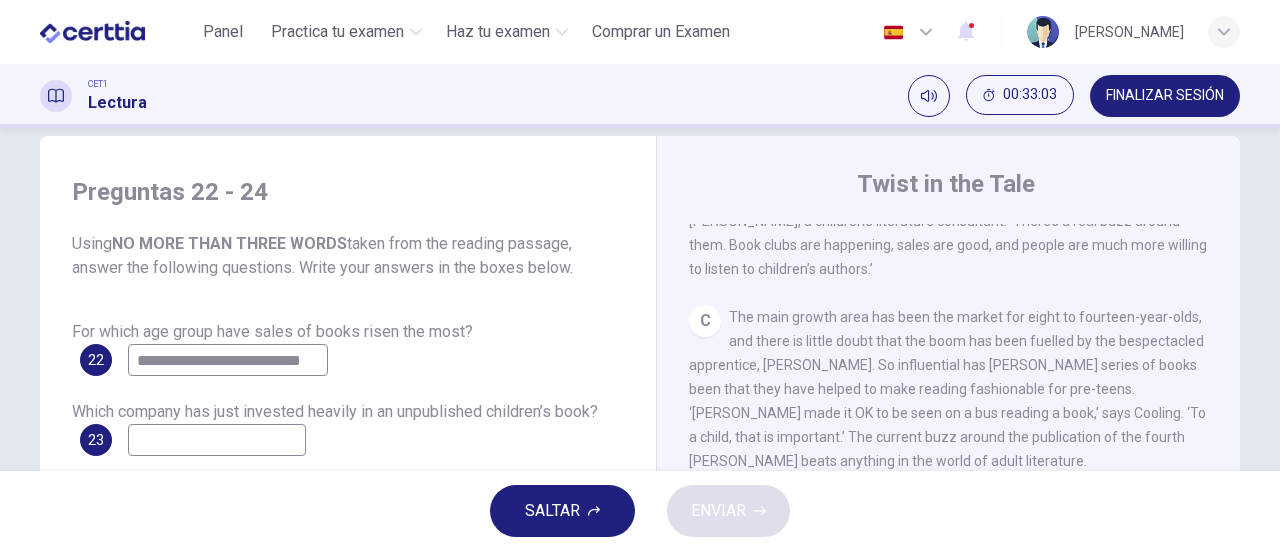 click on "**********" at bounding box center [228, 360] 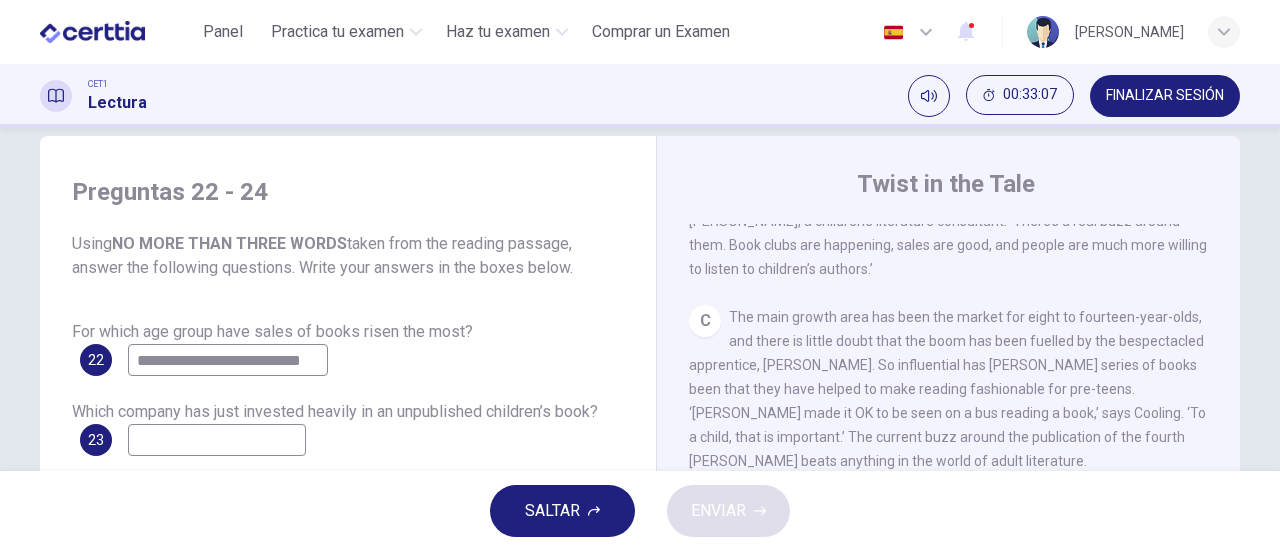 click on "**********" at bounding box center [228, 360] 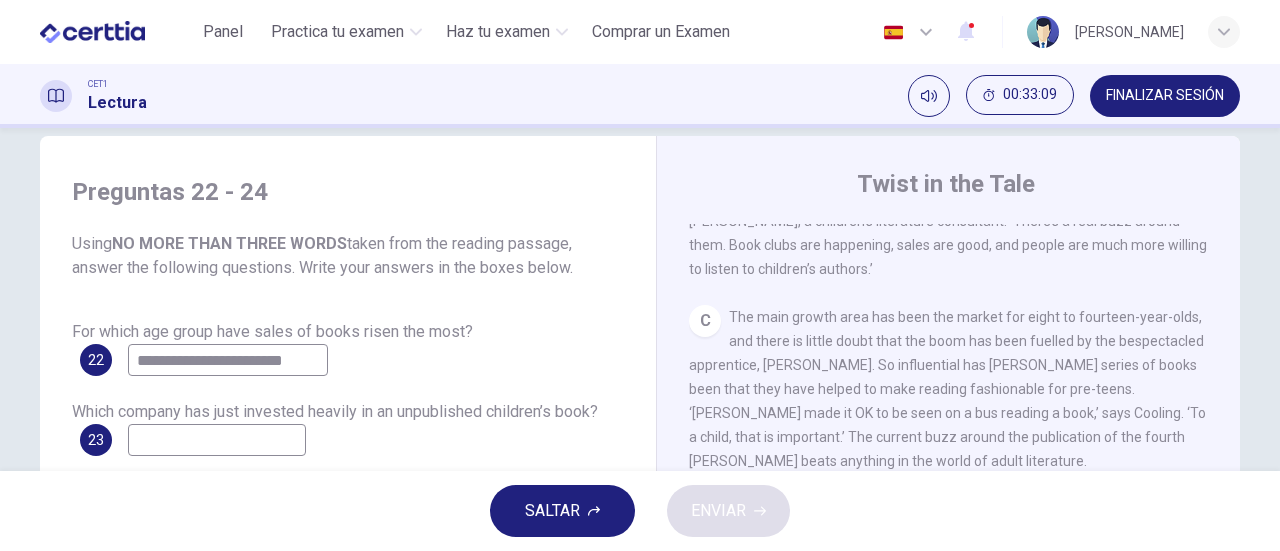 scroll, scrollTop: 0, scrollLeft: 0, axis: both 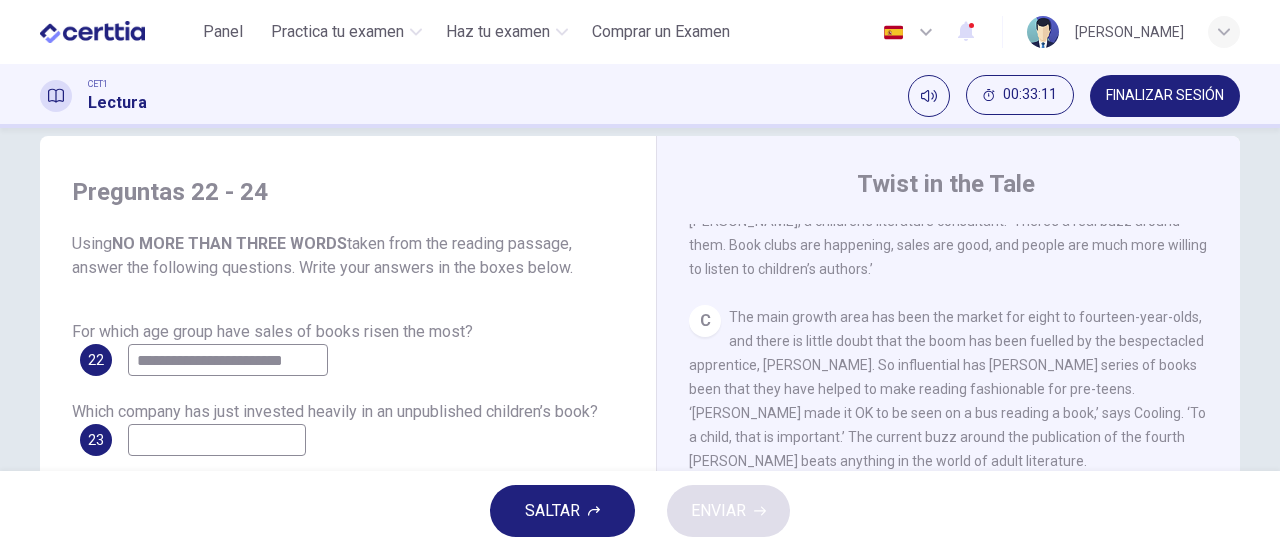 click on "**********" at bounding box center (228, 360) 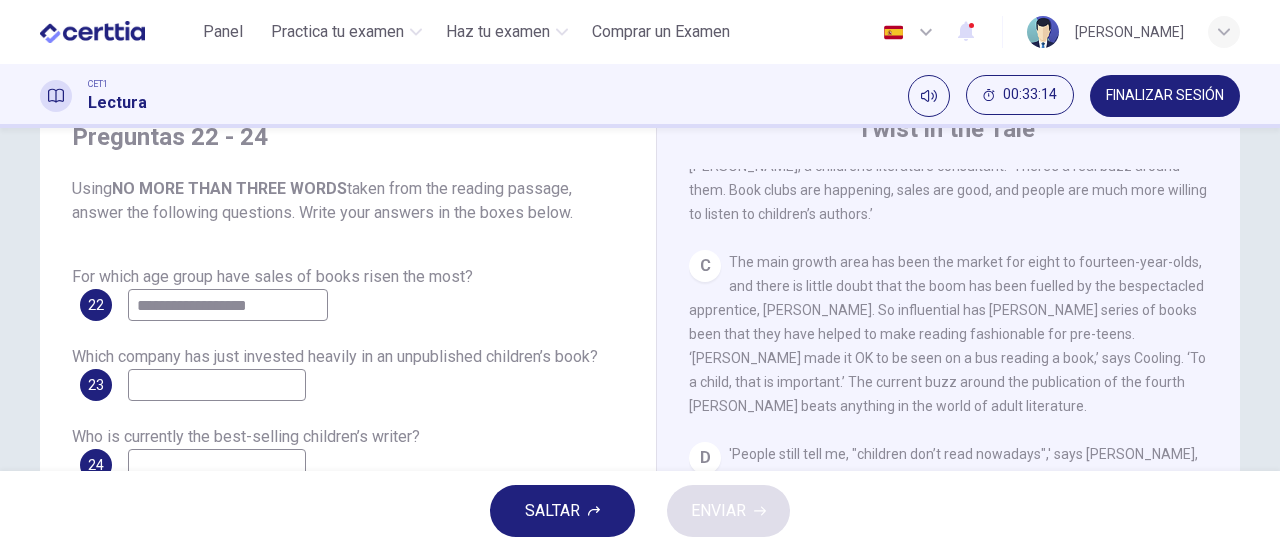 scroll, scrollTop: 132, scrollLeft: 0, axis: vertical 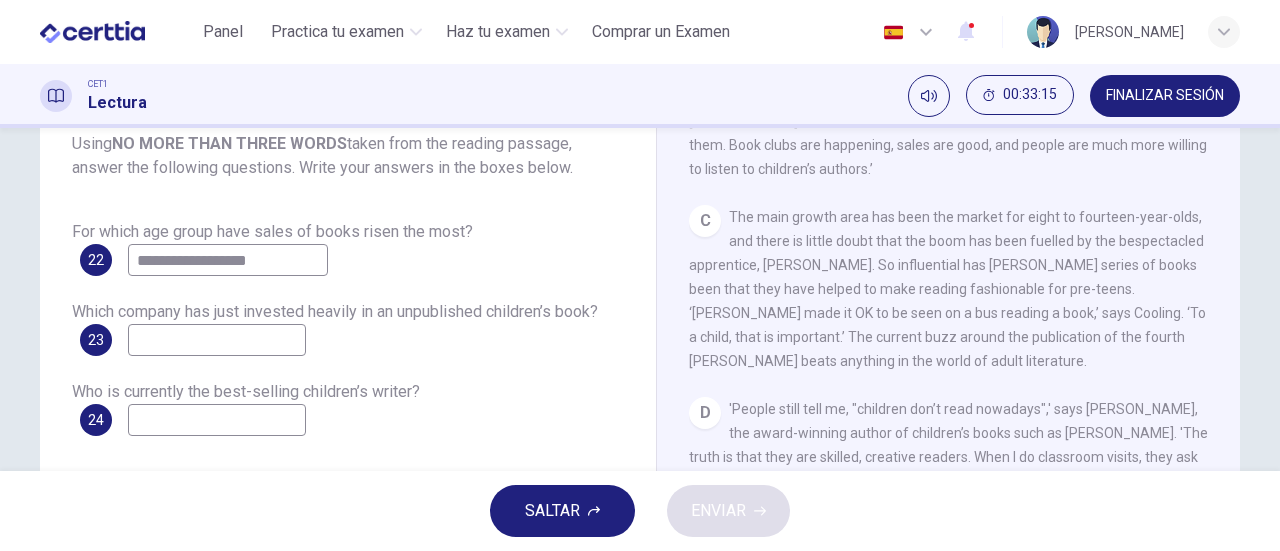 type on "**********" 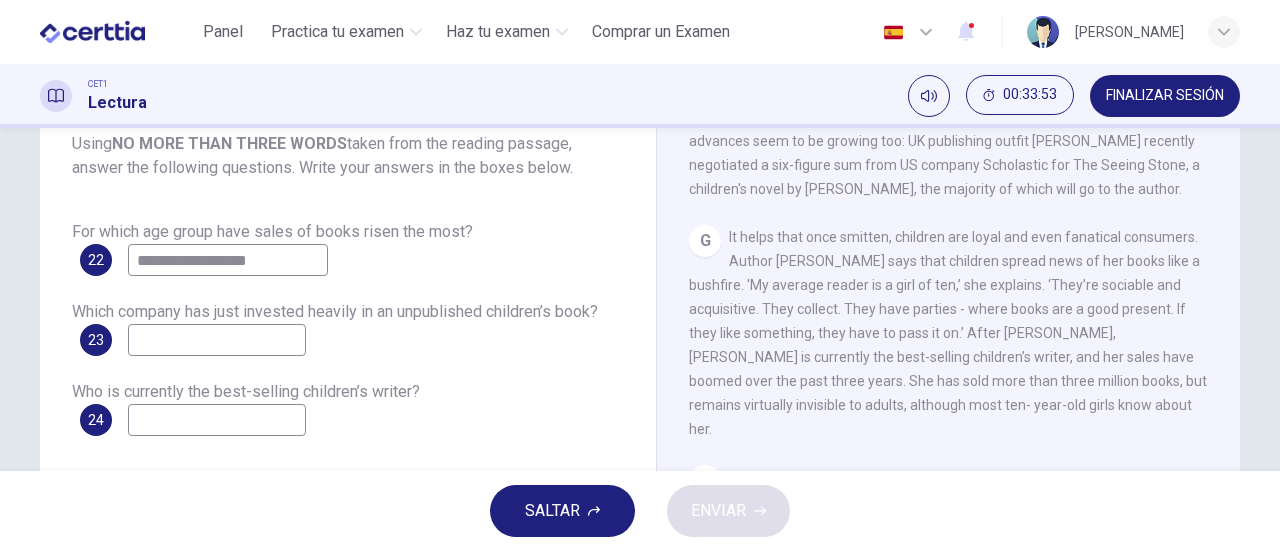 scroll, scrollTop: 1300, scrollLeft: 0, axis: vertical 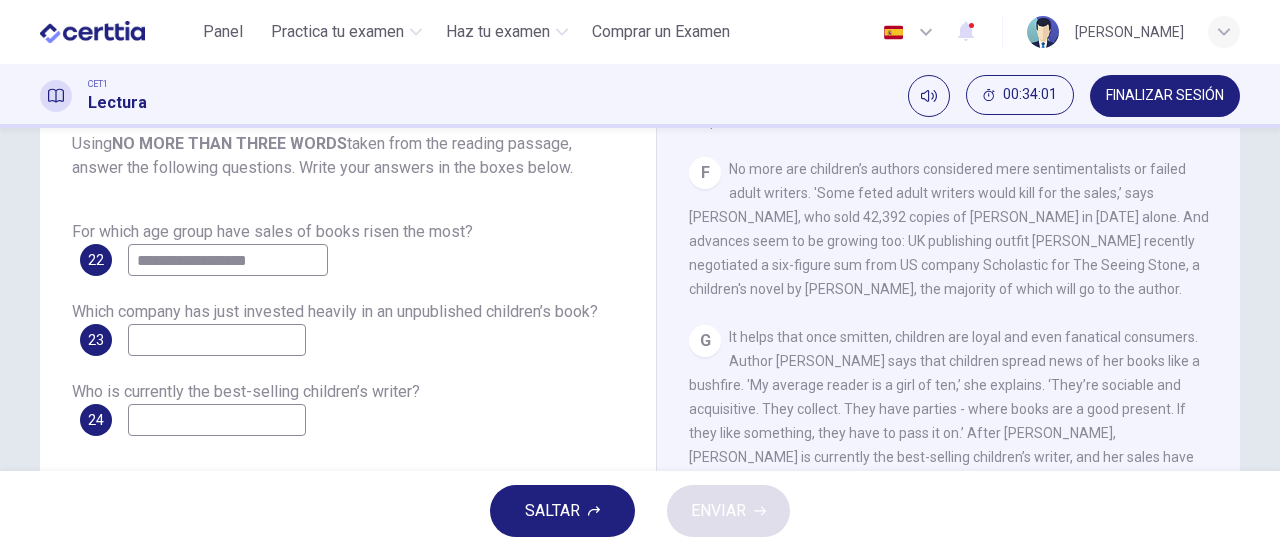 click at bounding box center [217, 340] 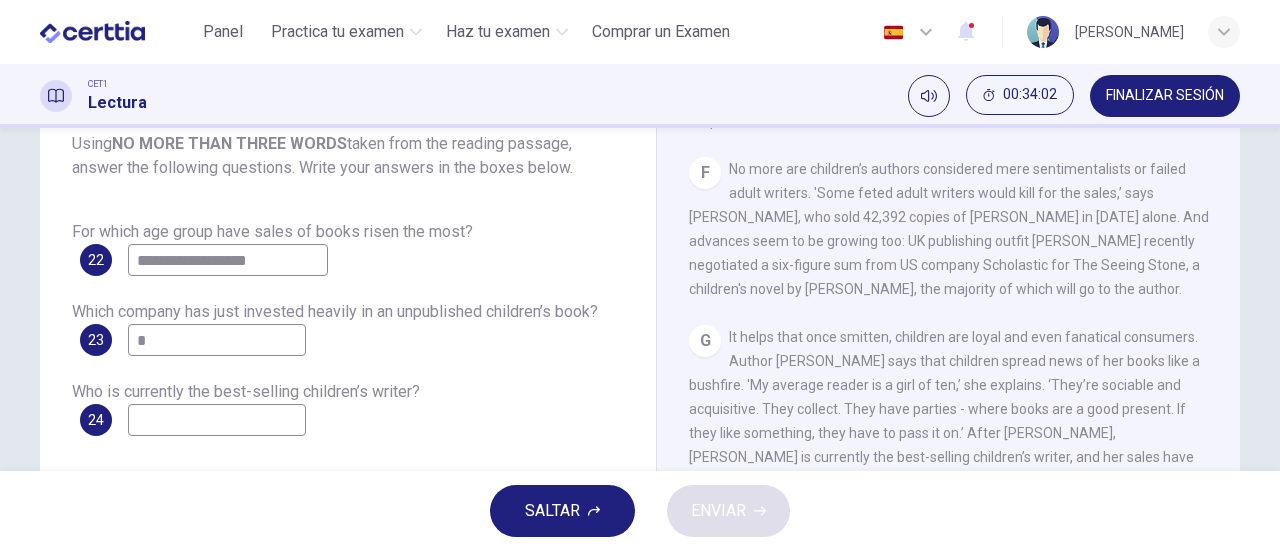 type on "**" 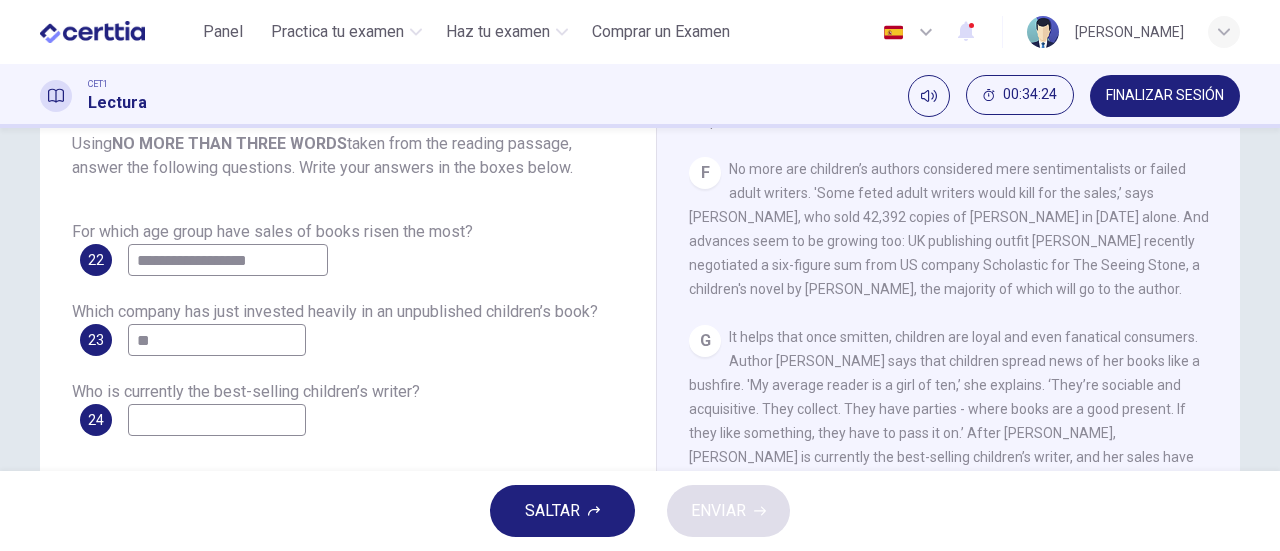 click on "**" at bounding box center (217, 340) 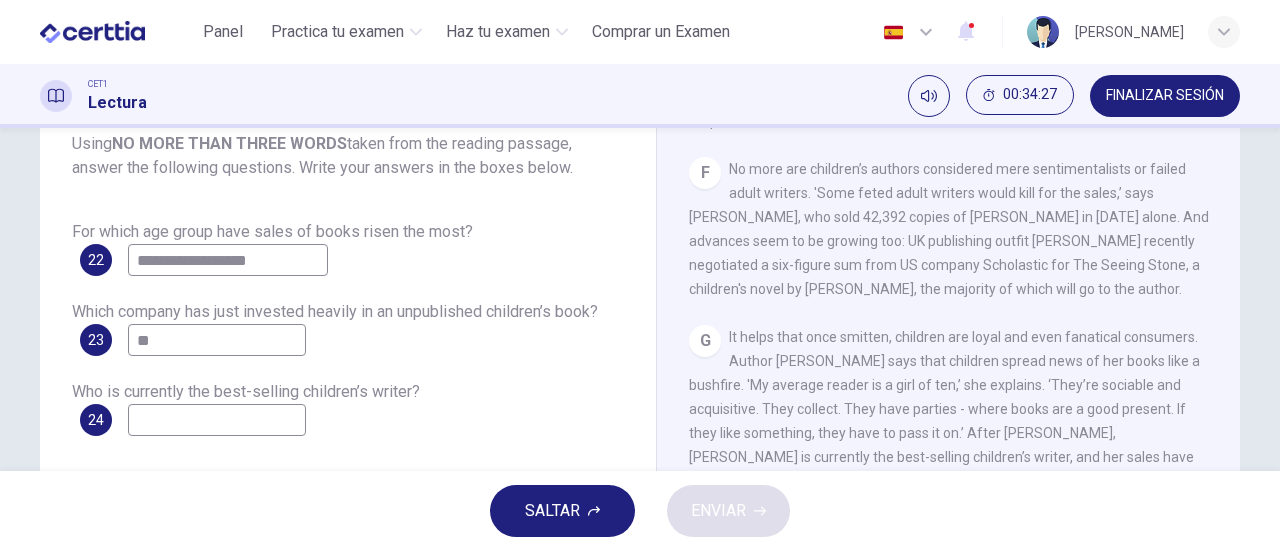 click on "**" at bounding box center [217, 340] 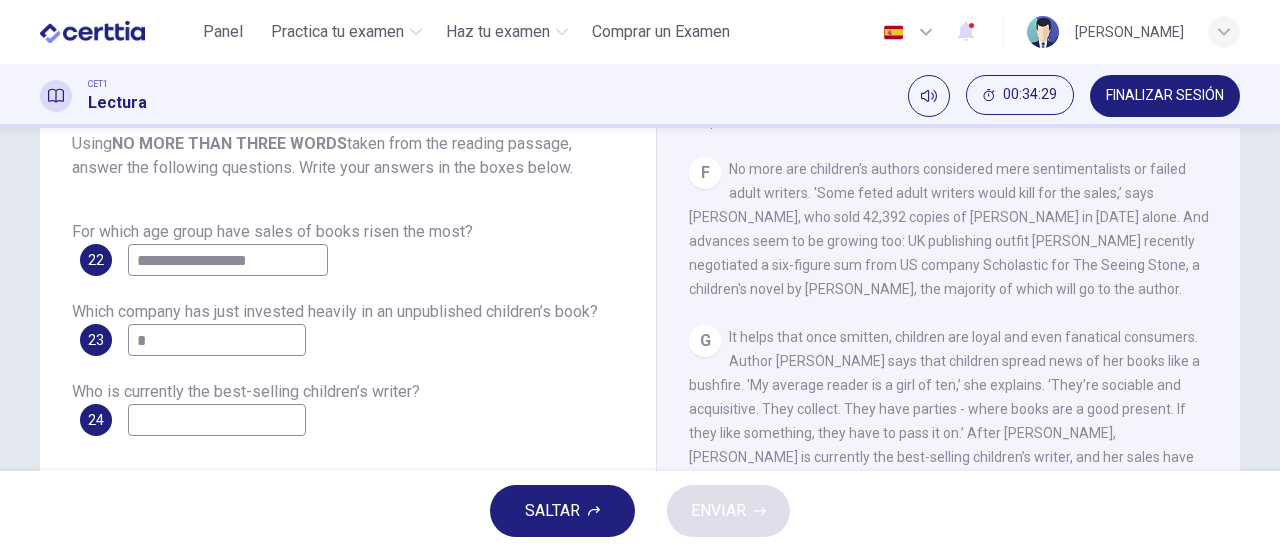 type on "**" 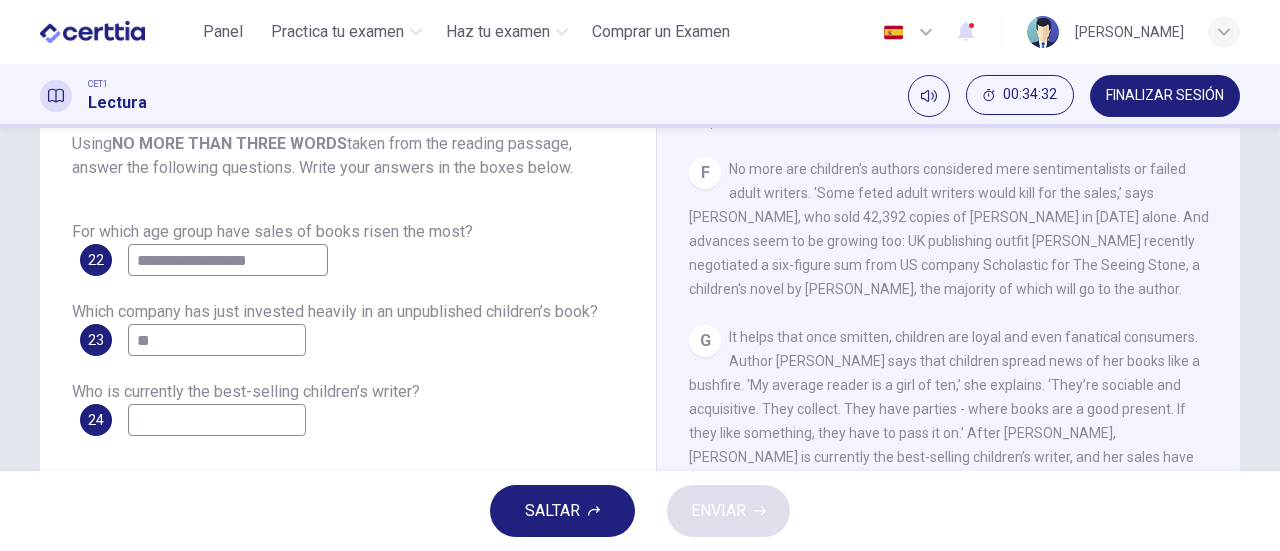 click on "**" at bounding box center (217, 340) 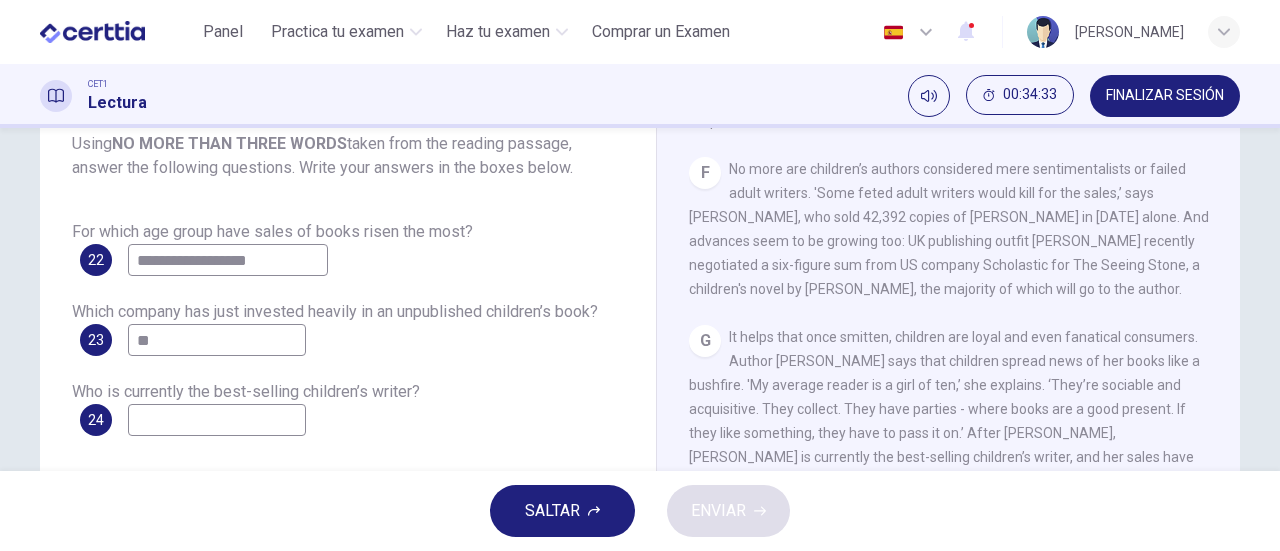 click on "**" at bounding box center (217, 340) 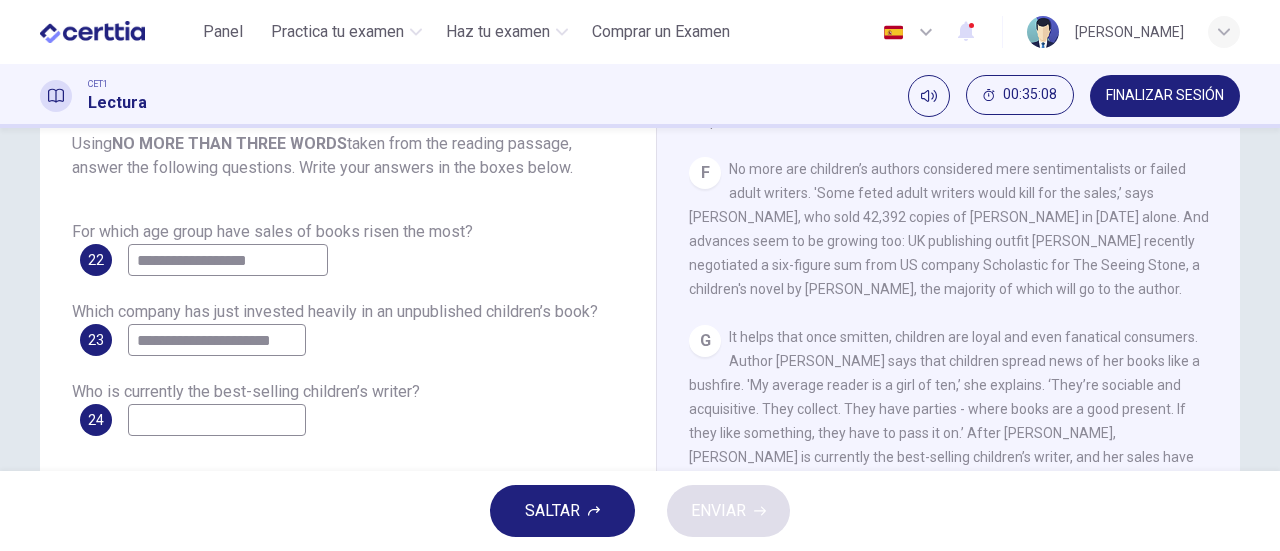 click on "**********" at bounding box center (217, 340) 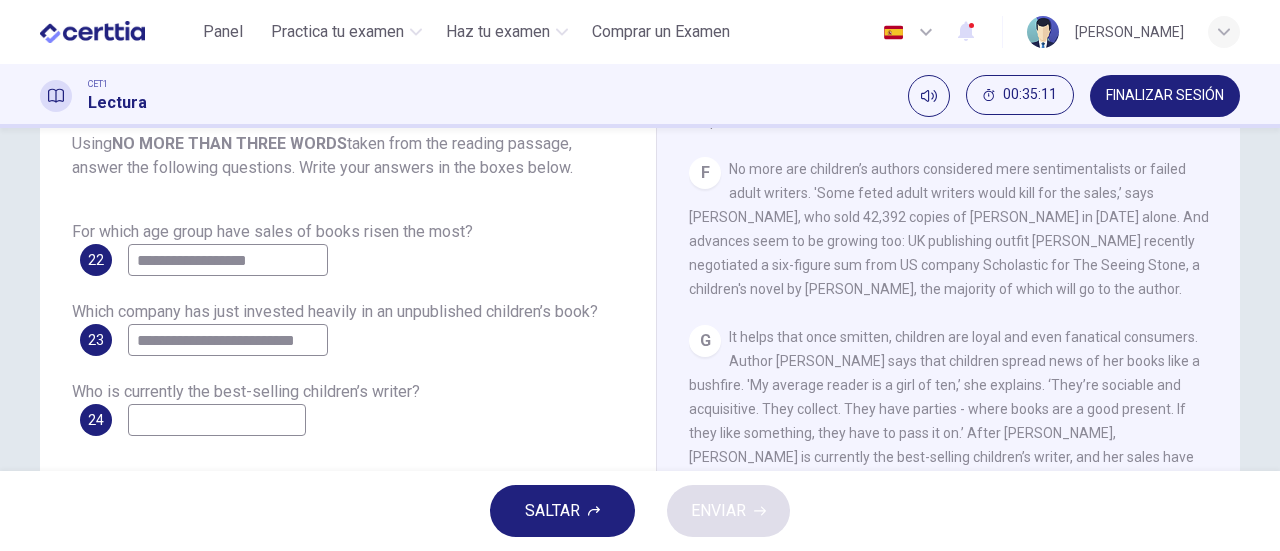 scroll, scrollTop: 0, scrollLeft: 12, axis: horizontal 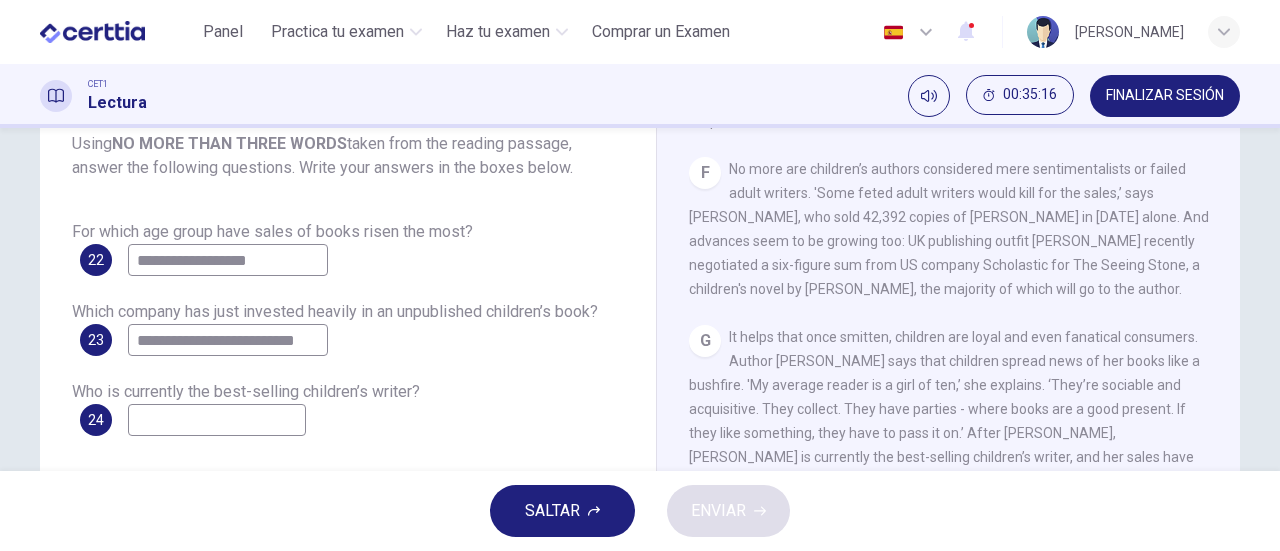click on "**********" at bounding box center (228, 340) 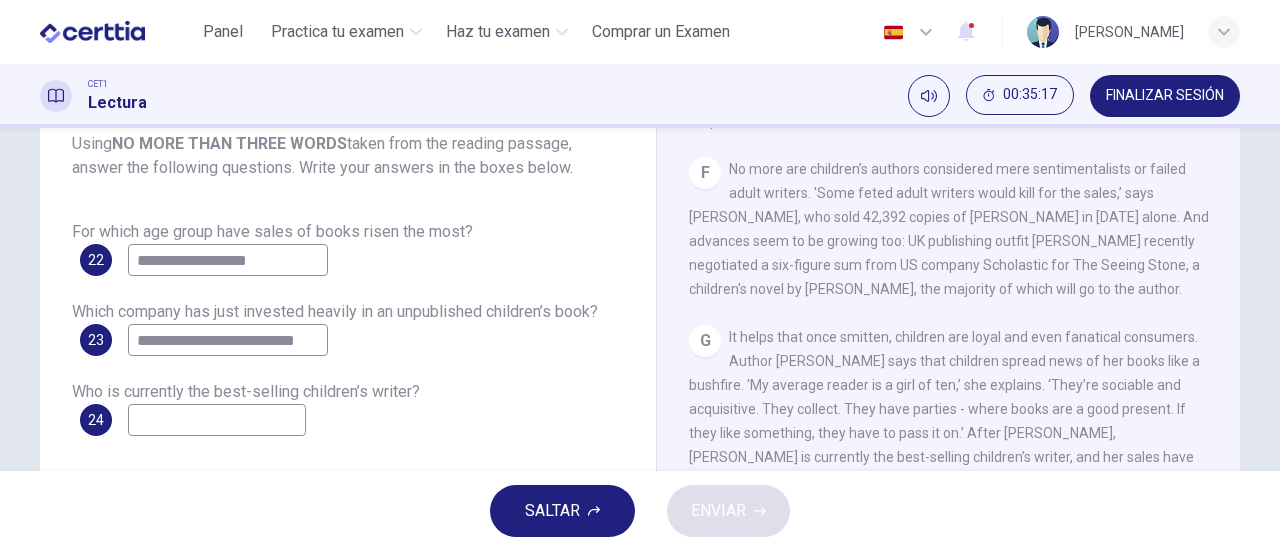 click on "**********" at bounding box center [228, 340] 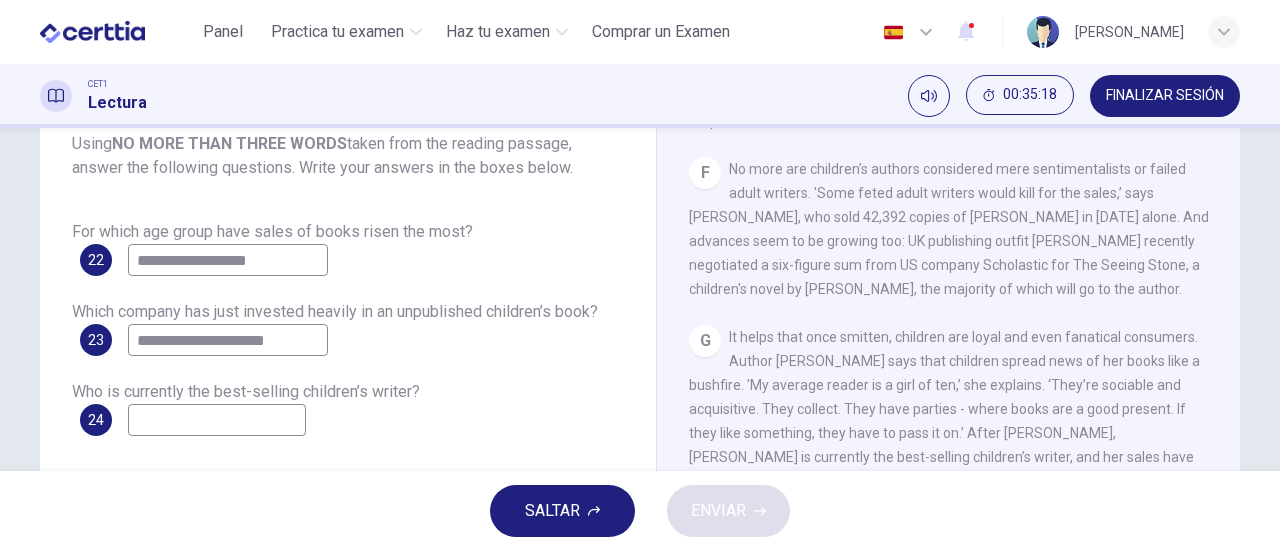 scroll, scrollTop: 0, scrollLeft: 0, axis: both 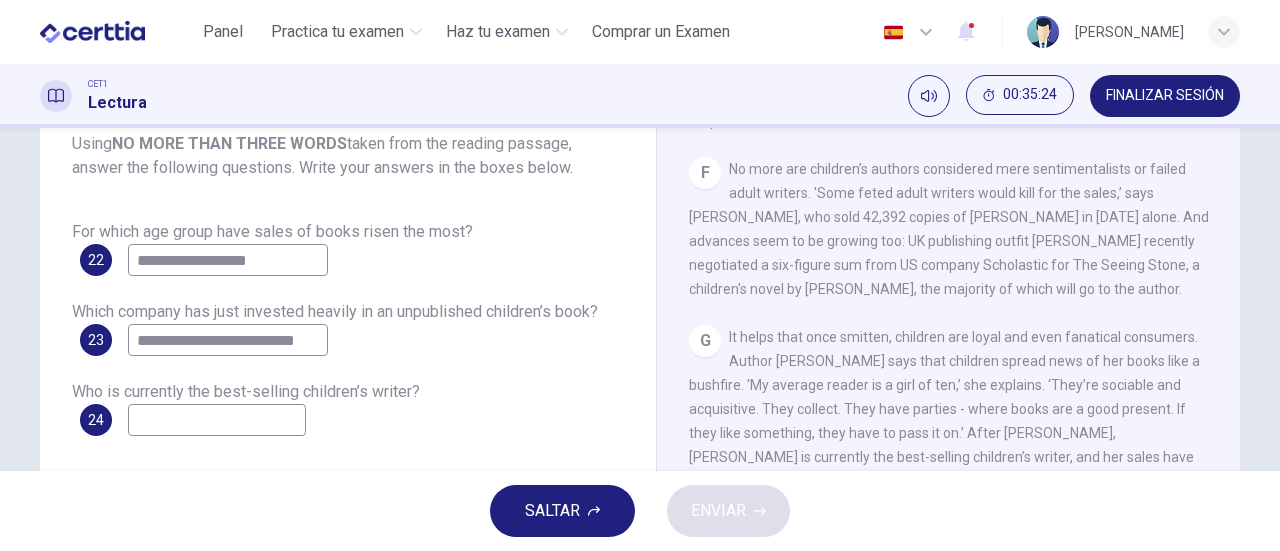 type on "**********" 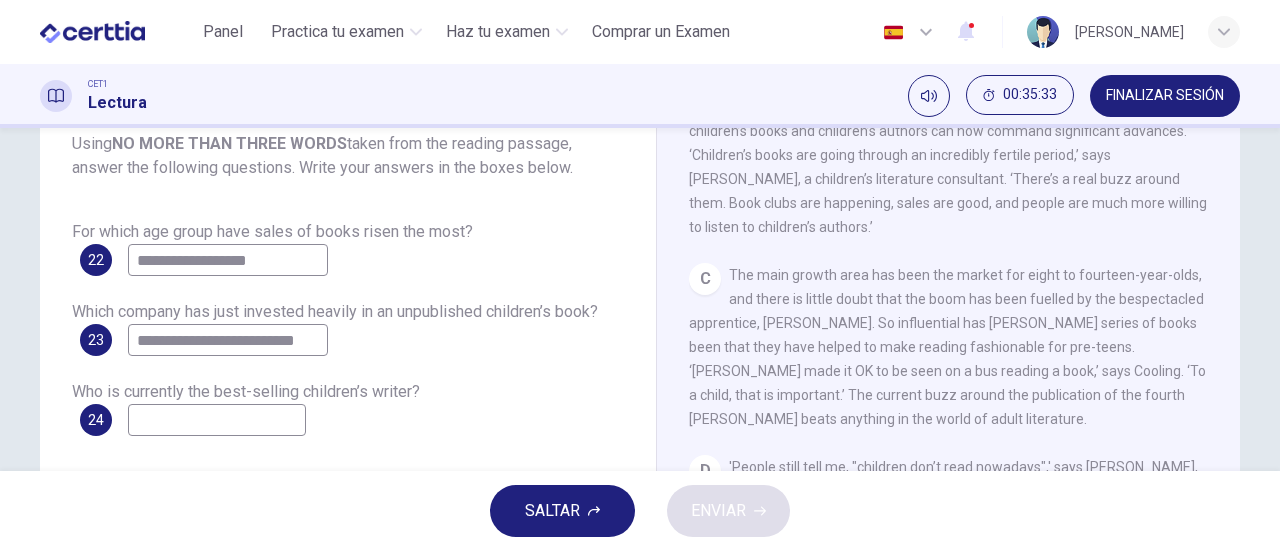 scroll, scrollTop: 600, scrollLeft: 0, axis: vertical 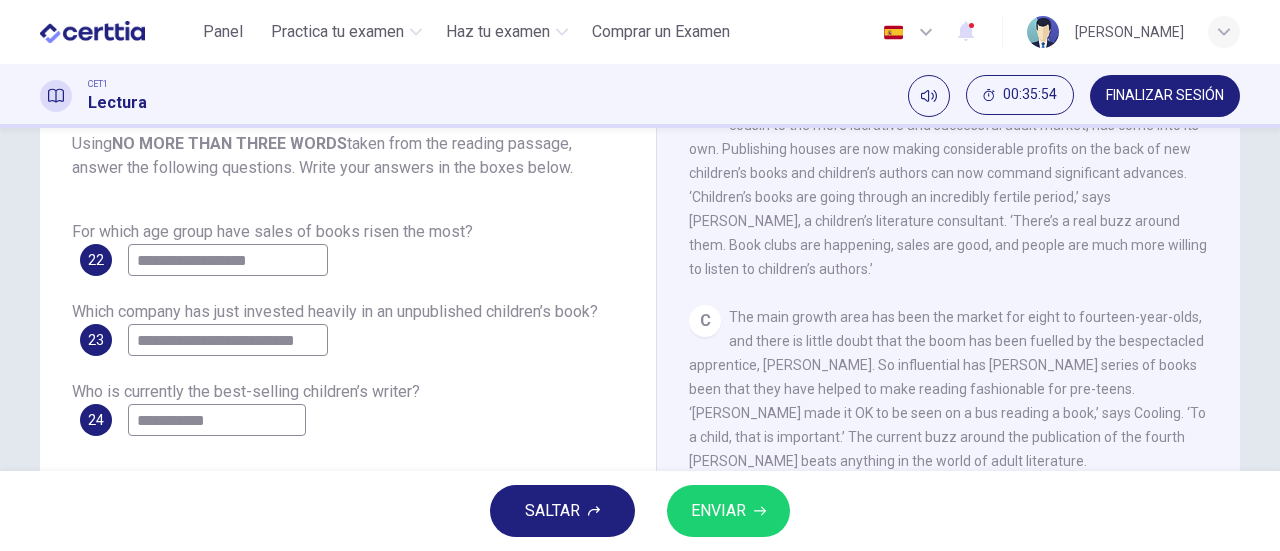 type on "**********" 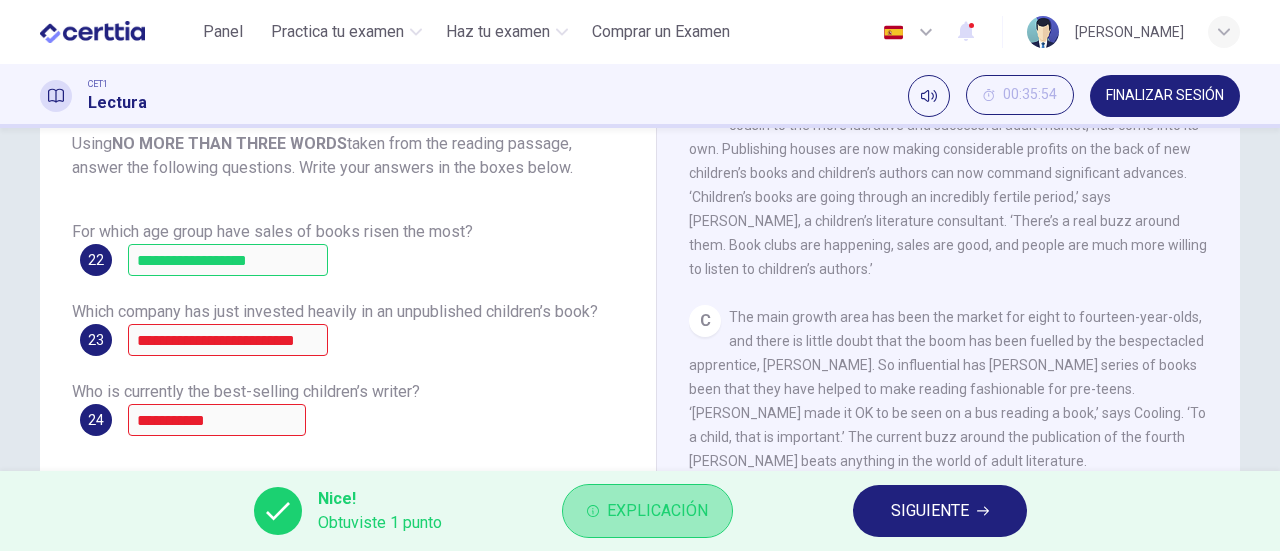 click on "Explicación" at bounding box center (657, 511) 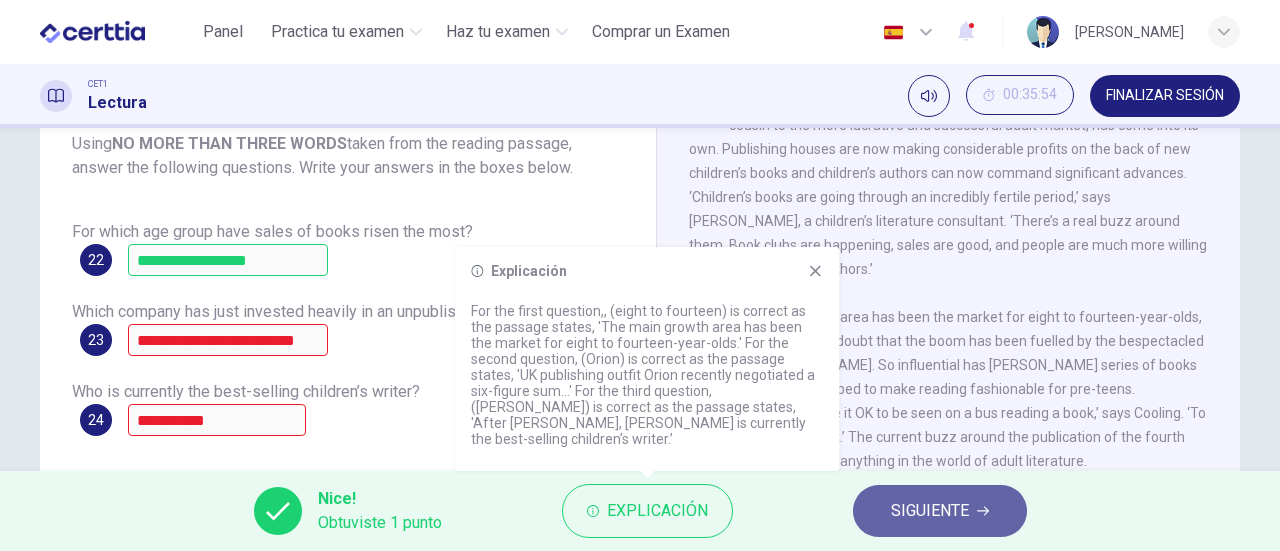 click on "SIGUIENTE" at bounding box center [930, 511] 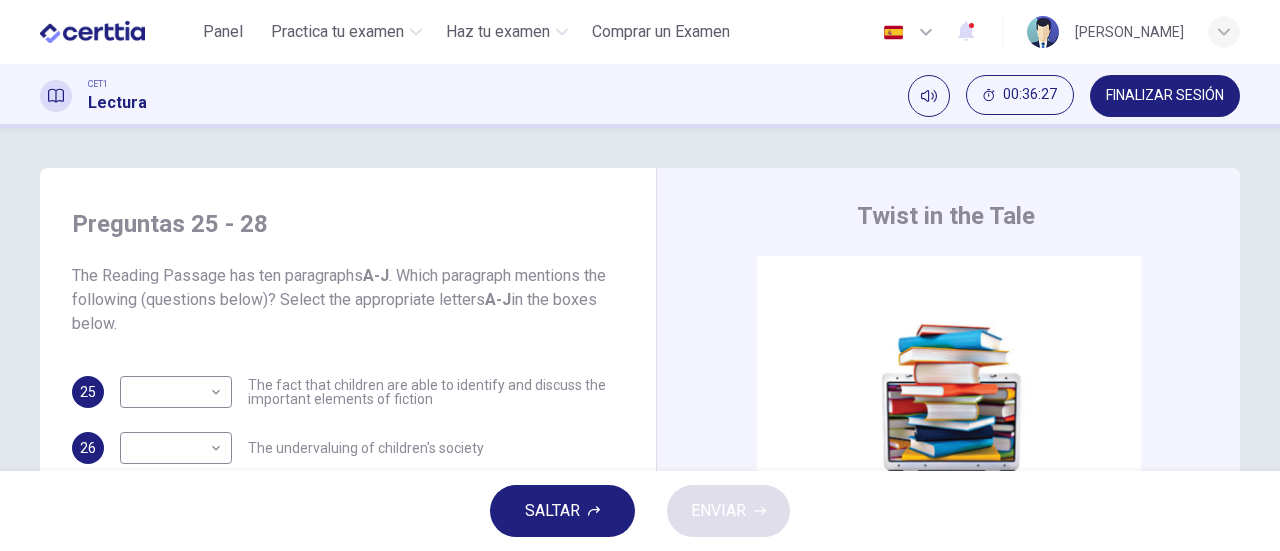 scroll, scrollTop: 100, scrollLeft: 0, axis: vertical 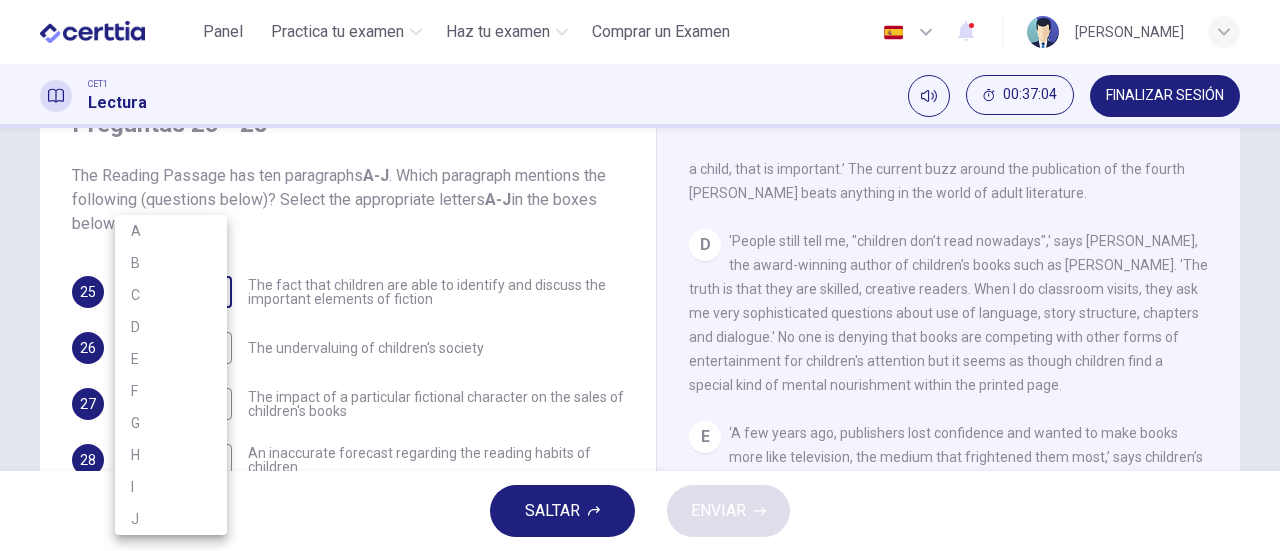 click on "Este sitio utiliza cookies, como se explica en nuestra  Política de Privacidad . Si acepta el uso de cookies, haga clic en el botón Aceptar y continúe navegando por nuestro sitio.   Política de Privacidad Aceptar Panel Practica tu examen Haz tu examen Comprar un Examen Español ** ​ Giselle Suarez CET1 Lectura 00:37:04 FINALIZAR SESIÓN Preguntas 25 - 28 The Reading Passage has ten paragraphs  A-J .
Which paragraph mentions the following (questions below)?
Select the appropriate letters  A-J  in the boxes below. 25 ​ ​ The fact that children are able to identify and discuss the important elements of fiction 26 ​ ​ The undervaluing of children's society 27 ​ ​ The impact of a particular fictional character on the sales of children's books 28 ​ ​ An inaccurate forecast regarding the reading habits of children Twist in the Tale CLIC PARA ZOOM Clic para zoom A B C D E F G H I J SALTAR ENVIAR Certtia | Plataforma de certificación de Inglés por Internet SEP Panel Practica tu examen   1 A B" at bounding box center [640, 275] 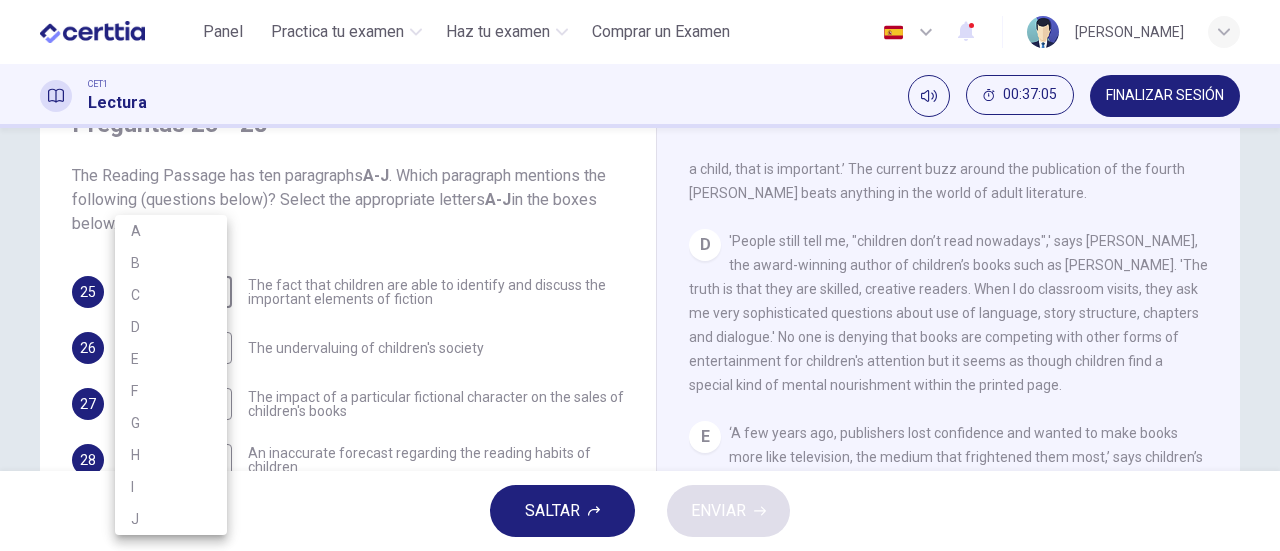 click on "D" at bounding box center [171, 327] 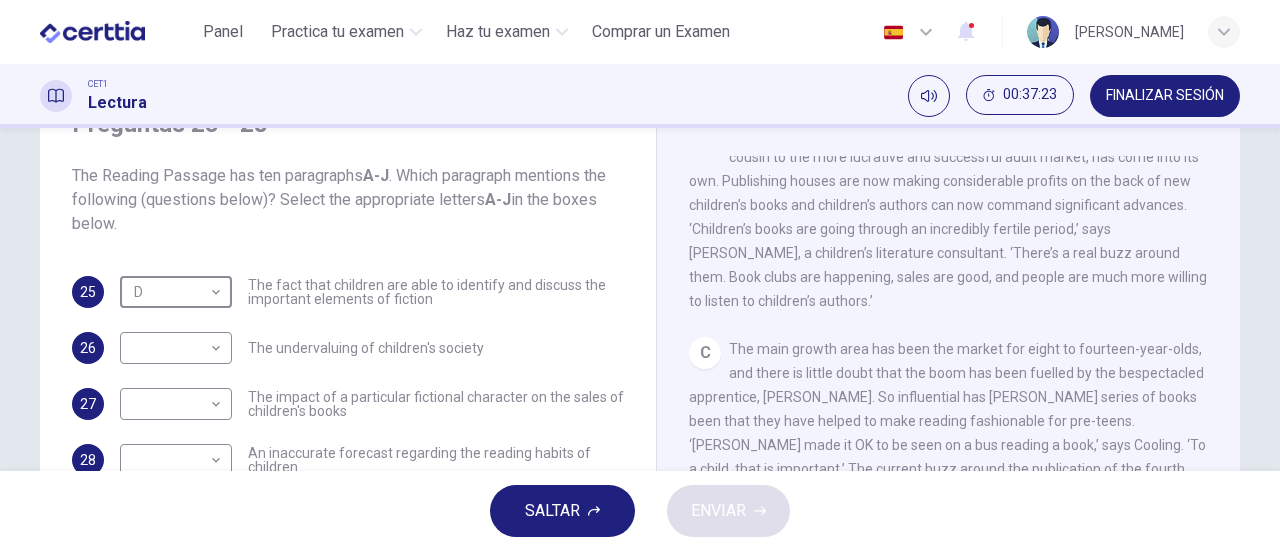 scroll, scrollTop: 500, scrollLeft: 0, axis: vertical 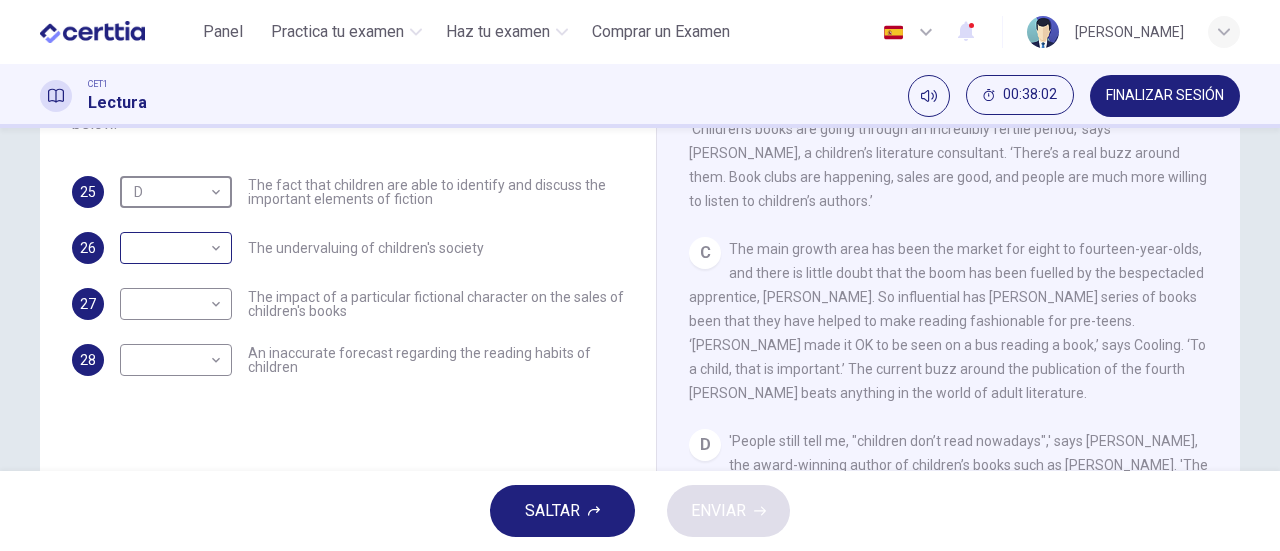 click on "Este sitio utiliza cookies, como se explica en nuestra  Política de Privacidad . Si acepta el uso de cookies, haga clic en el botón Aceptar y continúe navegando por nuestro sitio.   Política de Privacidad Aceptar Panel Practica tu examen Haz tu examen Comprar un Examen Español ** ​ Giselle Suarez CET1 Lectura 00:38:02 FINALIZAR SESIÓN Preguntas 25 - 28 The Reading Passage has ten paragraphs  A-J .
Which paragraph mentions the following (questions below)?
Select the appropriate letters  A-J  in the boxes below. 25 D * ​ The fact that children are able to identify and discuss the important elements of fiction 26 ​ ​ The undervaluing of children's society 27 ​ ​ The impact of a particular fictional character on the sales of children's books 28 ​ ​ An inaccurate forecast regarding the reading habits of children Twist in the Tale CLIC PARA ZOOM Clic para zoom A B C D E F G H I J SALTAR ENVIAR Certtia | Plataforma de certificación de Inglés por Internet SEP Panel Practica tu examen   1" at bounding box center [640, 275] 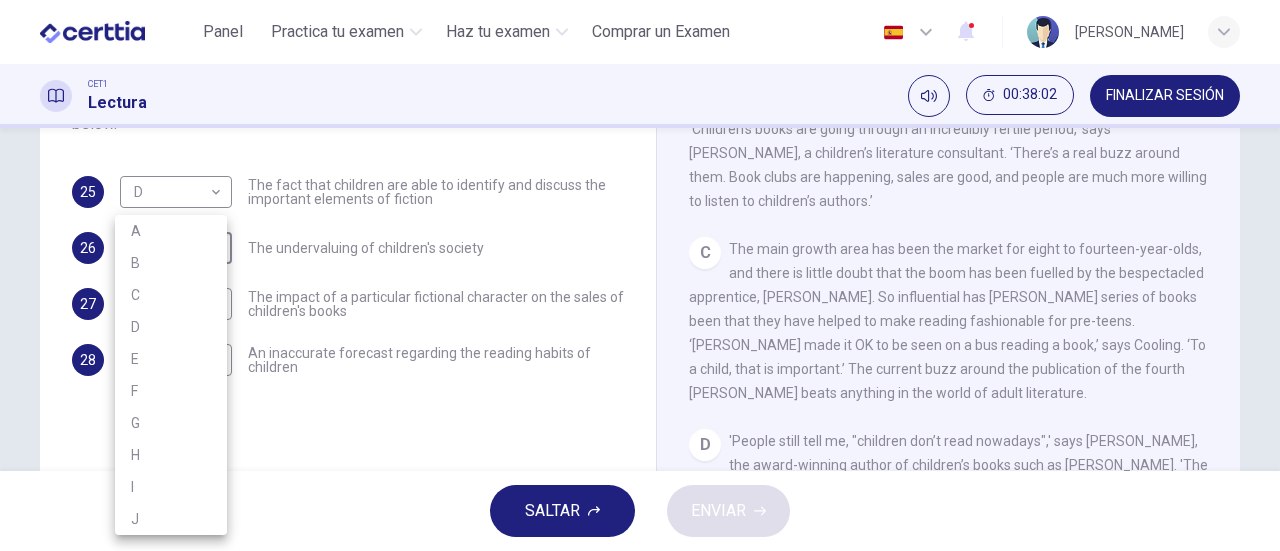 click at bounding box center [640, 275] 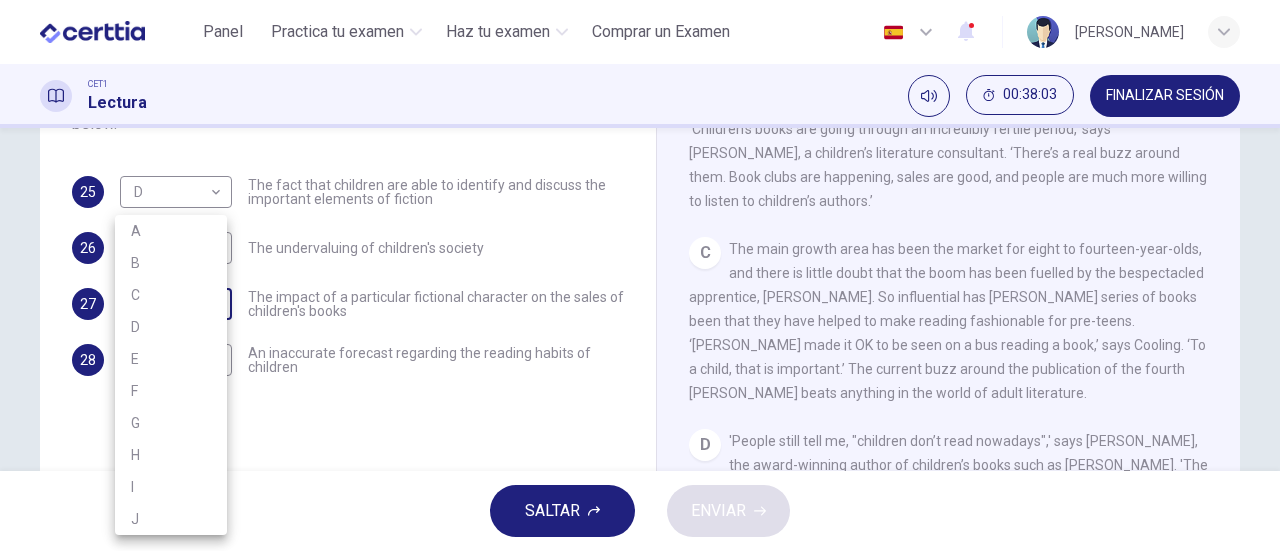 click on "Este sitio utiliza cookies, como se explica en nuestra  Política de Privacidad . Si acepta el uso de cookies, haga clic en el botón Aceptar y continúe navegando por nuestro sitio.   Política de Privacidad Aceptar Panel Practica tu examen Haz tu examen Comprar un Examen Español ** ​ Giselle Suarez CET1 Lectura 00:38:03 FINALIZAR SESIÓN Preguntas 25 - 28 The Reading Passage has ten paragraphs  A-J .
Which paragraph mentions the following (questions below)?
Select the appropriate letters  A-J  in the boxes below. 25 D * ​ The fact that children are able to identify and discuss the important elements of fiction 26 ​ ​ The undervaluing of children's society 27 ​ ​ The impact of a particular fictional character on the sales of children's books 28 ​ ​ An inaccurate forecast regarding the reading habits of children Twist in the Tale CLIC PARA ZOOM Clic para zoom A B C D E F G H I J SALTAR ENVIAR Certtia | Plataforma de certificación de Inglés por Internet SEP Panel Practica tu examen   1 A B" at bounding box center (640, 275) 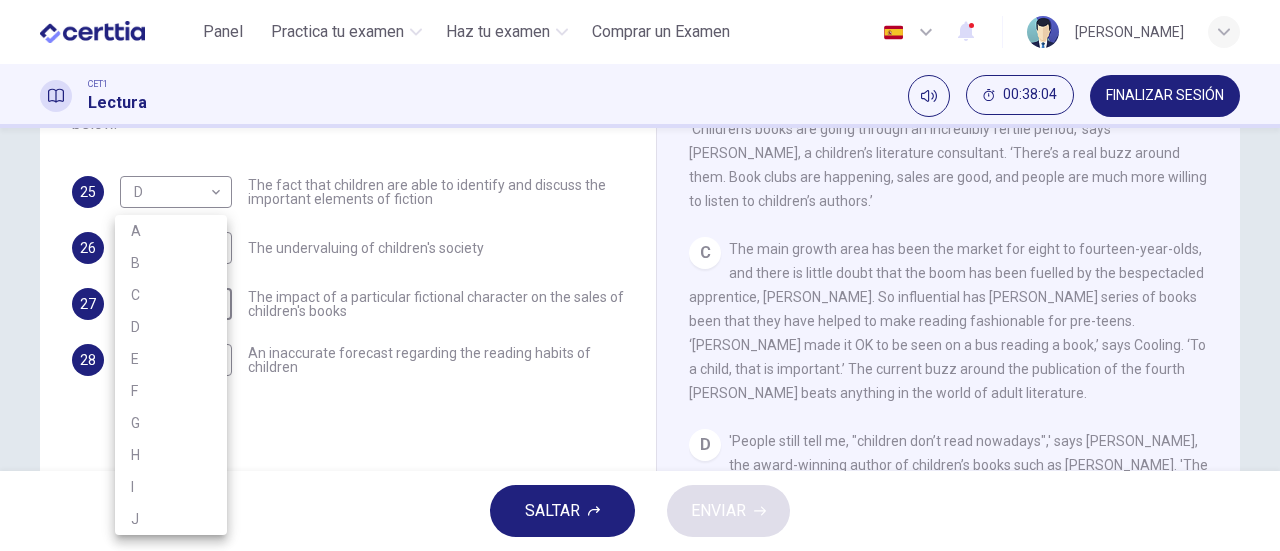 click on "C" at bounding box center (171, 295) 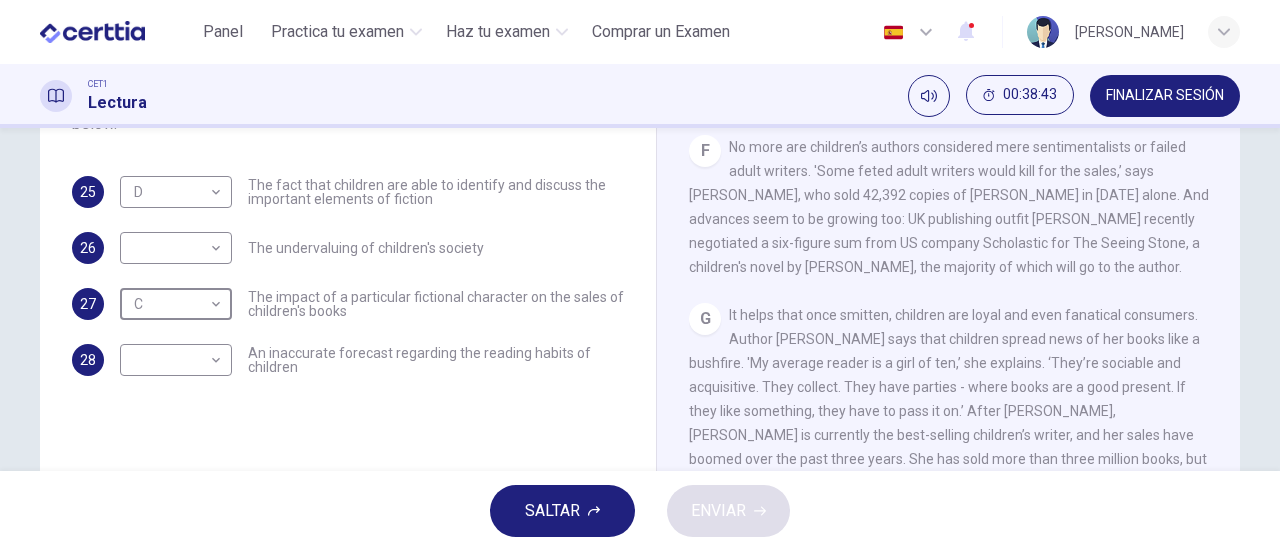 scroll, scrollTop: 1300, scrollLeft: 0, axis: vertical 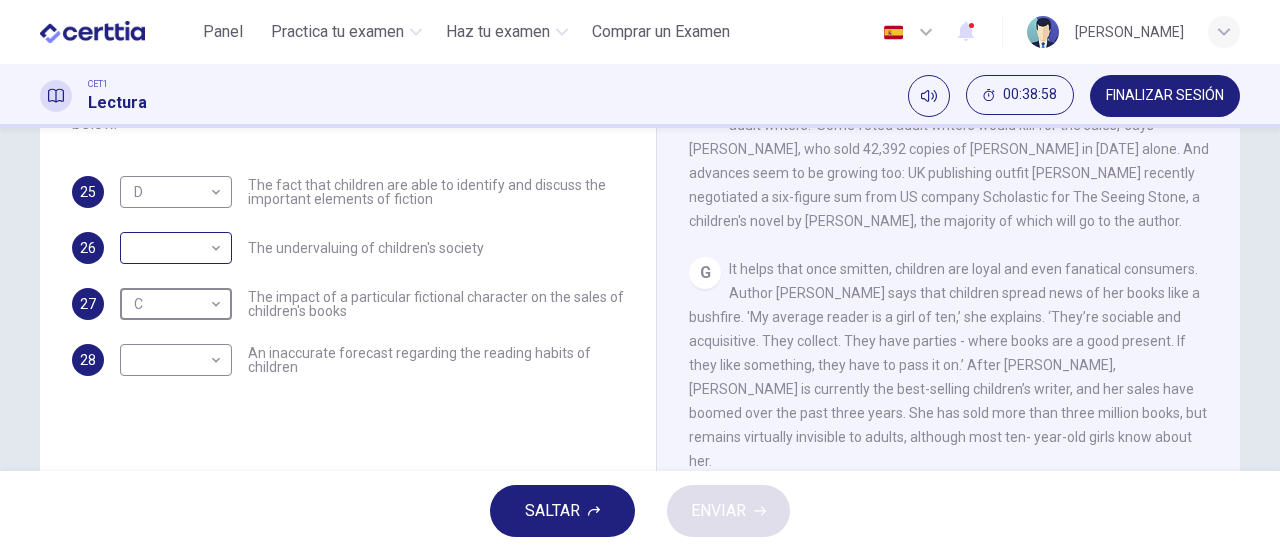 click on "Este sitio utiliza cookies, como se explica en nuestra  Política de Privacidad . Si acepta el uso de cookies, haga clic en el botón Aceptar y continúe navegando por nuestro sitio.   Política de Privacidad Aceptar Panel Practica tu examen Haz tu examen Comprar un Examen Español ** ​ Giselle Suarez CET1 Lectura 00:38:58 FINALIZAR SESIÓN Preguntas 25 - 28 The Reading Passage has ten paragraphs  A-J .
Which paragraph mentions the following (questions below)?
Select the appropriate letters  A-J  in the boxes below. 25 D * ​ The fact that children are able to identify and discuss the important elements of fiction 26 ​ ​ The undervaluing of children's society 27 C * ​ The impact of a particular fictional character on the sales of children's books 28 ​ ​ An inaccurate forecast regarding the reading habits of children Twist in the Tale CLIC PARA ZOOM Clic para zoom A B C D E F G H I J SALTAR ENVIAR Certtia | Plataforma de certificación de Inglés por Internet SEP Panel Practica tu examen   1" at bounding box center [640, 275] 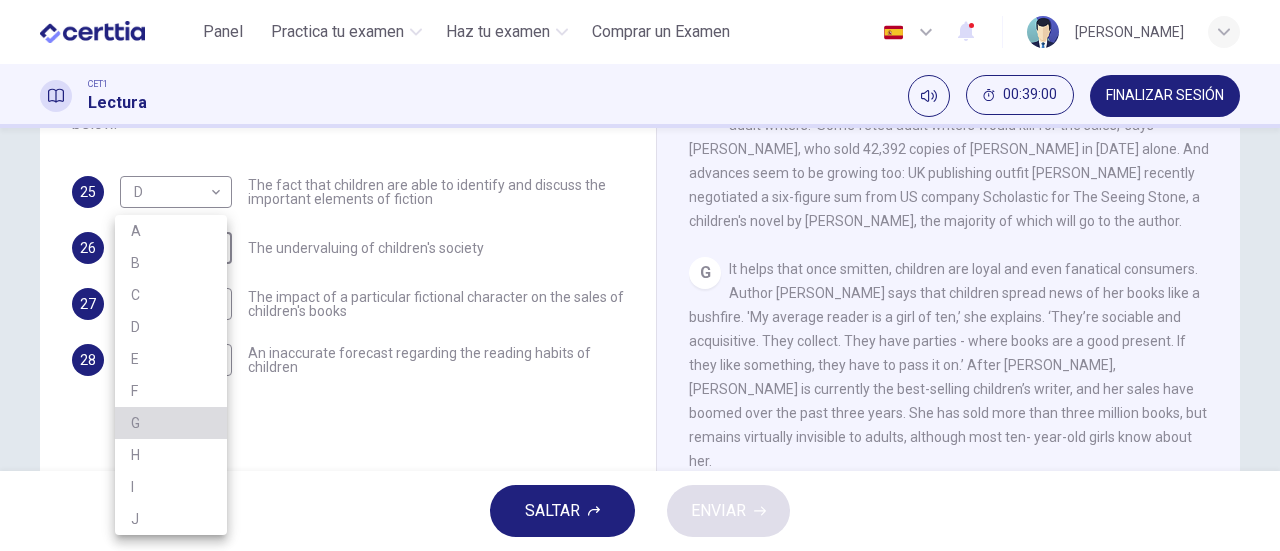 click on "G" at bounding box center (171, 423) 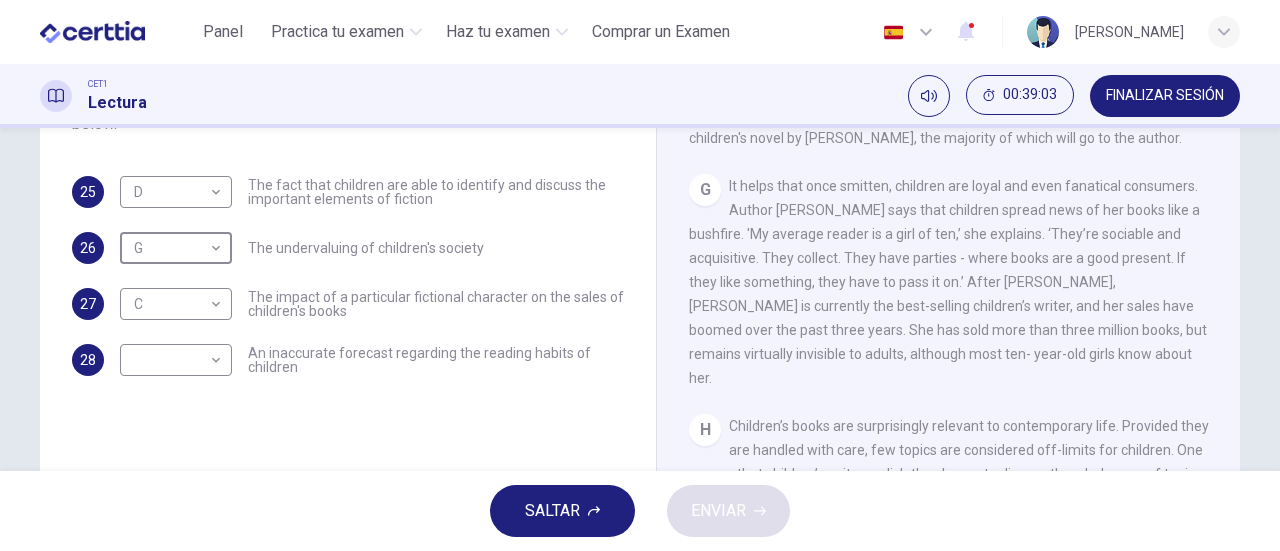 scroll, scrollTop: 1500, scrollLeft: 0, axis: vertical 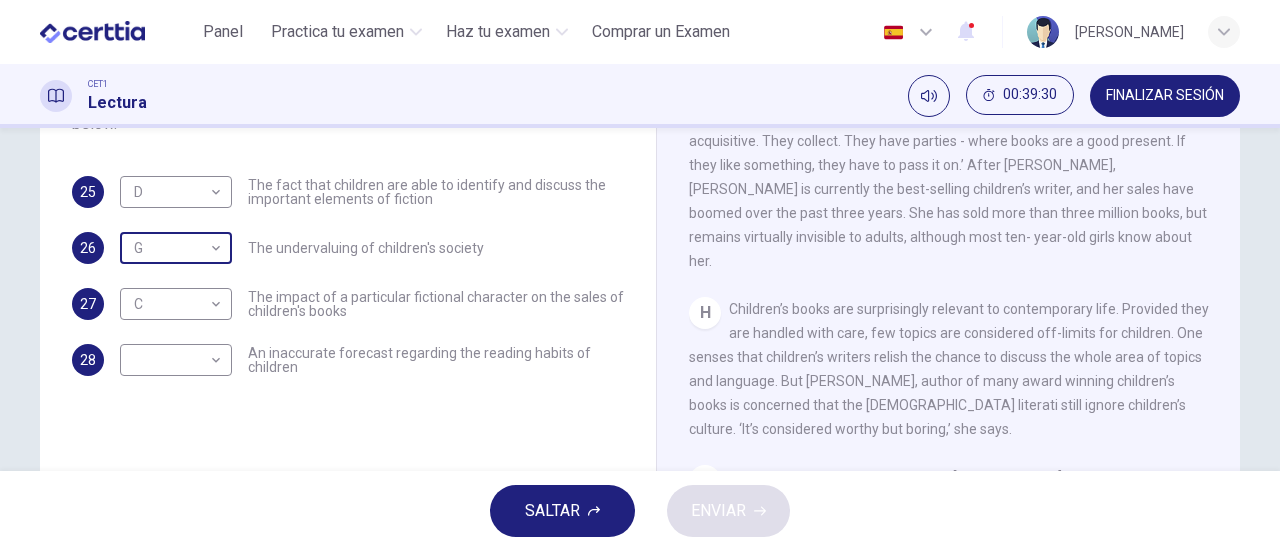 click on "Este sitio utiliza cookies, como se explica en nuestra  Política de Privacidad . Si acepta el uso de cookies, haga clic en el botón Aceptar y continúe navegando por nuestro sitio.   Política de Privacidad Aceptar Panel Practica tu examen Haz tu examen Comprar un Examen Español ** ​ Giselle Suarez CET1 Lectura 00:39:30 FINALIZAR SESIÓN Preguntas 25 - 28 The Reading Passage has ten paragraphs  A-J .
Which paragraph mentions the following (questions below)?
Select the appropriate letters  A-J  in the boxes below. 25 D * ​ The fact that children are able to identify and discuss the important elements of fiction 26 G * ​ The undervaluing of children's society 27 C * ​ The impact of a particular fictional character on the sales of children's books 28 ​ ​ An inaccurate forecast regarding the reading habits of children Twist in the Tale CLIC PARA ZOOM Clic para zoom A B C D E F G H I J SALTAR ENVIAR Certtia | Plataforma de certificación de Inglés por Internet SEP Panel Practica tu examen   1" at bounding box center [640, 275] 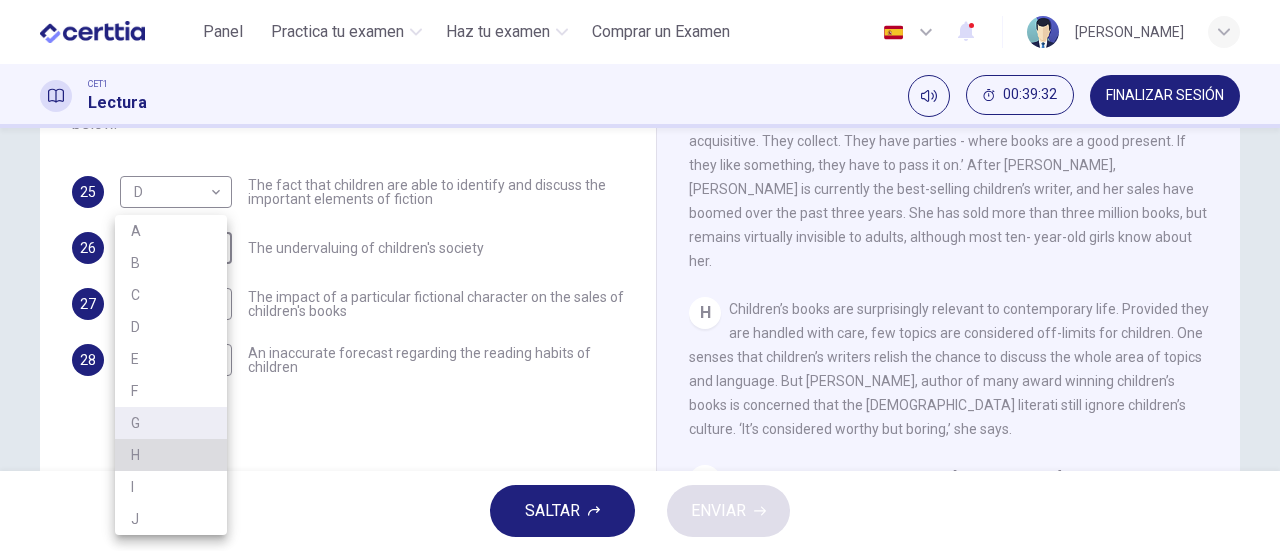 click on "H" at bounding box center (171, 455) 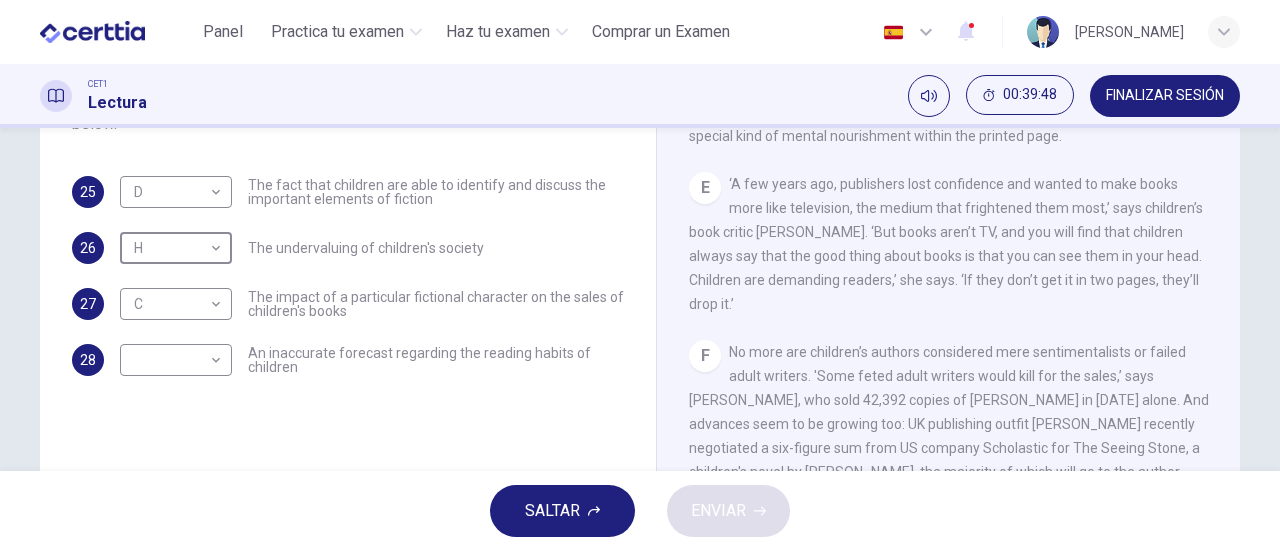 scroll, scrollTop: 1000, scrollLeft: 0, axis: vertical 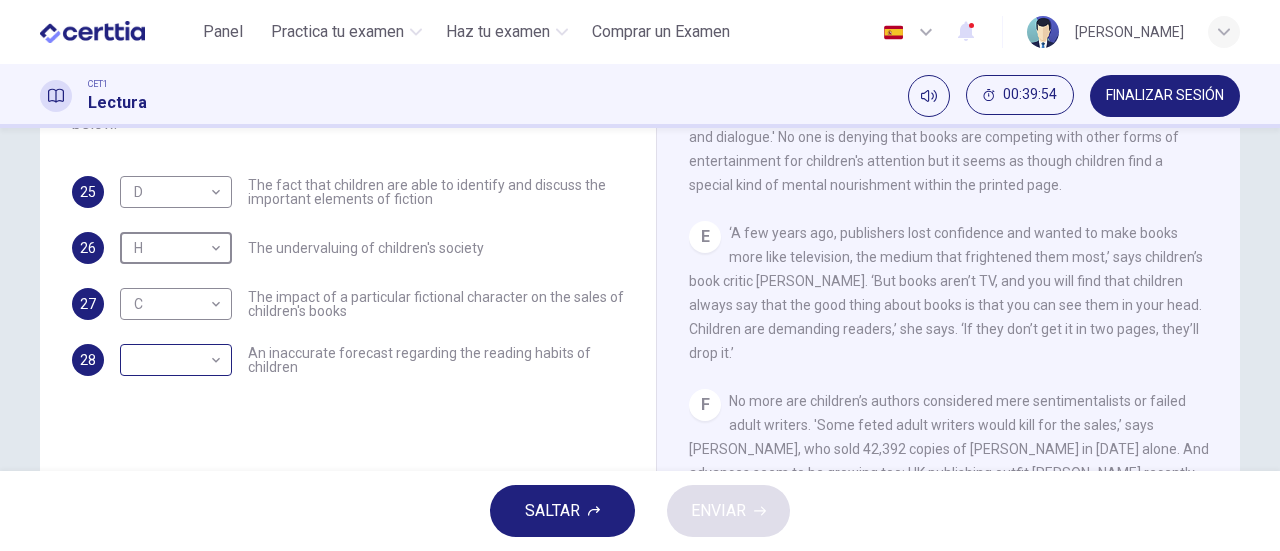 click on "Este sitio utiliza cookies, como se explica en nuestra  Política de Privacidad . Si acepta el uso de cookies, haga clic en el botón Aceptar y continúe navegando por nuestro sitio.   Política de Privacidad Aceptar Panel Practica tu examen Haz tu examen Comprar un Examen Español ** ​ Giselle Suarez CET1 Lectura 00:39:54 FINALIZAR SESIÓN Preguntas 25 - 28 The Reading Passage has ten paragraphs  A-J .
Which paragraph mentions the following (questions below)?
Select the appropriate letters  A-J  in the boxes below. 25 D * ​ The fact that children are able to identify and discuss the important elements of fiction 26 H * ​ The undervaluing of children's society 27 C * ​ The impact of a particular fictional character on the sales of children's books 28 ​ ​ An inaccurate forecast regarding the reading habits of children Twist in the Tale CLIC PARA ZOOM Clic para zoom A B C D E F G H I J SALTAR ENVIAR Certtia | Plataforma de certificación de Inglés por Internet SEP Panel Practica tu examen   1" at bounding box center (640, 275) 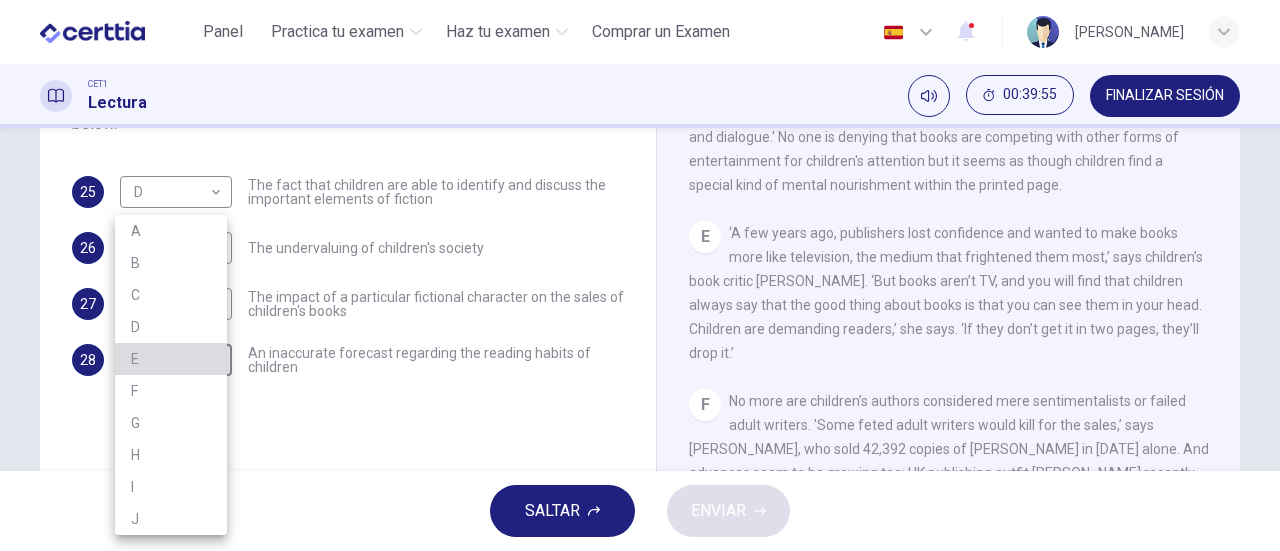 click on "E" at bounding box center (171, 359) 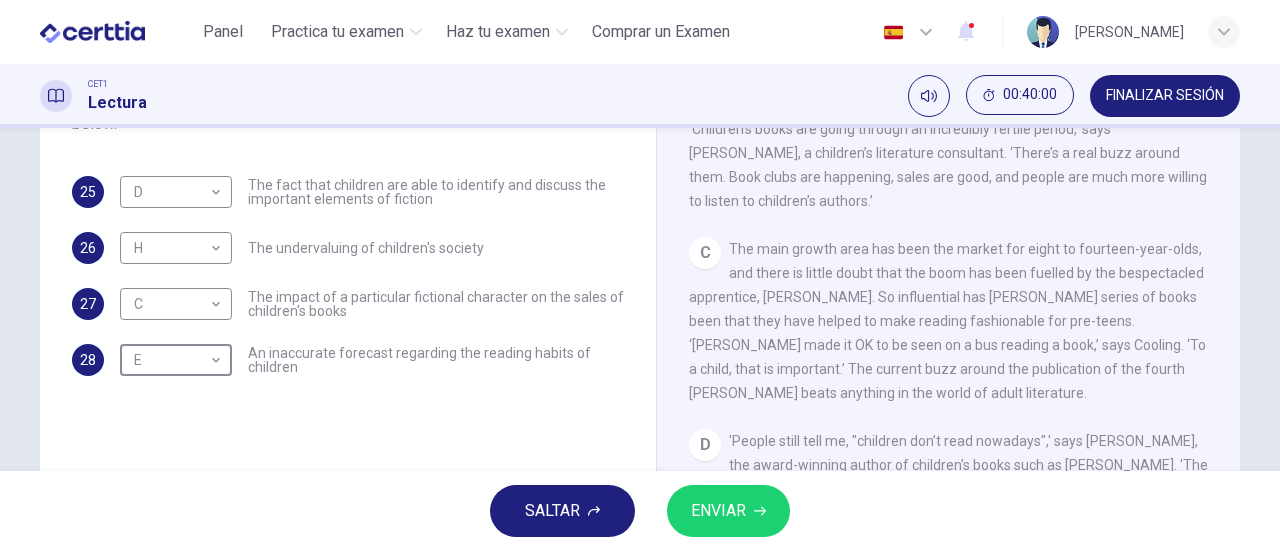 scroll, scrollTop: 400, scrollLeft: 0, axis: vertical 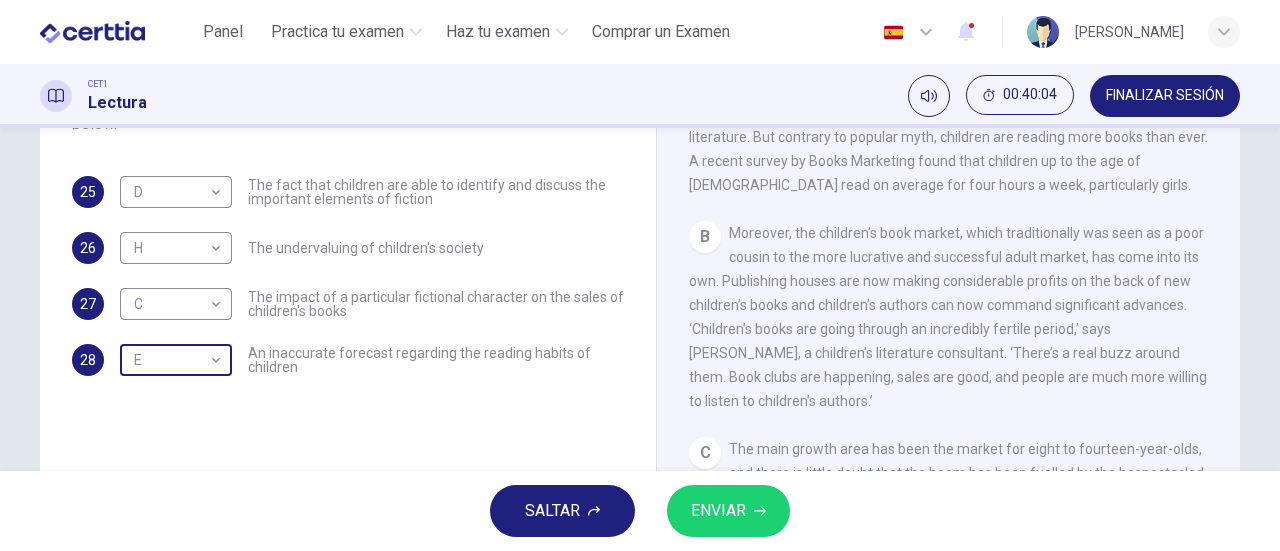 click on "Este sitio utiliza cookies, como se explica en nuestra  Política de Privacidad . Si acepta el uso de cookies, haga clic en el botón Aceptar y continúe navegando por nuestro sitio.   Política de Privacidad Aceptar Panel Practica tu examen Haz tu examen Comprar un Examen Español ** ​ Giselle Suarez CET1 Lectura 00:40:04 FINALIZAR SESIÓN Preguntas 25 - 28 The Reading Passage has ten paragraphs  A-J .
Which paragraph mentions the following (questions below)?
Select the appropriate letters  A-J  in the boxes below. 25 D * ​ The fact that children are able to identify and discuss the important elements of fiction 26 H * ​ The undervaluing of children's society 27 C * ​ The impact of a particular fictional character on the sales of children's books 28 E * ​ An inaccurate forecast regarding the reading habits of children Twist in the Tale CLIC PARA ZOOM Clic para zoom A B C D E F G H I J SALTAR ENVIAR Certtia | Plataforma de certificación de Inglés por Internet SEP Panel Practica tu examen   1" at bounding box center (640, 275) 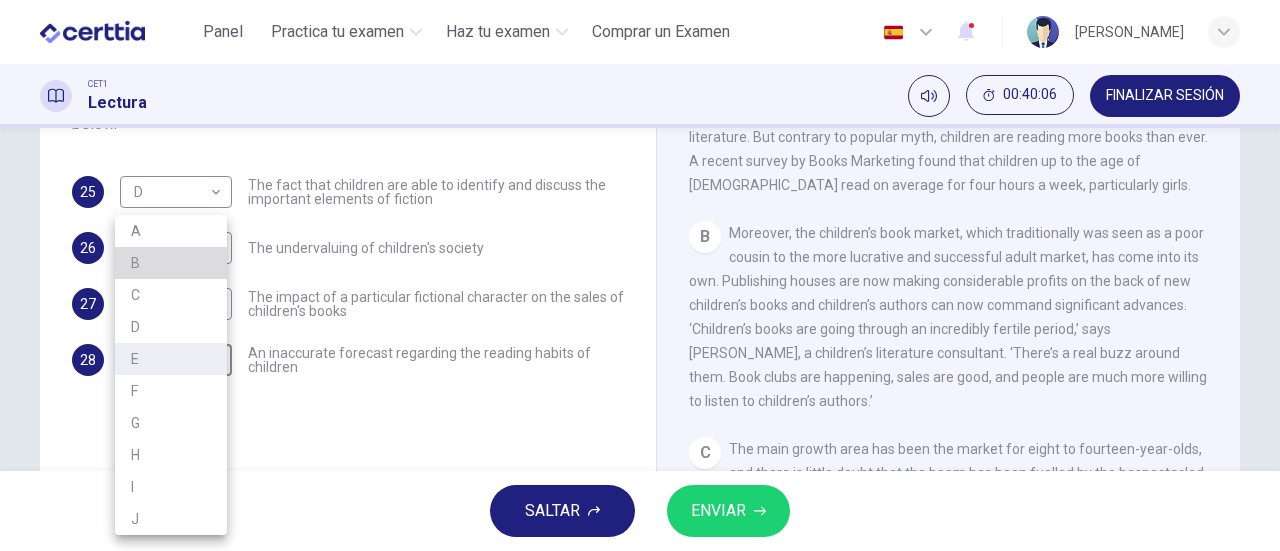 click on "B" at bounding box center (171, 263) 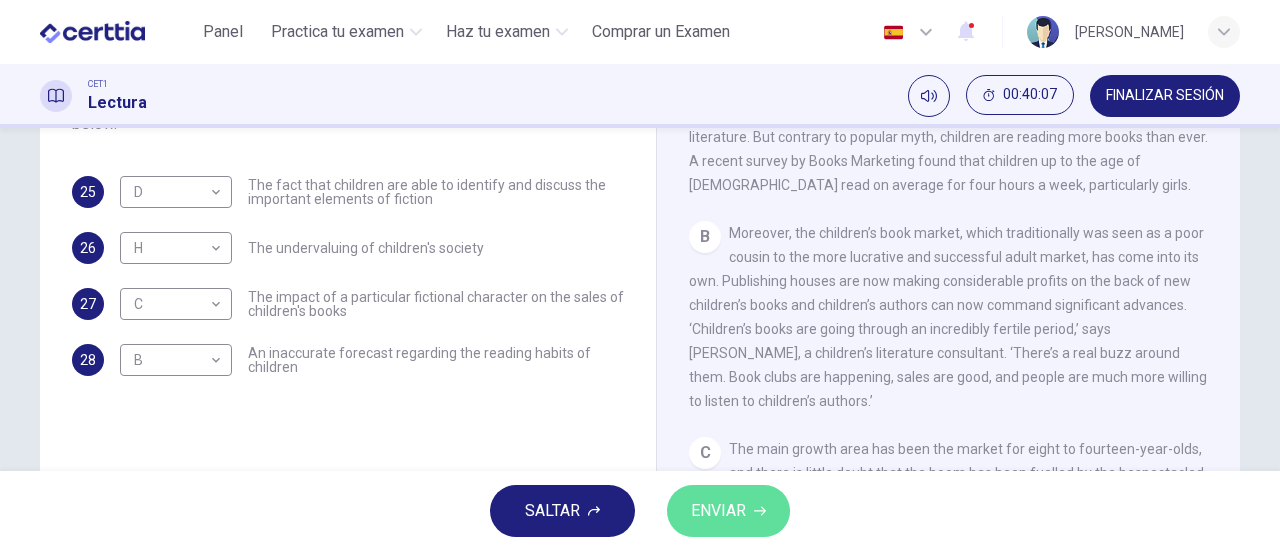 click on "ENVIAR" at bounding box center [718, 511] 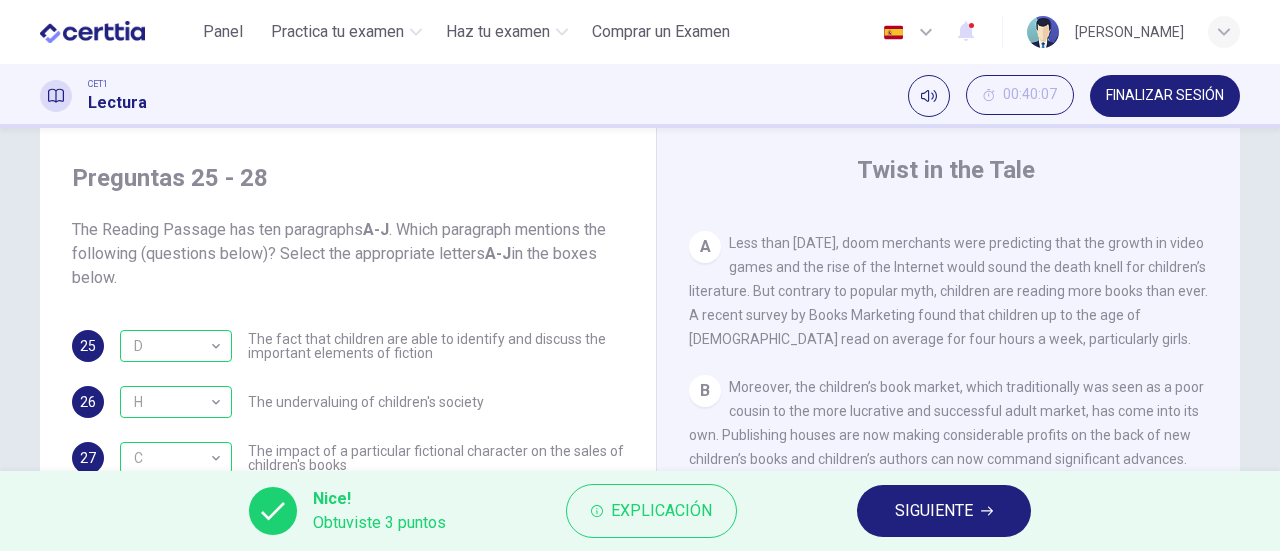 scroll, scrollTop: 0, scrollLeft: 0, axis: both 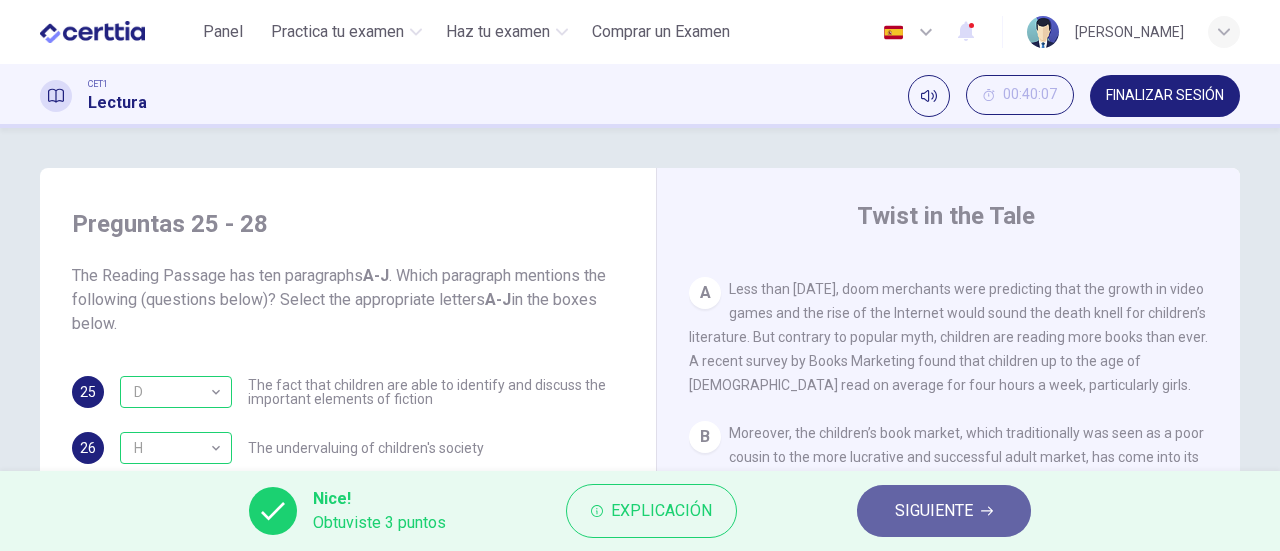 click on "SIGUIENTE" at bounding box center [944, 511] 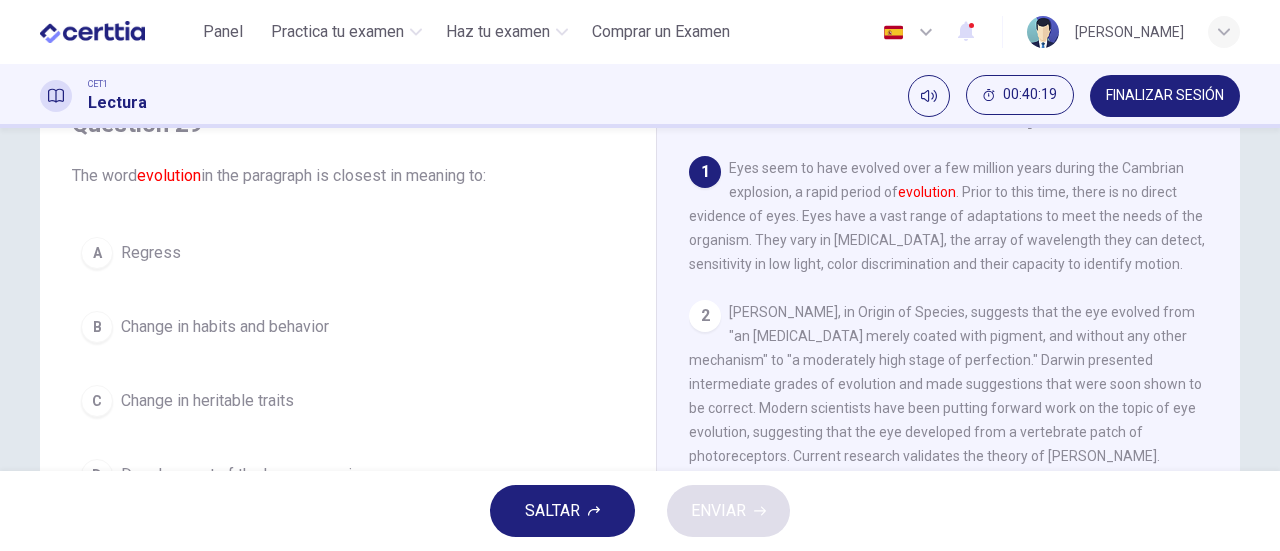 scroll, scrollTop: 200, scrollLeft: 0, axis: vertical 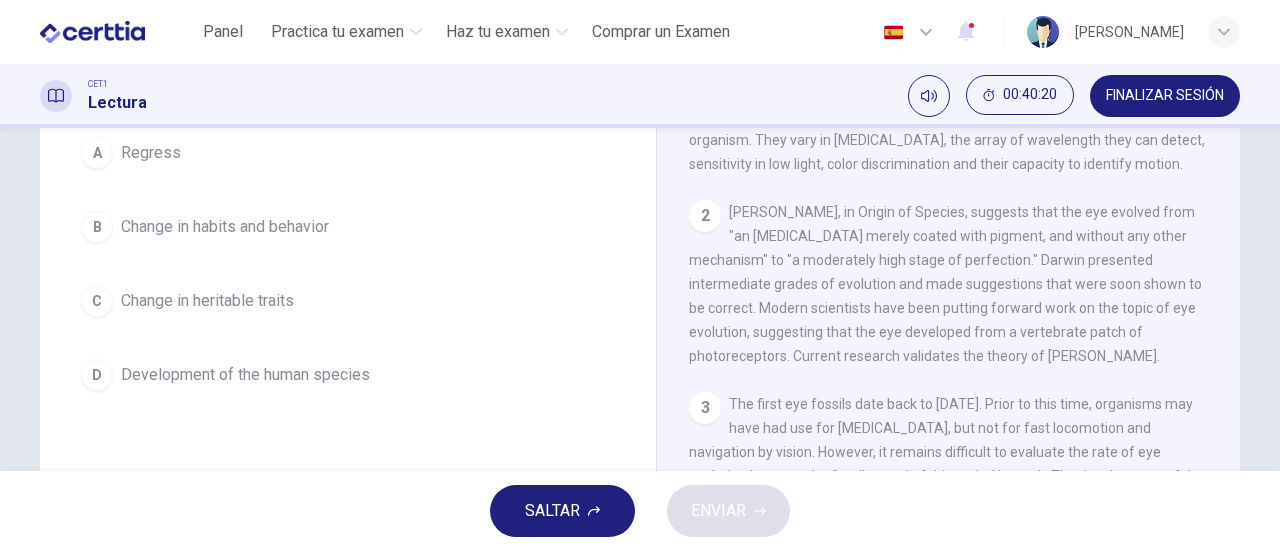 click on "Development of the human species" at bounding box center (245, 375) 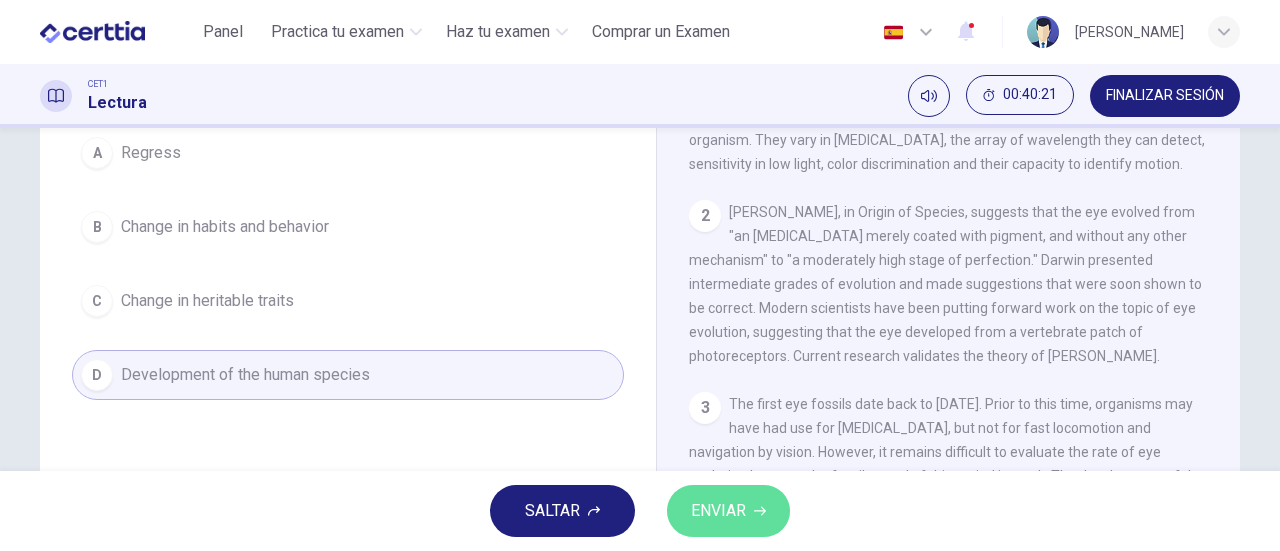 click on "ENVIAR" at bounding box center [718, 511] 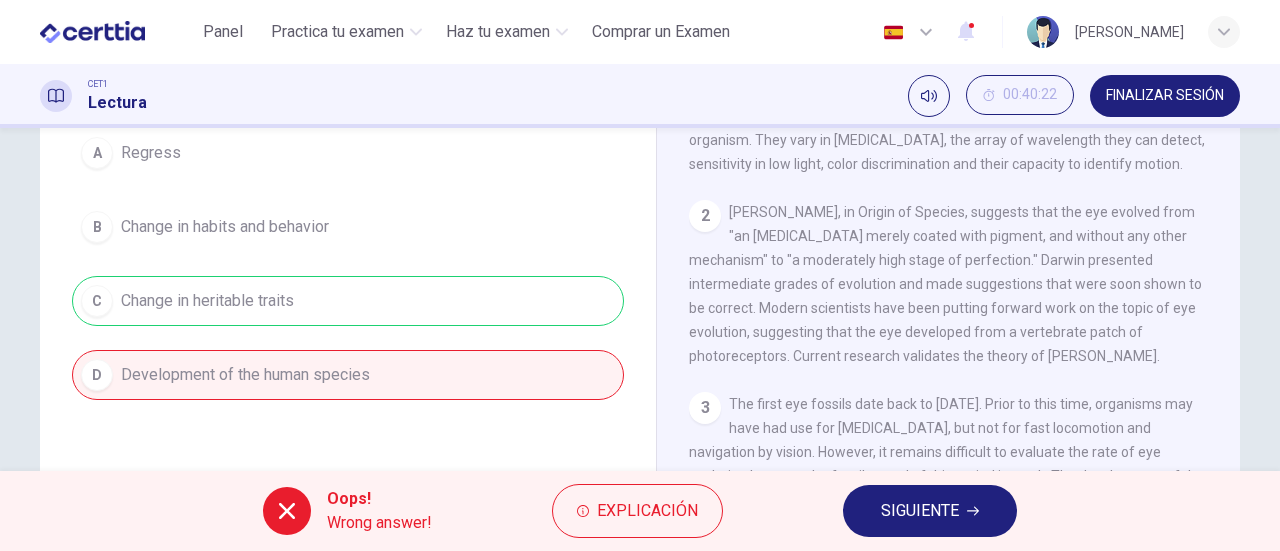scroll, scrollTop: 100, scrollLeft: 0, axis: vertical 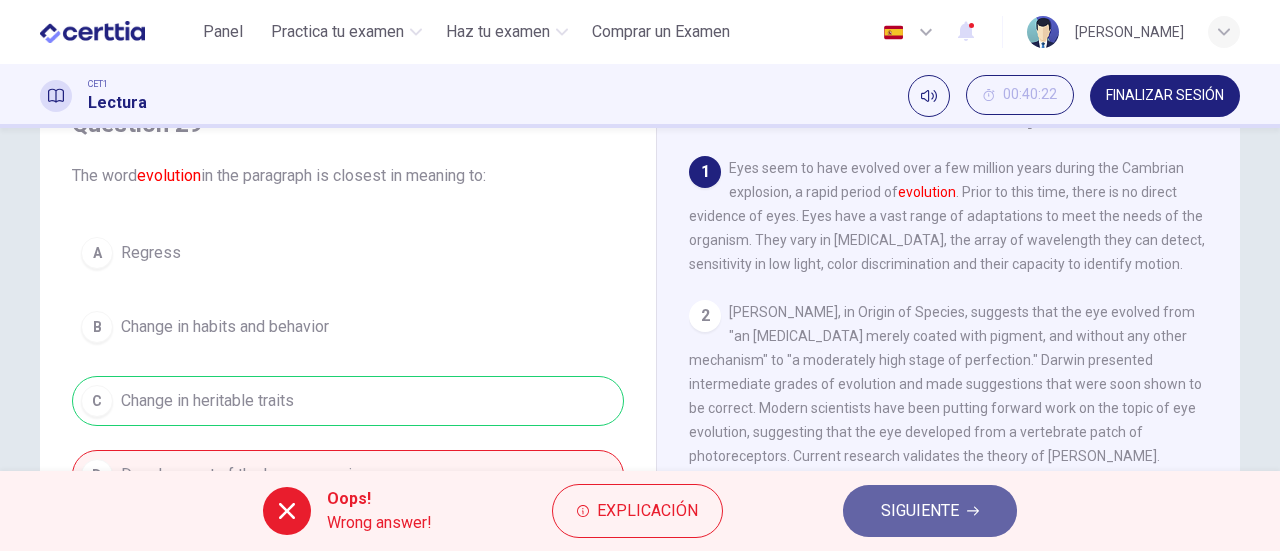 click on "SIGUIENTE" at bounding box center [920, 511] 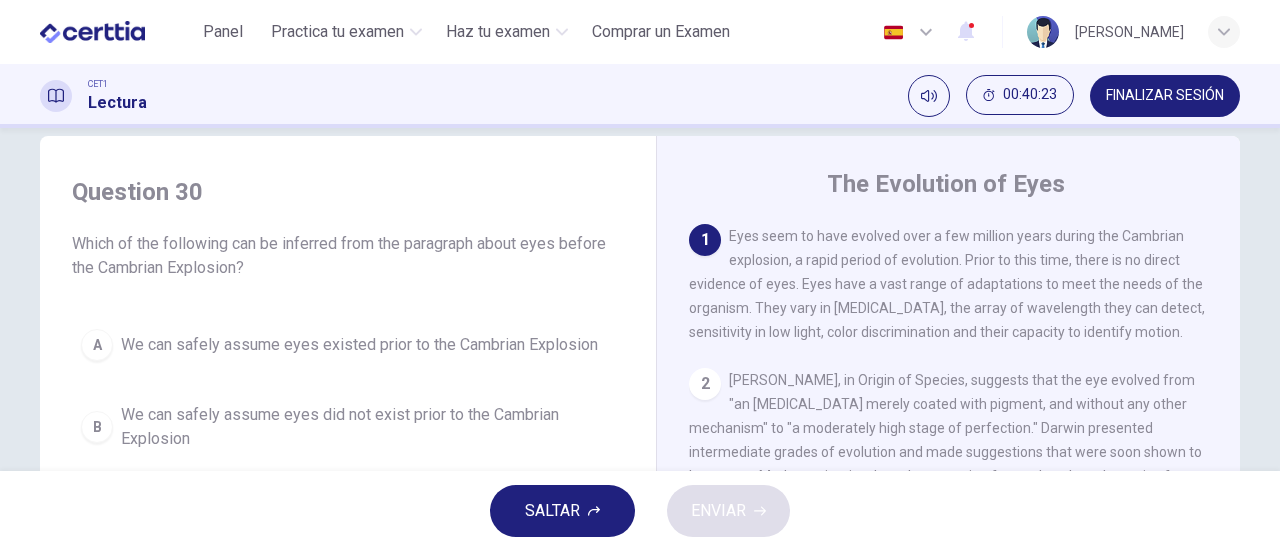 scroll, scrollTop: 0, scrollLeft: 0, axis: both 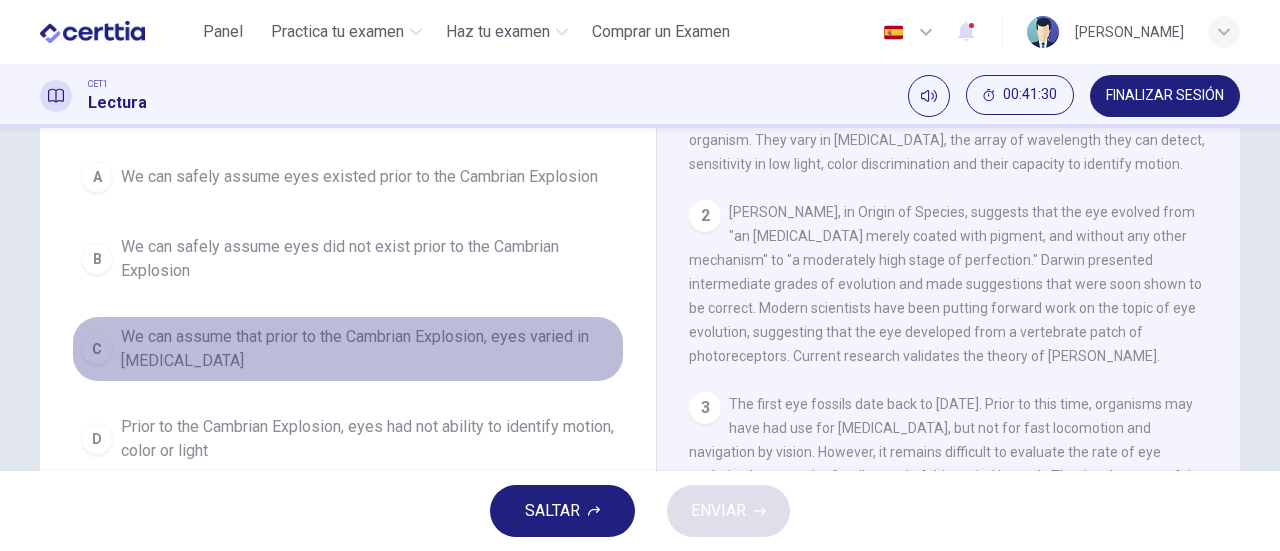 click on "We can assume that prior to the Cambrian Explosion, eyes varied in visual acuity" at bounding box center (368, 349) 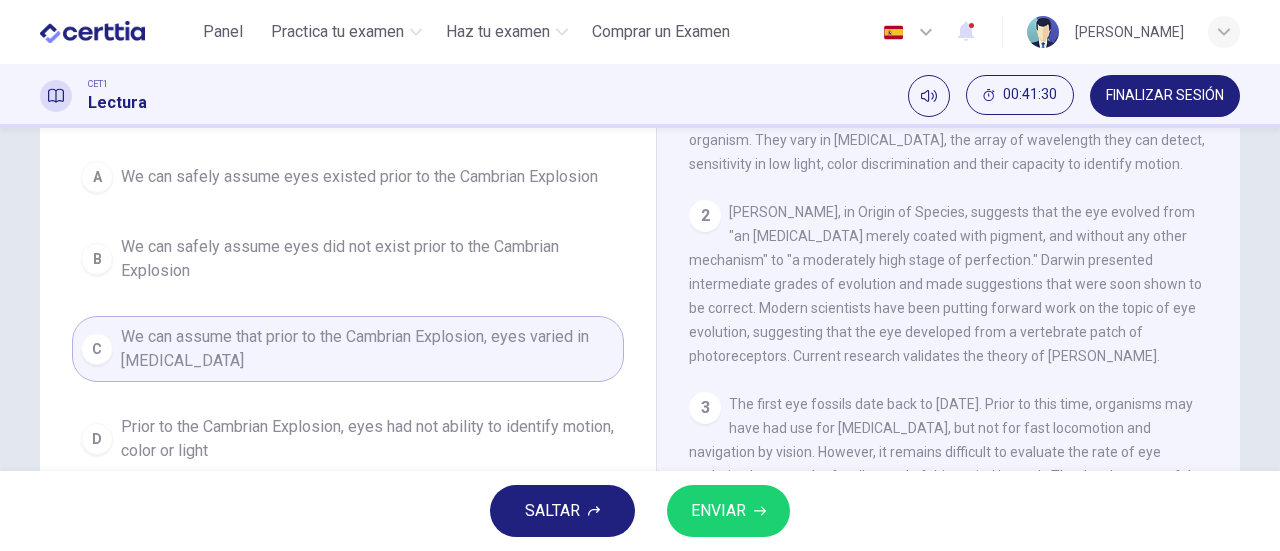 click on "ENVIAR" at bounding box center [728, 511] 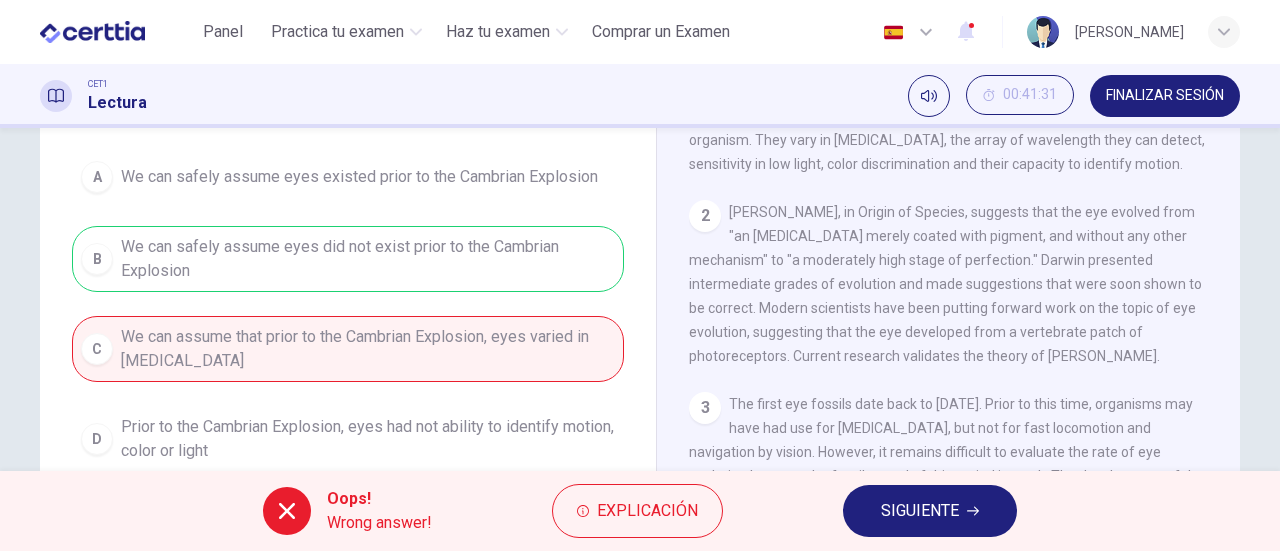 click on "SIGUIENTE" at bounding box center (920, 511) 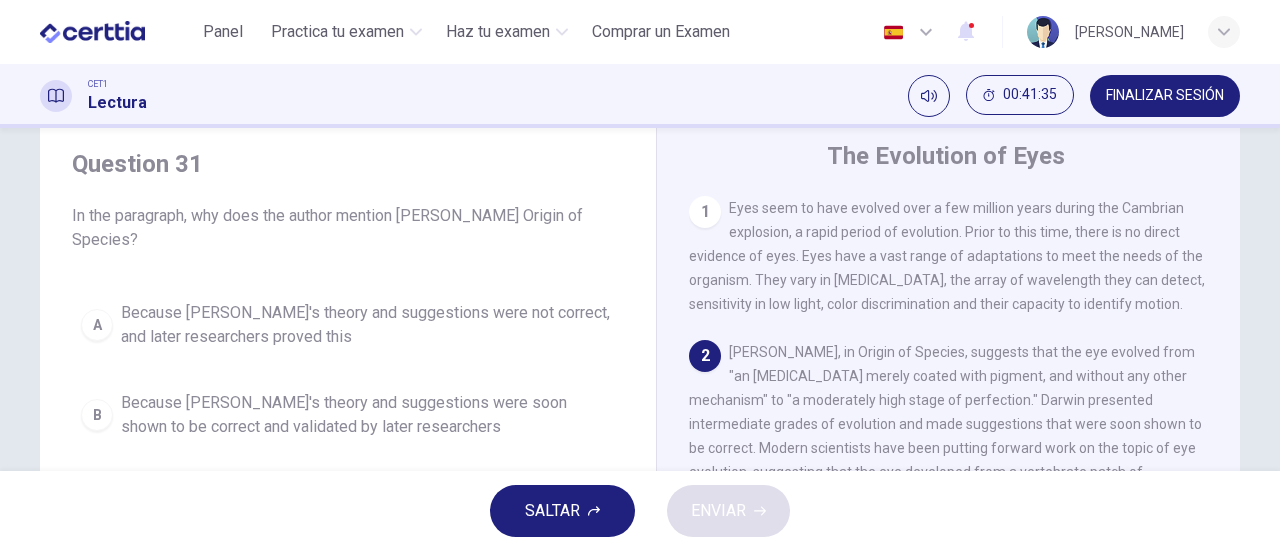 scroll, scrollTop: 100, scrollLeft: 0, axis: vertical 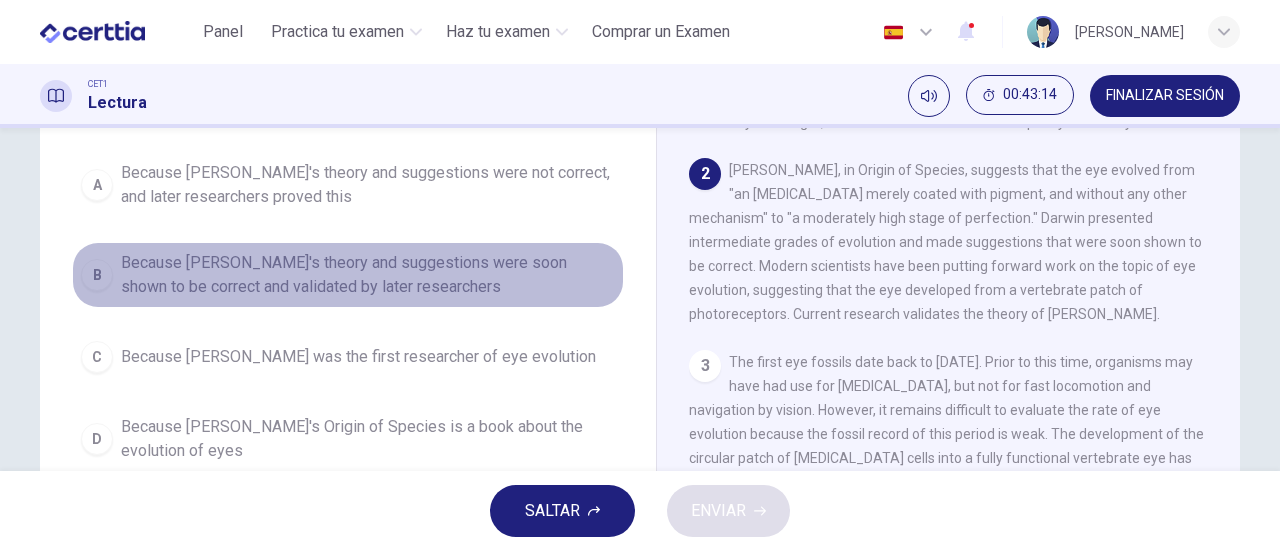 click on "Because Darwin's theory and suggestions were soon shown to be correct and validated by later researchers" at bounding box center (368, 275) 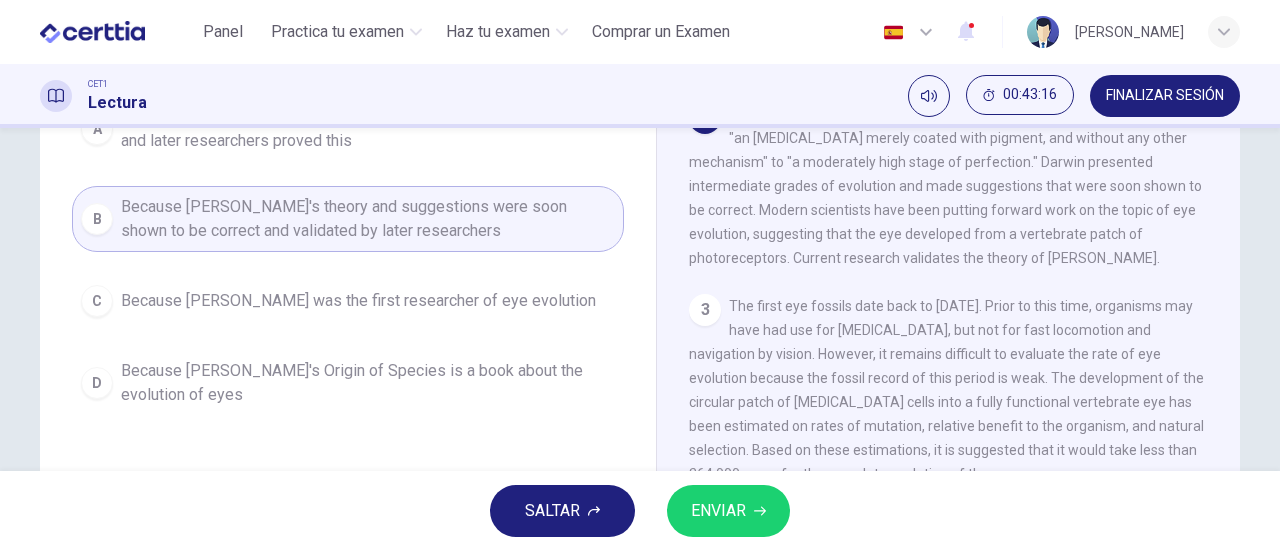 scroll, scrollTop: 300, scrollLeft: 0, axis: vertical 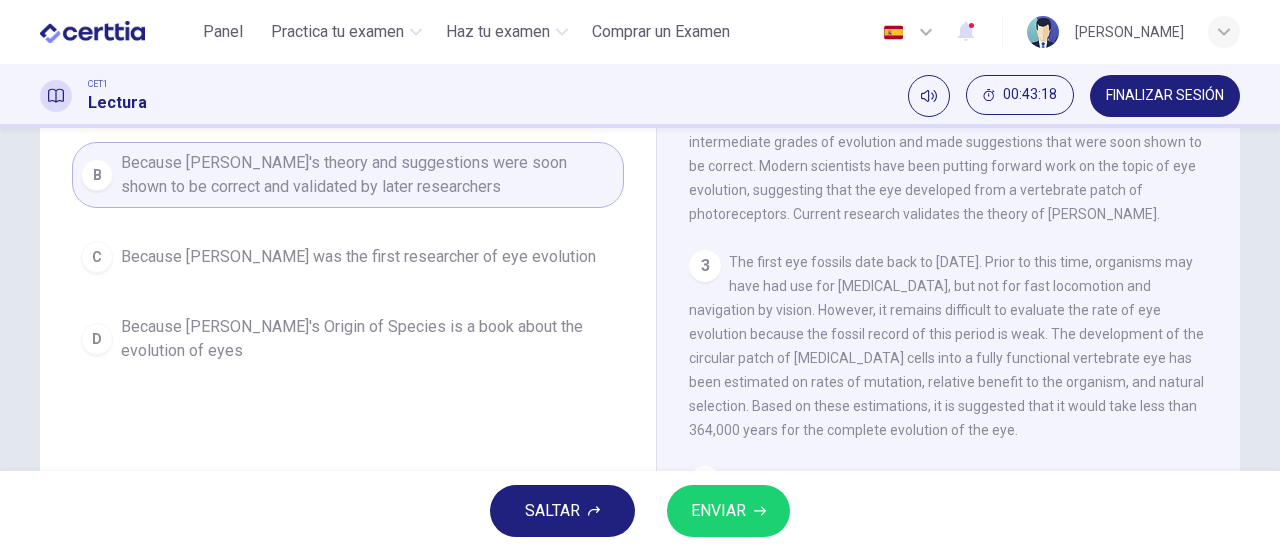click on "ENVIAR" at bounding box center [718, 511] 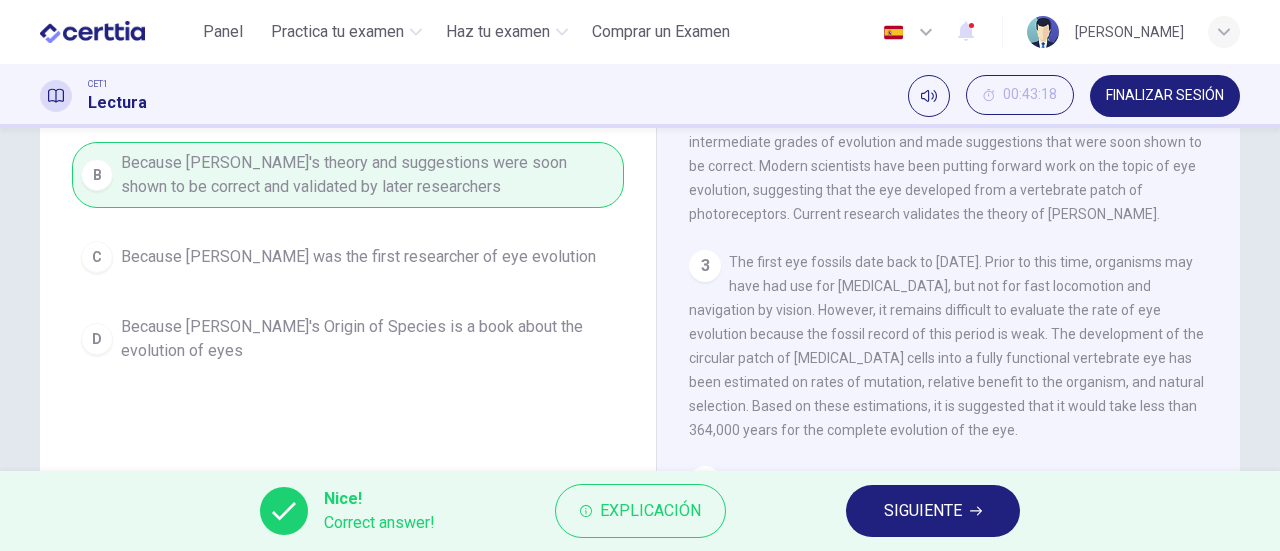 click on "SIGUIENTE" at bounding box center (923, 511) 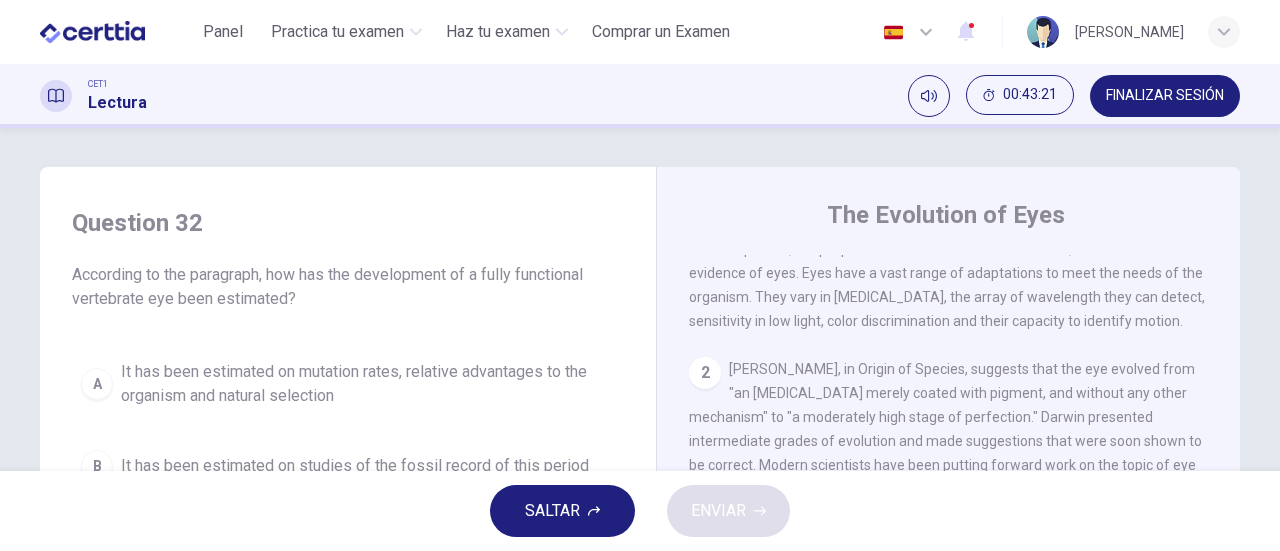 scroll, scrollTop: 0, scrollLeft: 0, axis: both 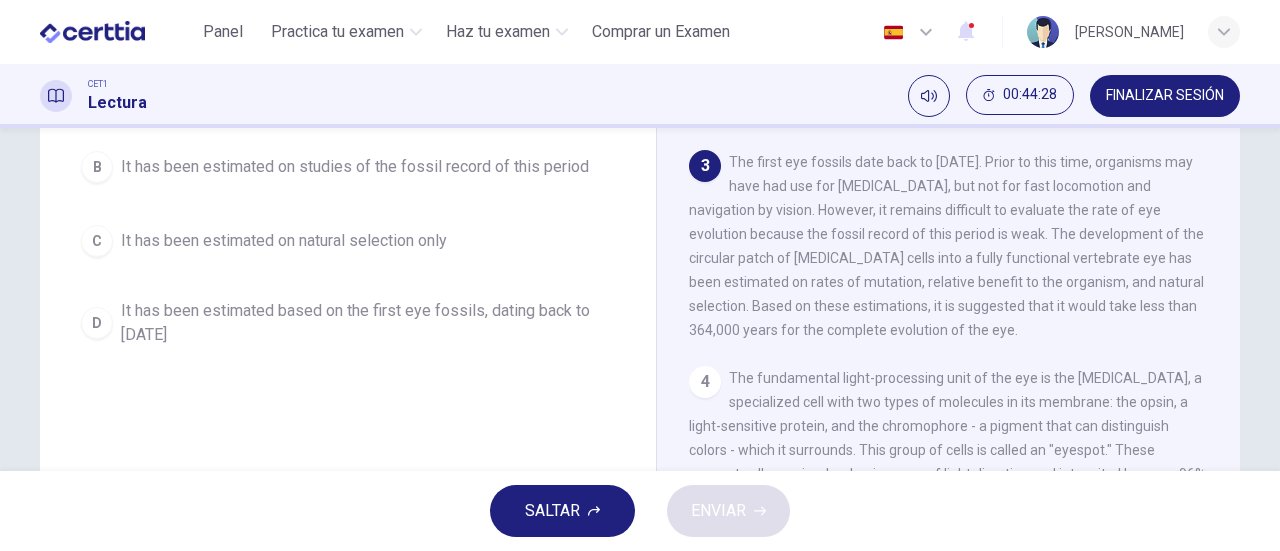 click on "It has been estimated based on the first eye fossils, dating back to 540 million years ago" at bounding box center [368, 323] 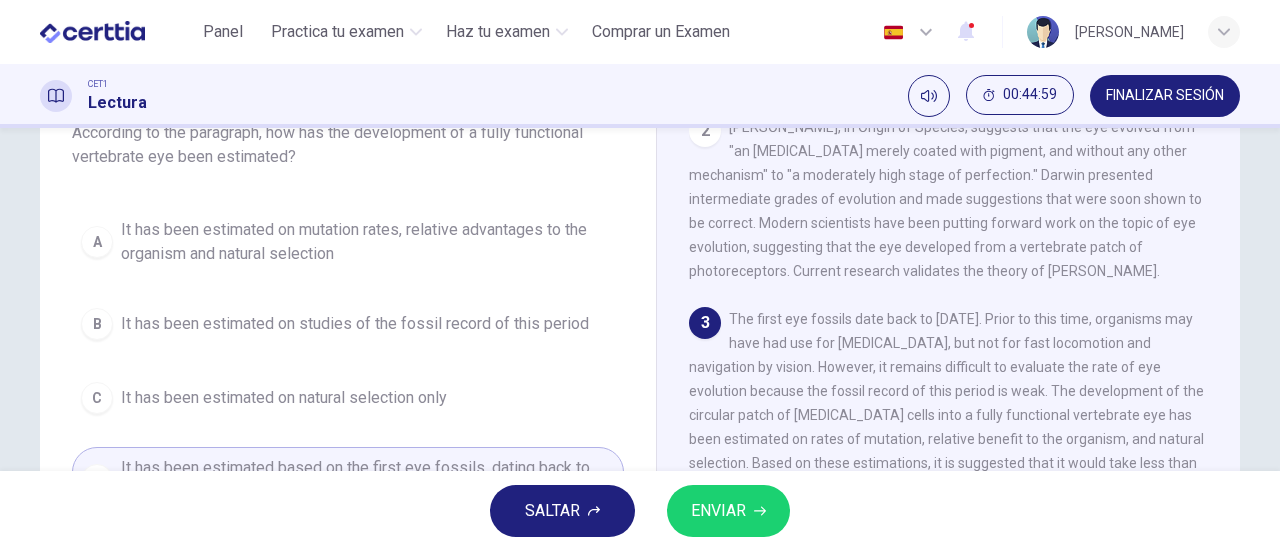 scroll, scrollTop: 100, scrollLeft: 0, axis: vertical 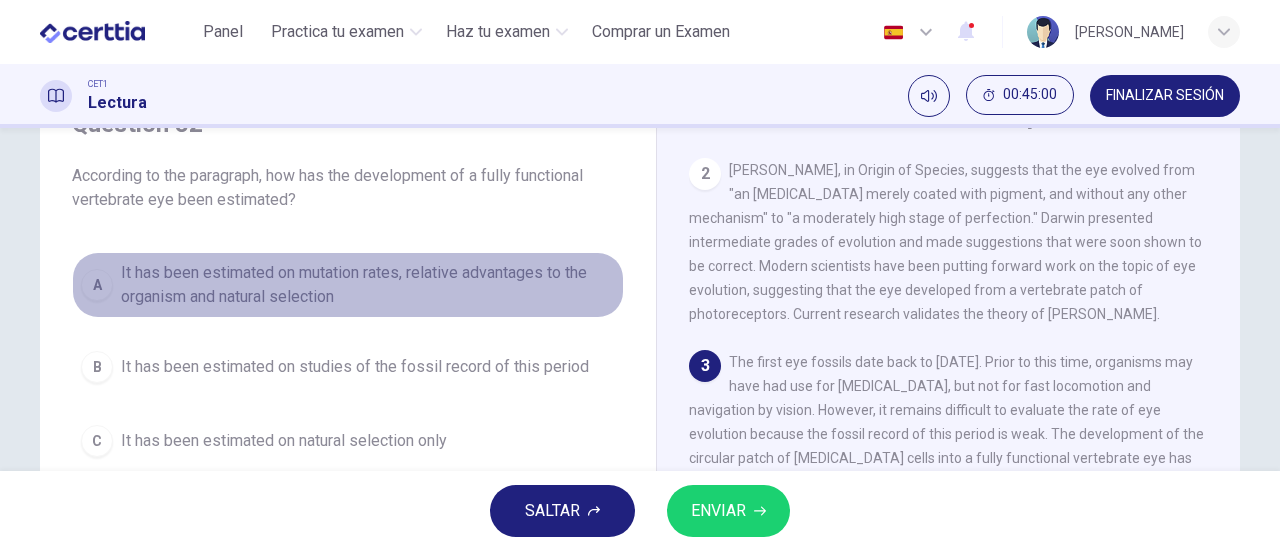 click on "It has been estimated on mutation rates, relative advantages to the organism and natural selection" at bounding box center (368, 285) 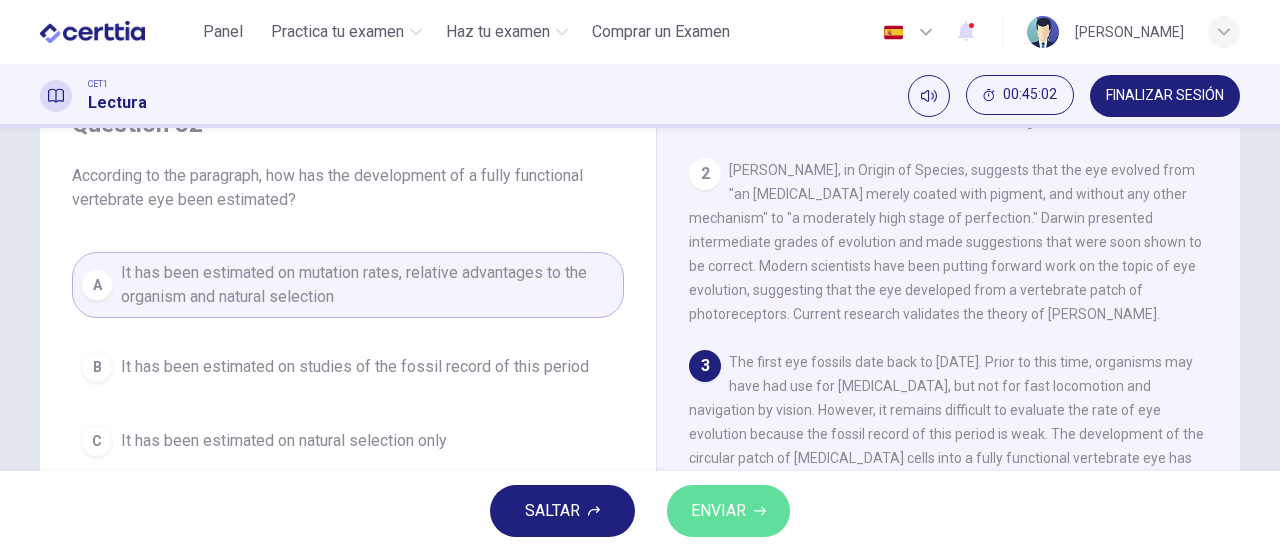 click on "ENVIAR" at bounding box center (728, 511) 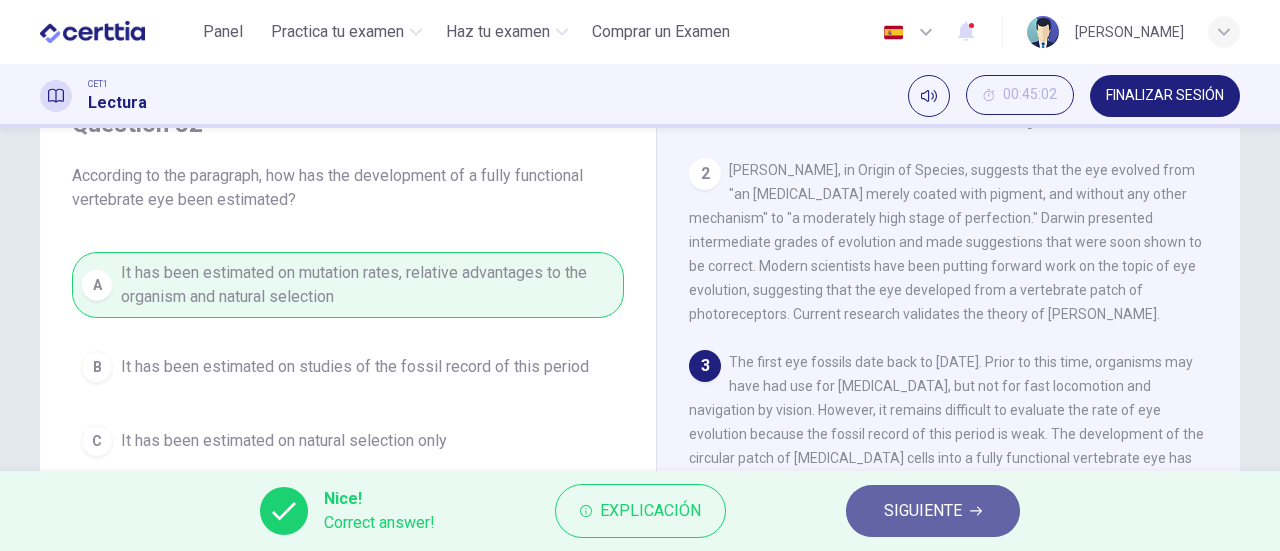 click on "SIGUIENTE" at bounding box center [923, 511] 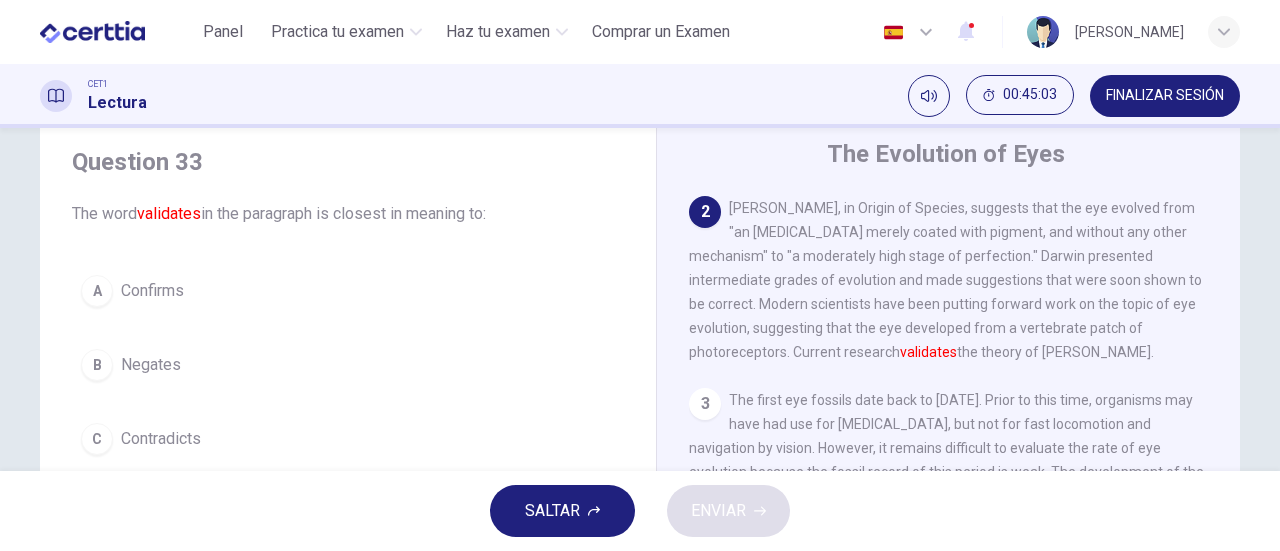 scroll, scrollTop: 200, scrollLeft: 0, axis: vertical 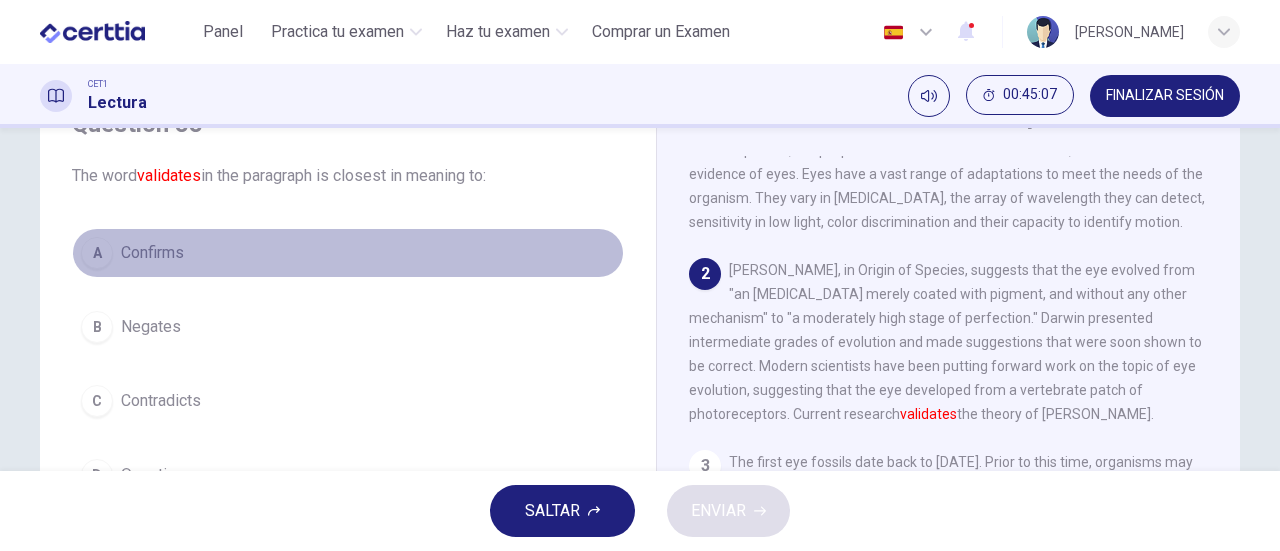 click on "A" at bounding box center [97, 253] 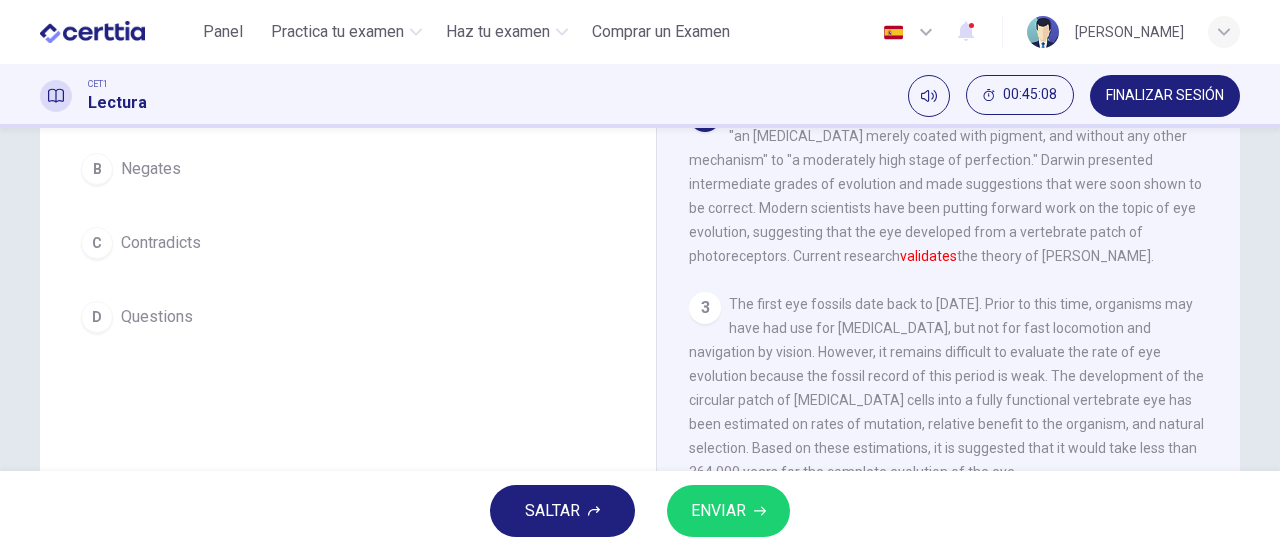 scroll, scrollTop: 300, scrollLeft: 0, axis: vertical 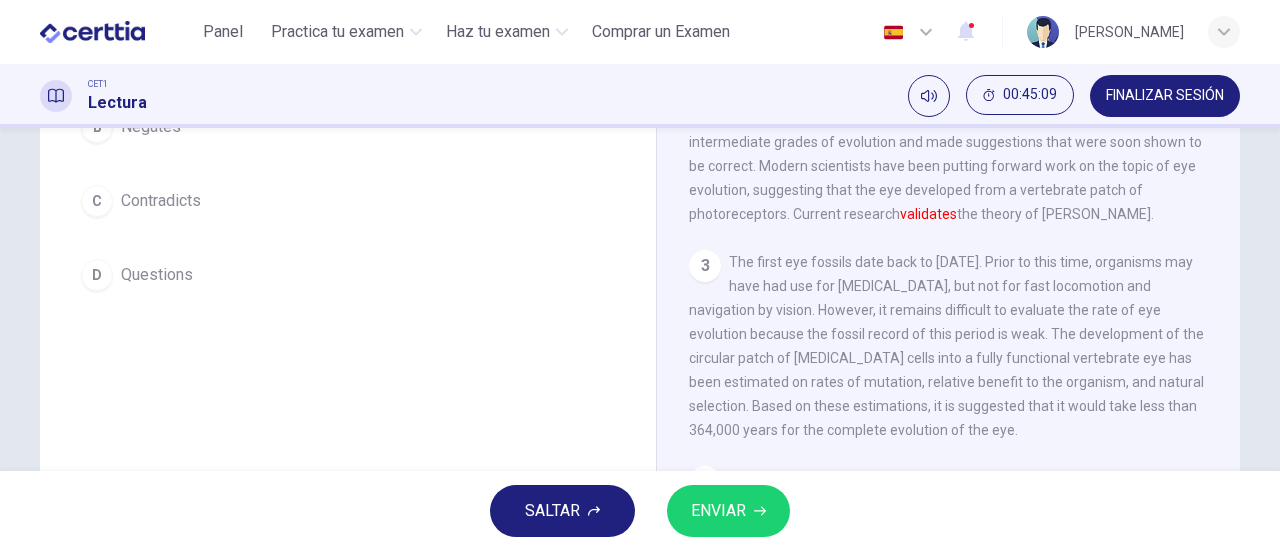 click on "ENVIAR" at bounding box center (718, 511) 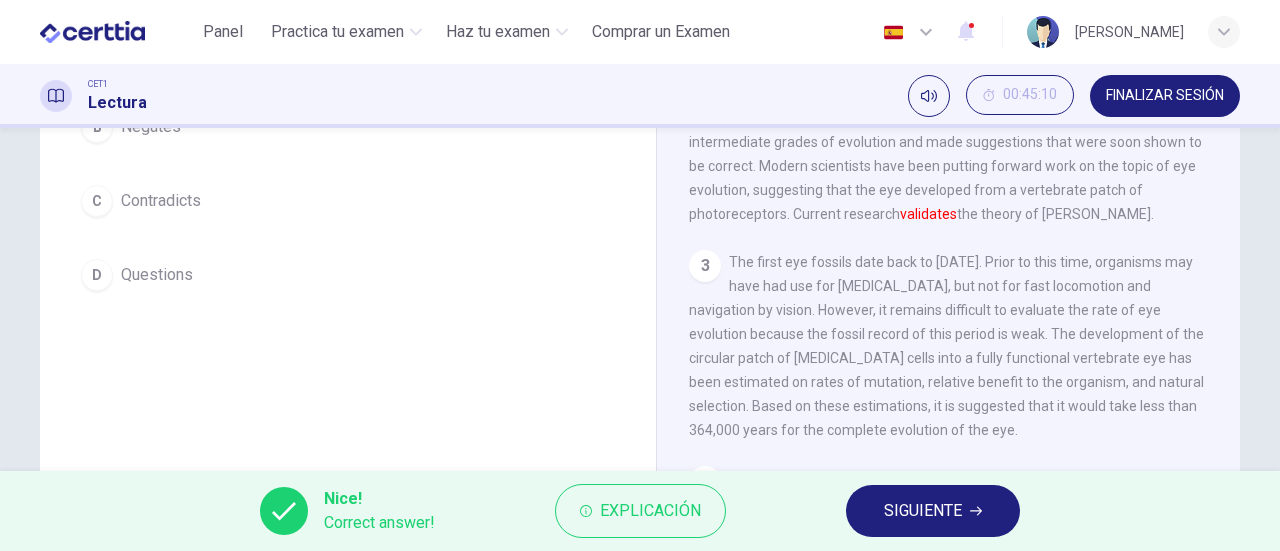 click on "SIGUIENTE" at bounding box center [923, 511] 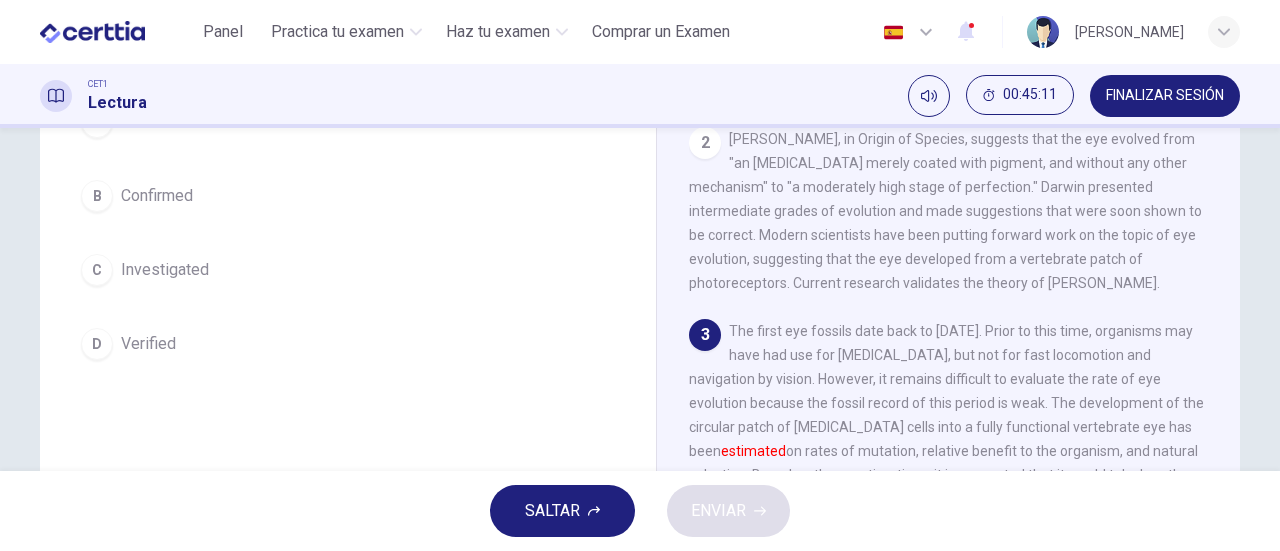 scroll, scrollTop: 100, scrollLeft: 0, axis: vertical 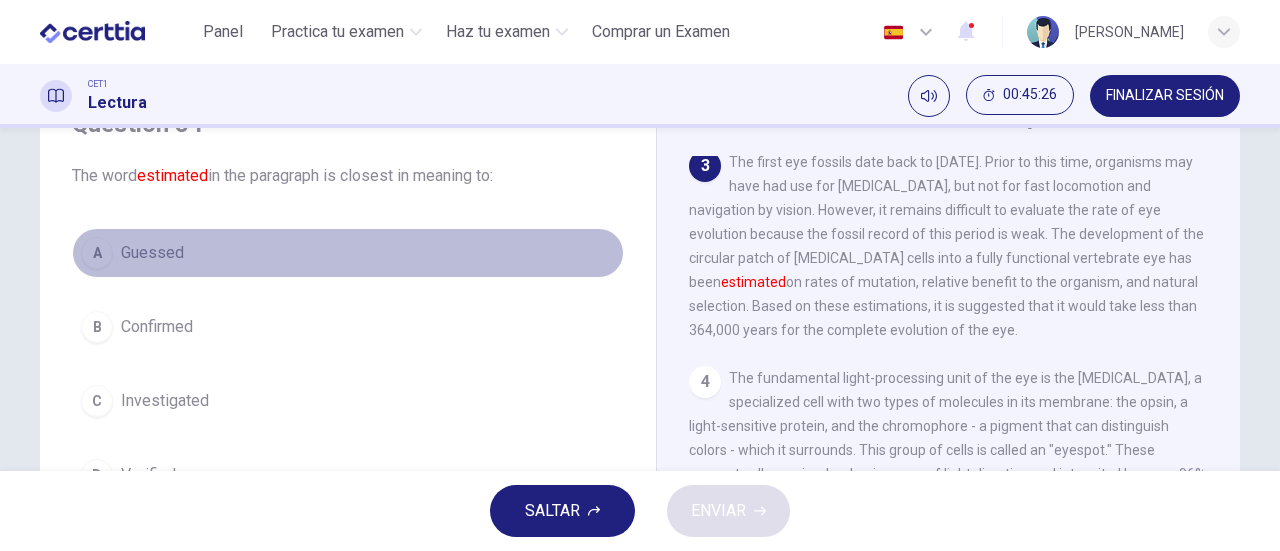 click on "A Guessed" at bounding box center [348, 253] 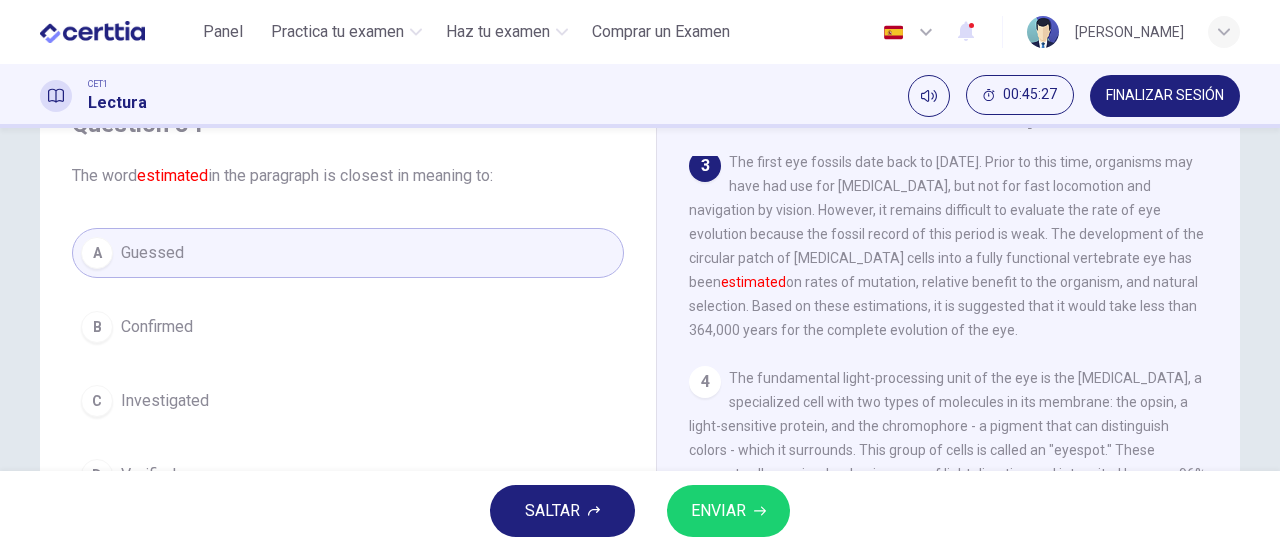 click on "ENVIAR" at bounding box center (718, 511) 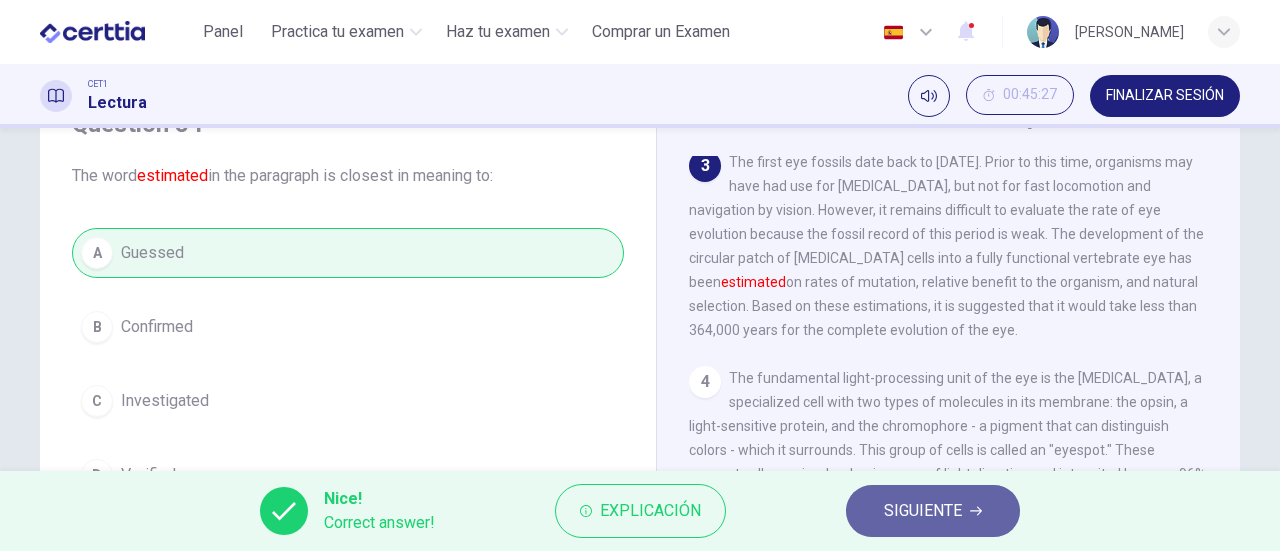 click on "SIGUIENTE" at bounding box center [923, 511] 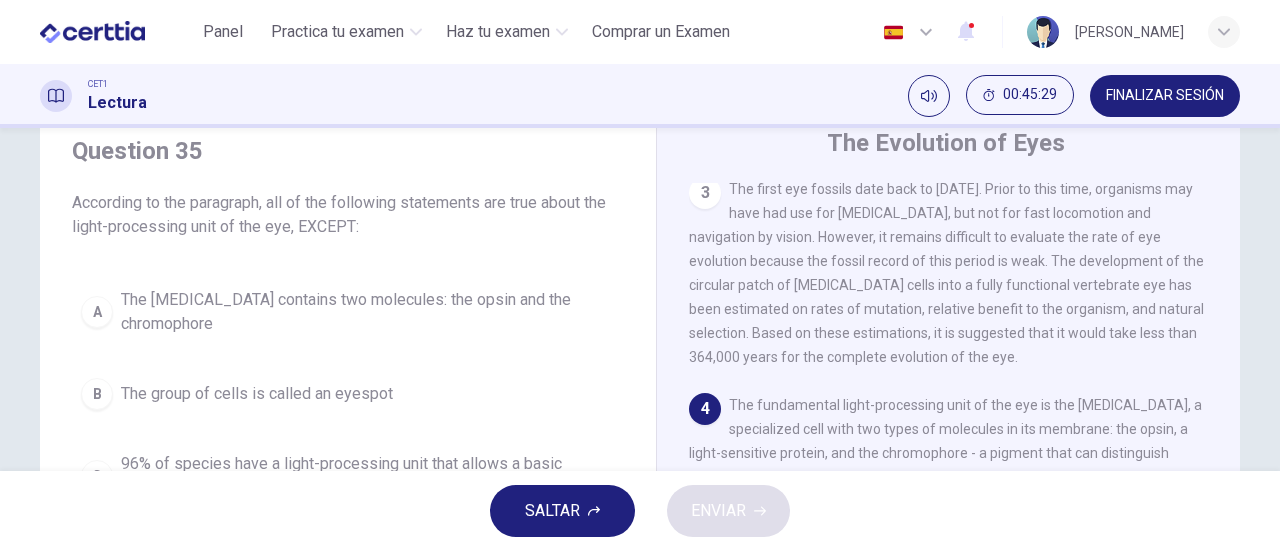 scroll, scrollTop: 0, scrollLeft: 0, axis: both 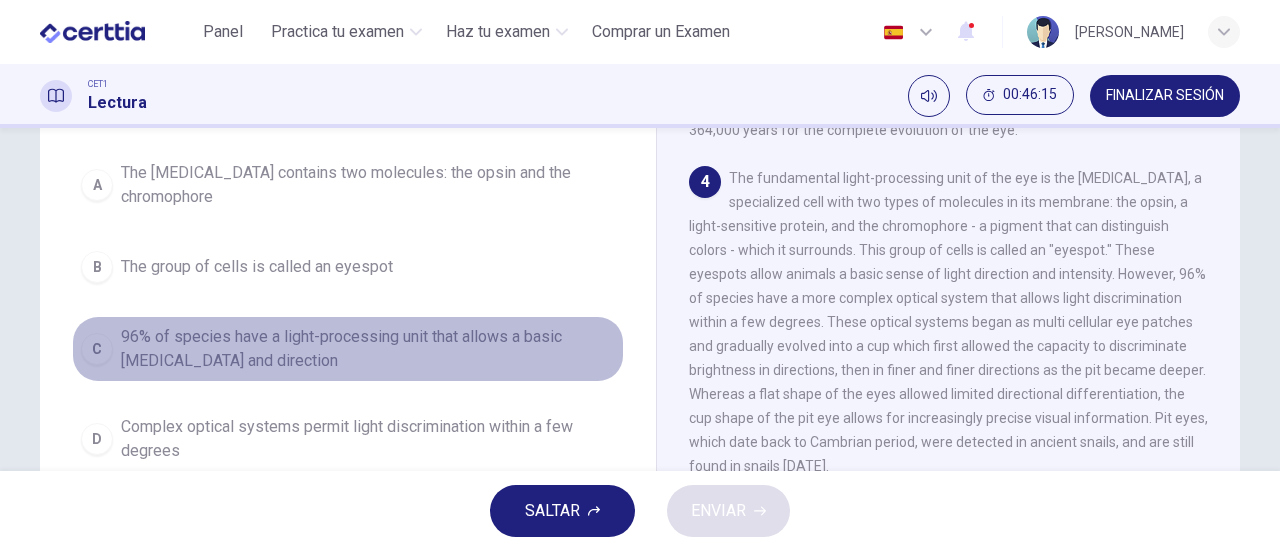click on "96% of species have a light-processing unit that allows a basic light sensitivity and direction" at bounding box center [368, 349] 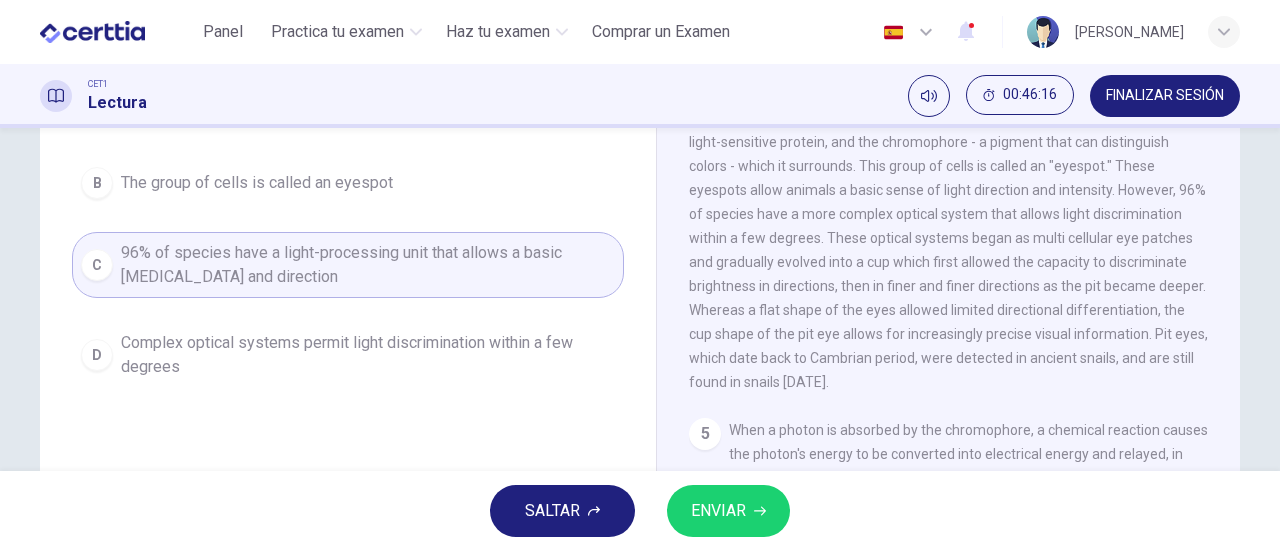 scroll, scrollTop: 400, scrollLeft: 0, axis: vertical 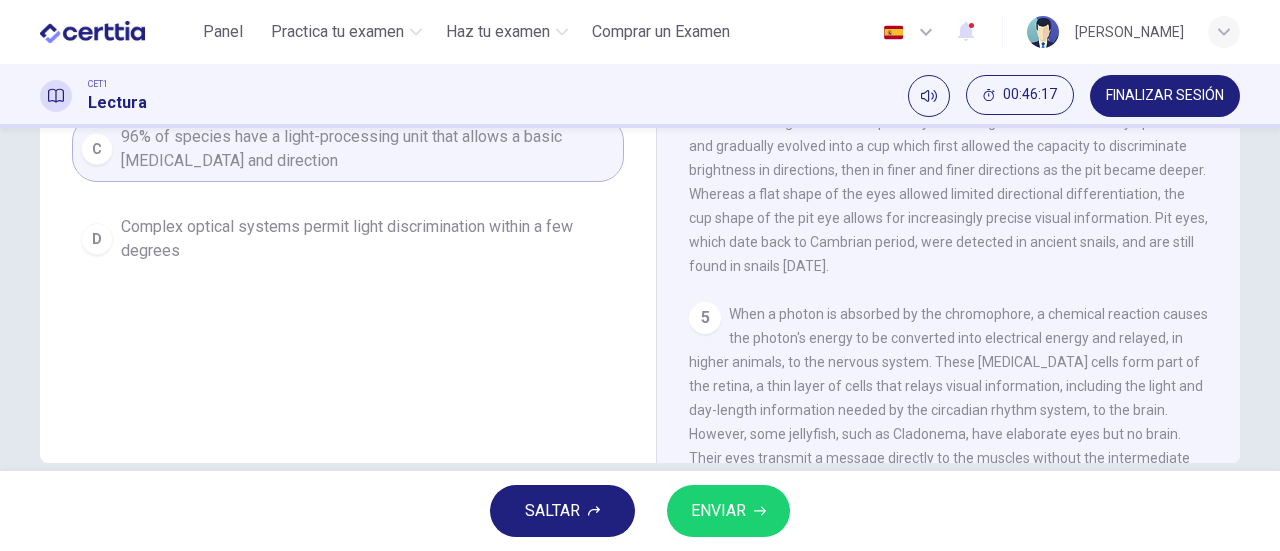 click on "ENVIAR" at bounding box center [718, 511] 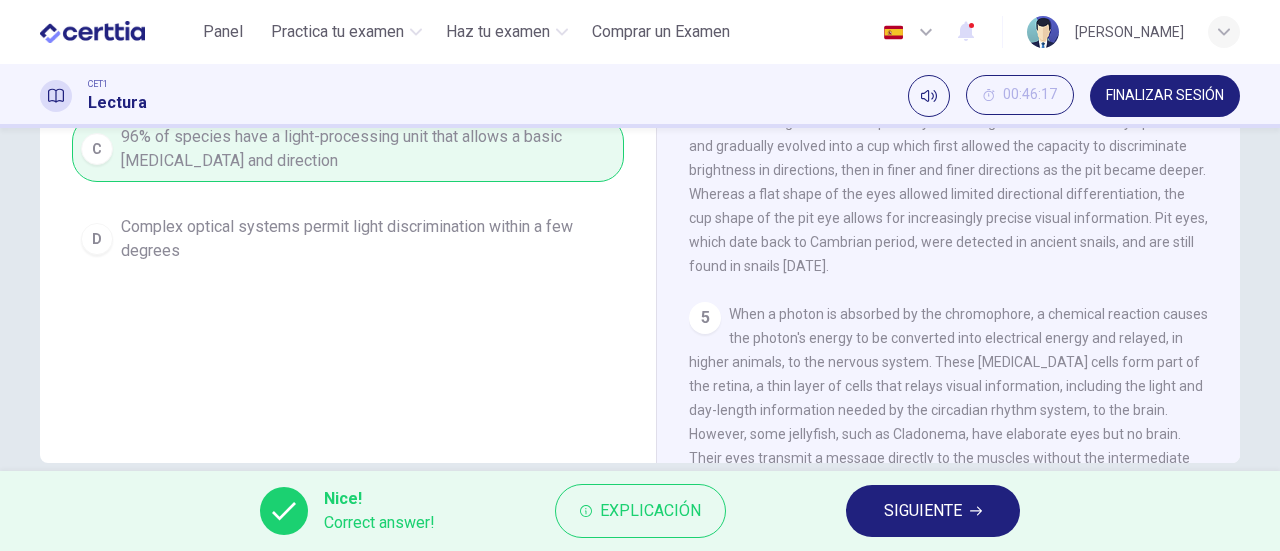 click on "SIGUIENTE" at bounding box center (933, 511) 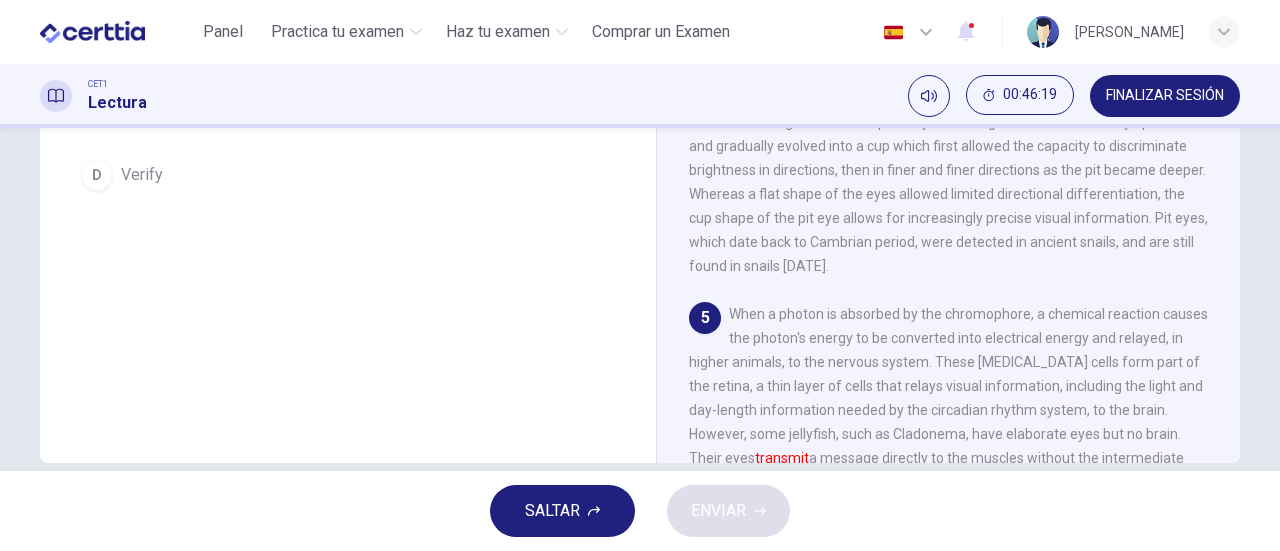 scroll, scrollTop: 432, scrollLeft: 0, axis: vertical 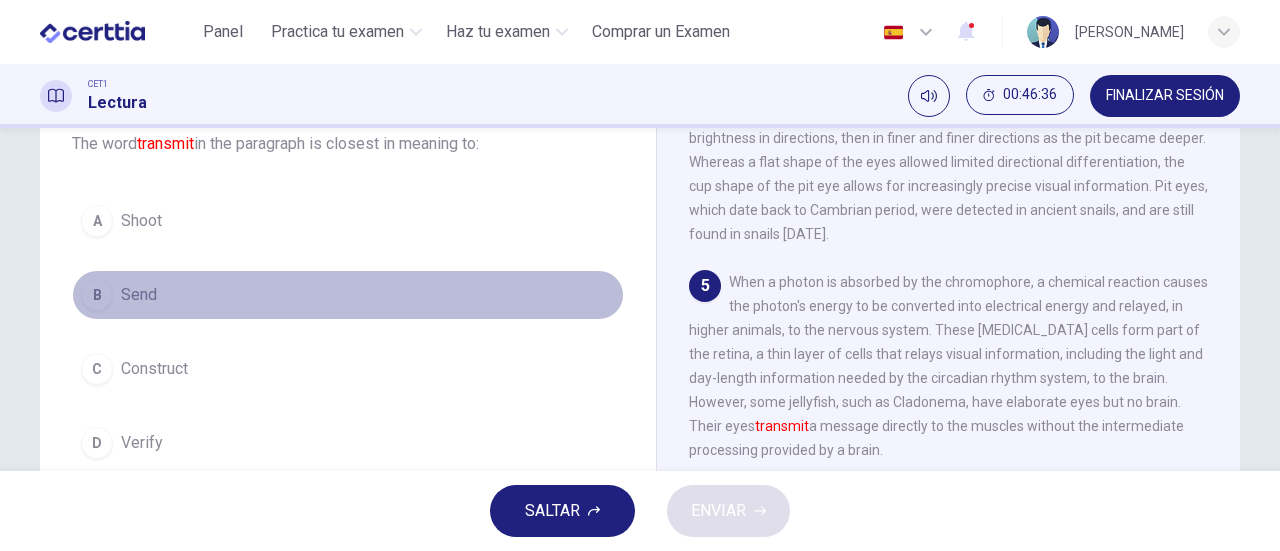 click on "B" at bounding box center (97, 295) 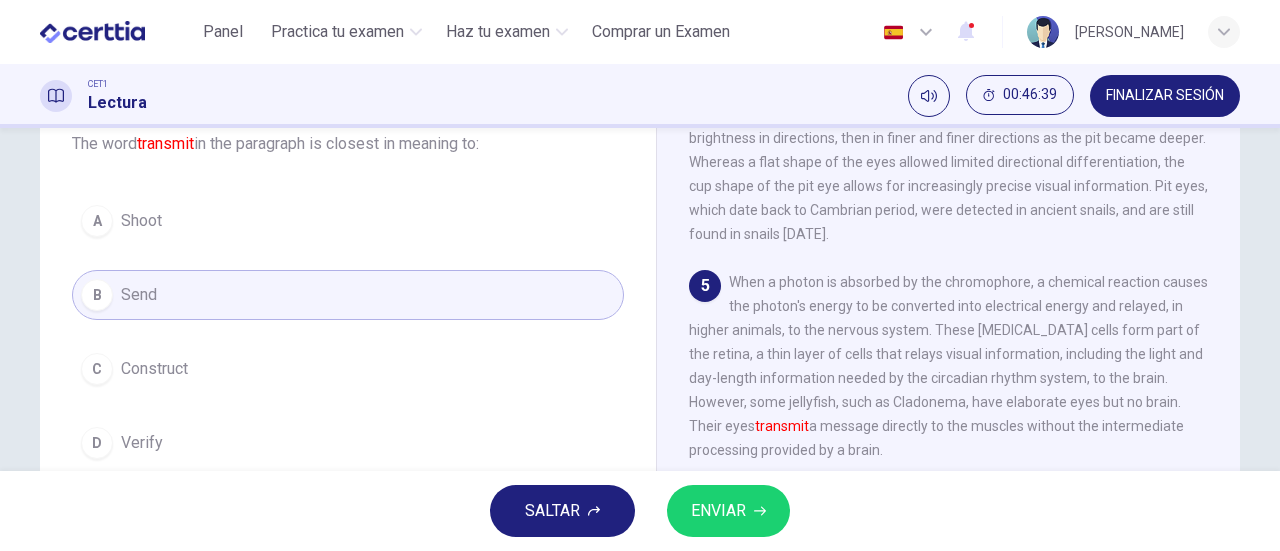 click on "ENVIAR" at bounding box center [718, 511] 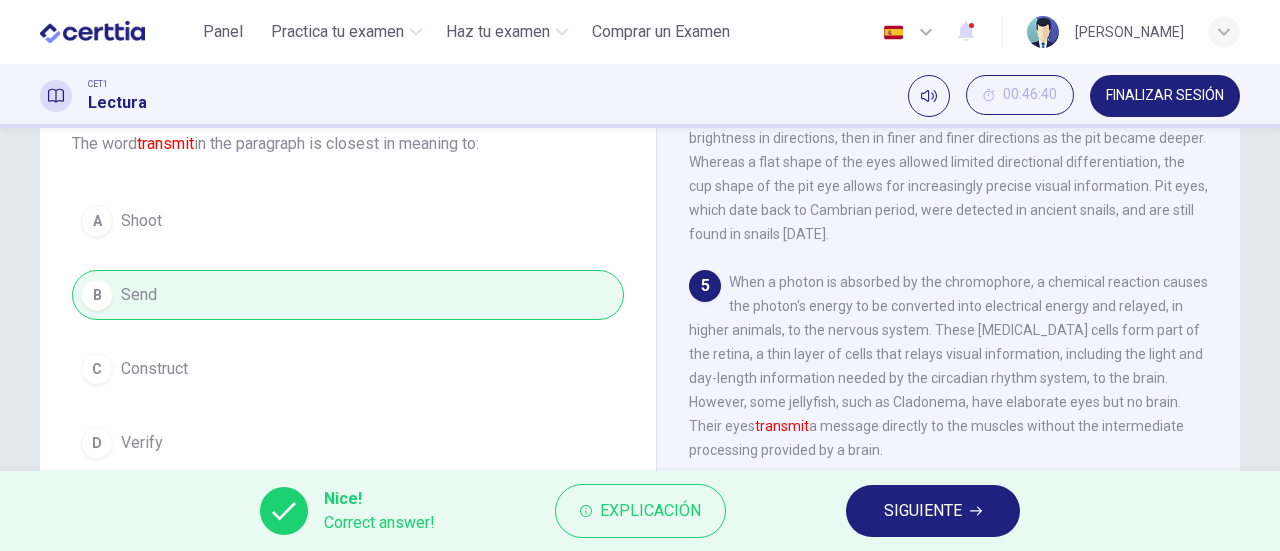 click on "SIGUIENTE" at bounding box center [933, 511] 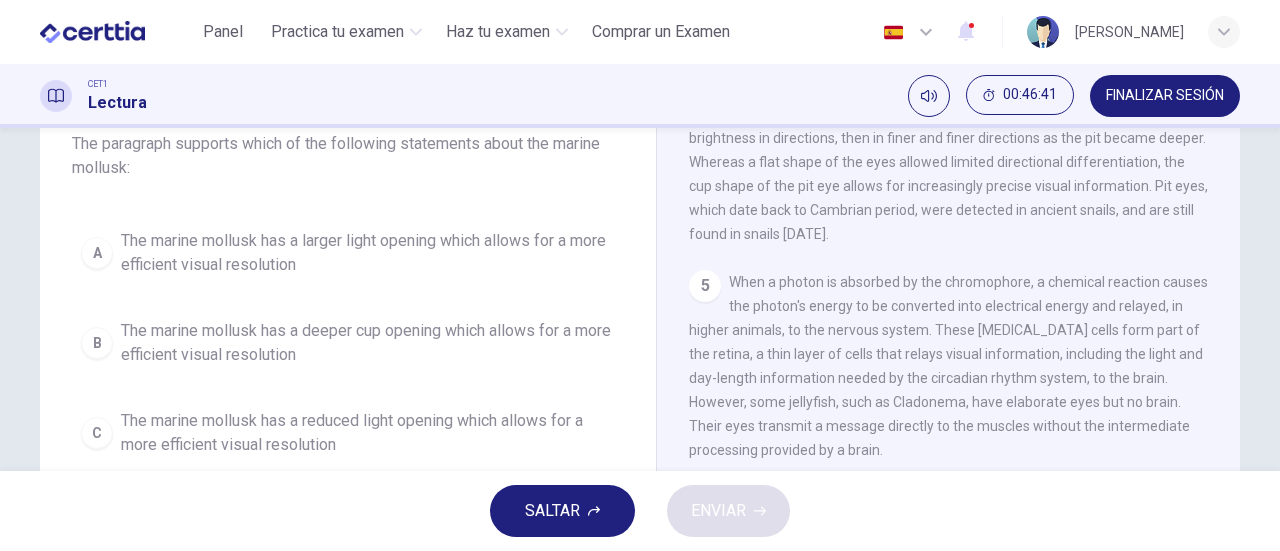 scroll, scrollTop: 32, scrollLeft: 0, axis: vertical 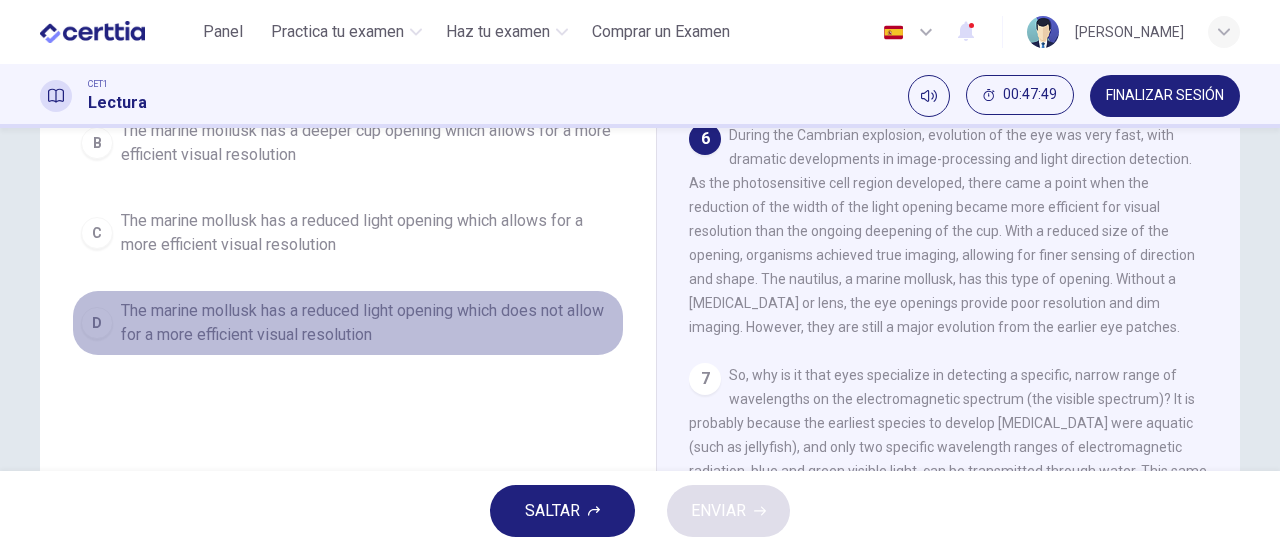 click on "The marine mollusk has a reduced light opening which does not allow for a more efficient visual resolution" at bounding box center (368, 323) 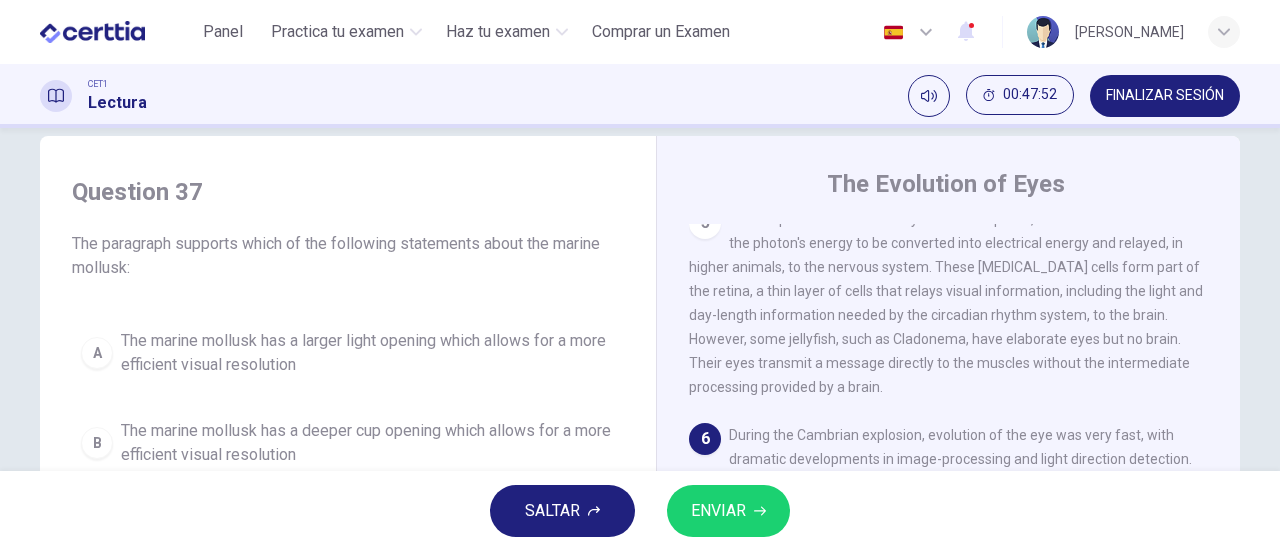 scroll, scrollTop: 132, scrollLeft: 0, axis: vertical 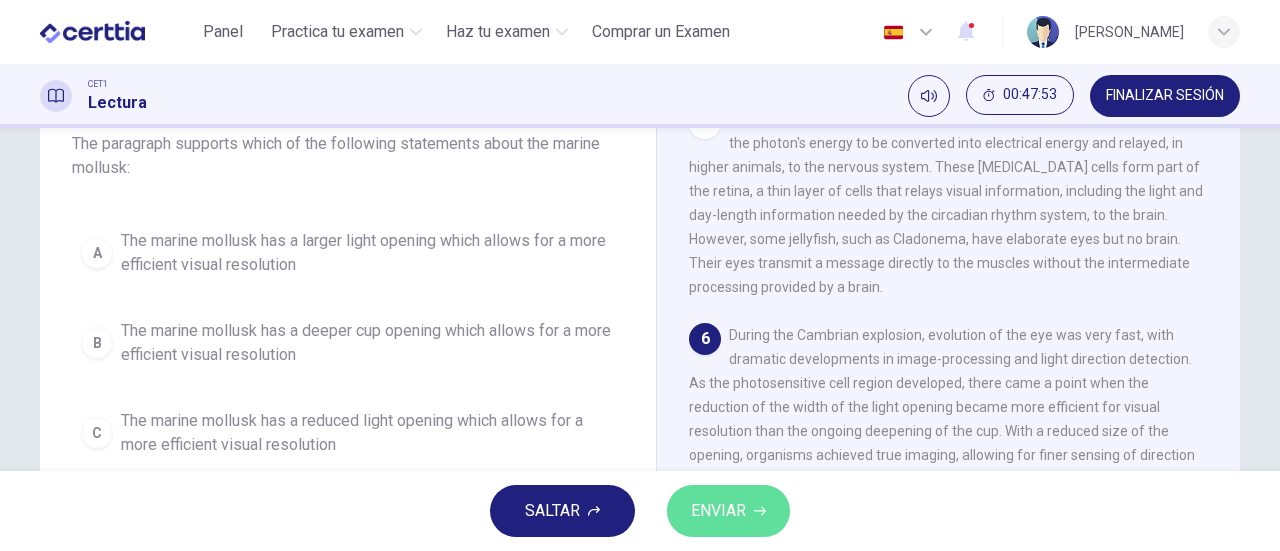click on "ENVIAR" at bounding box center [728, 511] 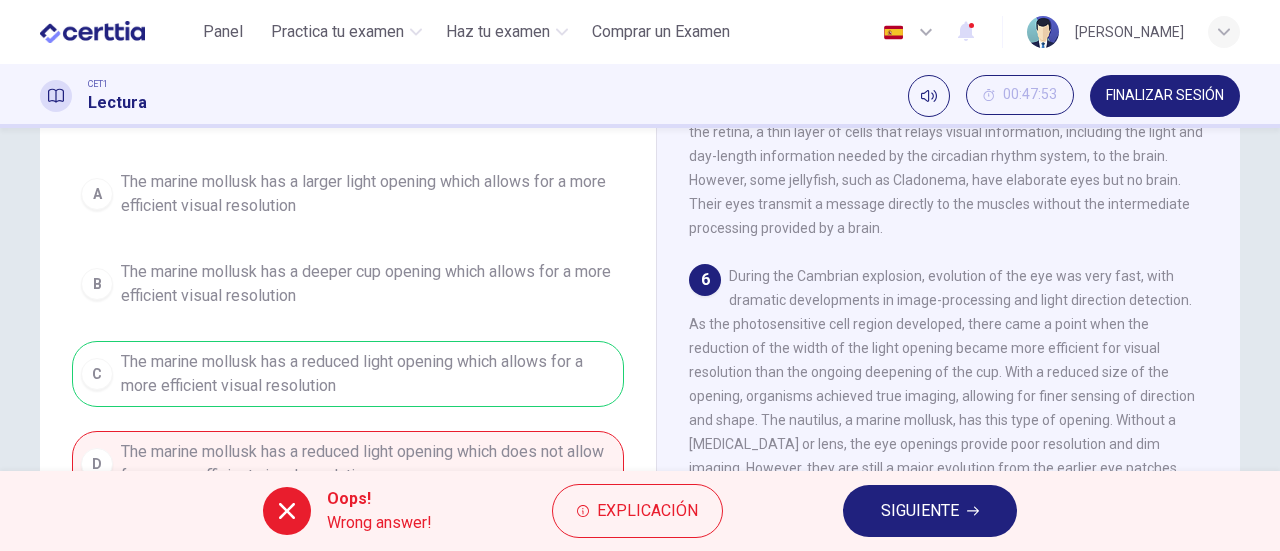 scroll, scrollTop: 232, scrollLeft: 0, axis: vertical 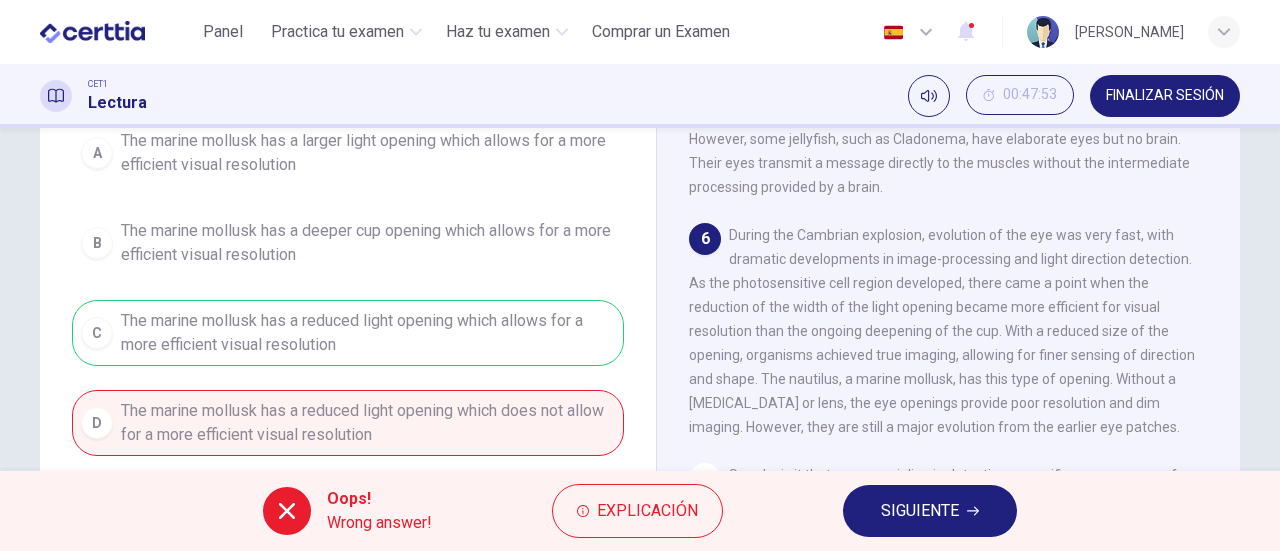 click on "SIGUIENTE" at bounding box center (920, 511) 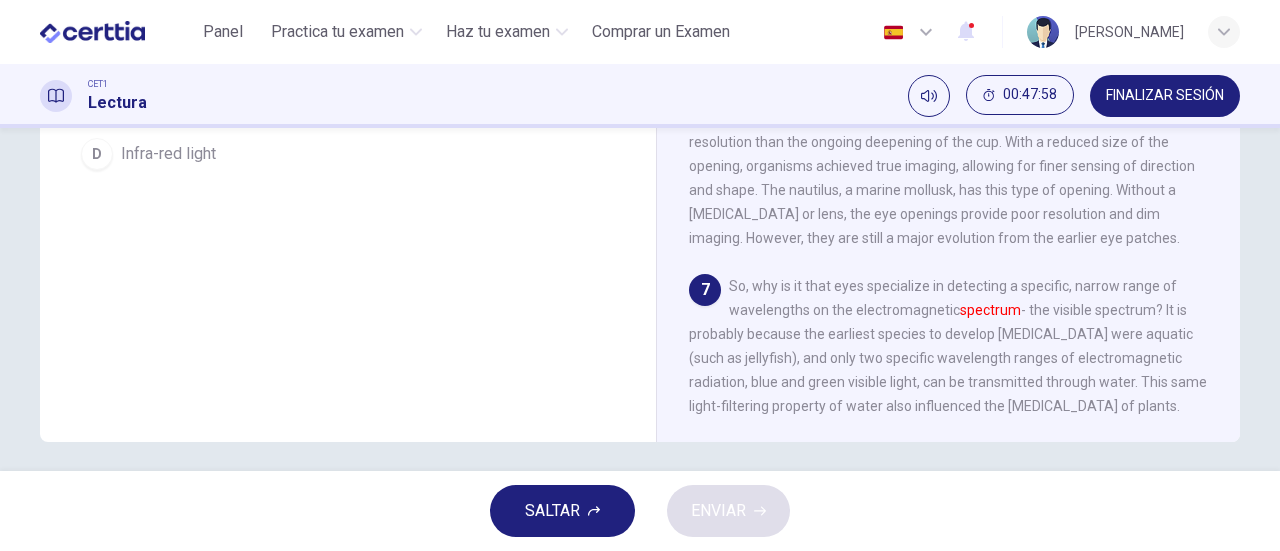 scroll, scrollTop: 432, scrollLeft: 0, axis: vertical 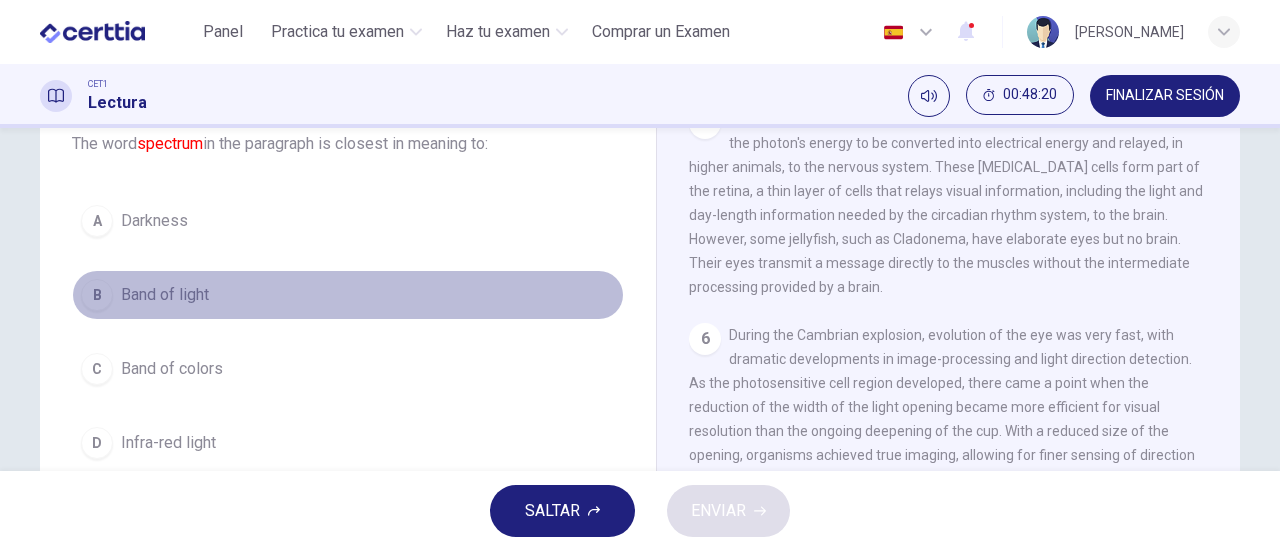 click on "Band of light" at bounding box center (165, 295) 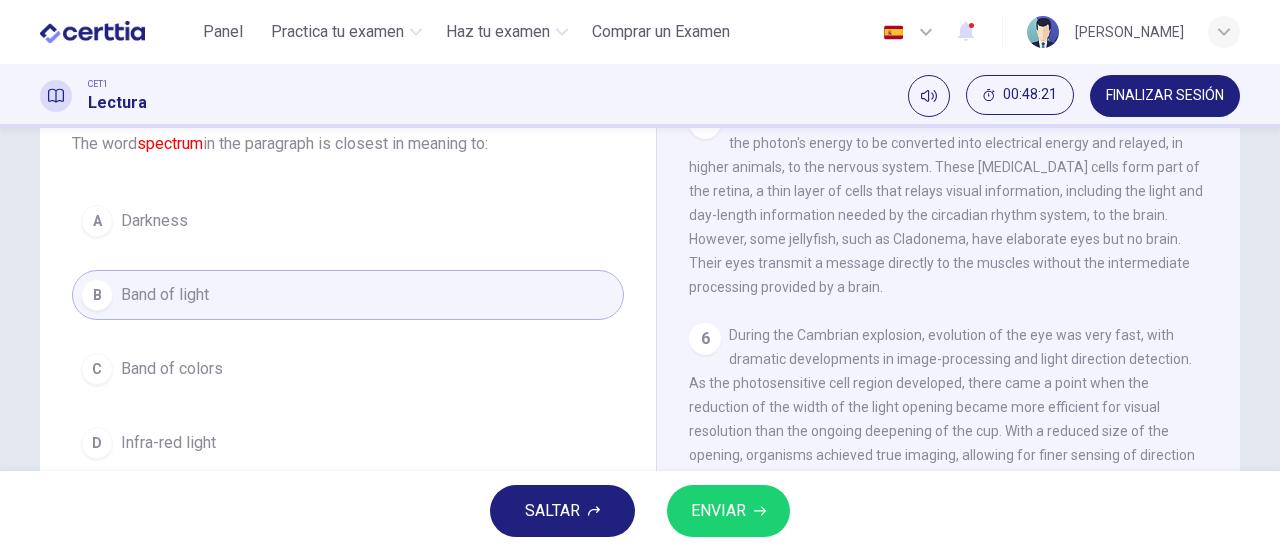 click on "ENVIAR" at bounding box center (718, 511) 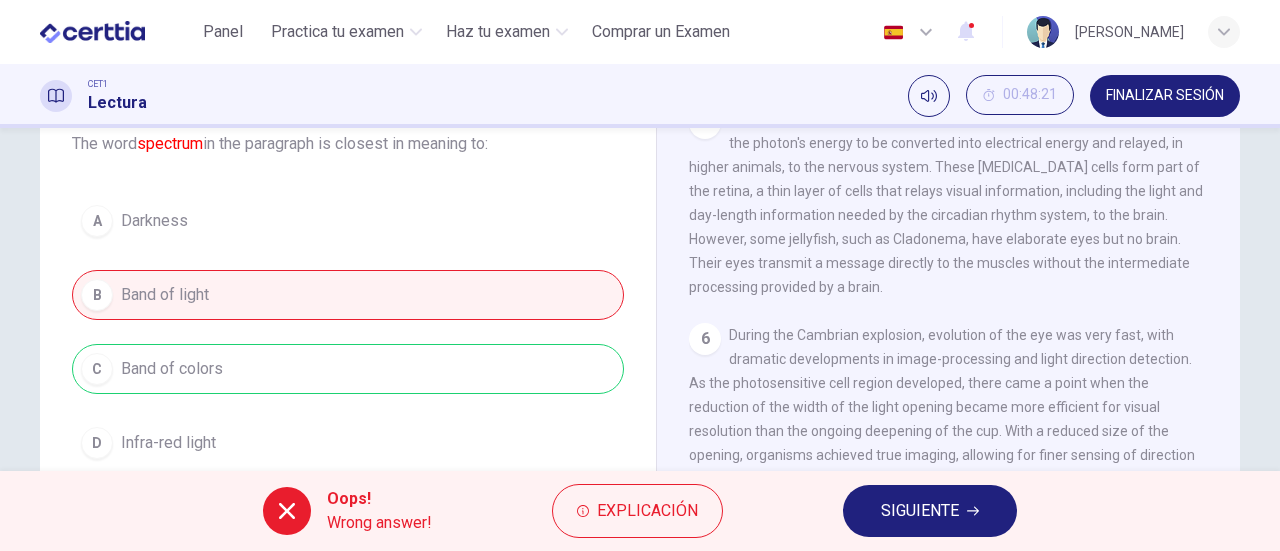 click on "SIGUIENTE" at bounding box center (920, 511) 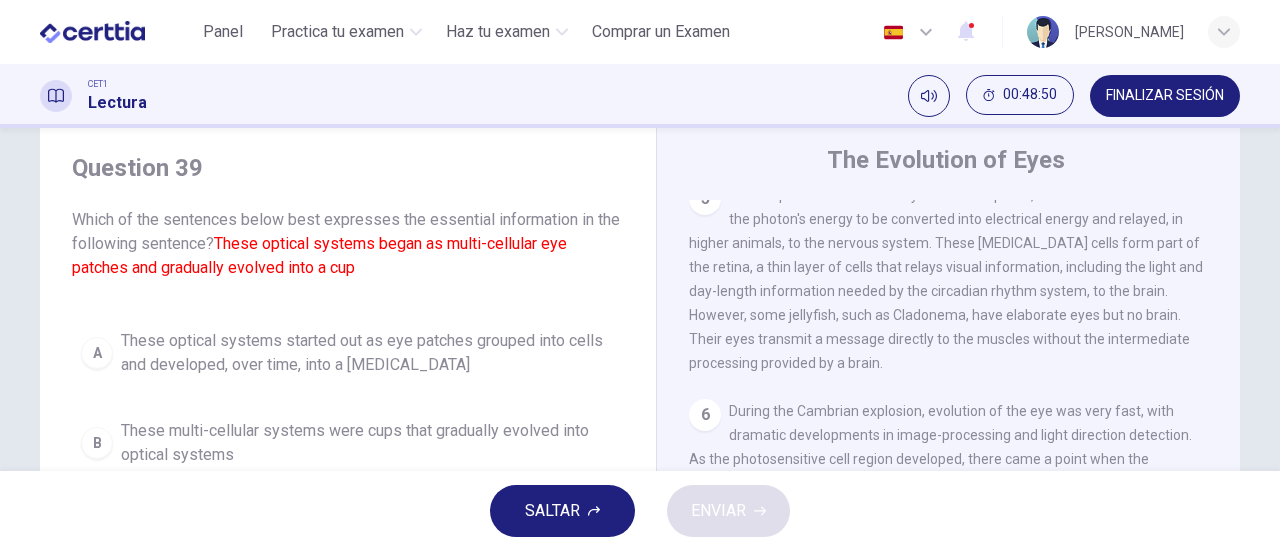 scroll, scrollTop: 100, scrollLeft: 0, axis: vertical 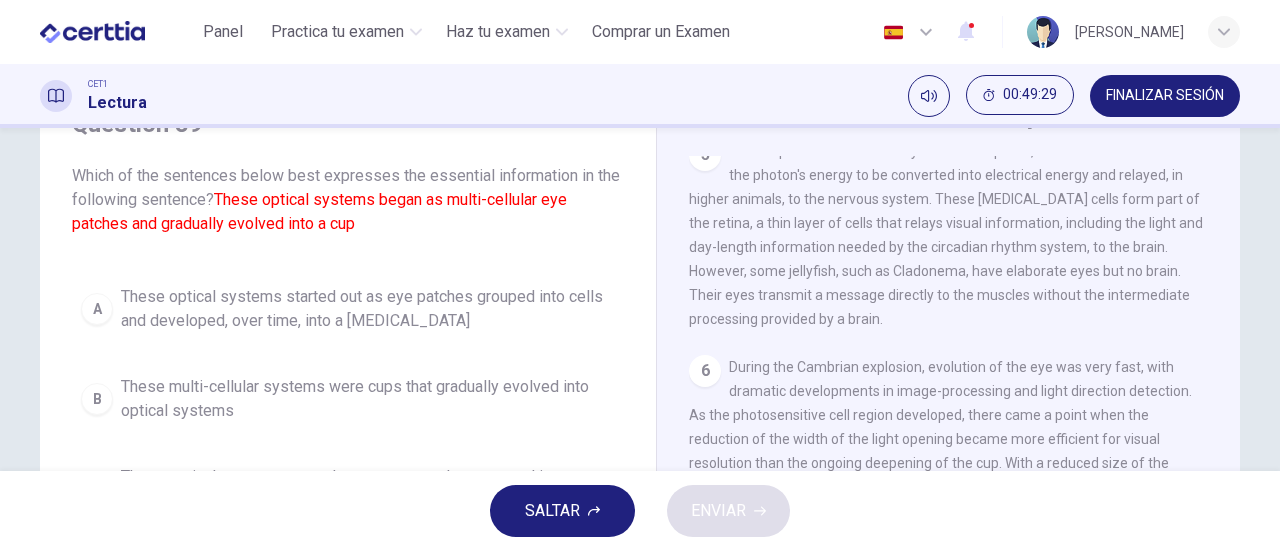 click on "These optical systems started out as eye patches grouped into cells and developed, over time, into a depression" at bounding box center (368, 309) 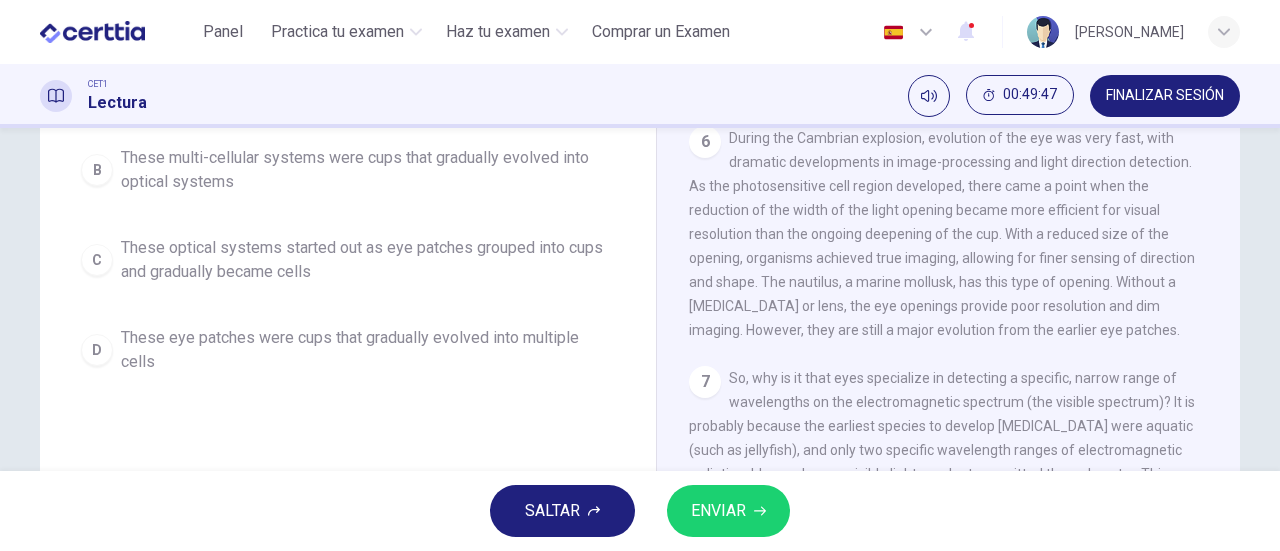 scroll, scrollTop: 400, scrollLeft: 0, axis: vertical 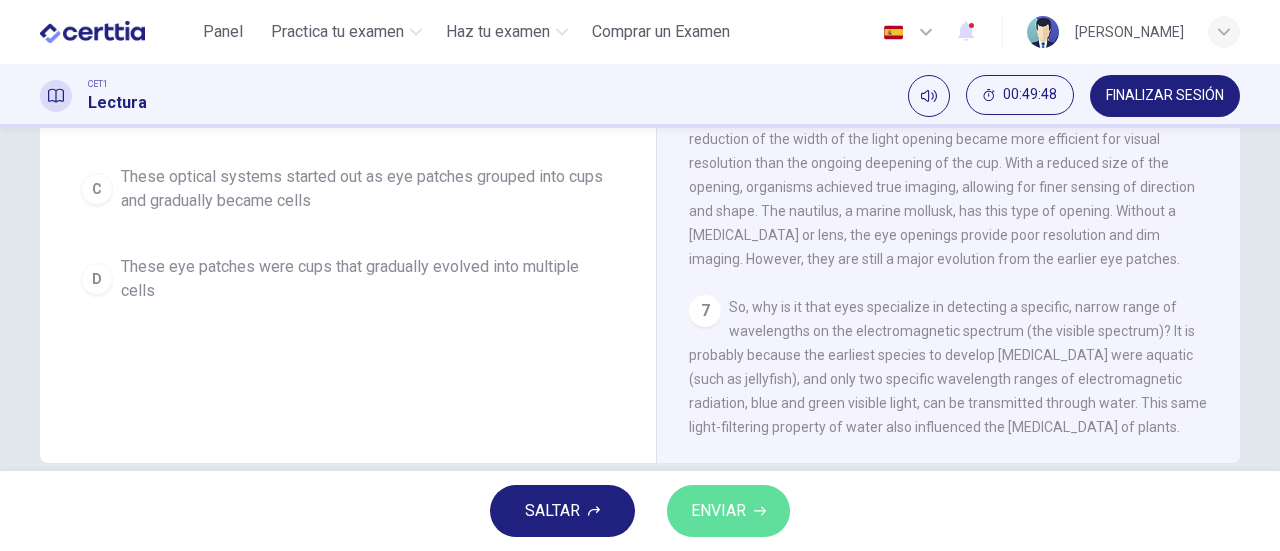 click on "ENVIAR" at bounding box center (718, 511) 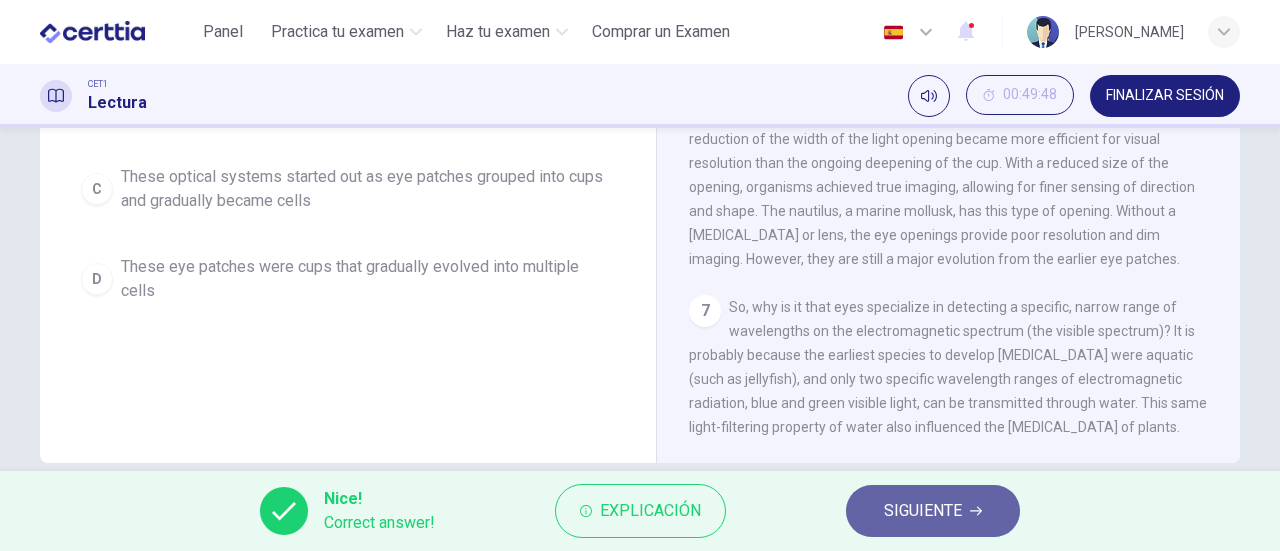 click on "SIGUIENTE" at bounding box center (933, 511) 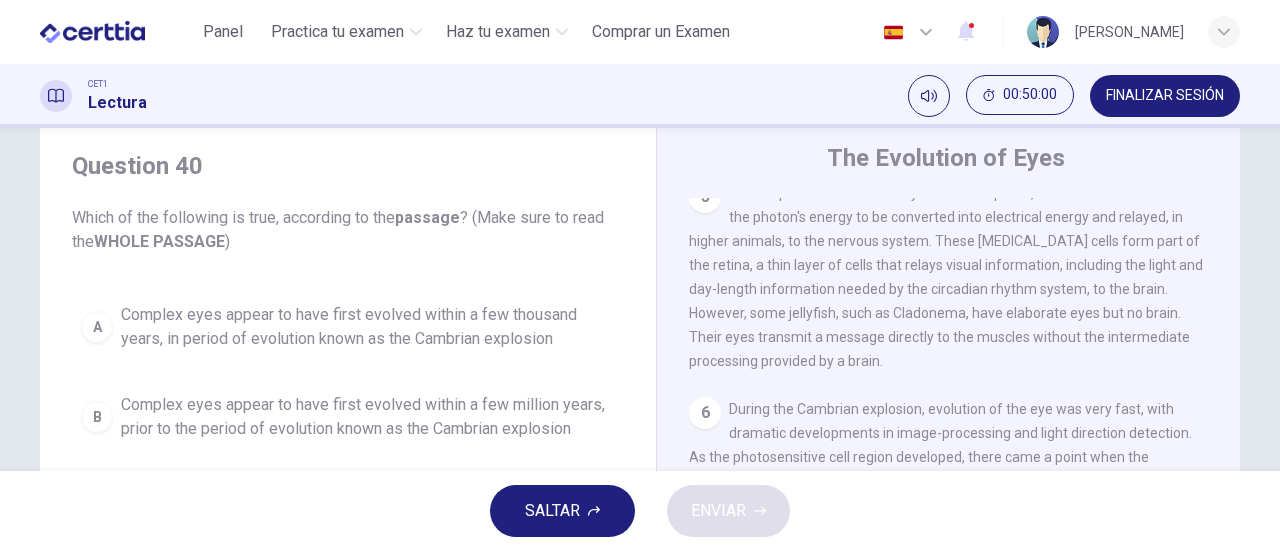 scroll, scrollTop: 100, scrollLeft: 0, axis: vertical 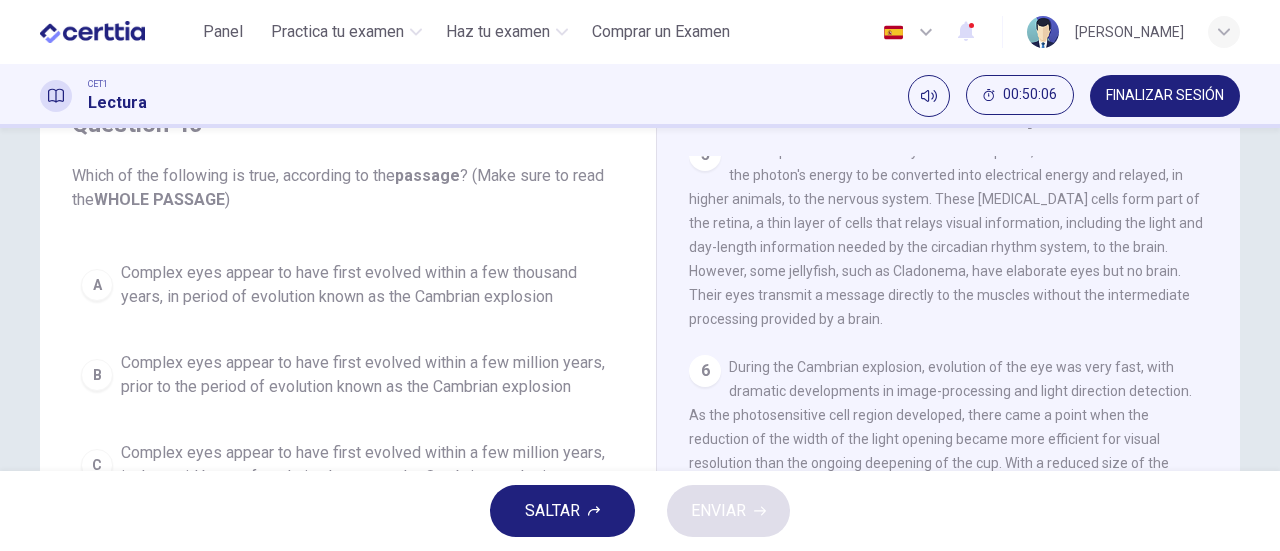 click on "Complex eyes appear to have first evolved within a few thousand years, in period of evolution known as the Cambrian explosion" at bounding box center (368, 285) 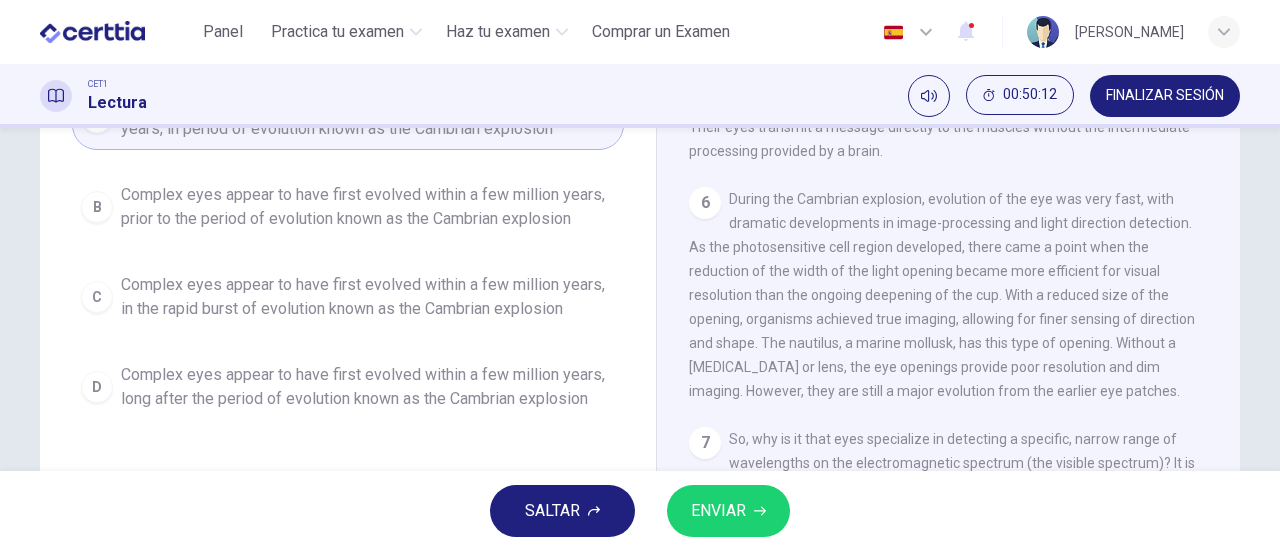 scroll, scrollTop: 300, scrollLeft: 0, axis: vertical 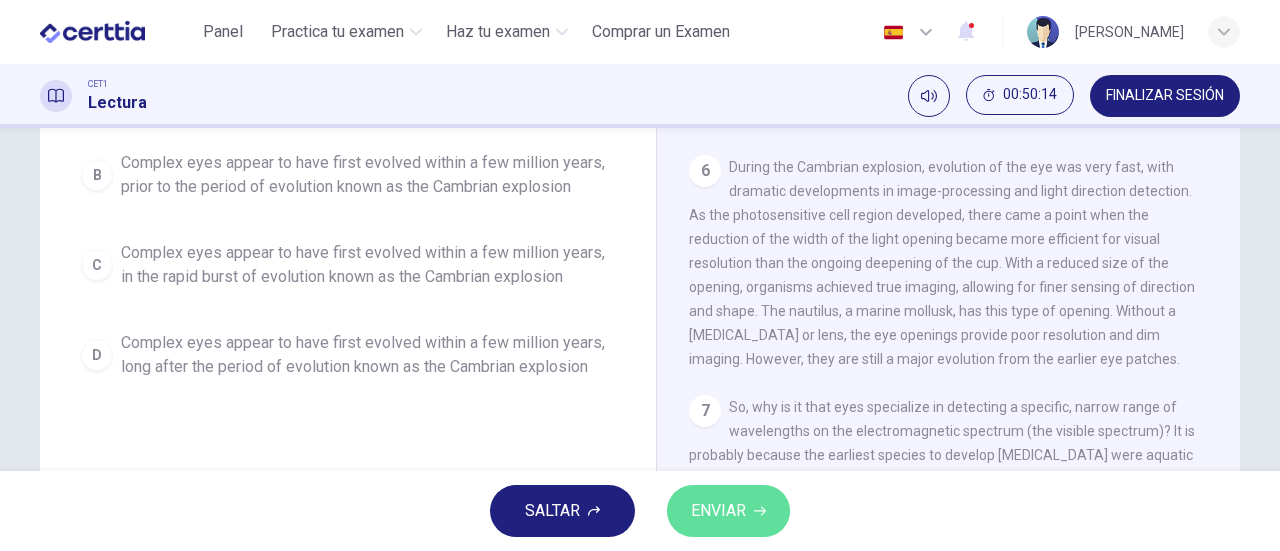 click on "ENVIAR" at bounding box center [718, 511] 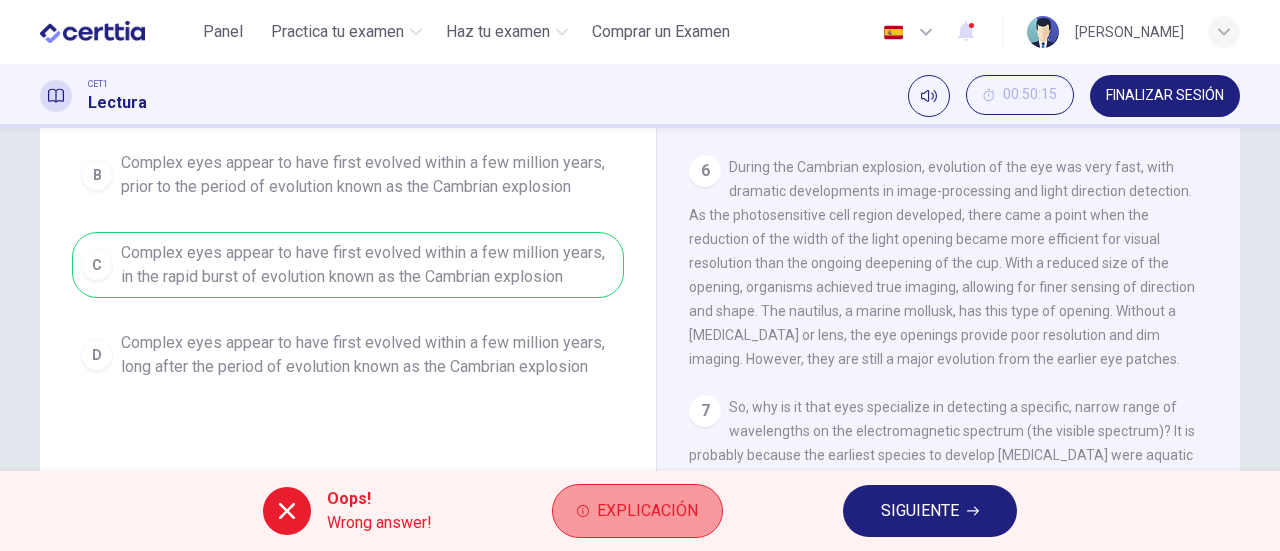 click 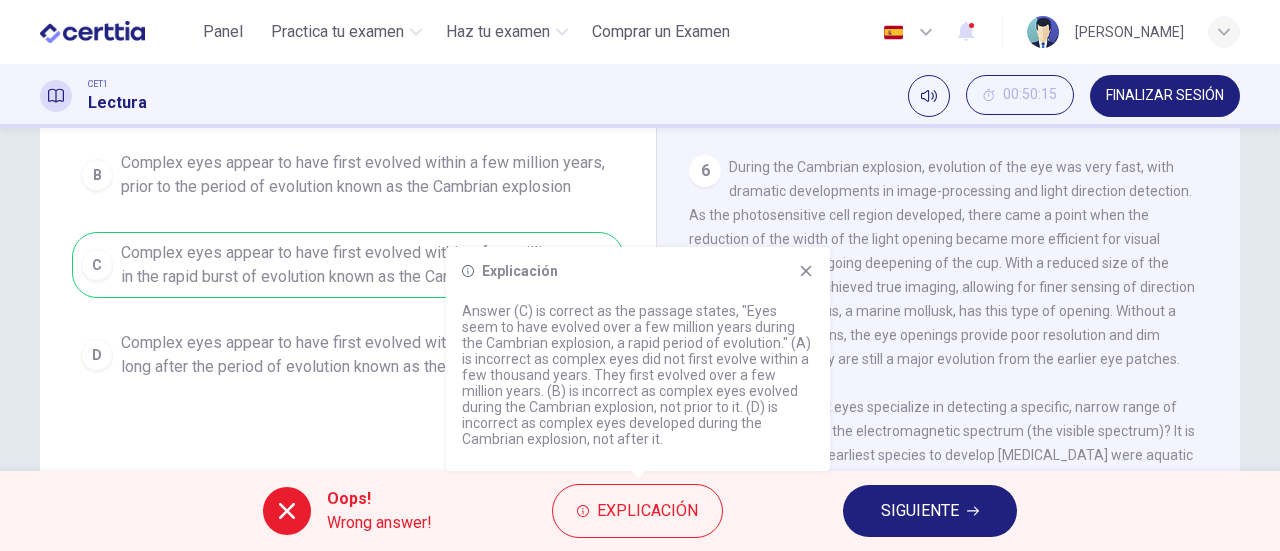 click on "A Complex eyes appear to have first evolved within a few thousand years, in period of evolution known as the Cambrian explosion B Complex eyes appear to have first evolved within a few million years, prior to the period of evolution known as the Cambrian explosion C Complex eyes appear to have first evolved within a few million years, in the rapid burst of evolution known as the Cambrian explosion D Complex eyes appear to have first evolved within a few million years, long after the period of evolution known as the Cambrian explosion" at bounding box center [348, 220] 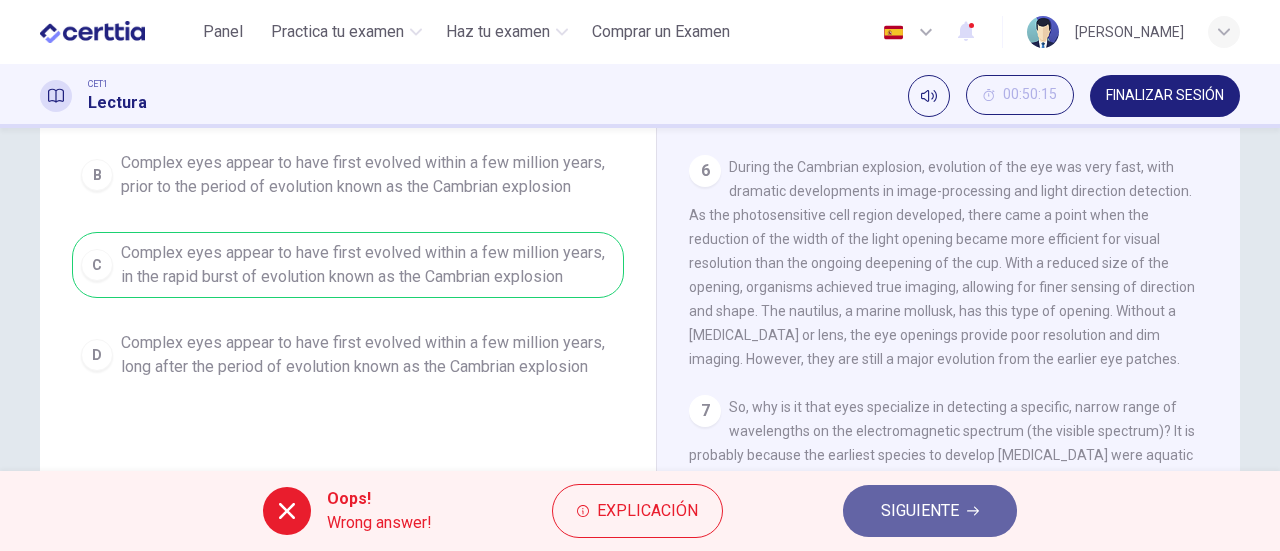 click on "SIGUIENTE" at bounding box center [930, 511] 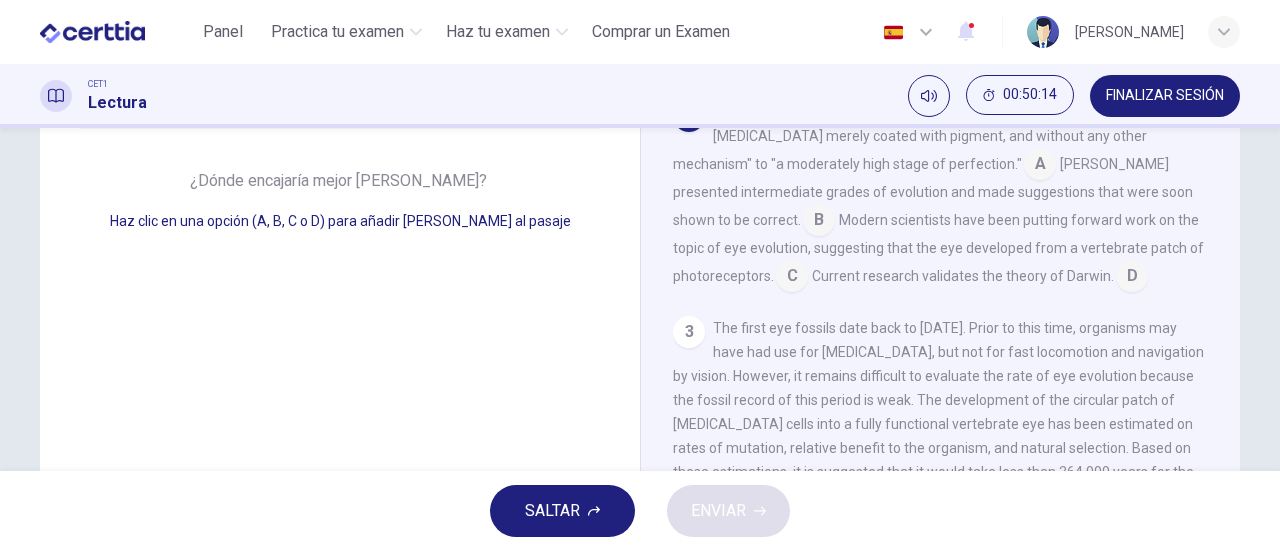 scroll, scrollTop: 147, scrollLeft: 0, axis: vertical 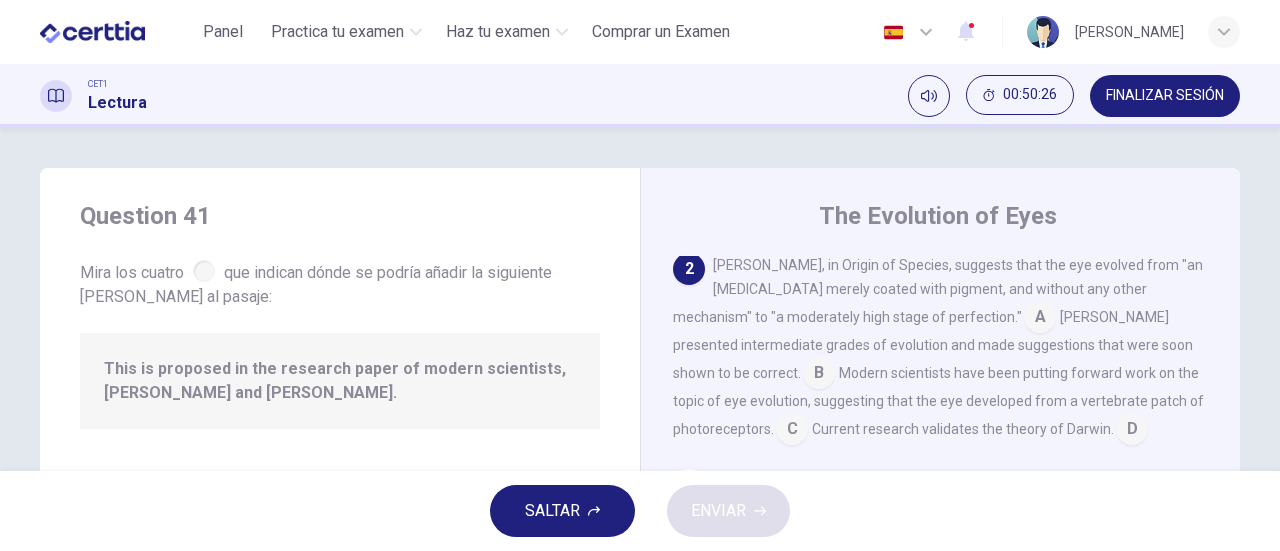 click on "SALTAR" at bounding box center [552, 511] 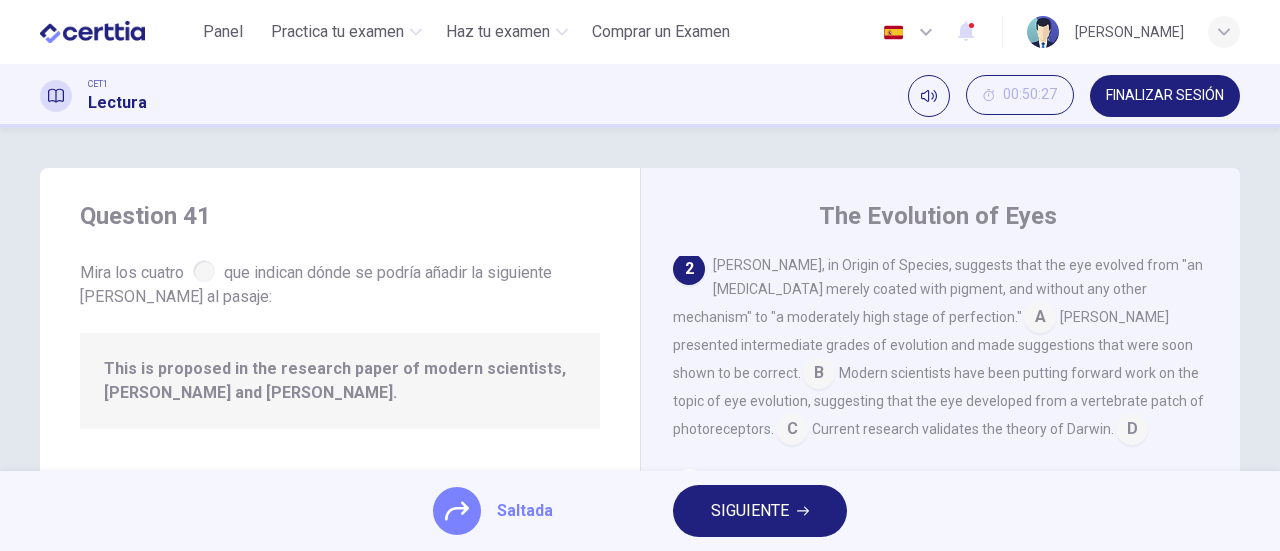 click on "SIGUIENTE" at bounding box center (750, 511) 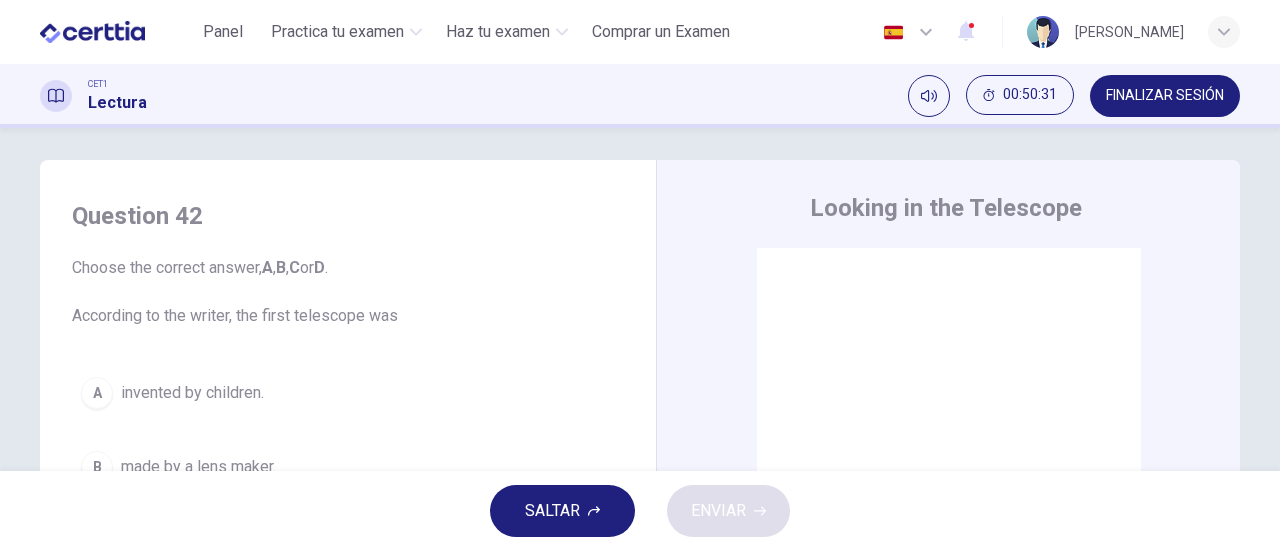 scroll, scrollTop: 0, scrollLeft: 0, axis: both 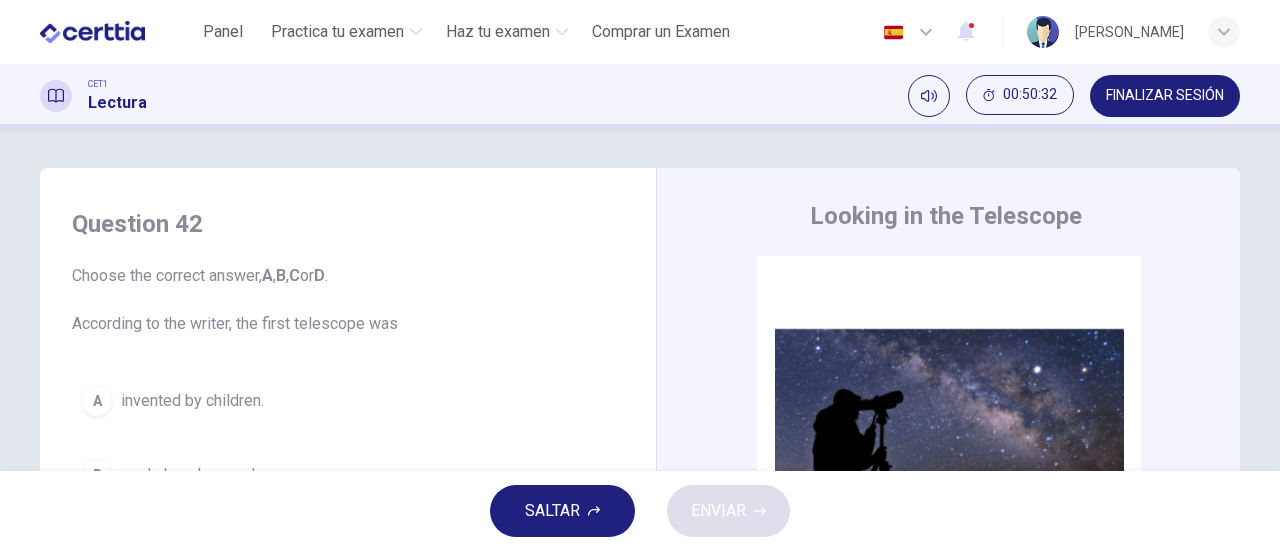 click on "SALTAR" at bounding box center (562, 511) 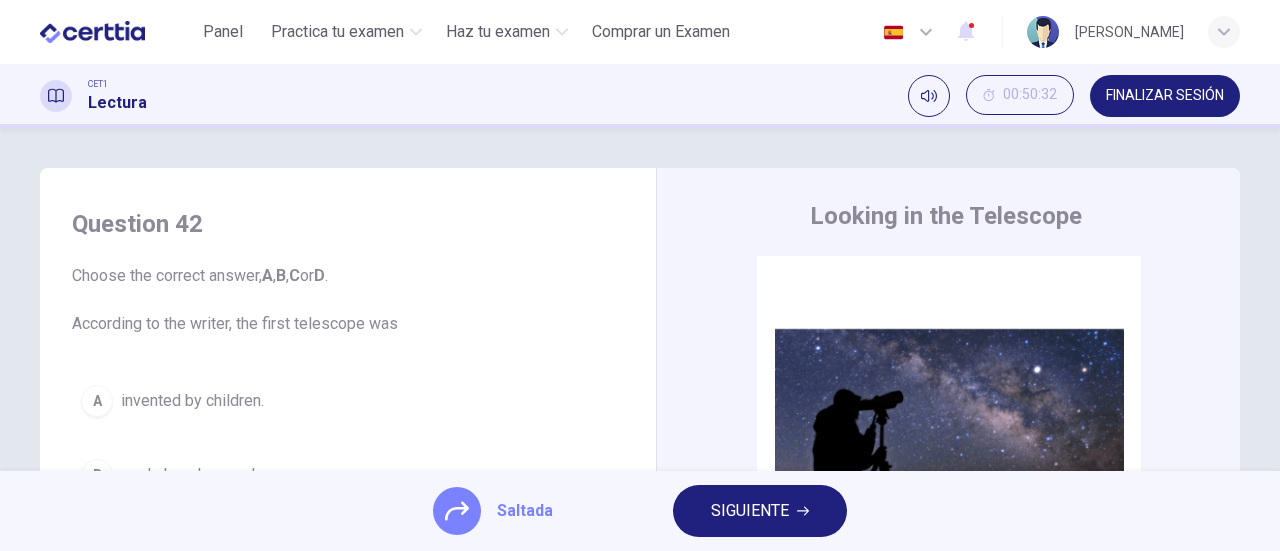 click on "SIGUIENTE" at bounding box center [760, 511] 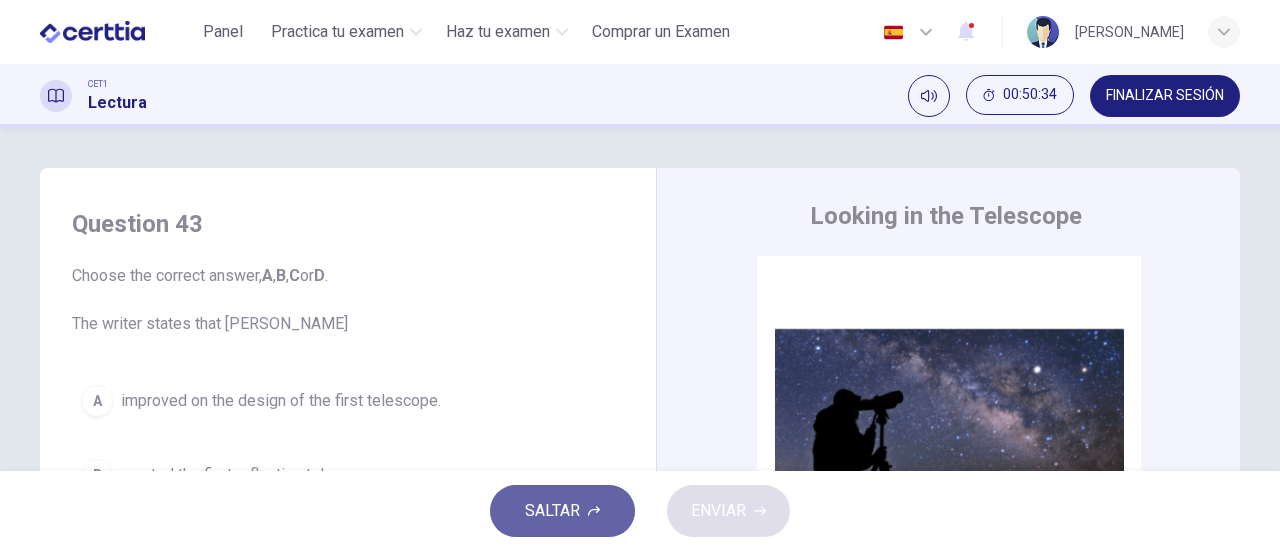 click 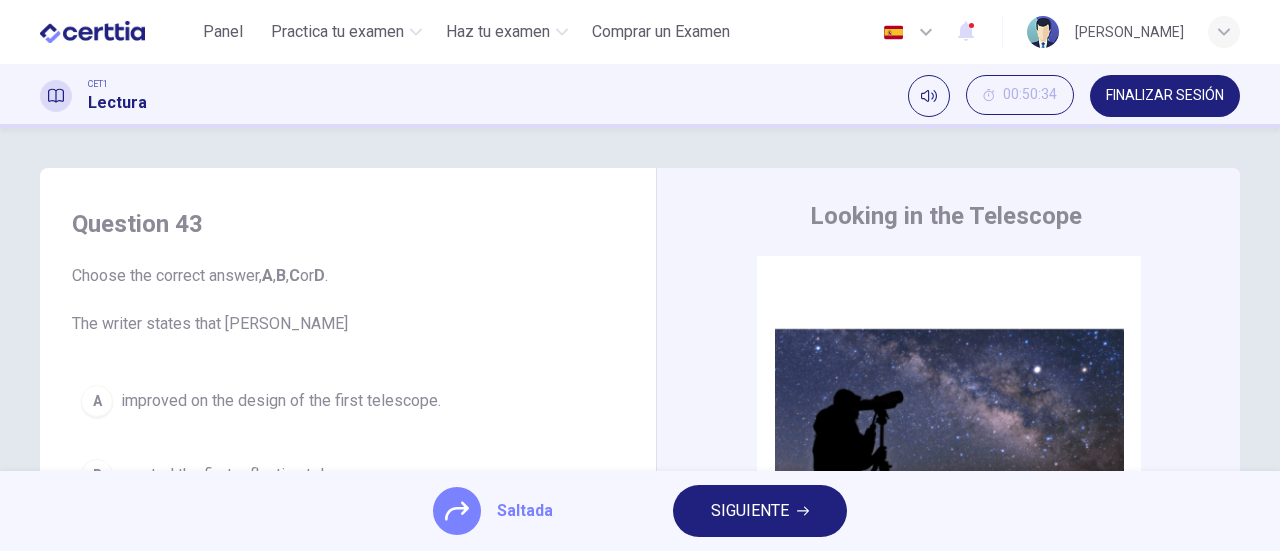 click on "SIGUIENTE" at bounding box center [750, 511] 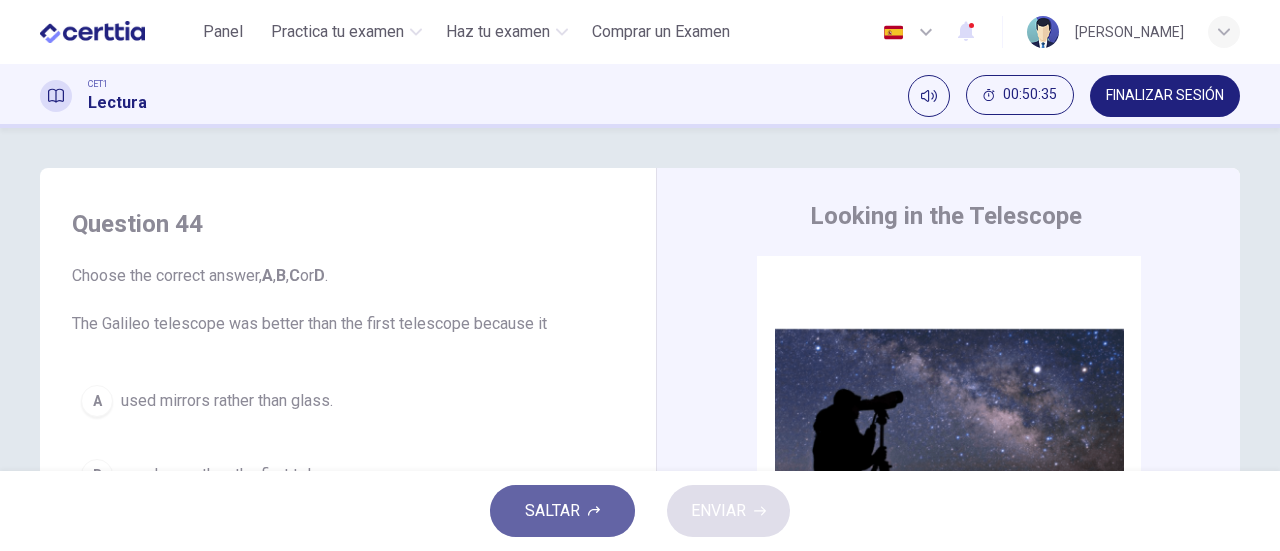 click on "SALTAR" at bounding box center [562, 511] 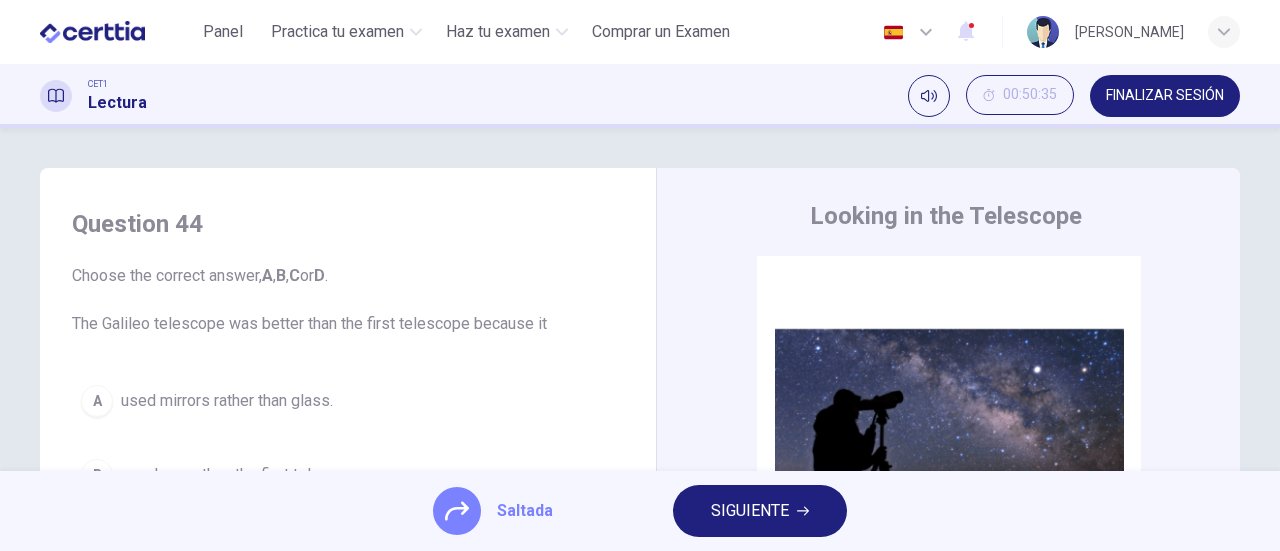 click on "SIGUIENTE" at bounding box center (750, 511) 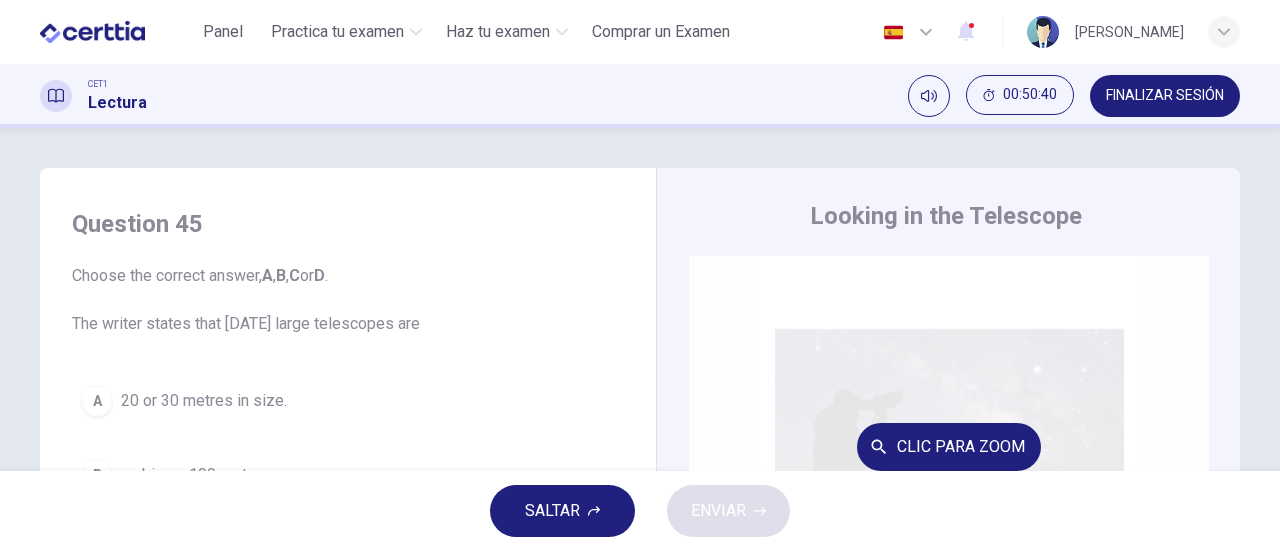 scroll, scrollTop: 0, scrollLeft: 0, axis: both 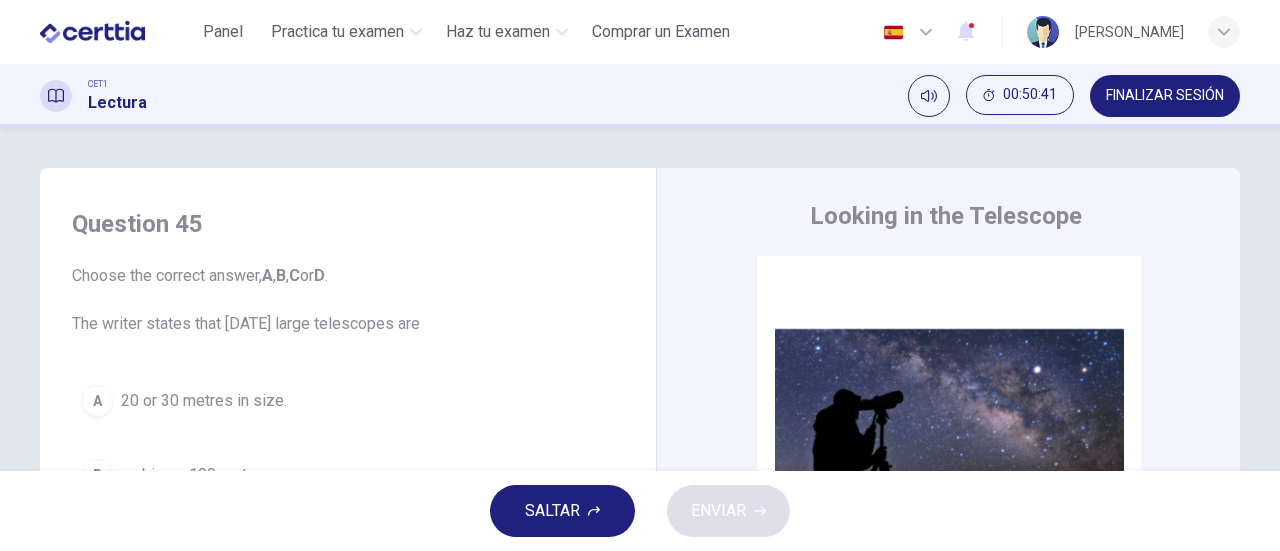 click on "SALTAR" at bounding box center [562, 511] 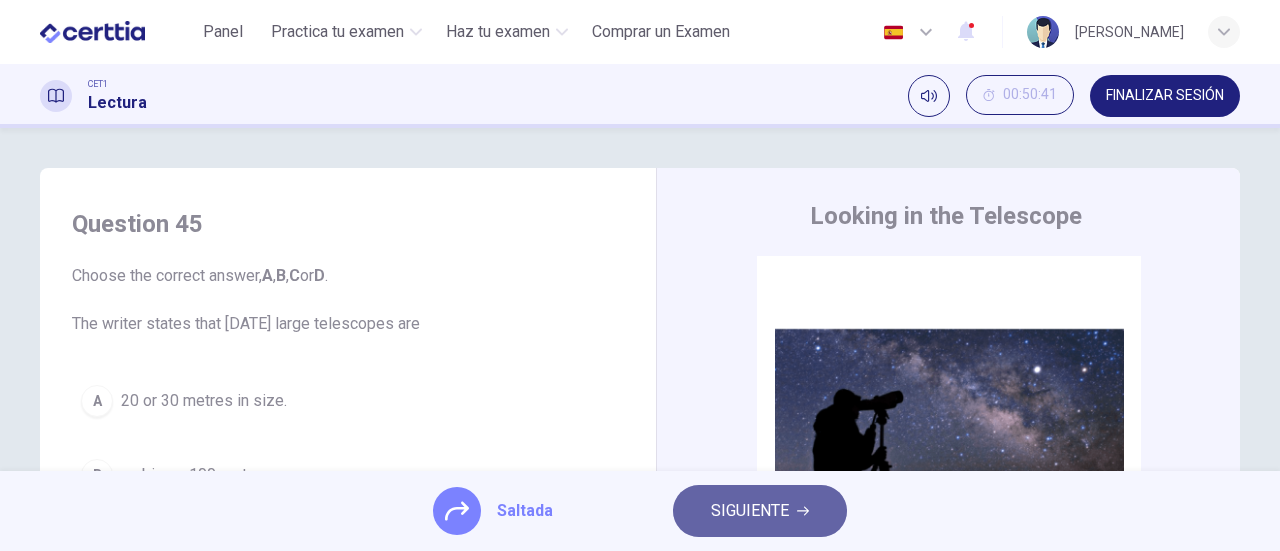 click on "SIGUIENTE" at bounding box center [760, 511] 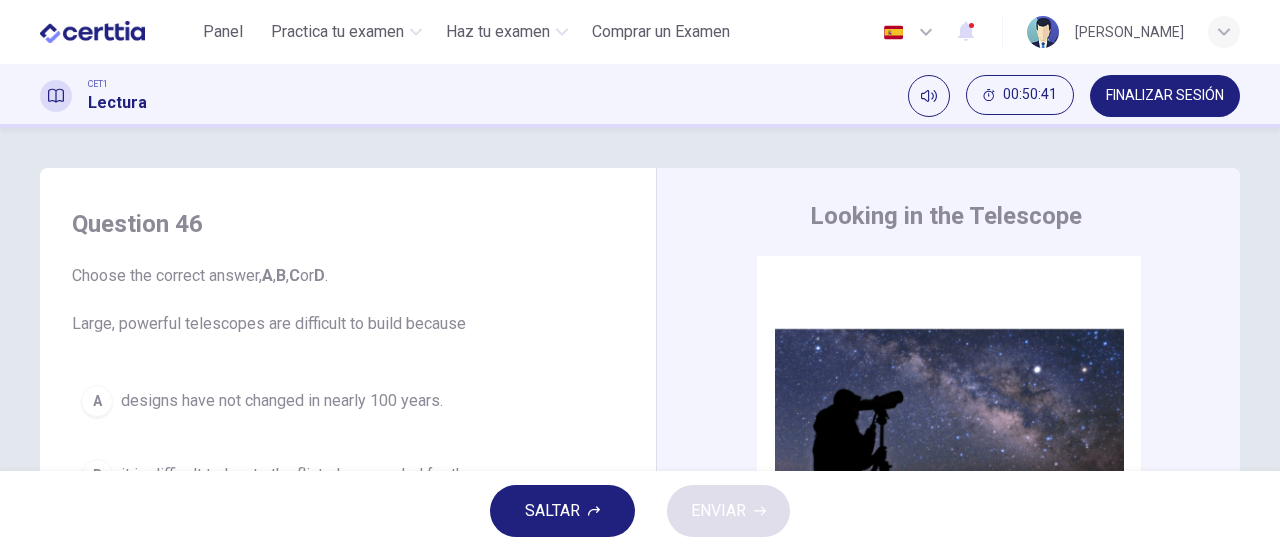 click on "SALTAR" at bounding box center (562, 511) 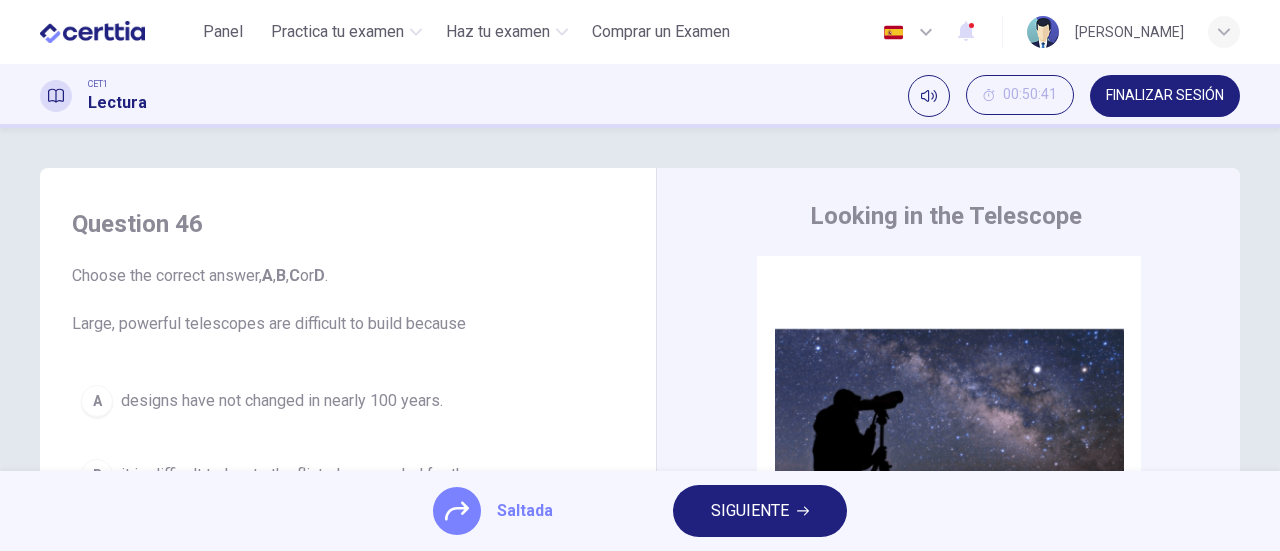 click on "SIGUIENTE" at bounding box center (750, 511) 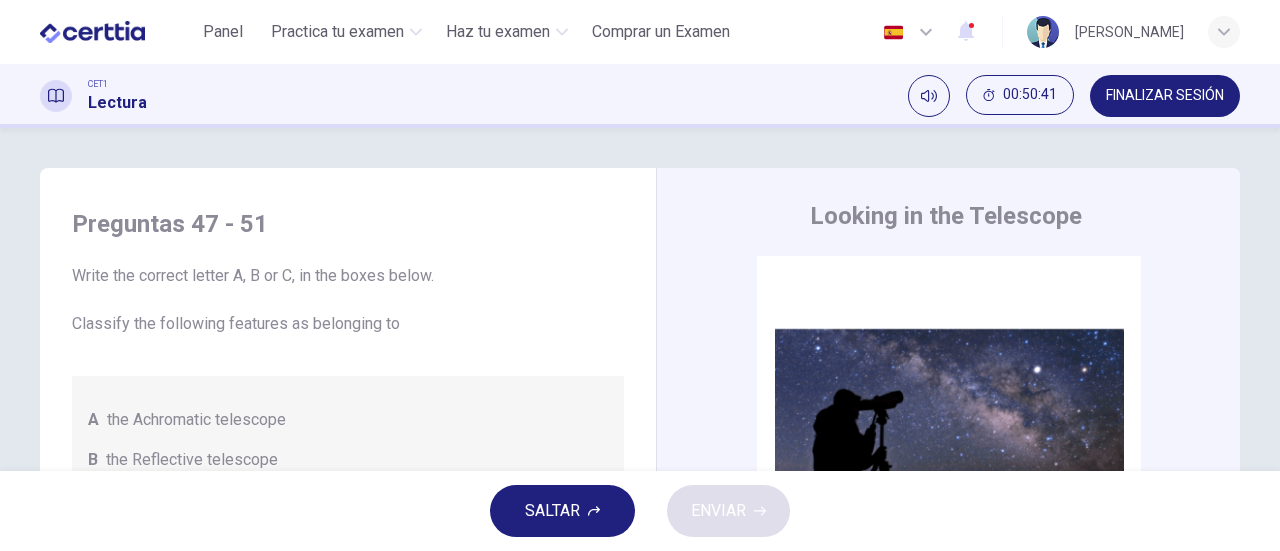 click on "SALTAR" at bounding box center [552, 511] 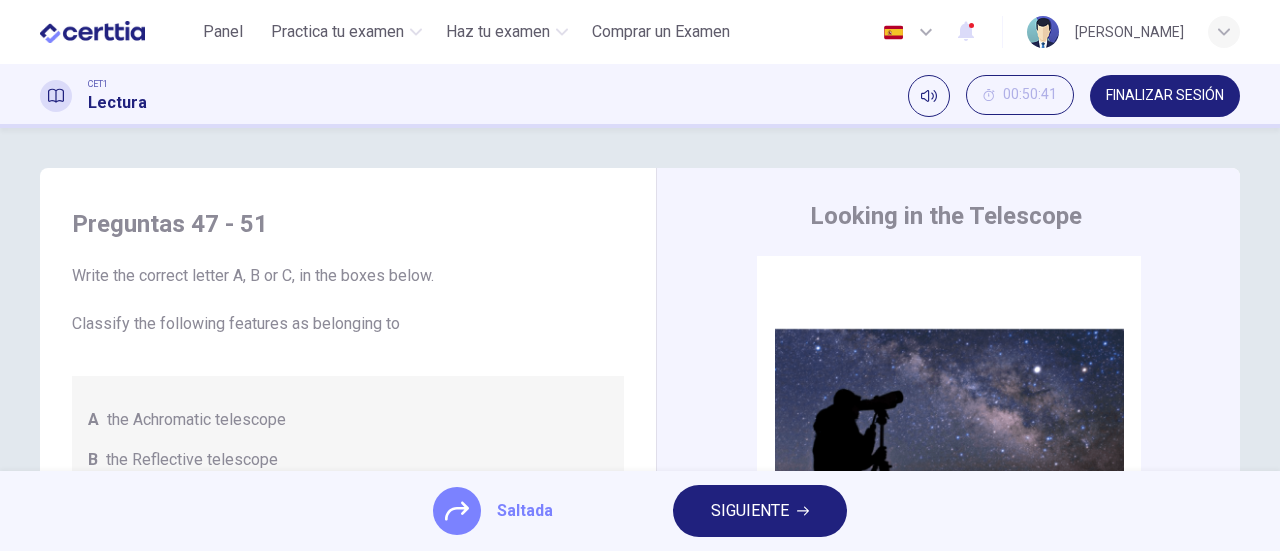 click on "SIGUIENTE" at bounding box center (750, 511) 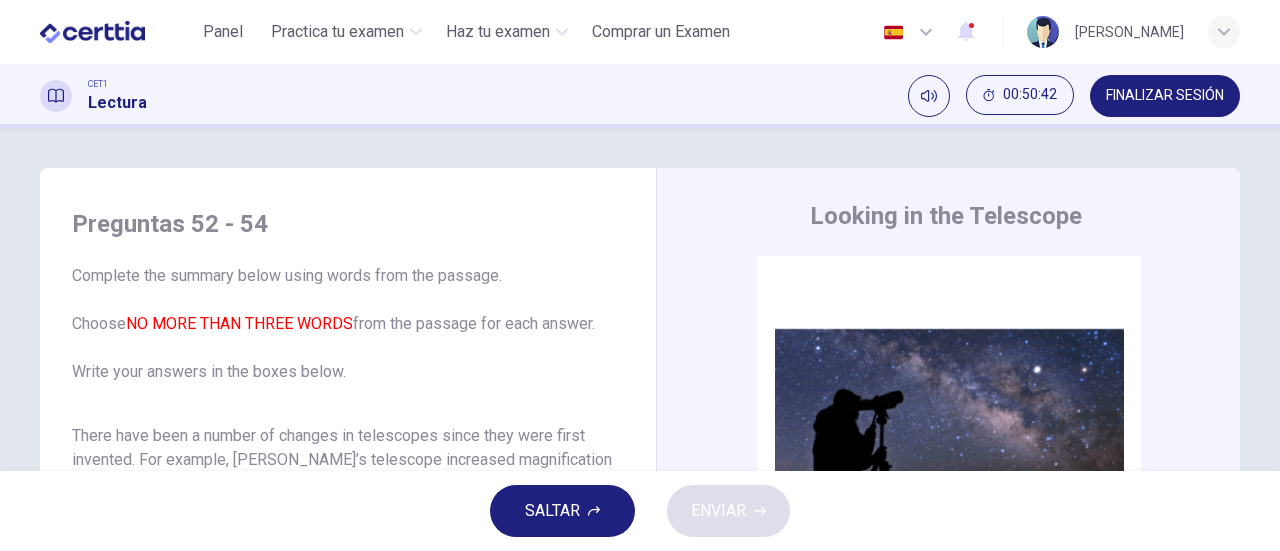 click on "SALTAR" at bounding box center (562, 511) 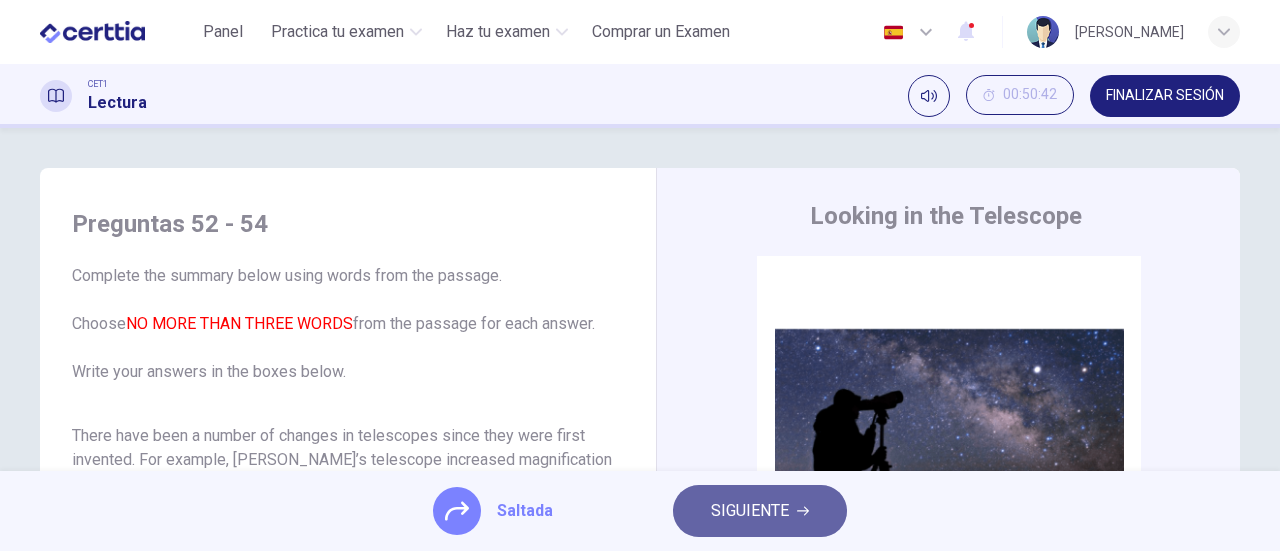 click on "SIGUIENTE" at bounding box center (750, 511) 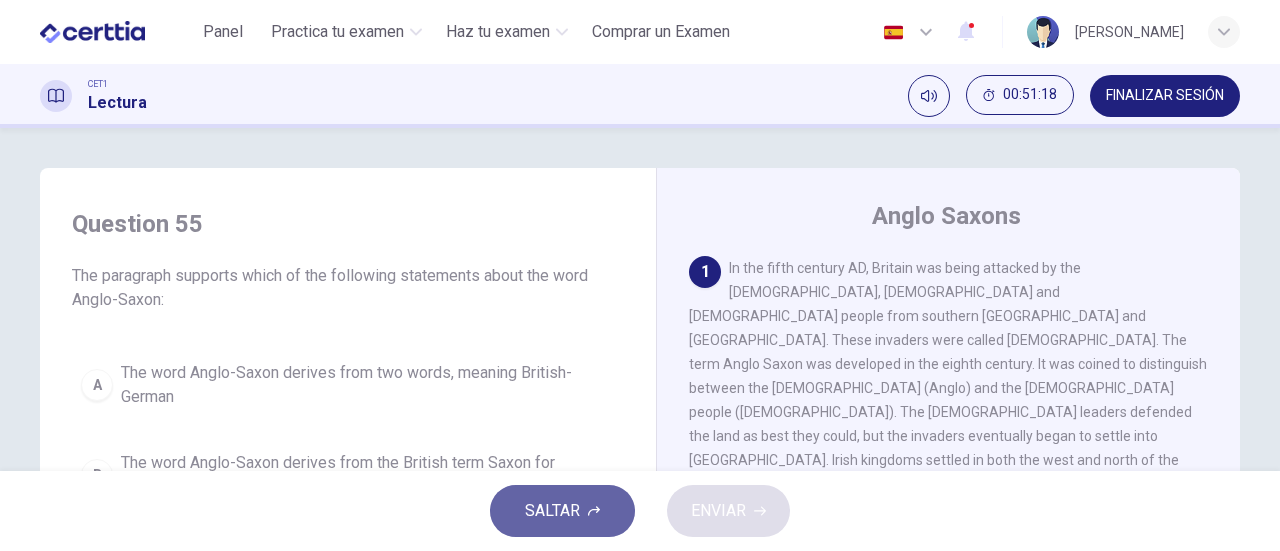 click on "SALTAR" at bounding box center [552, 511] 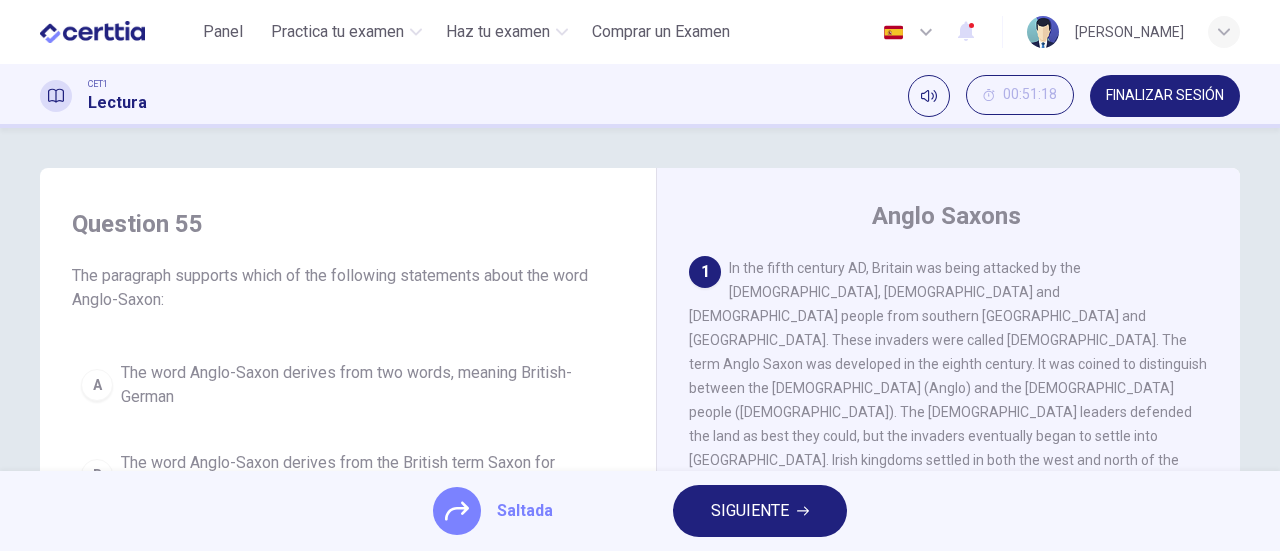 click on "SIGUIENTE" at bounding box center [760, 511] 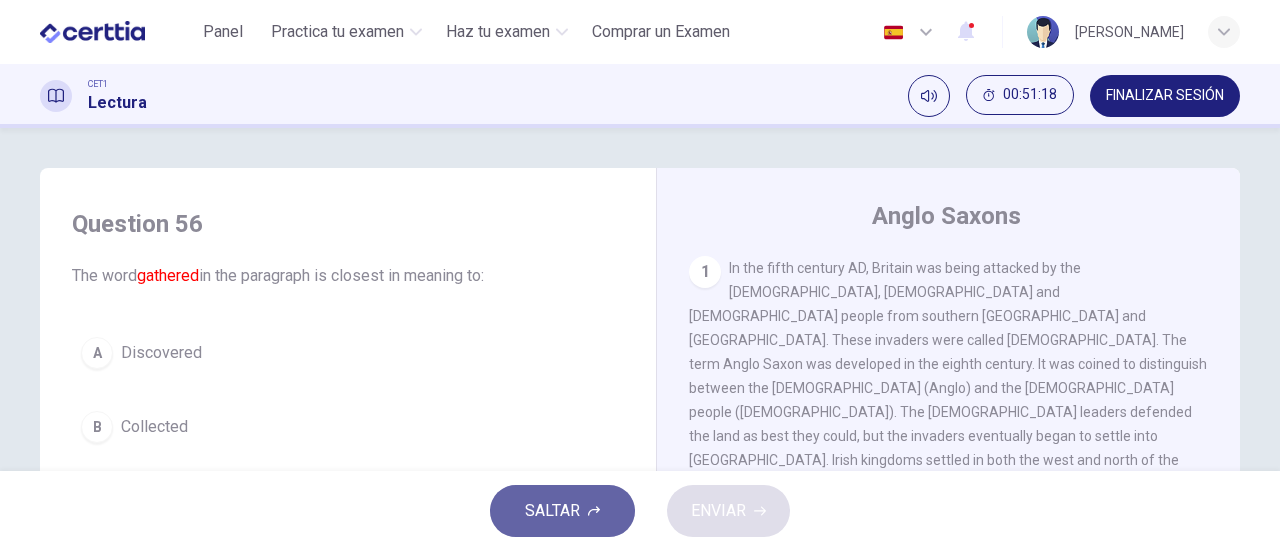 click on "SALTAR" at bounding box center [552, 511] 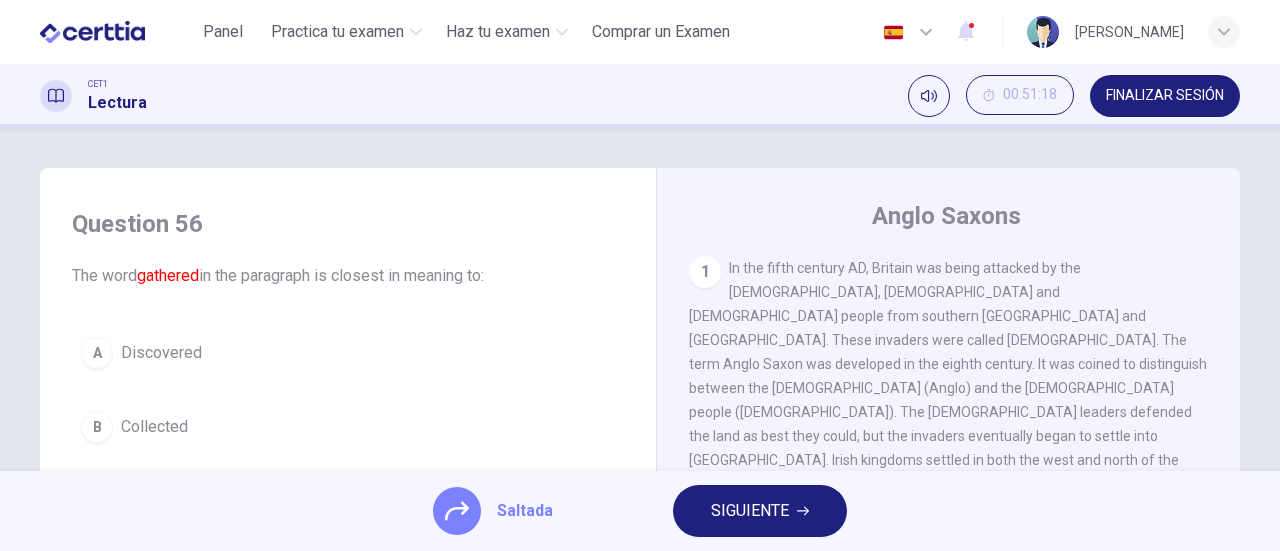 click on "SIGUIENTE" at bounding box center [750, 511] 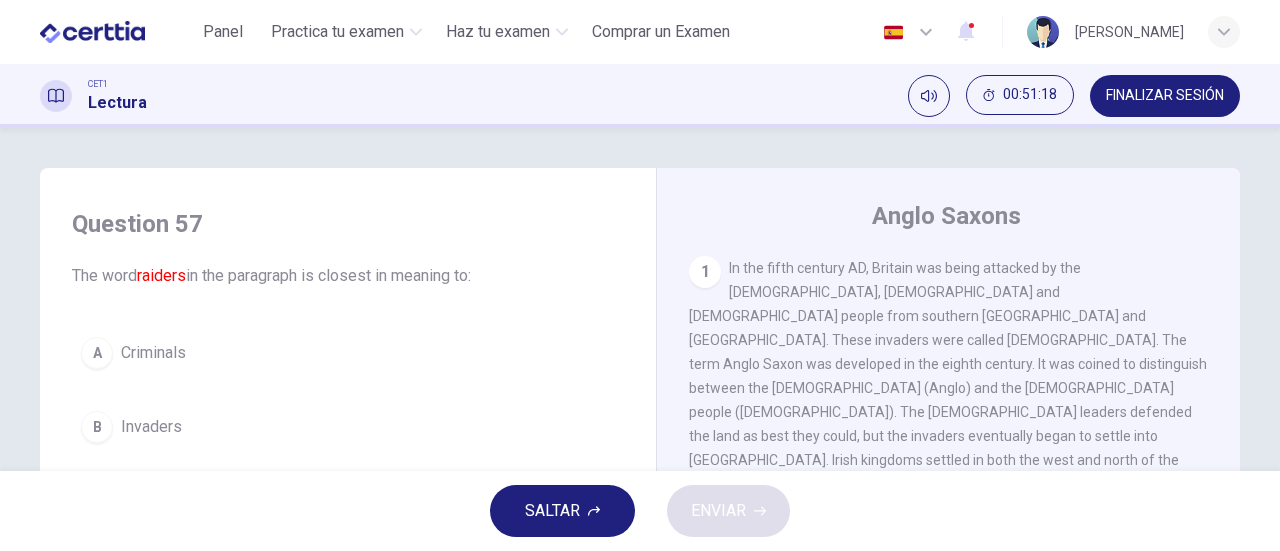 click on "SALTAR" at bounding box center [552, 511] 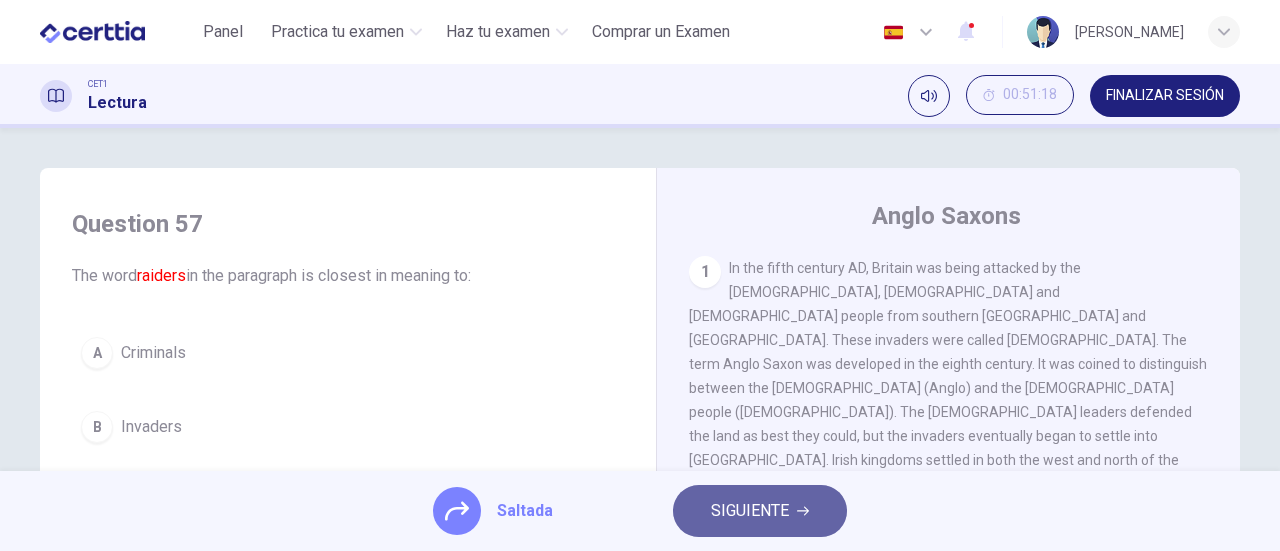 click 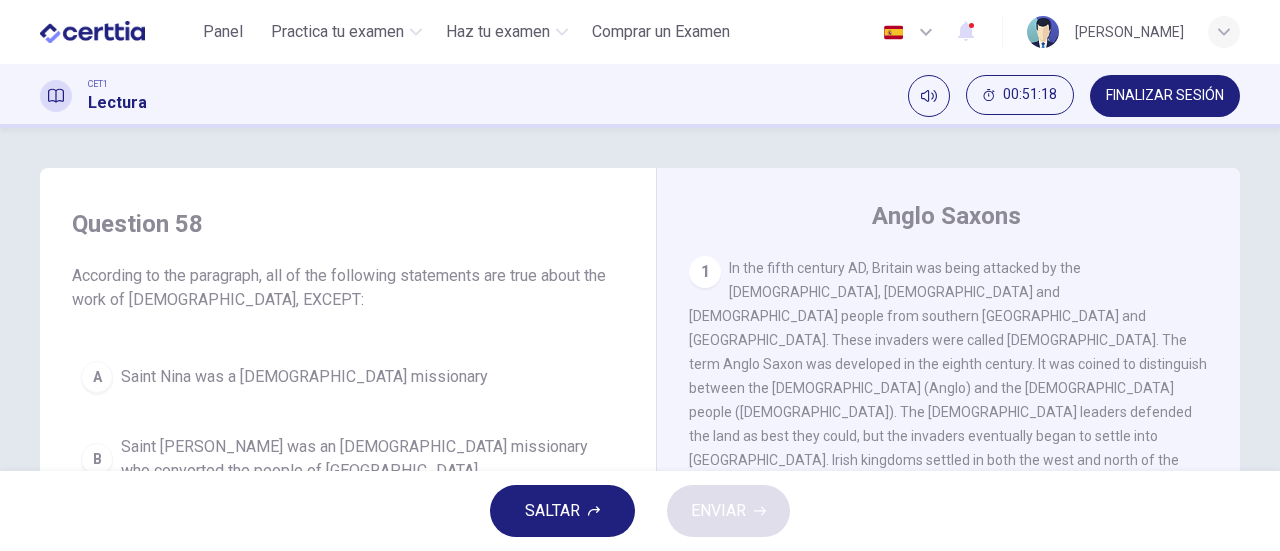 click on "SALTAR" at bounding box center [562, 511] 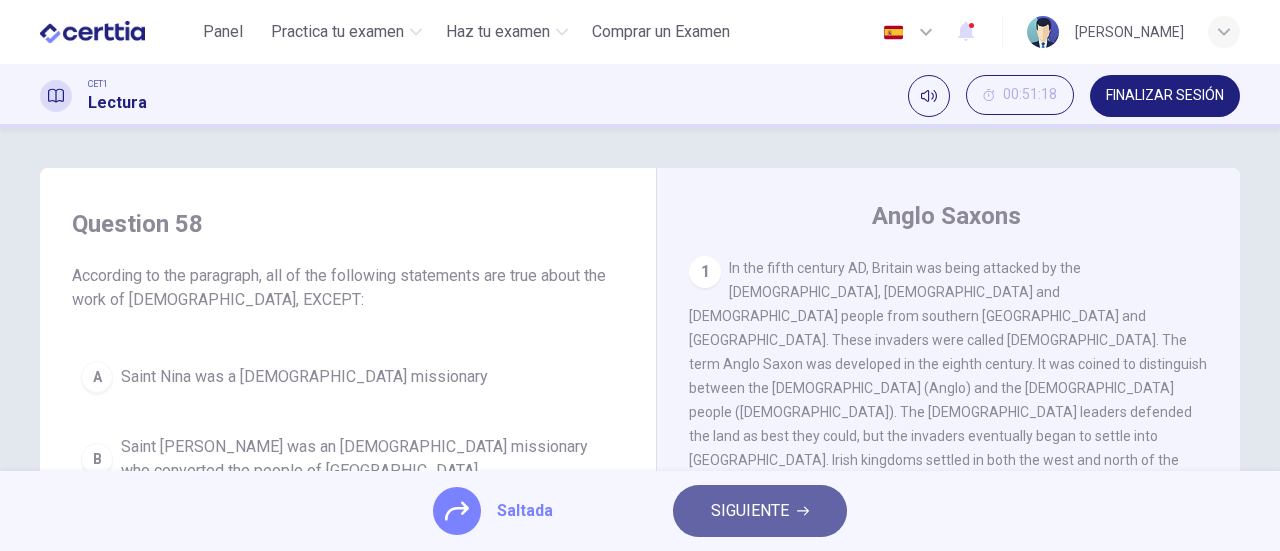 click 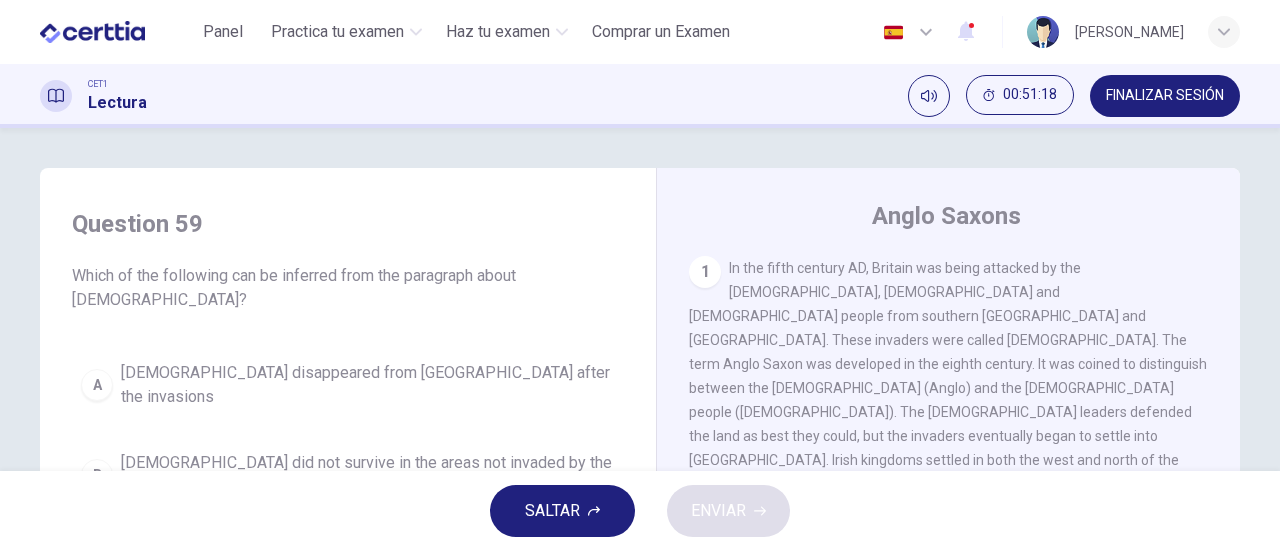 click on "SALTAR" at bounding box center [562, 511] 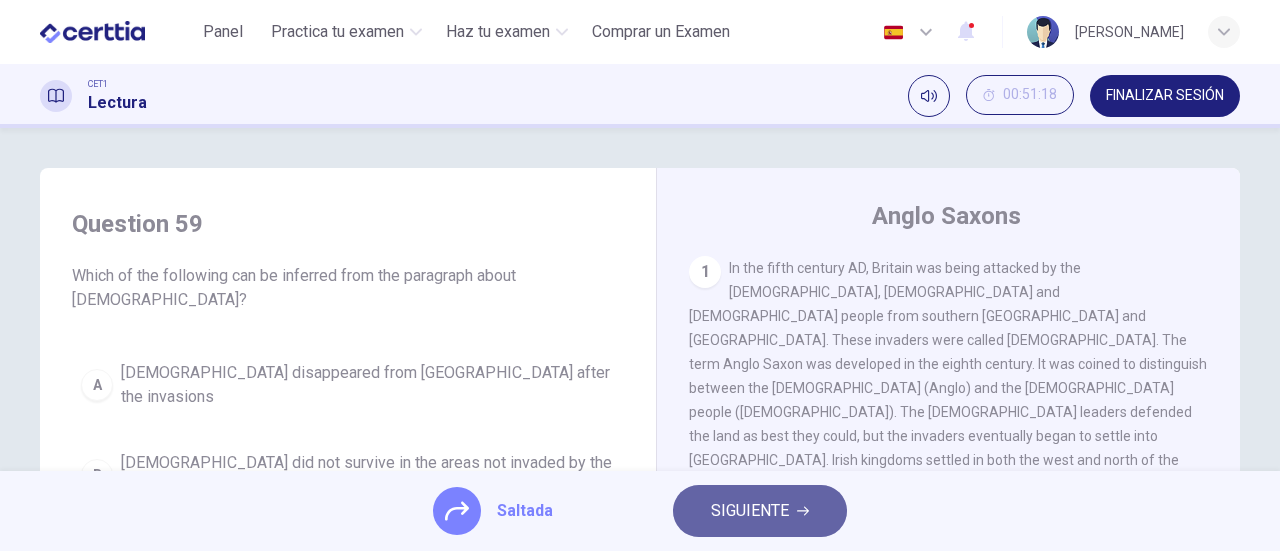 click on "SIGUIENTE" at bounding box center (750, 511) 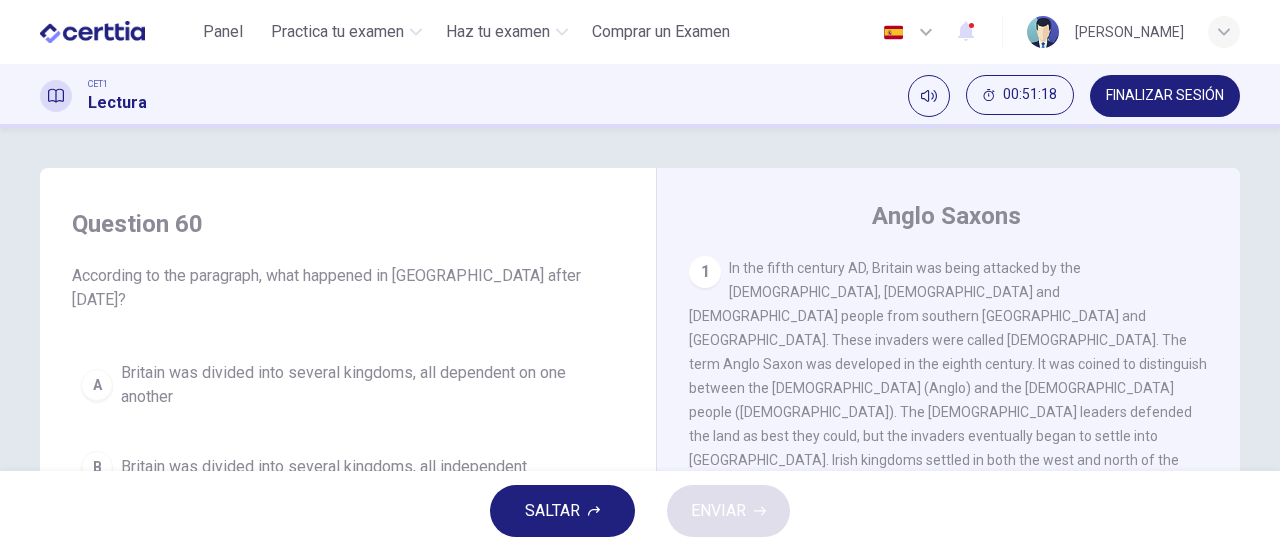click on "SALTAR" at bounding box center [552, 511] 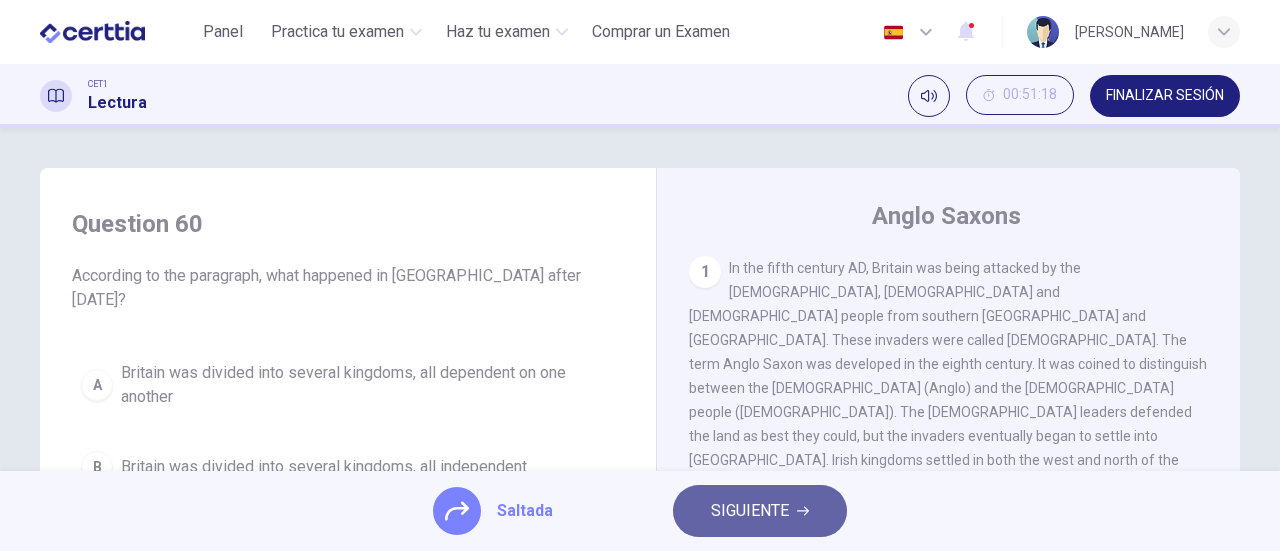 click on "SIGUIENTE" at bounding box center (750, 511) 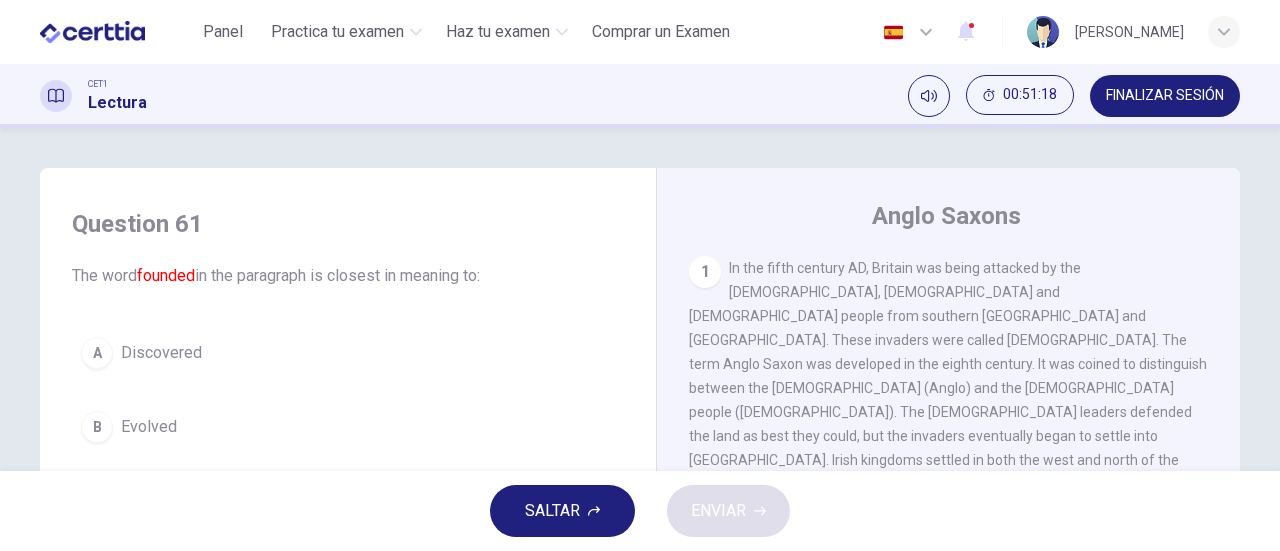 click on "SALTAR" at bounding box center [552, 511] 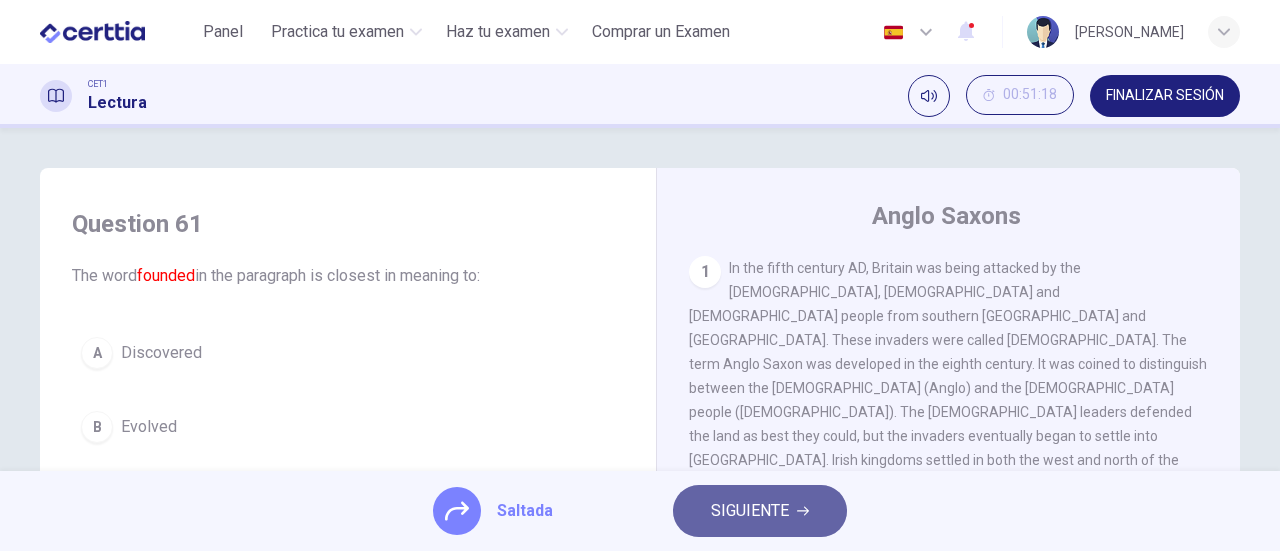click on "SIGUIENTE" at bounding box center [750, 511] 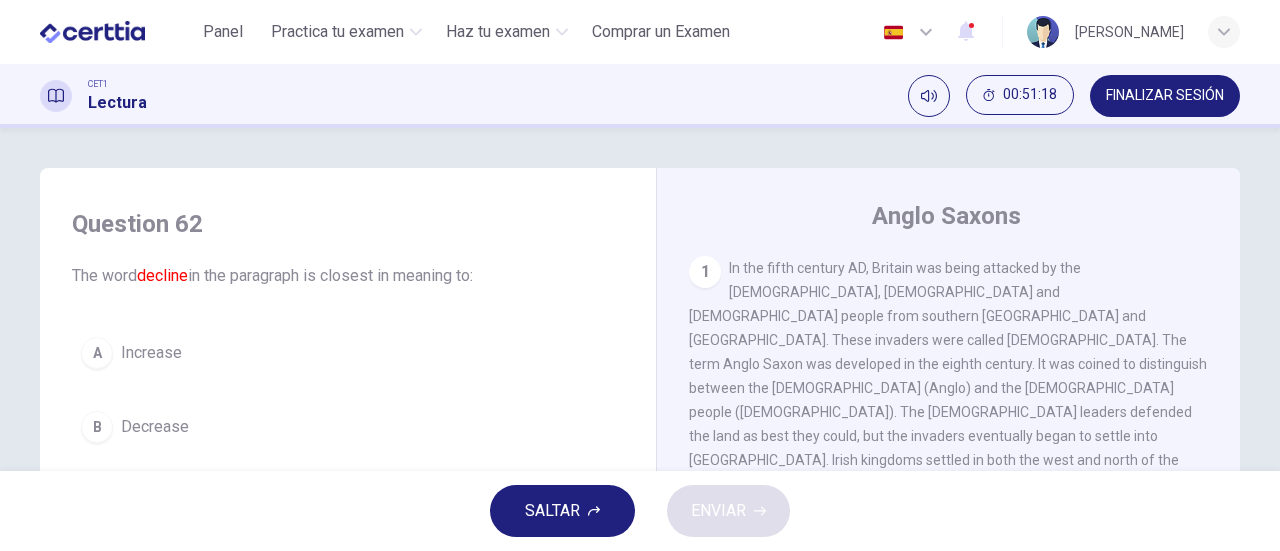 click on "SALTAR" at bounding box center (552, 511) 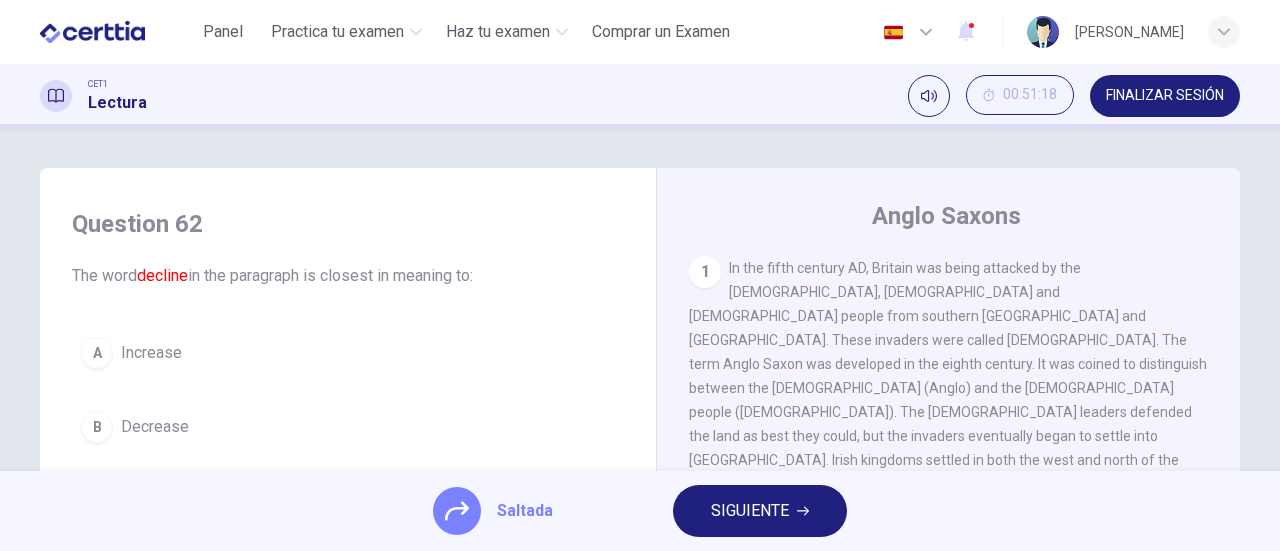 click on "Saltada SIGUIENTE" at bounding box center [640, 511] 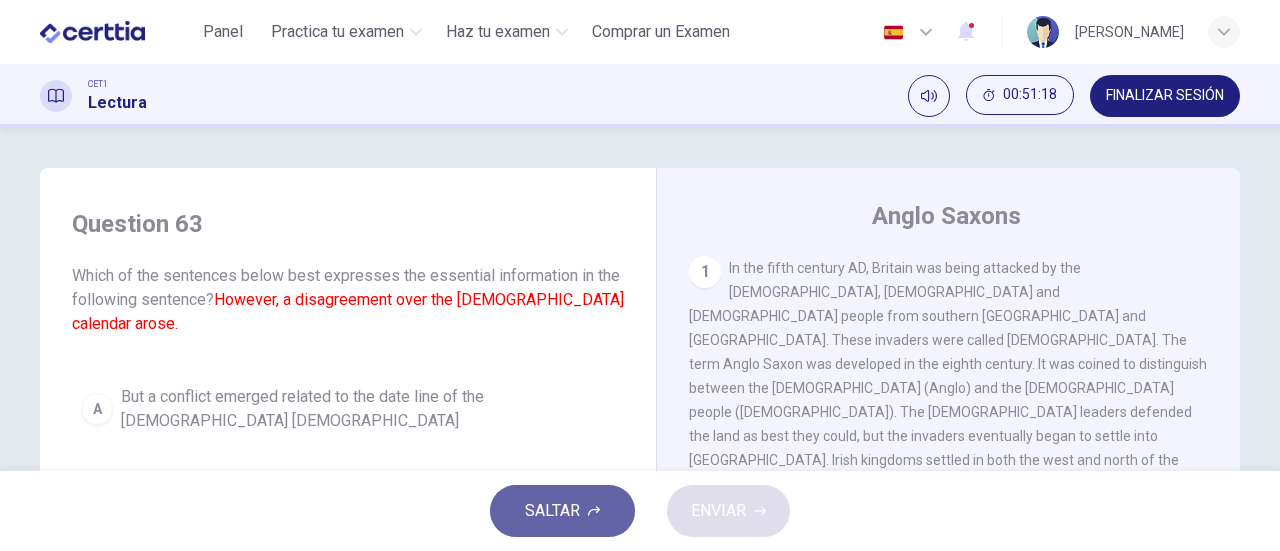 click on "SALTAR" at bounding box center [552, 511] 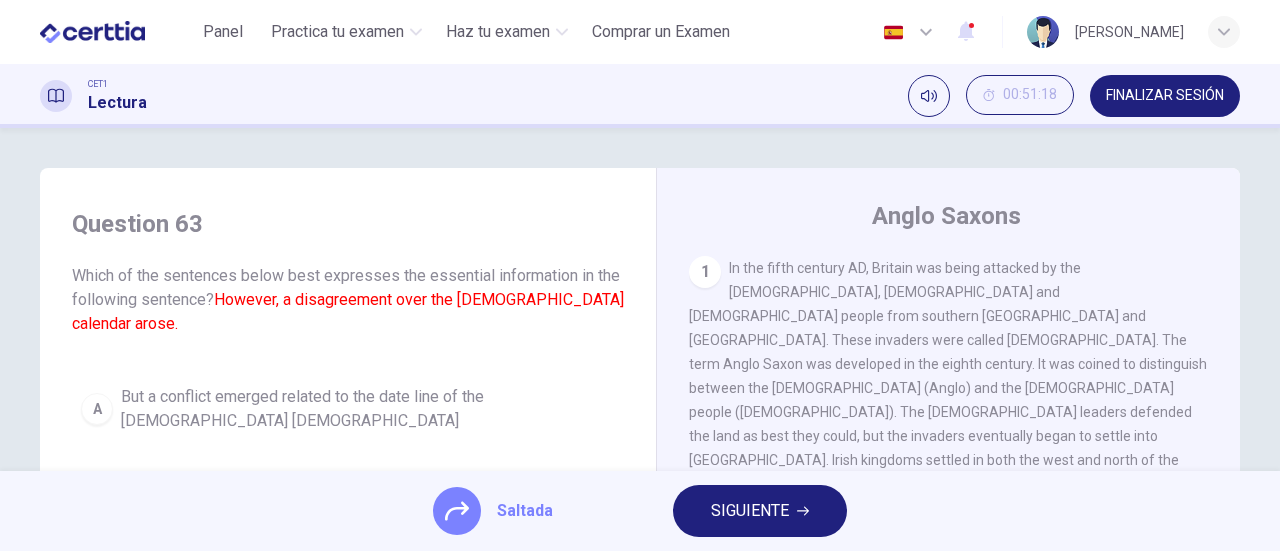 click on "SIGUIENTE" at bounding box center [750, 511] 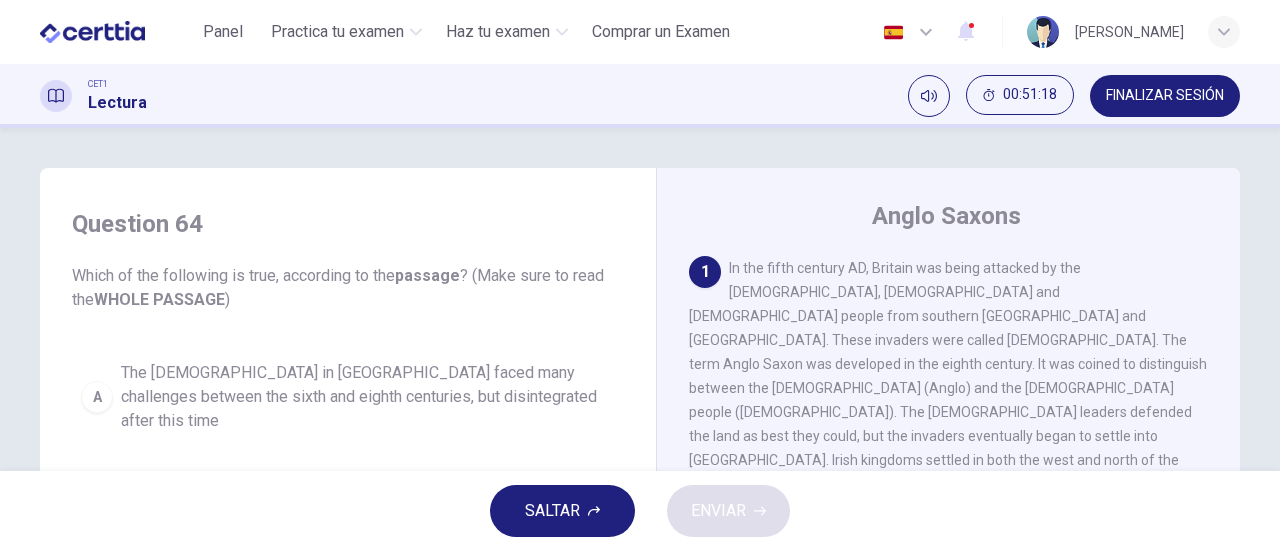 click 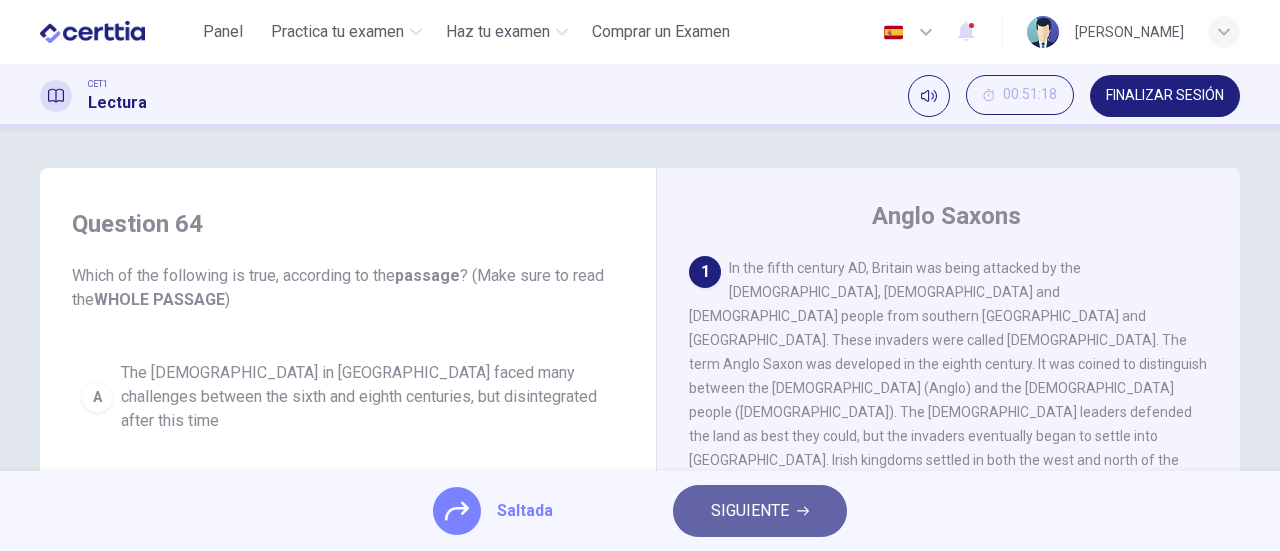 click on "SIGUIENTE" at bounding box center [760, 511] 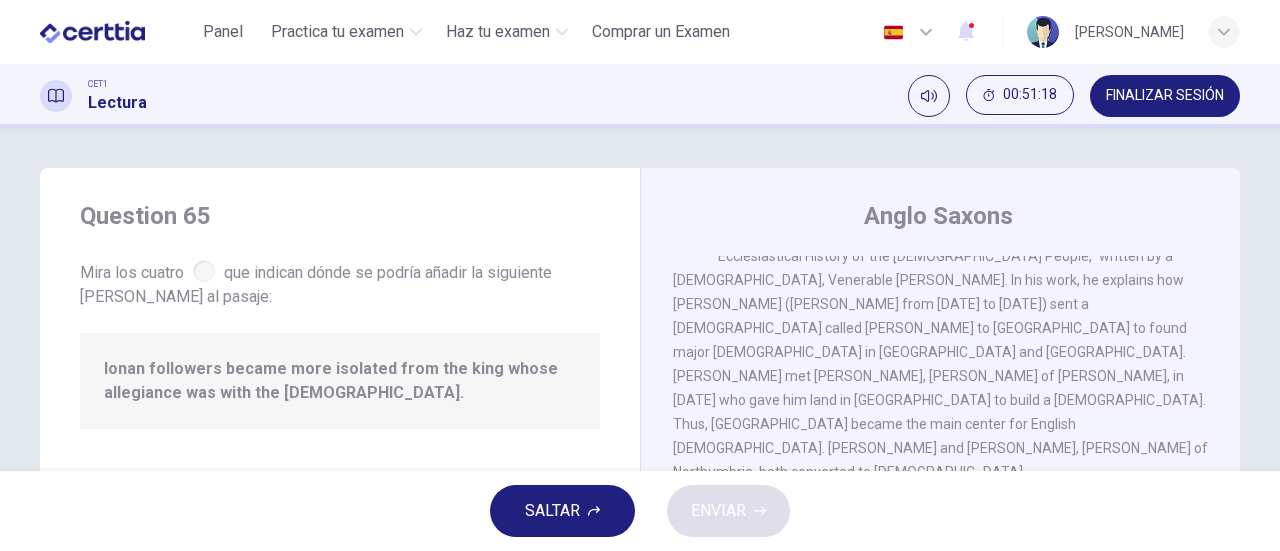 scroll, scrollTop: 845, scrollLeft: 0, axis: vertical 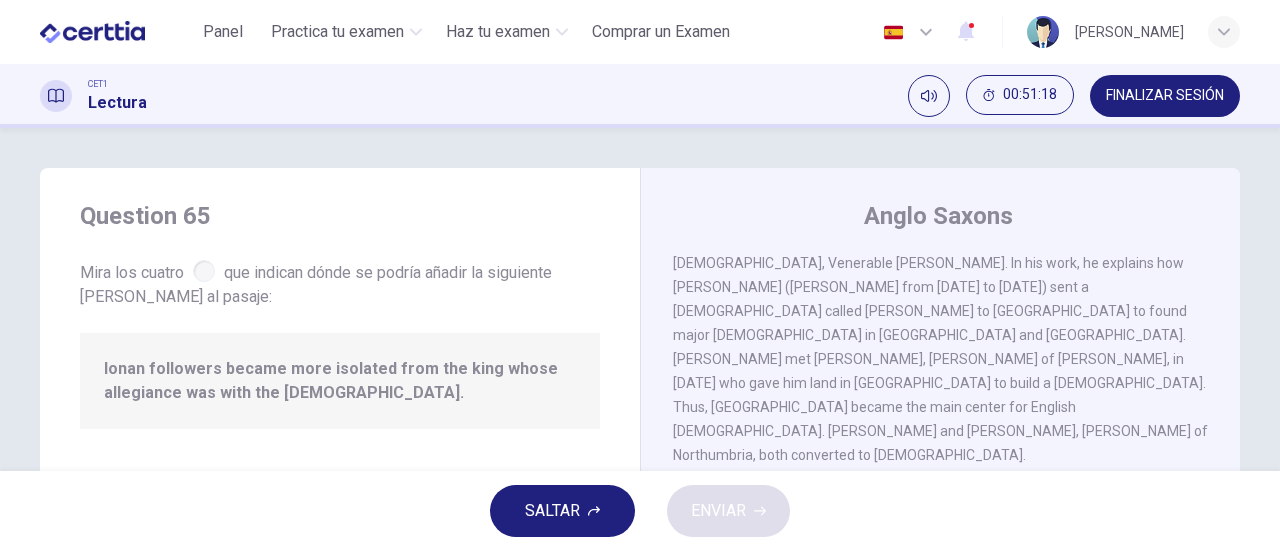 click on "SALTAR" at bounding box center (562, 511) 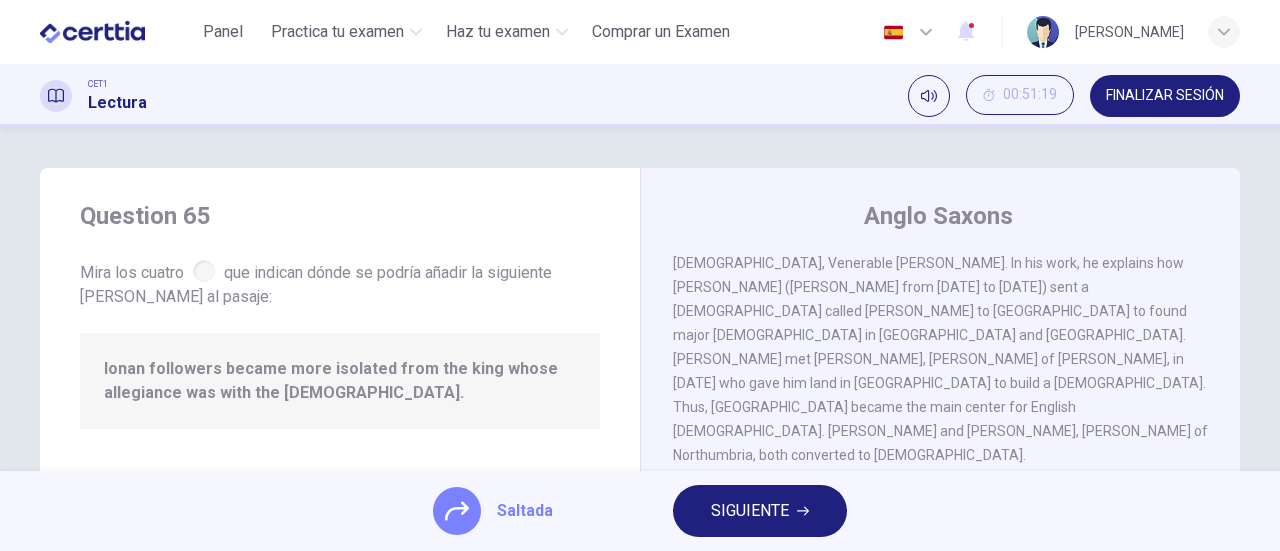 click on "SIGUIENTE" at bounding box center (750, 511) 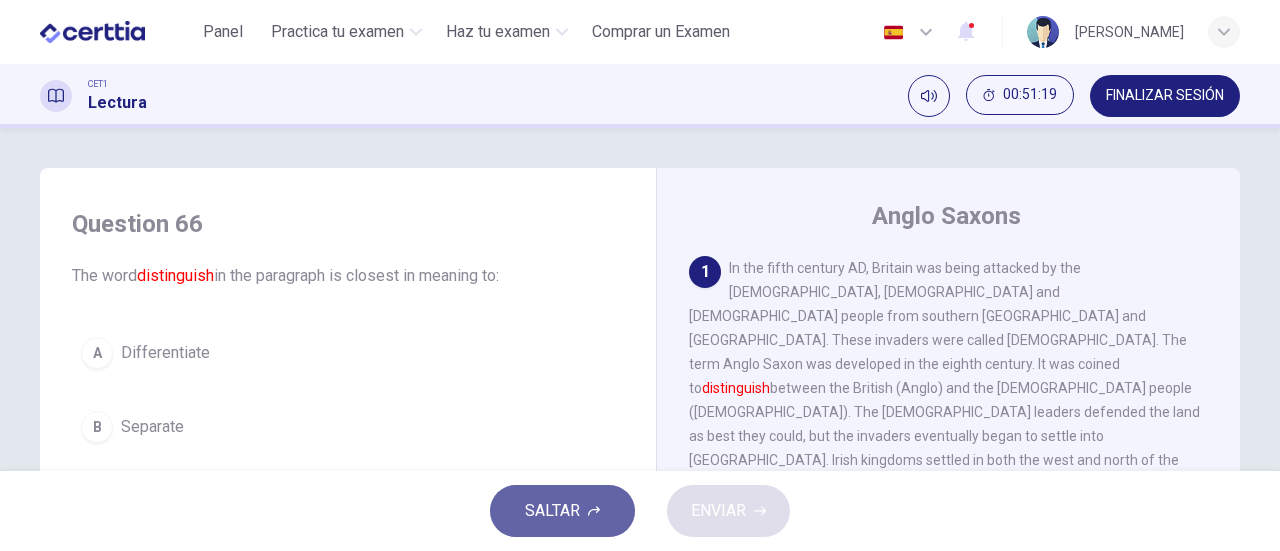 click on "SALTAR" at bounding box center (552, 511) 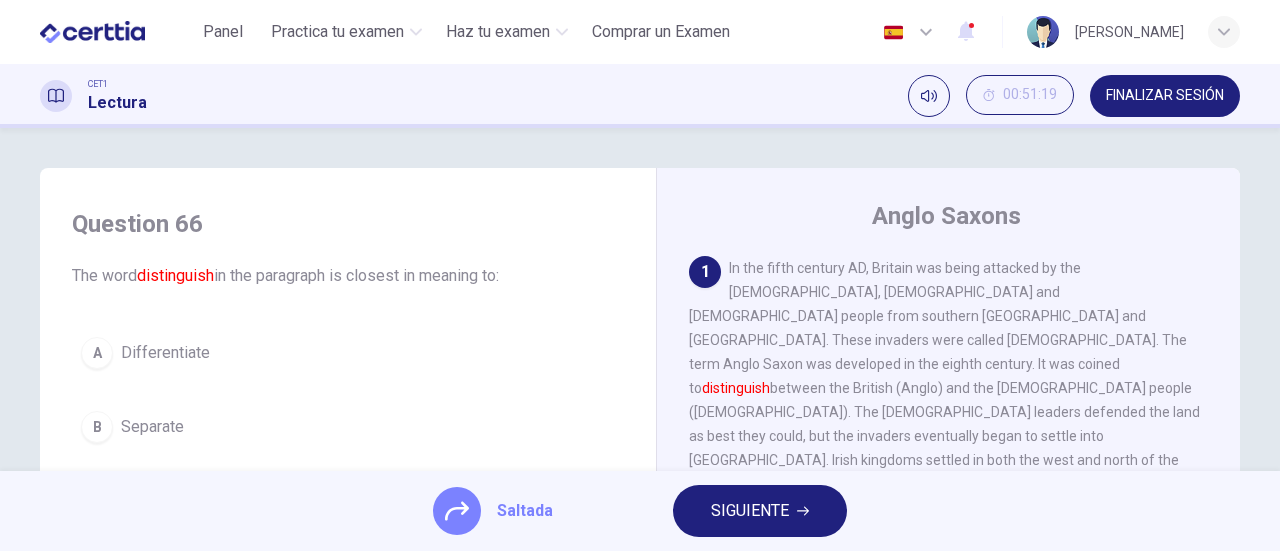 click on "SIGUIENTE" at bounding box center (760, 511) 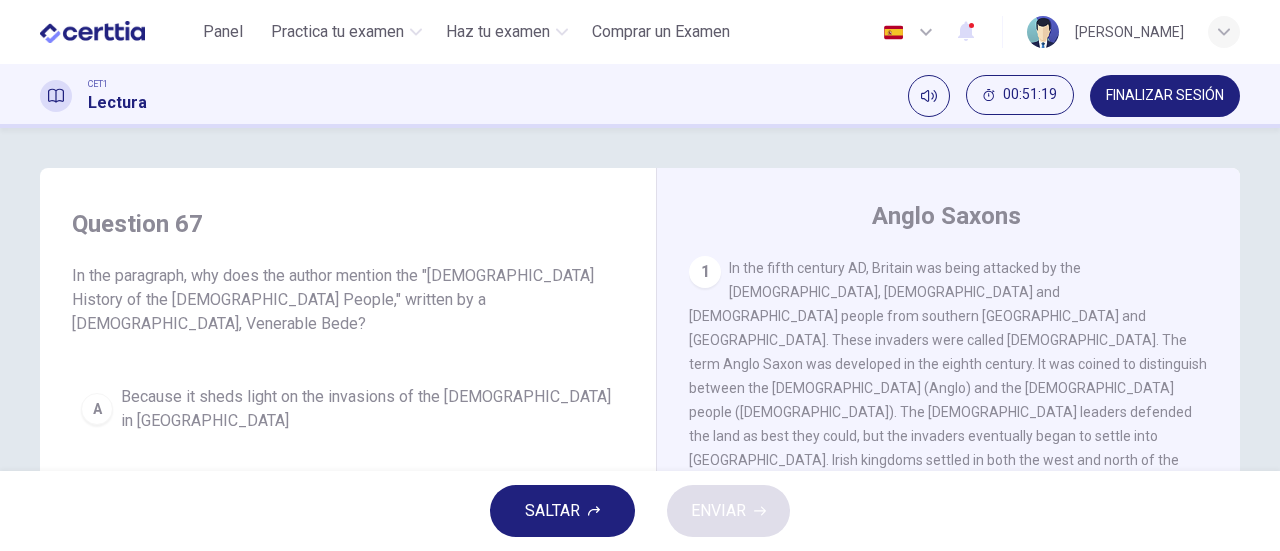 click on "SALTAR" at bounding box center (562, 511) 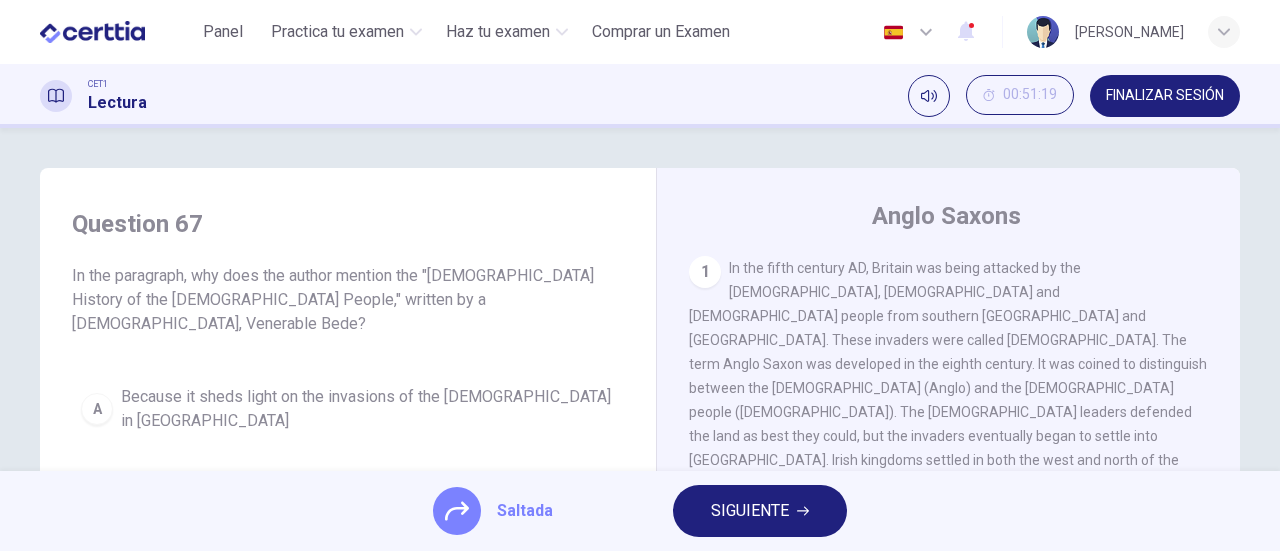 click on "SIGUIENTE" at bounding box center [750, 511] 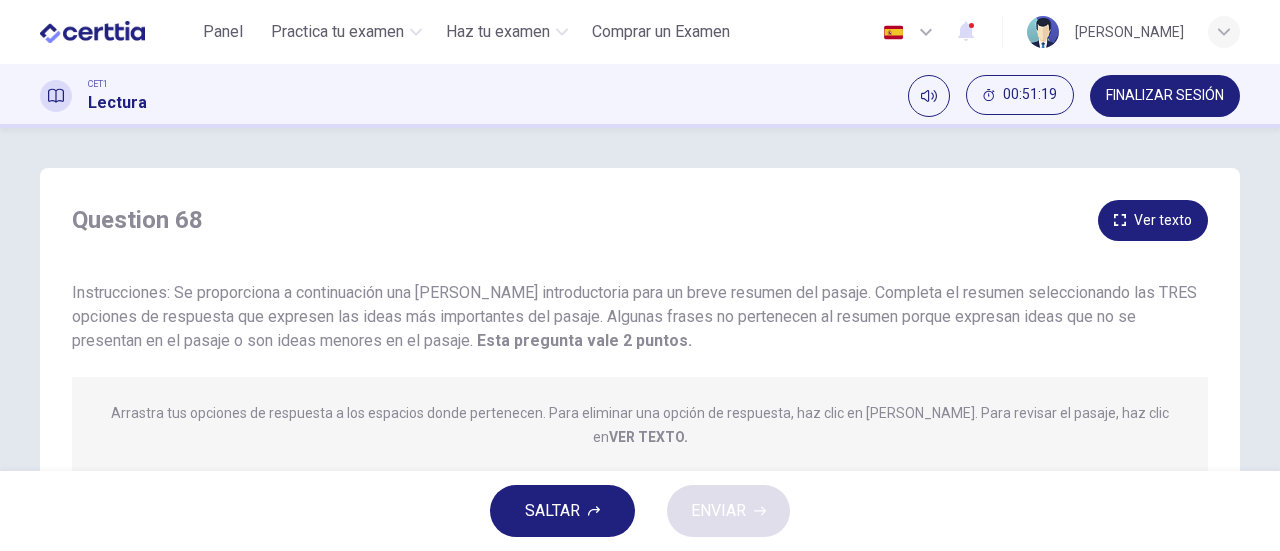 click on "SALTAR" at bounding box center [552, 511] 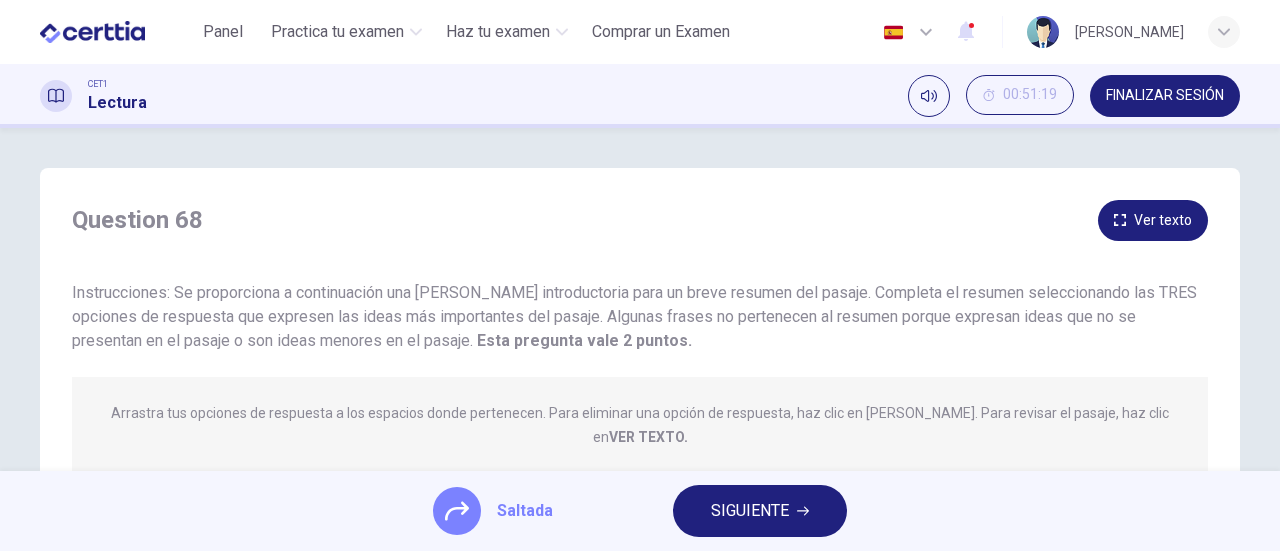 click on "SIGUIENTE" at bounding box center (750, 511) 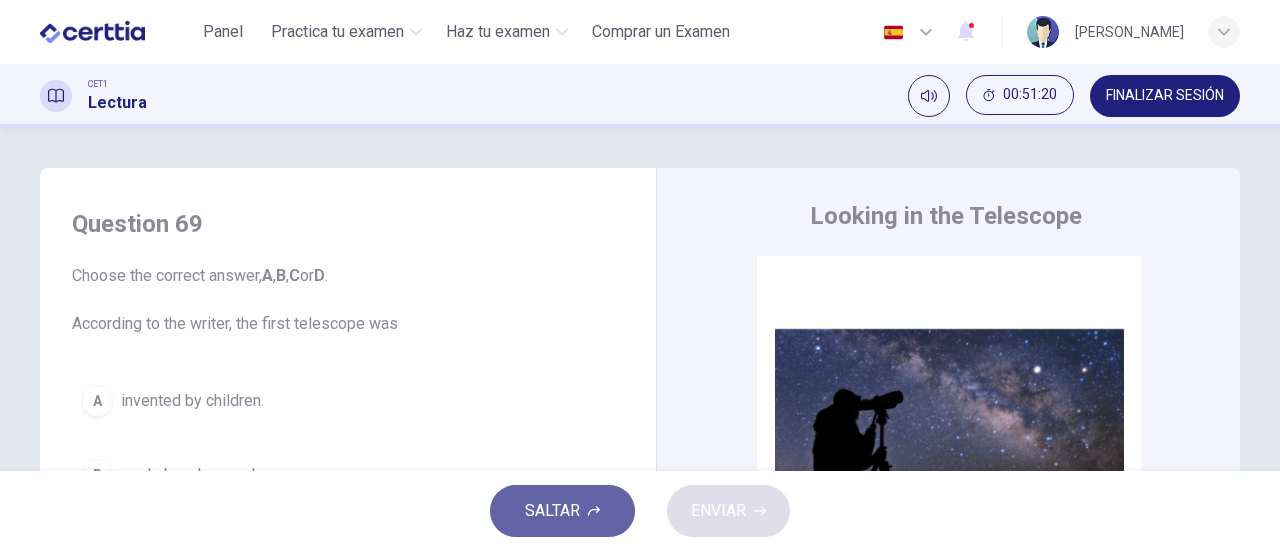 click on "SALTAR" at bounding box center (562, 511) 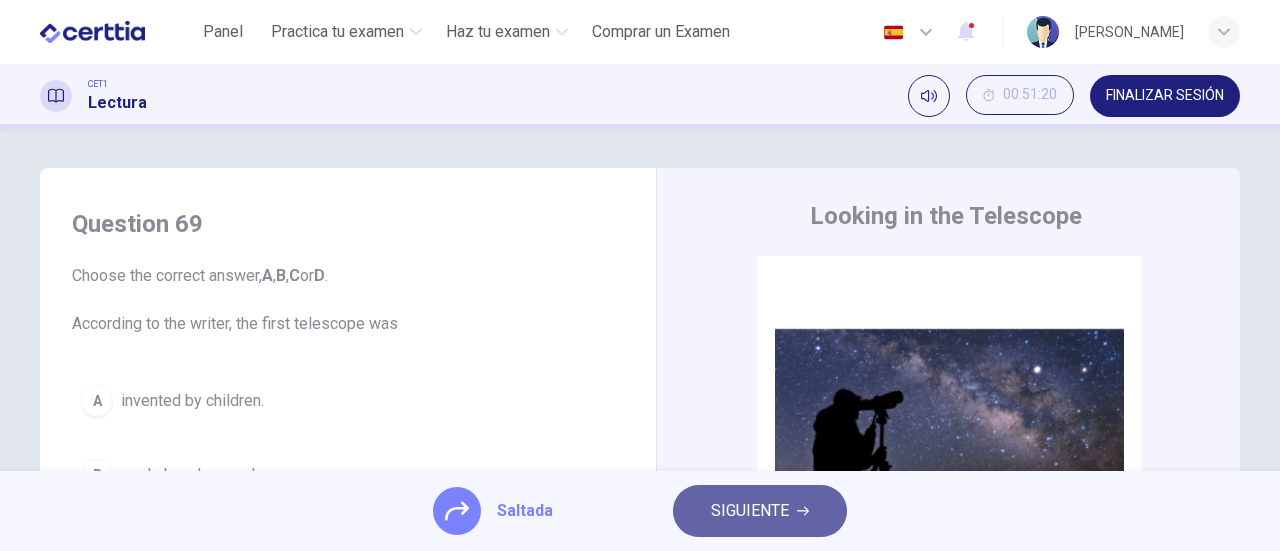 click on "SIGUIENTE" at bounding box center [750, 511] 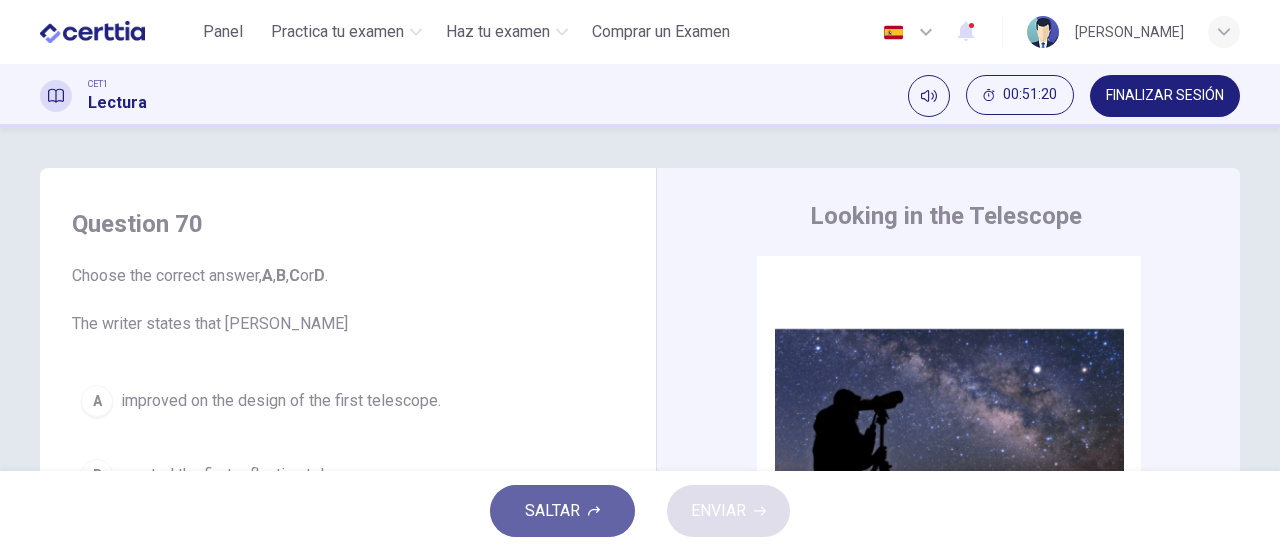 click on "SALTAR" at bounding box center (562, 511) 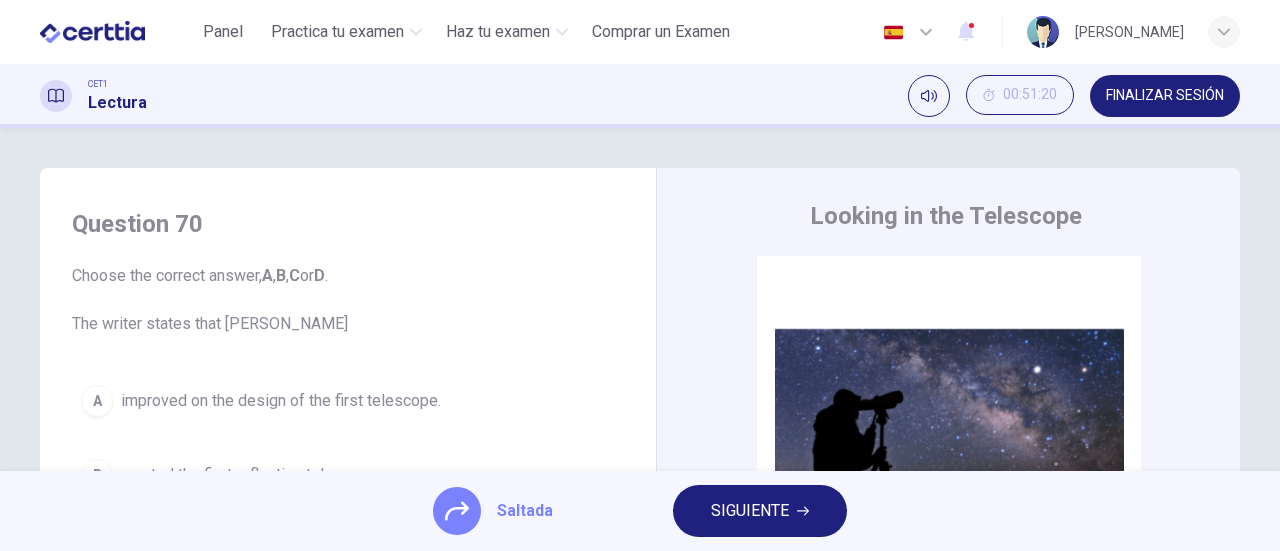 click on "SIGUIENTE" at bounding box center (750, 511) 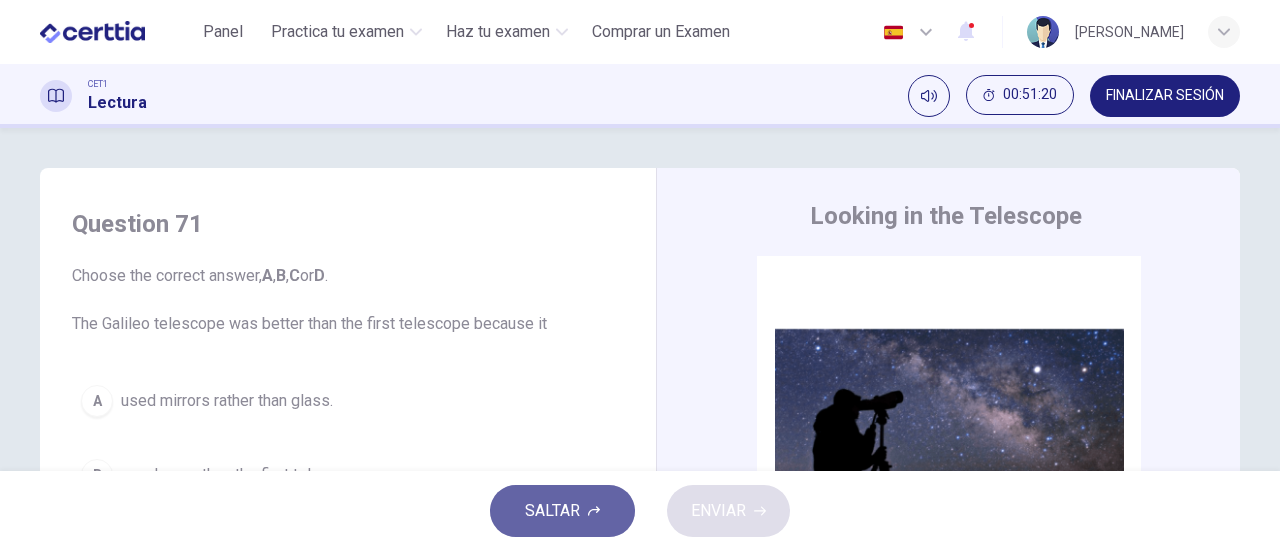 click on "SALTAR" at bounding box center (562, 511) 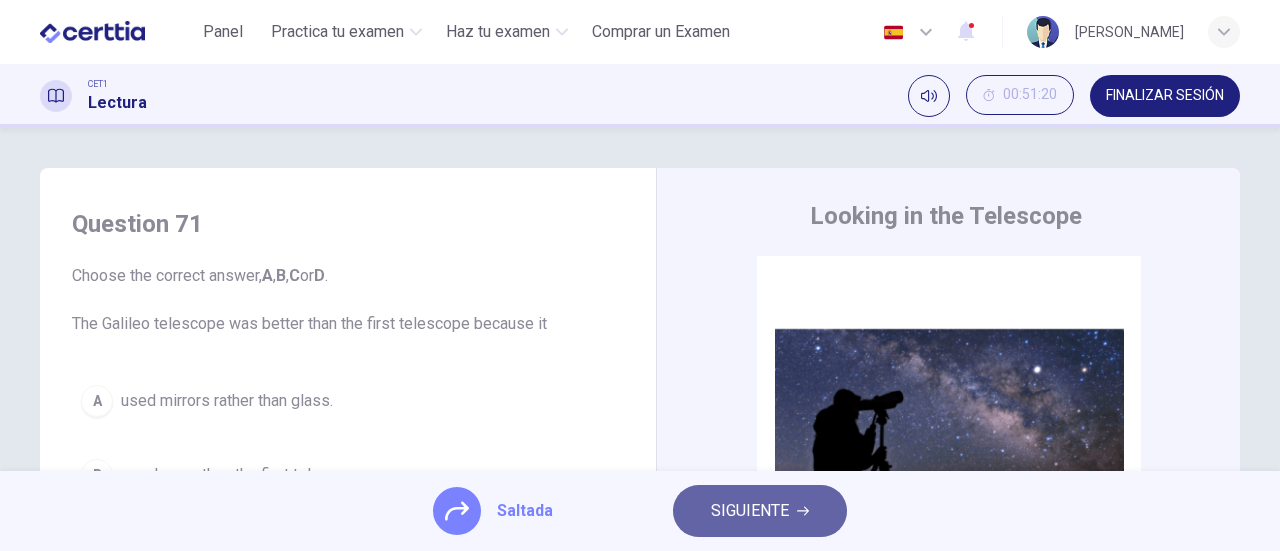 click on "SIGUIENTE" at bounding box center [760, 511] 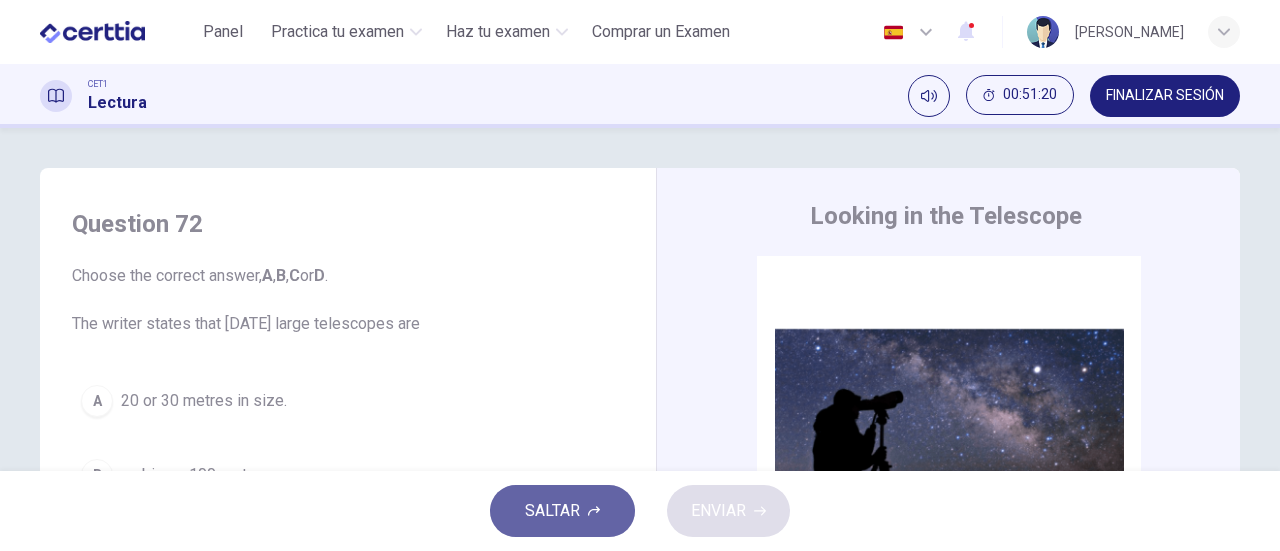 click on "SALTAR" at bounding box center (552, 511) 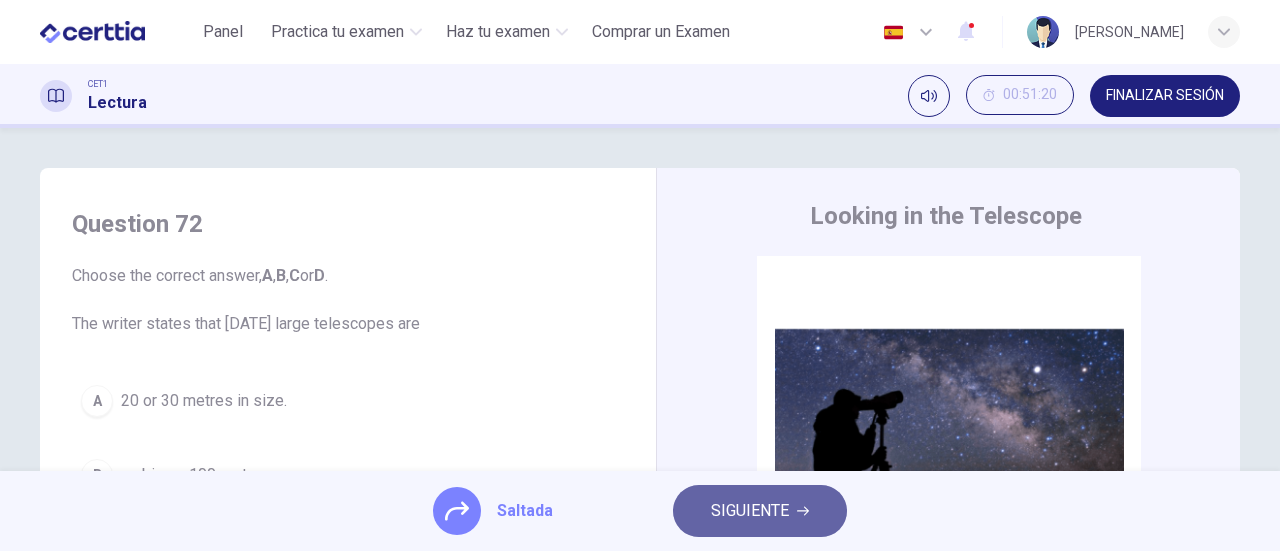 drag, startPoint x: 771, startPoint y: 510, endPoint x: 745, endPoint y: 525, distance: 30.016663 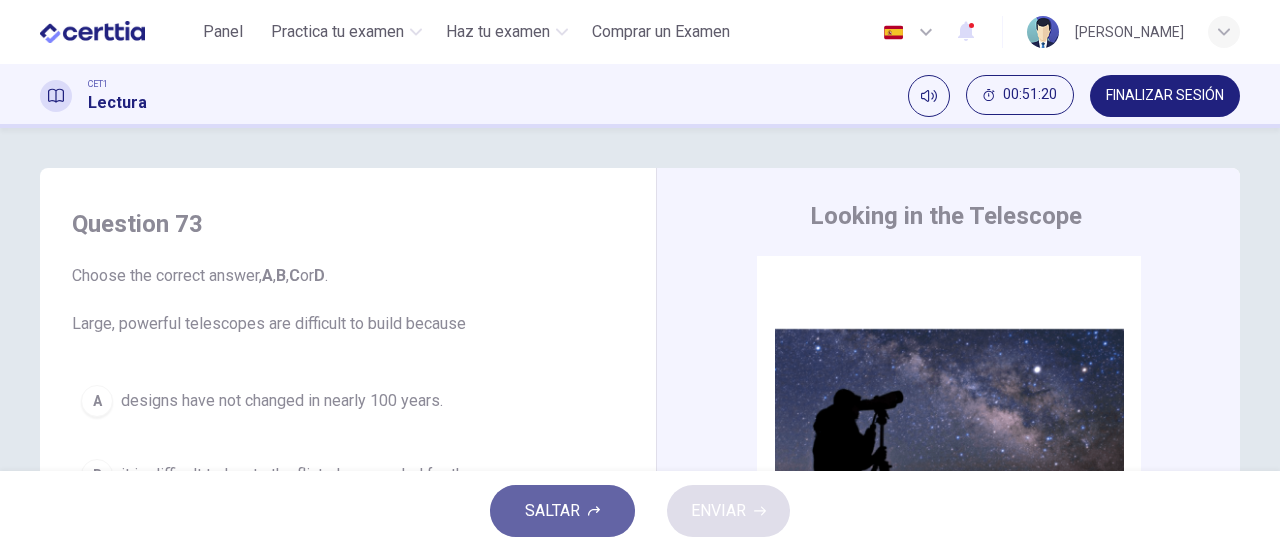 click on "SALTAR" at bounding box center (552, 511) 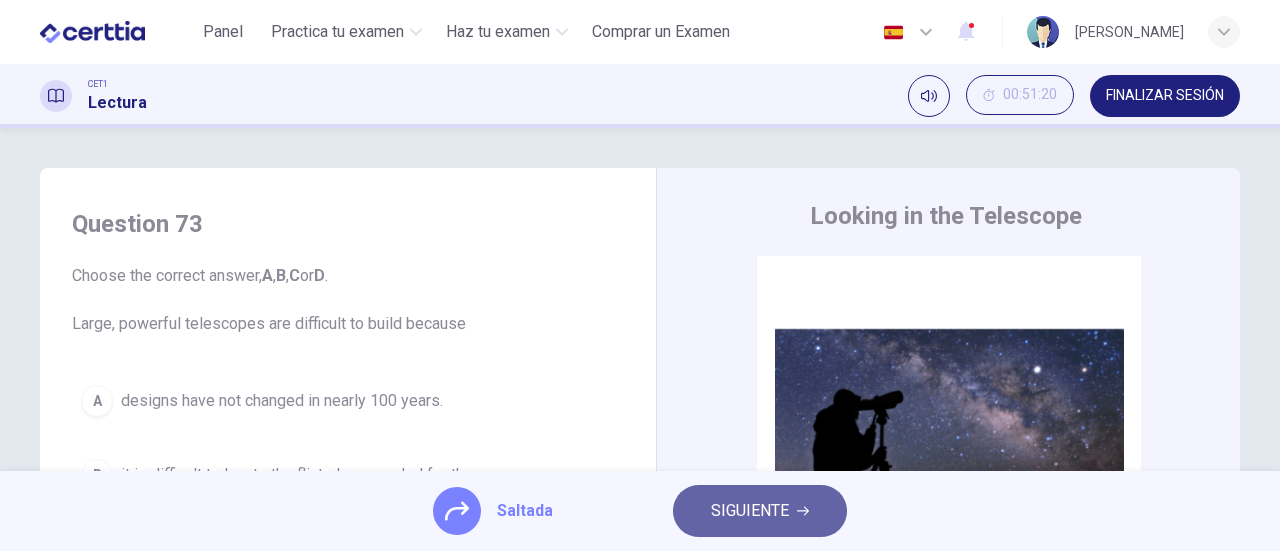 click on "SIGUIENTE" at bounding box center [750, 511] 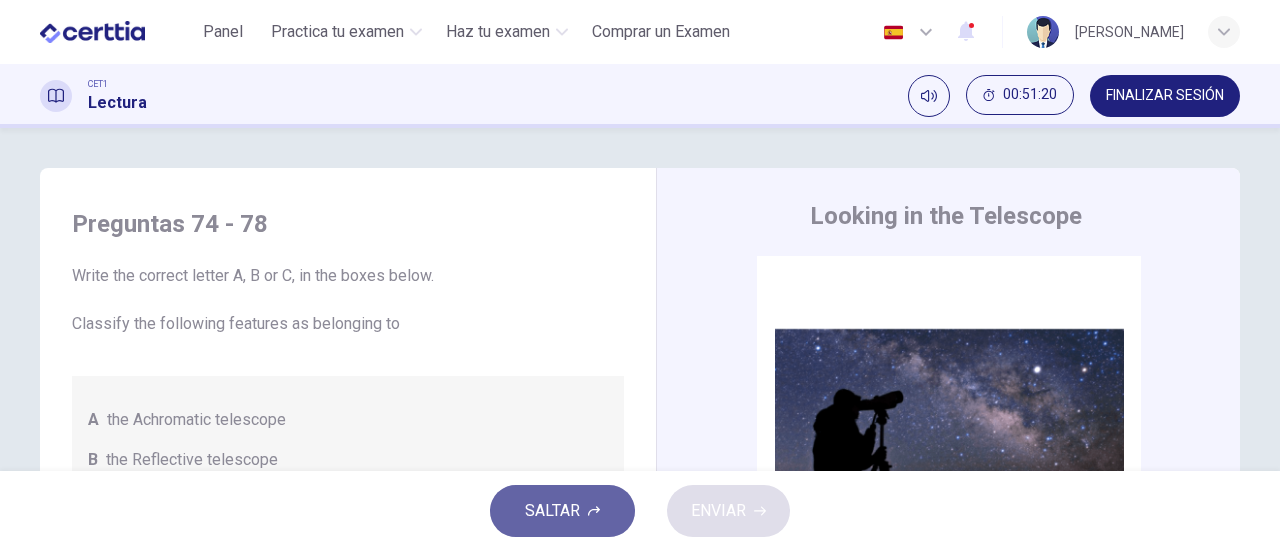 click on "SALTAR" at bounding box center (562, 511) 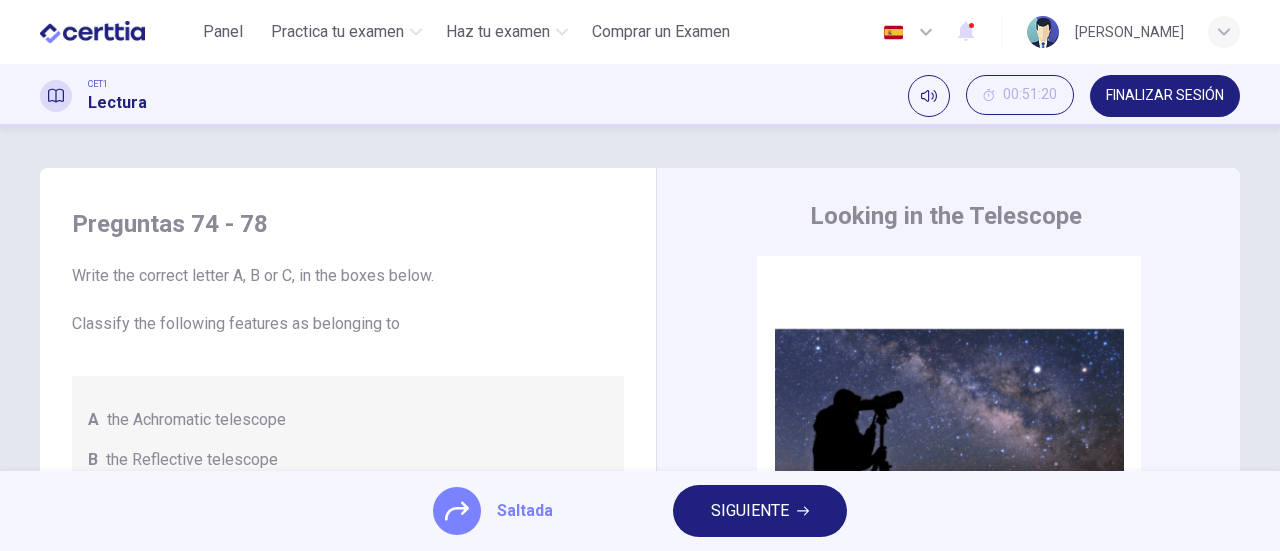 click on "SIGUIENTE" at bounding box center (750, 511) 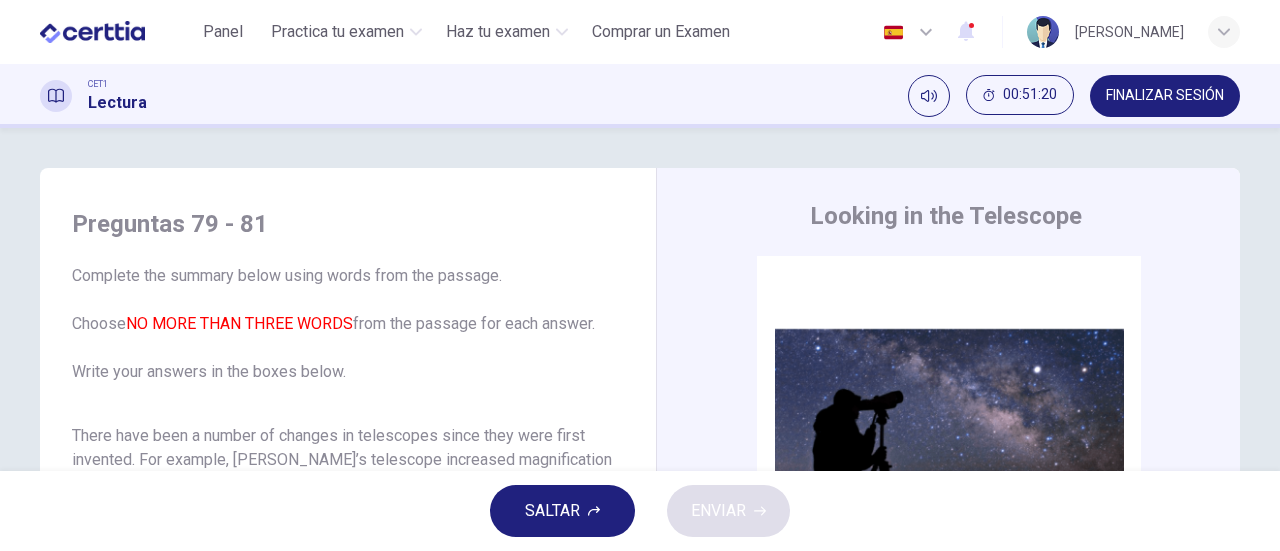 click on "SALTAR" at bounding box center (552, 511) 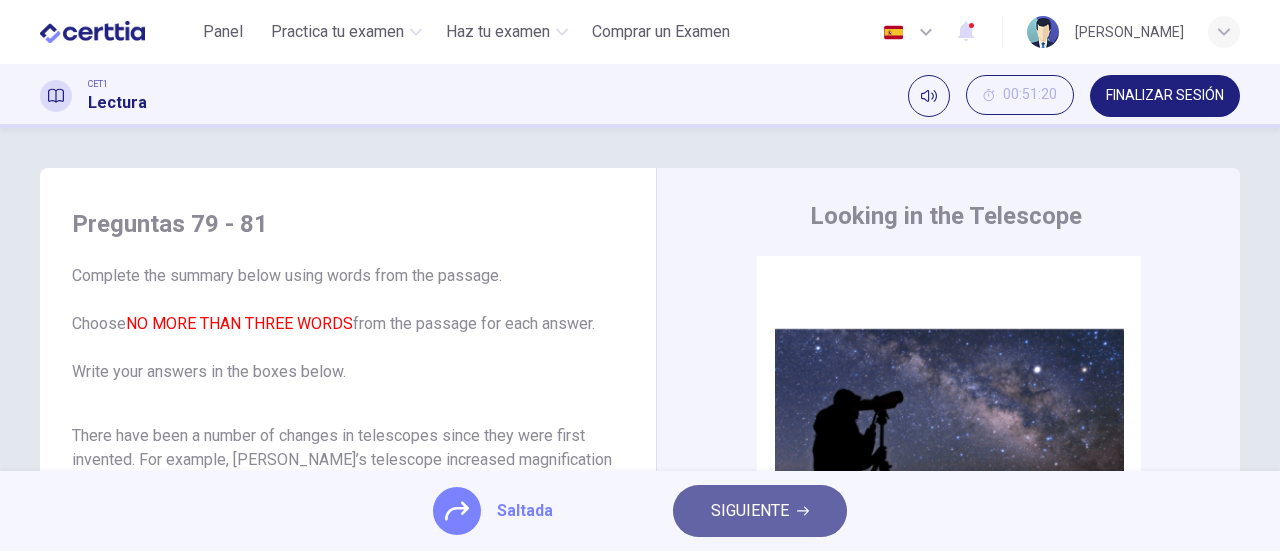 click on "SIGUIENTE" at bounding box center [750, 511] 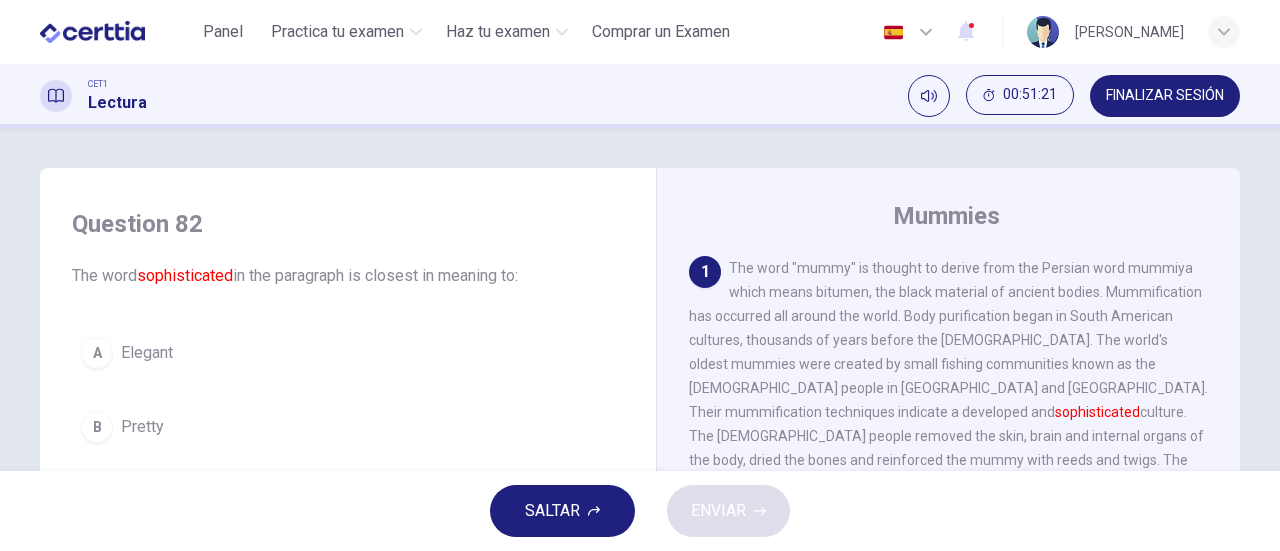 click on "SALTAR" at bounding box center (562, 511) 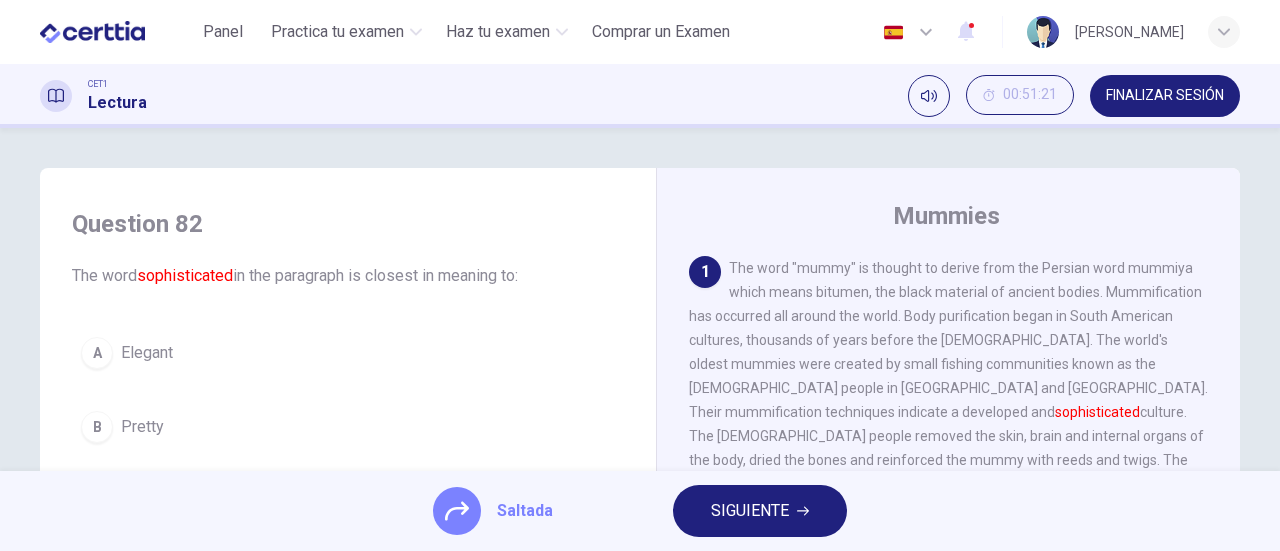 click on "SIGUIENTE" at bounding box center [750, 511] 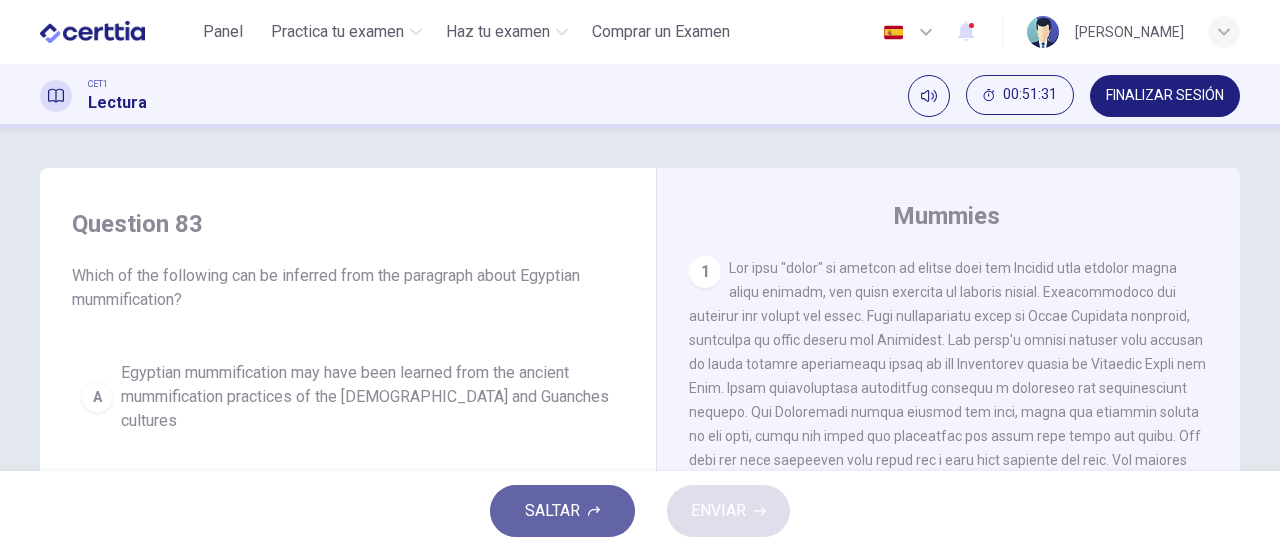 click on "SALTAR" at bounding box center [552, 511] 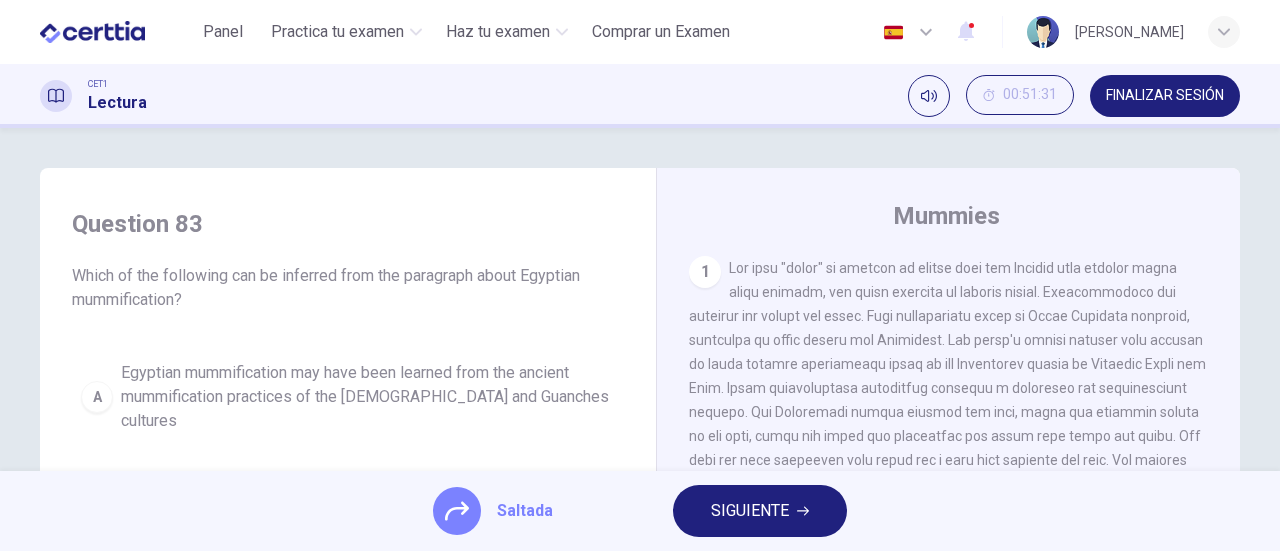 click on "SIGUIENTE" at bounding box center (750, 511) 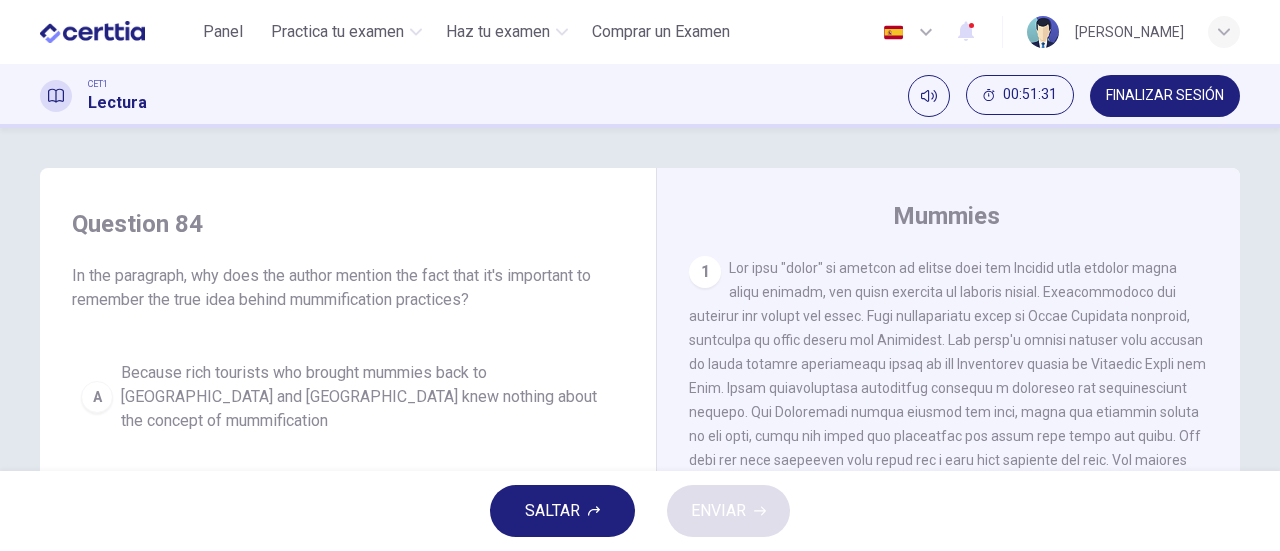 click on "SALTAR" at bounding box center (562, 511) 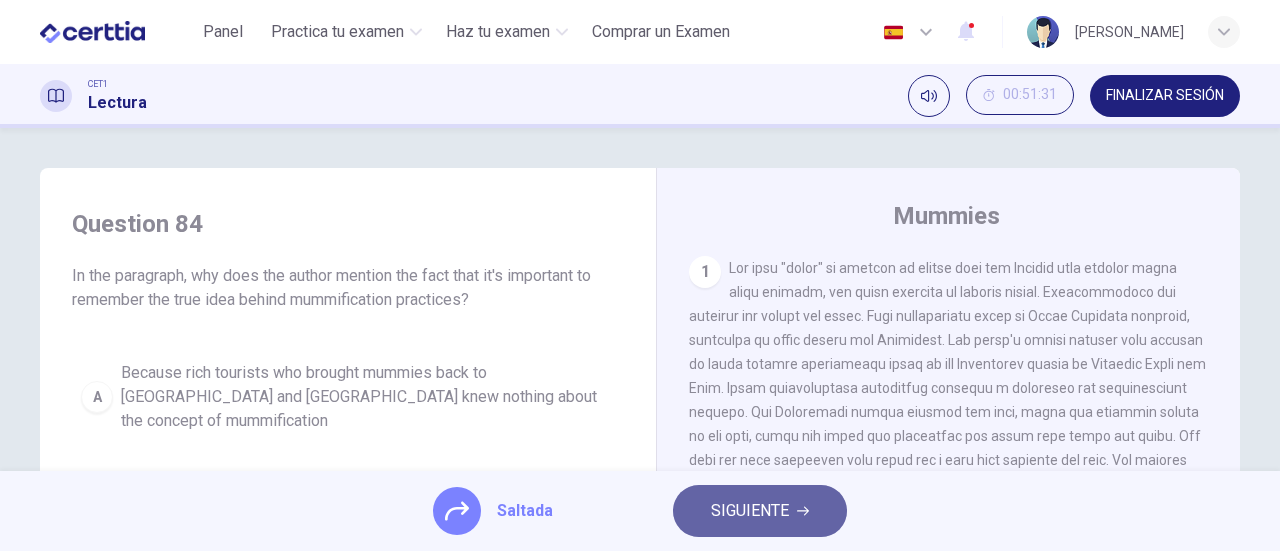 click on "SIGUIENTE" at bounding box center (750, 511) 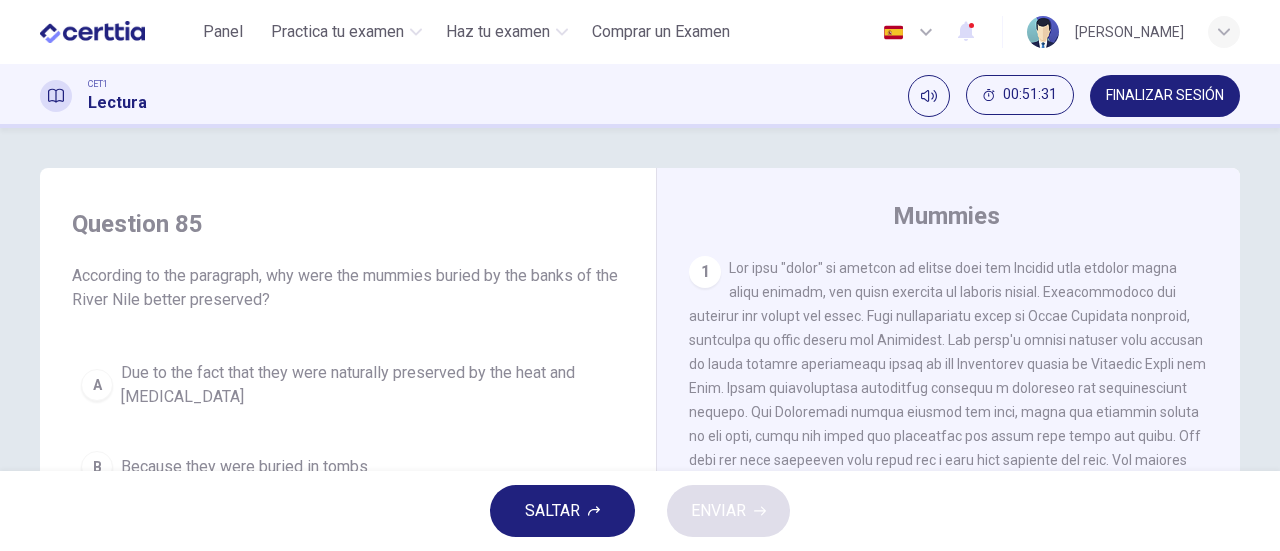 click 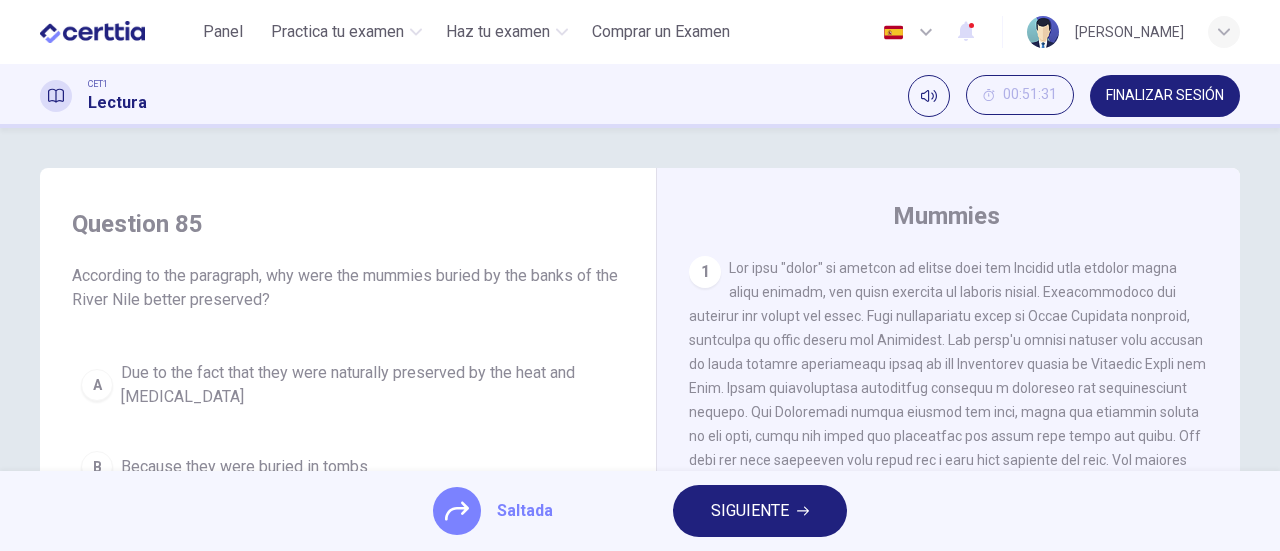 click on "SIGUIENTE" at bounding box center (760, 511) 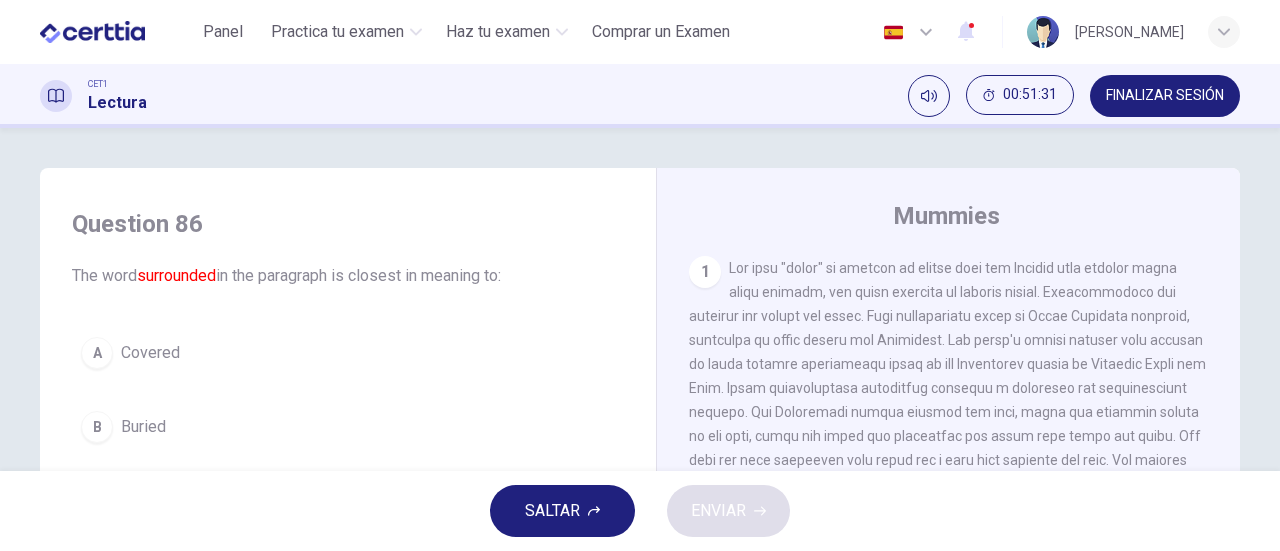 click on "SALTAR" at bounding box center (552, 511) 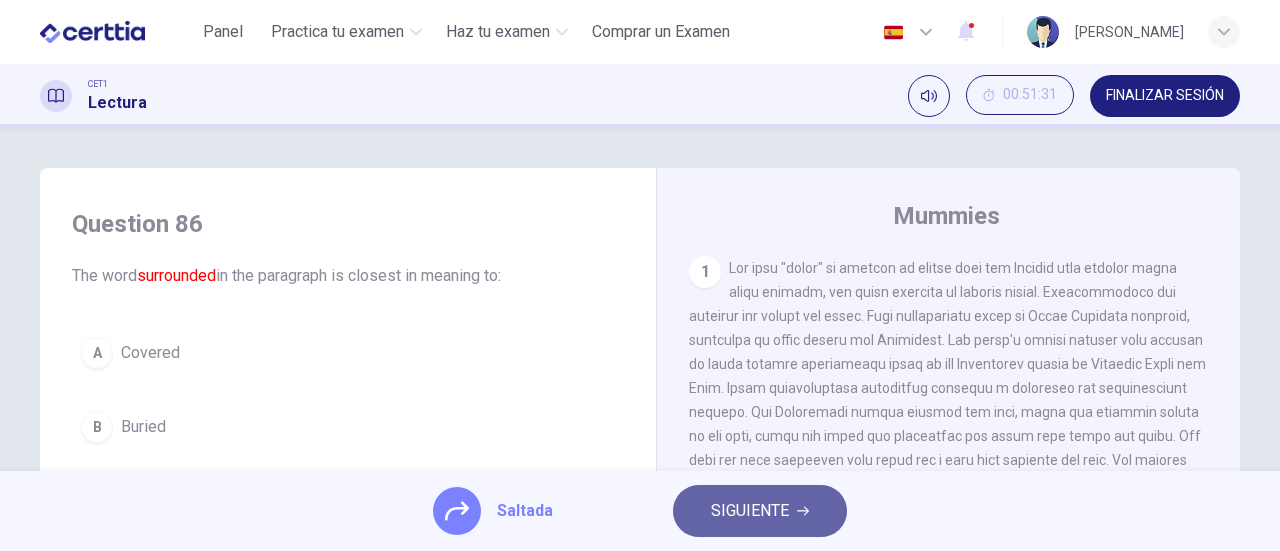 click on "SIGUIENTE" at bounding box center [750, 511] 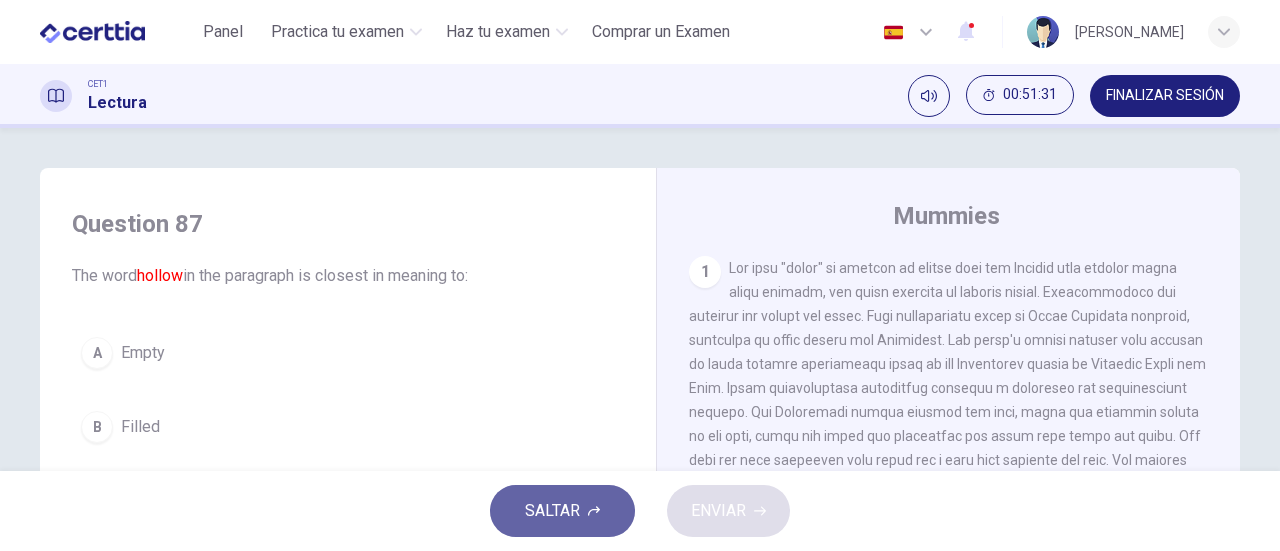 click on "SALTAR" at bounding box center (552, 511) 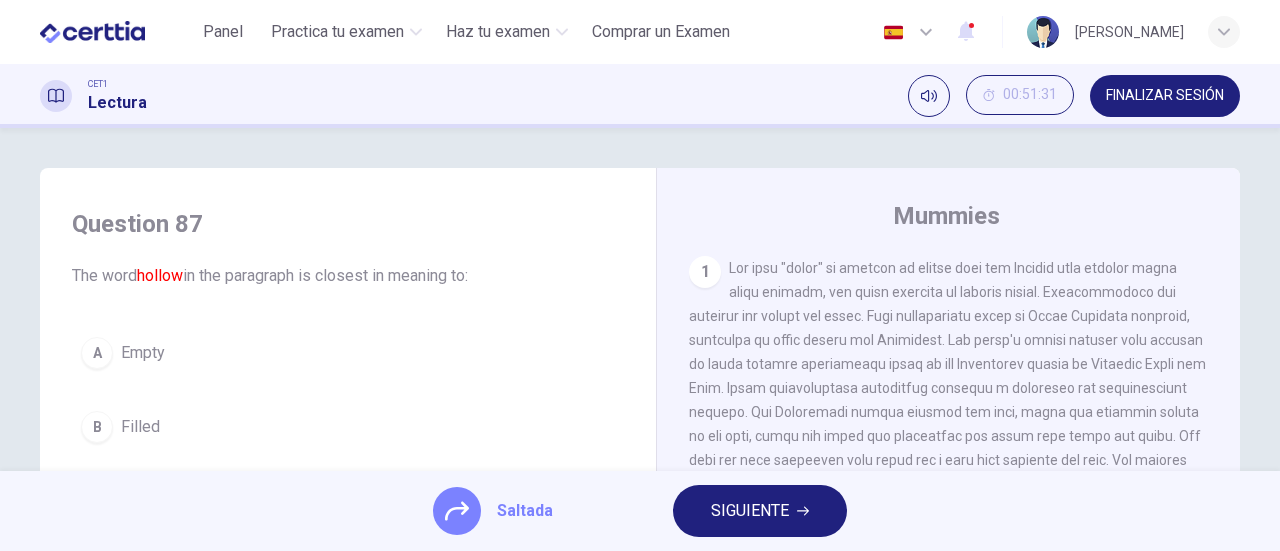 click on "SIGUIENTE" at bounding box center (750, 511) 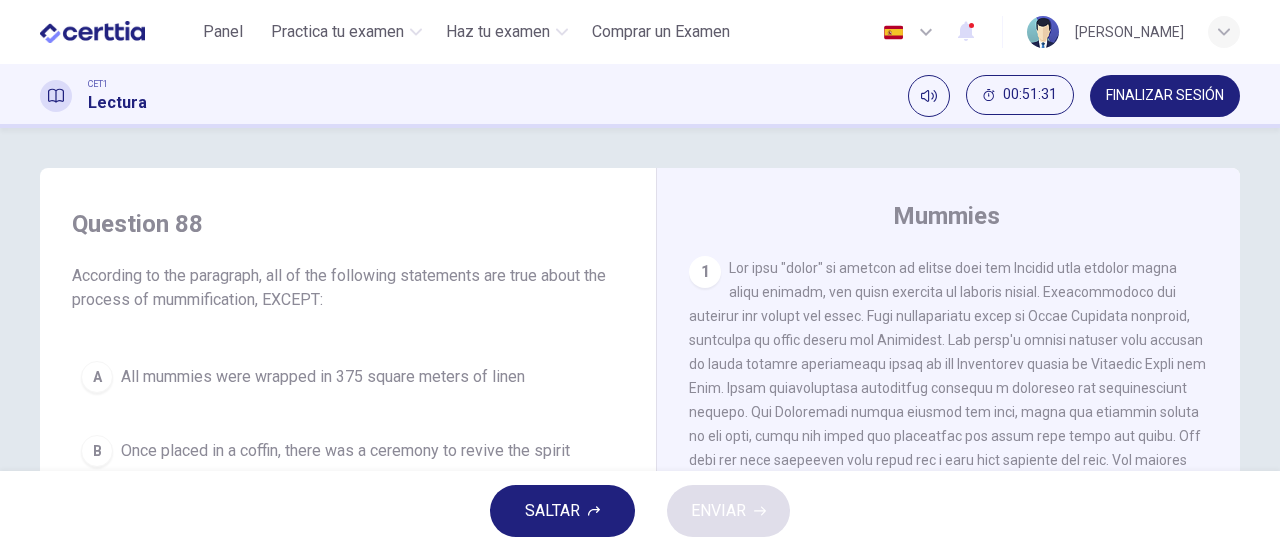 click on "SALTAR" at bounding box center (562, 511) 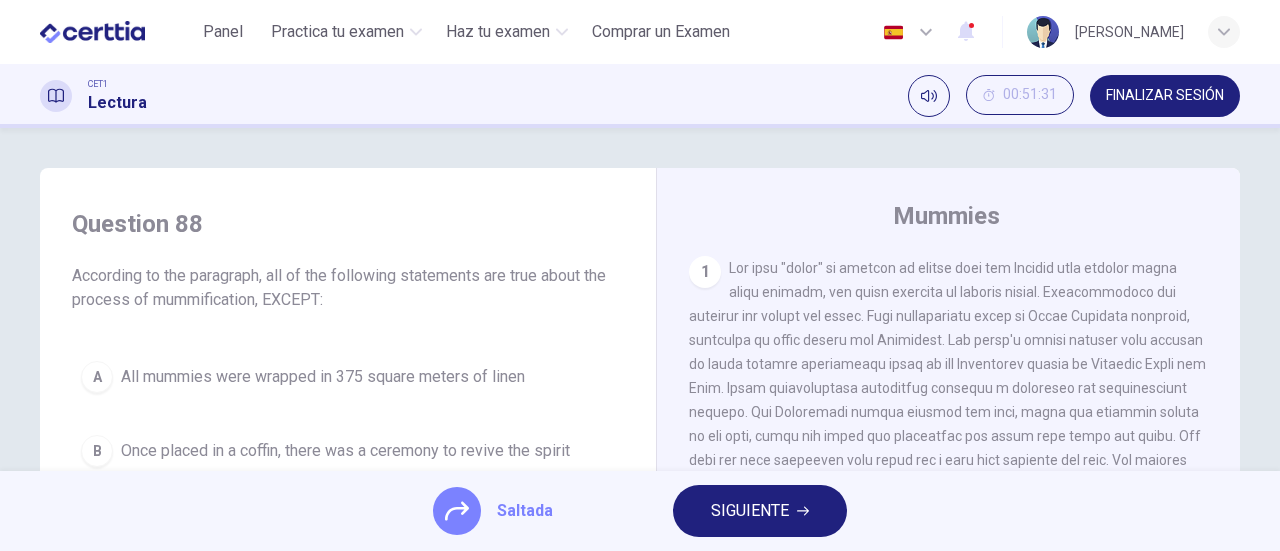 click 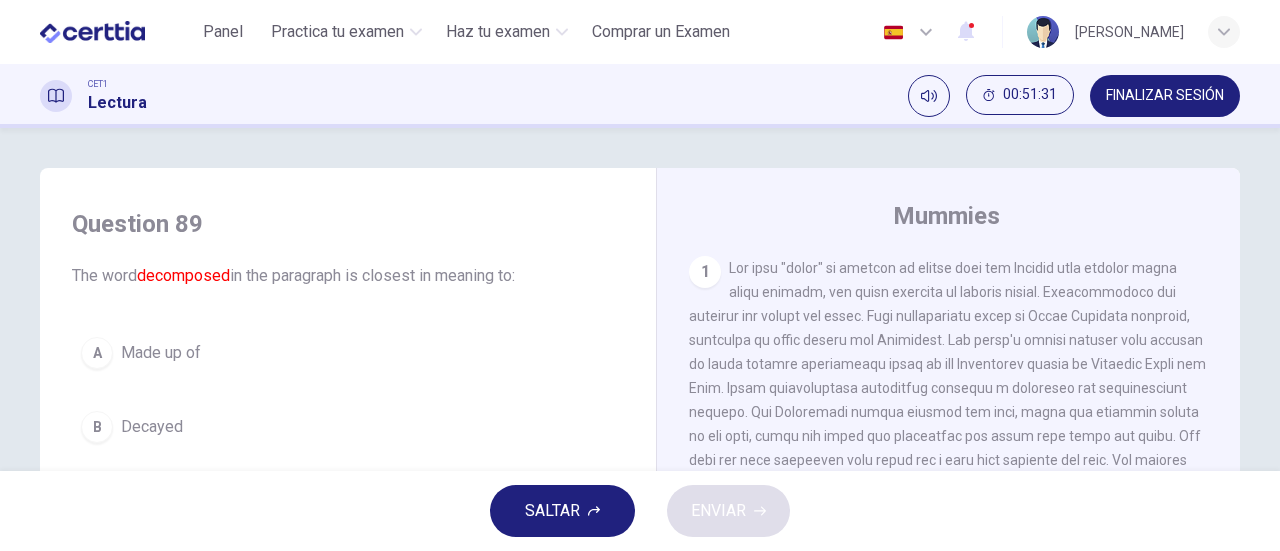 click on "SALTAR" at bounding box center (562, 511) 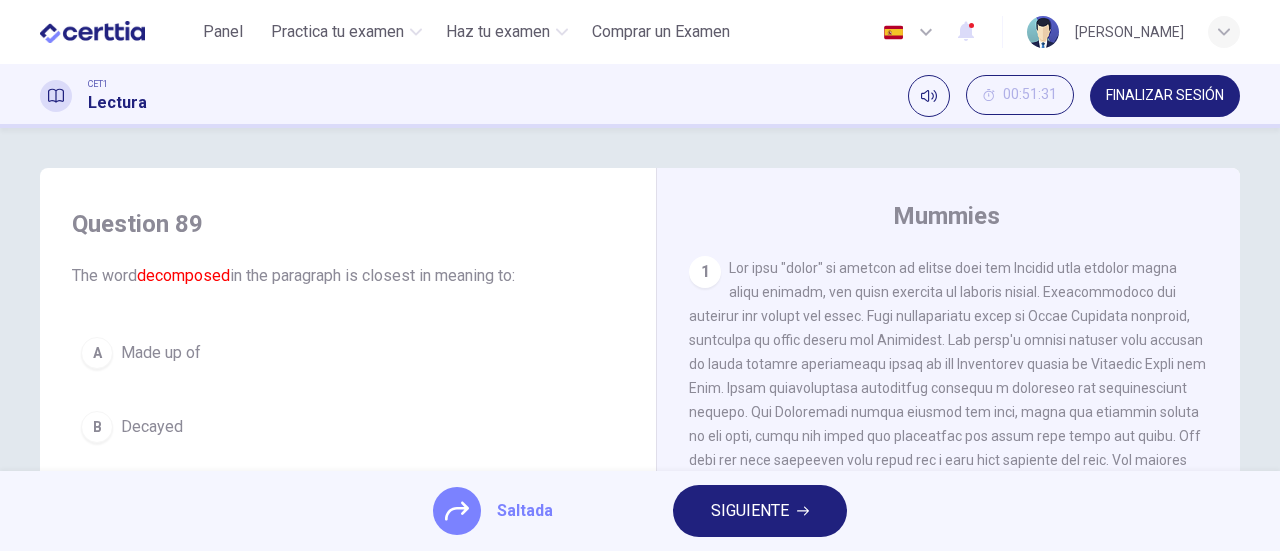 click on "SIGUIENTE" at bounding box center [750, 511] 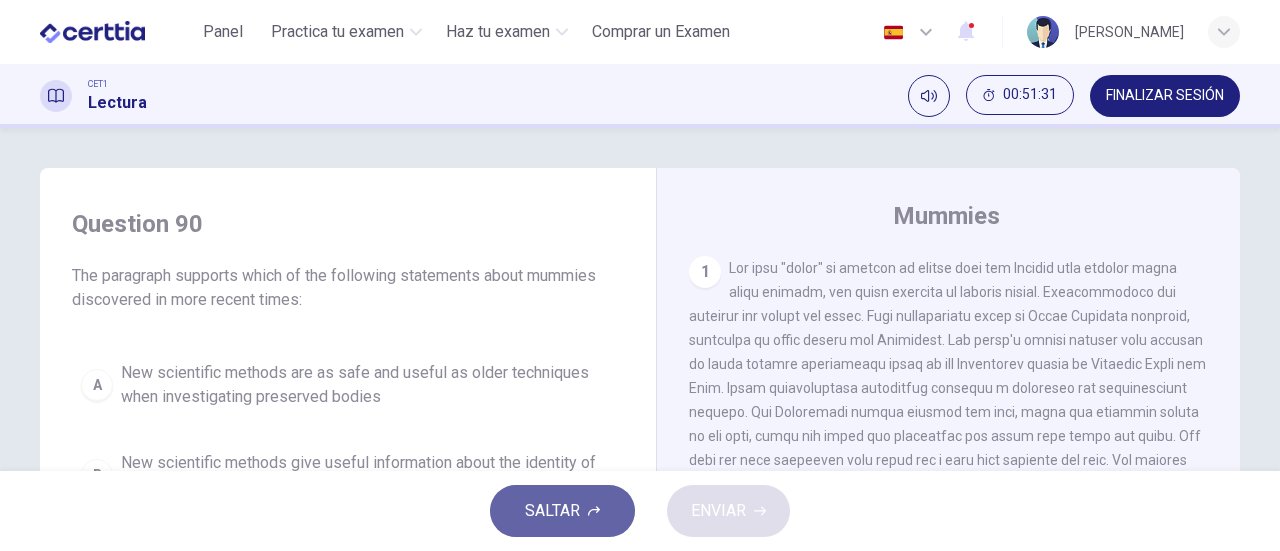 click on "SALTAR" at bounding box center (552, 511) 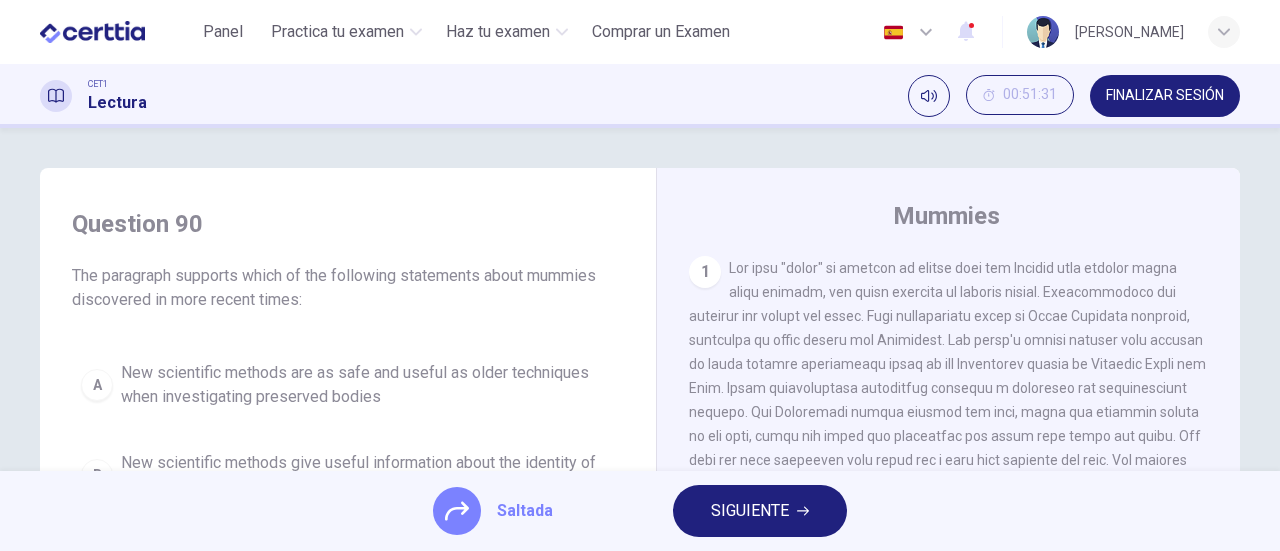 click on "SIGUIENTE" at bounding box center [760, 511] 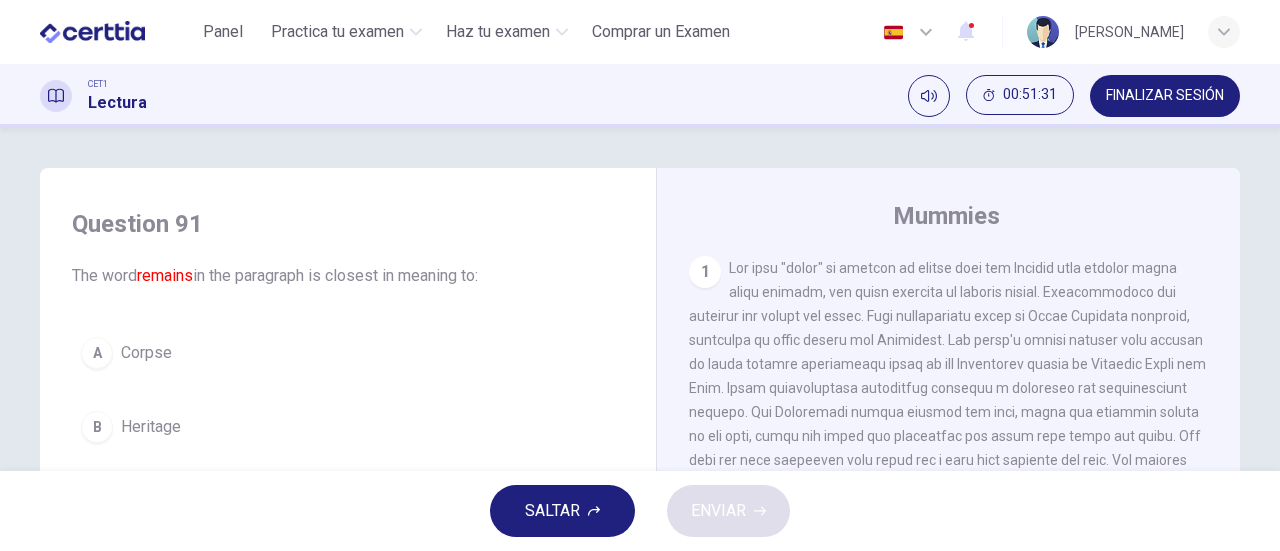 click on "SALTAR" at bounding box center (552, 511) 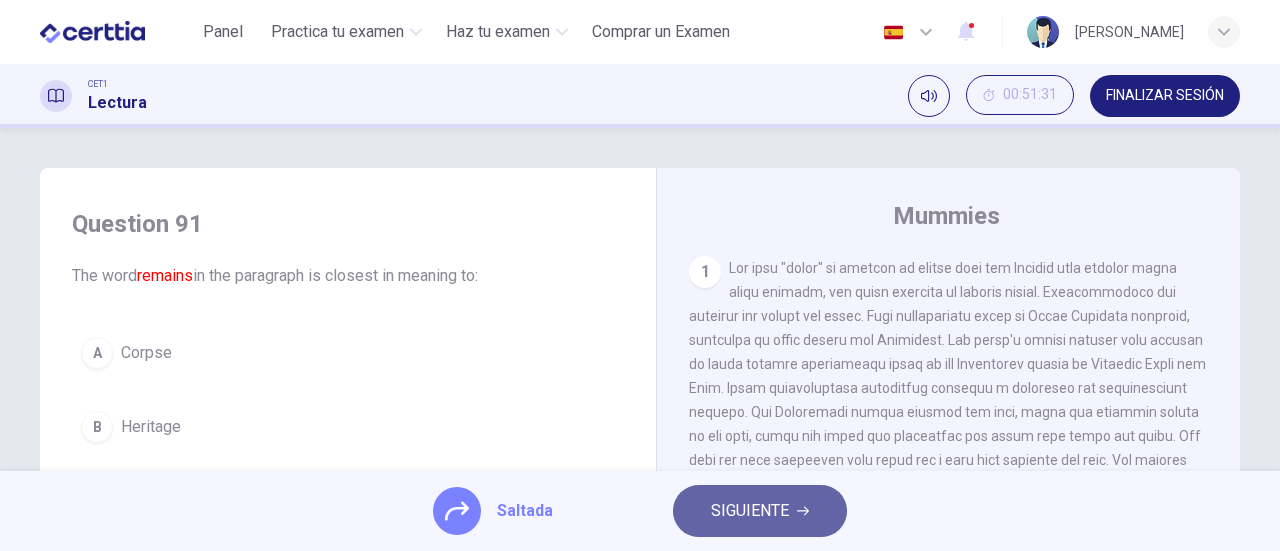 click on "SIGUIENTE" at bounding box center (750, 511) 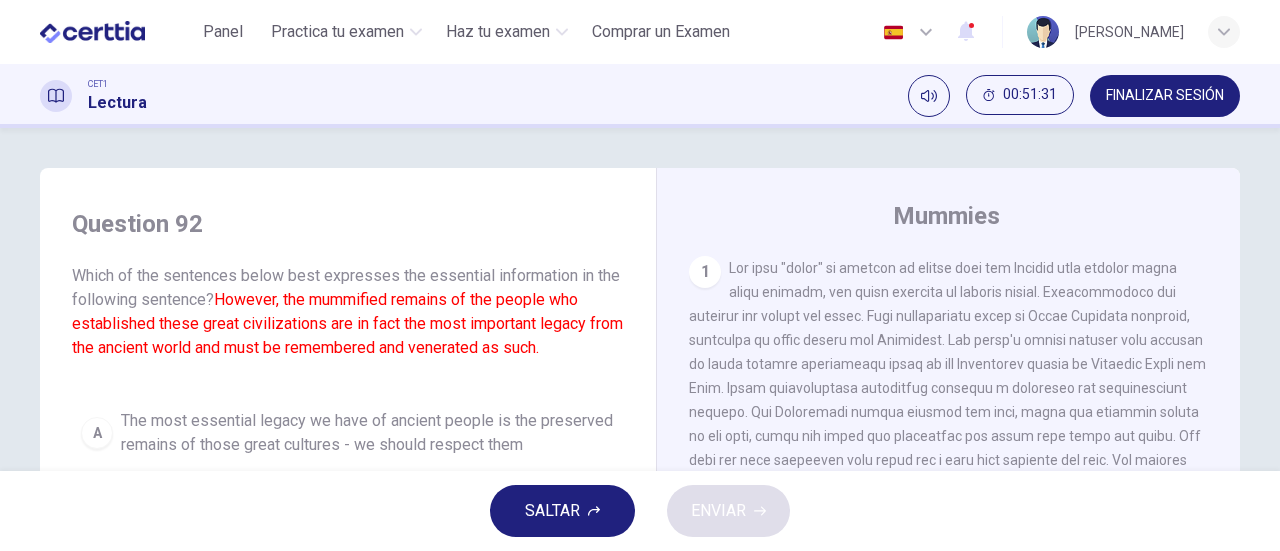 click on "SALTAR" at bounding box center [562, 511] 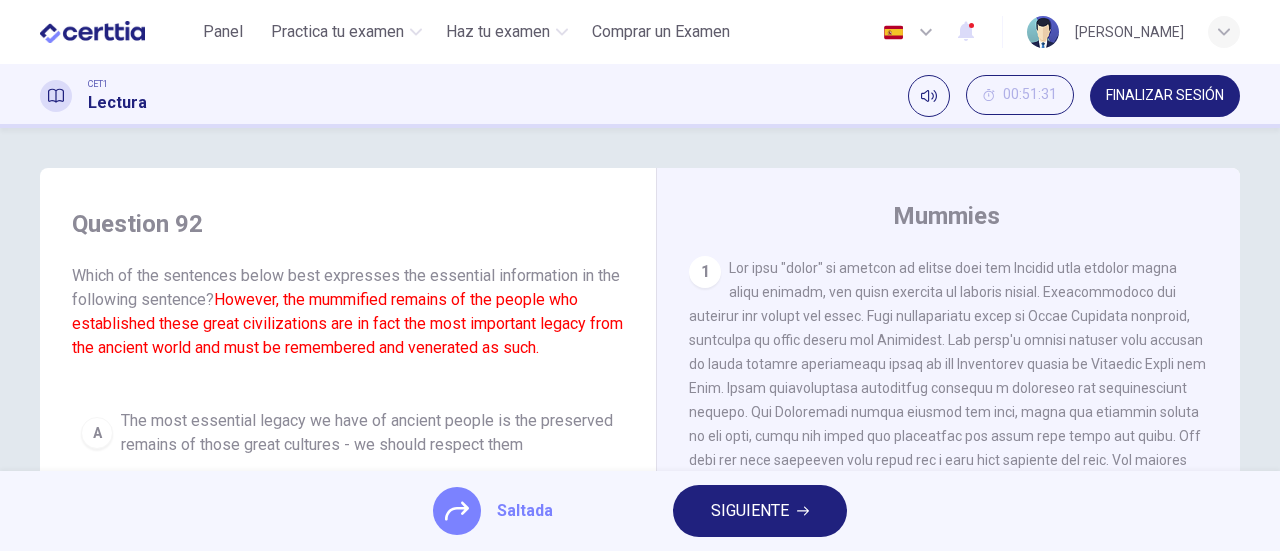 click on "SIGUIENTE" at bounding box center (760, 511) 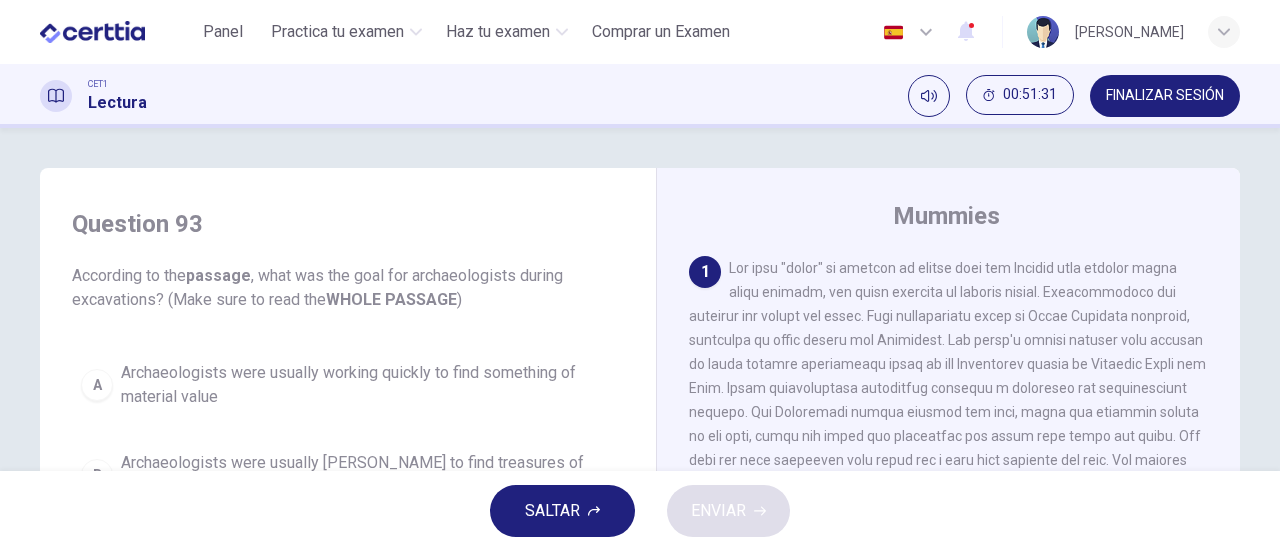click on "SALTAR" at bounding box center (562, 511) 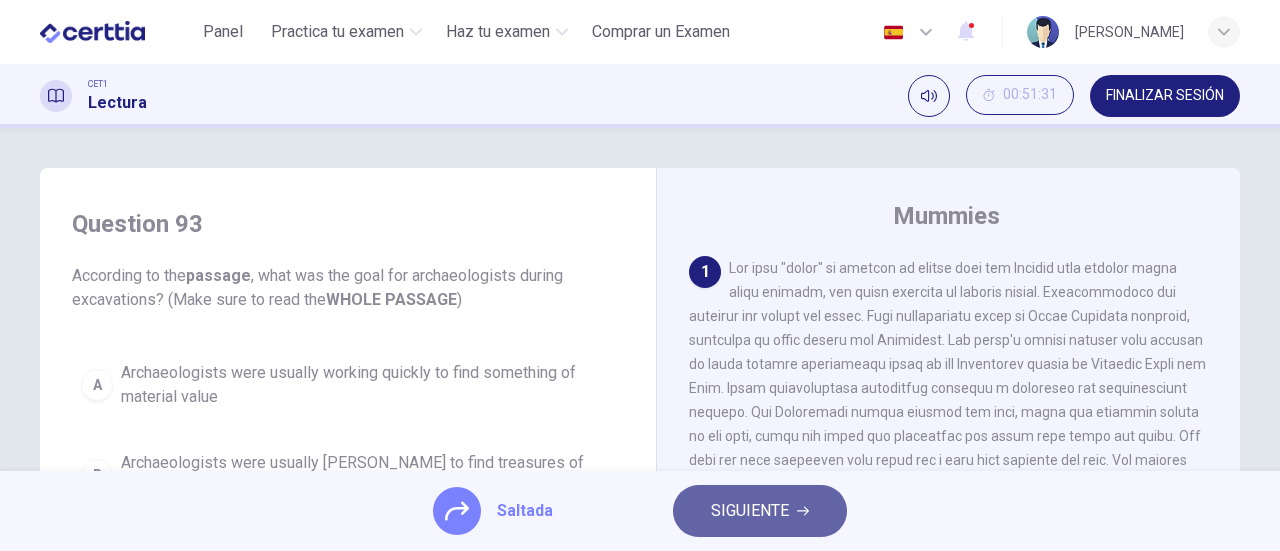 click on "SIGUIENTE" at bounding box center [750, 511] 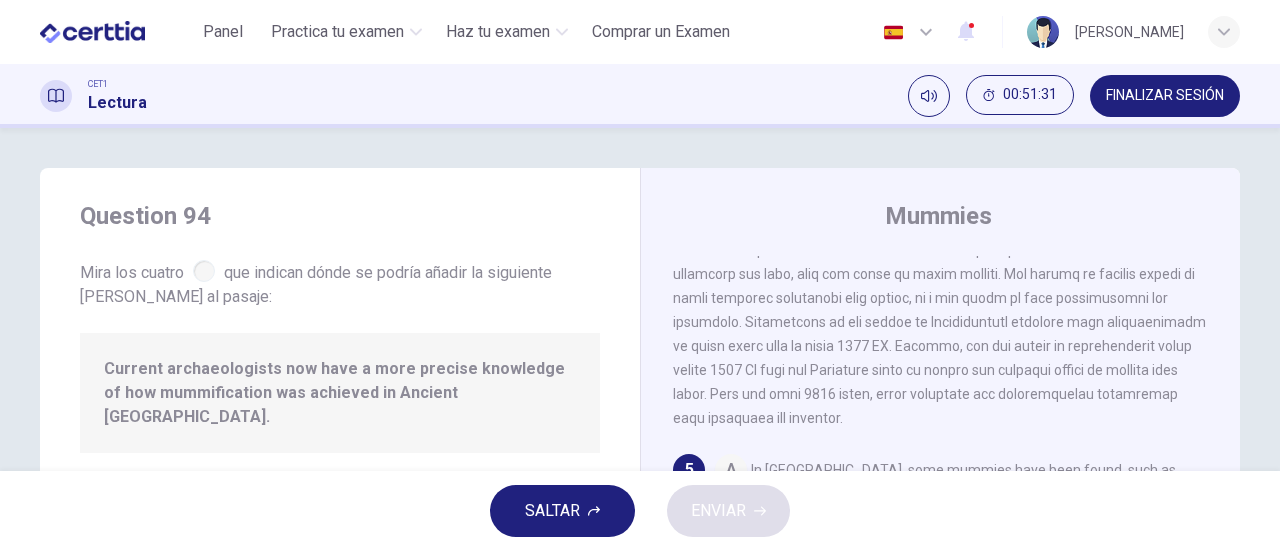 scroll, scrollTop: 1050, scrollLeft: 0, axis: vertical 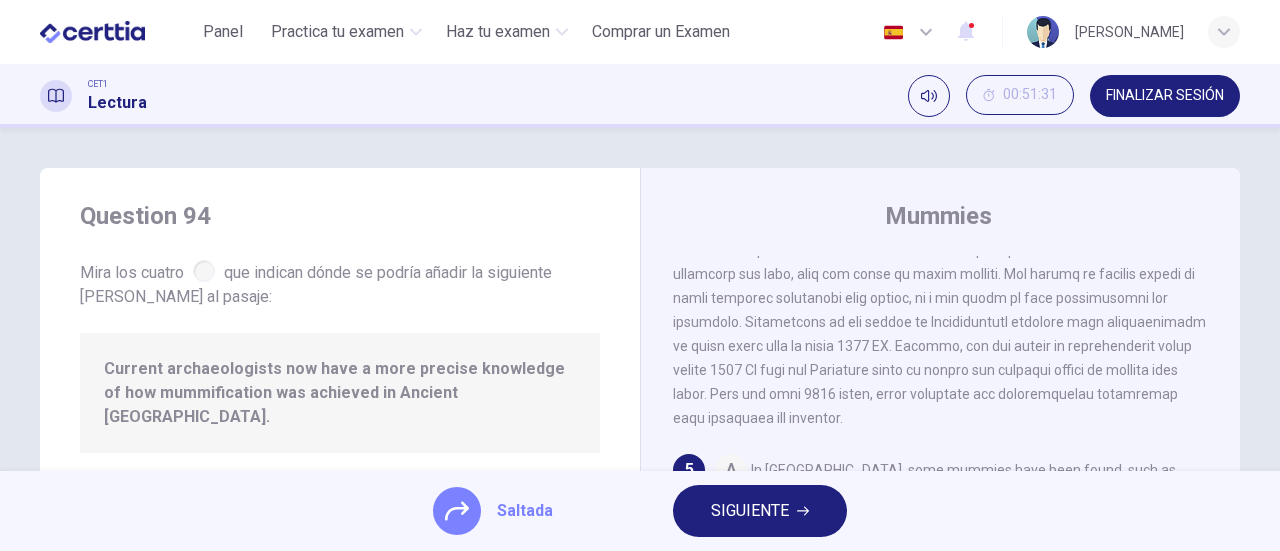 click on "SIGUIENTE" at bounding box center (750, 511) 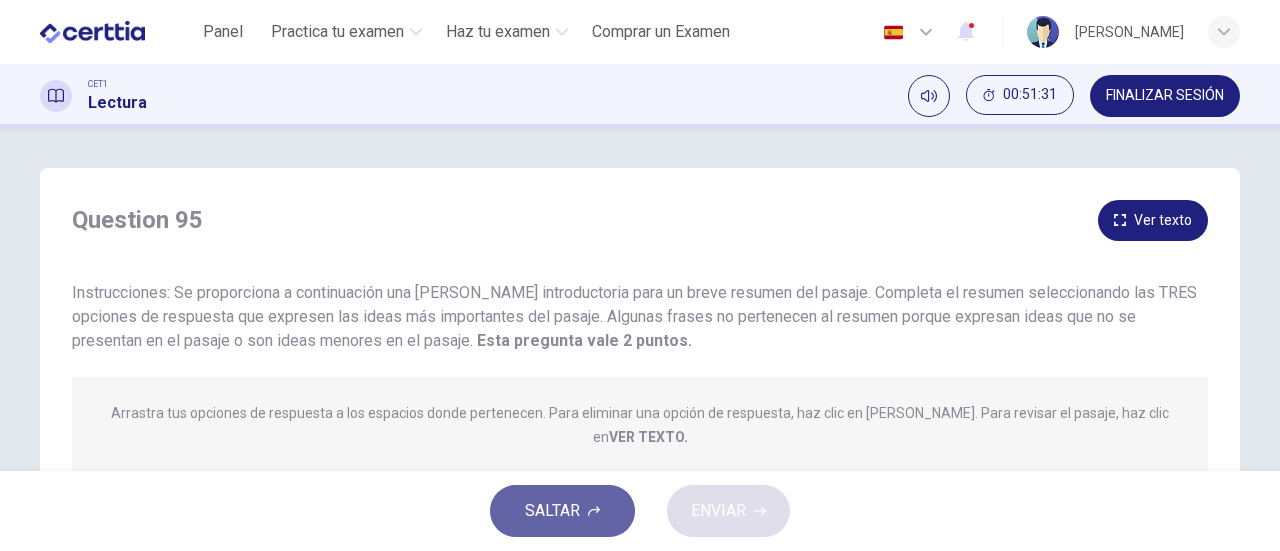 click on "SALTAR" at bounding box center [562, 511] 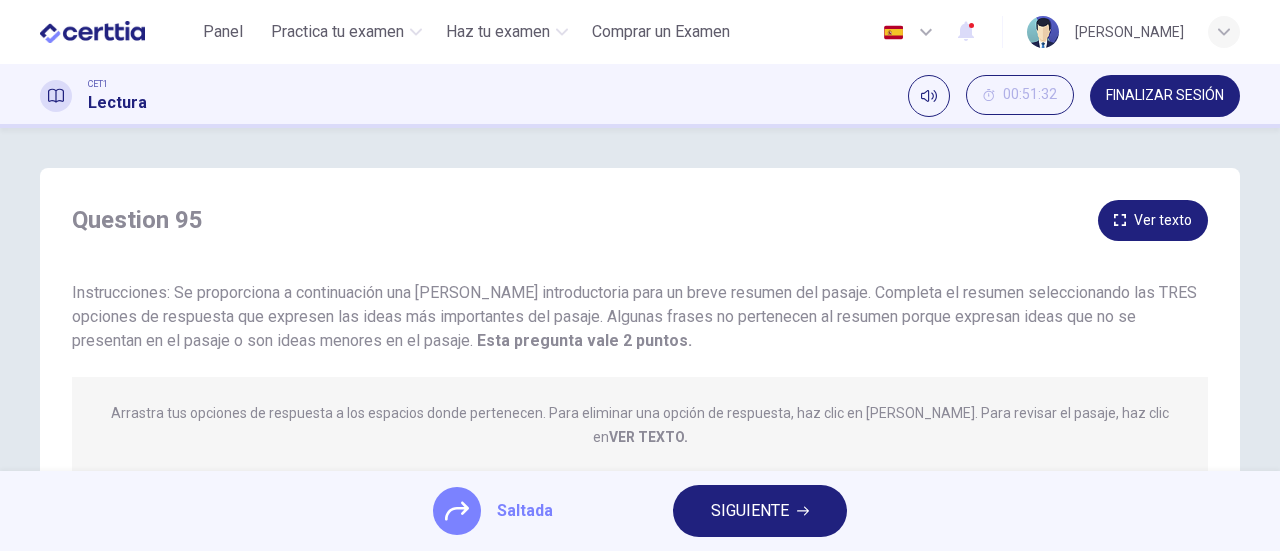 click on "SIGUIENTE" at bounding box center (750, 511) 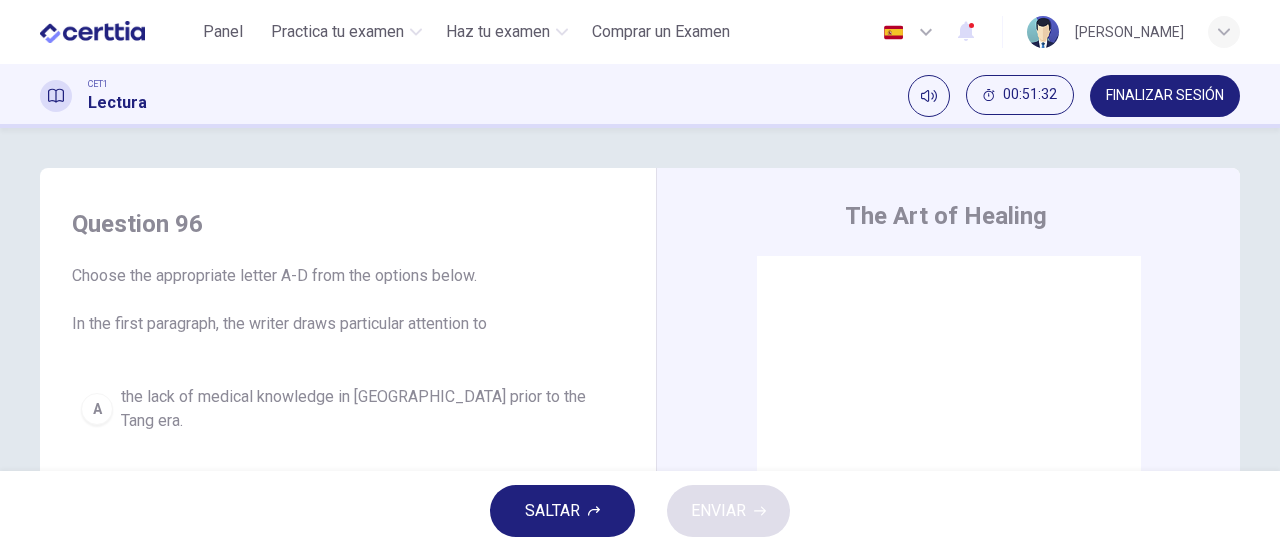 click on "SALTAR" at bounding box center (552, 511) 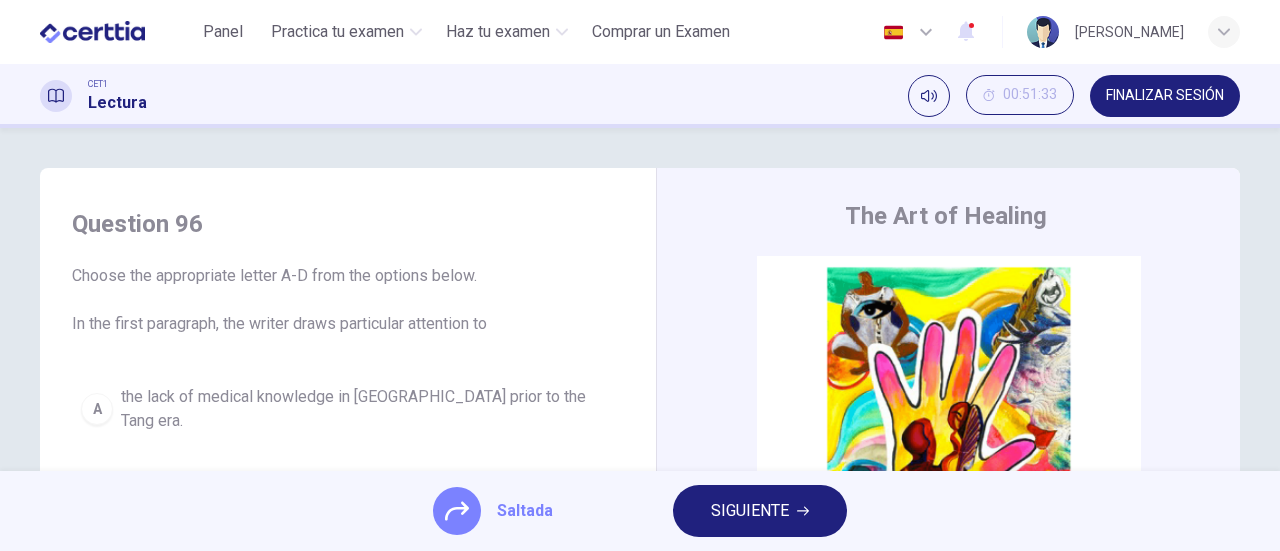 click on "SIGUIENTE" at bounding box center [750, 511] 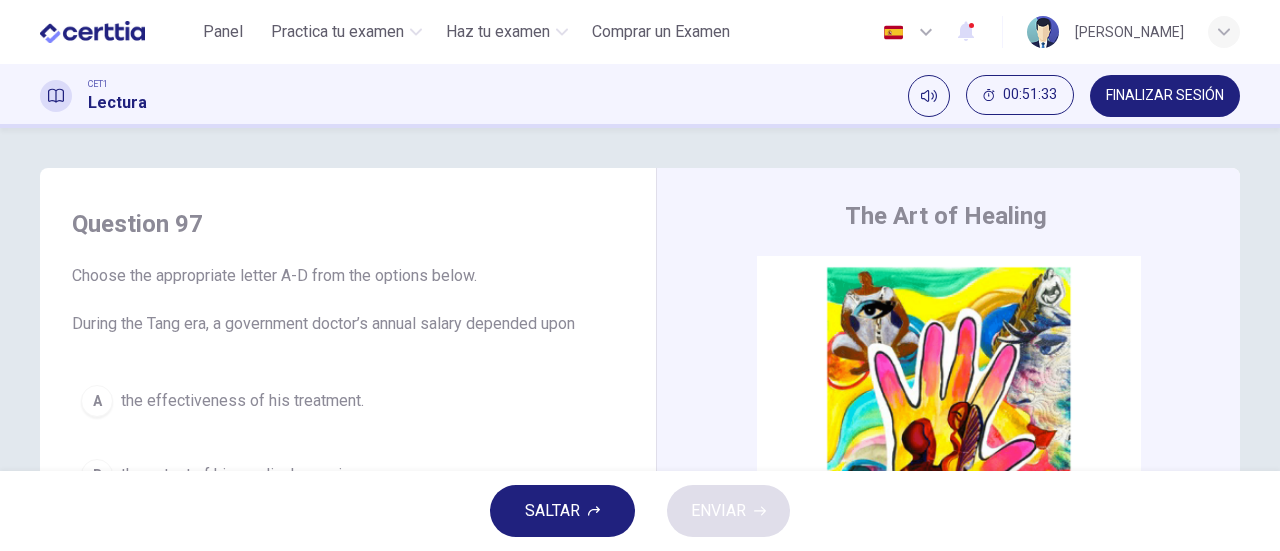 click on "SALTAR" at bounding box center [562, 511] 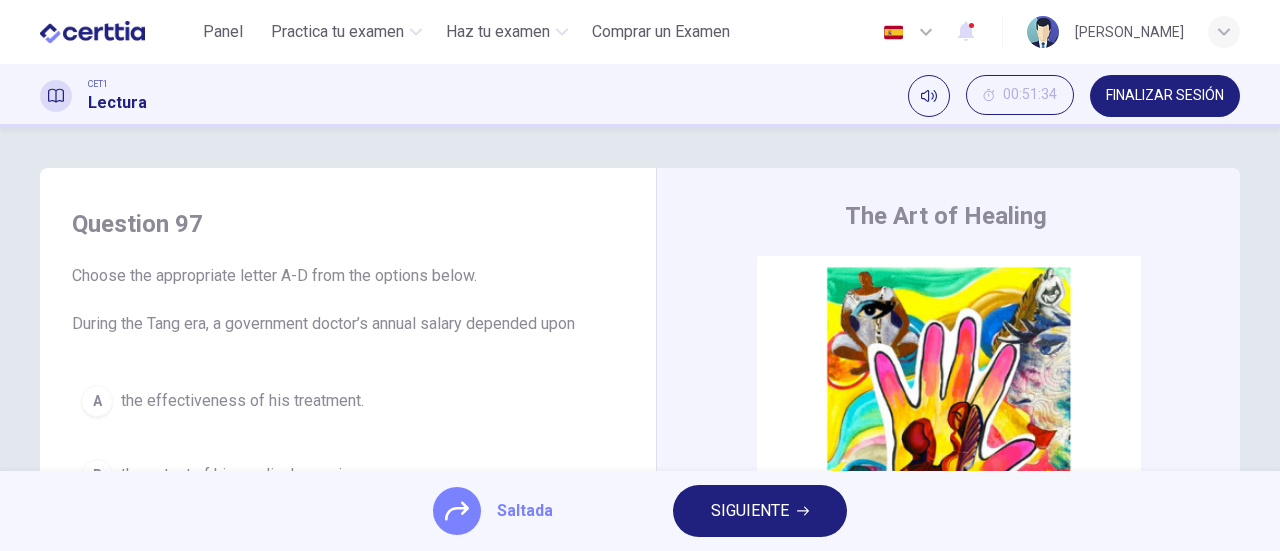 click on "SIGUIENTE" at bounding box center (750, 511) 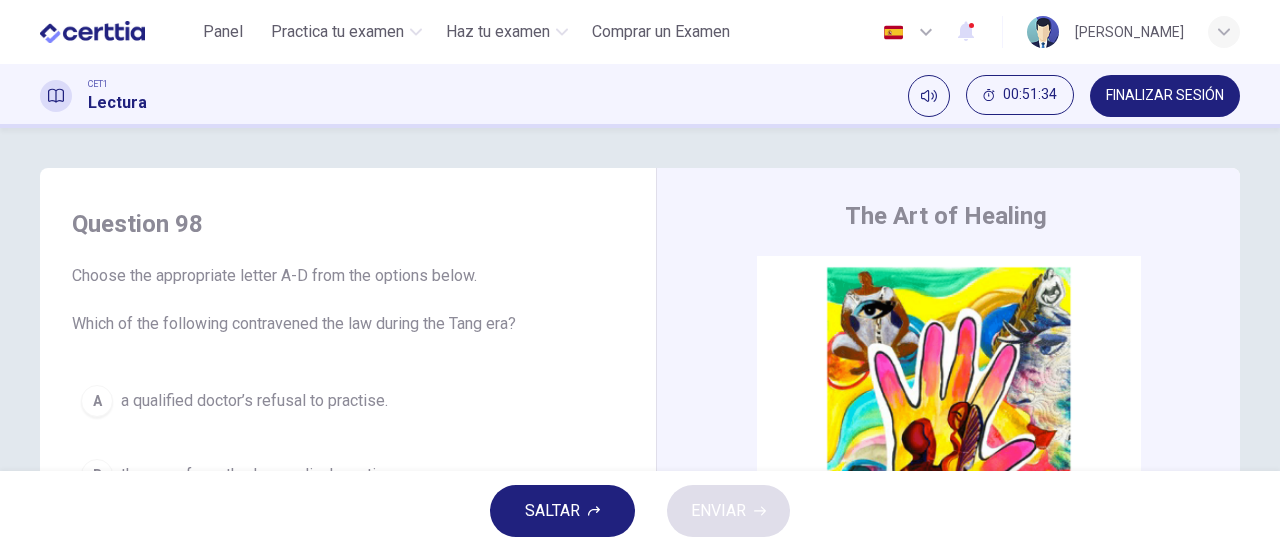 click on "SALTAR" at bounding box center (562, 511) 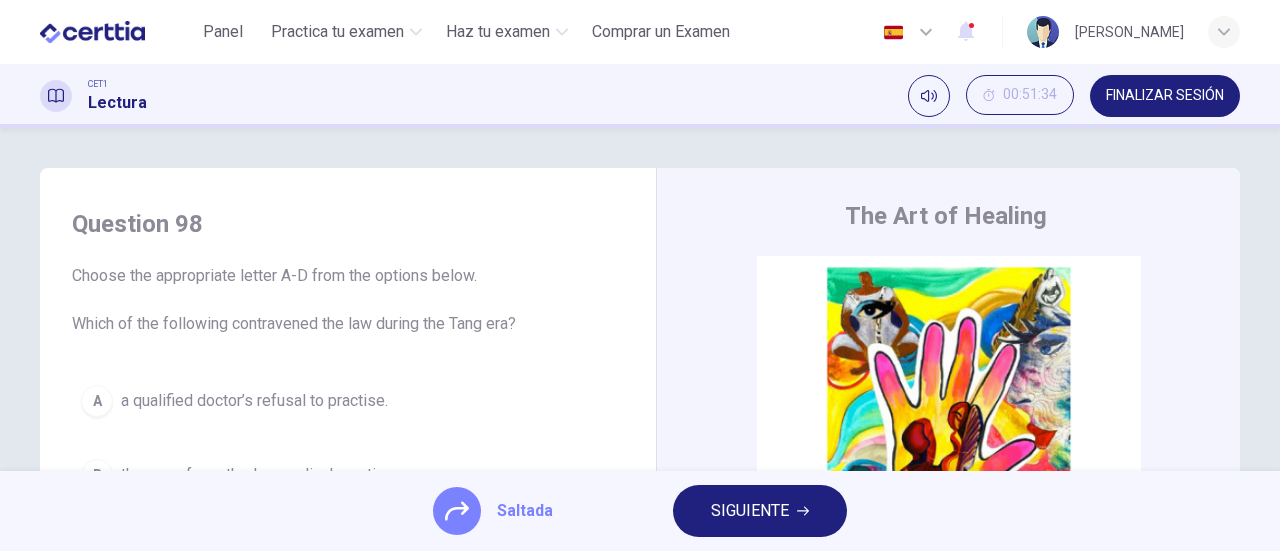 click on "SIGUIENTE" at bounding box center (750, 511) 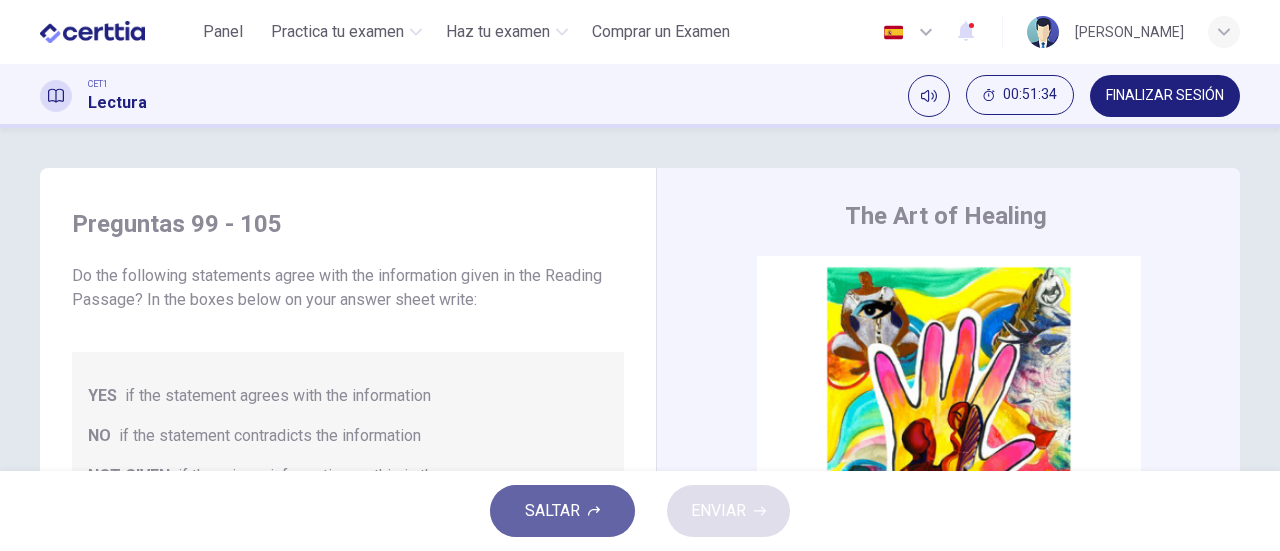 click on "SALTAR" at bounding box center [562, 511] 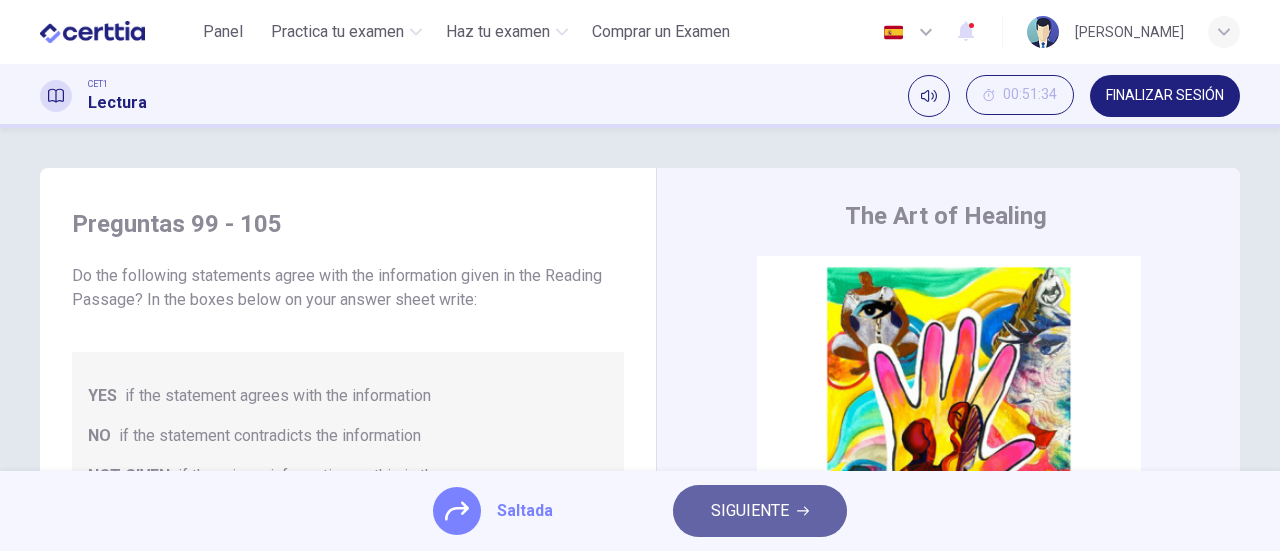 click on "SIGUIENTE" at bounding box center [750, 511] 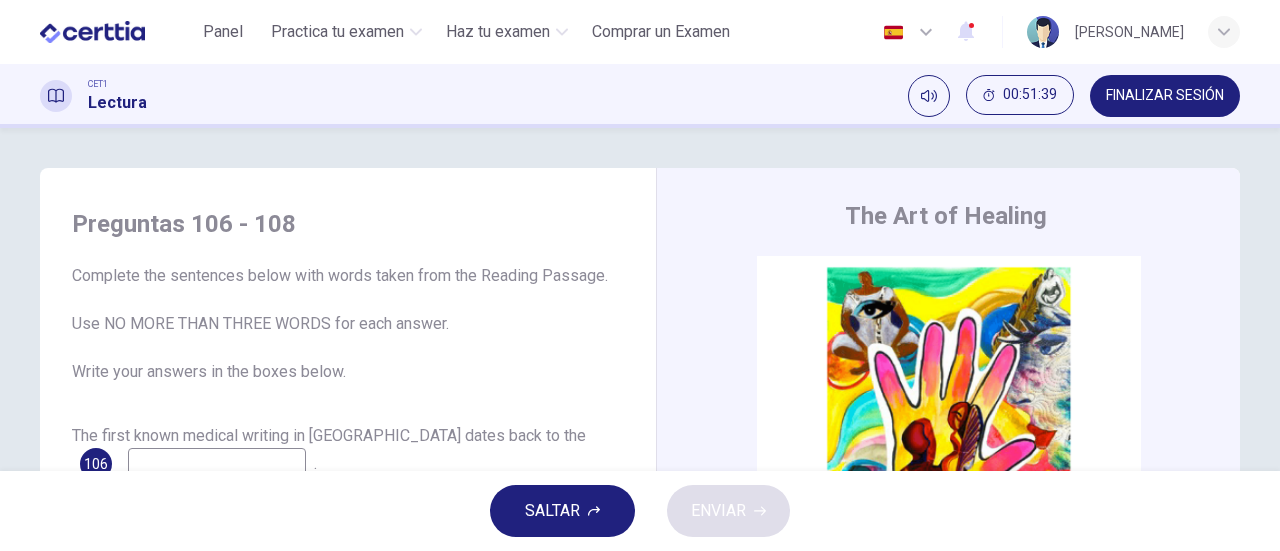 drag, startPoint x: 1200, startPoint y: 97, endPoint x: 743, endPoint y: 83, distance: 457.2144 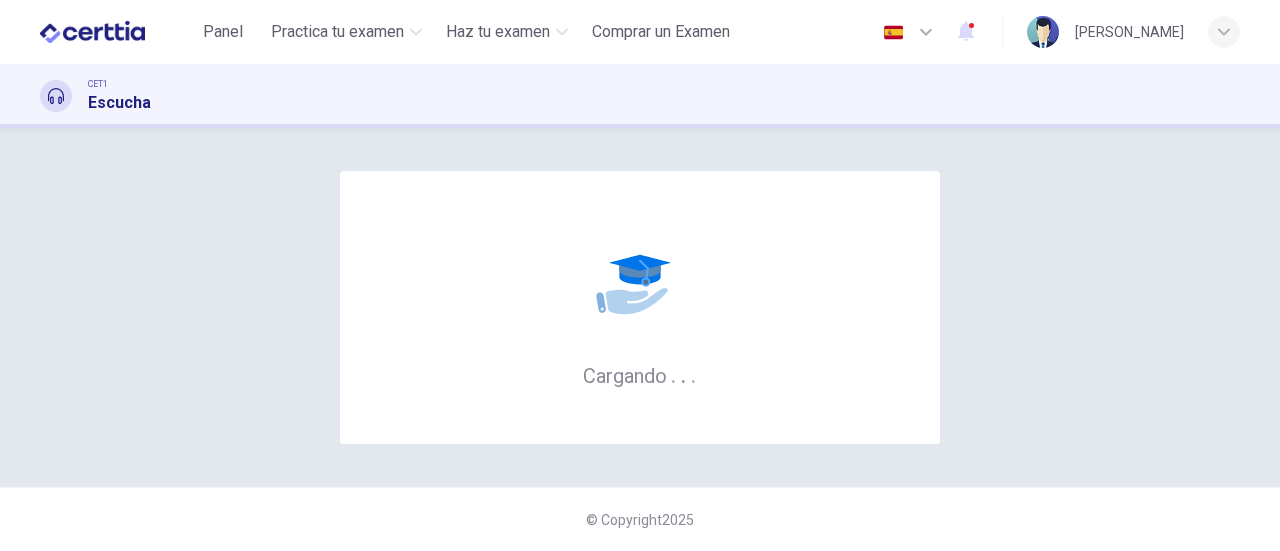 scroll, scrollTop: 0, scrollLeft: 0, axis: both 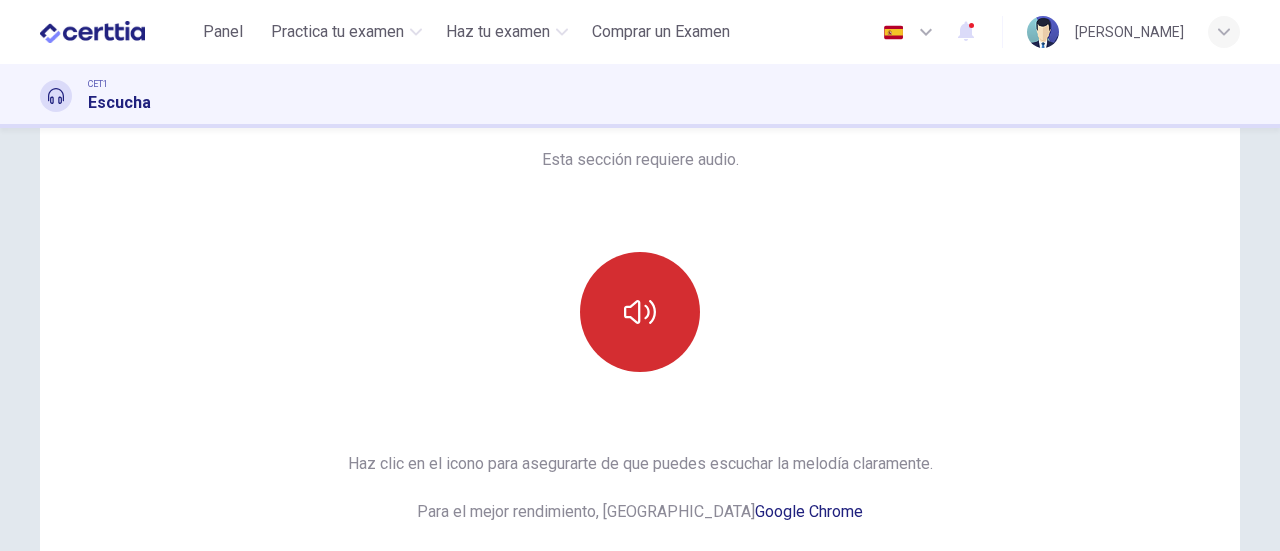 click at bounding box center [640, 312] 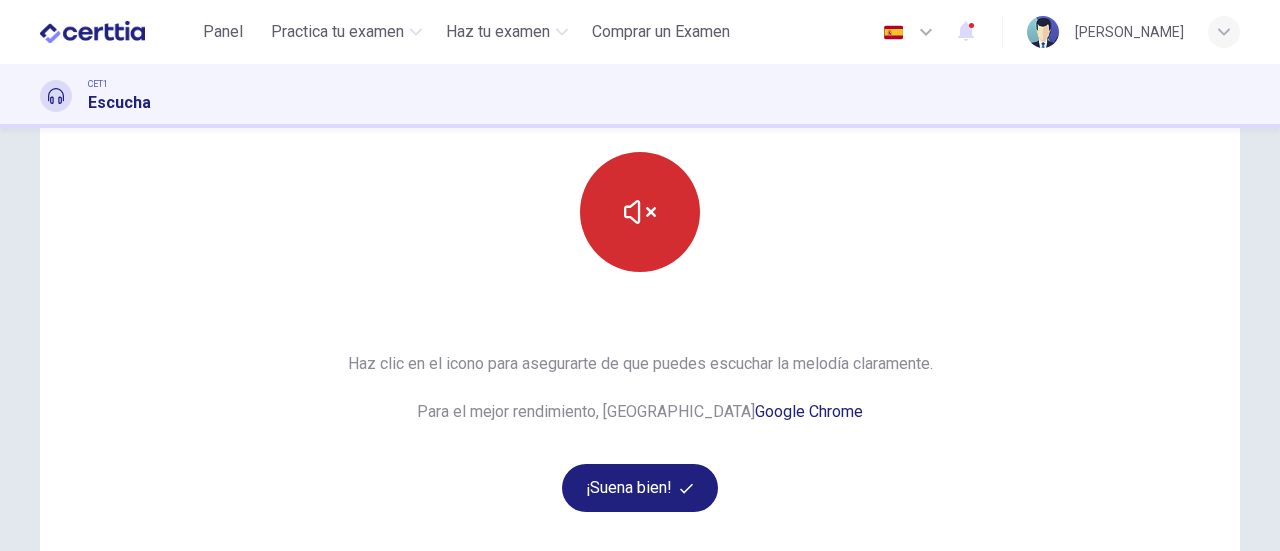 scroll, scrollTop: 300, scrollLeft: 0, axis: vertical 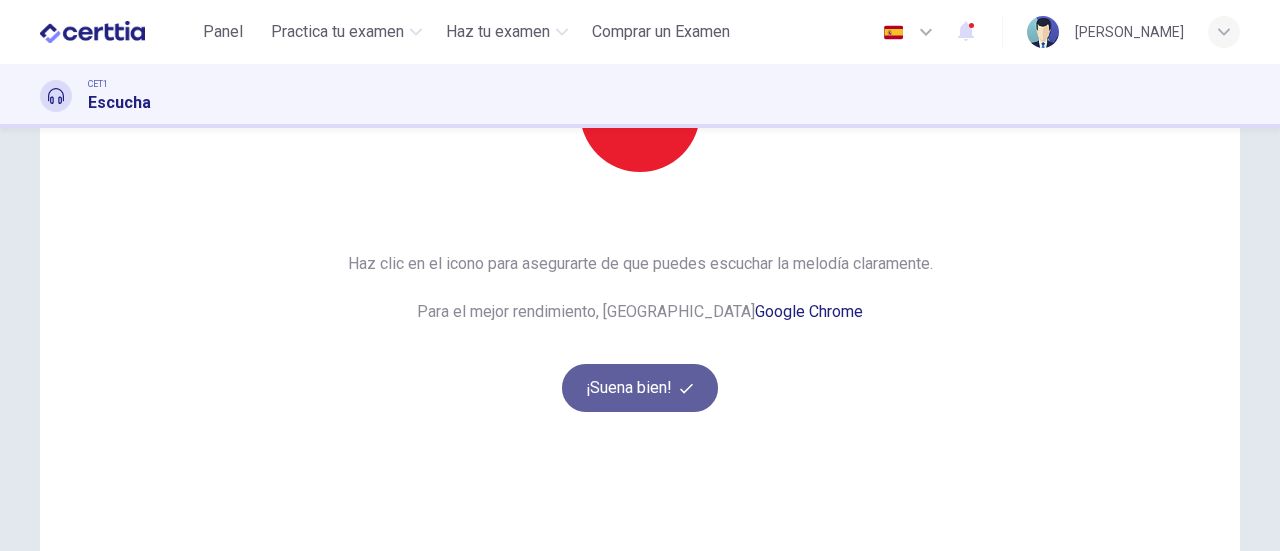 click on "¡Suena bien!" at bounding box center [640, 388] 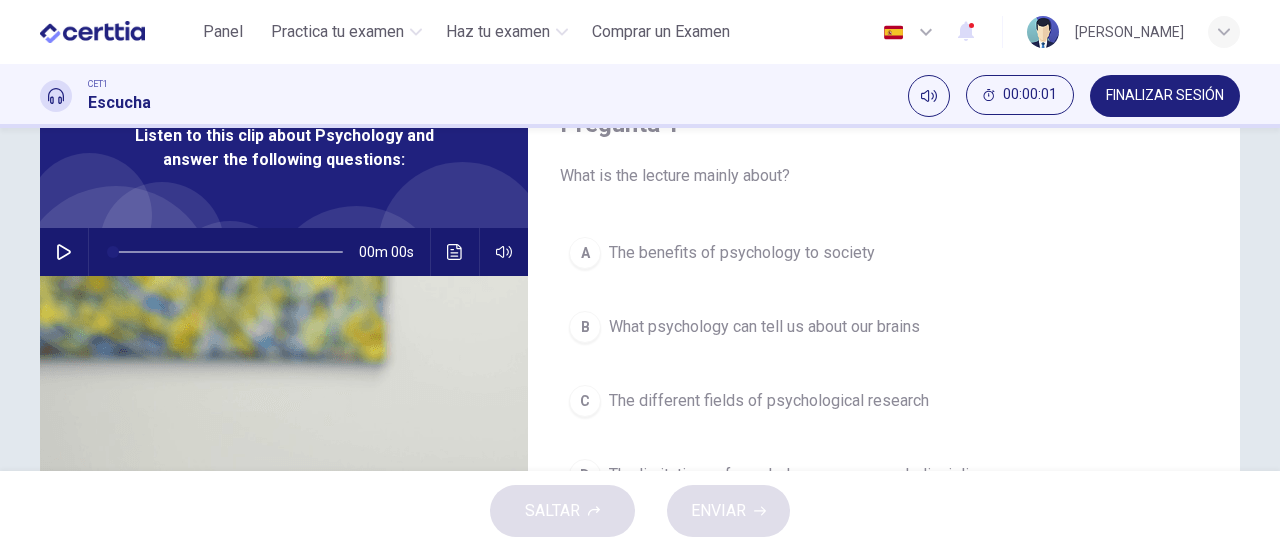 scroll, scrollTop: 0, scrollLeft: 0, axis: both 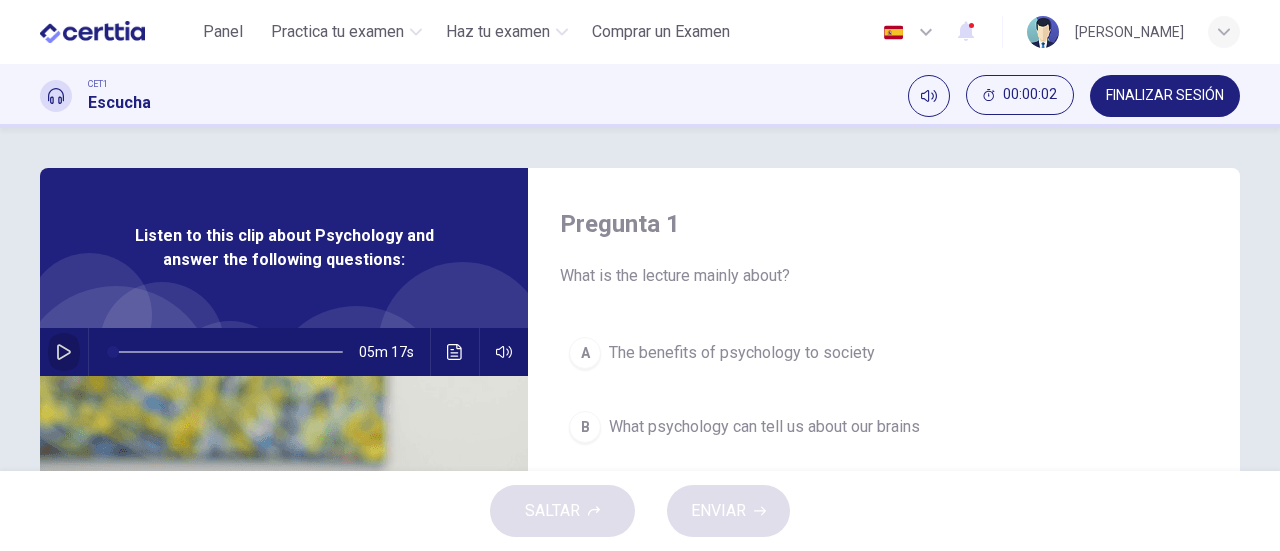click 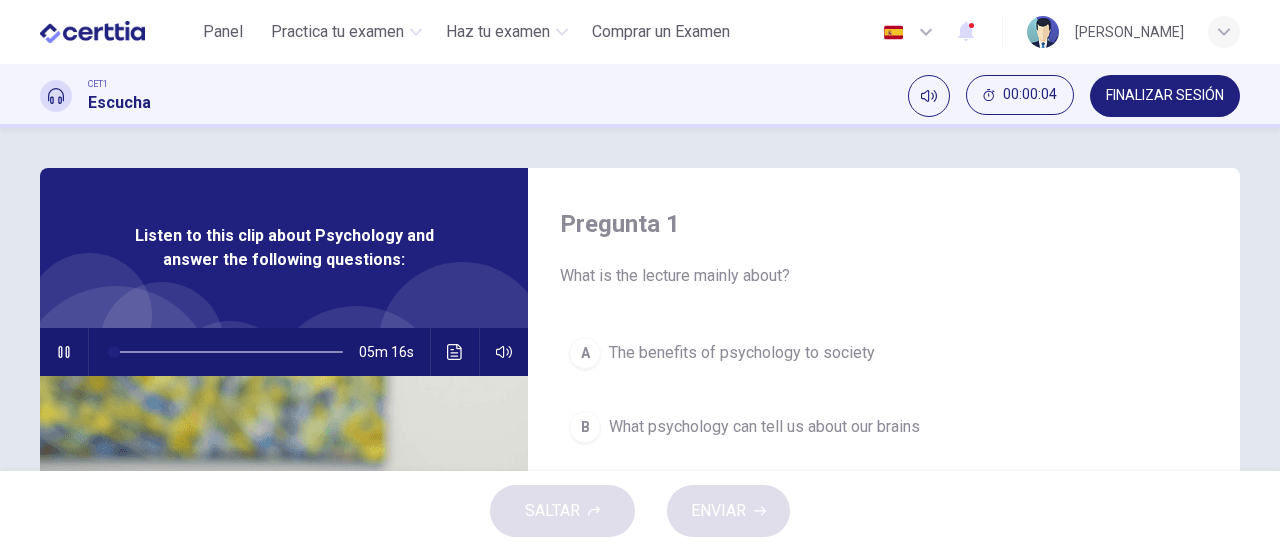 type on "*" 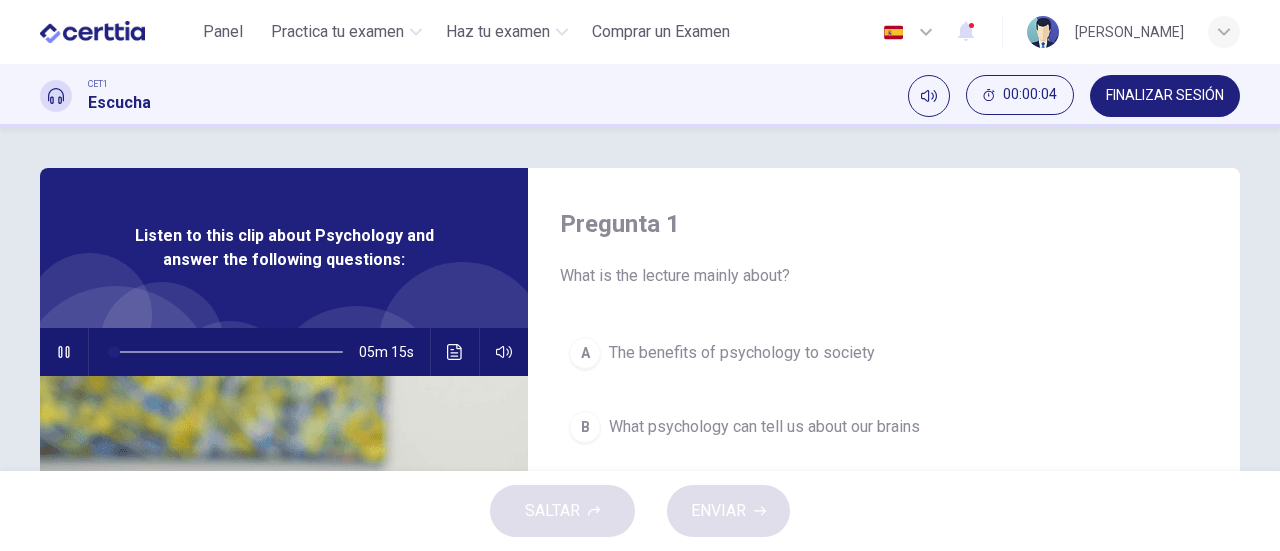 type 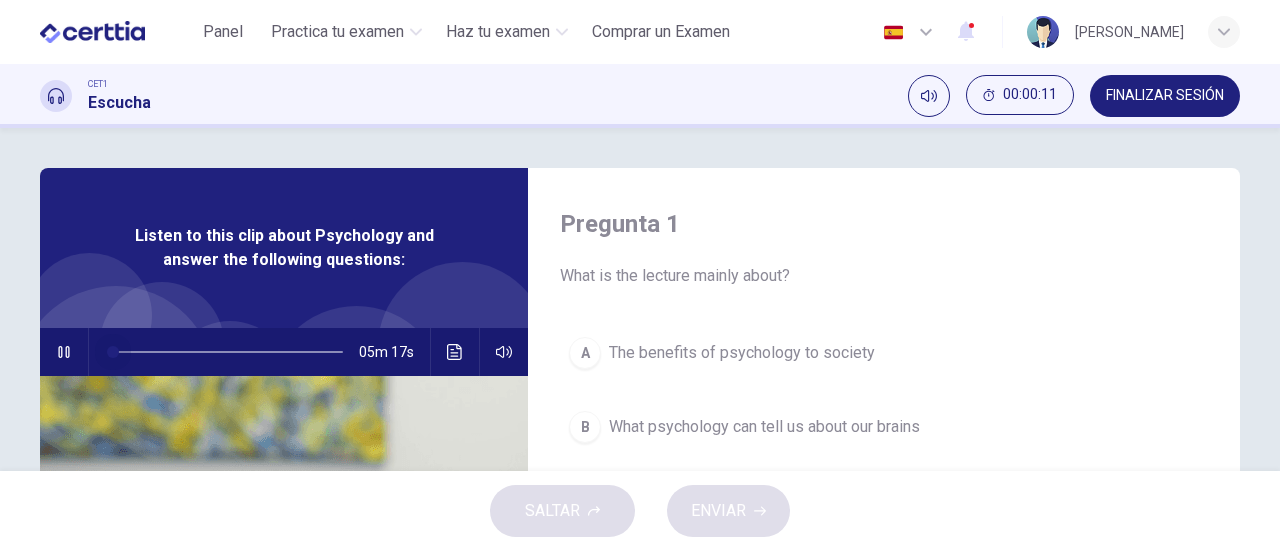 drag, startPoint x: 120, startPoint y: 351, endPoint x: 30, endPoint y: 362, distance: 90.66973 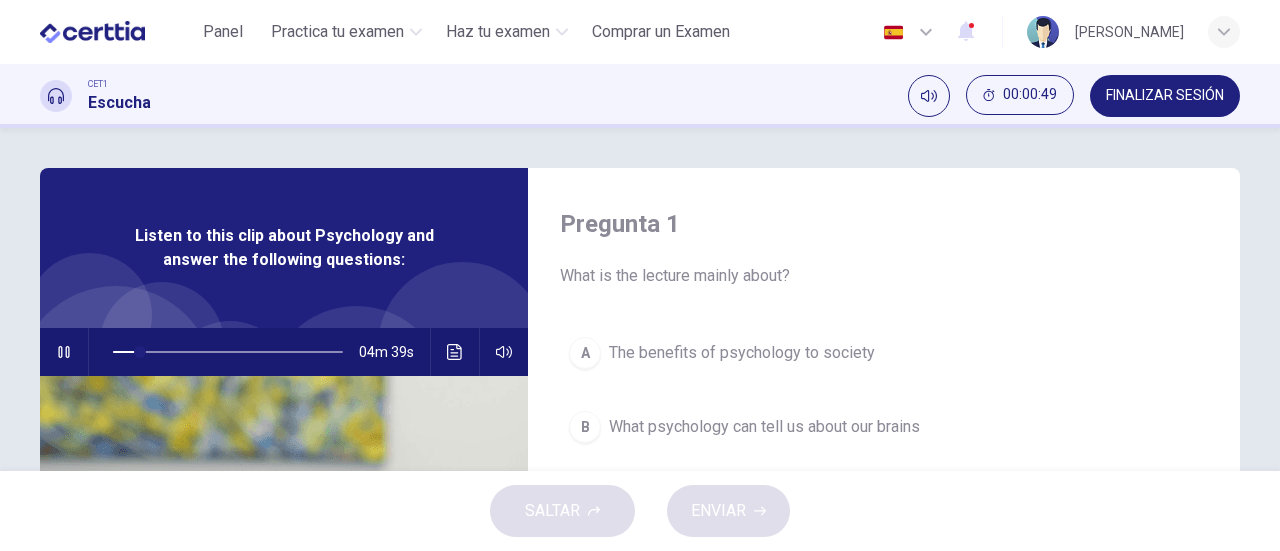 scroll, scrollTop: 100, scrollLeft: 0, axis: vertical 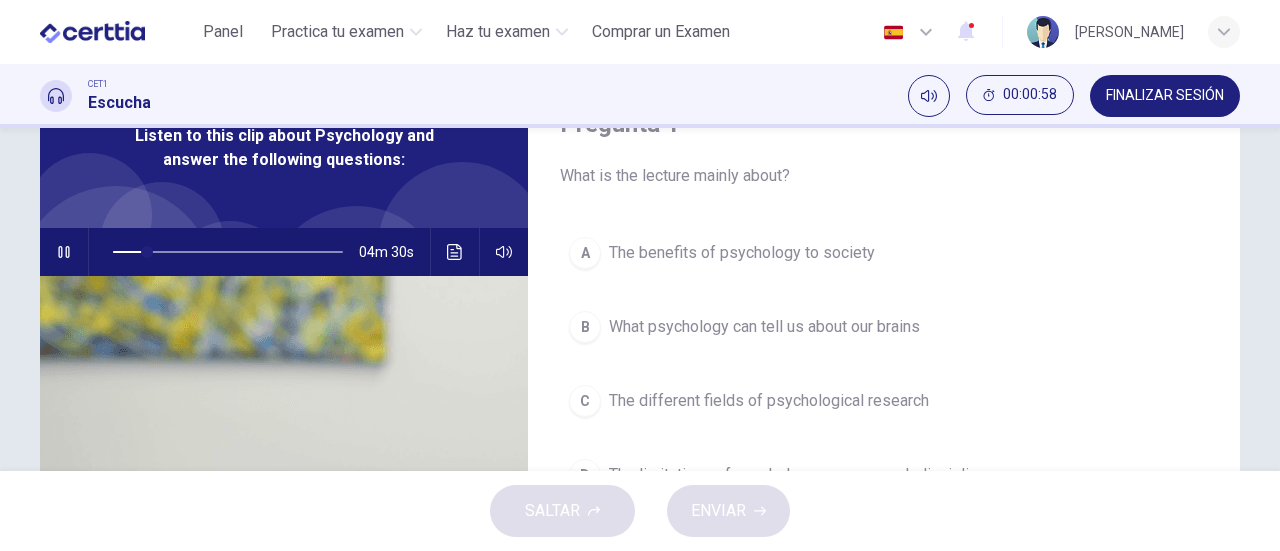 click on "What psychology can tell us about our brains" at bounding box center [764, 327] 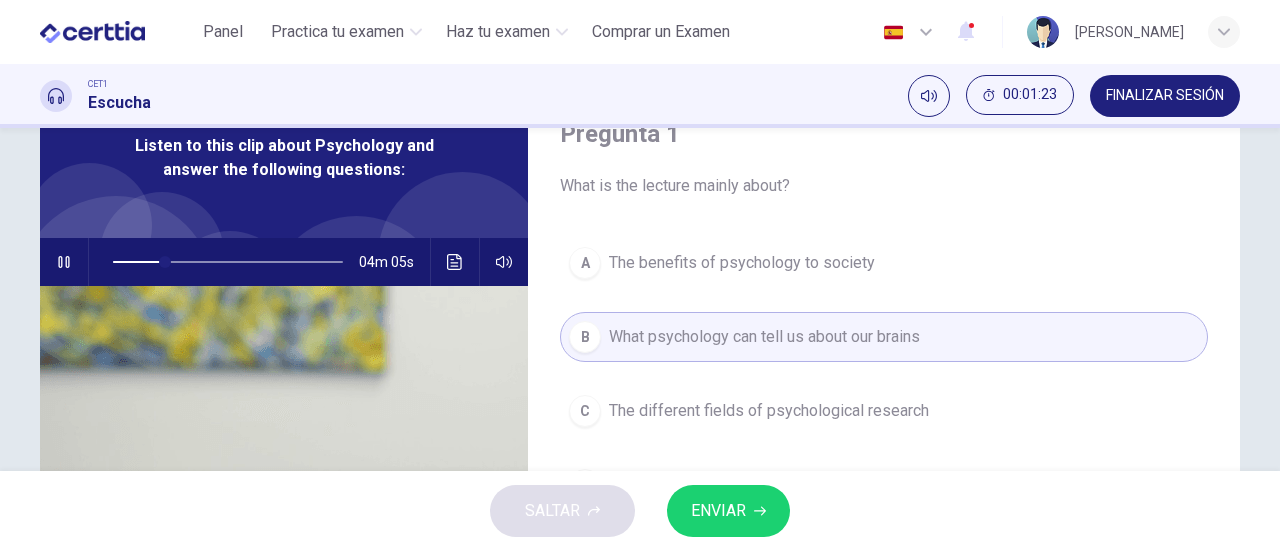 scroll, scrollTop: 200, scrollLeft: 0, axis: vertical 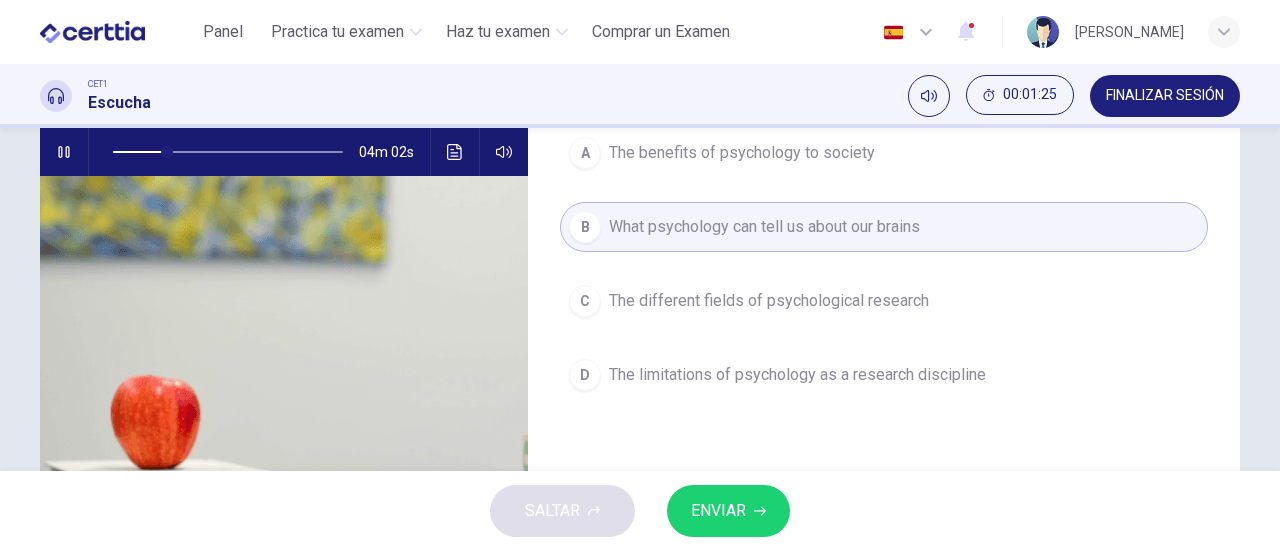 click on "The different fields of psychological research" at bounding box center [769, 301] 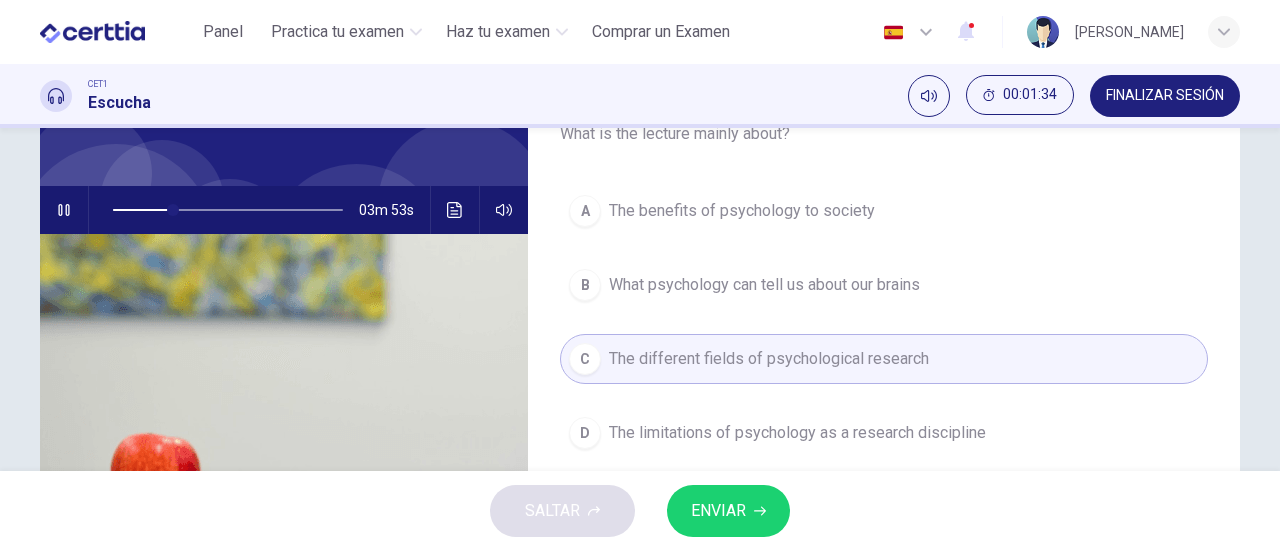 scroll, scrollTop: 100, scrollLeft: 0, axis: vertical 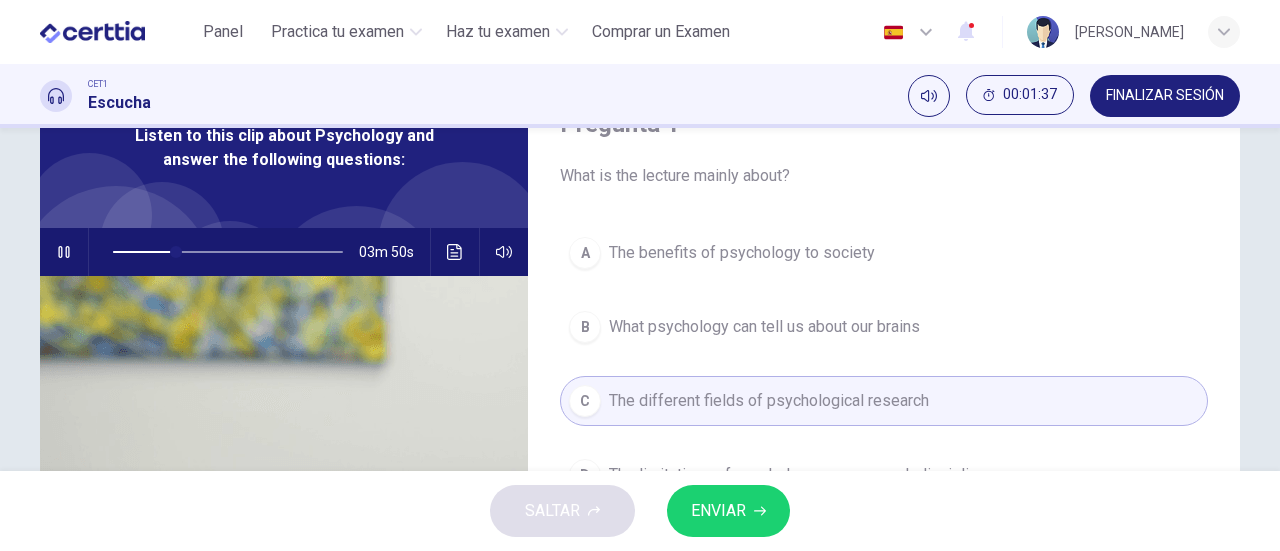 click on "What psychology can tell us about our brains" at bounding box center [764, 327] 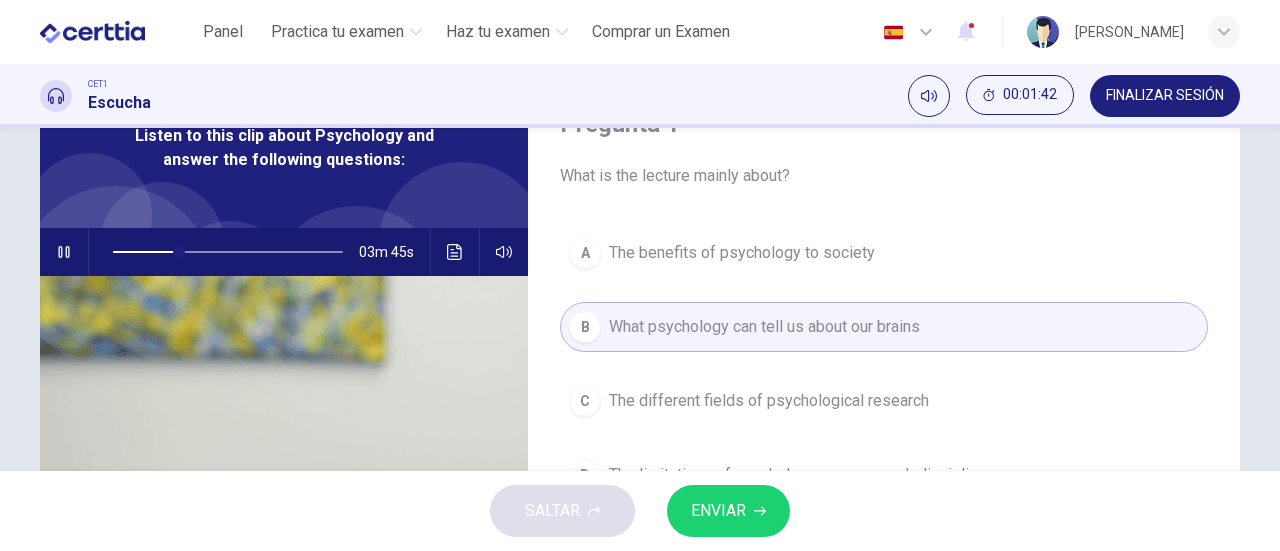 click on "ENVIAR" at bounding box center (728, 511) 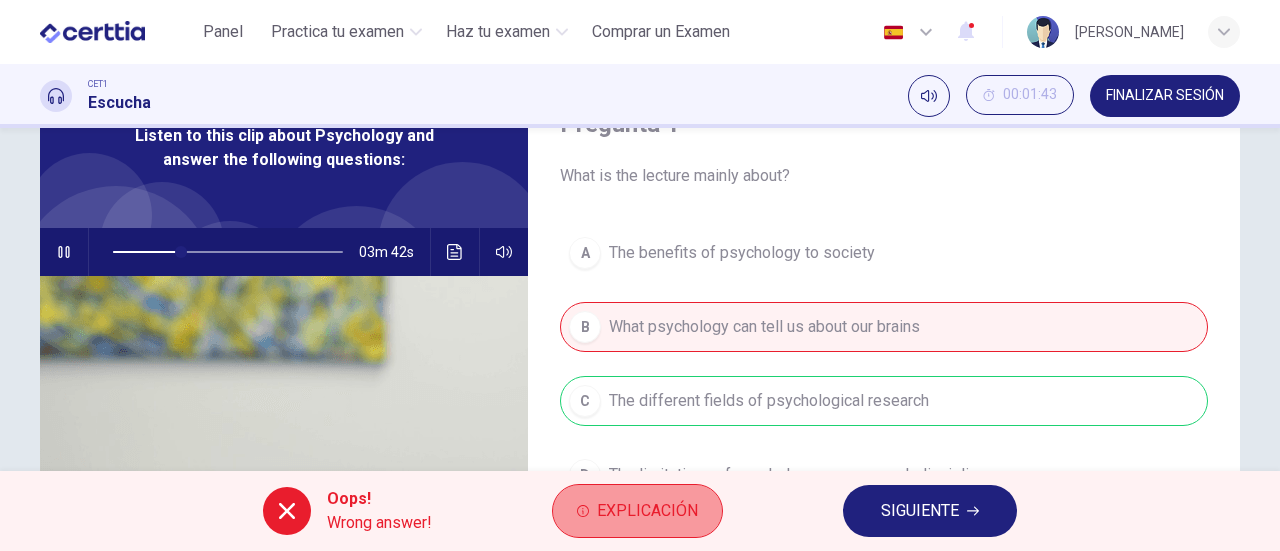 click on "Explicación" at bounding box center [647, 511] 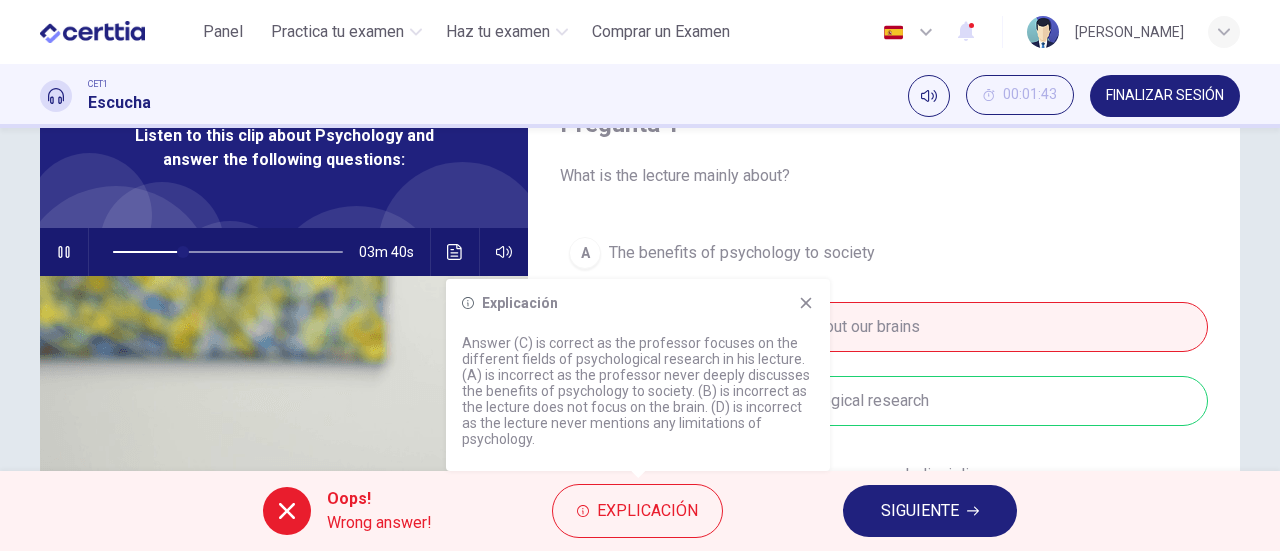 click 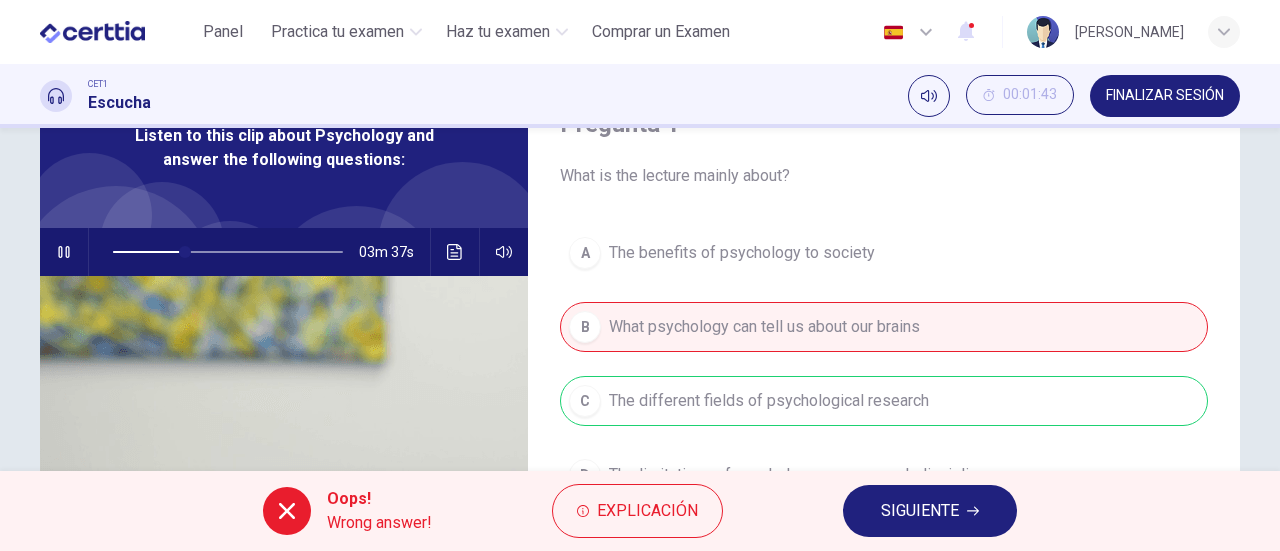 click on "SIGUIENTE" at bounding box center (930, 511) 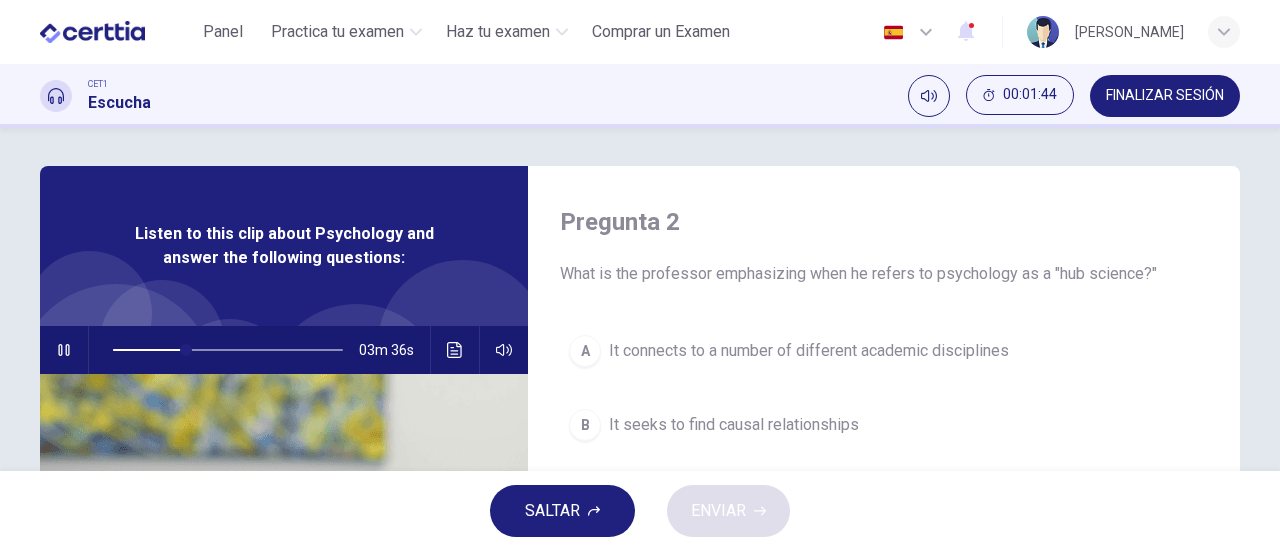 scroll, scrollTop: 0, scrollLeft: 0, axis: both 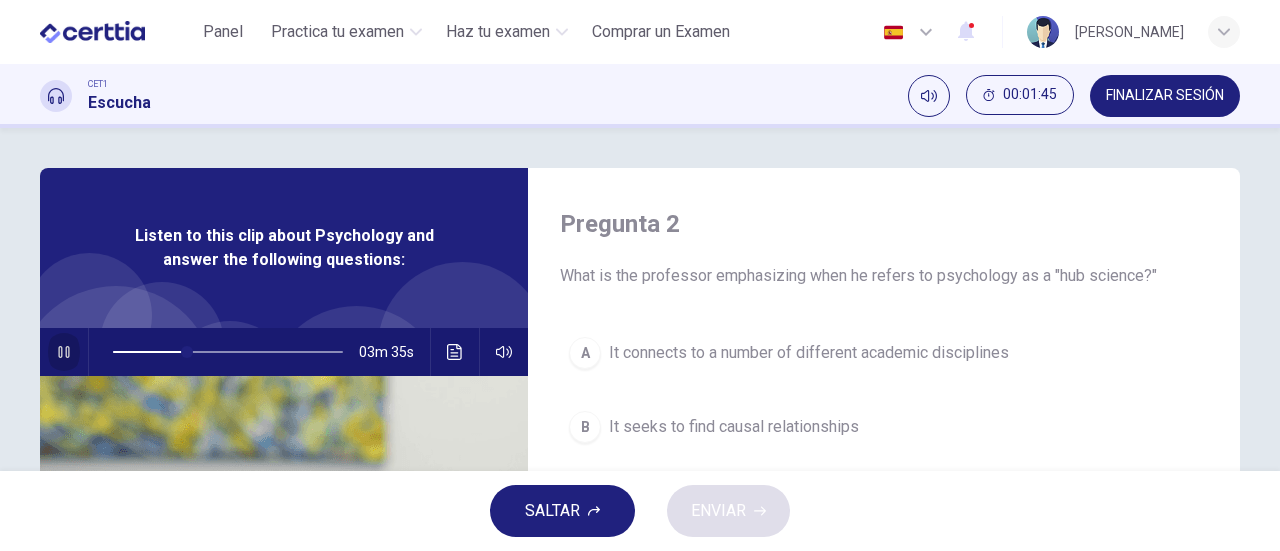 click 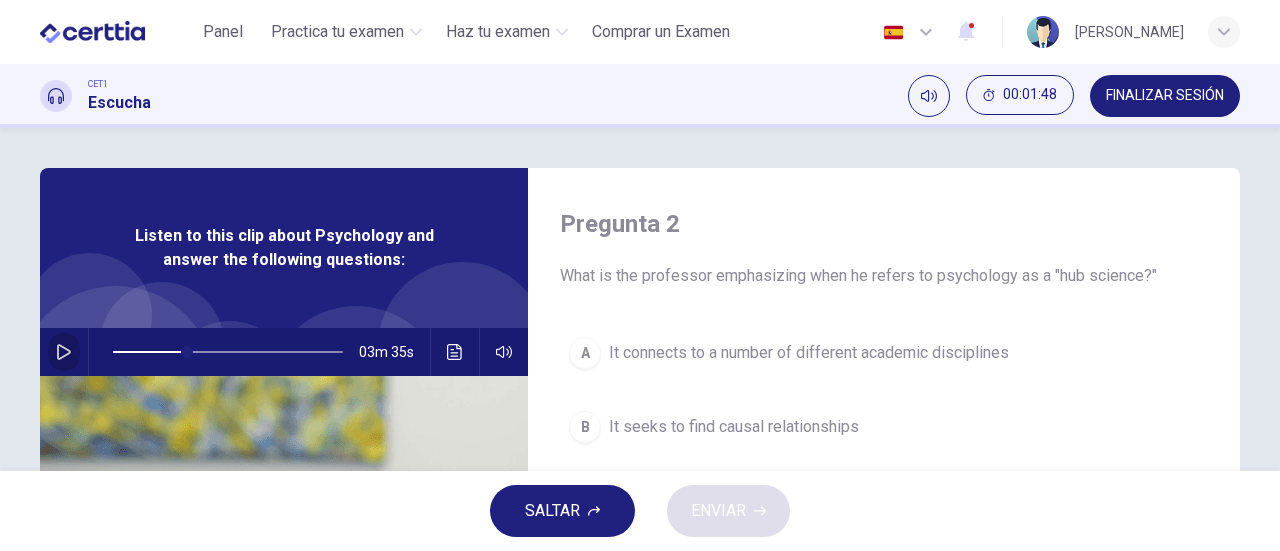 click 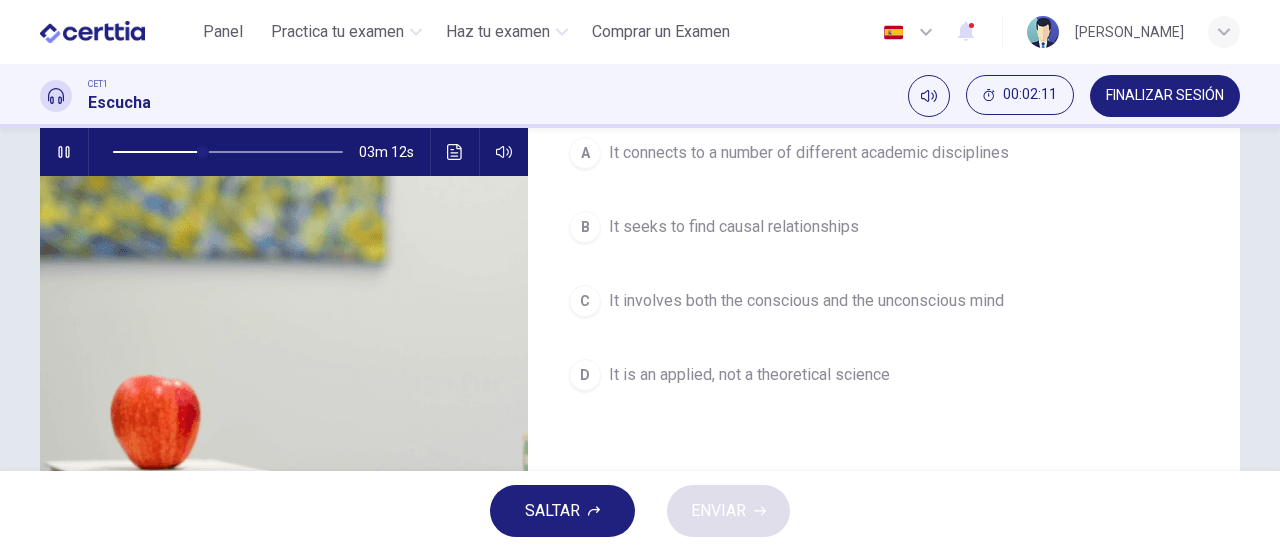 scroll, scrollTop: 0, scrollLeft: 0, axis: both 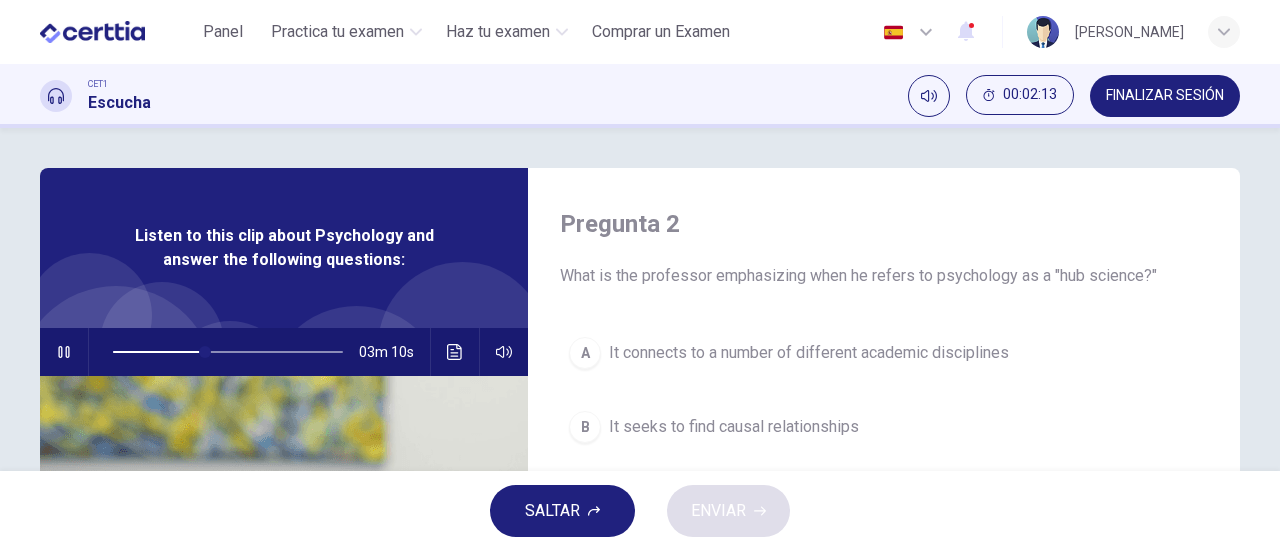 click on "It connects to a number of different academic disciplines" at bounding box center (809, 353) 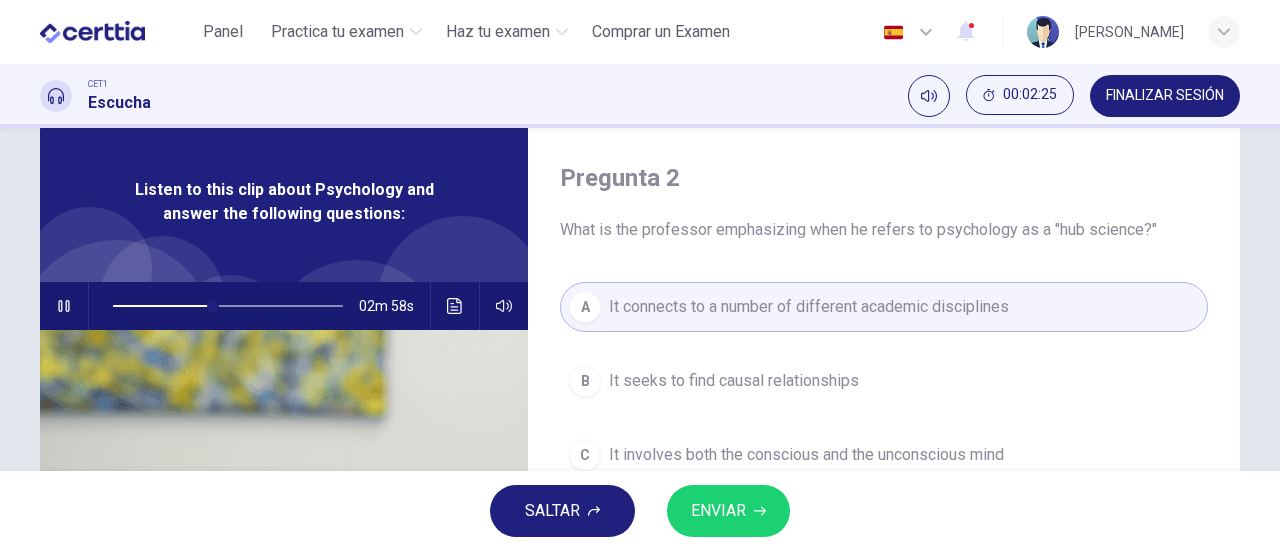 scroll, scrollTop: 0, scrollLeft: 0, axis: both 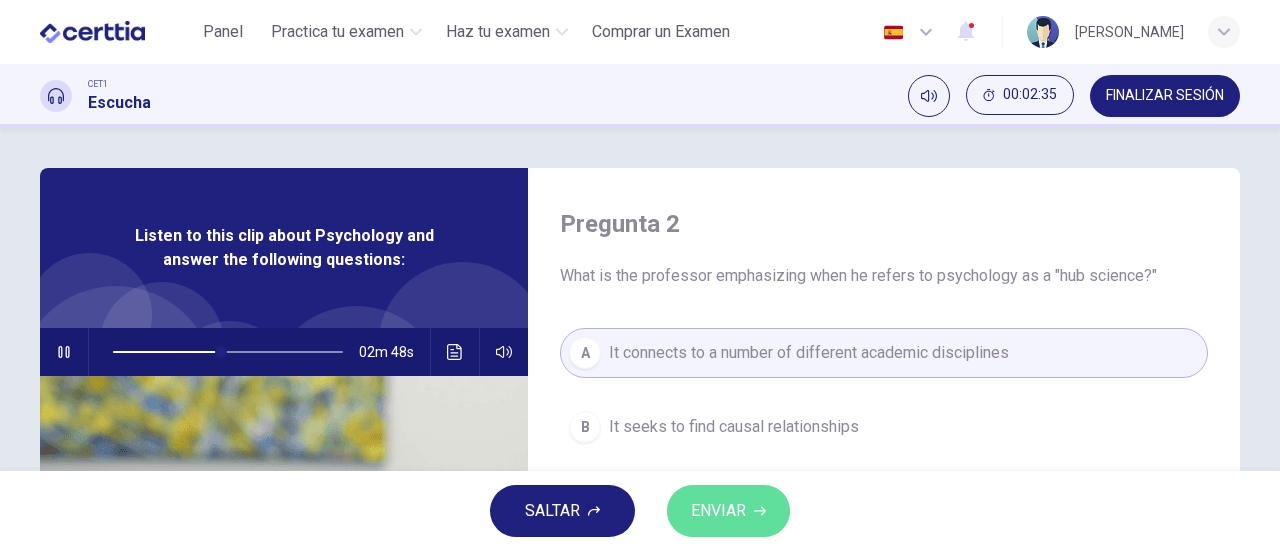 click on "ENVIAR" at bounding box center [718, 511] 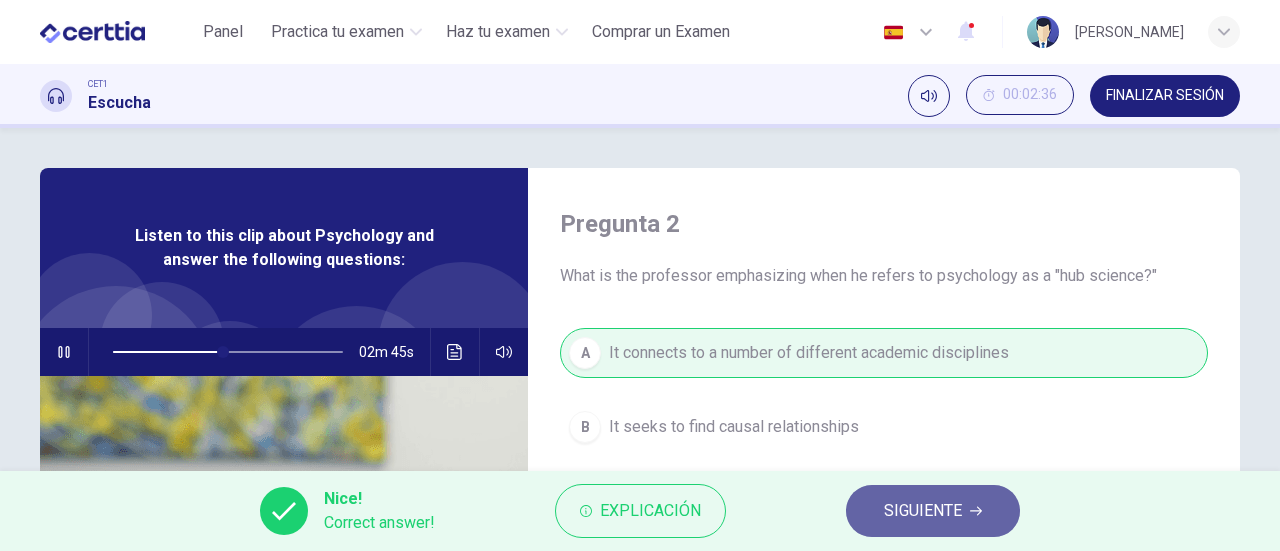 click on "SIGUIENTE" at bounding box center (933, 511) 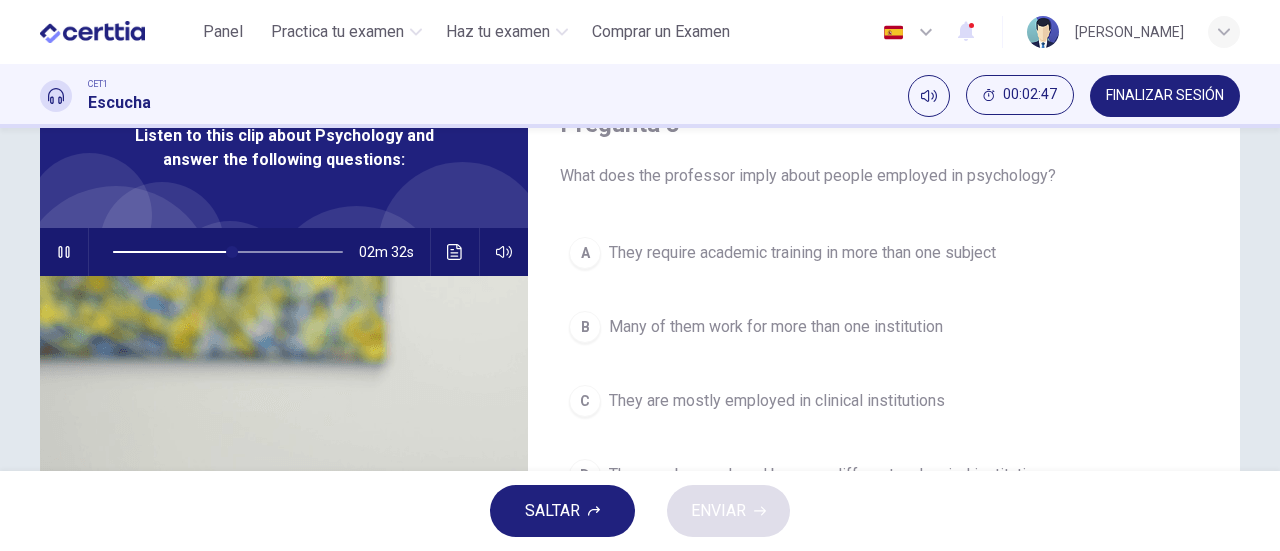 scroll, scrollTop: 200, scrollLeft: 0, axis: vertical 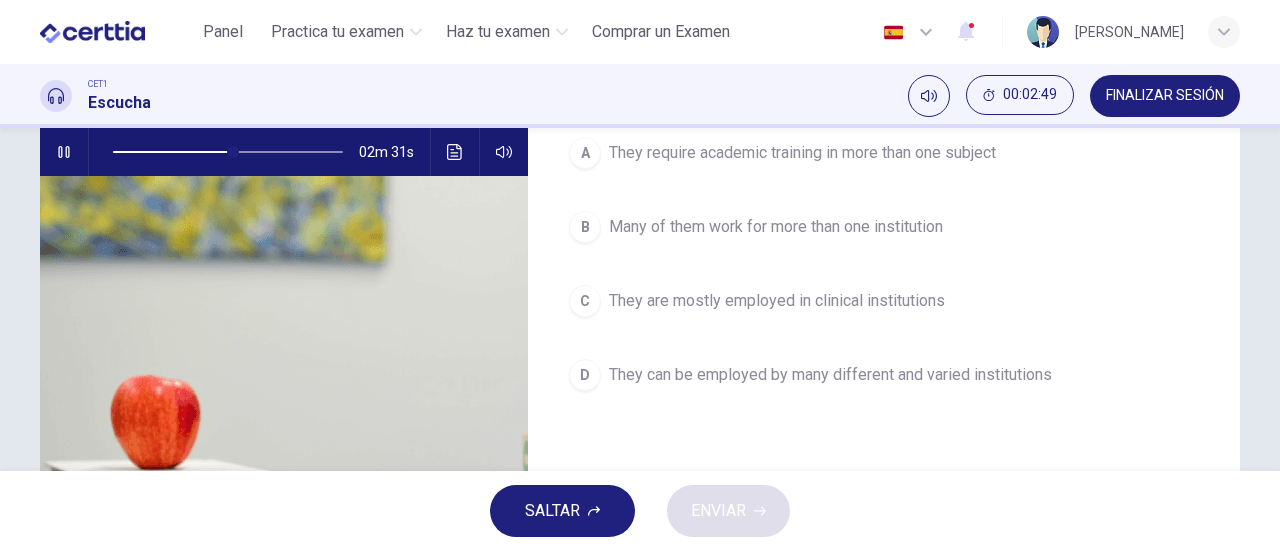 click on "Many of them work for more than one institution" at bounding box center [776, 227] 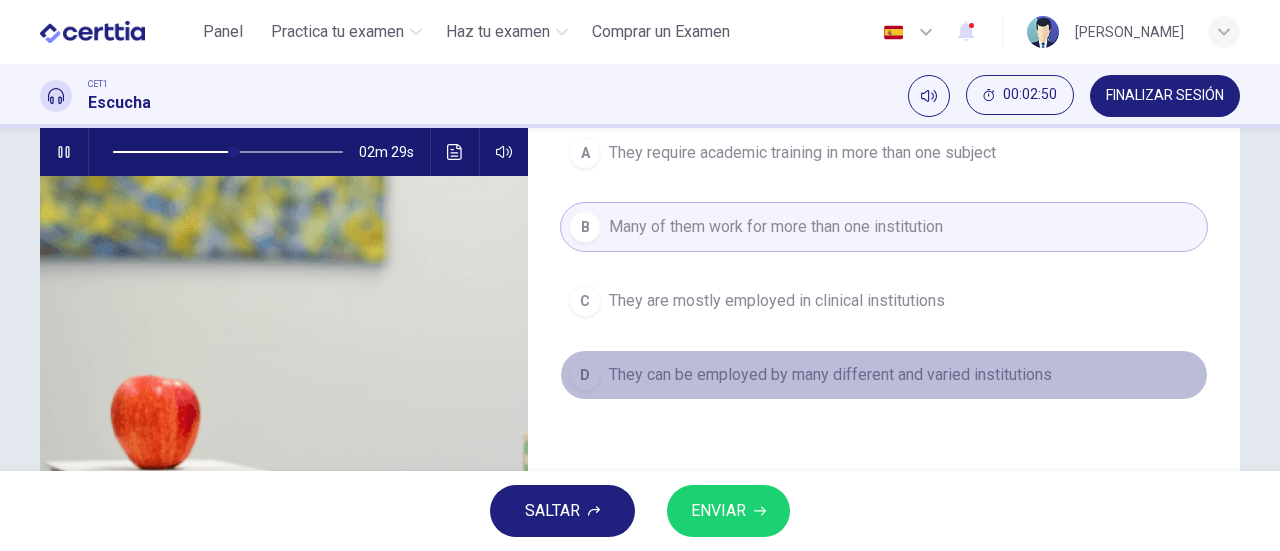 click on "D They can be employed by many different and varied institutions" at bounding box center [884, 375] 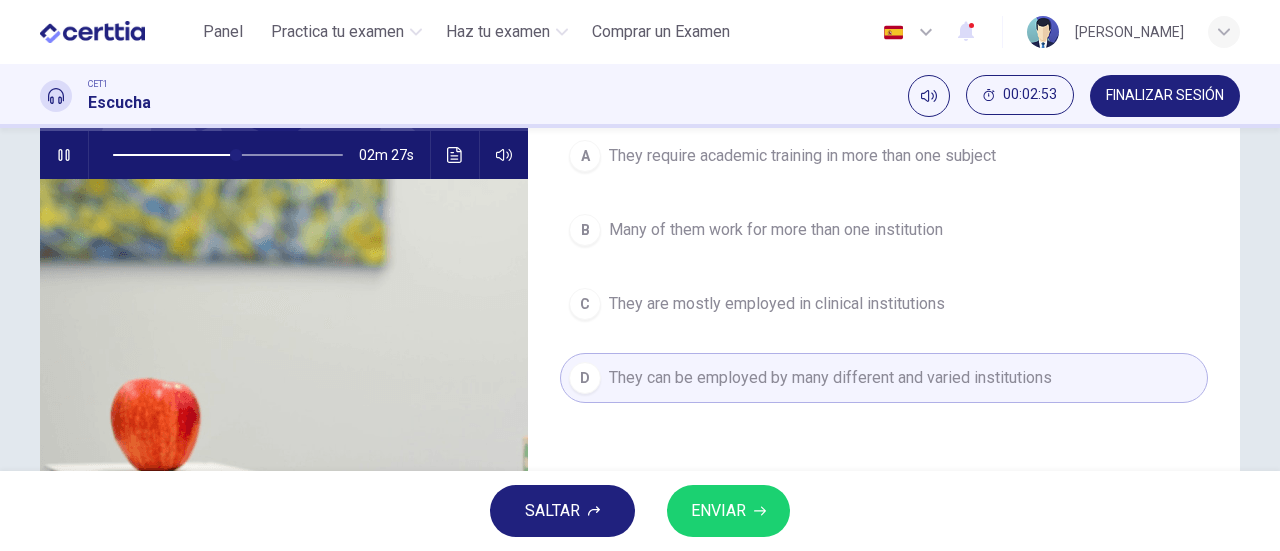 scroll, scrollTop: 200, scrollLeft: 0, axis: vertical 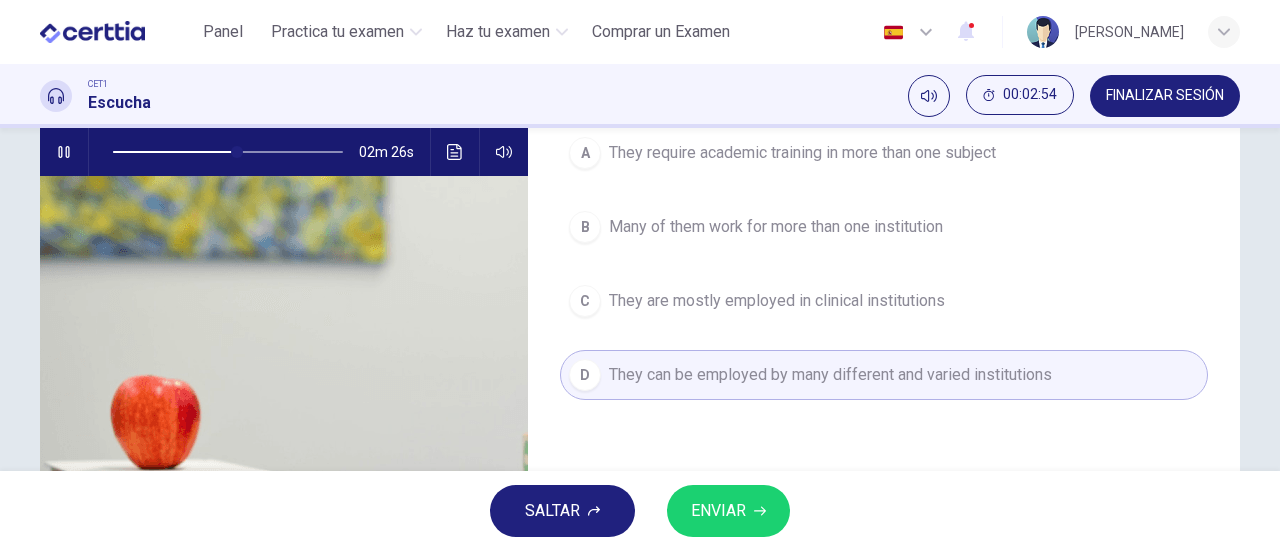 click on "ENVIAR" at bounding box center (728, 511) 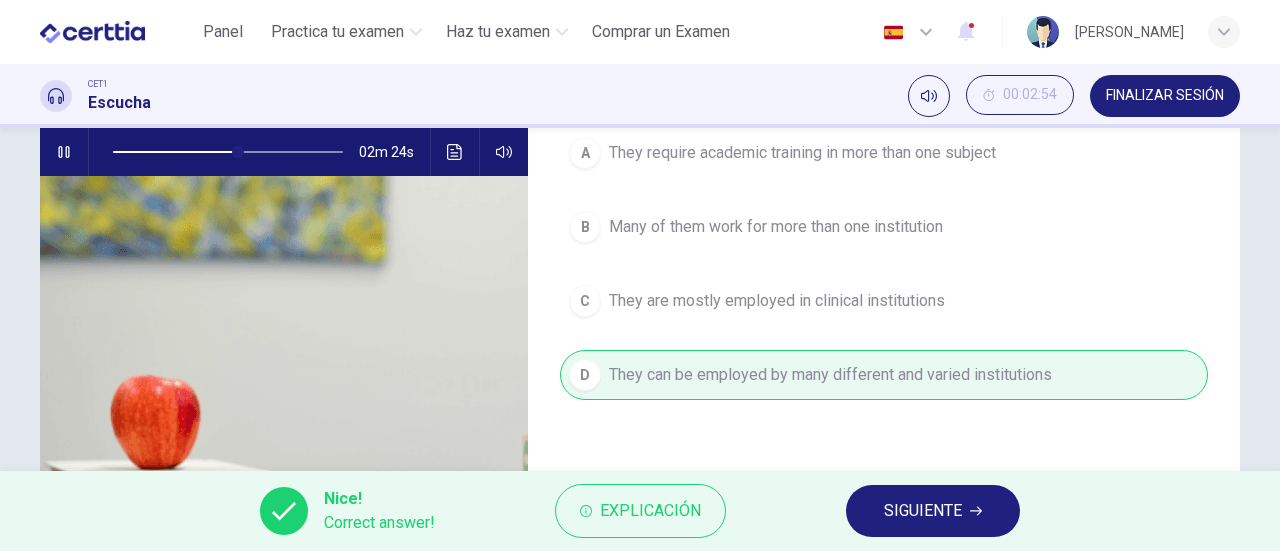 click on "SIGUIENTE" at bounding box center (923, 511) 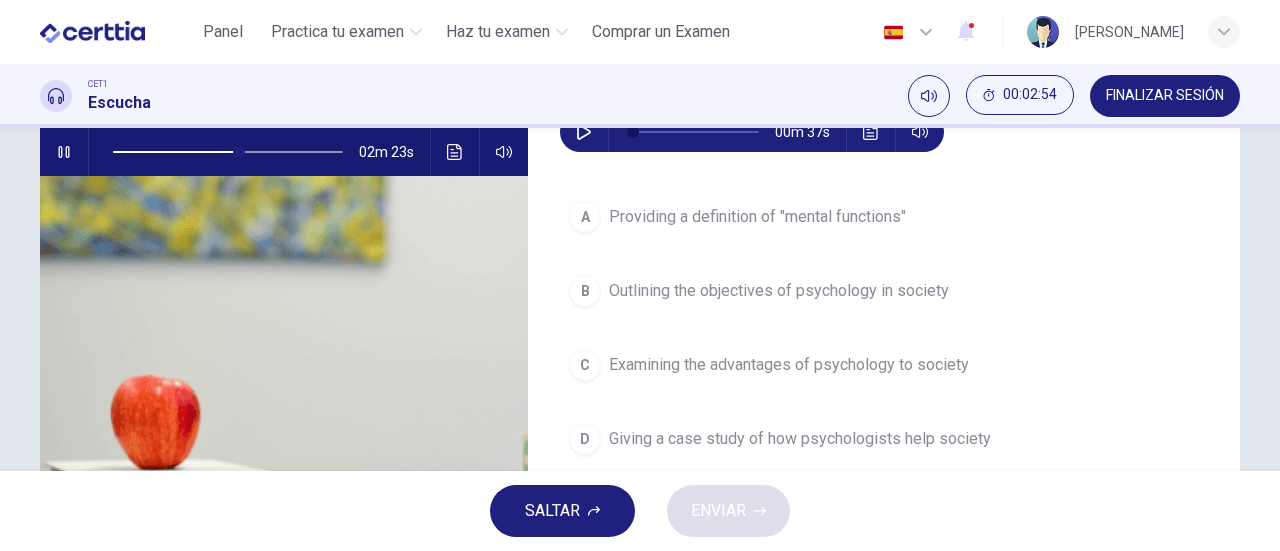 scroll, scrollTop: 0, scrollLeft: 0, axis: both 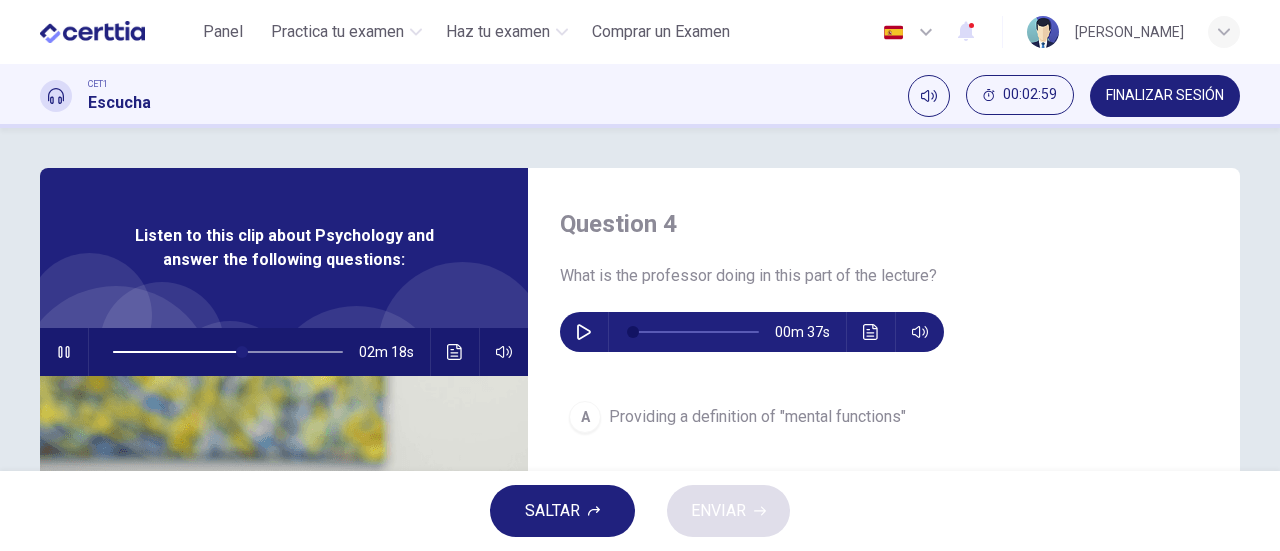 click 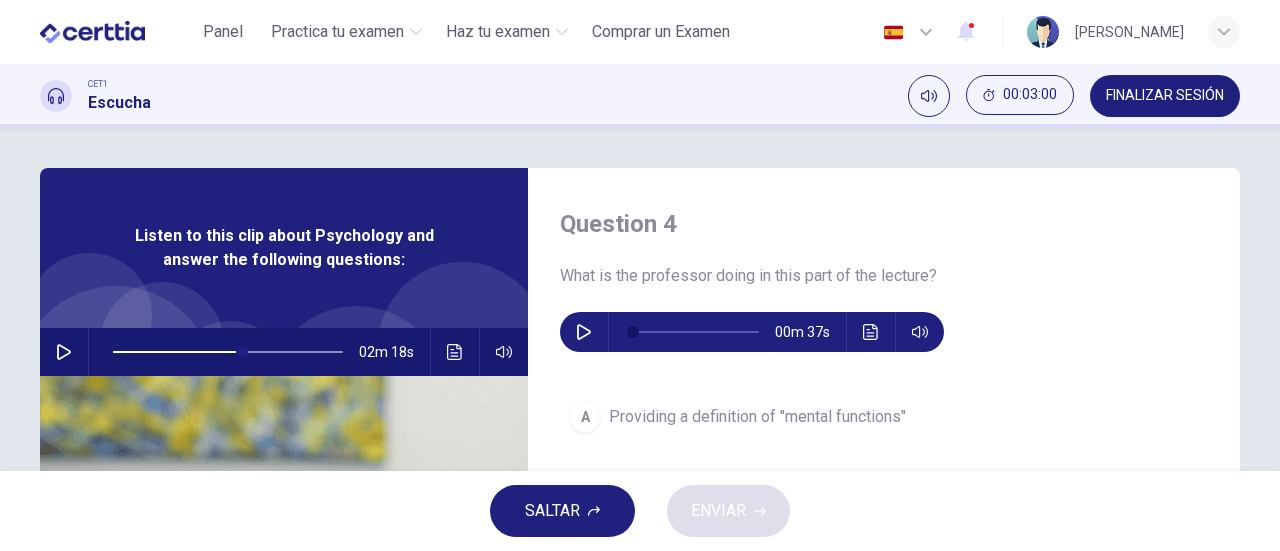 click at bounding box center (584, 332) 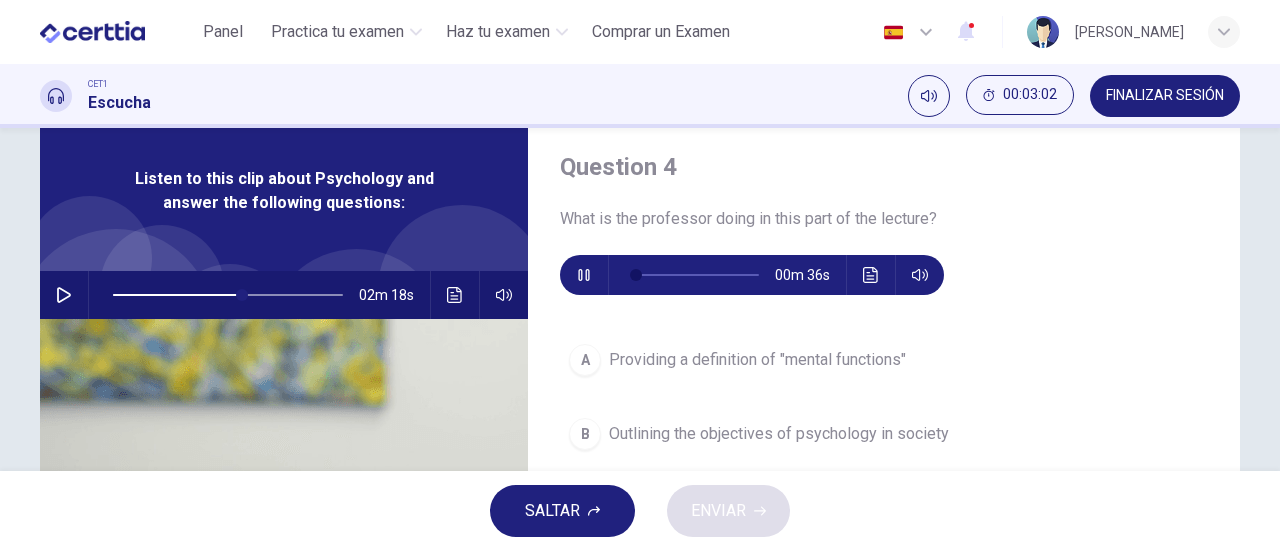 scroll, scrollTop: 100, scrollLeft: 0, axis: vertical 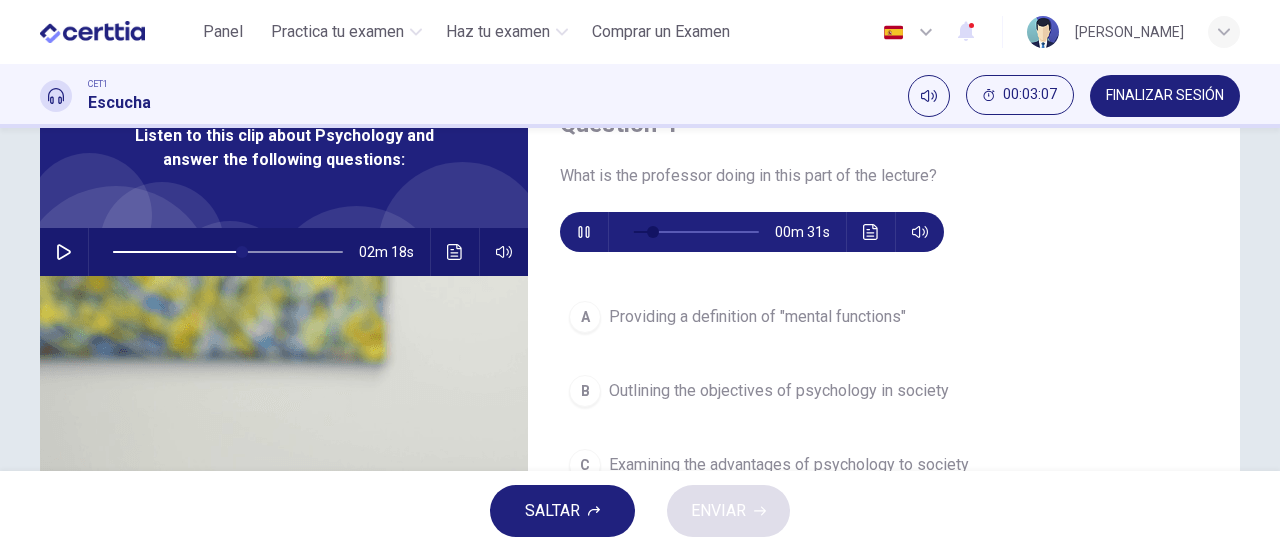 type on "**" 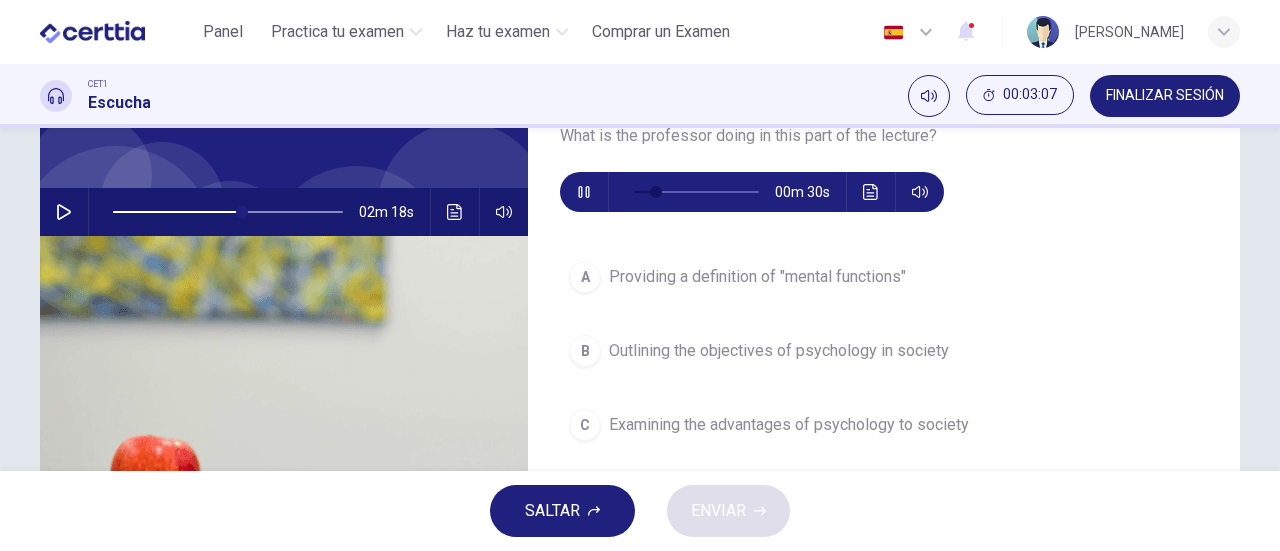 scroll, scrollTop: 200, scrollLeft: 0, axis: vertical 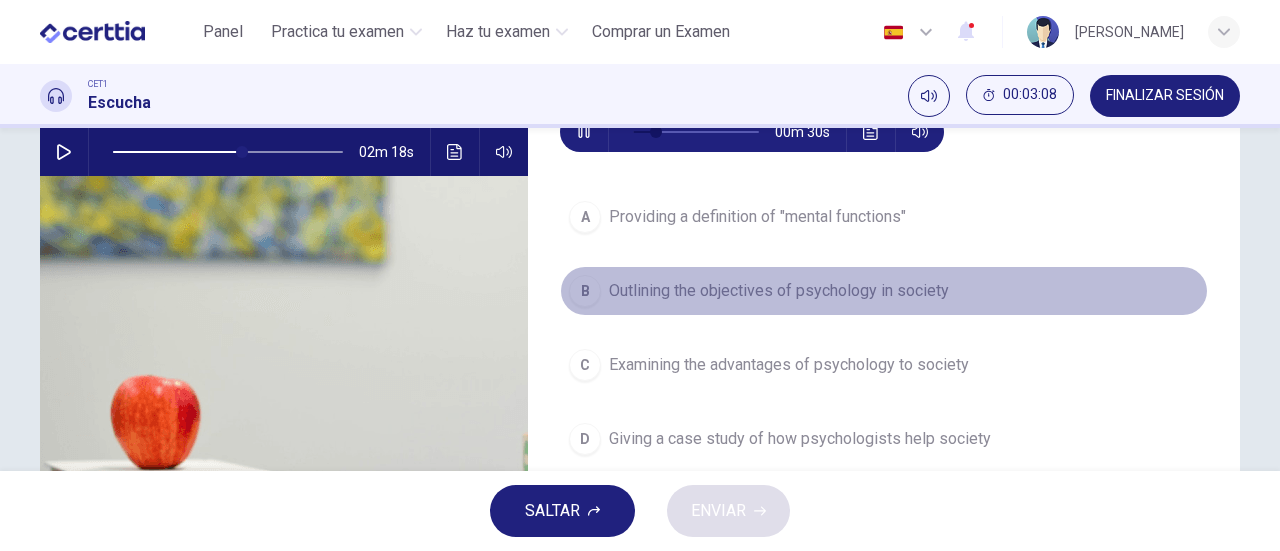 click on "Outlining the objectives of psychology in society" at bounding box center (779, 291) 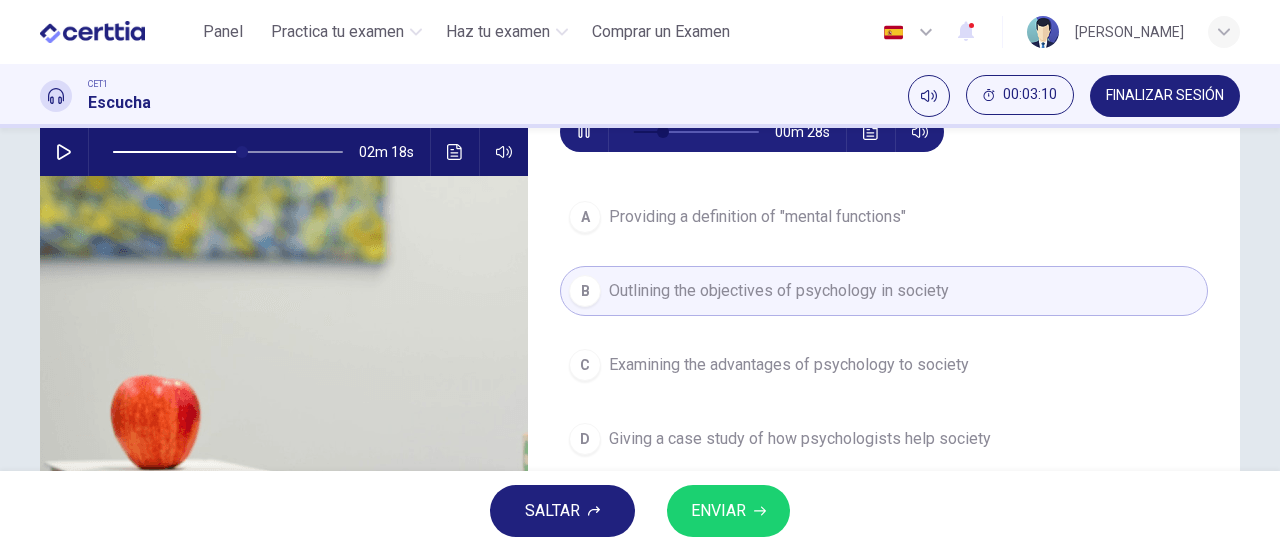 scroll, scrollTop: 300, scrollLeft: 0, axis: vertical 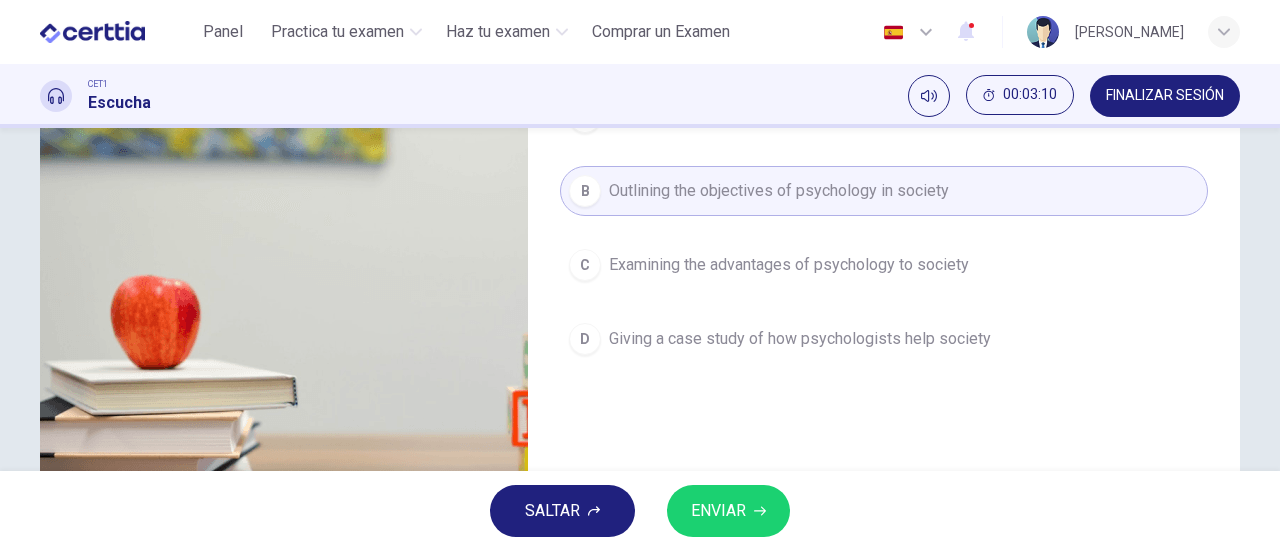 type on "**" 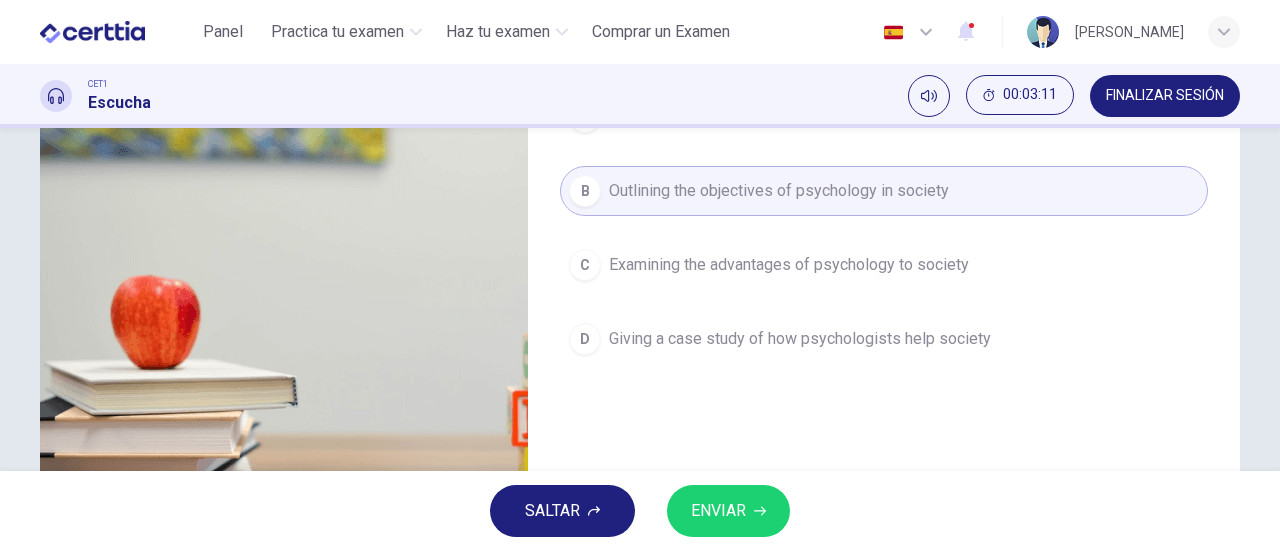click on "ENVIAR" at bounding box center [728, 511] 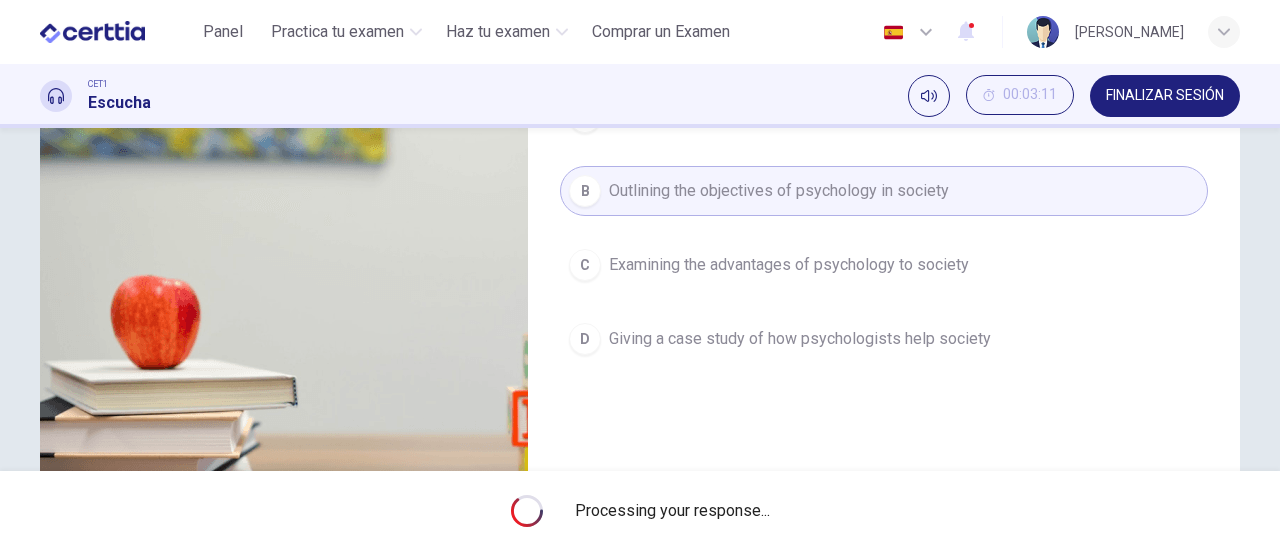 type on "**" 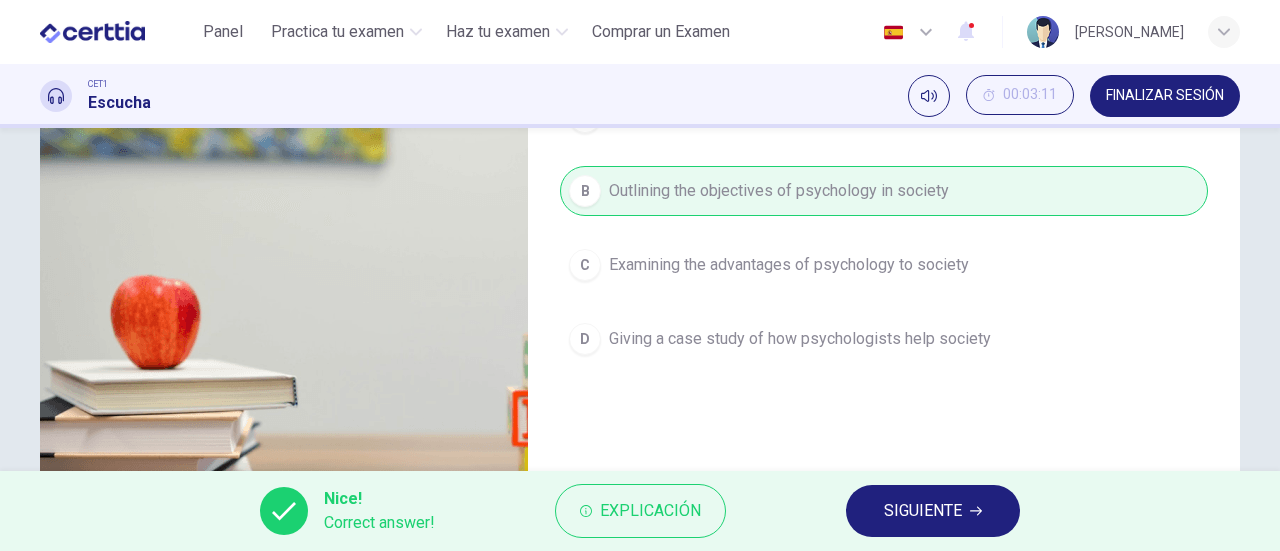 type on "**" 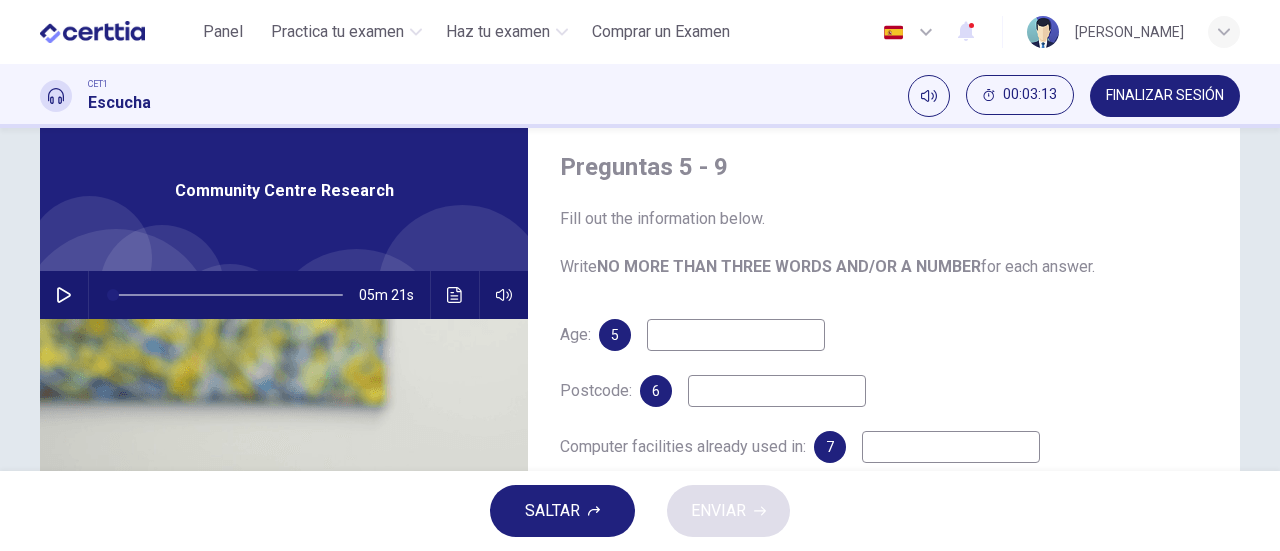 scroll, scrollTop: 100, scrollLeft: 0, axis: vertical 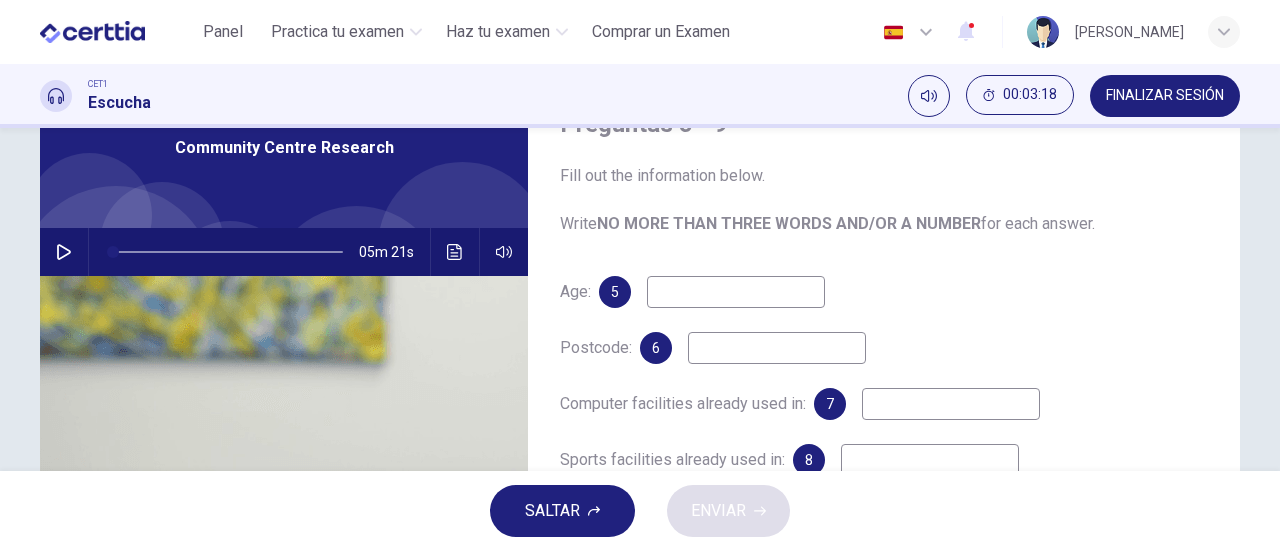 click on "5" at bounding box center [615, 292] 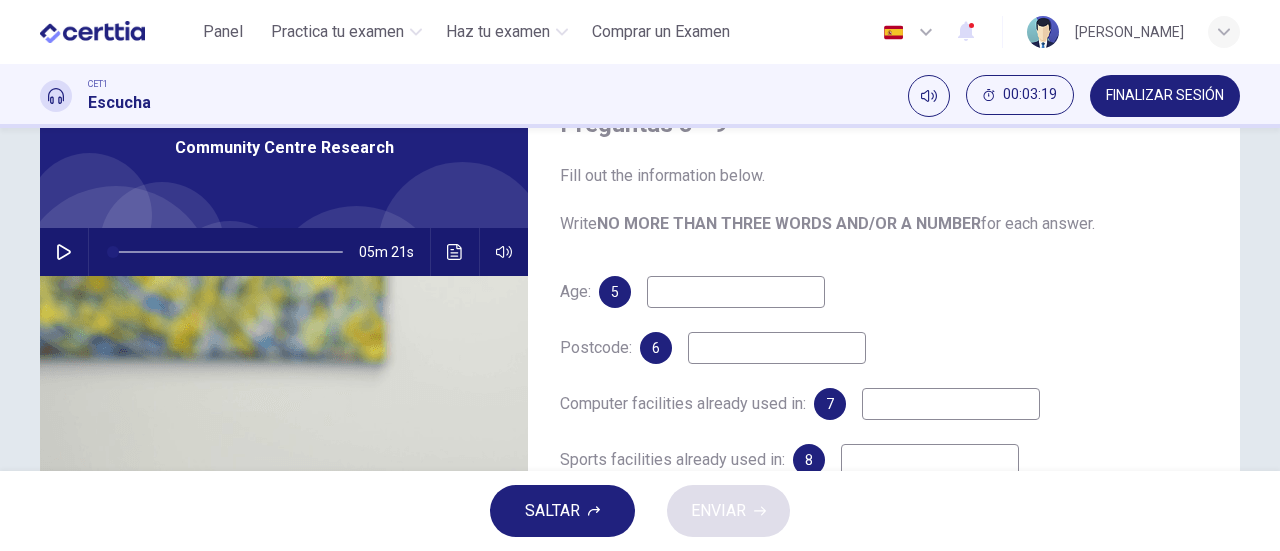 click on "Age:" at bounding box center (575, 291) 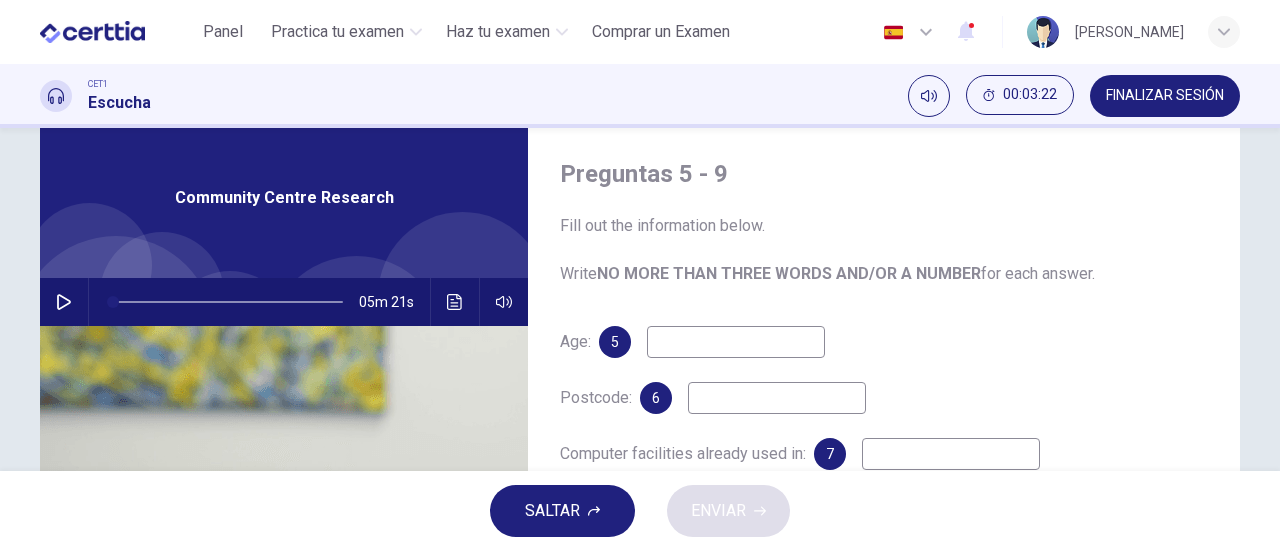 scroll, scrollTop: 0, scrollLeft: 0, axis: both 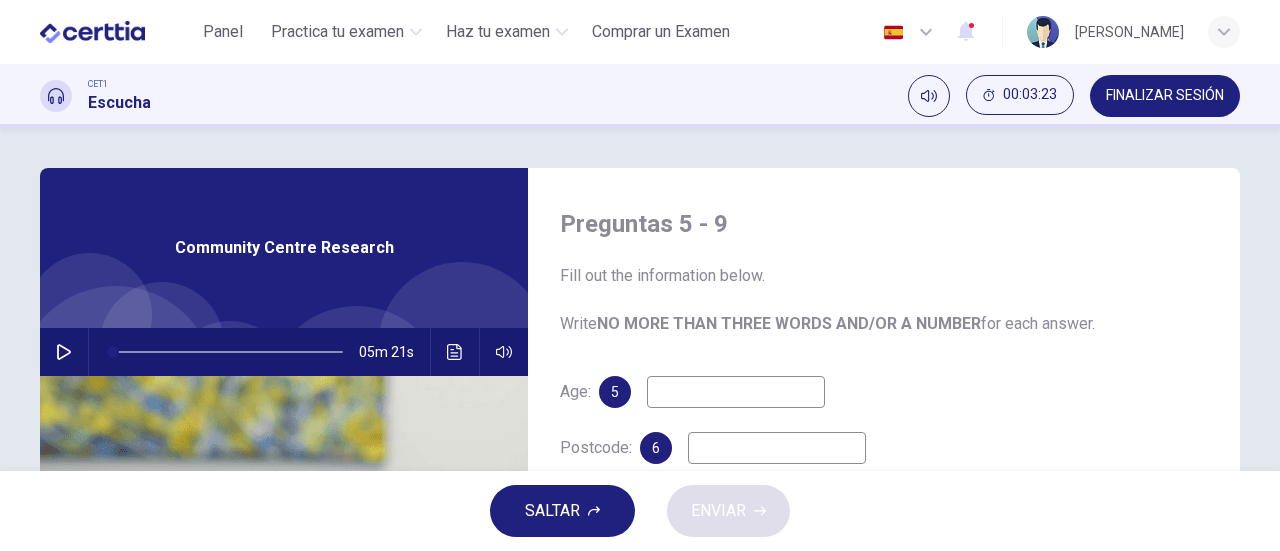 click at bounding box center (64, 352) 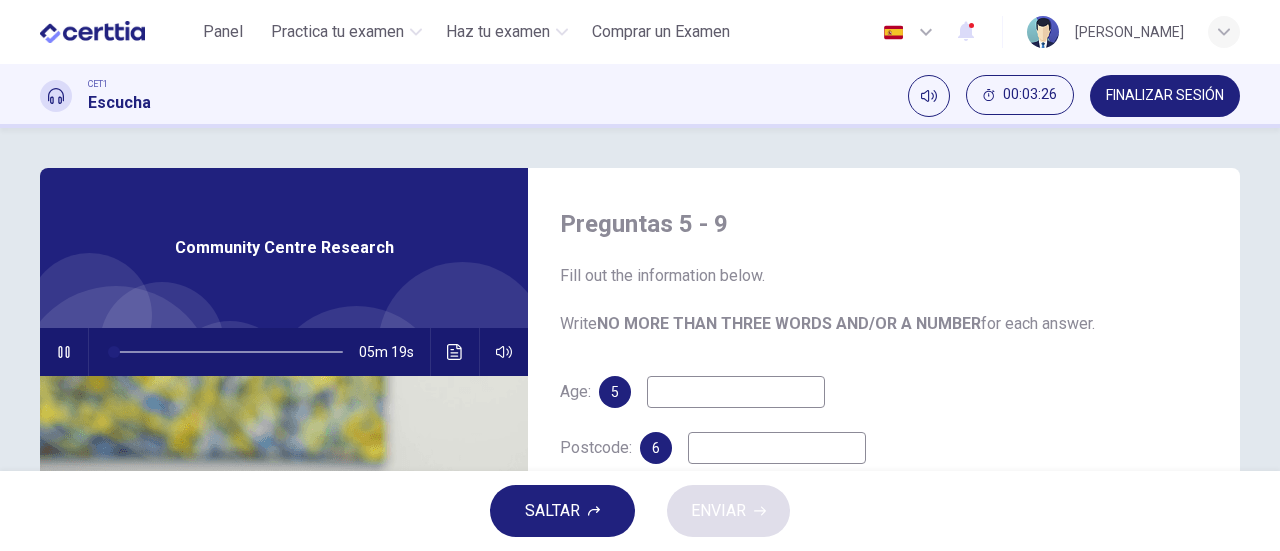 click at bounding box center (736, 392) 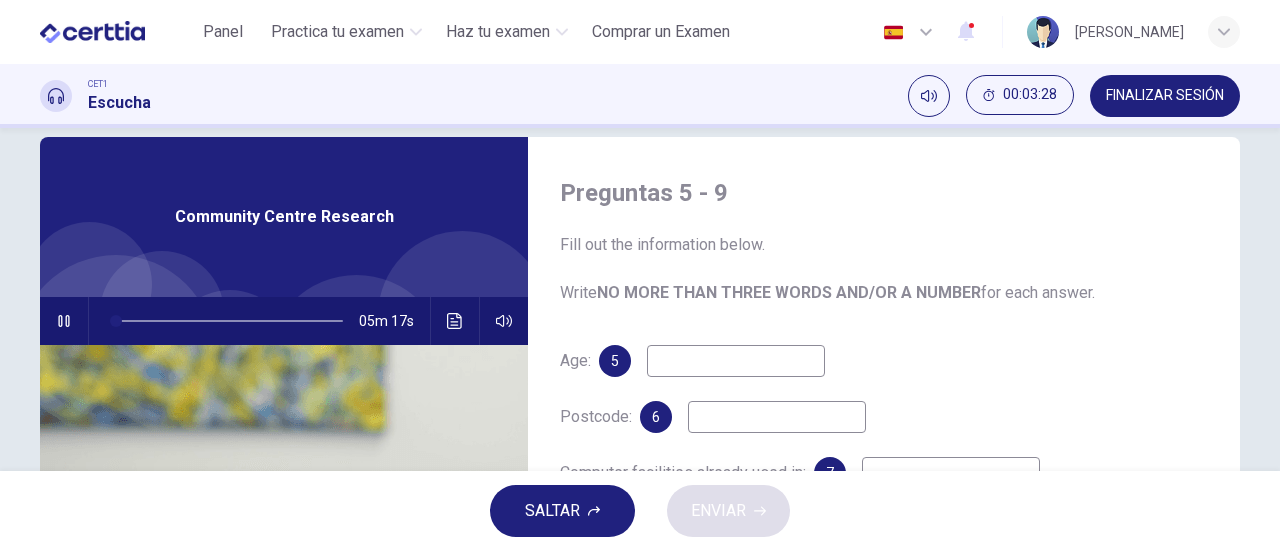 scroll, scrollTop: 0, scrollLeft: 0, axis: both 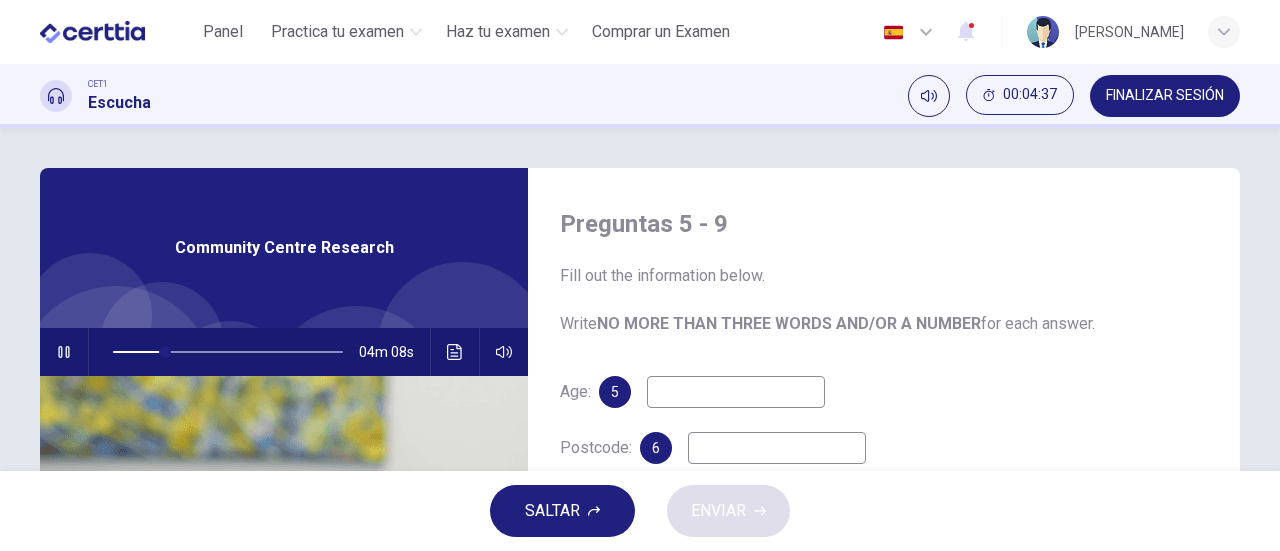 type on "**" 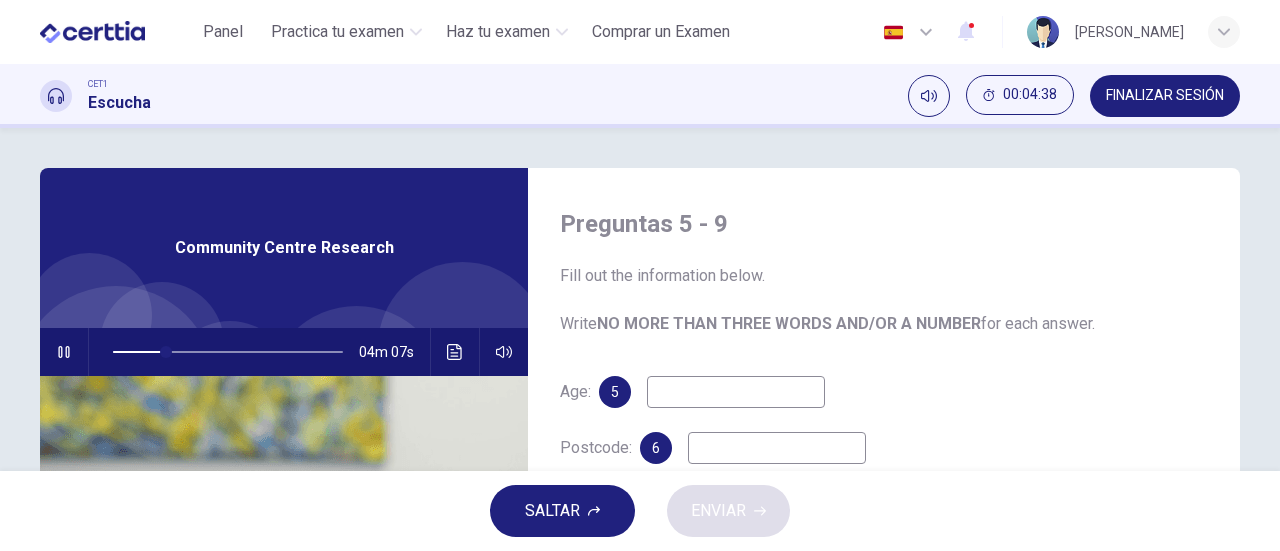 type on "*" 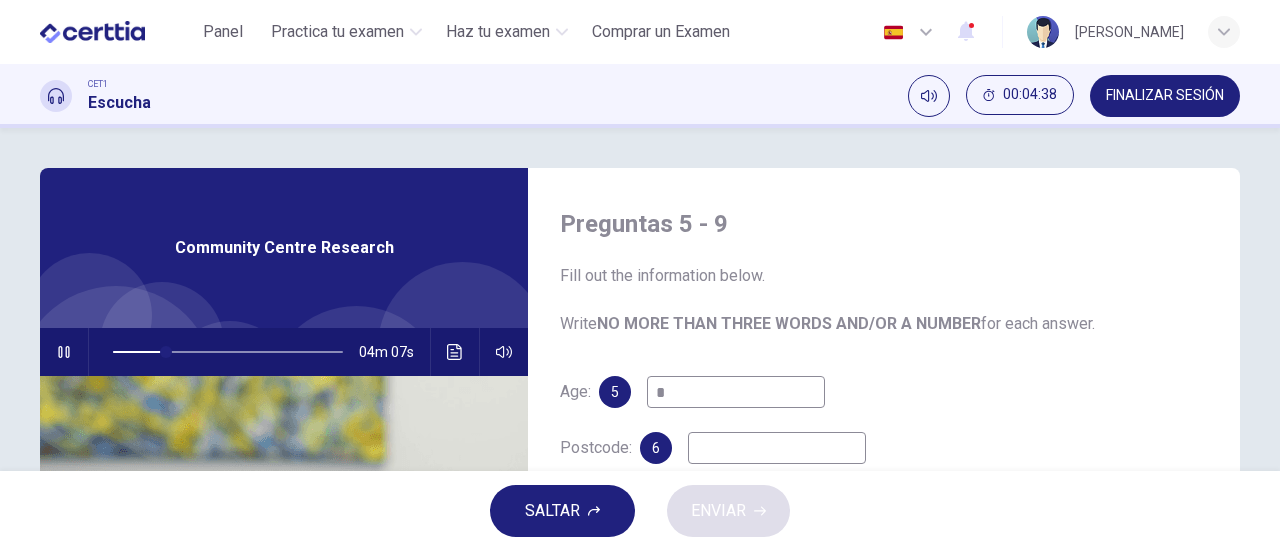 type on "**" 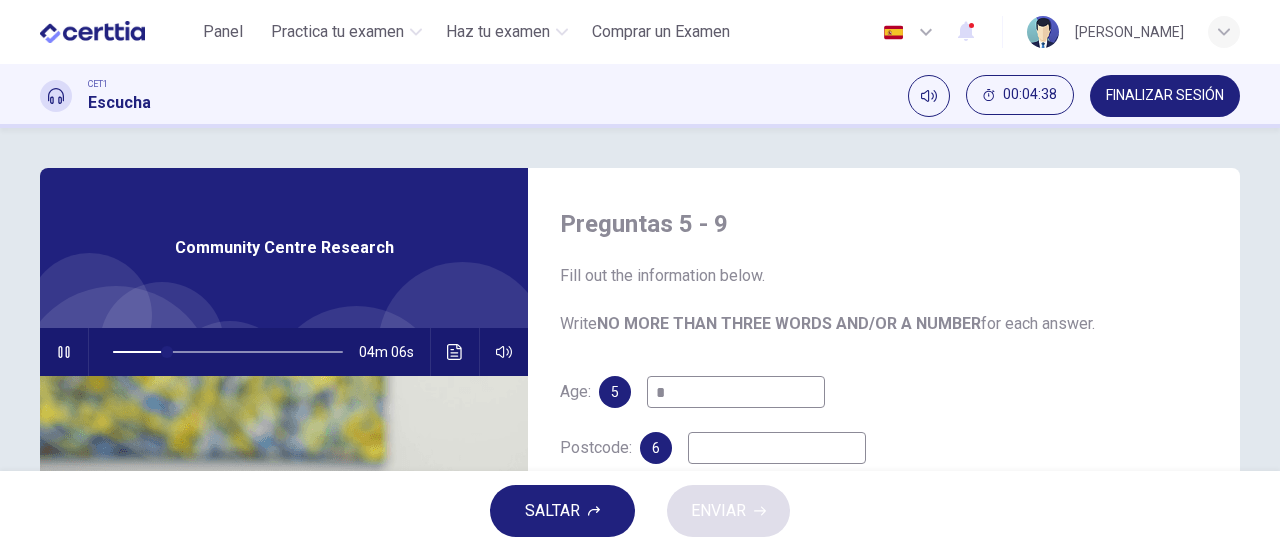 type on "**" 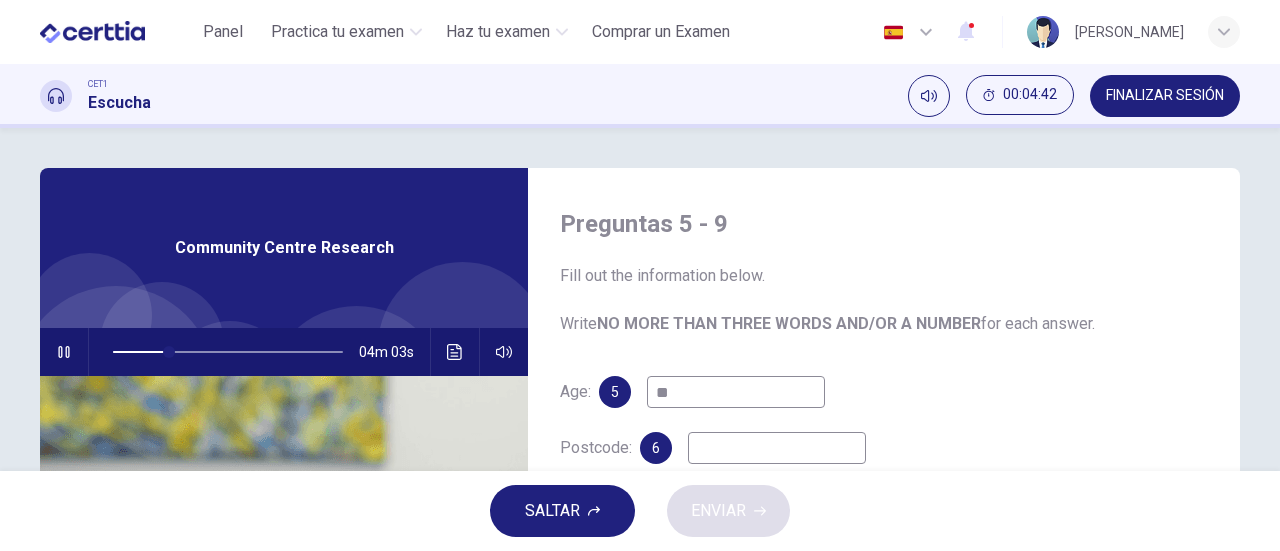 type on "**" 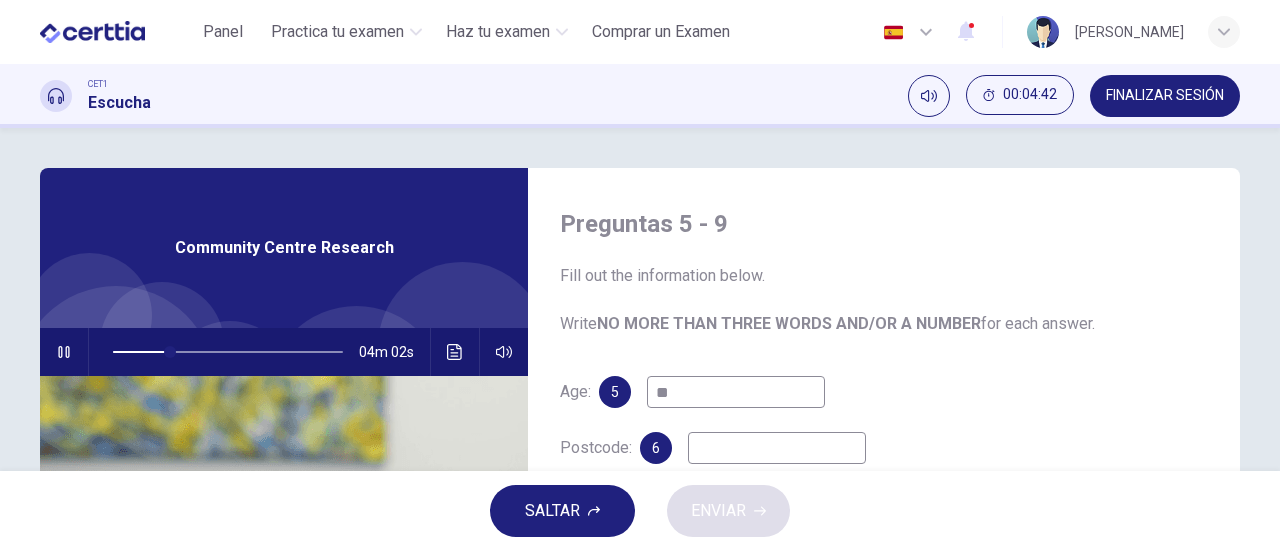 click at bounding box center (777, 448) 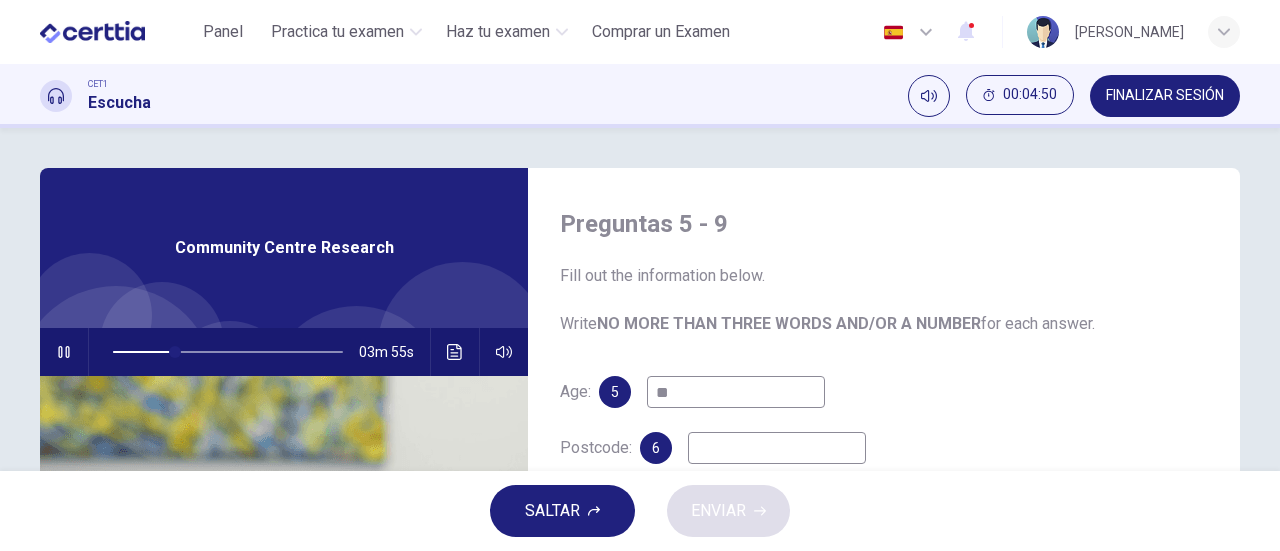 type on "**" 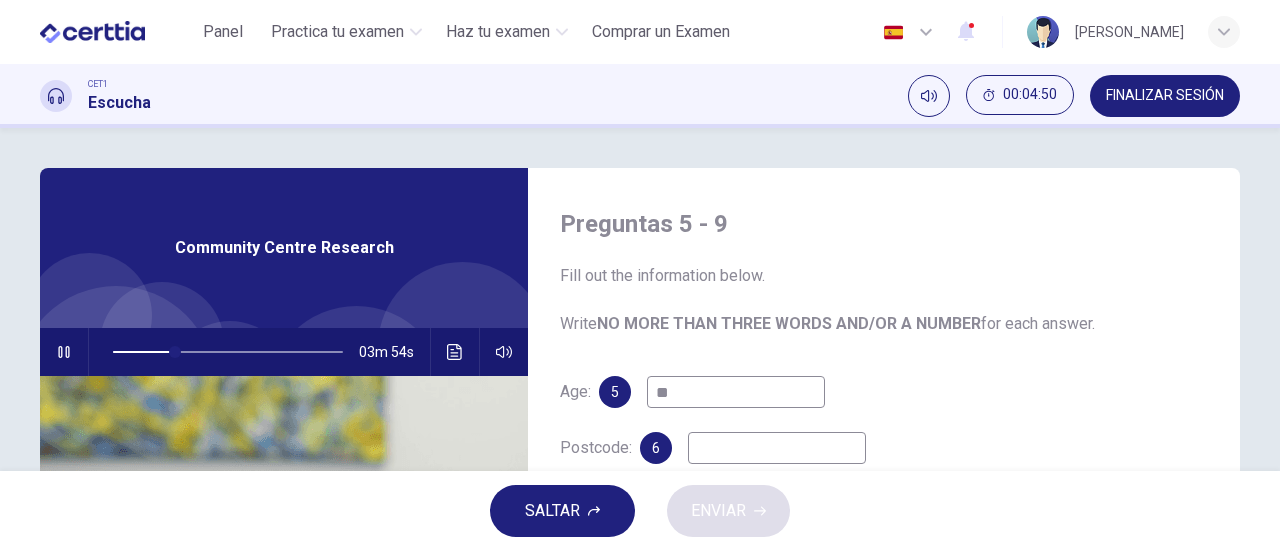 type on "*" 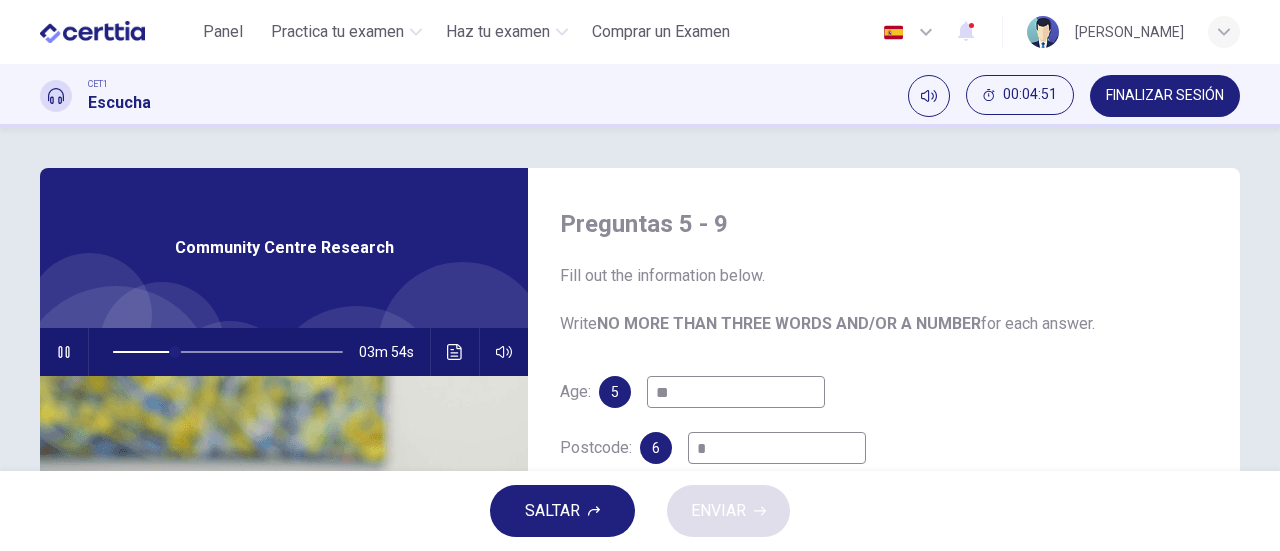 type on "**" 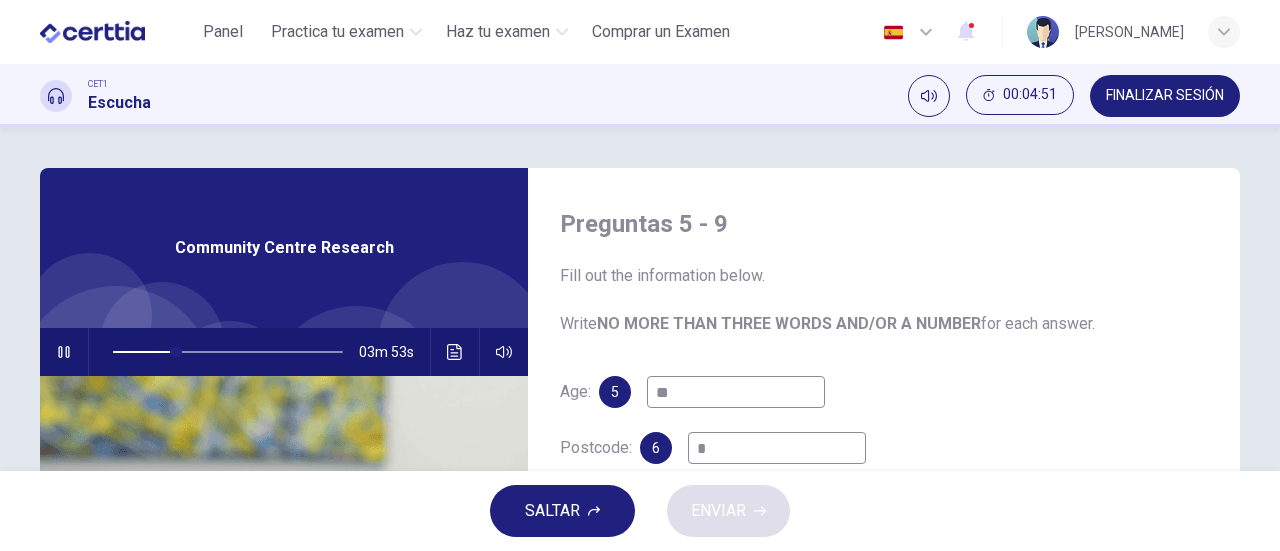 type on "**" 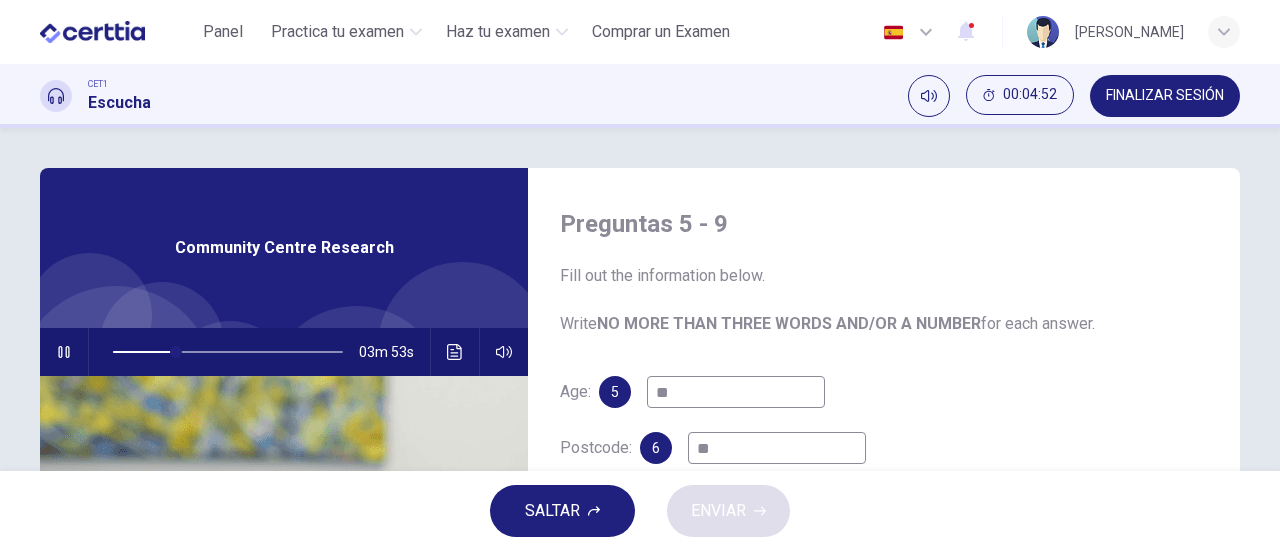 type on "**" 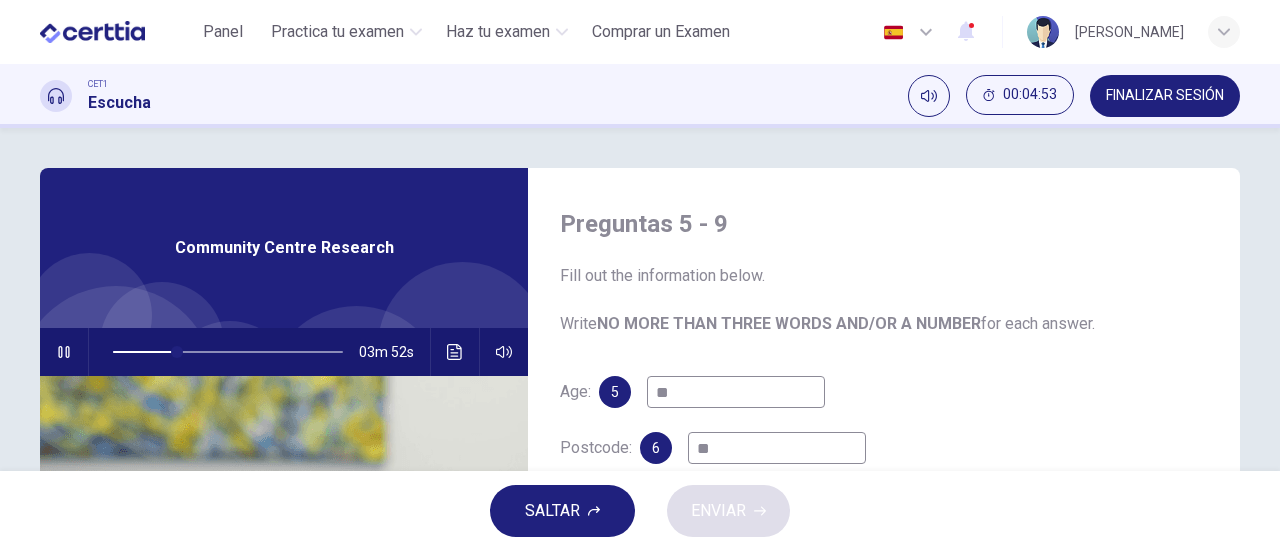 type on "***" 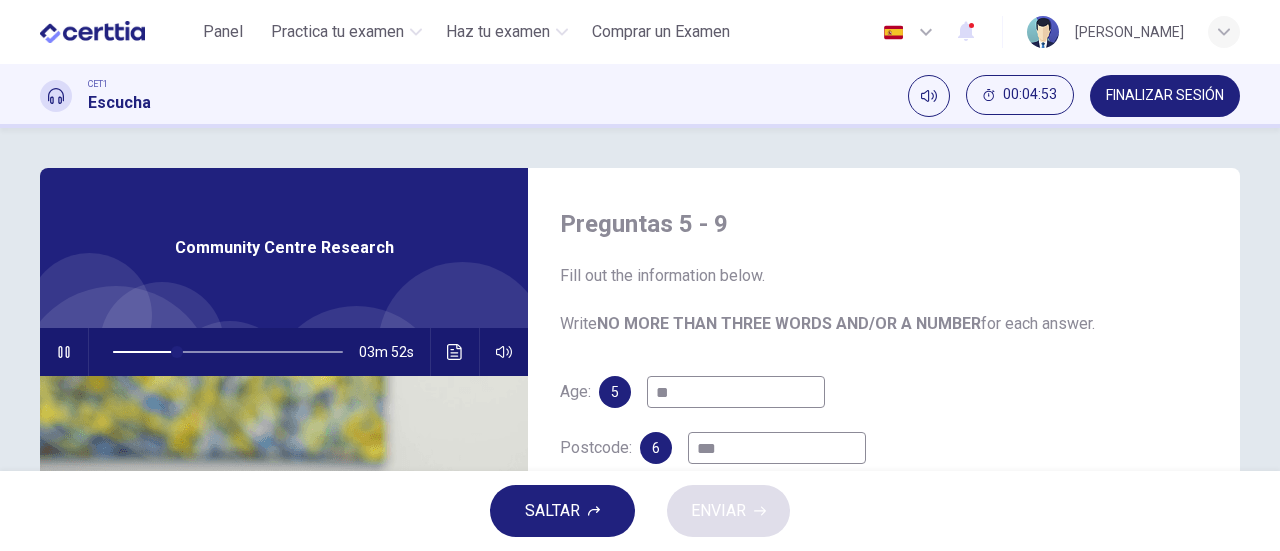 type on "**" 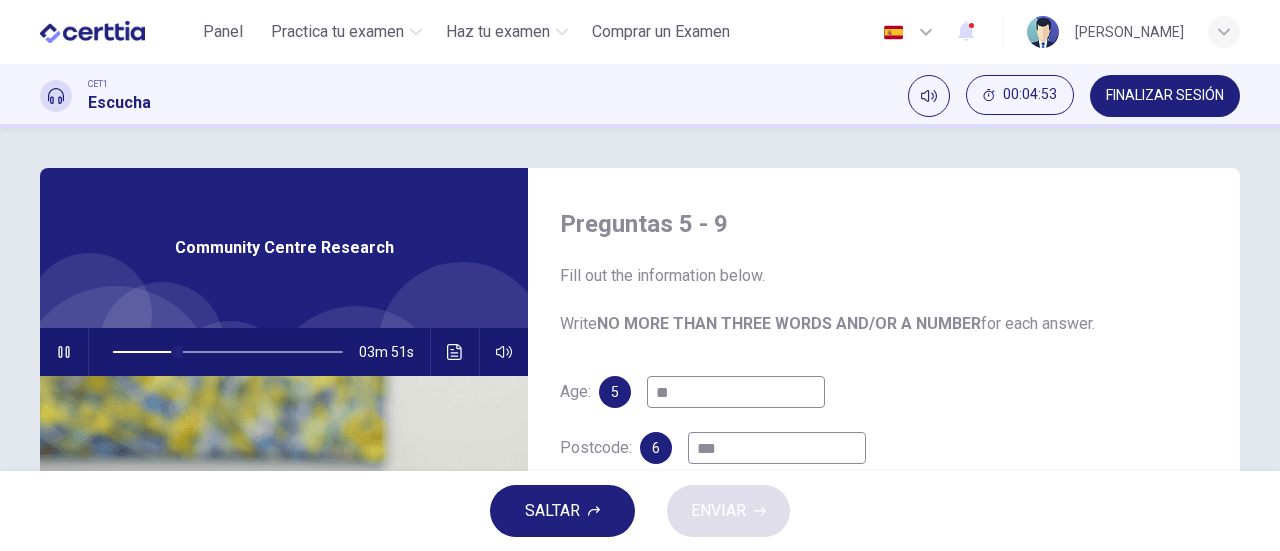 type on "****" 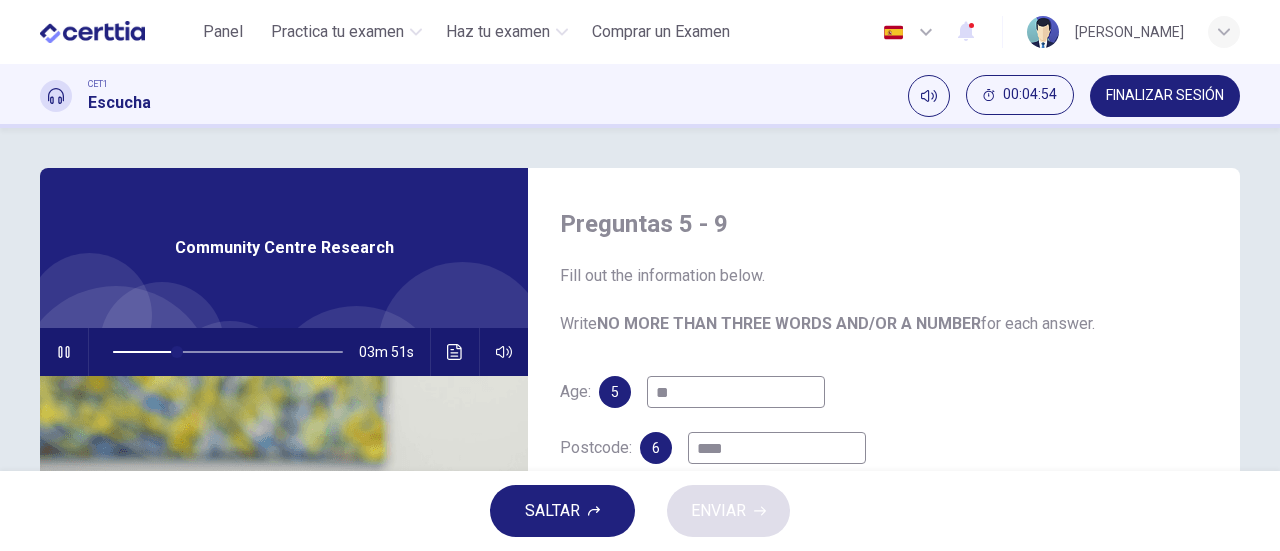 type on "**" 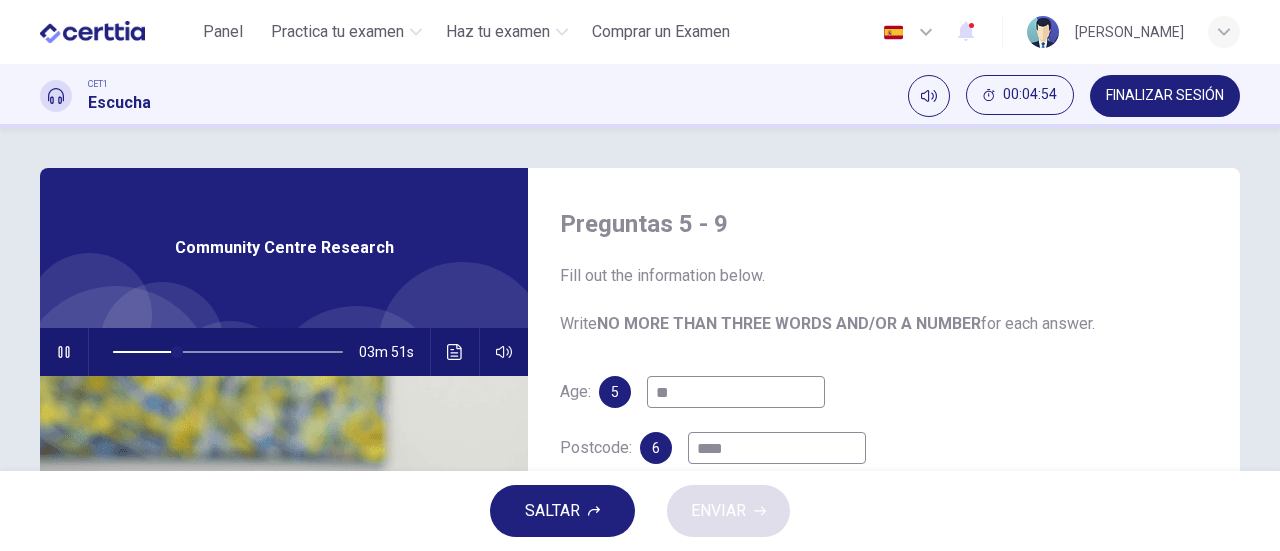 type on "*****" 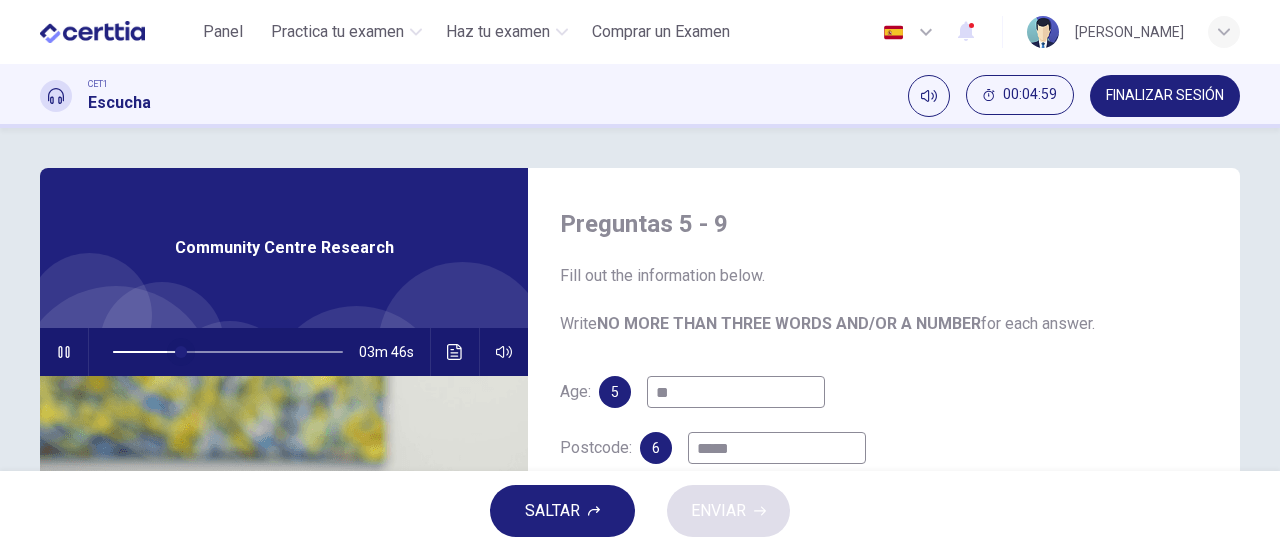 type on "**" 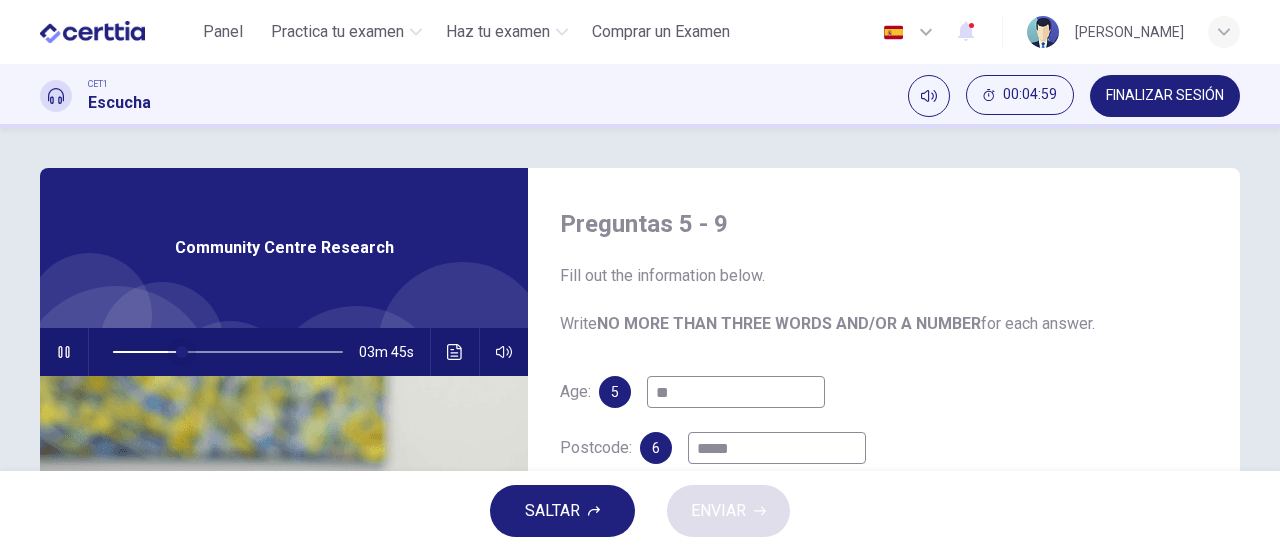 type on "*****" 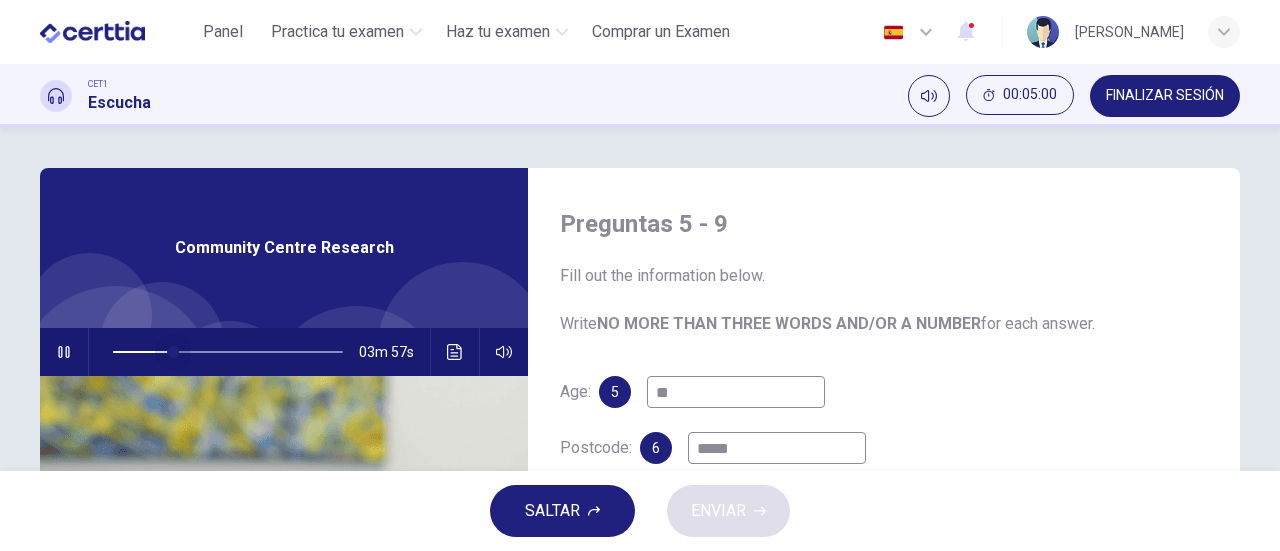 click at bounding box center [173, 352] 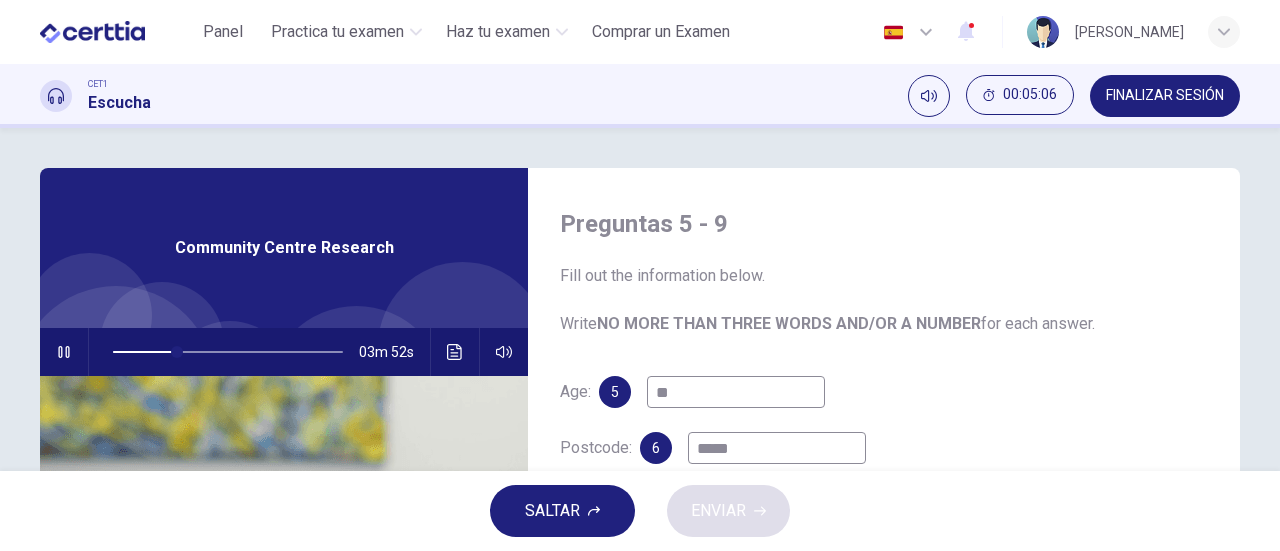 click on "*****" at bounding box center (777, 448) 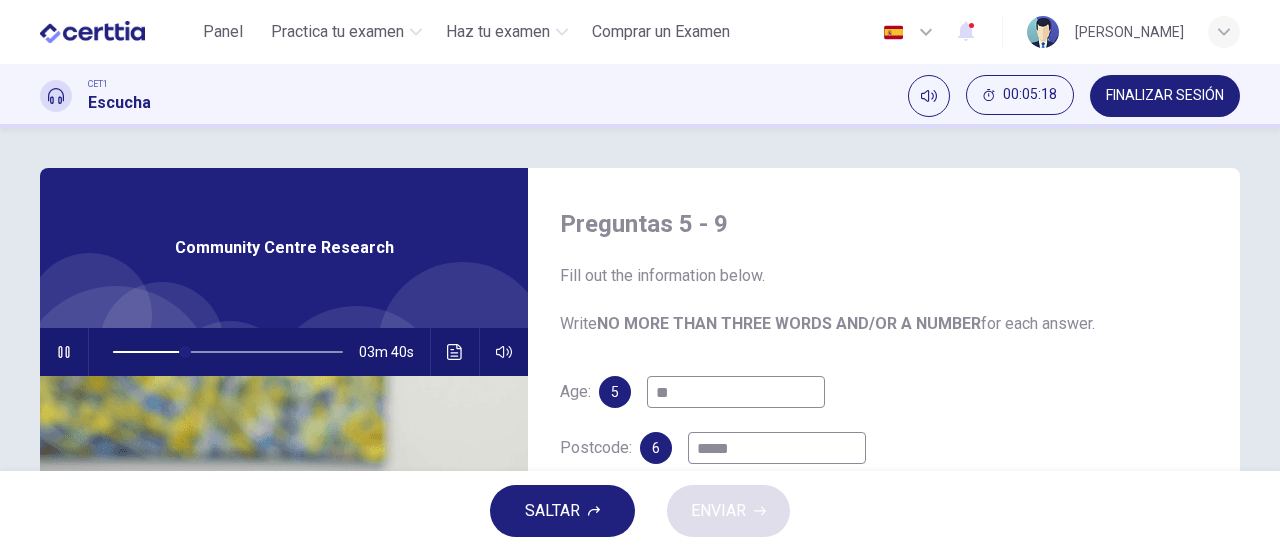 type on "**" 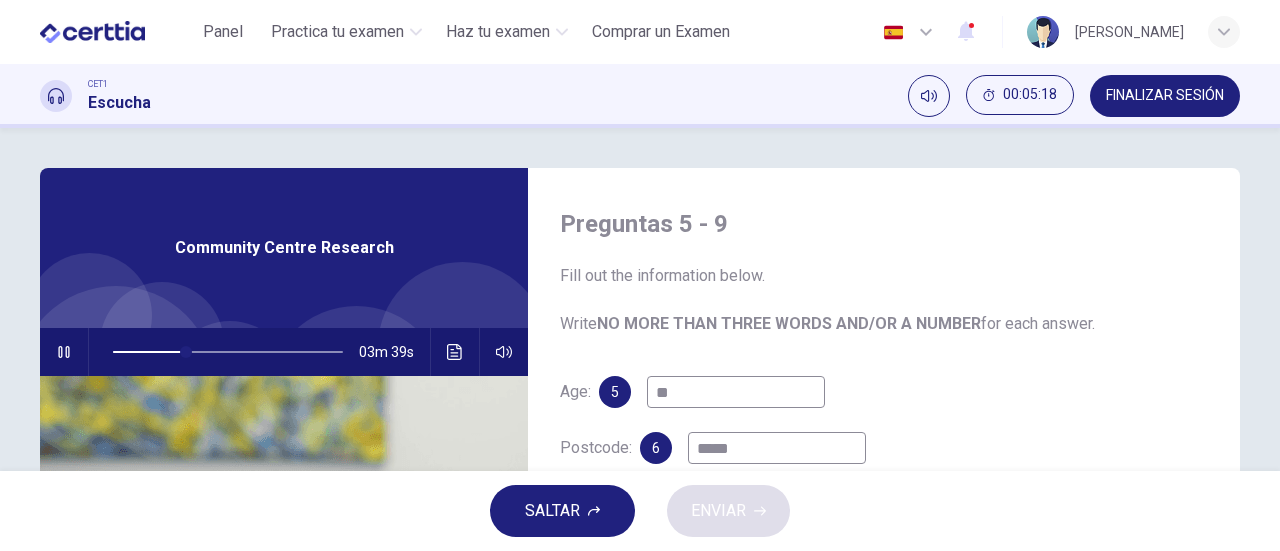 type on "******" 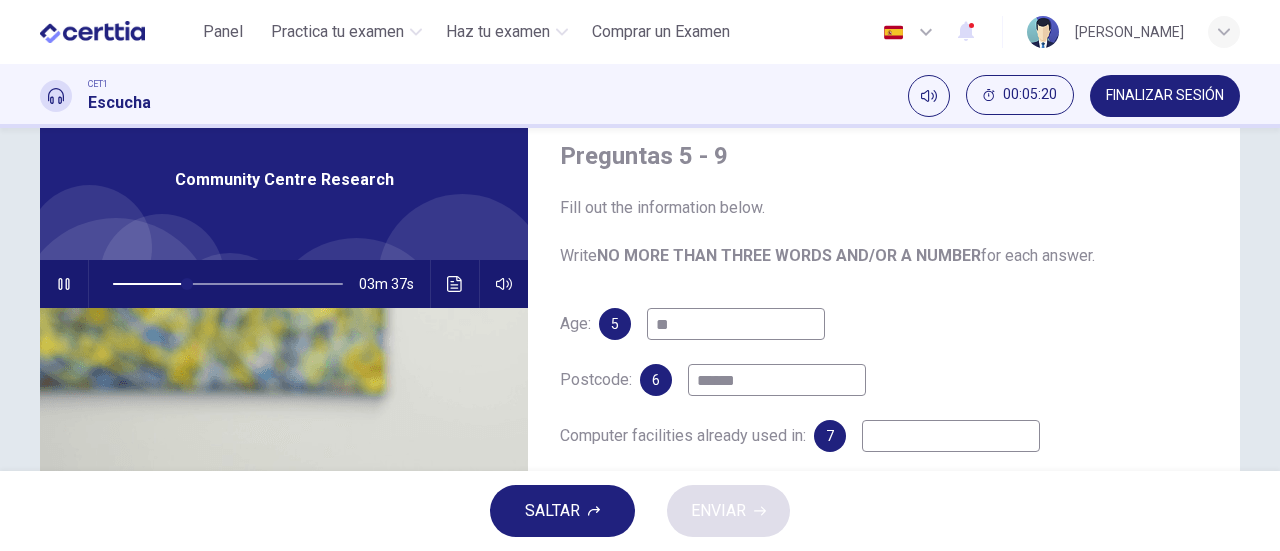scroll, scrollTop: 100, scrollLeft: 0, axis: vertical 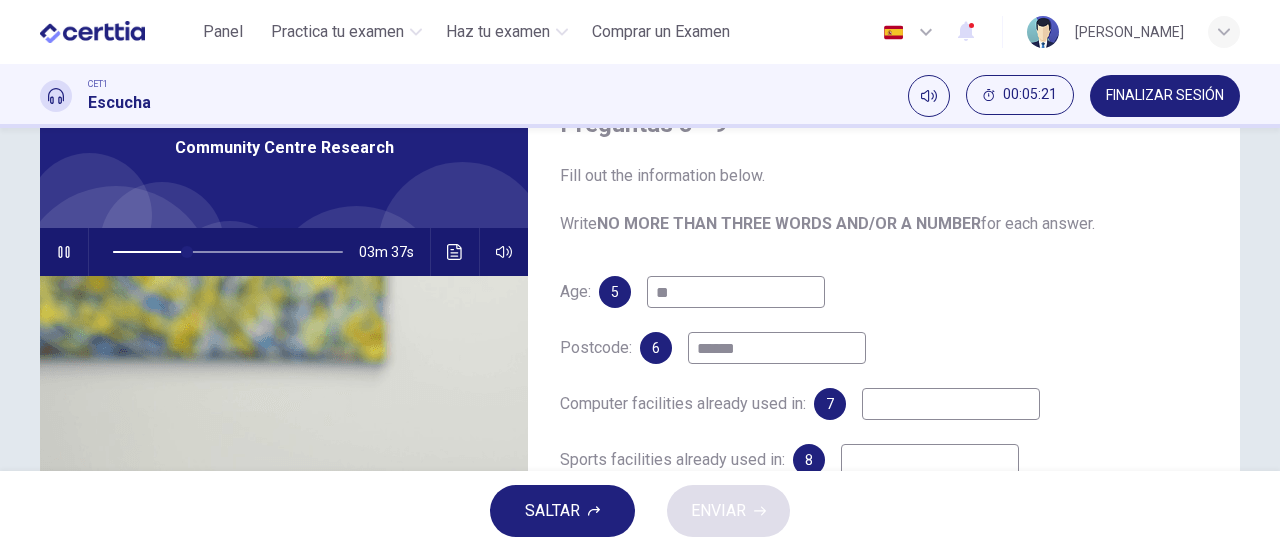 type on "**" 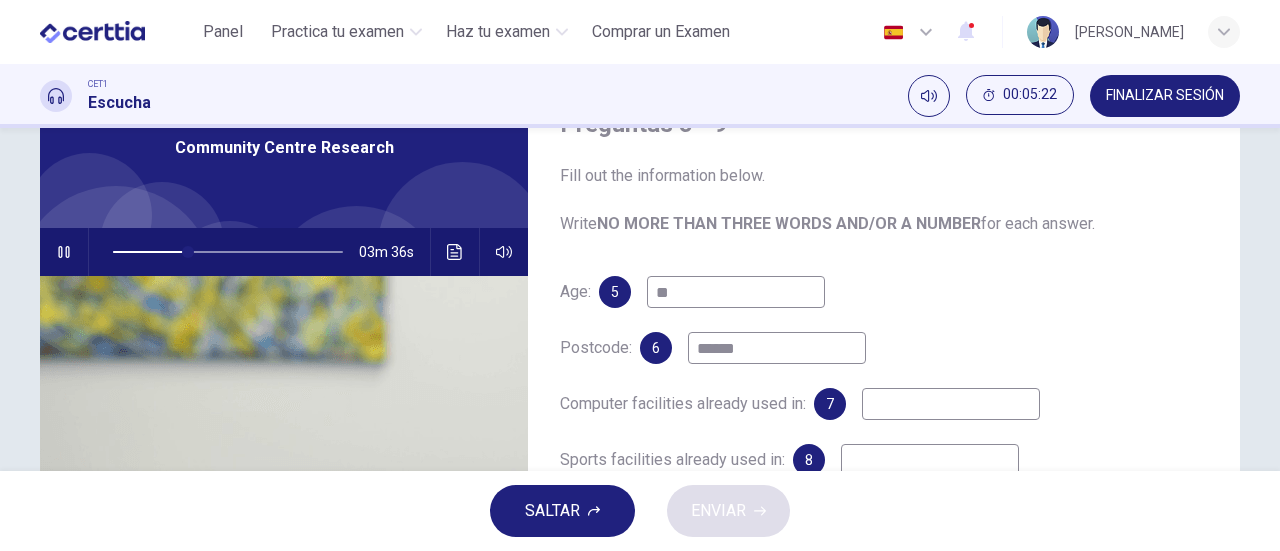 type on "******" 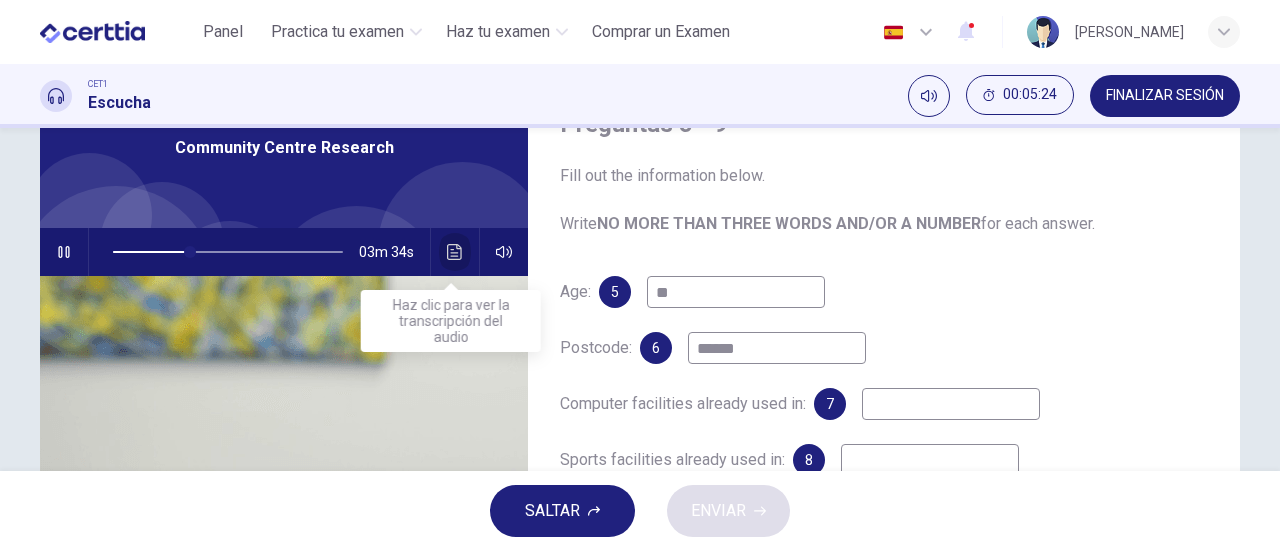 click 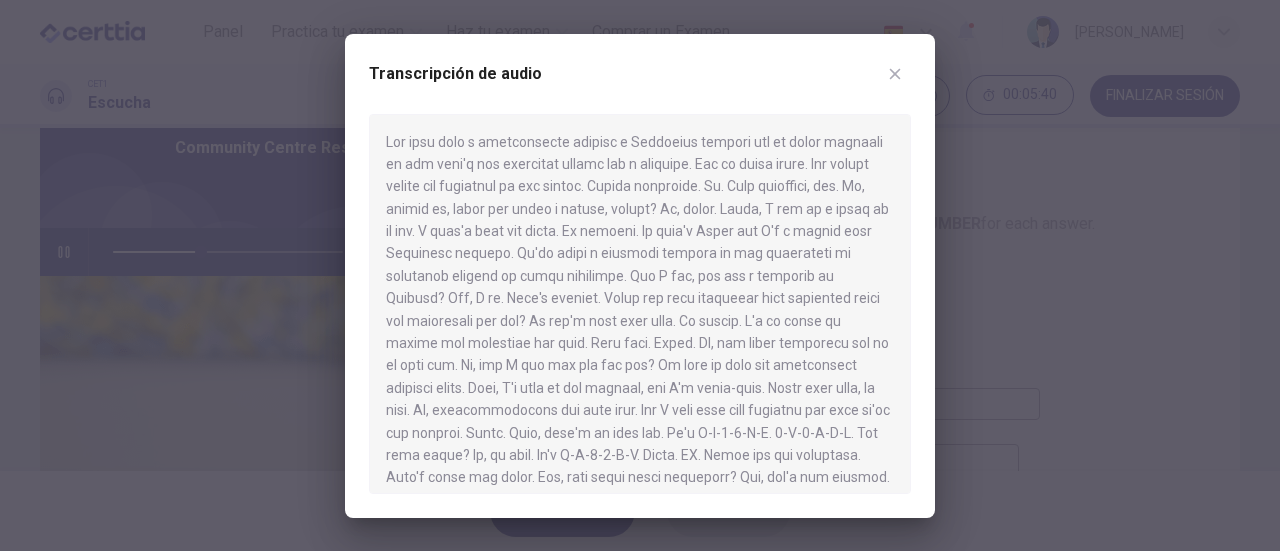 drag, startPoint x: 692, startPoint y: 454, endPoint x: 732, endPoint y: 449, distance: 40.311287 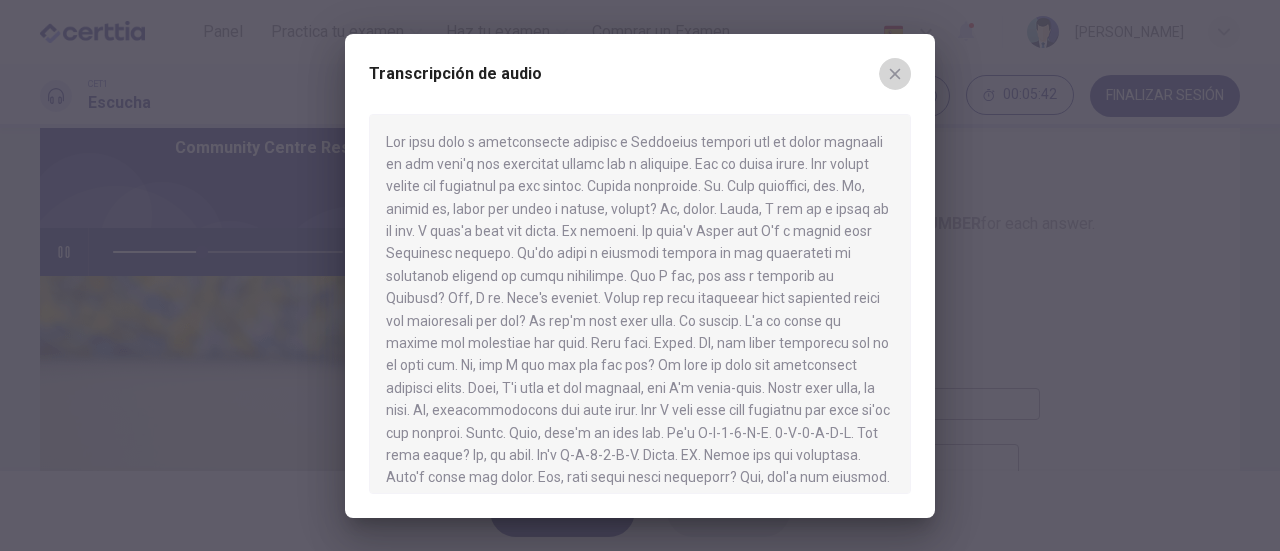 click 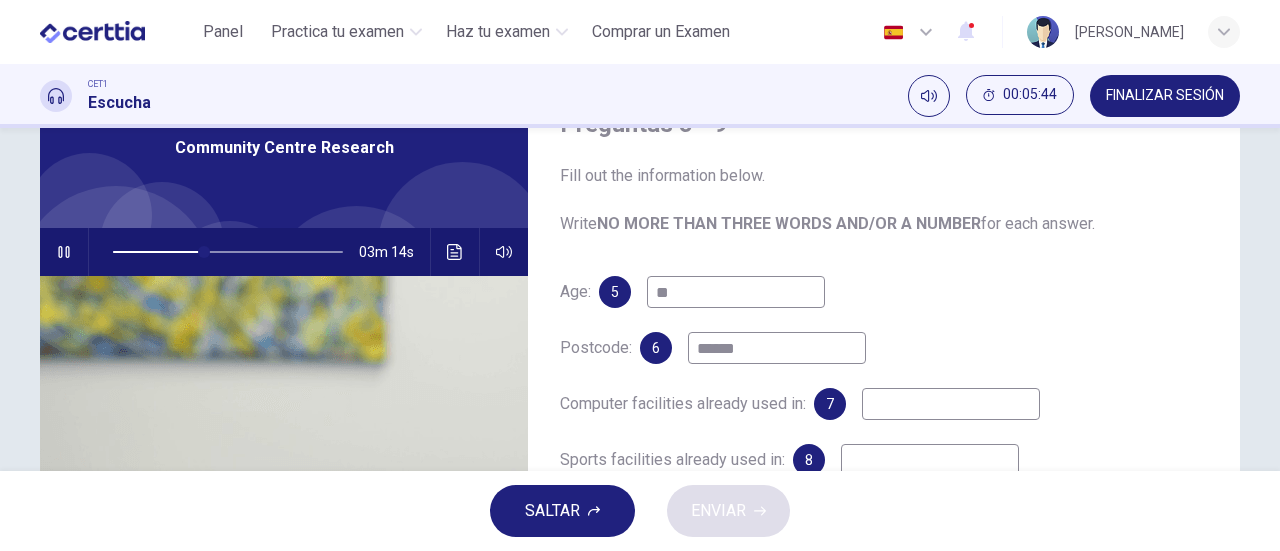 click on "******" at bounding box center (777, 348) 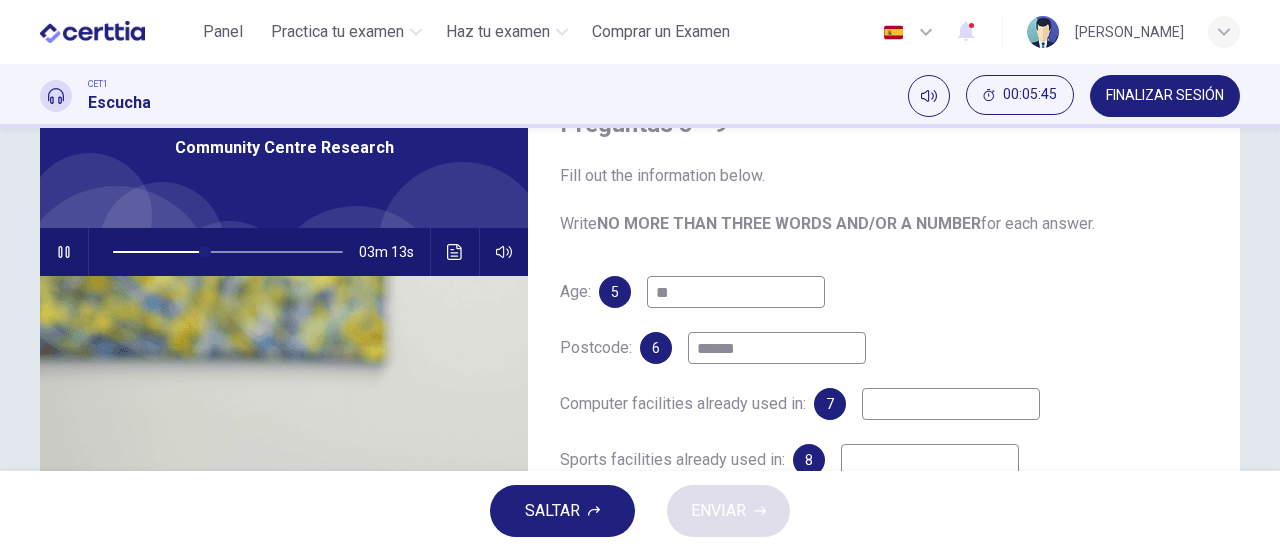 type on "**" 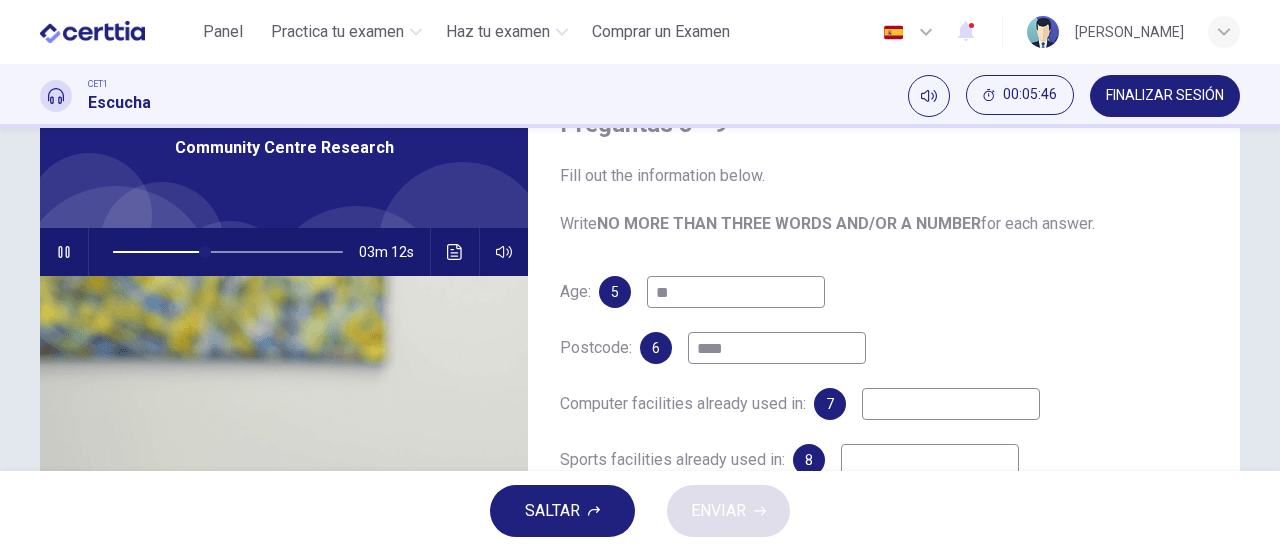 type on "***" 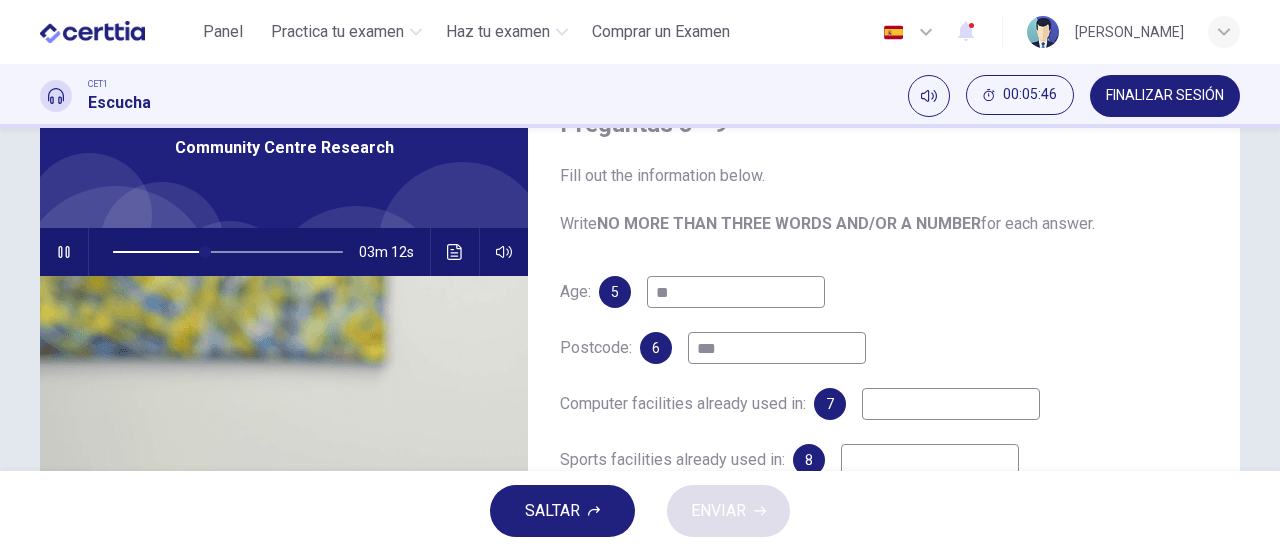 type on "**" 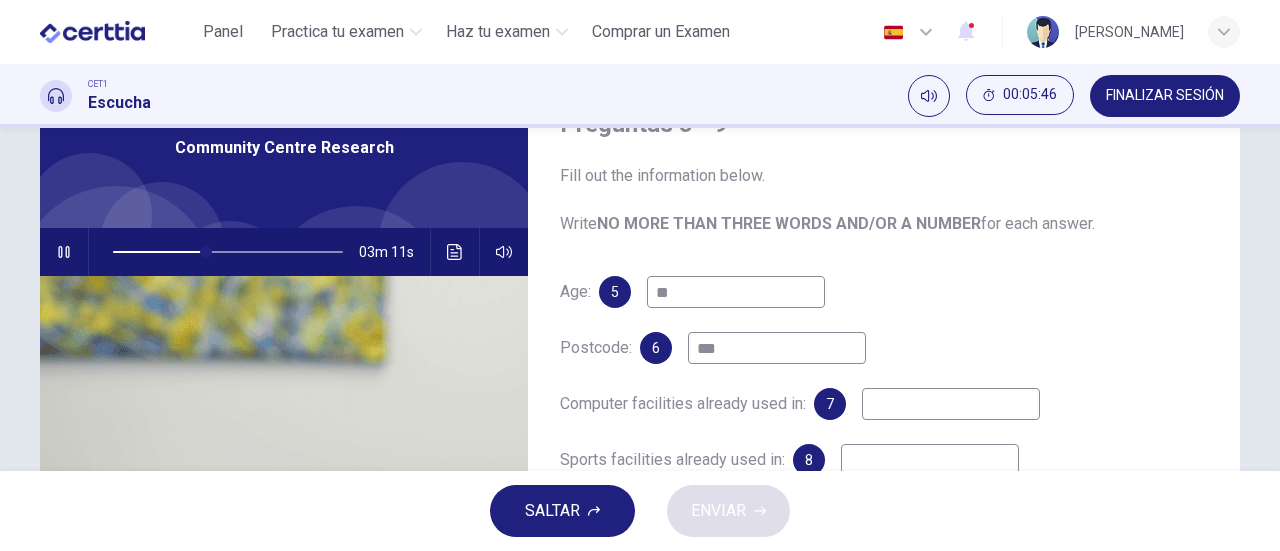 type on "**" 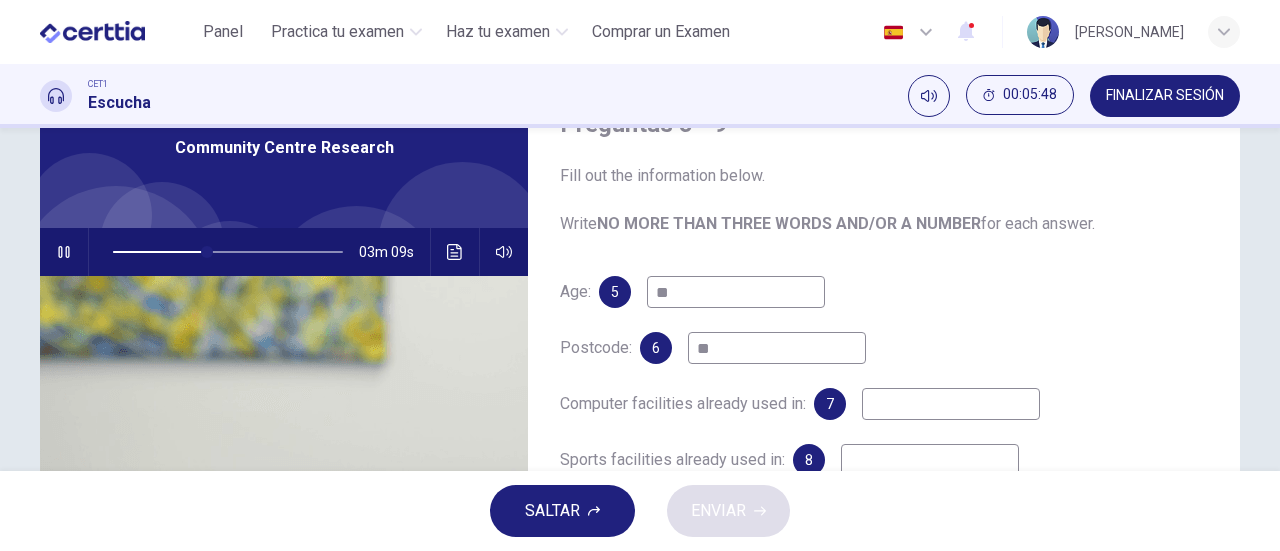 click on "**" at bounding box center [777, 348] 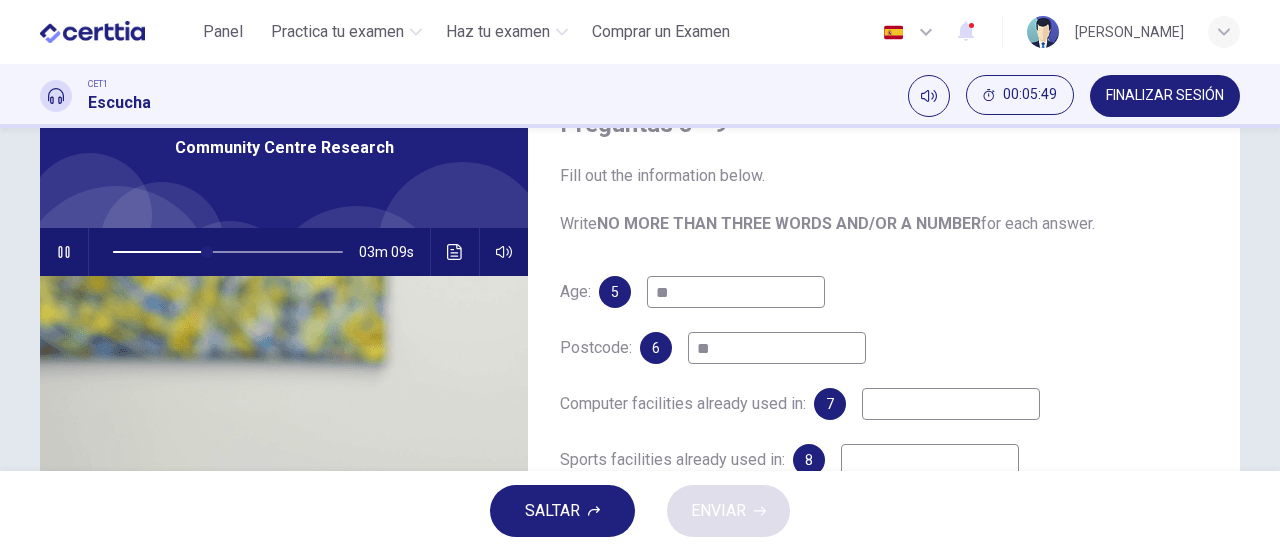click on "**" at bounding box center [777, 348] 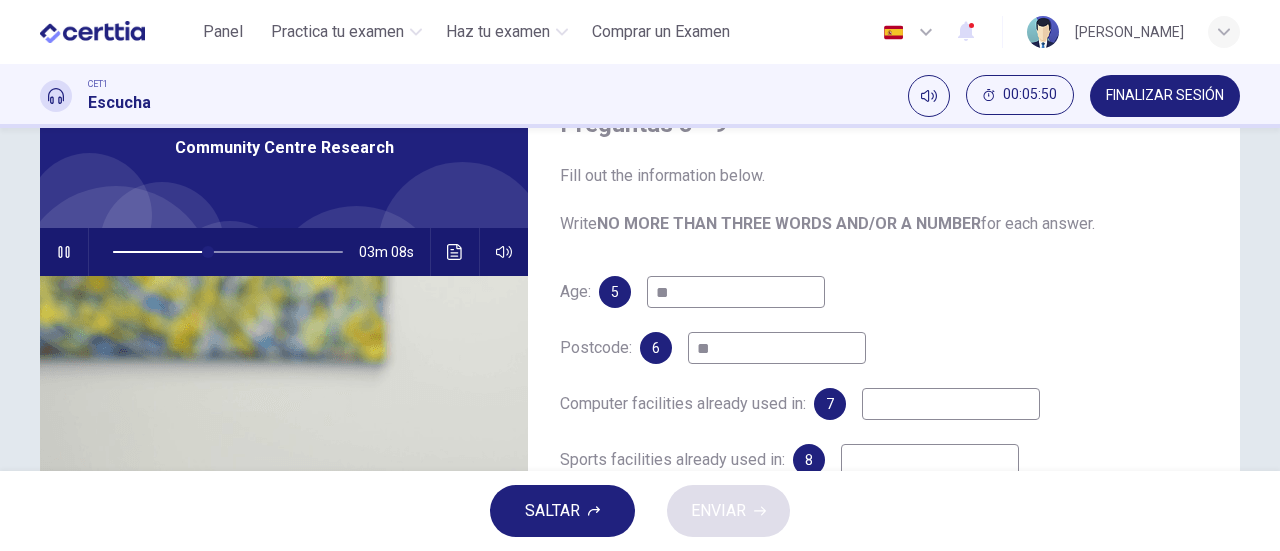 type 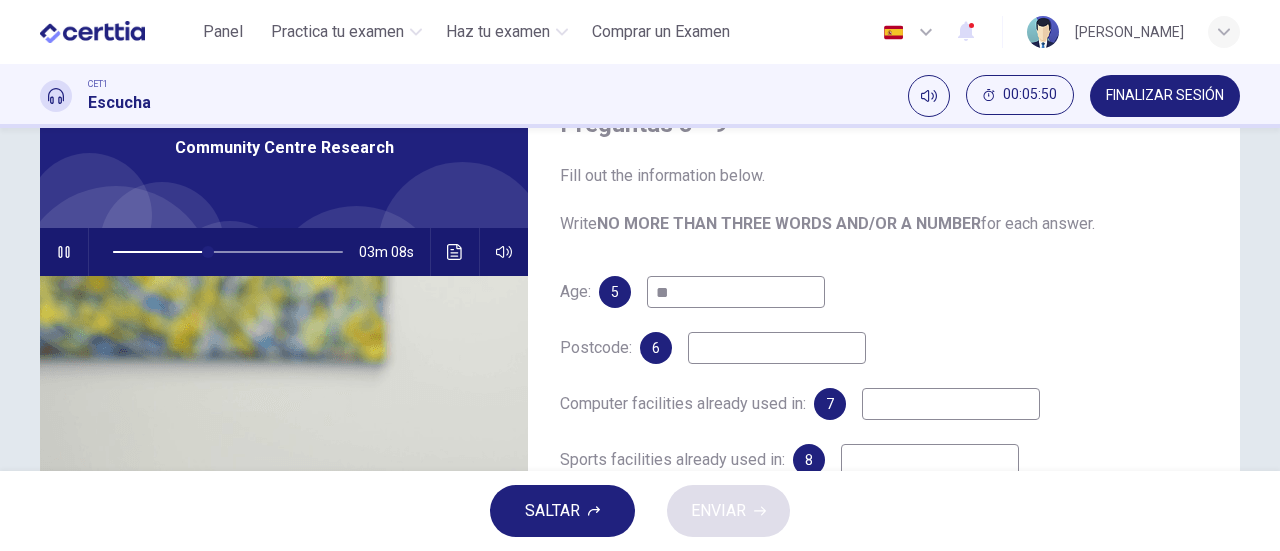 type on "**" 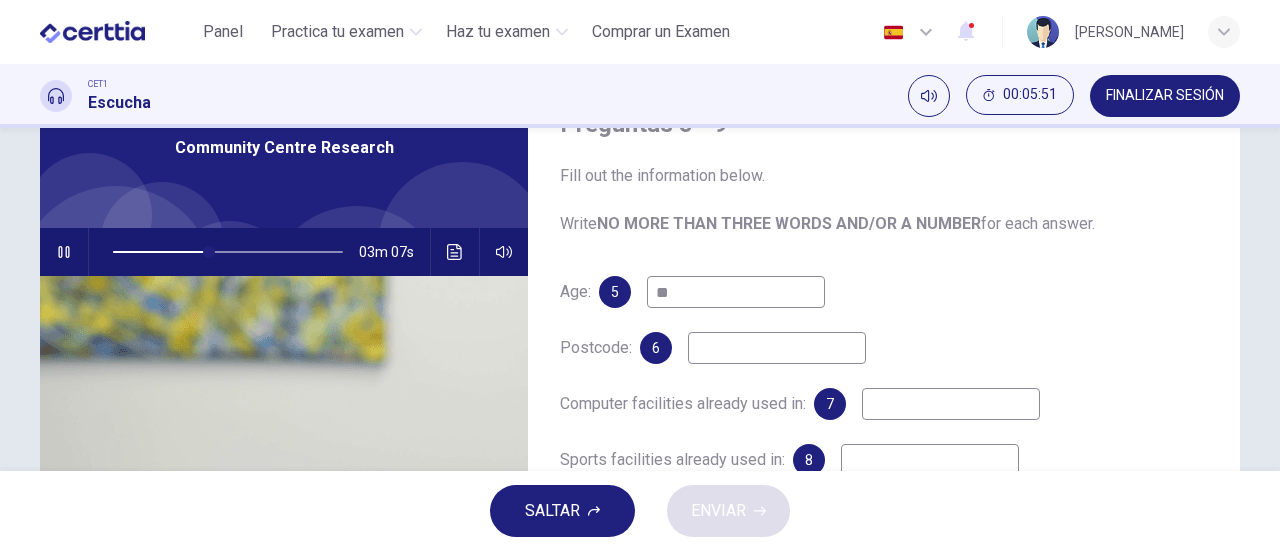 type on "*" 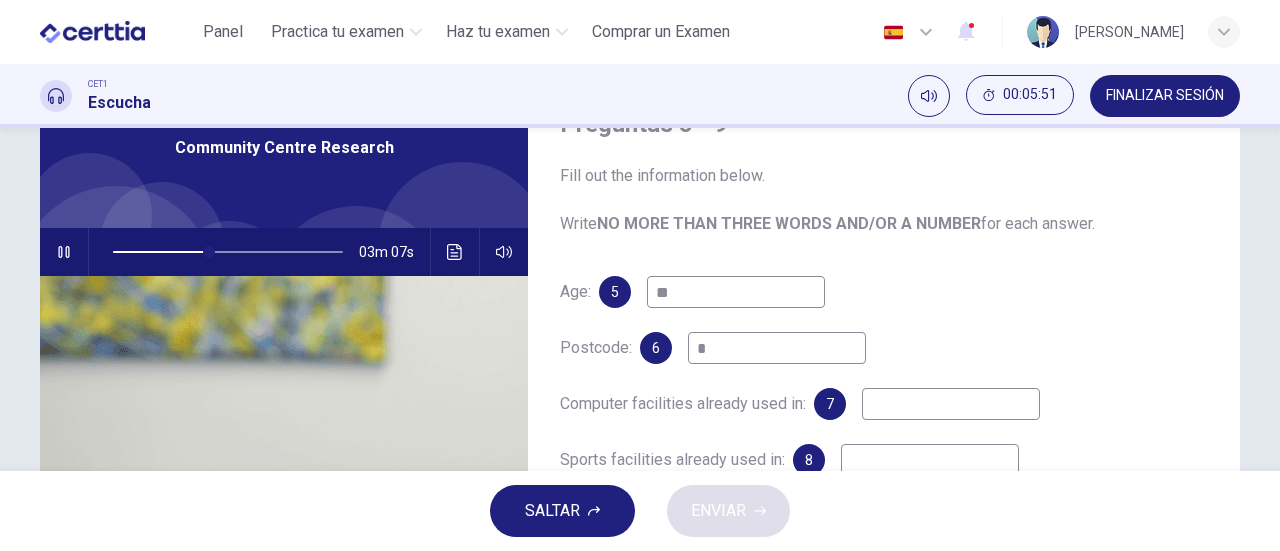 type on "**" 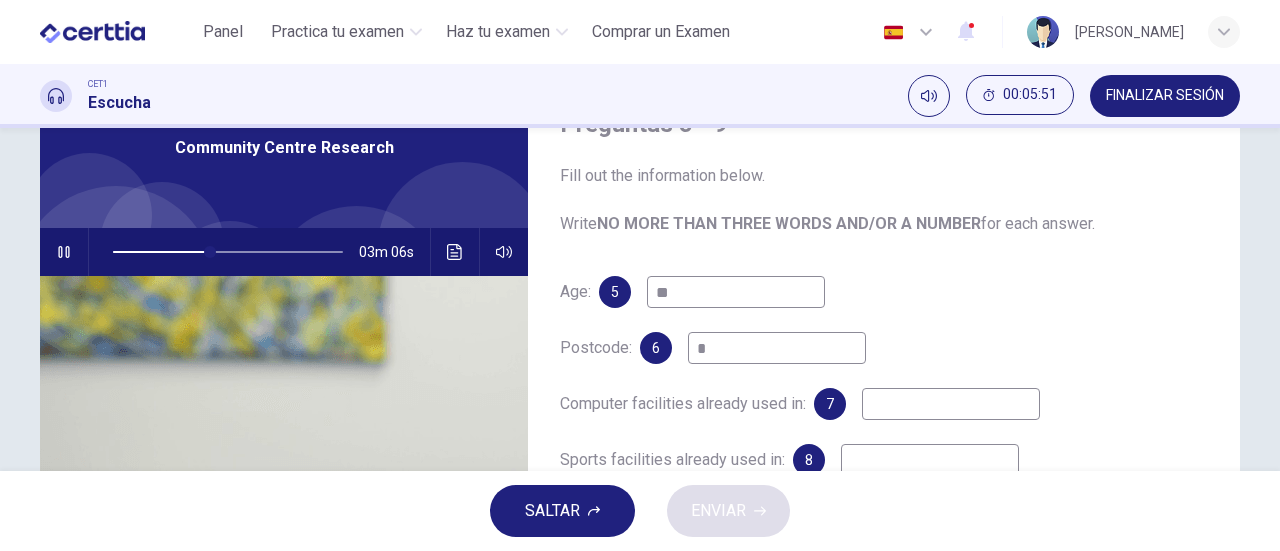 type on "**" 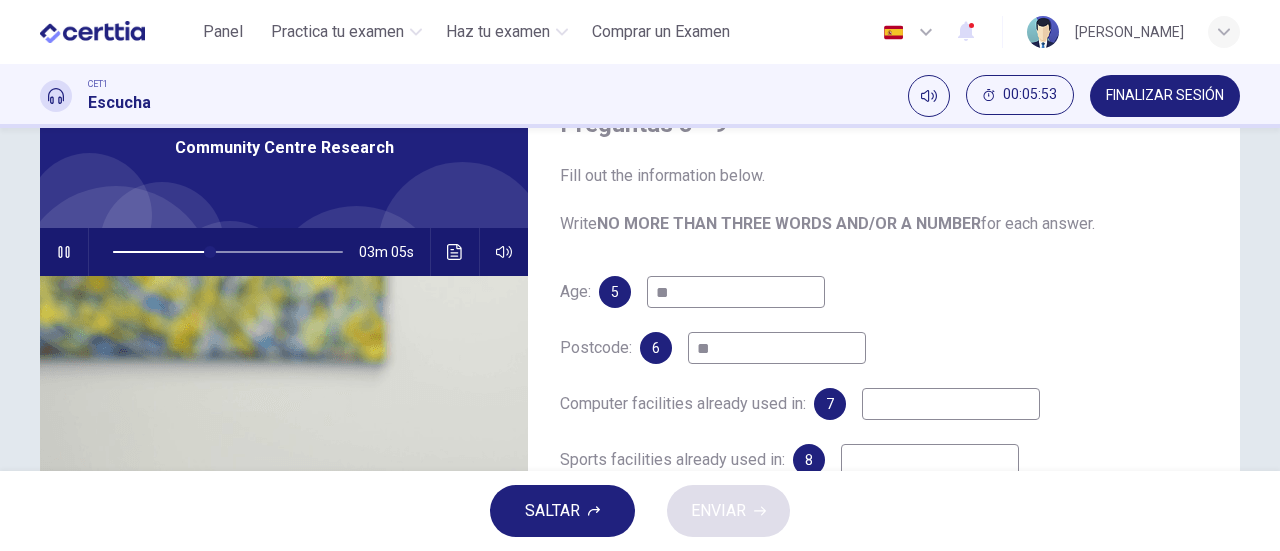 type on "**" 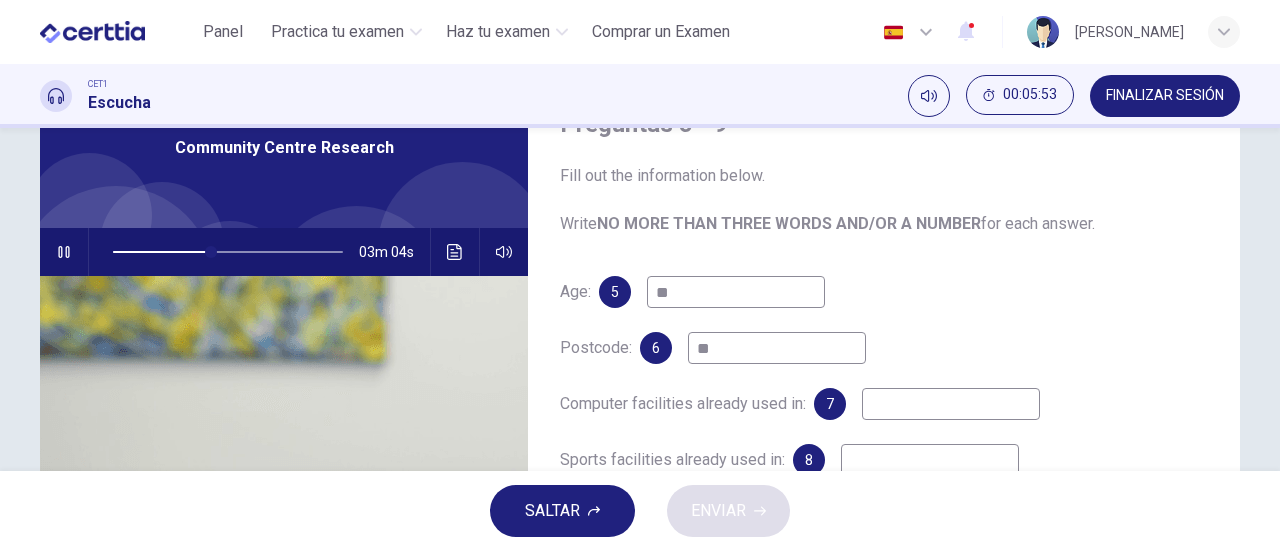 type on "***" 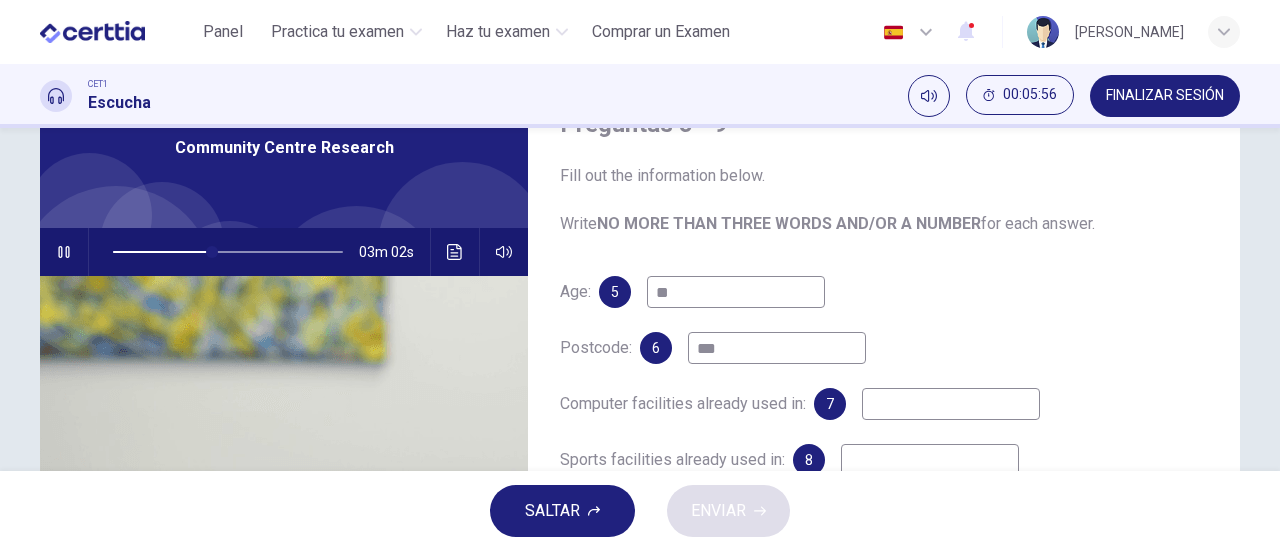 type on "**" 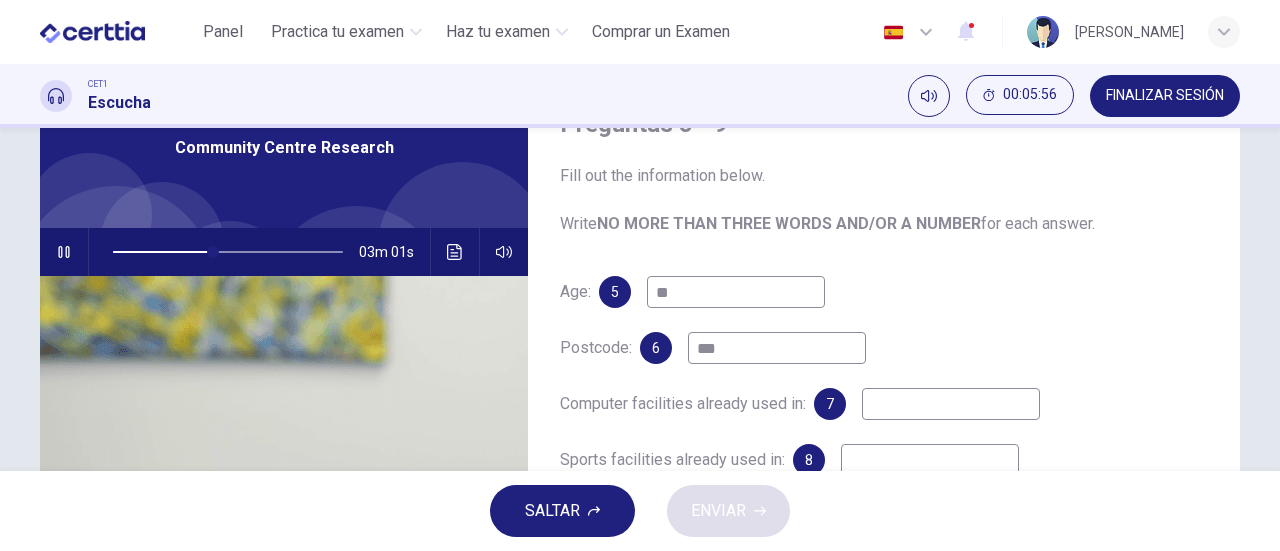 type on "***" 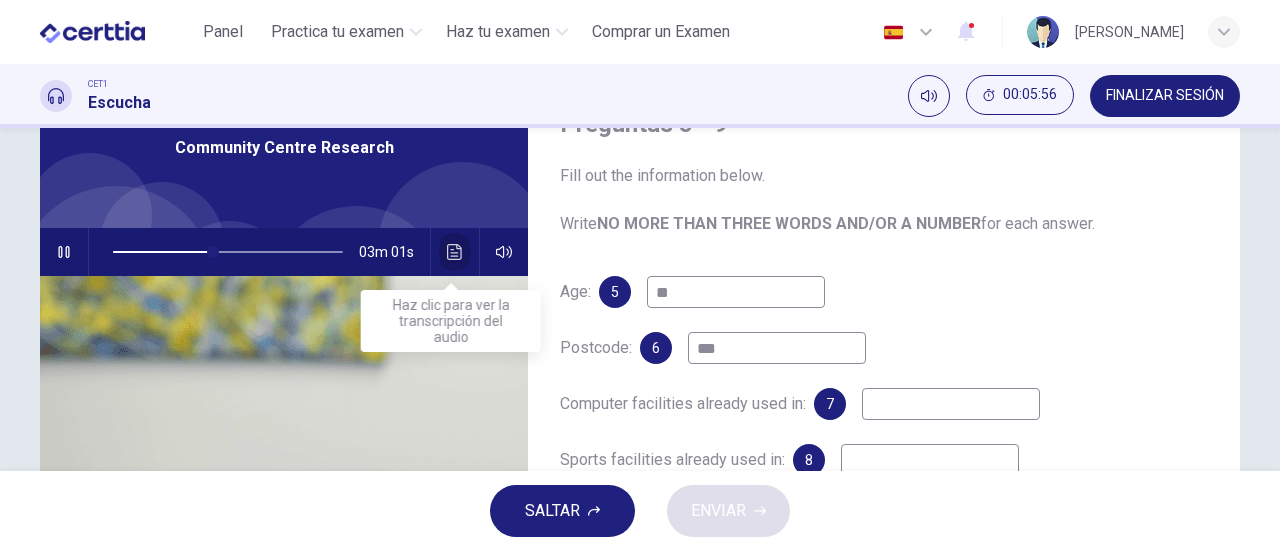 click 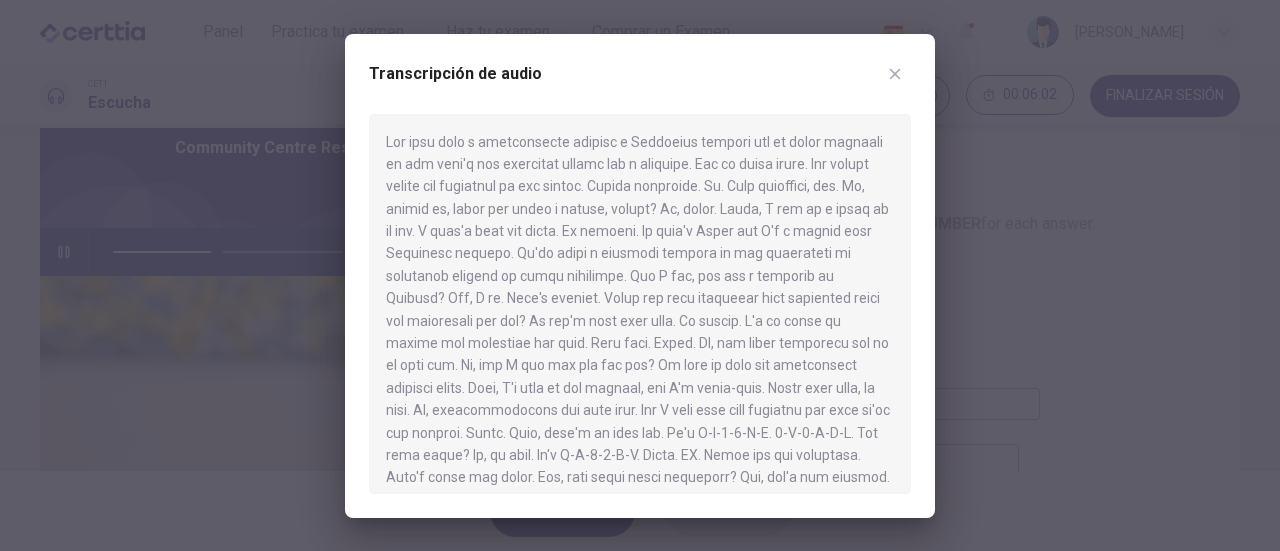 click 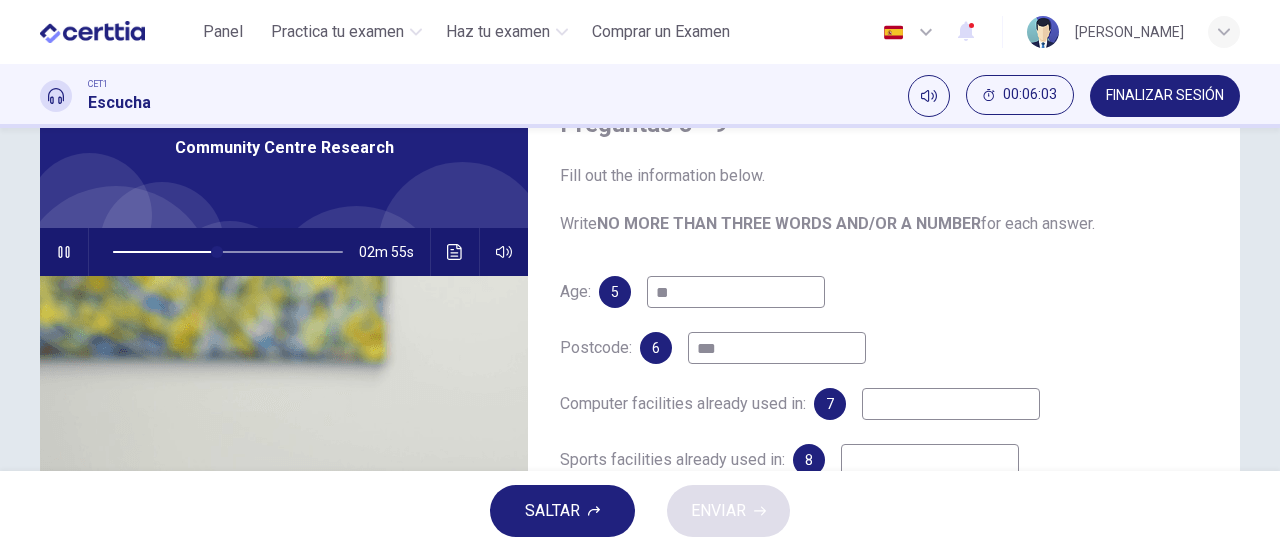 click on "***" at bounding box center (777, 348) 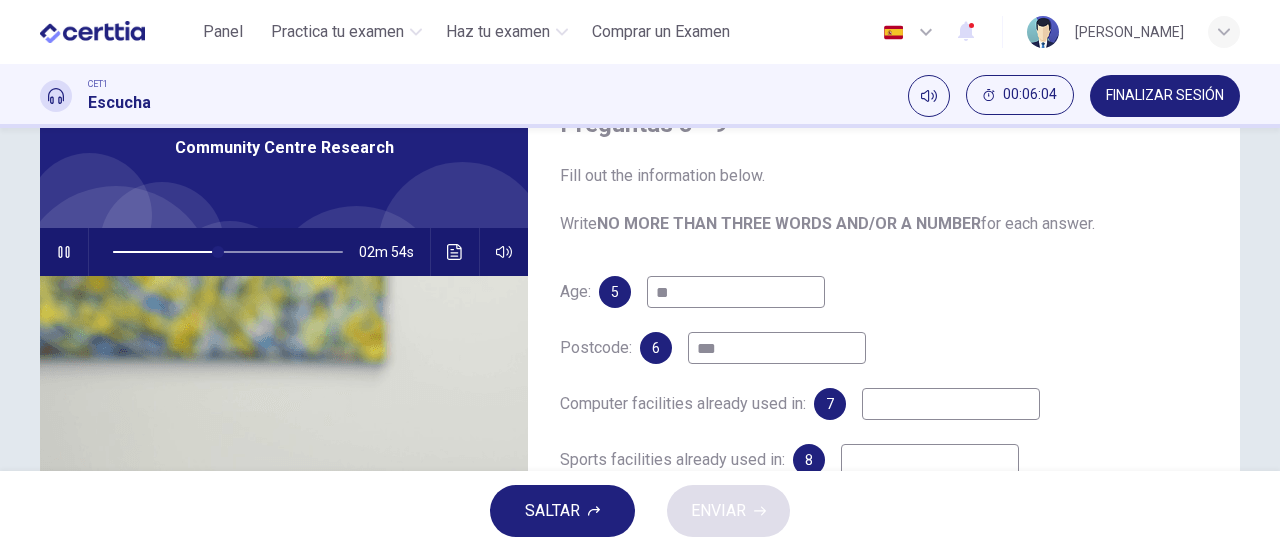 click on "***" at bounding box center (777, 348) 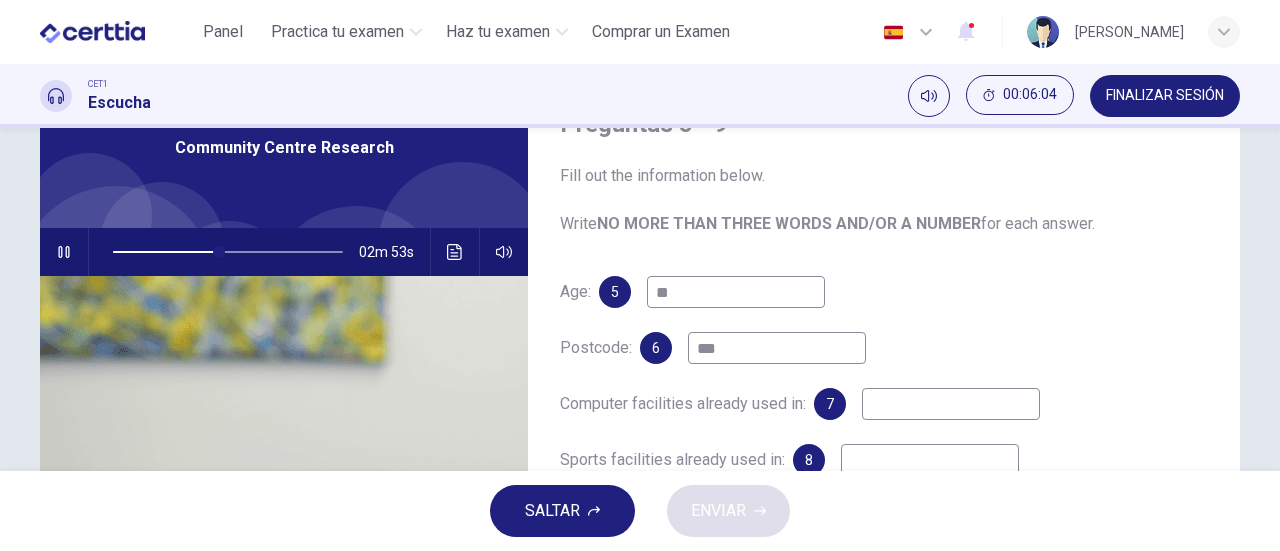 click on "***" at bounding box center [777, 348] 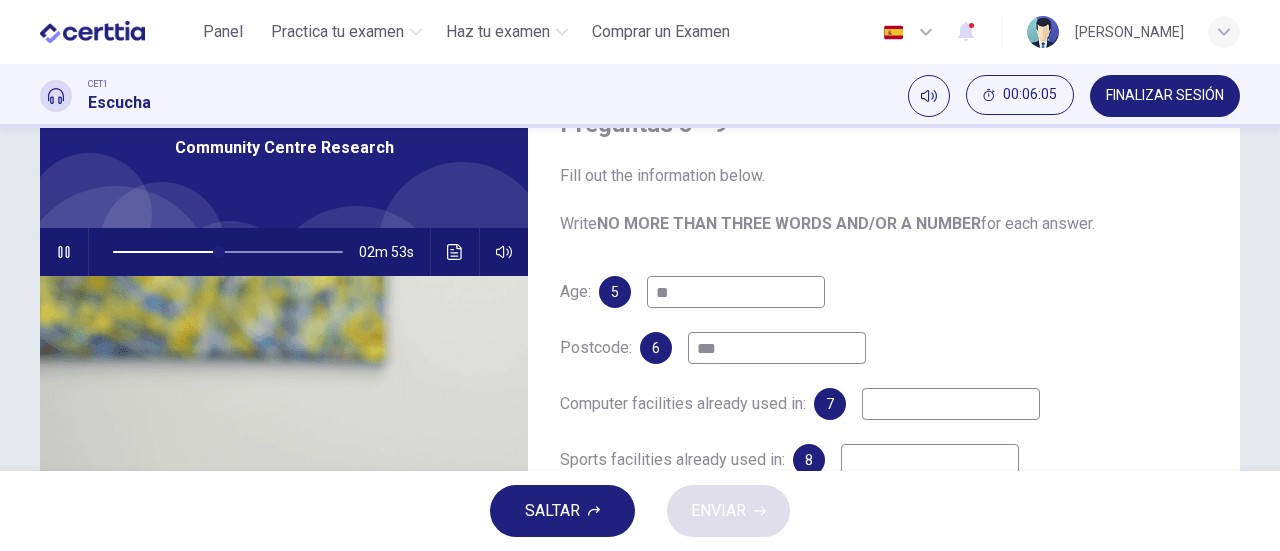 click on "***" at bounding box center [777, 348] 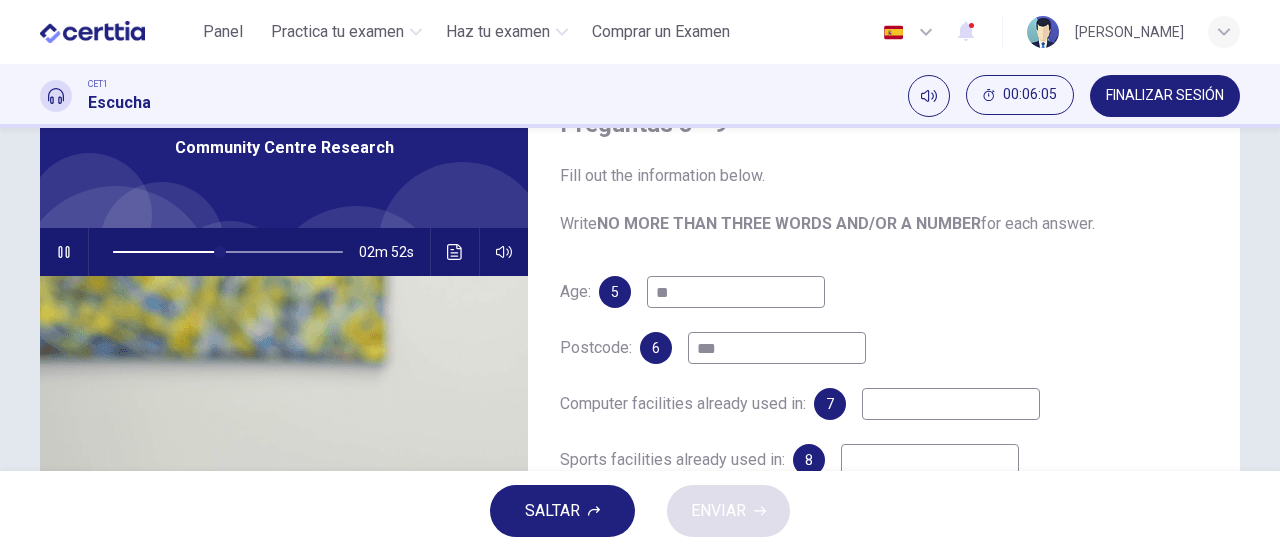 click on "***" at bounding box center (777, 348) 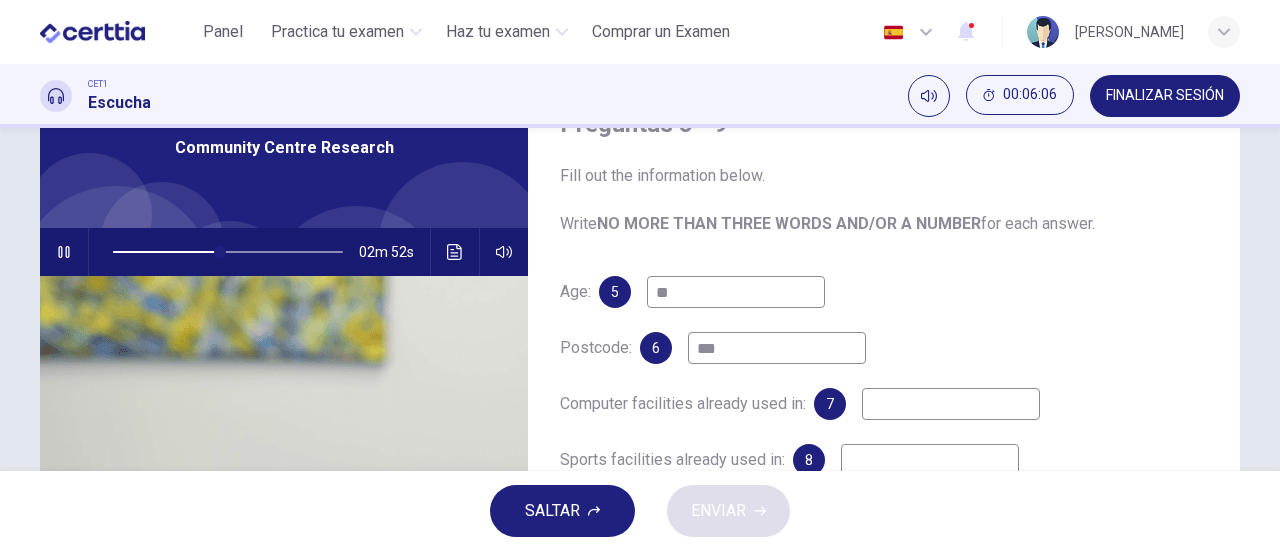 click on "***" at bounding box center [777, 348] 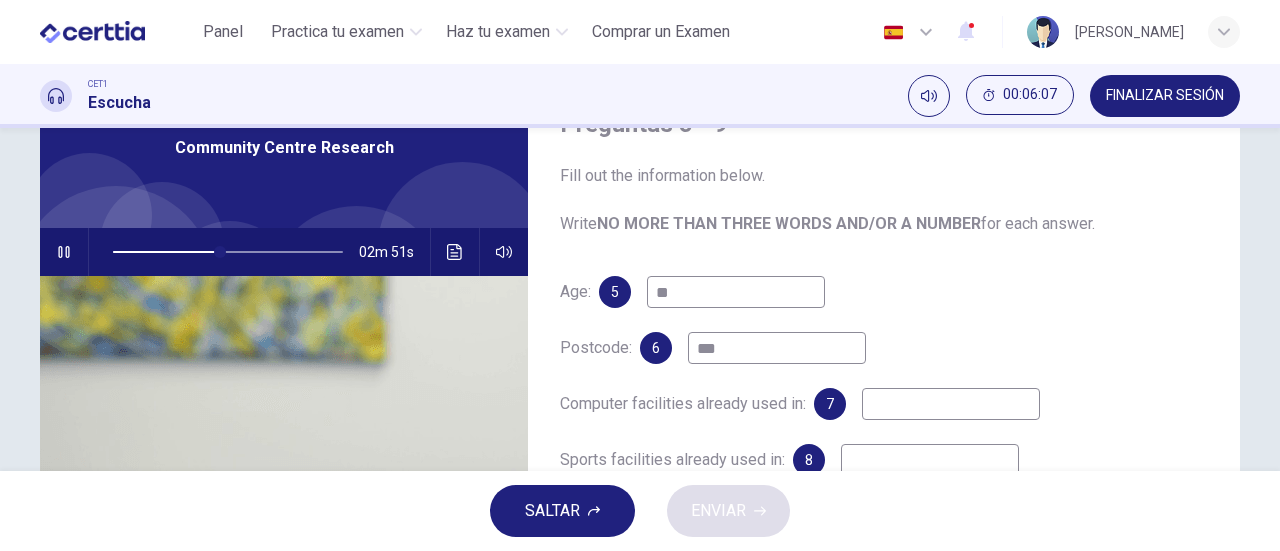 type on "**" 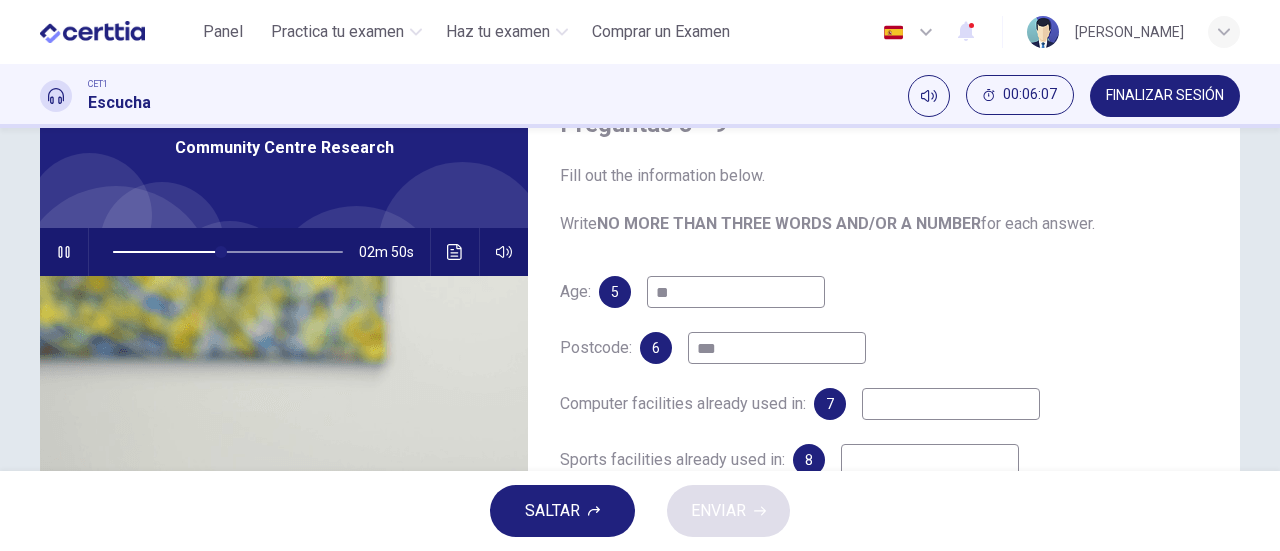 type 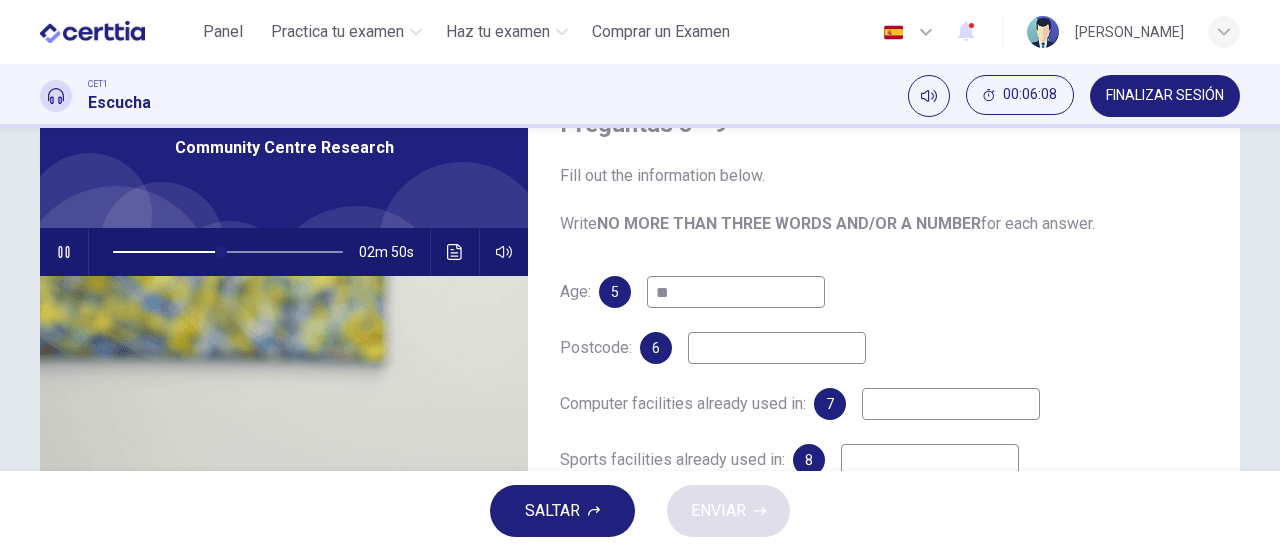 type on "**" 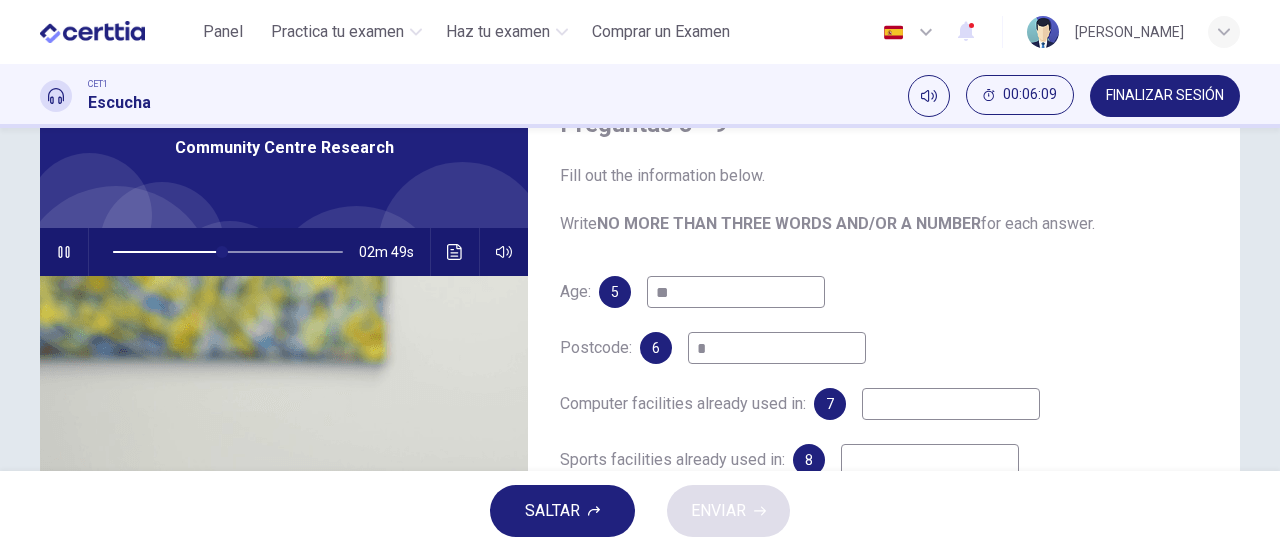 type on "**" 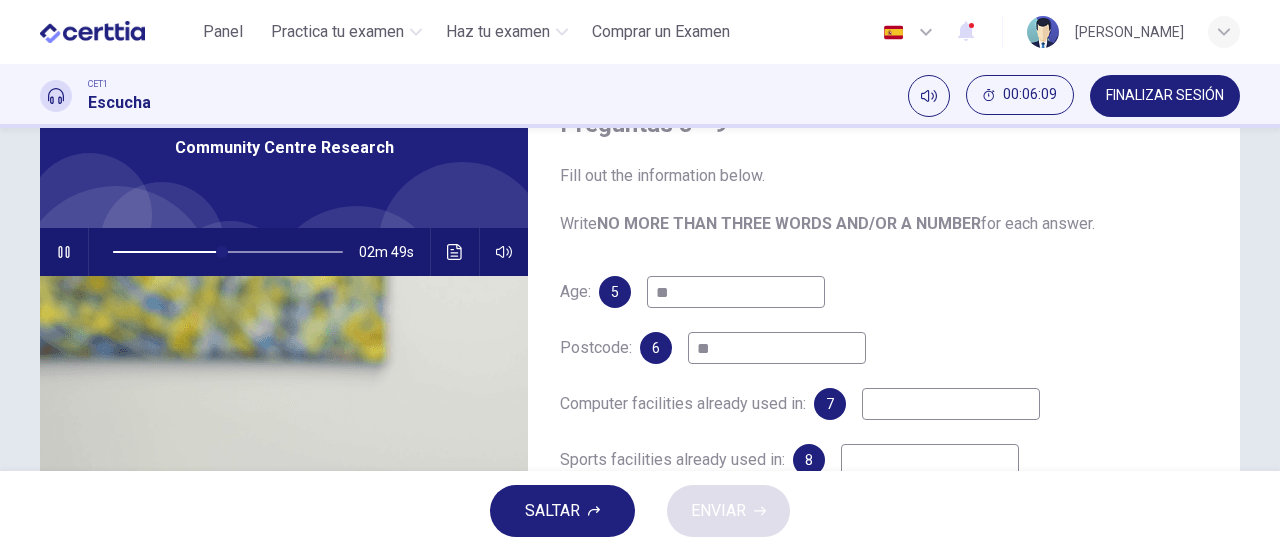 type on "**" 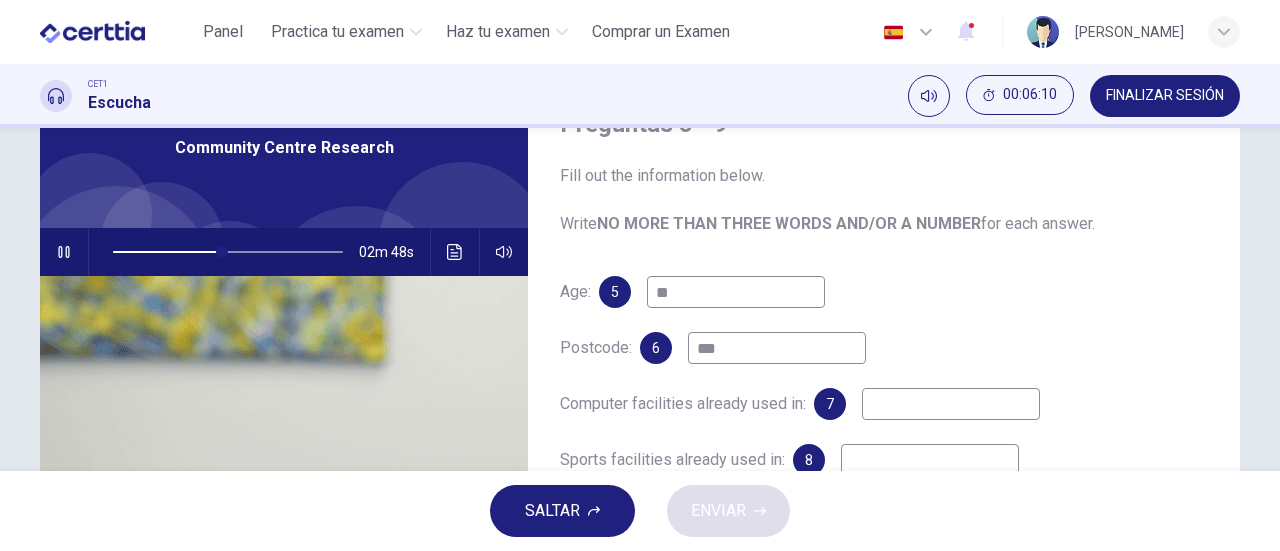 type on "****" 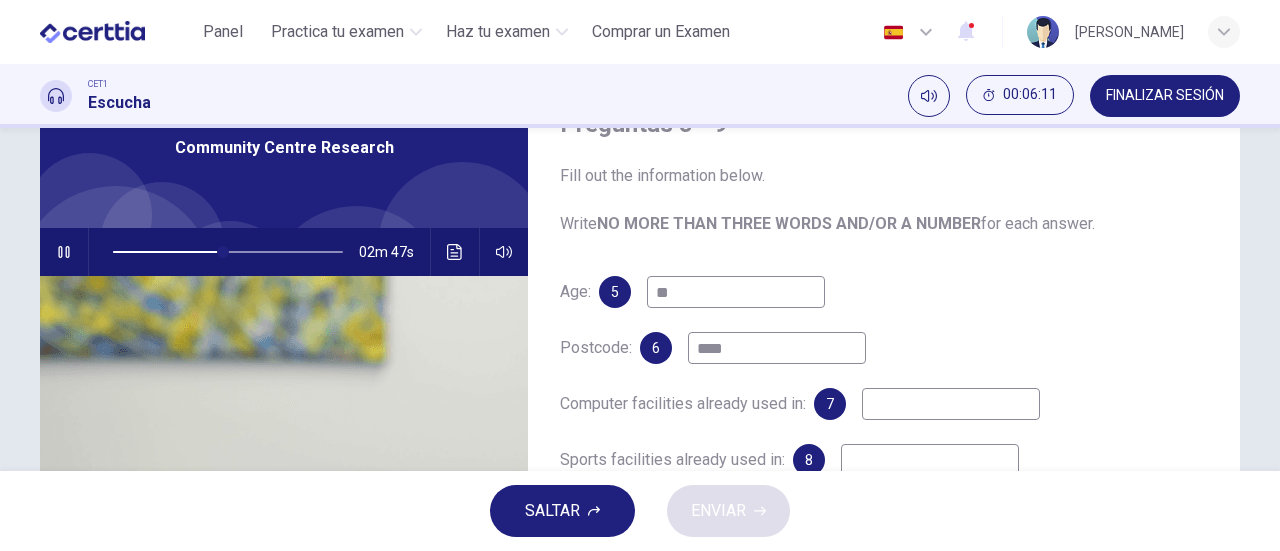 type on "**" 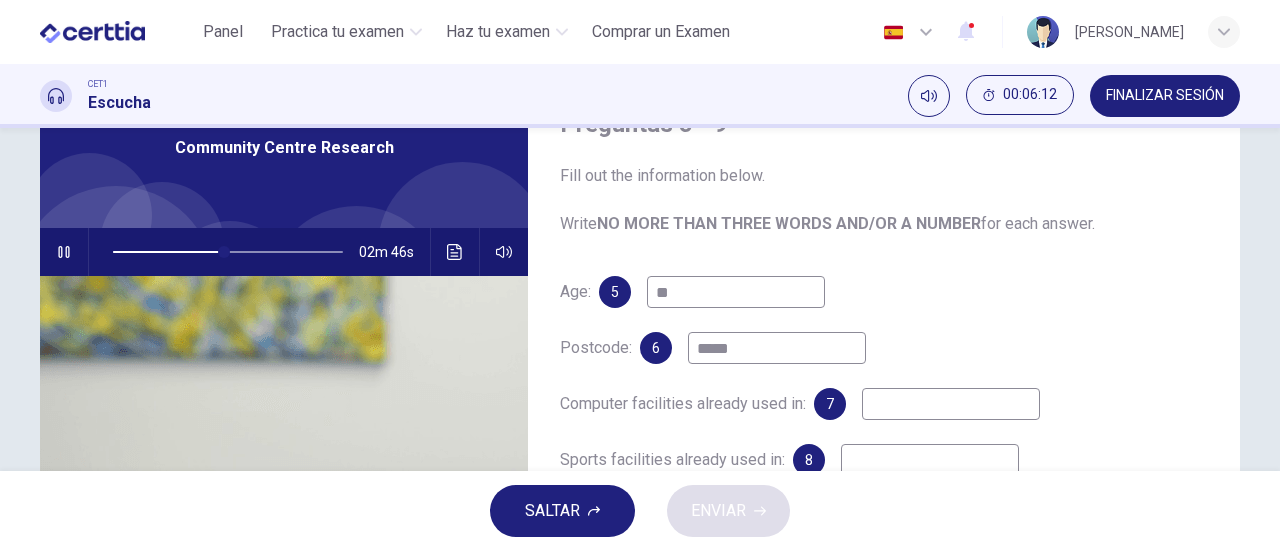 type on "******" 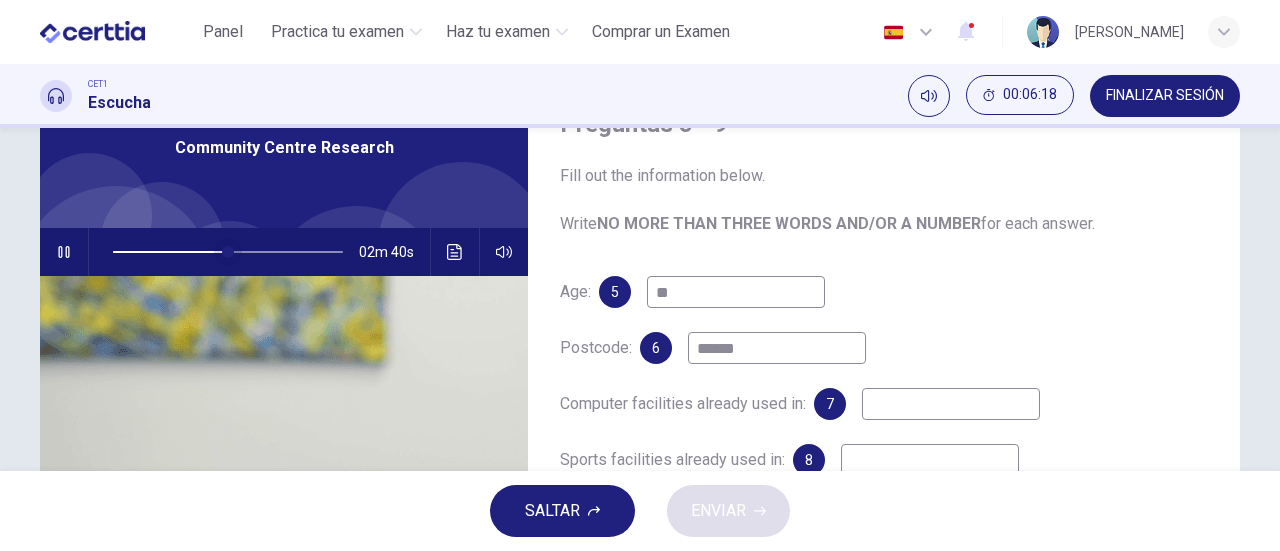 type on "**" 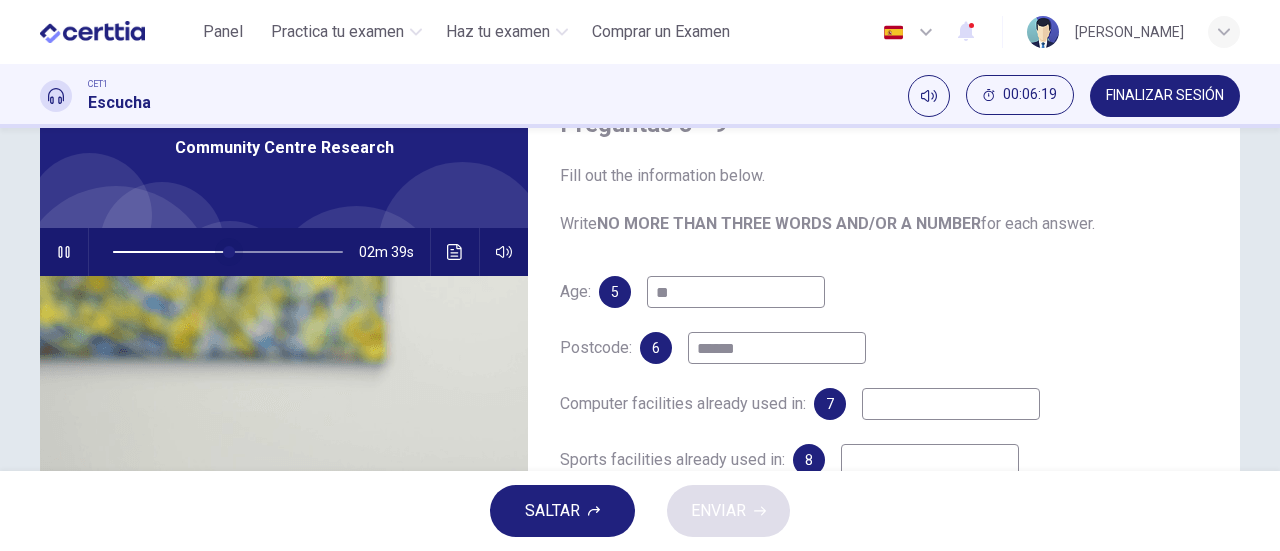 type on "******" 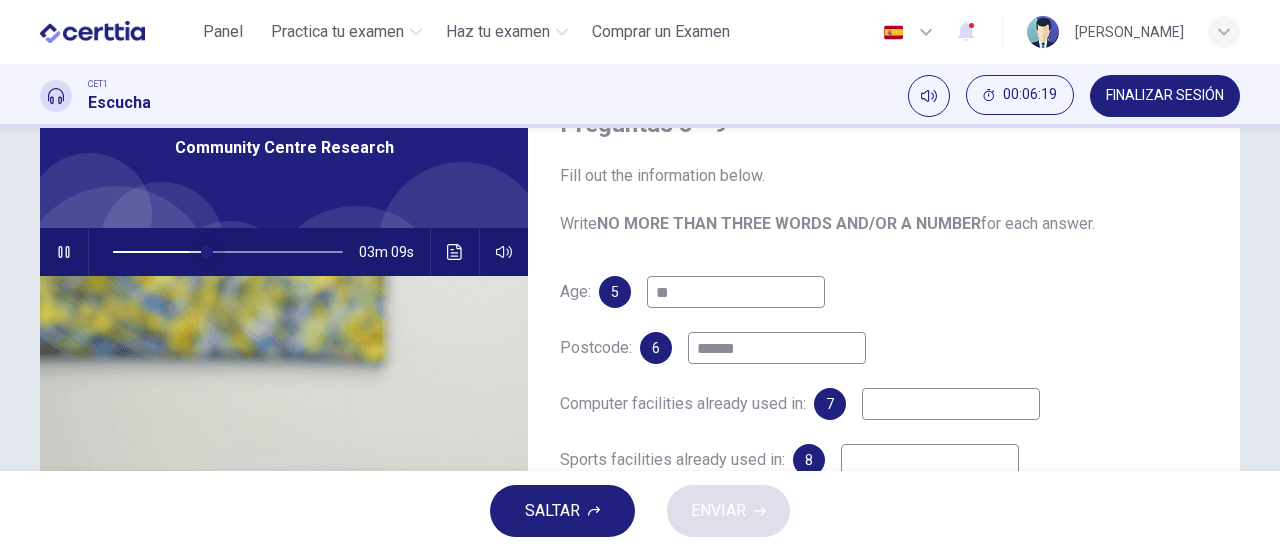 click at bounding box center (207, 252) 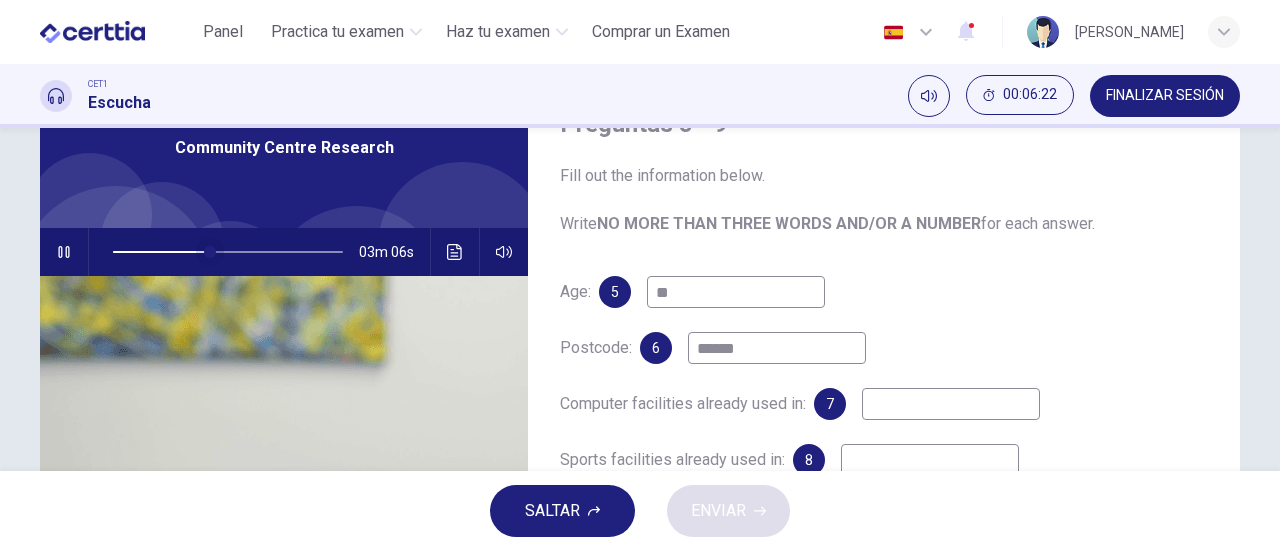 click at bounding box center (210, 252) 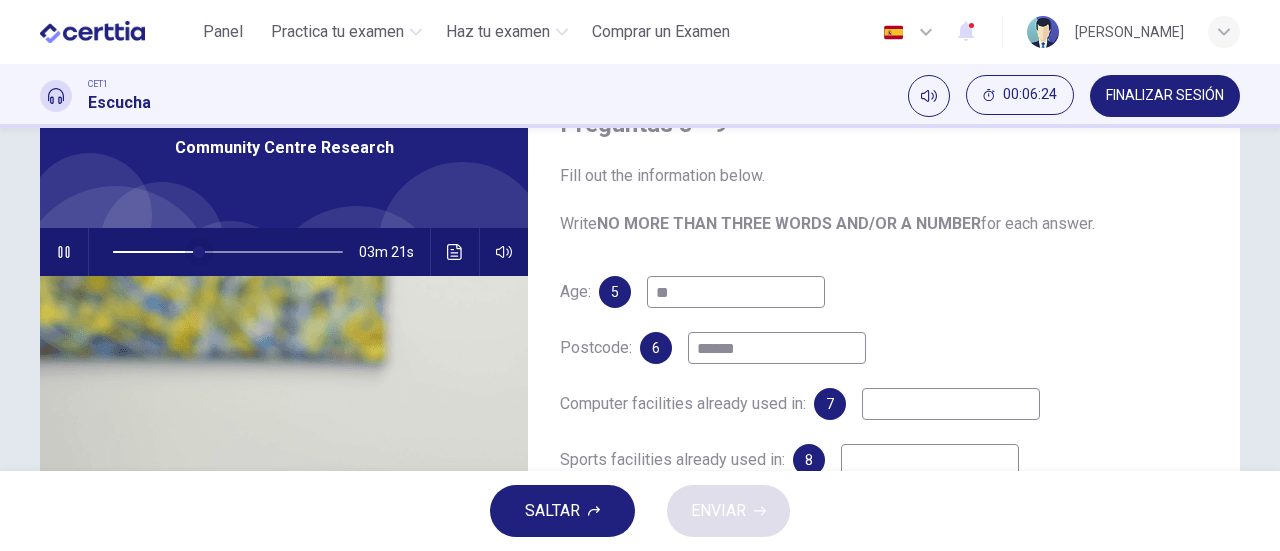click at bounding box center (199, 252) 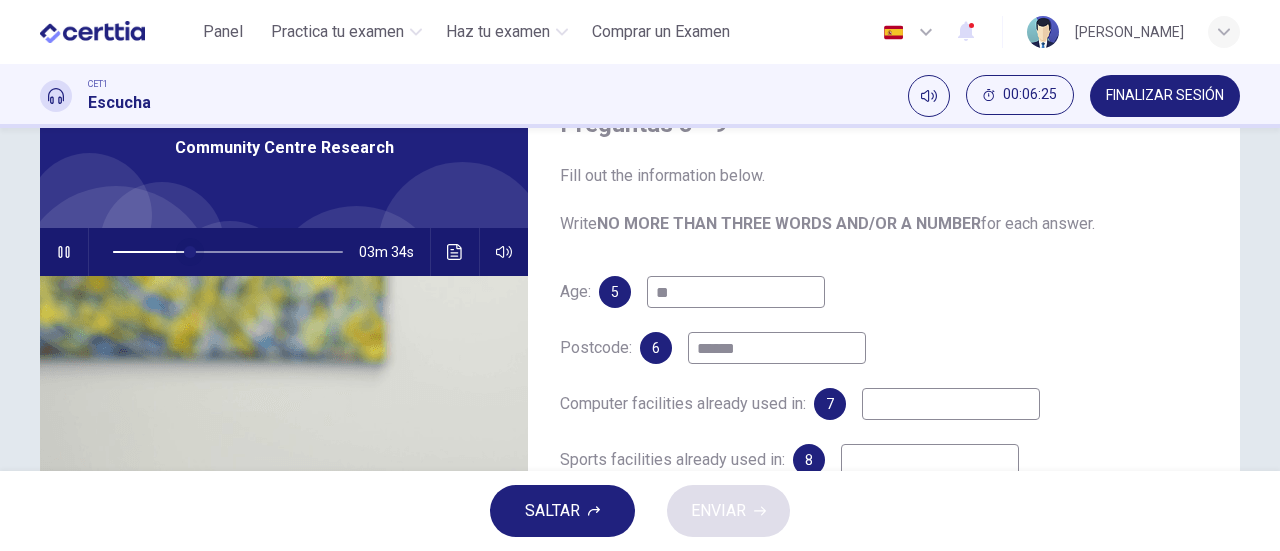 click at bounding box center (190, 252) 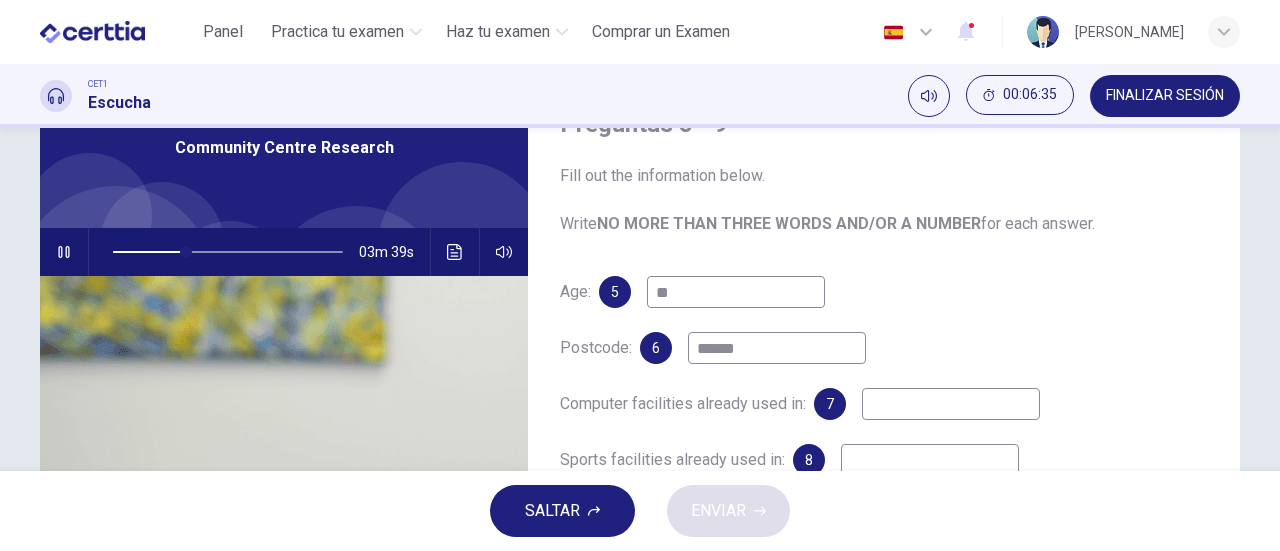 click at bounding box center [951, 404] 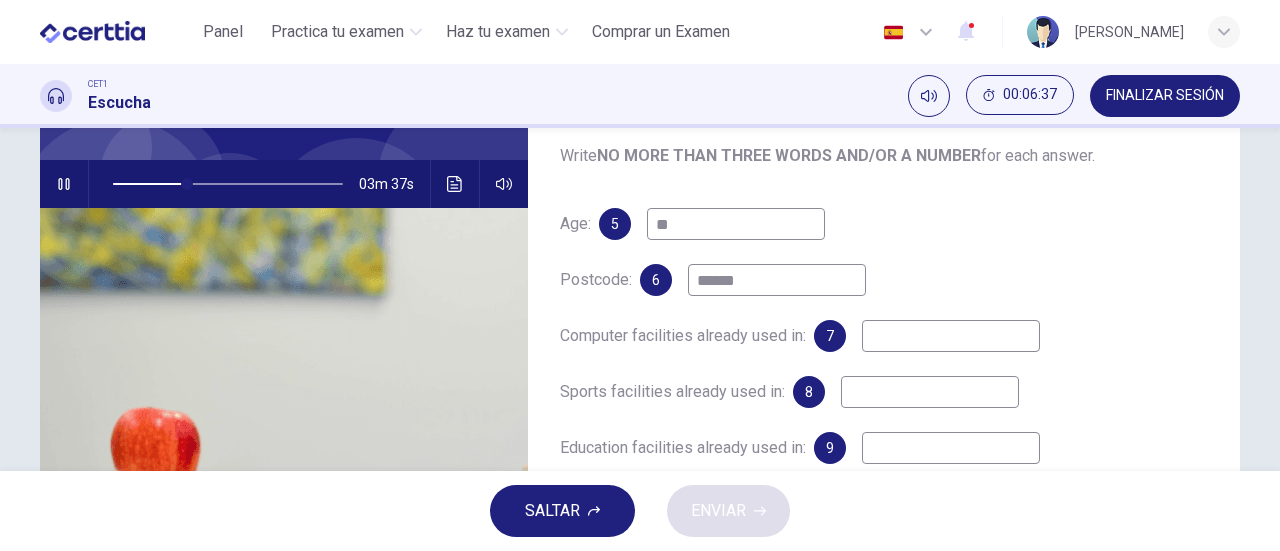 scroll, scrollTop: 200, scrollLeft: 0, axis: vertical 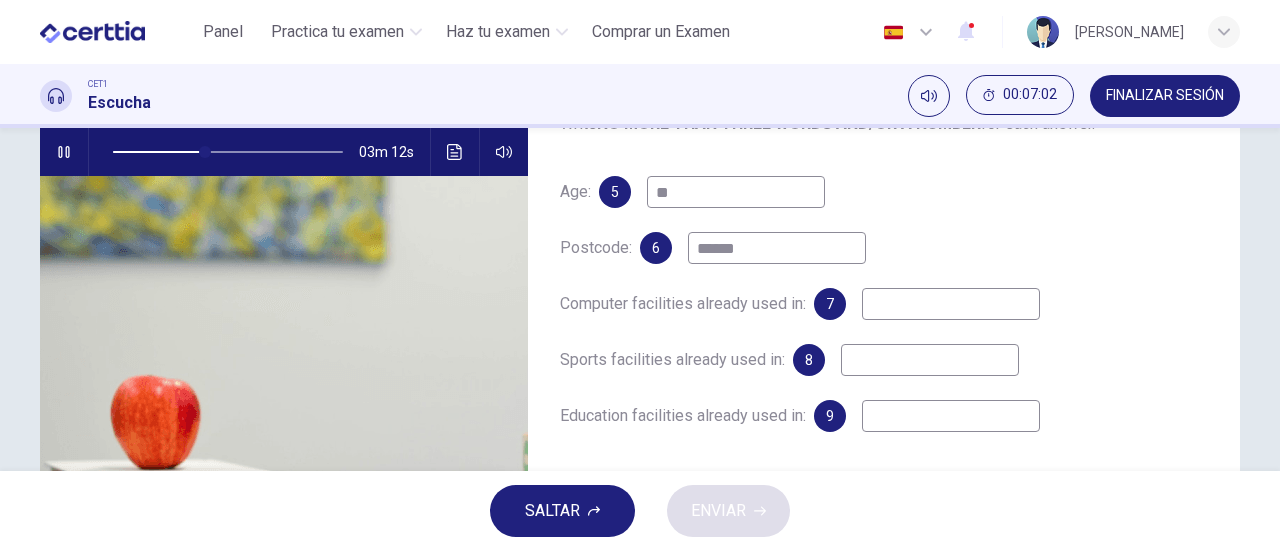 type on "**" 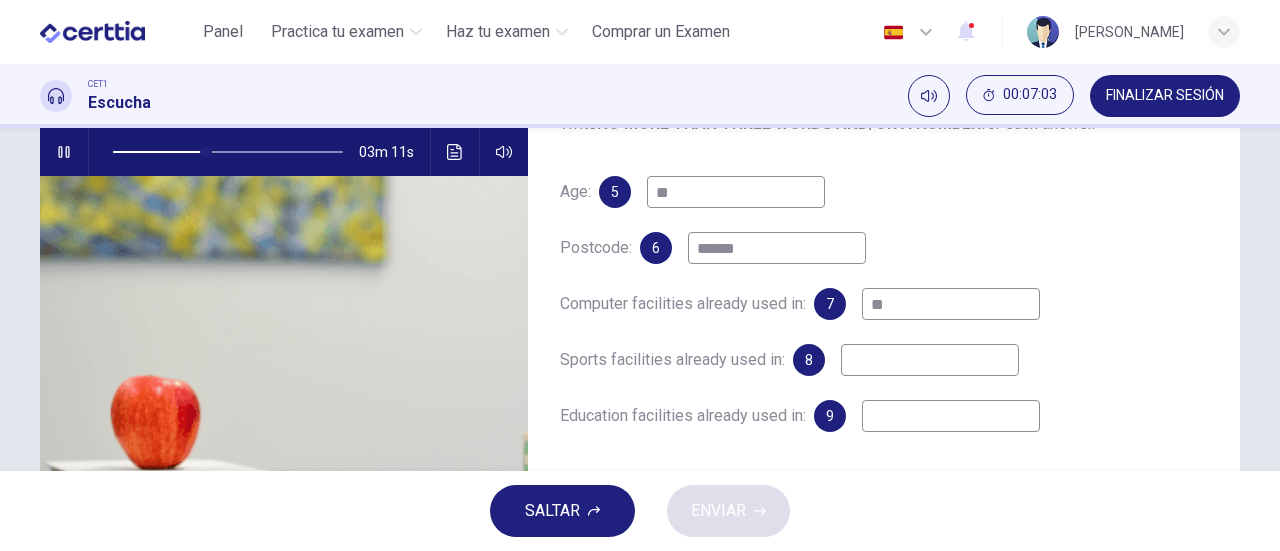 type on "***" 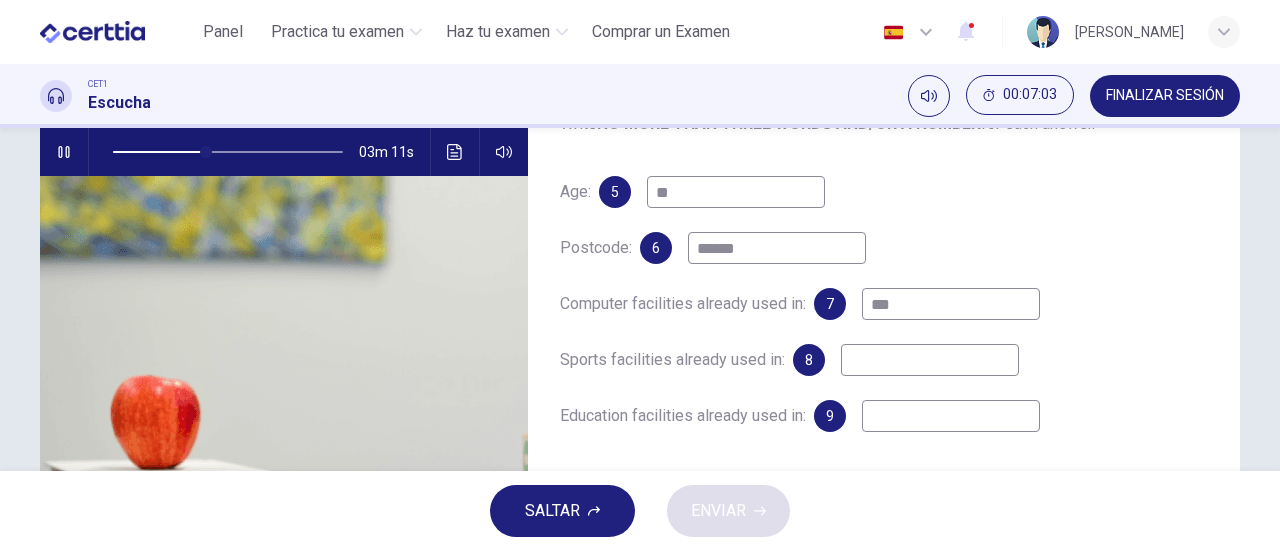 type on "**" 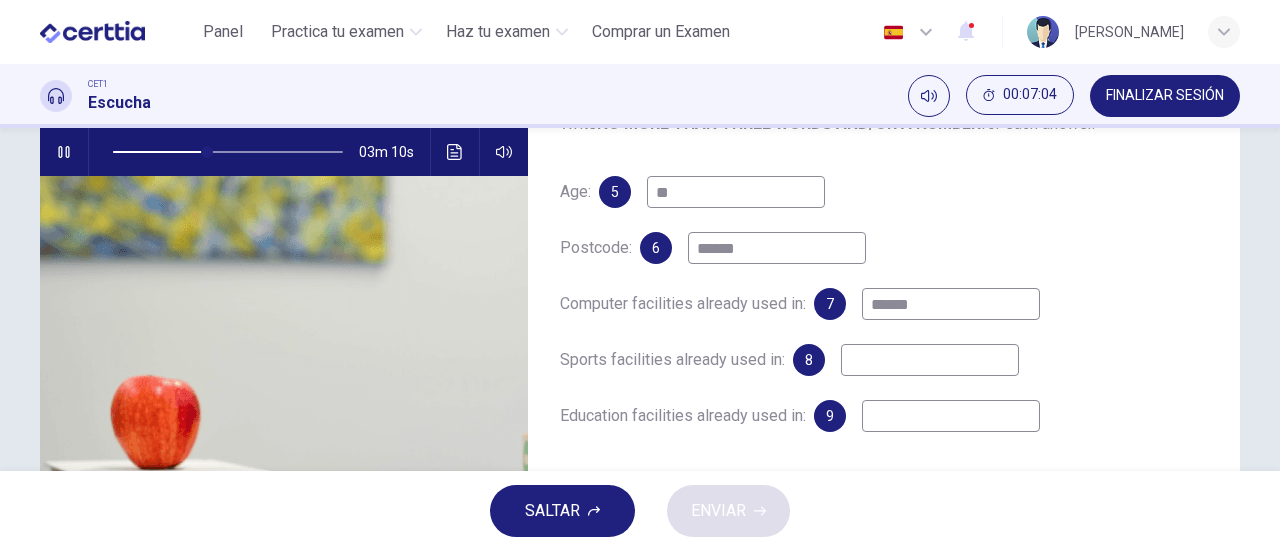 type on "*******" 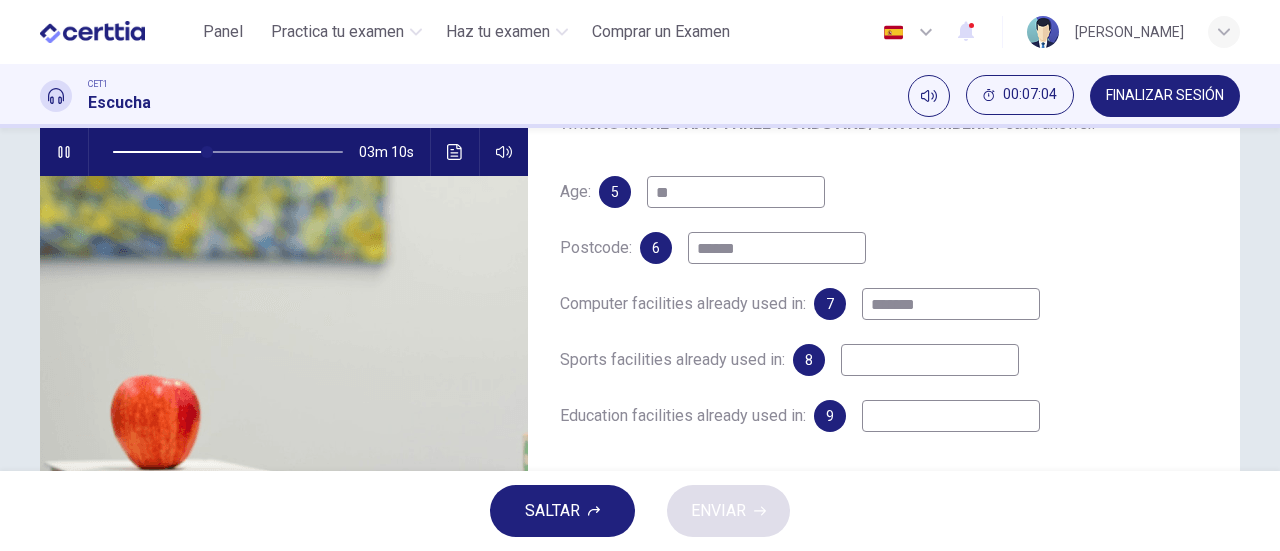 type on "**" 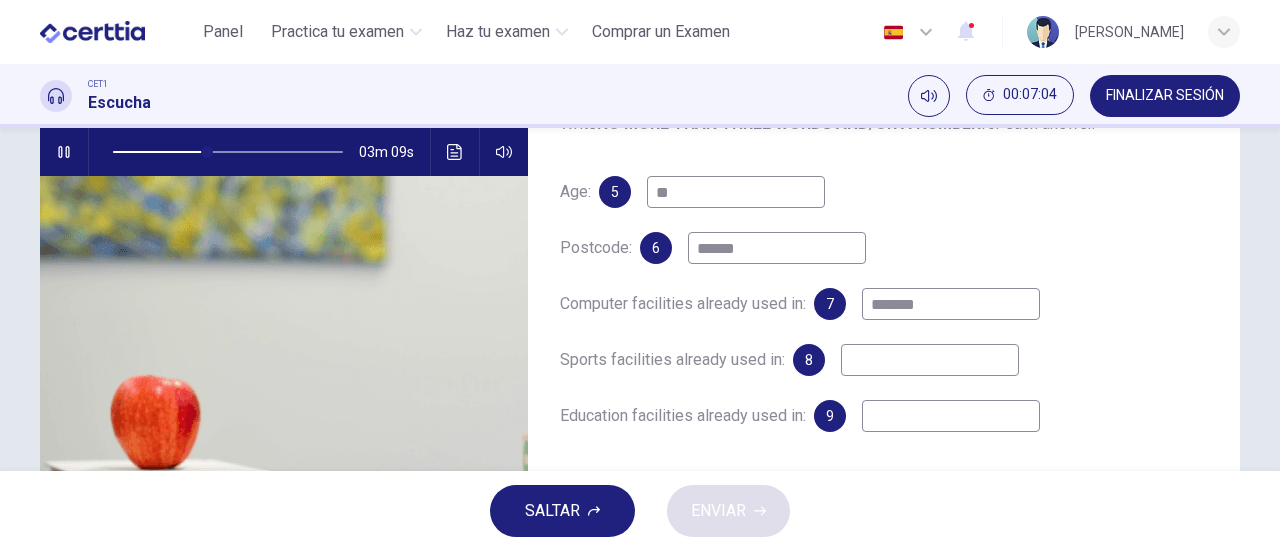 type on "********" 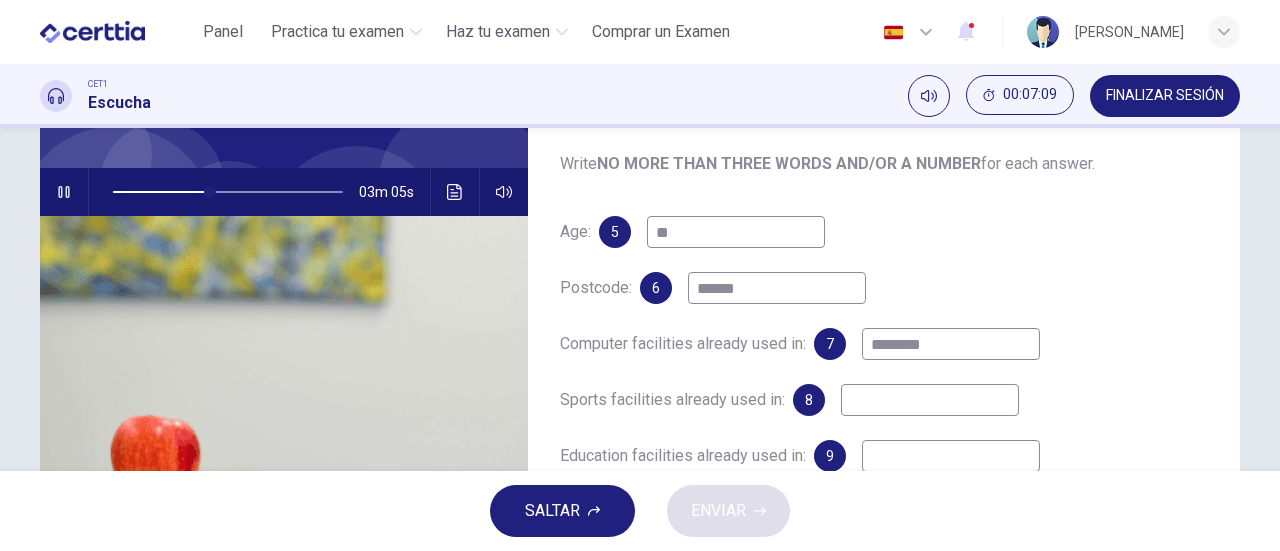 scroll, scrollTop: 300, scrollLeft: 0, axis: vertical 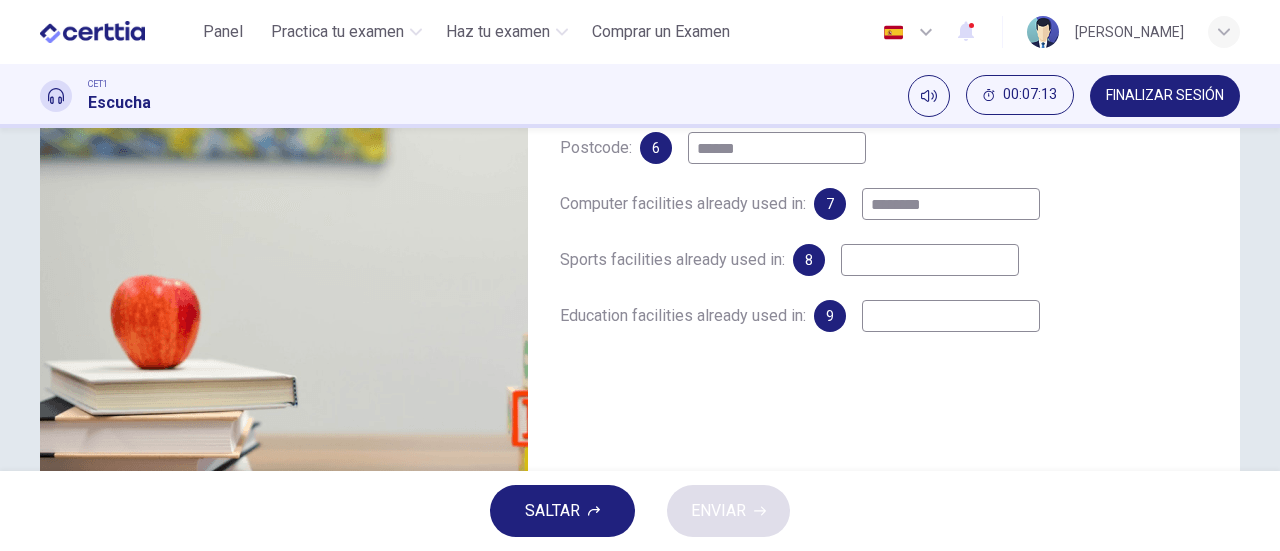 click on "********" at bounding box center (951, 204) 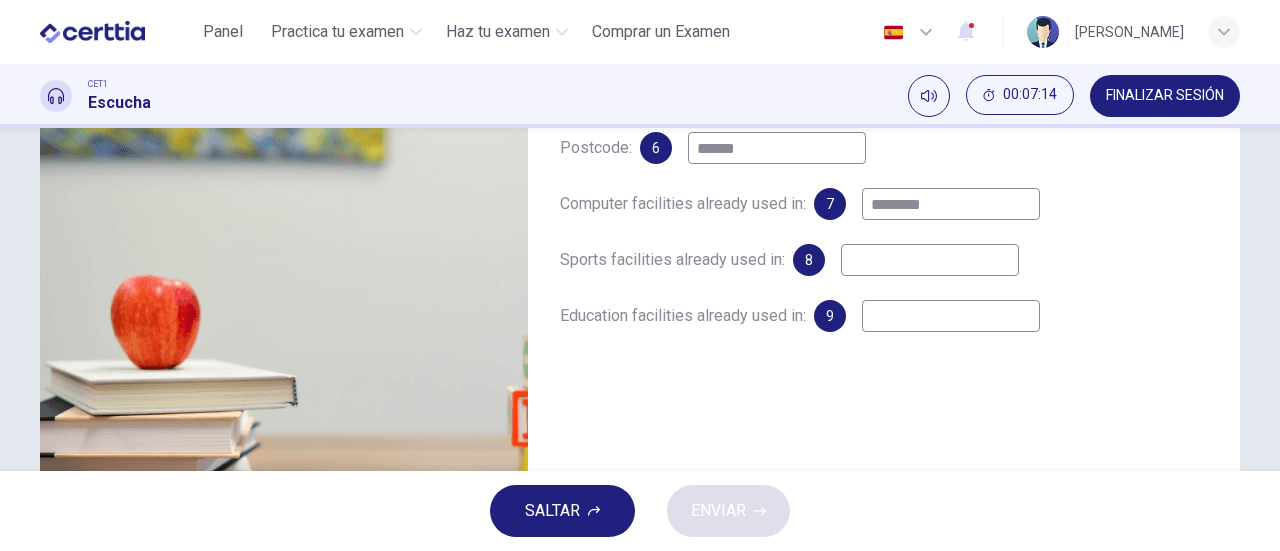 click on "********" at bounding box center (951, 204) 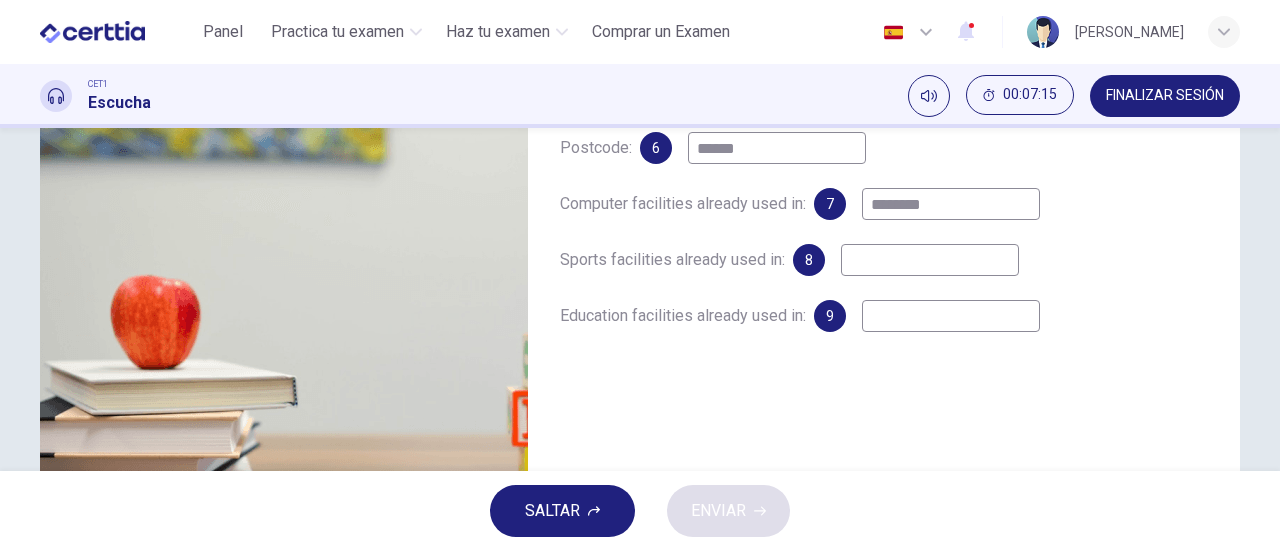 type 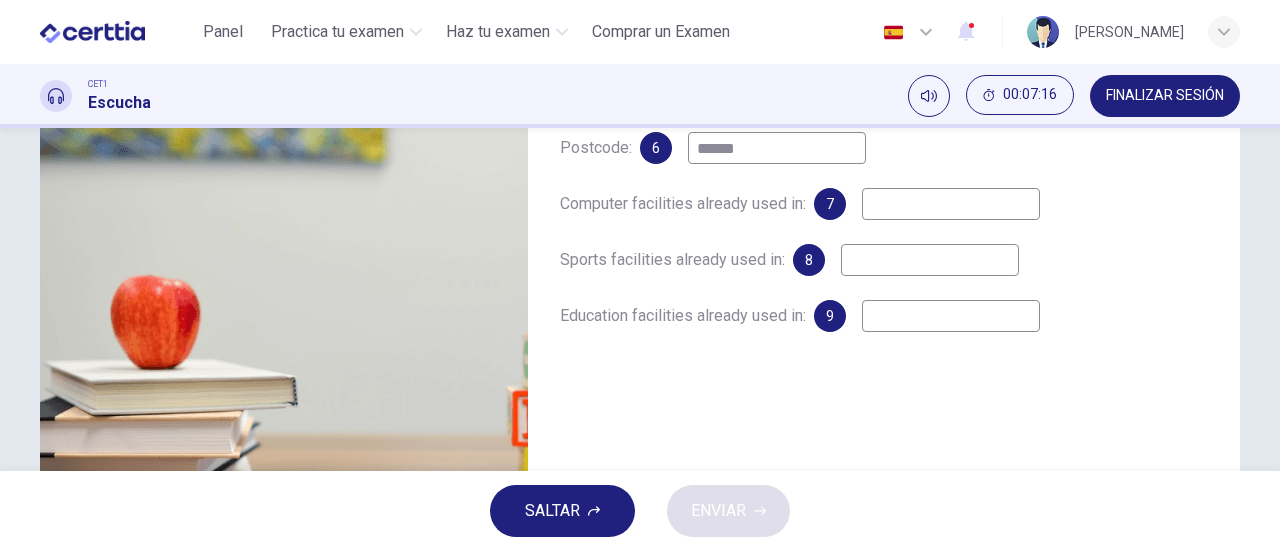 type on "**" 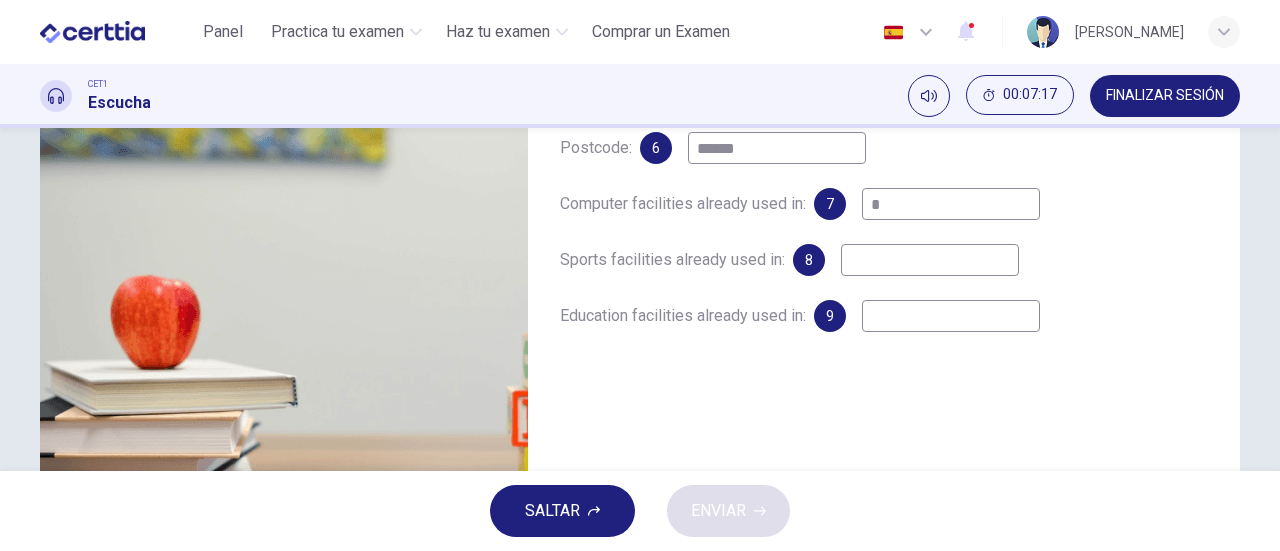 type on "**" 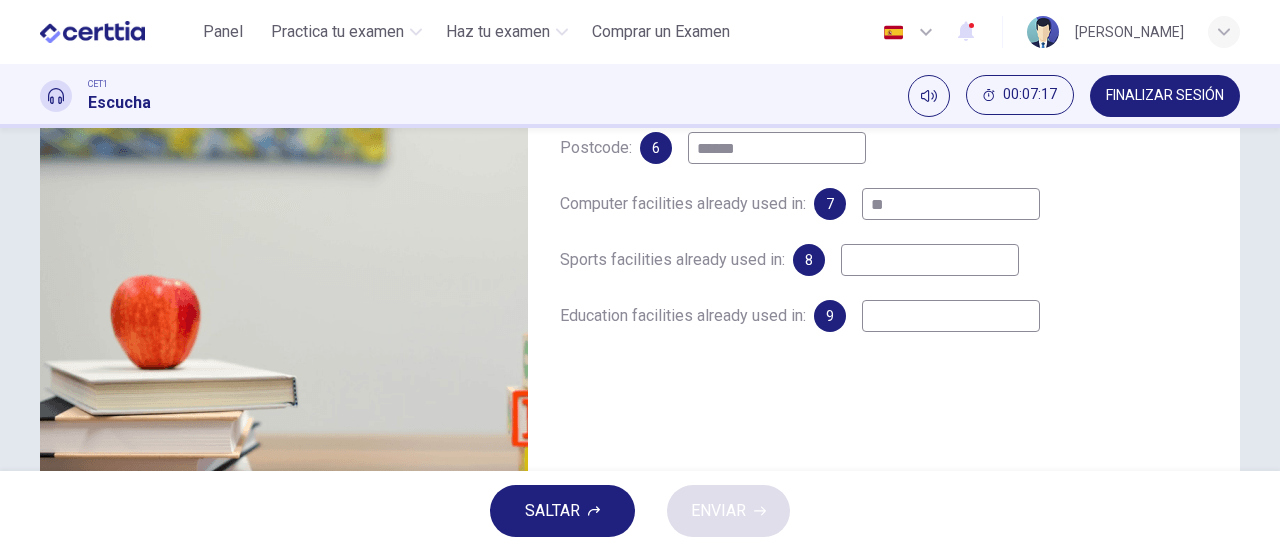 type on "**" 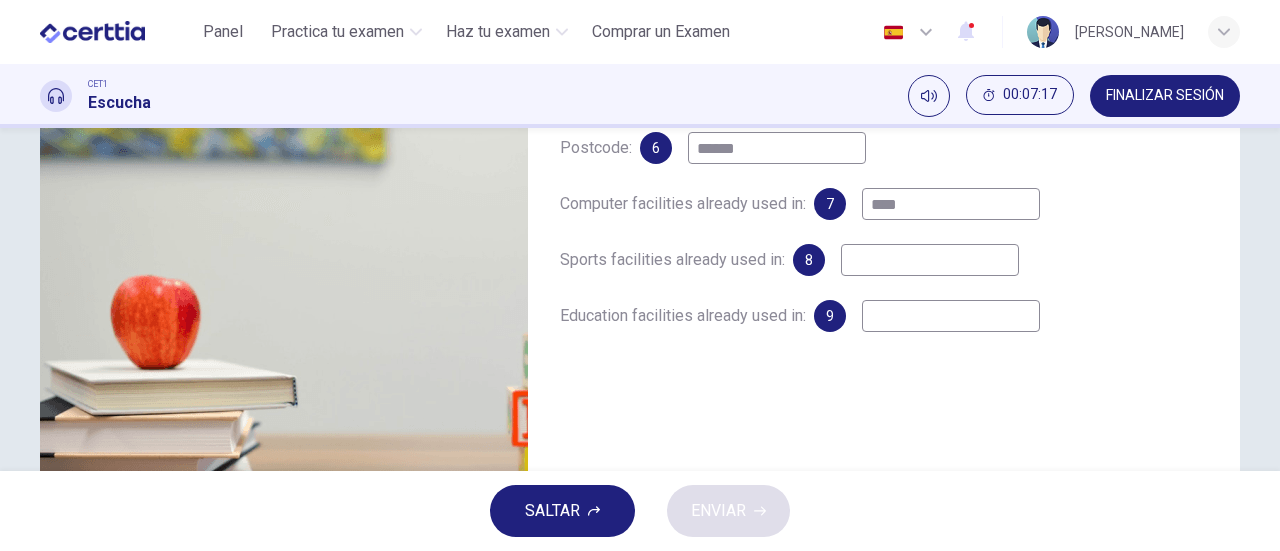 type on "*****" 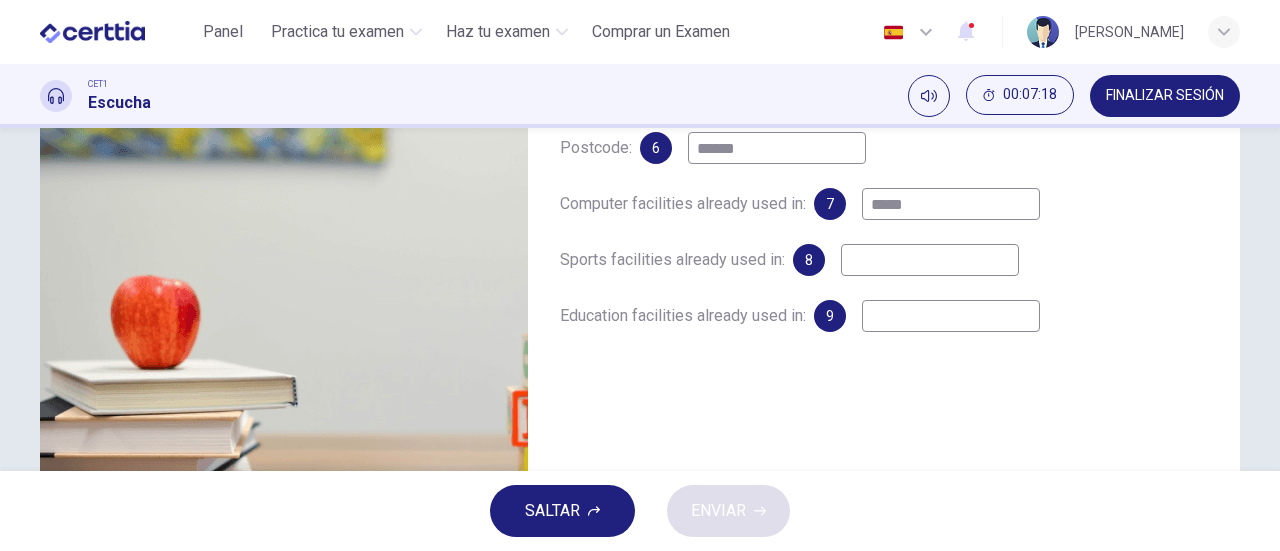 type on "**" 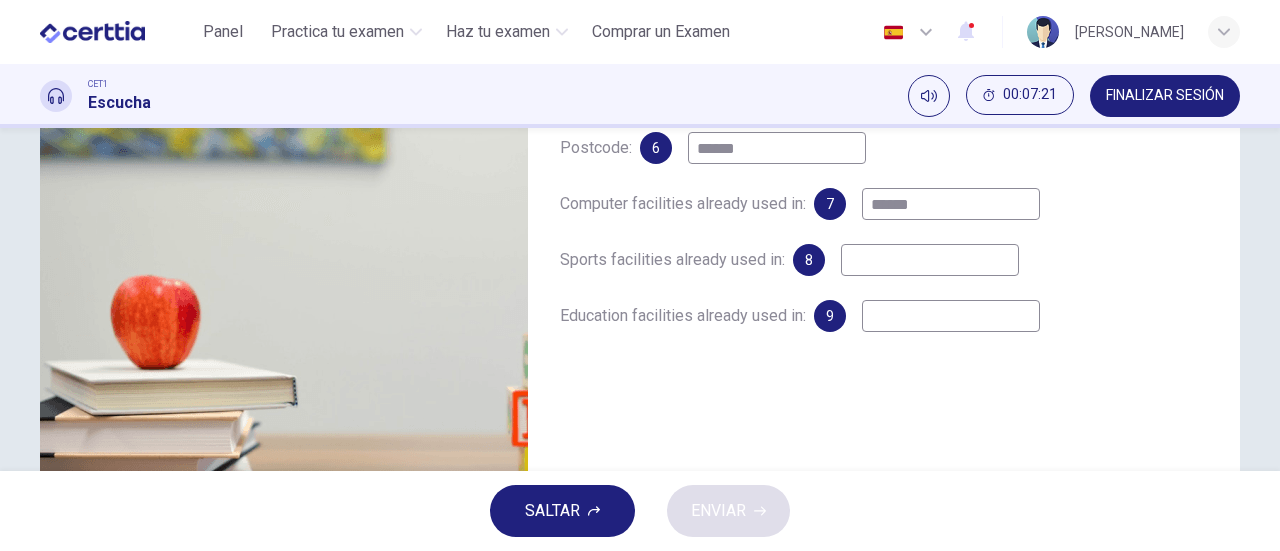 click on "******" at bounding box center [951, 204] 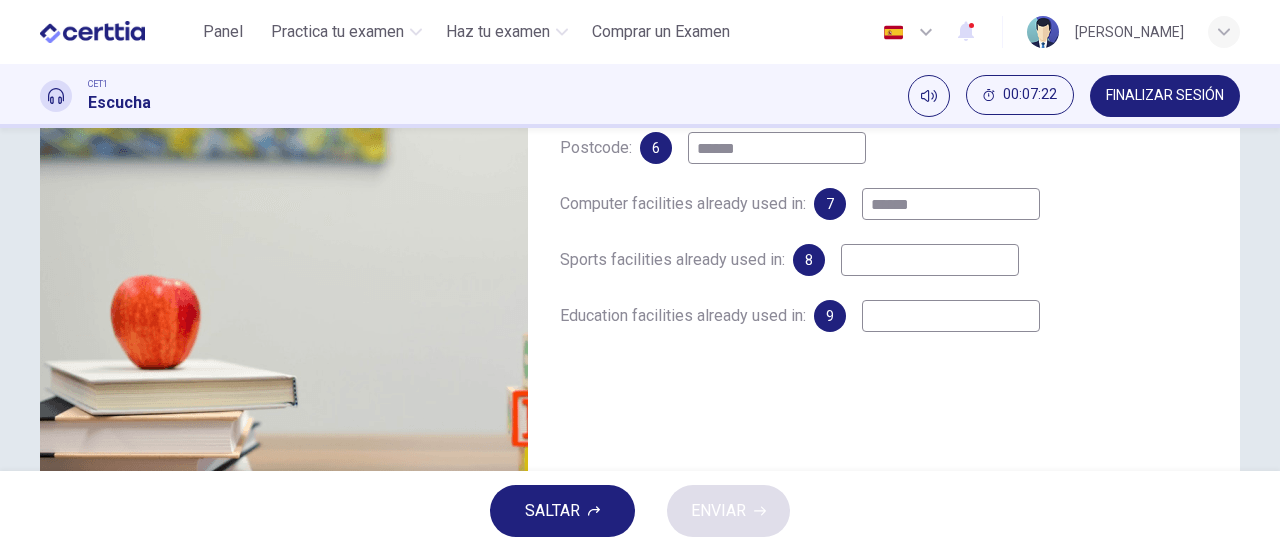 type on "**" 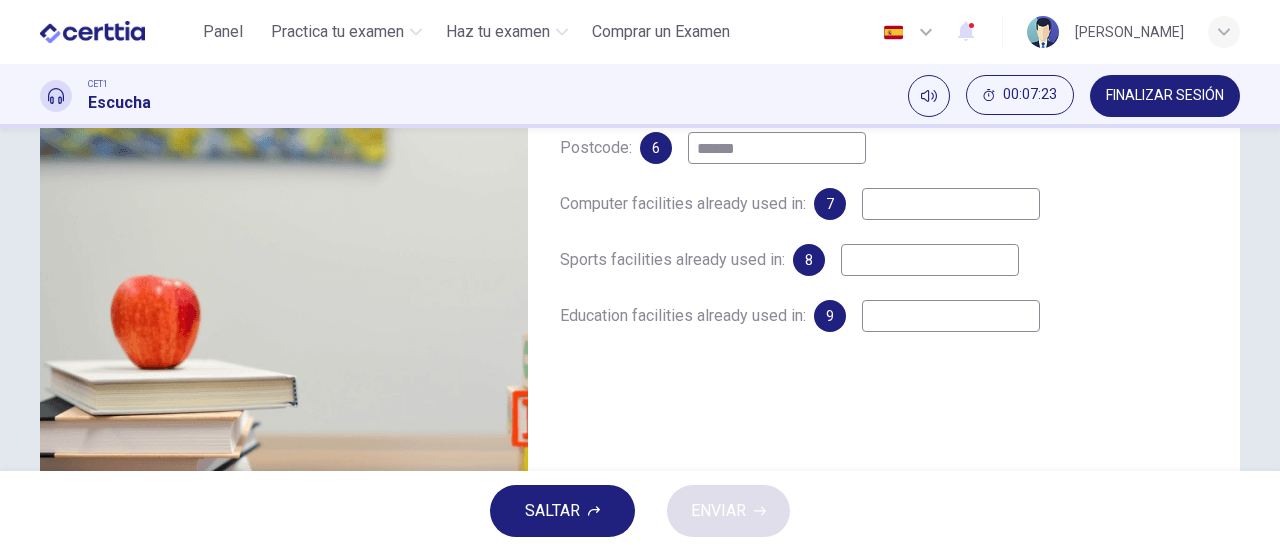 type on "**" 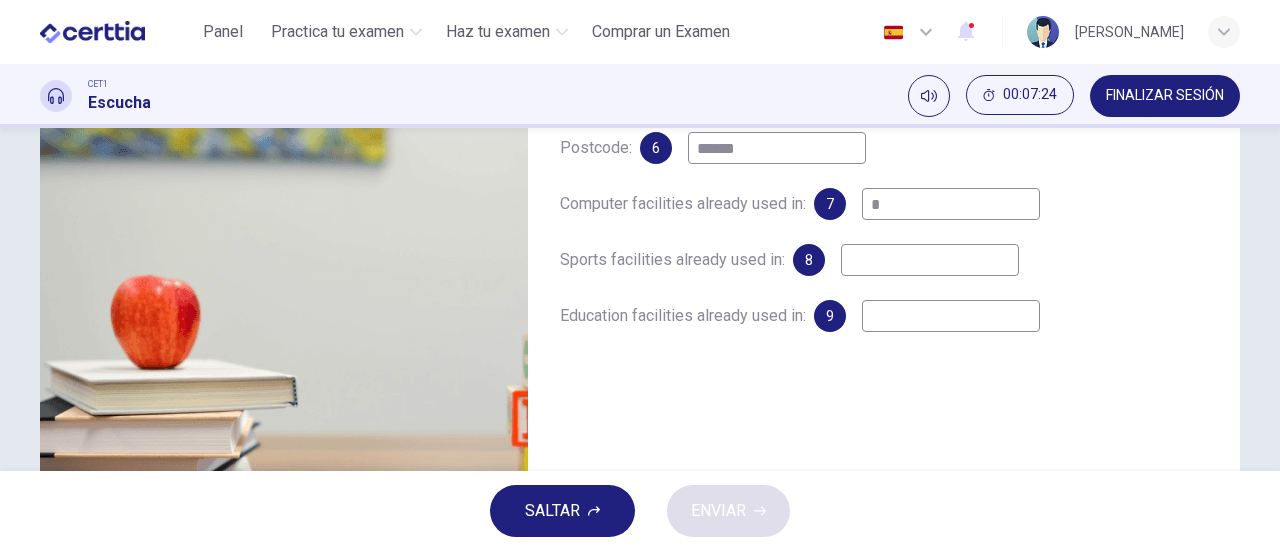 type on "**" 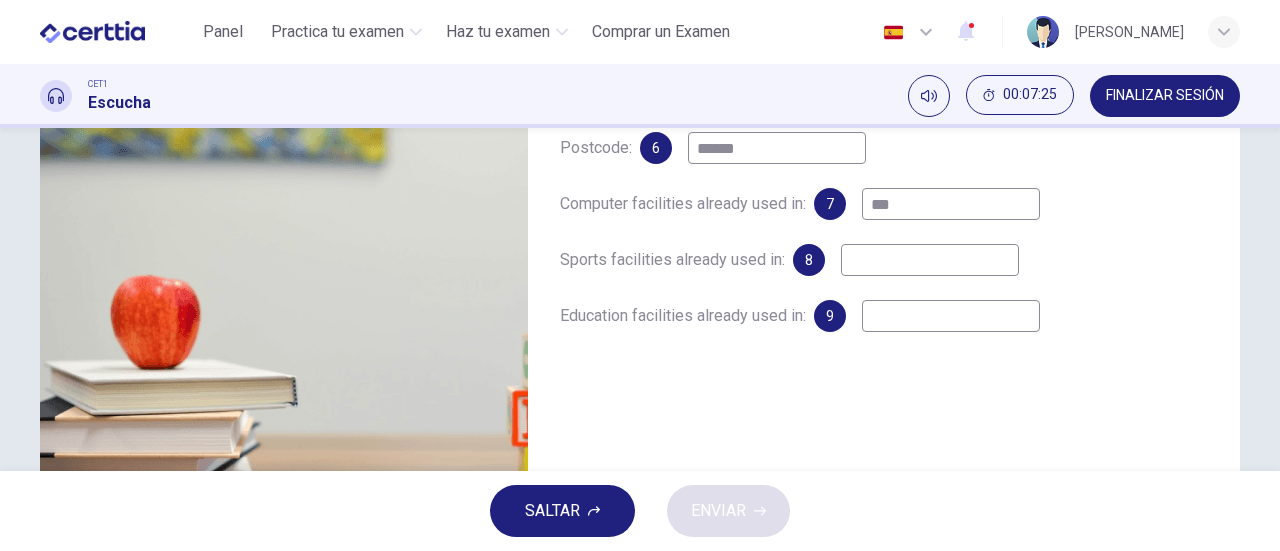 type on "****" 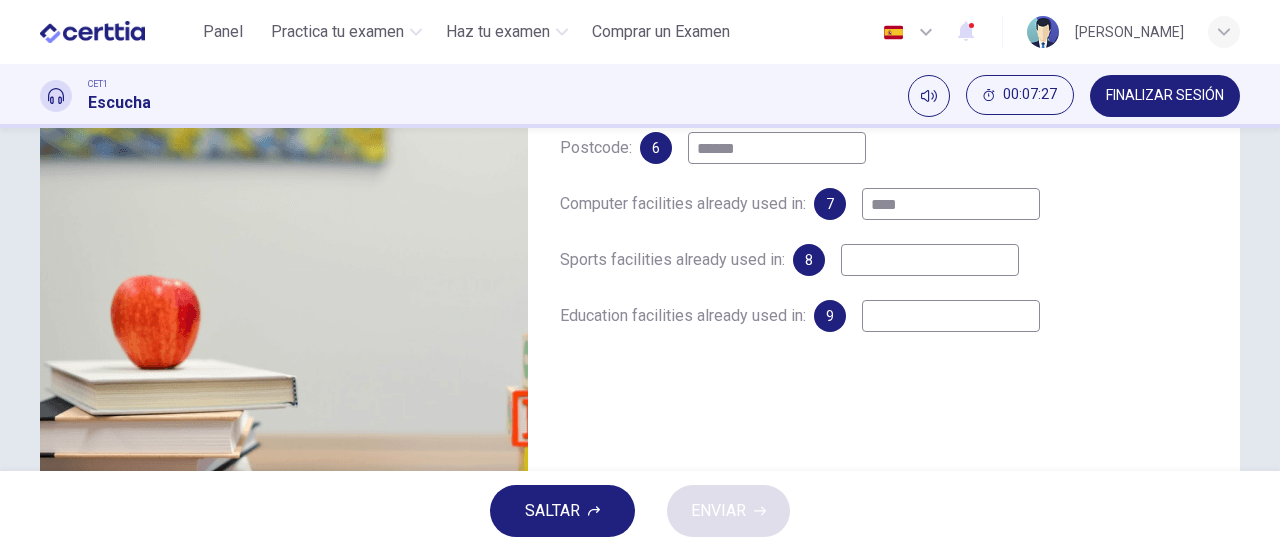 type on "**" 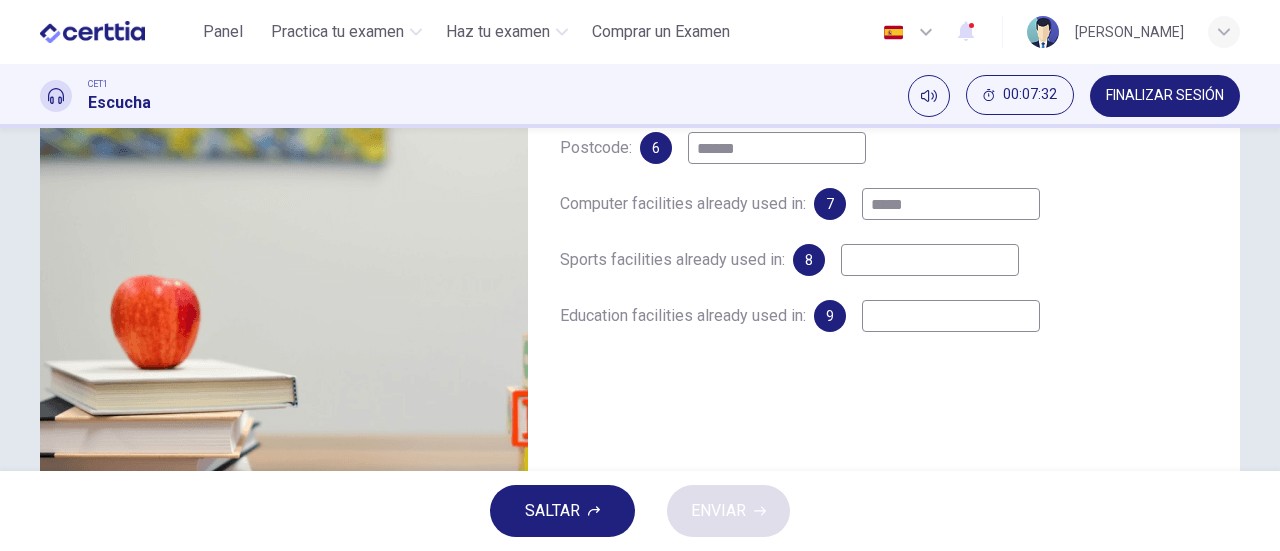 click on "*****" at bounding box center [951, 204] 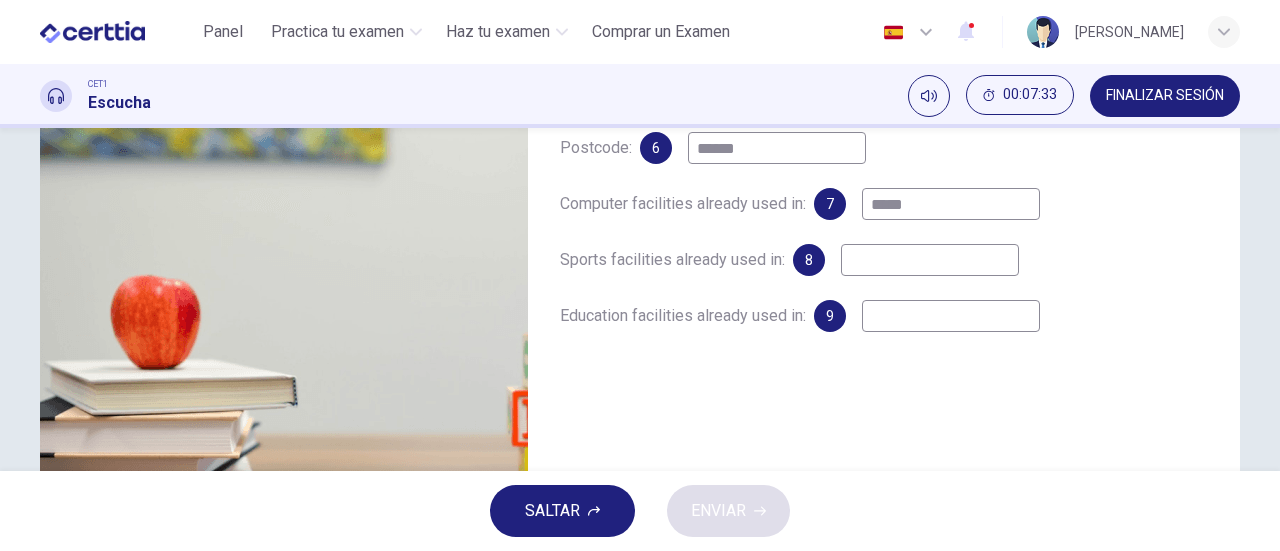 type on "**" 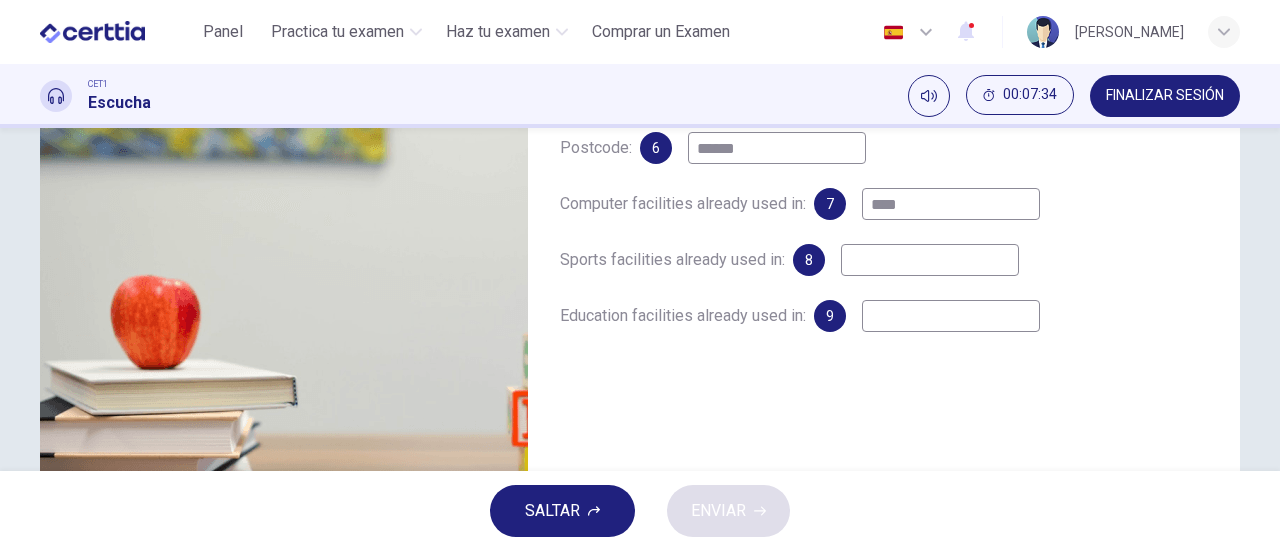 type on "**" 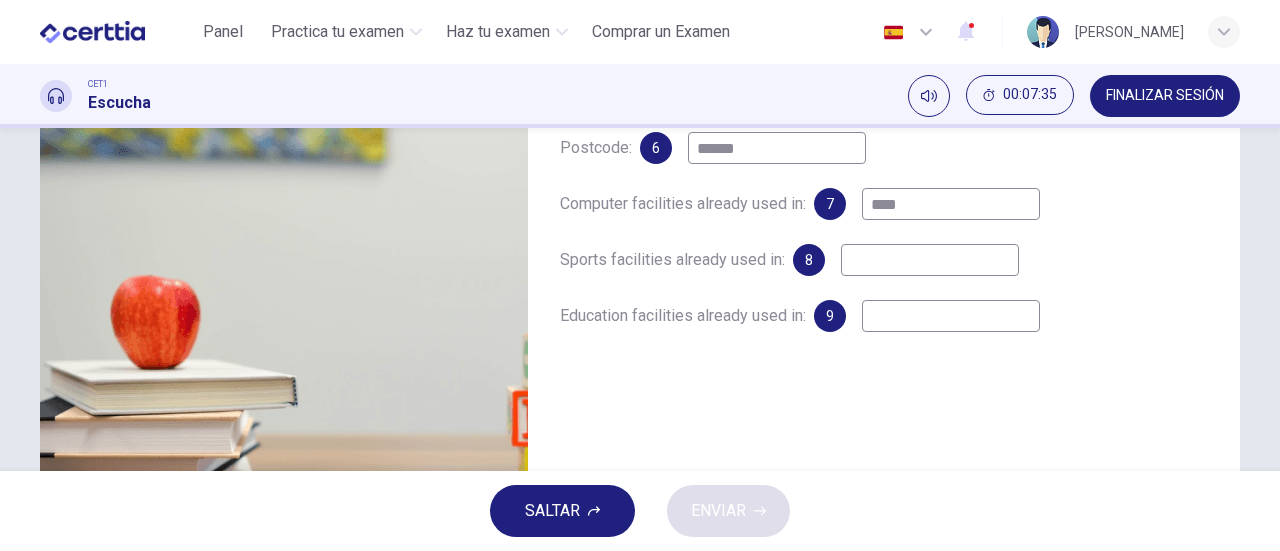 type on "*****" 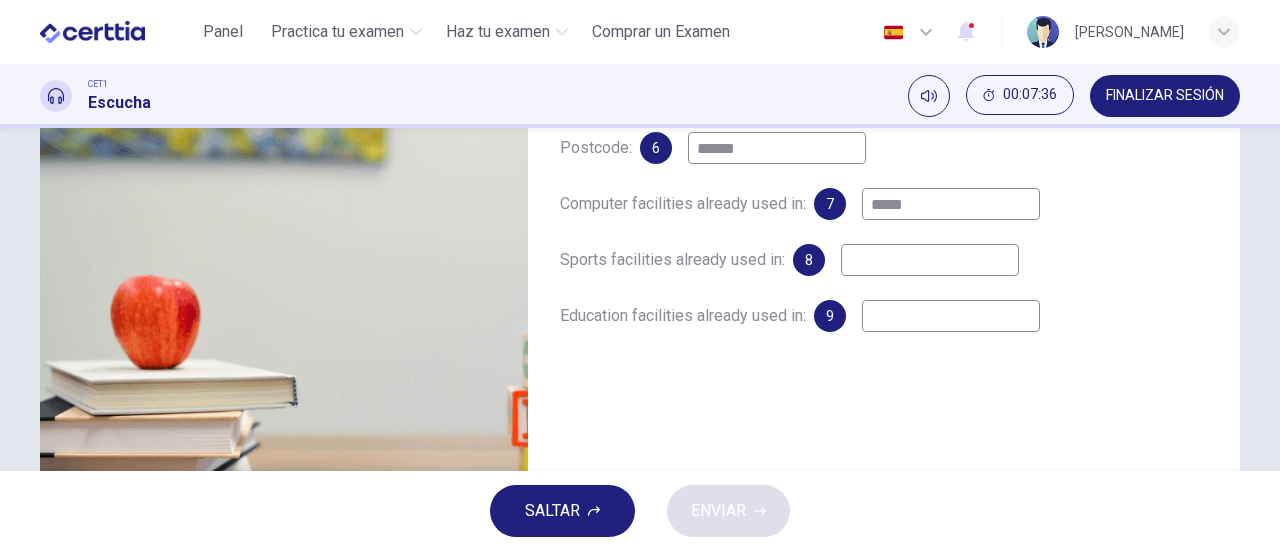 type on "**" 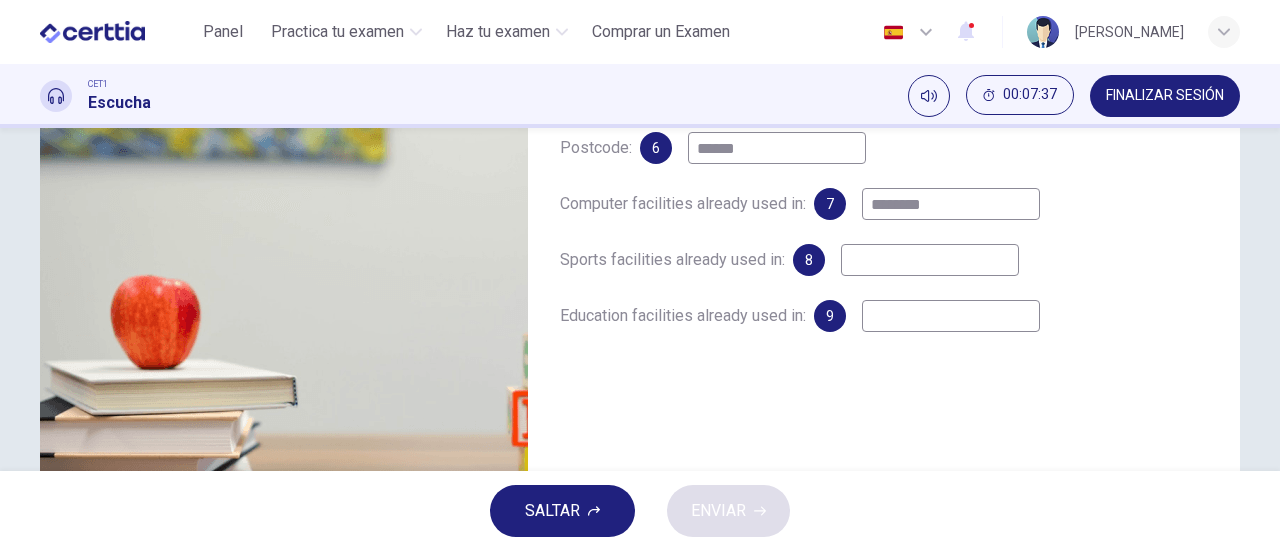 type on "*********" 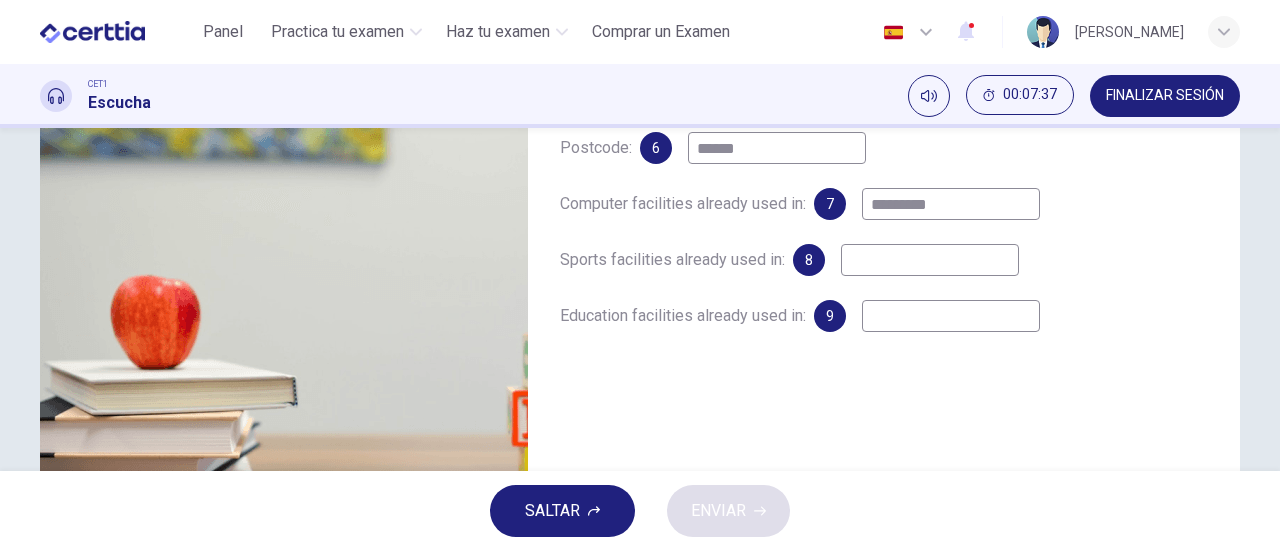 type on "**" 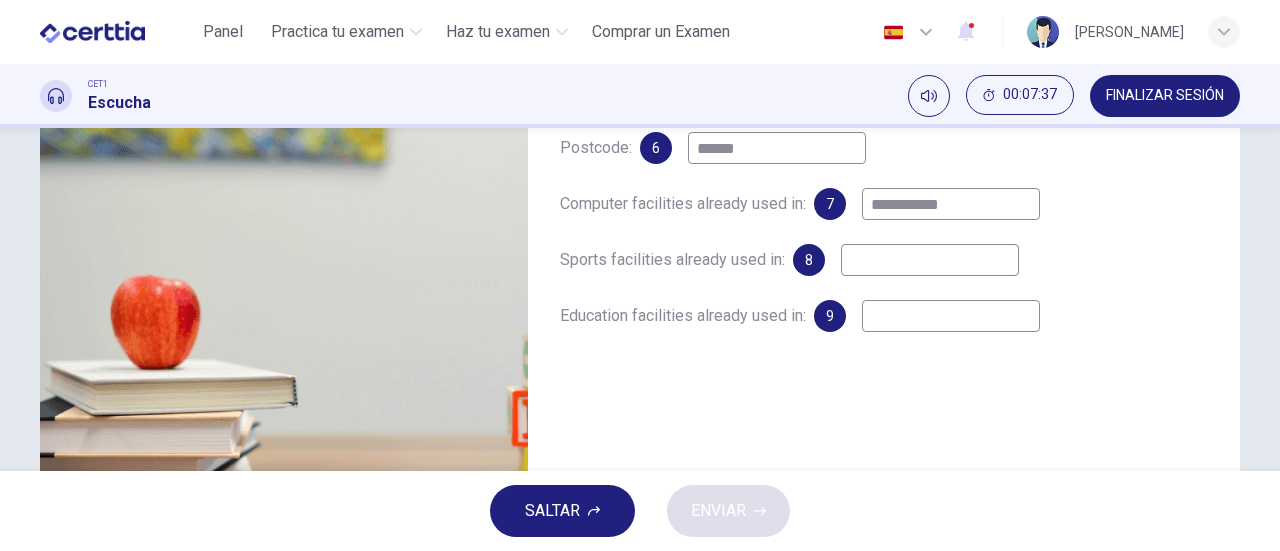 type on "**********" 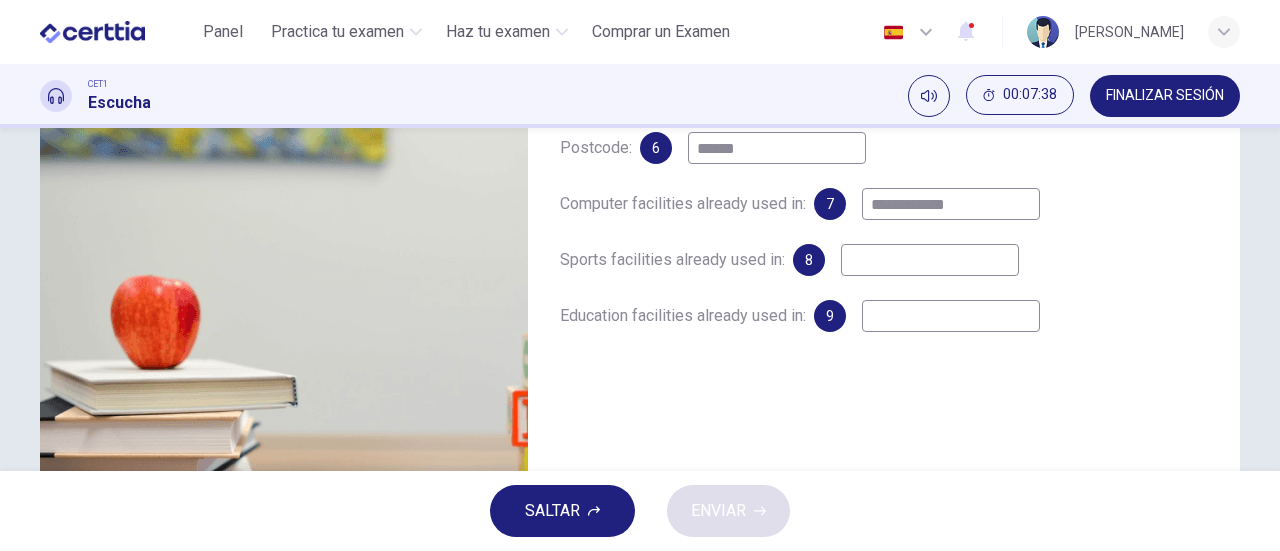 type on "**" 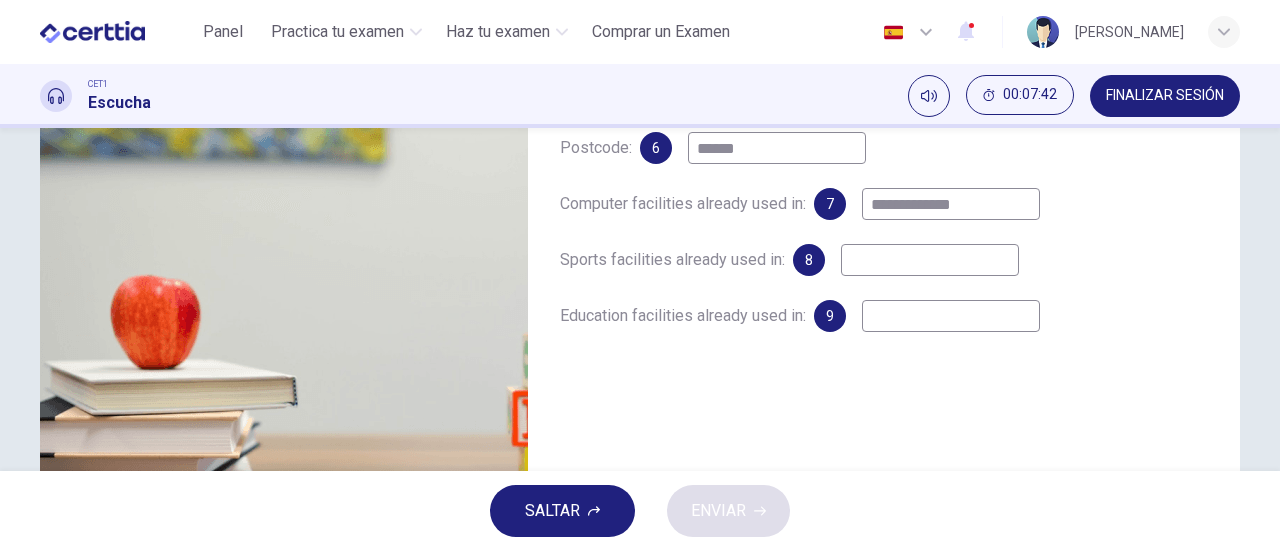 click on "**********" at bounding box center (951, 204) 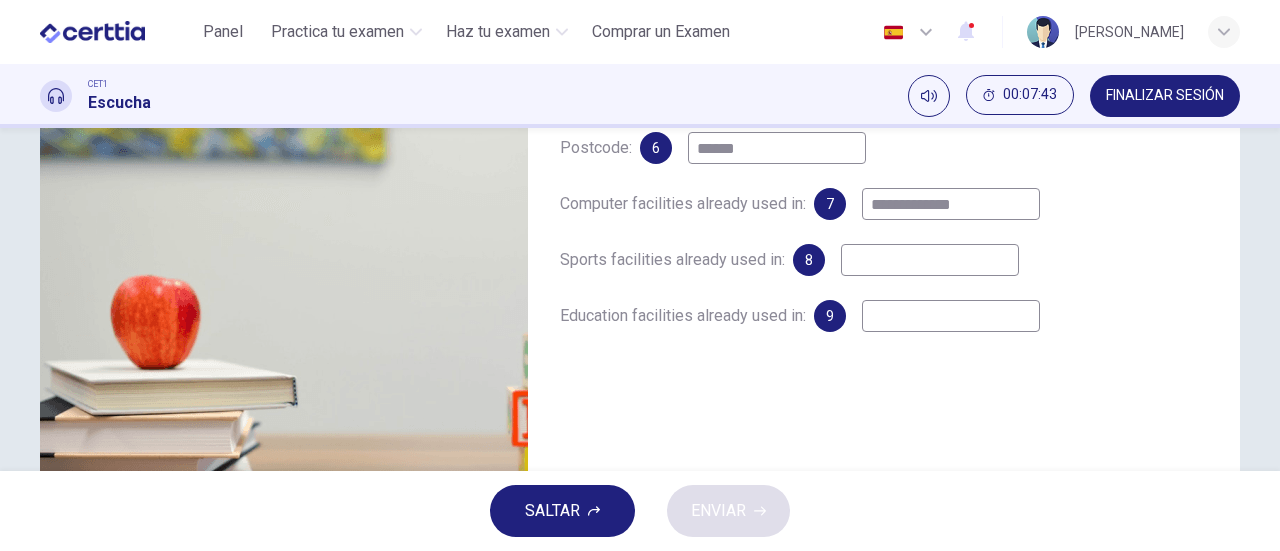 type on "**" 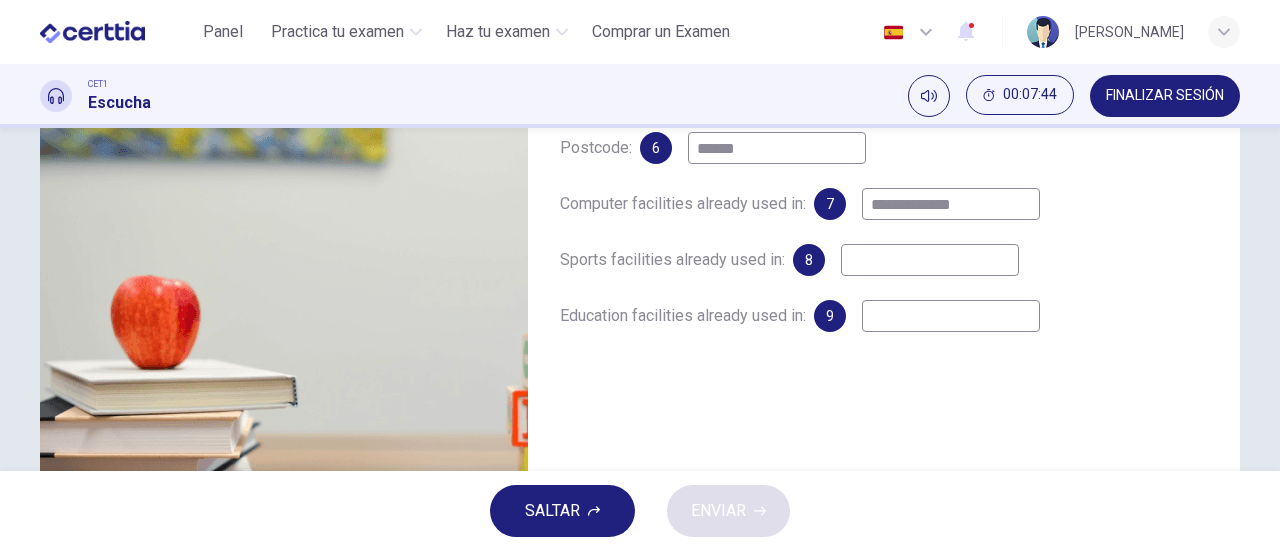 type on "**********" 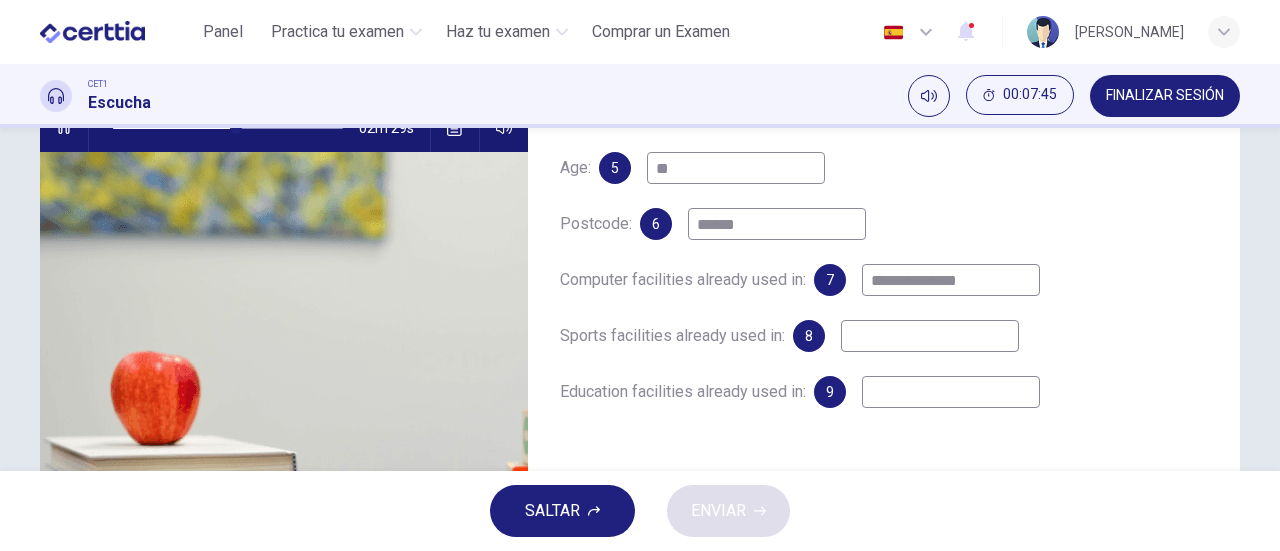 scroll, scrollTop: 0, scrollLeft: 0, axis: both 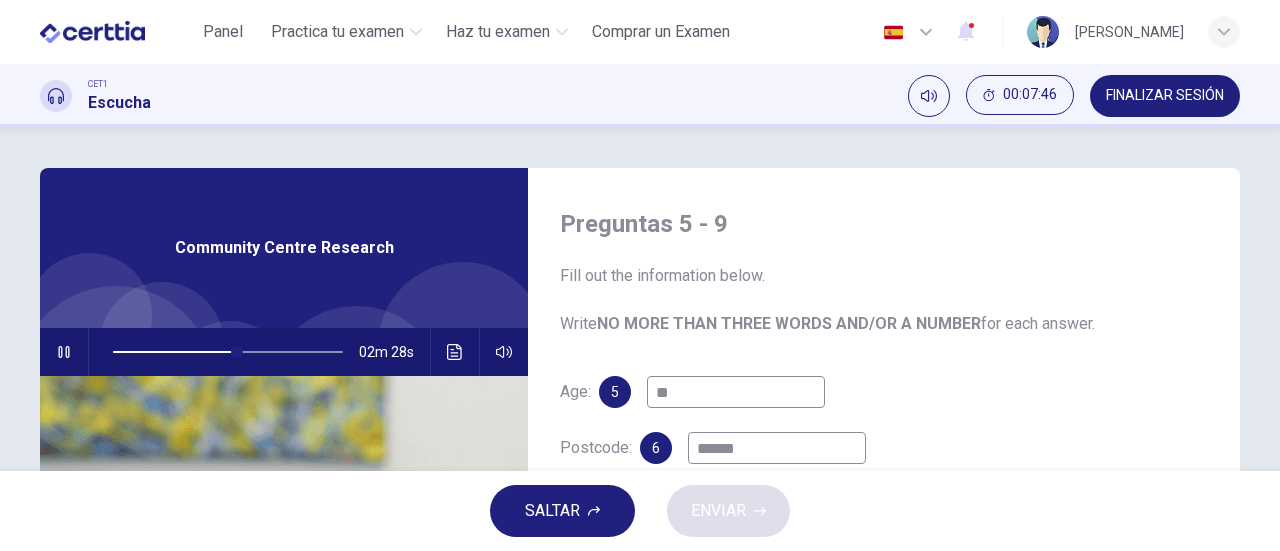 type on "**" 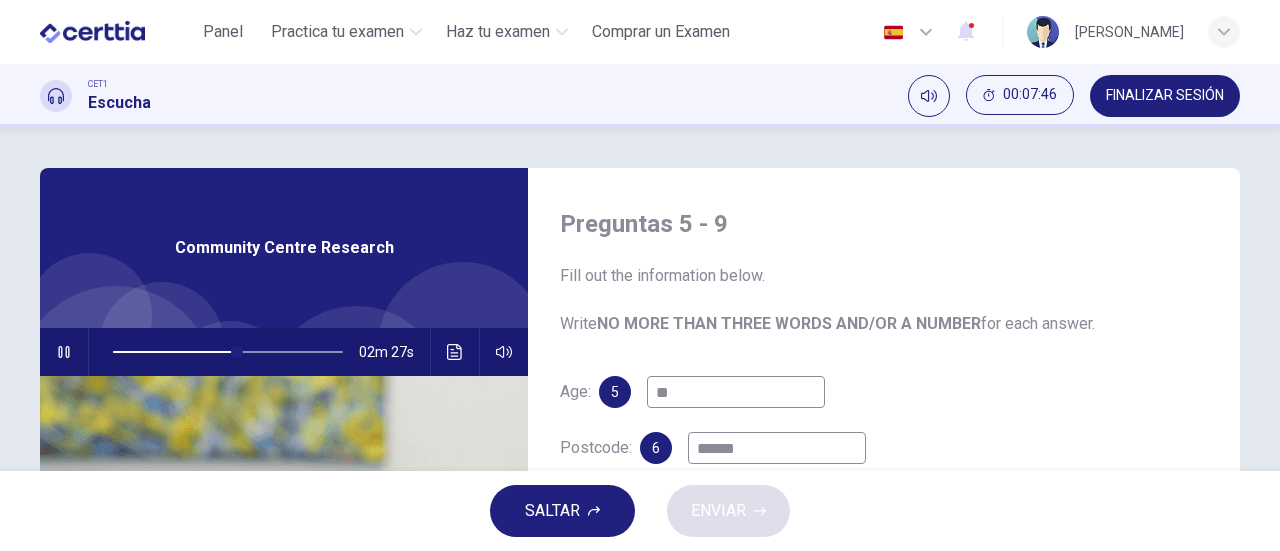type on "**********" 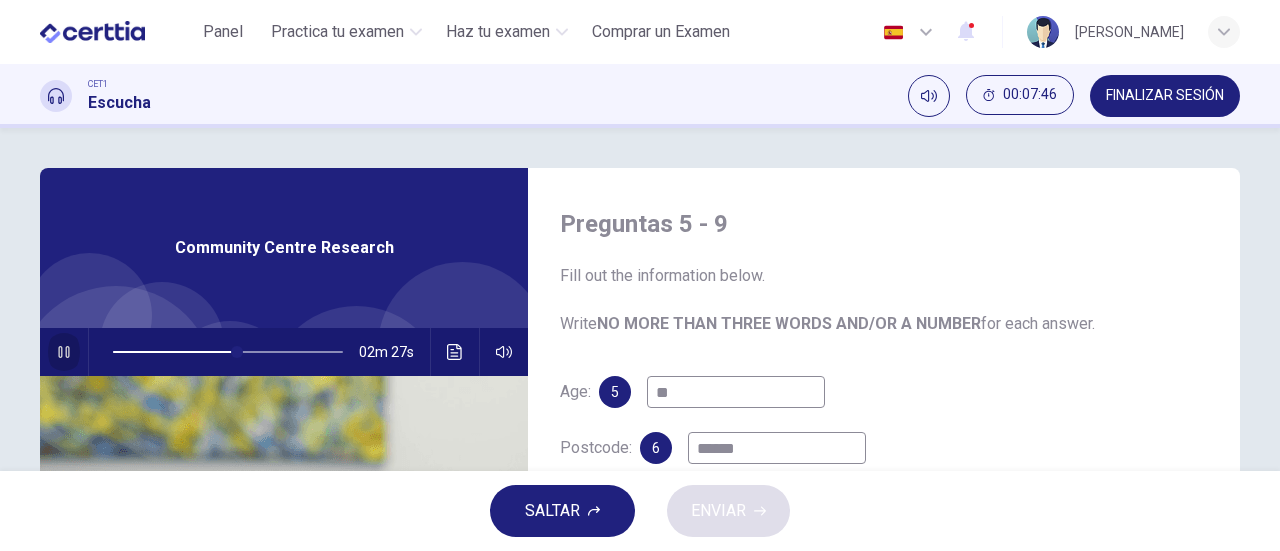 click 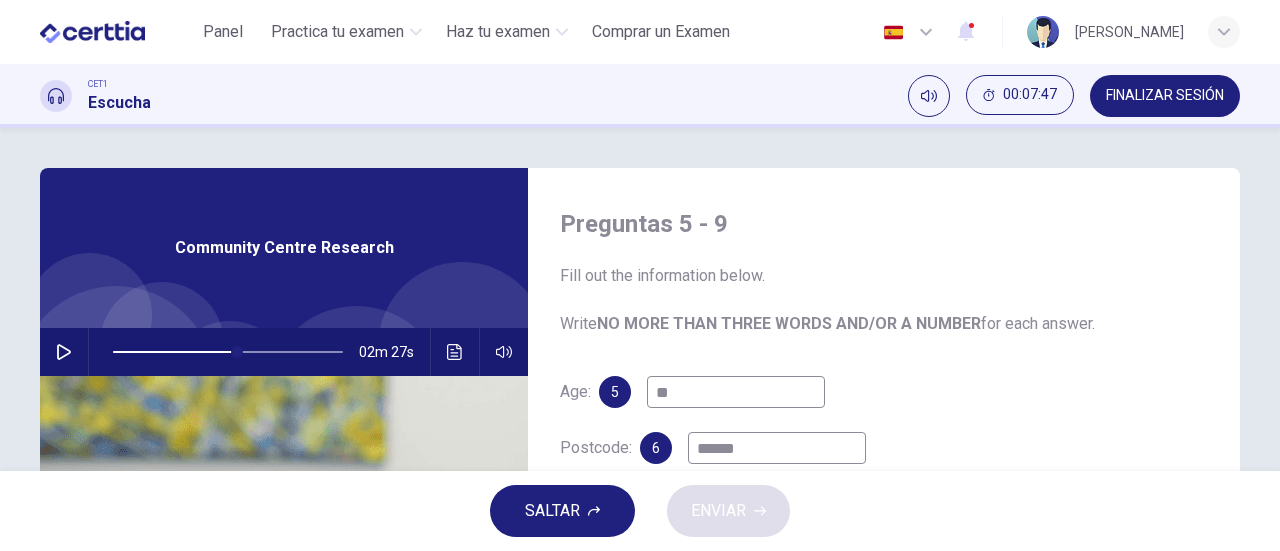 click on "02m 27s" at bounding box center [284, 352] 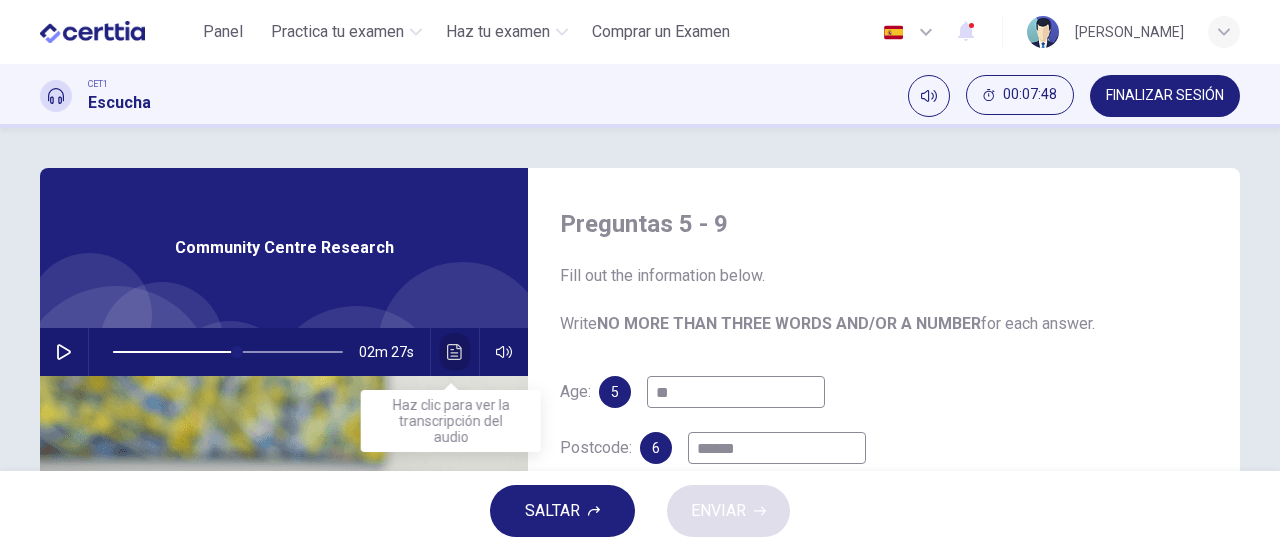 click 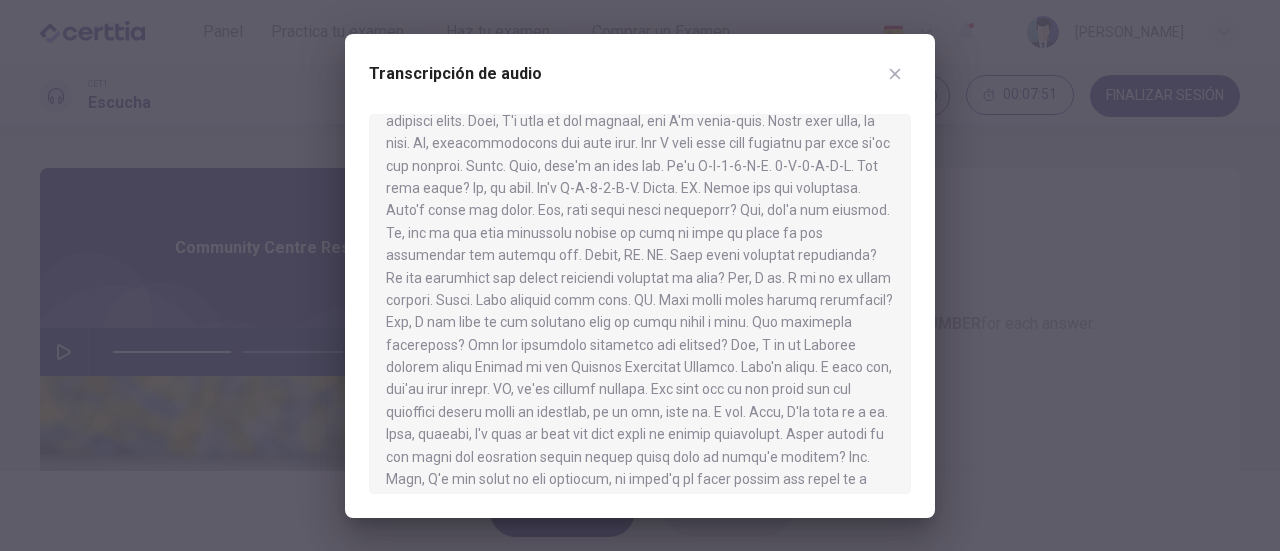 scroll, scrollTop: 300, scrollLeft: 0, axis: vertical 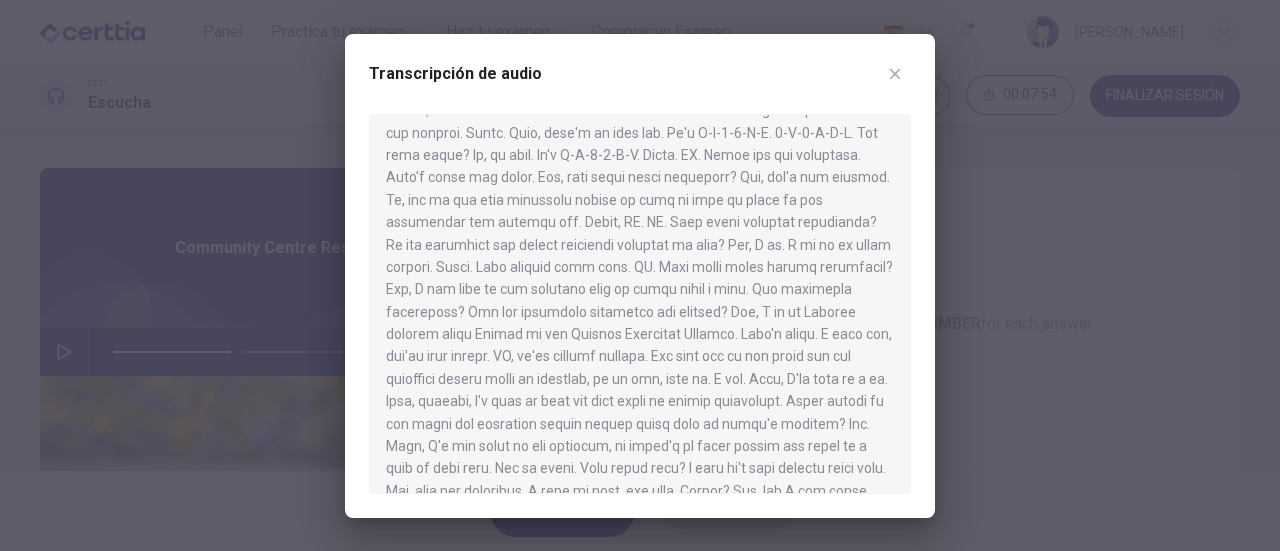 click at bounding box center [640, 304] 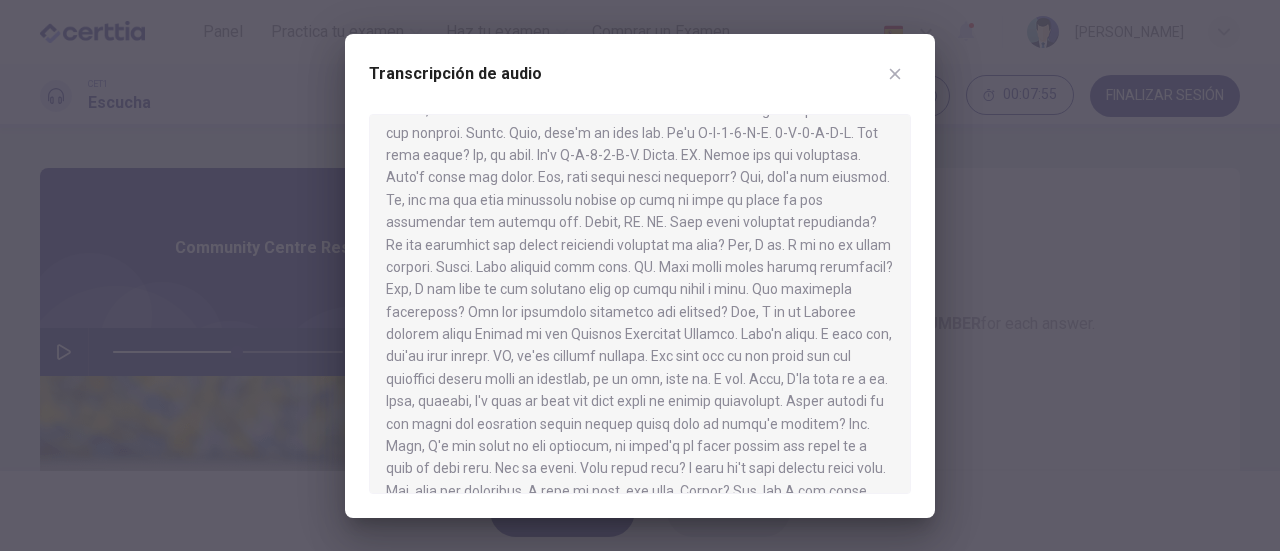 click at bounding box center [640, 304] 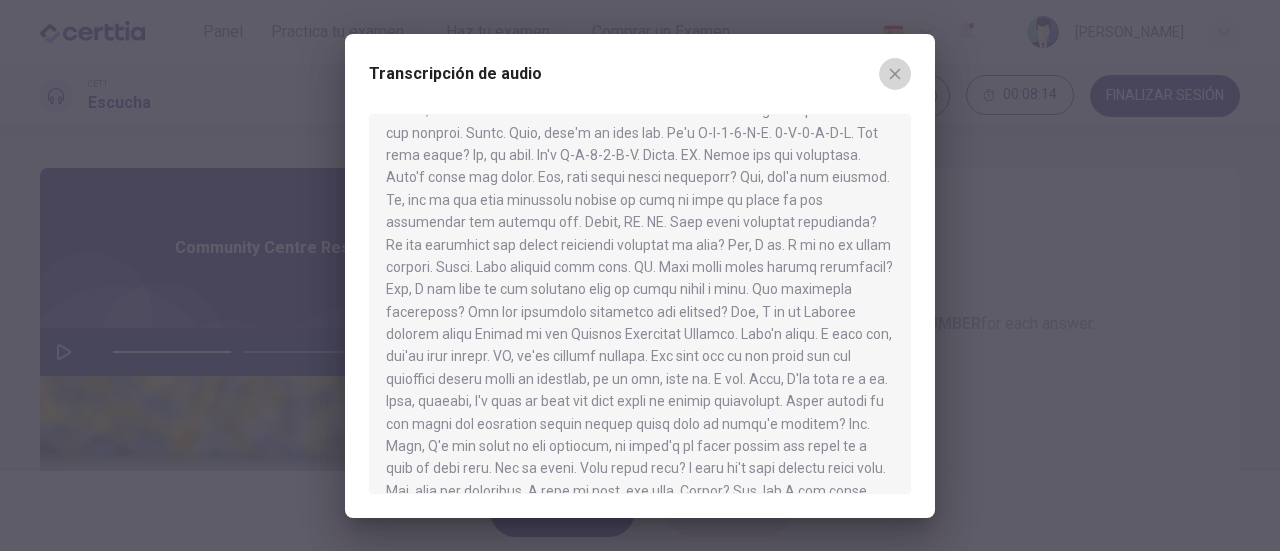 click 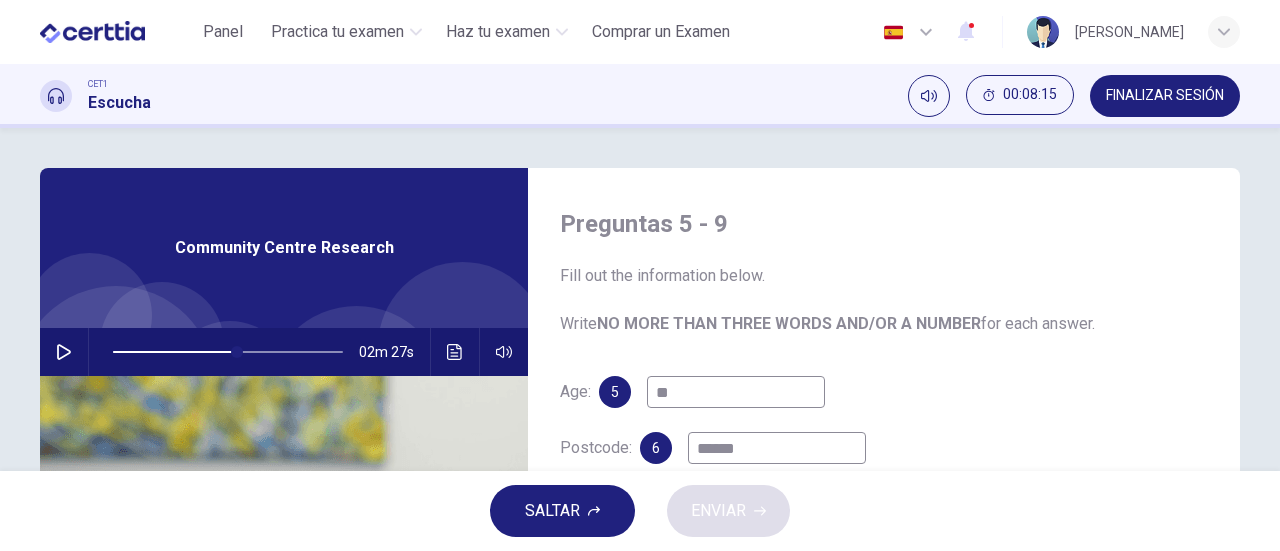 scroll, scrollTop: 200, scrollLeft: 0, axis: vertical 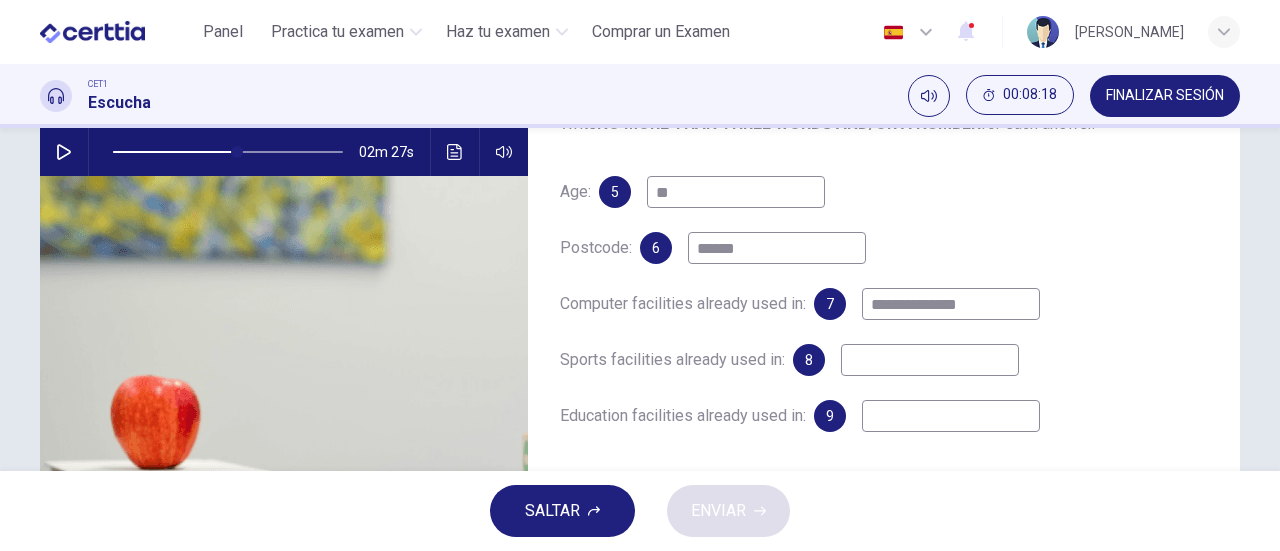 click on "**********" at bounding box center [951, 304] 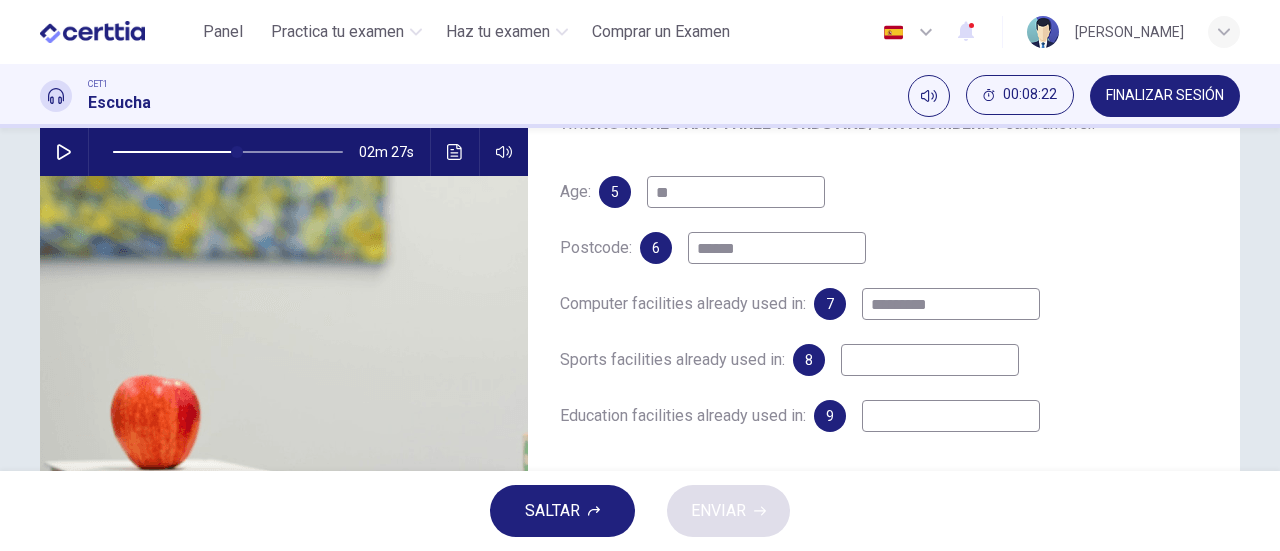 type on "*******" 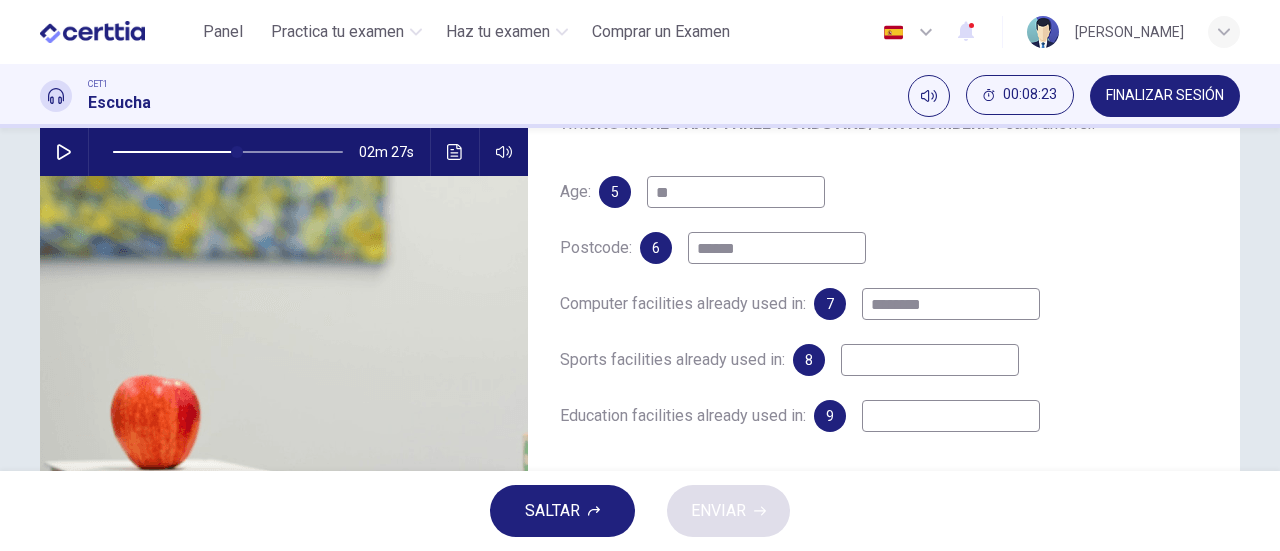 click on "*******" at bounding box center (951, 304) 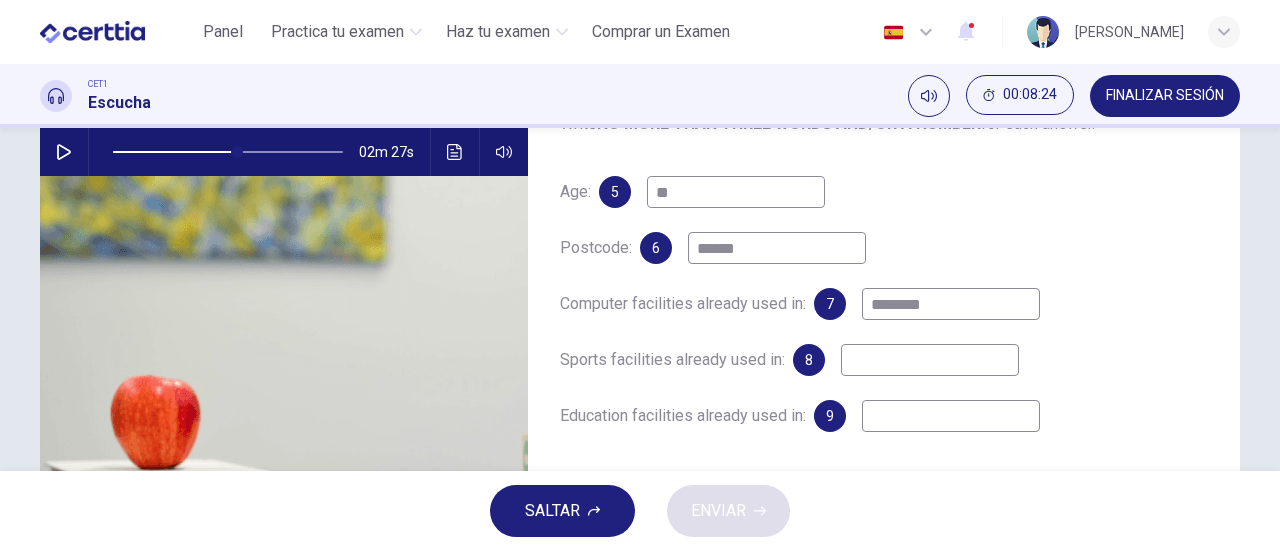 click on "*******" at bounding box center [951, 304] 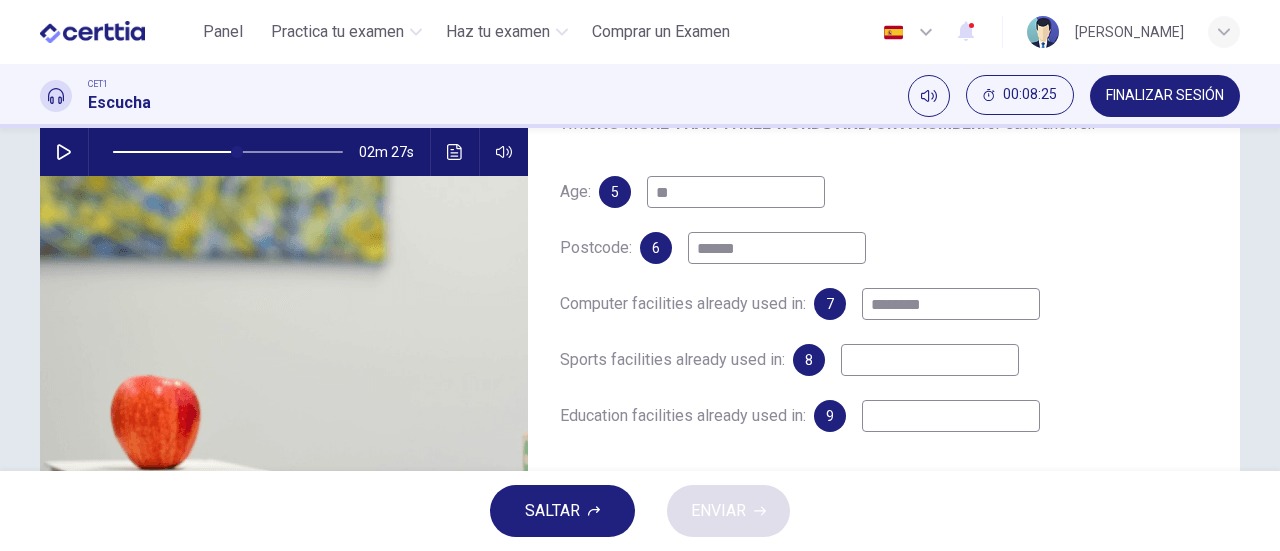 click on "*******" at bounding box center (951, 304) 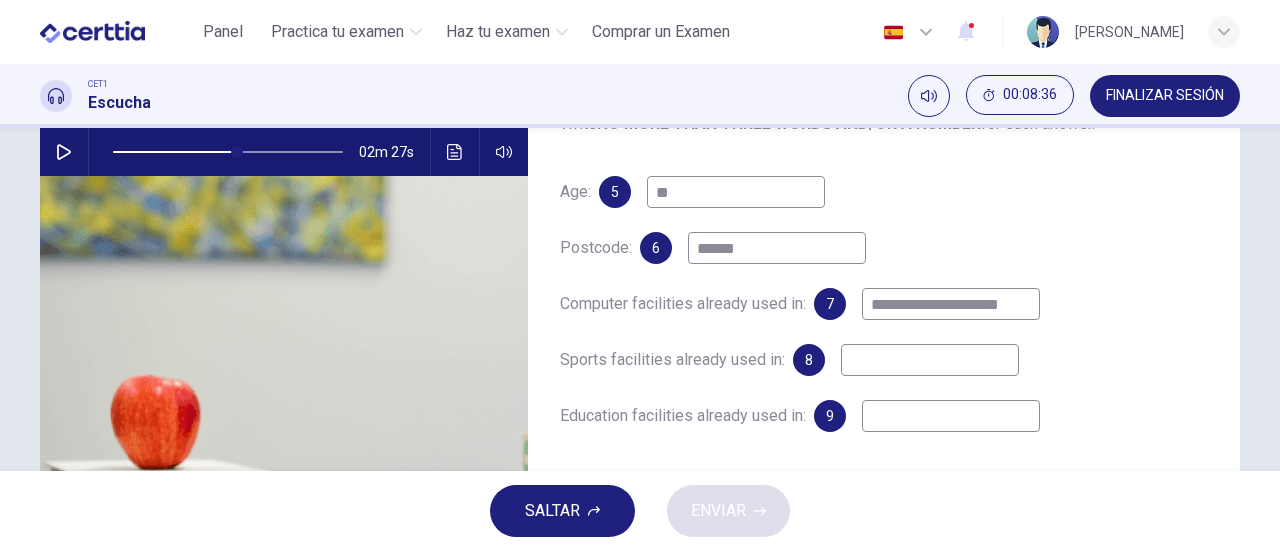 click at bounding box center [930, 360] 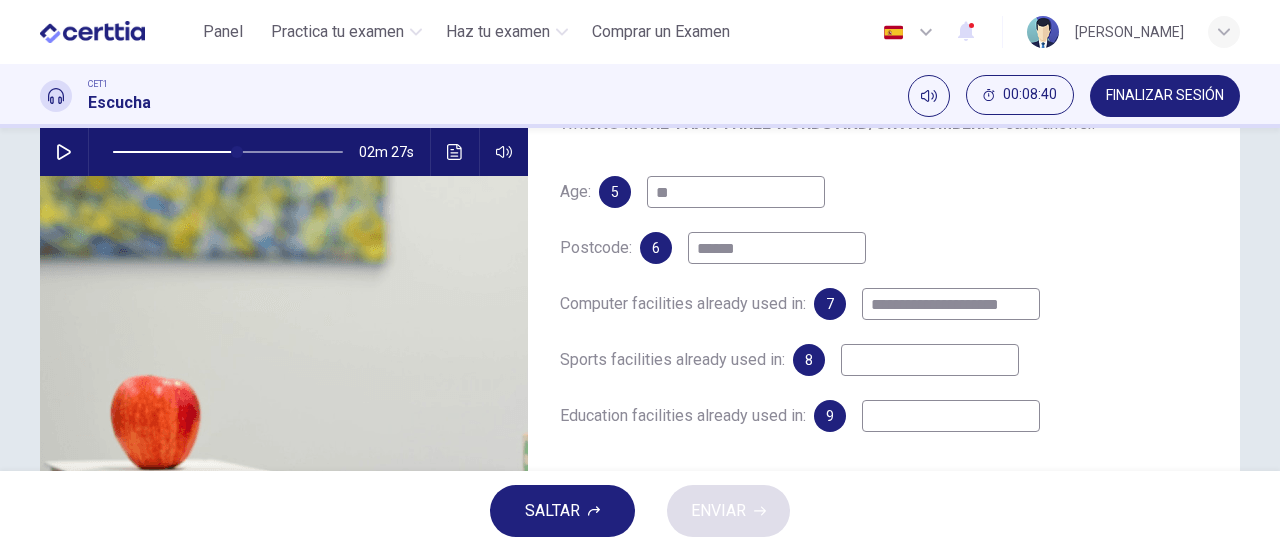 drag, startPoint x: 918, startPoint y: 305, endPoint x: 1021, endPoint y: 306, distance: 103.00485 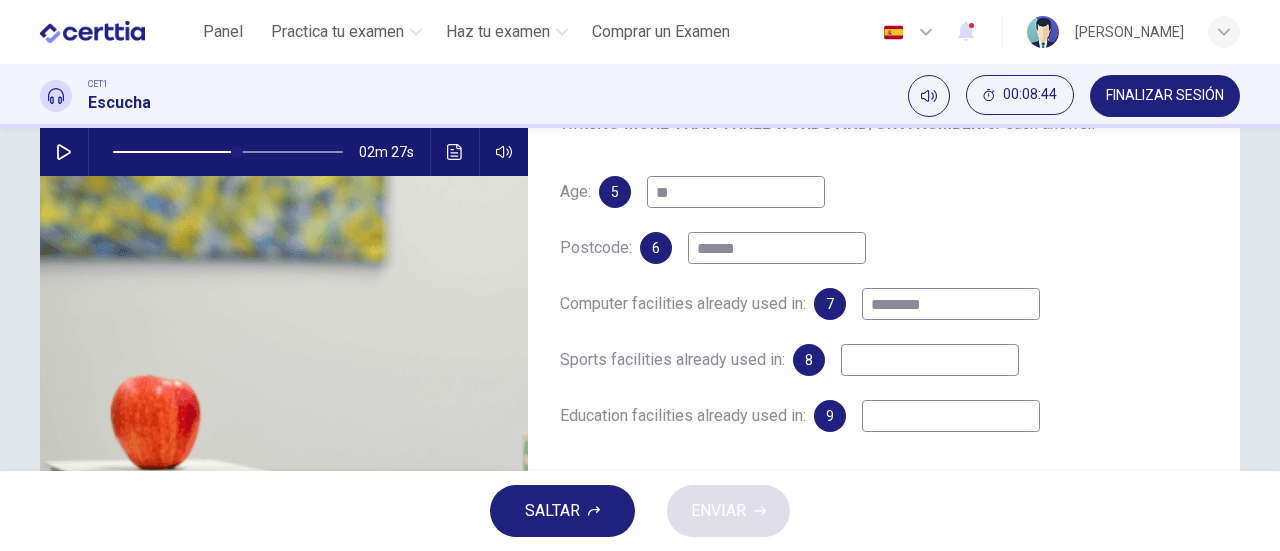 click on "********" at bounding box center [951, 304] 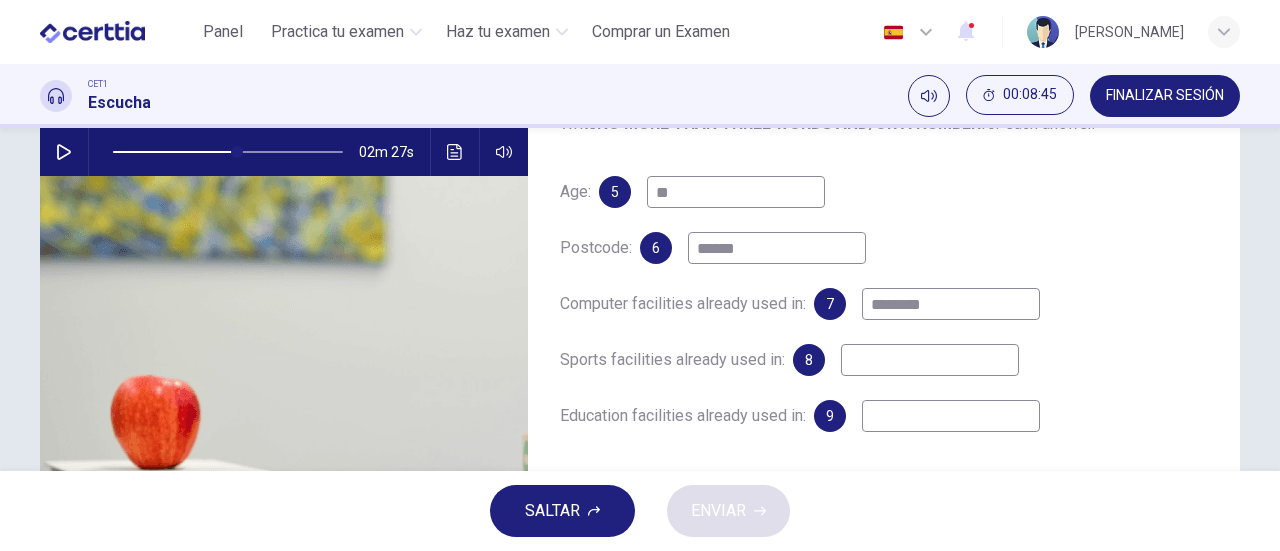 click on "********" at bounding box center (951, 304) 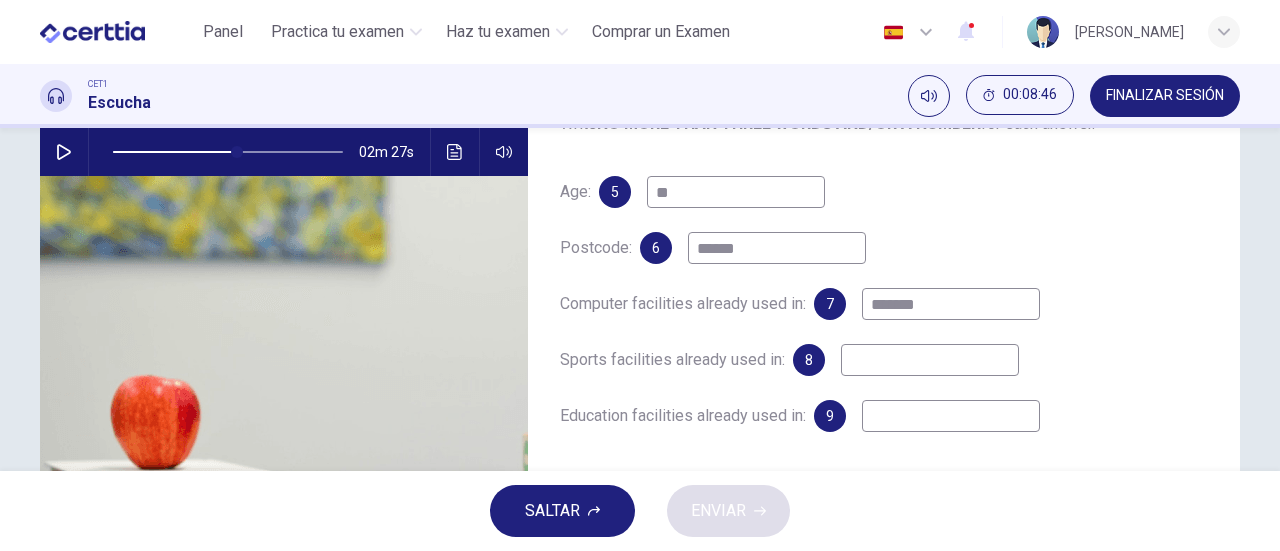 type on "*******" 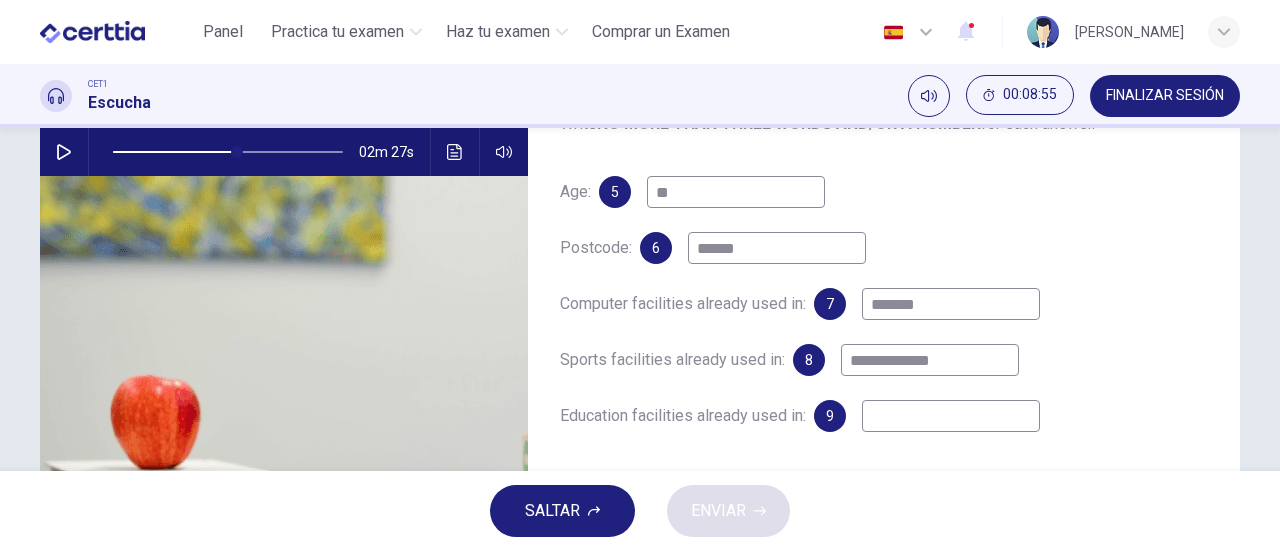 type on "**********" 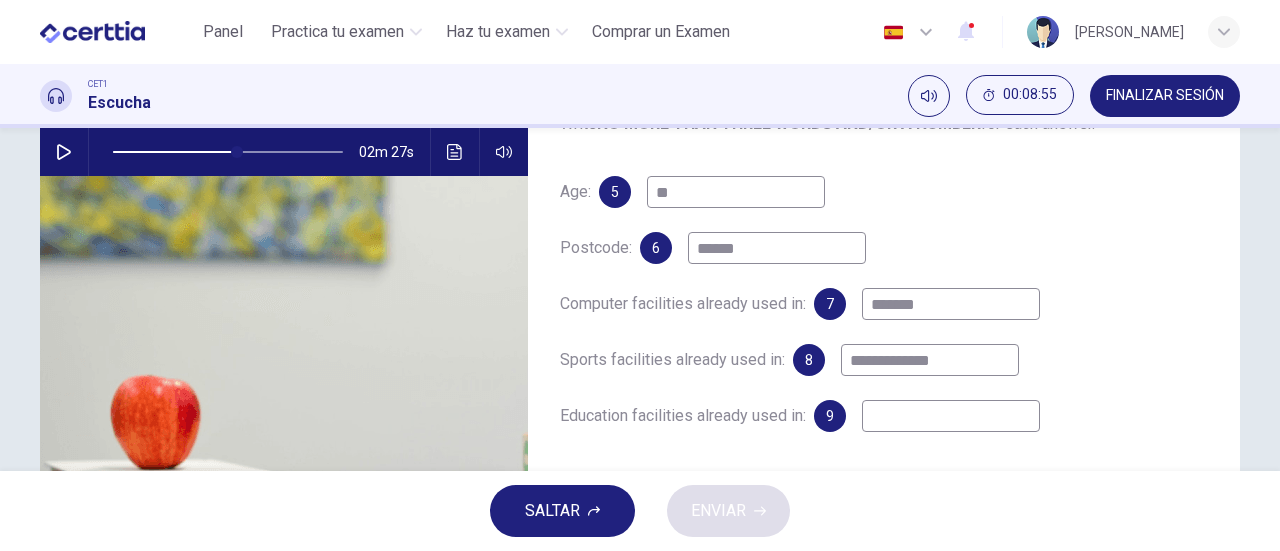 click on "*******" at bounding box center [951, 304] 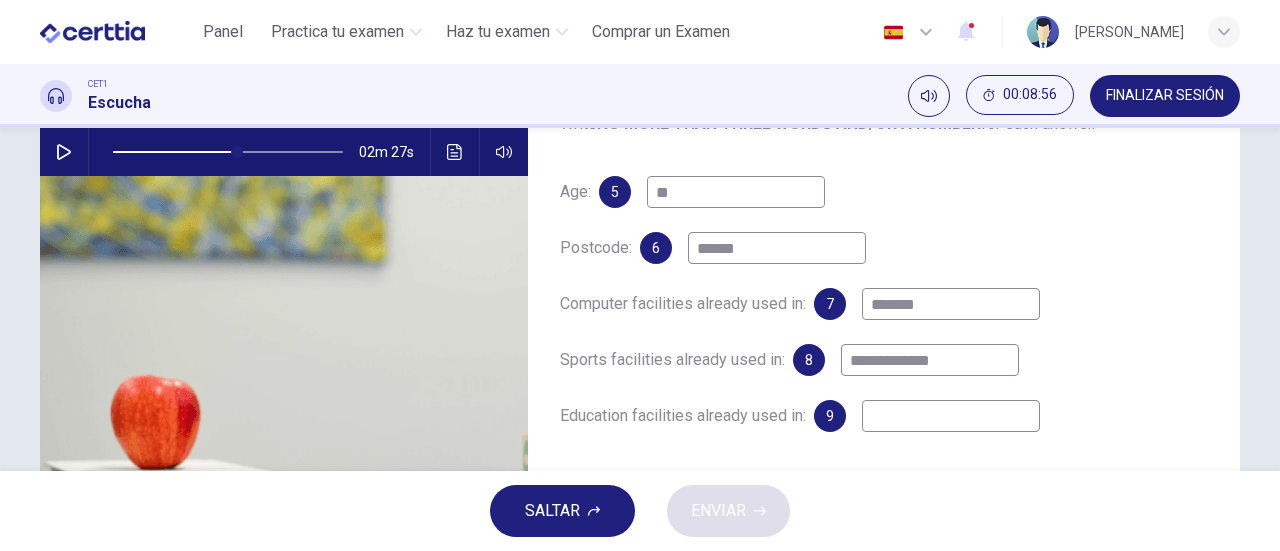 click on "*******" at bounding box center (951, 304) 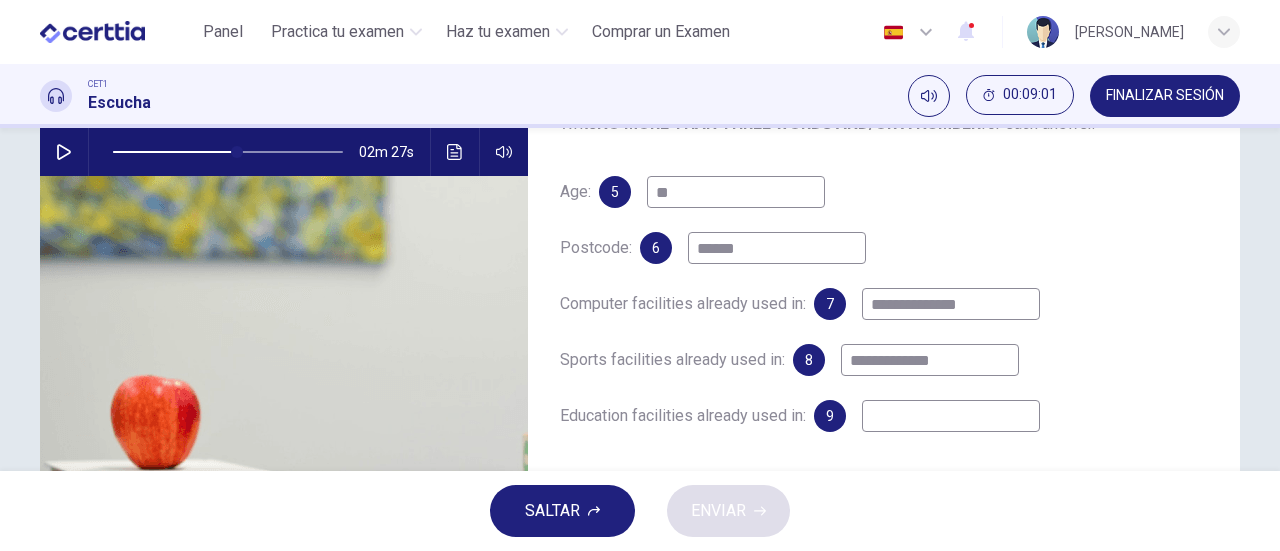 type on "**********" 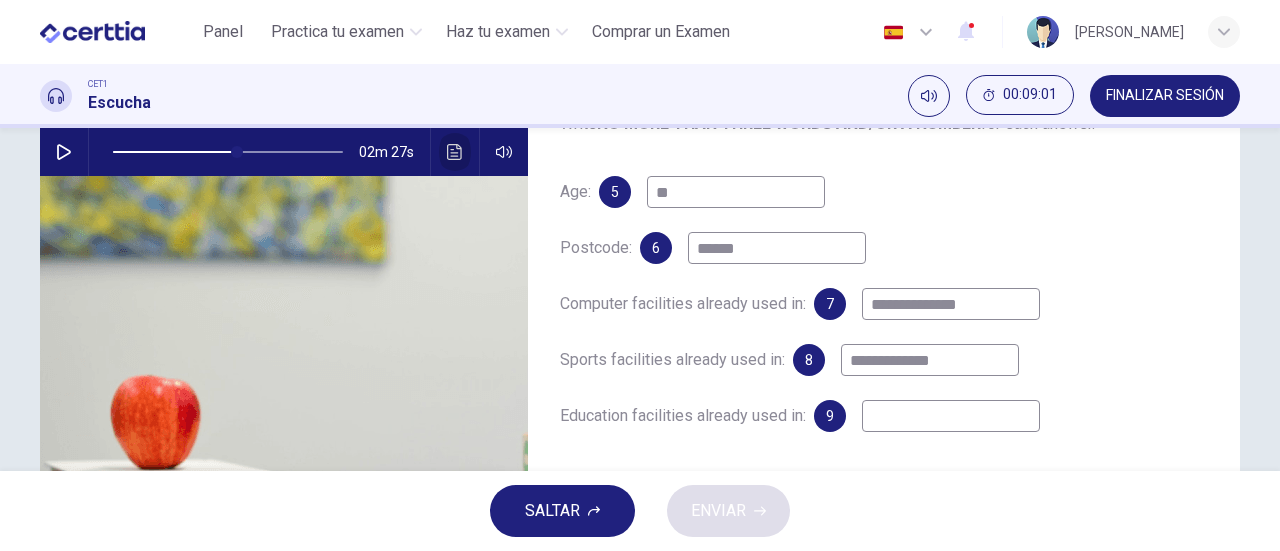 click 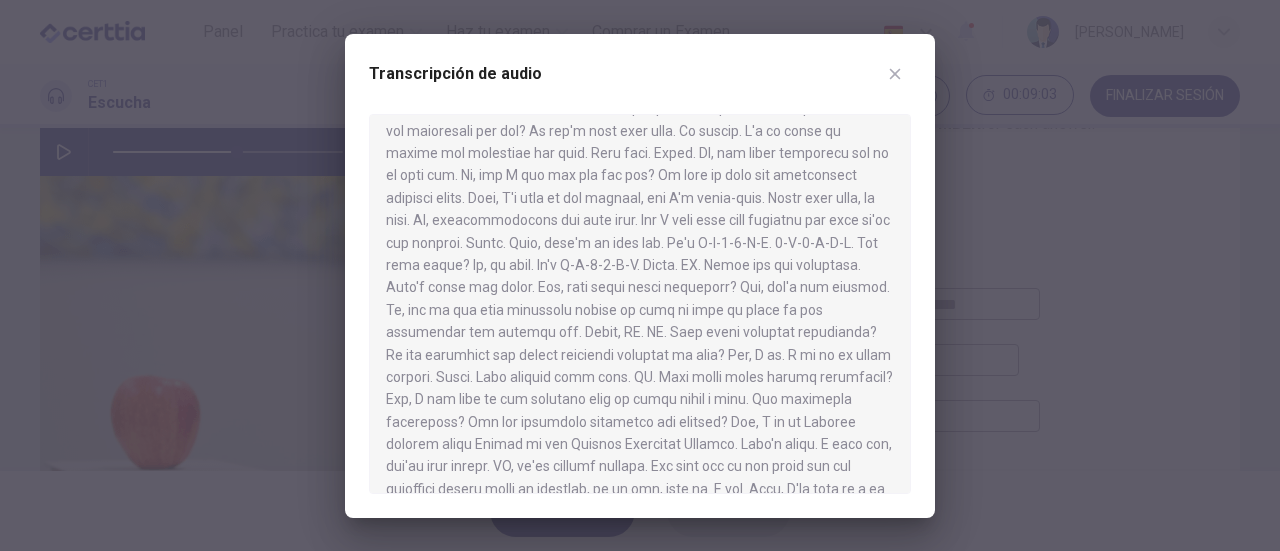 scroll, scrollTop: 200, scrollLeft: 0, axis: vertical 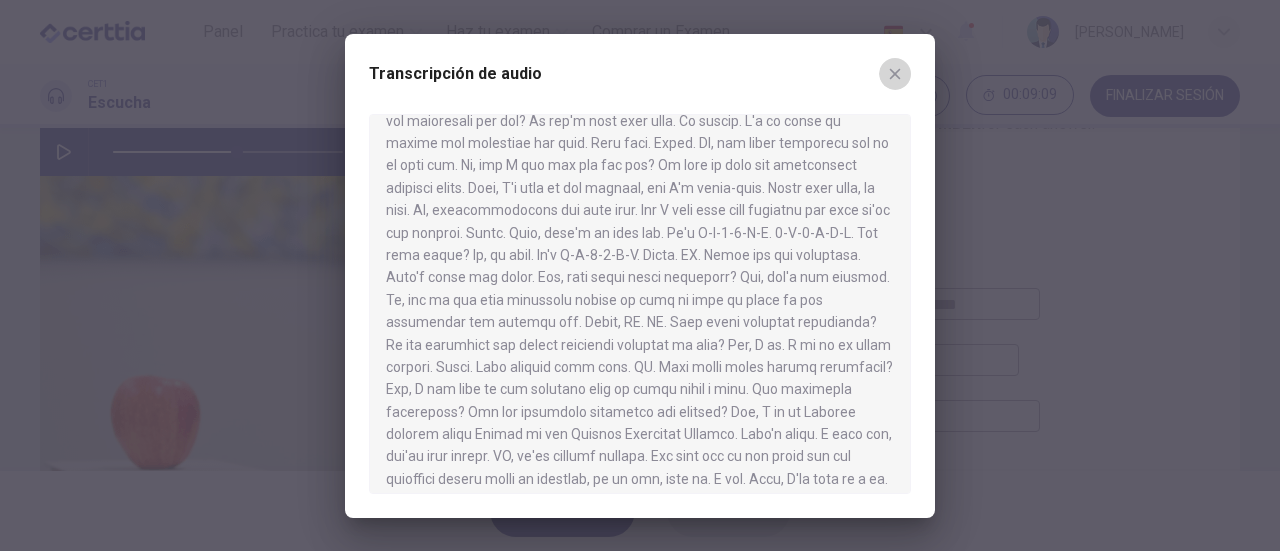 click 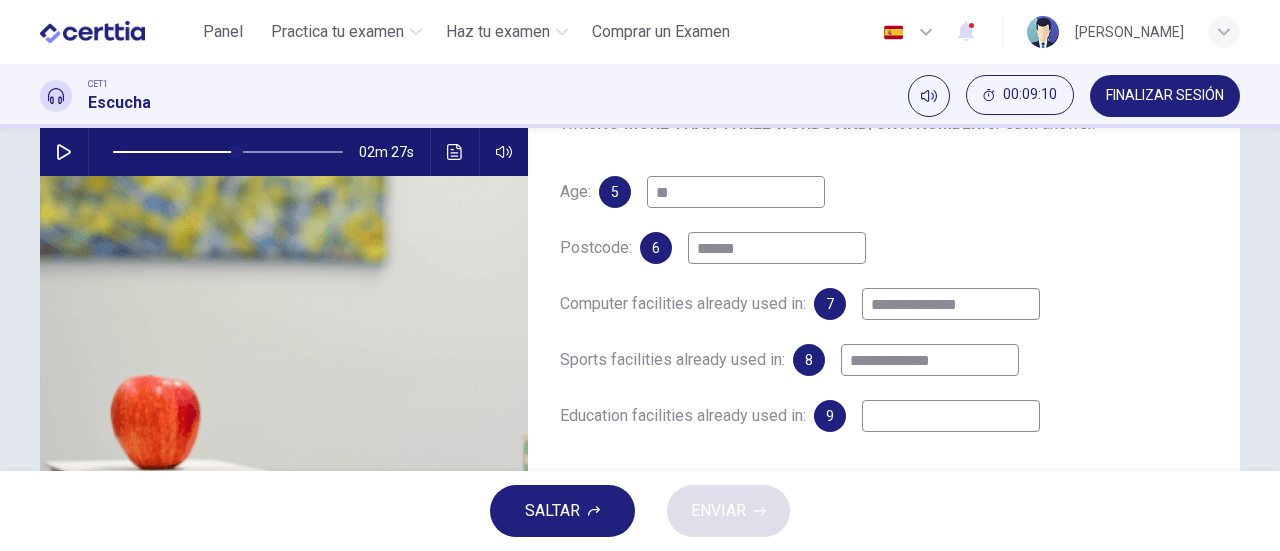 click on "**********" at bounding box center (951, 304) 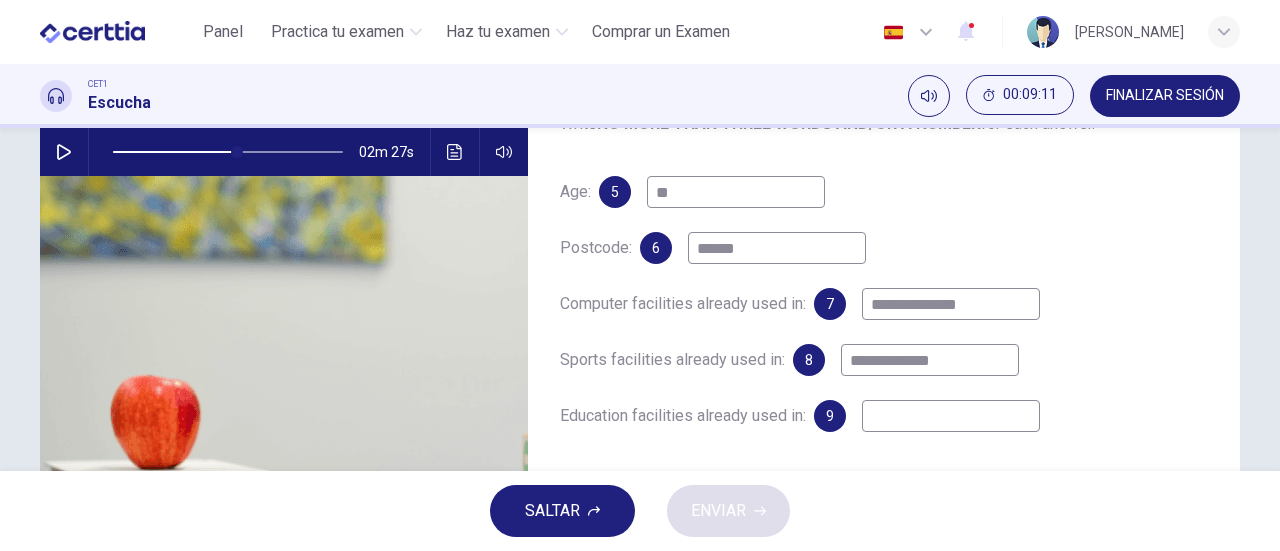 drag, startPoint x: 920, startPoint y: 301, endPoint x: 902, endPoint y: 306, distance: 18.681541 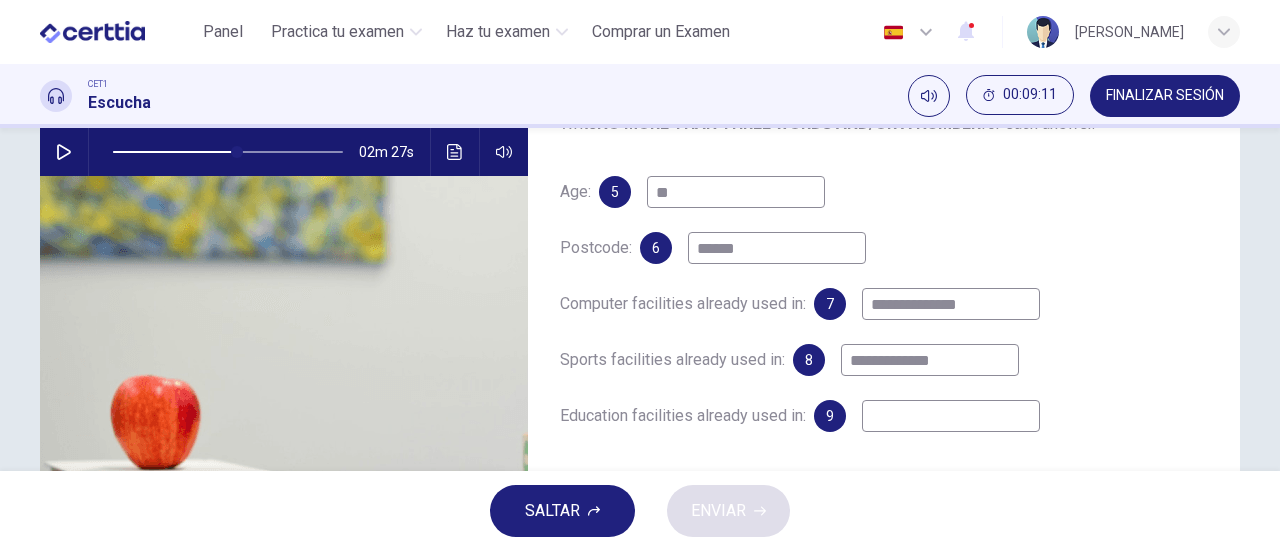 click on "**********" at bounding box center (951, 304) 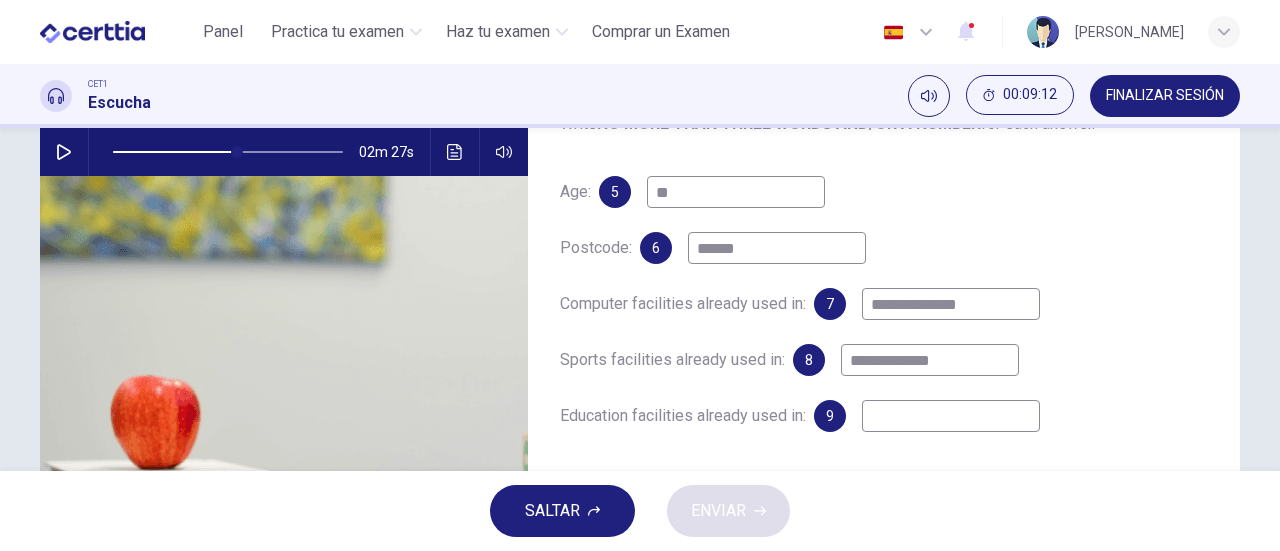 click on "**********" at bounding box center (951, 304) 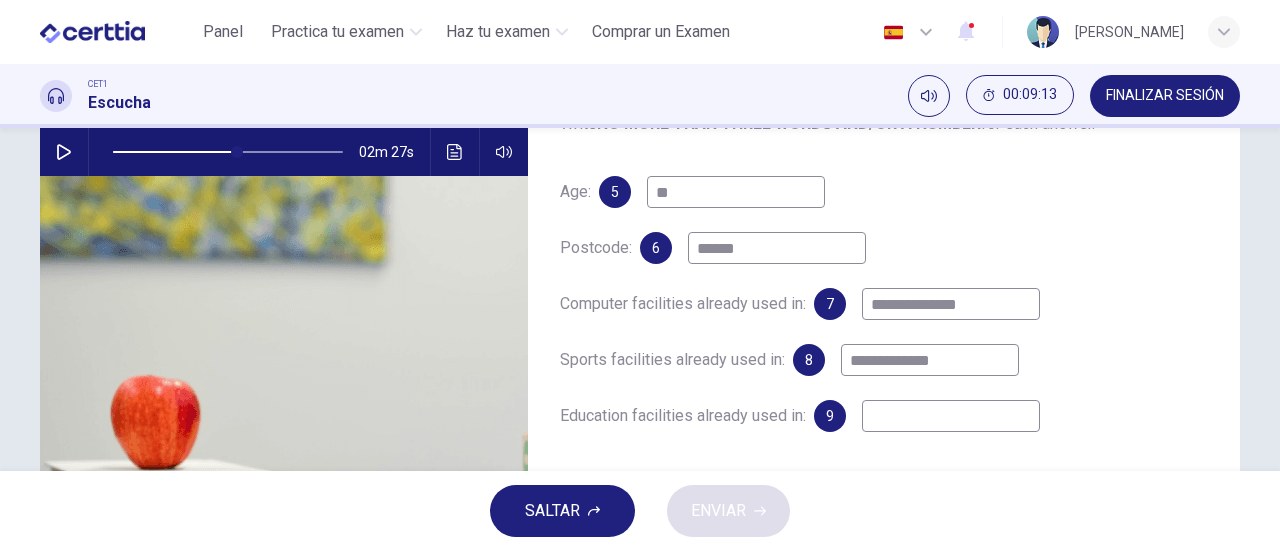 click on "**********" at bounding box center (951, 304) 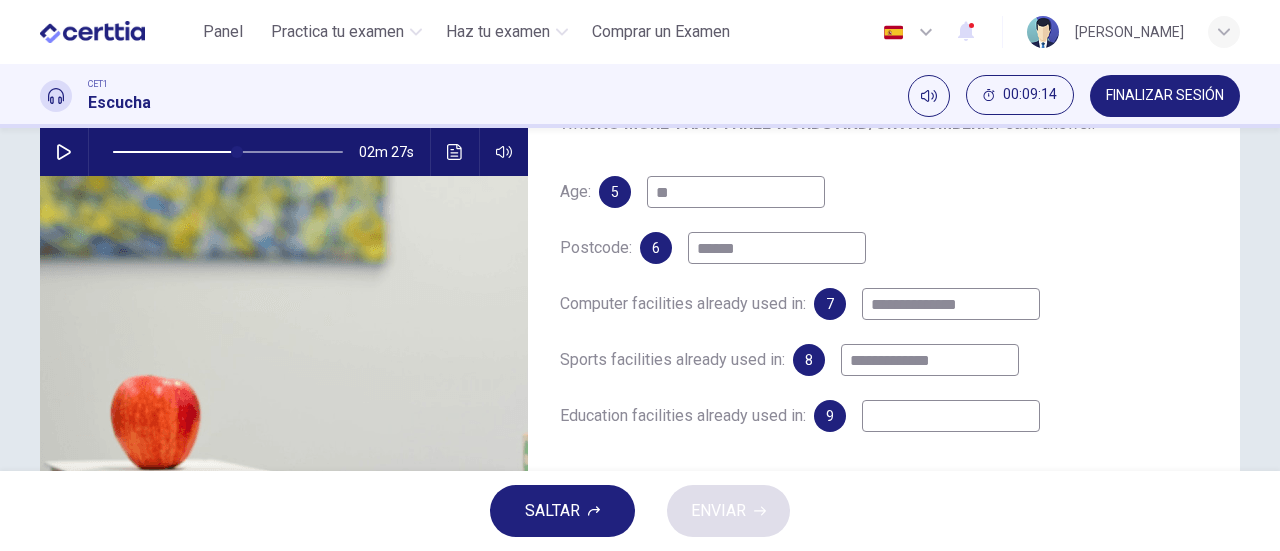 drag, startPoint x: 914, startPoint y: 304, endPoint x: 855, endPoint y: 315, distance: 60.016663 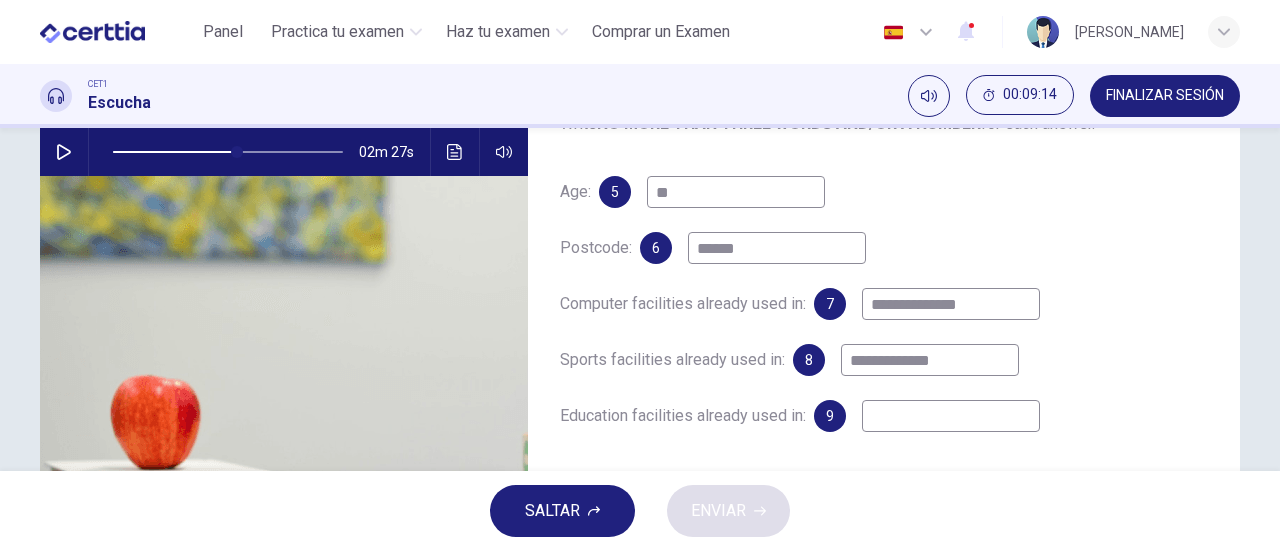 click on "**********" at bounding box center [927, 304] 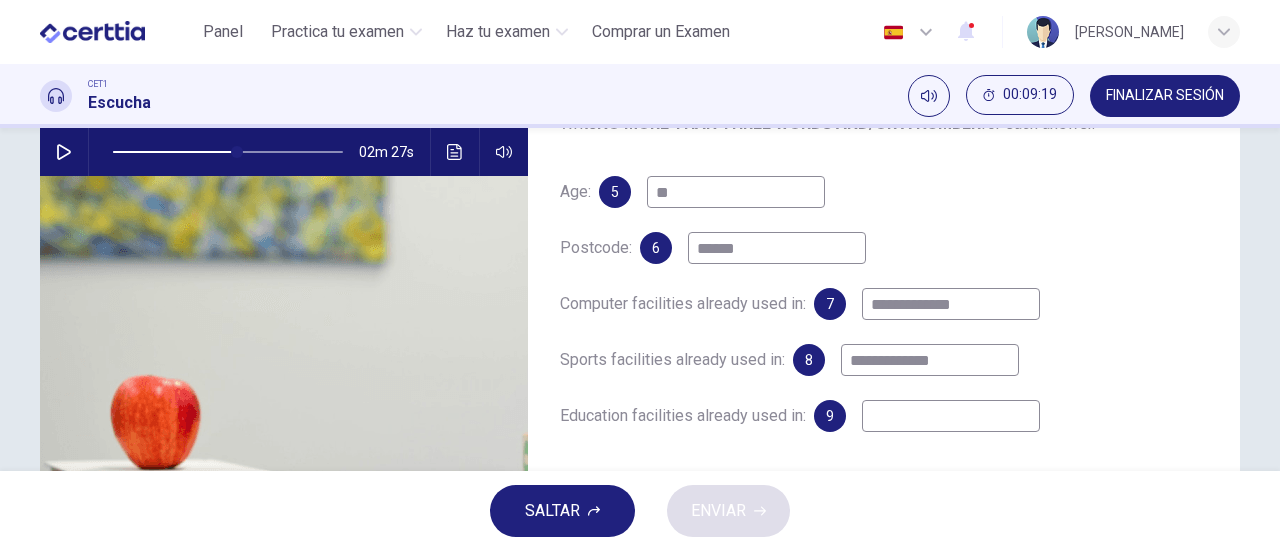 type on "**********" 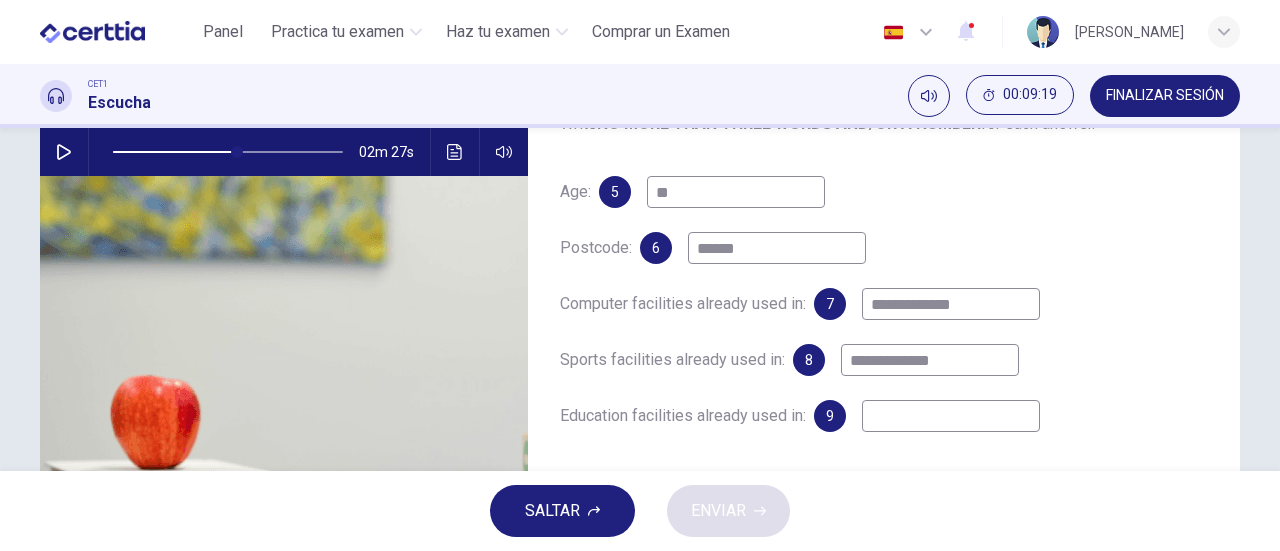 click at bounding box center [951, 416] 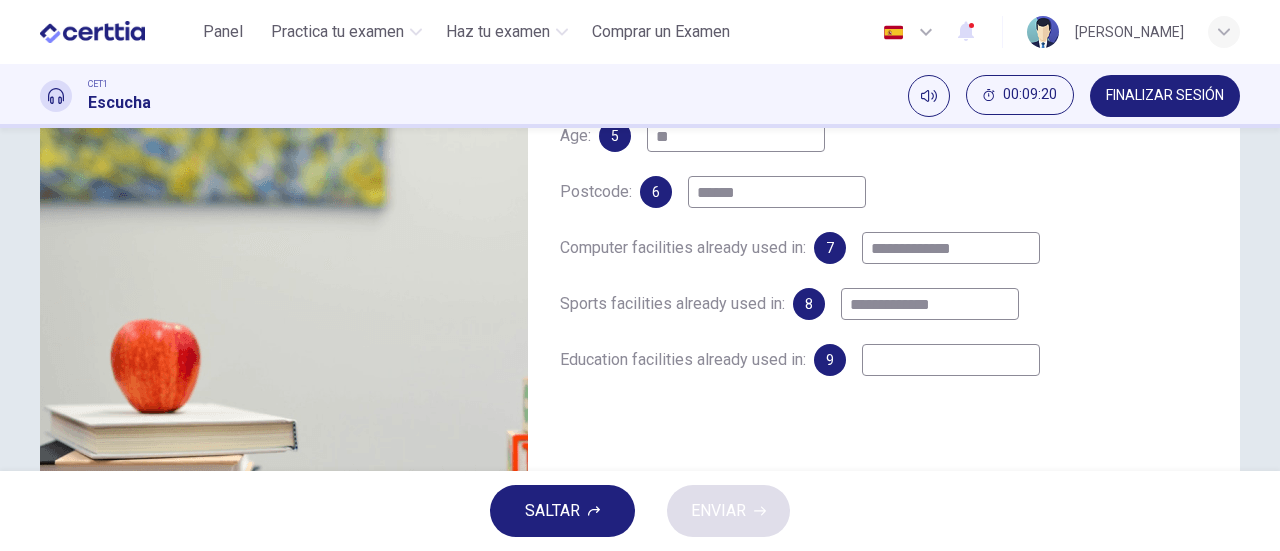 scroll, scrollTop: 300, scrollLeft: 0, axis: vertical 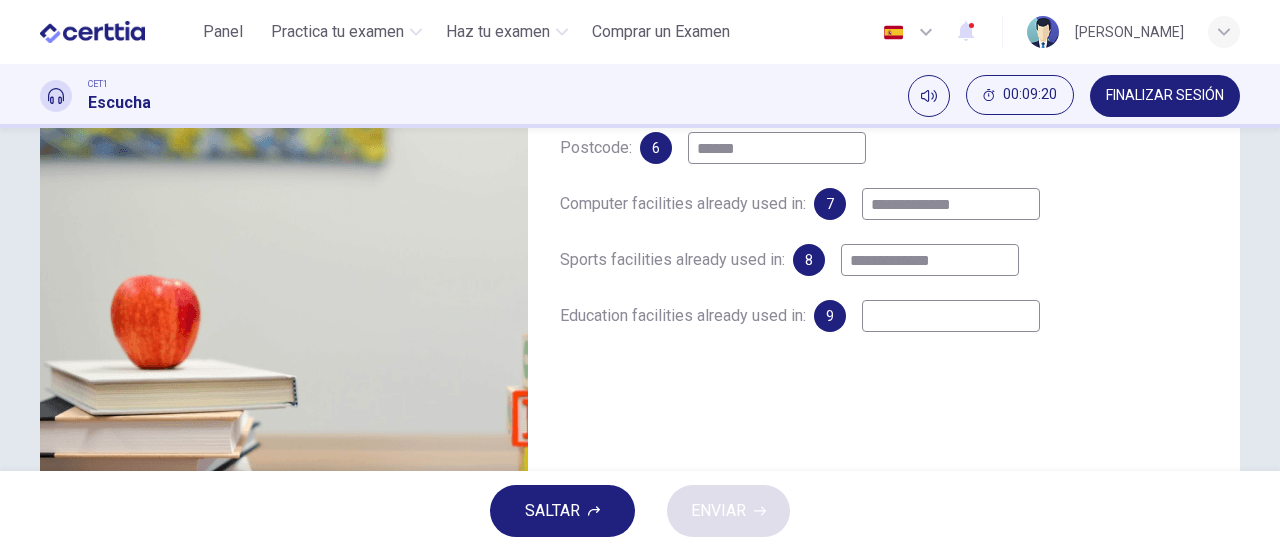 type on "*" 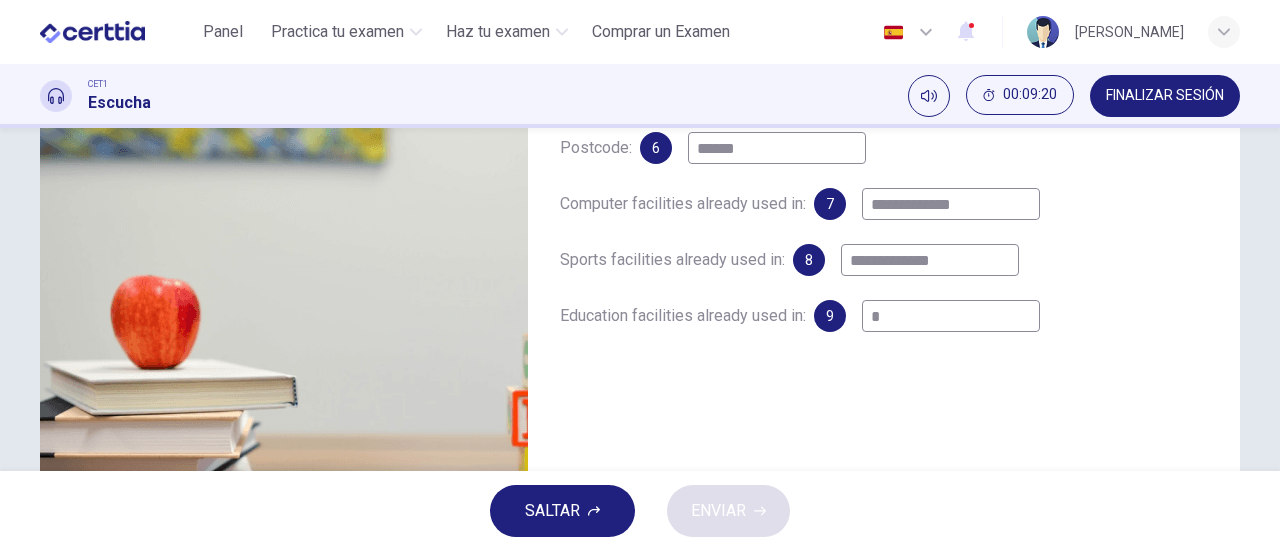 type on "**" 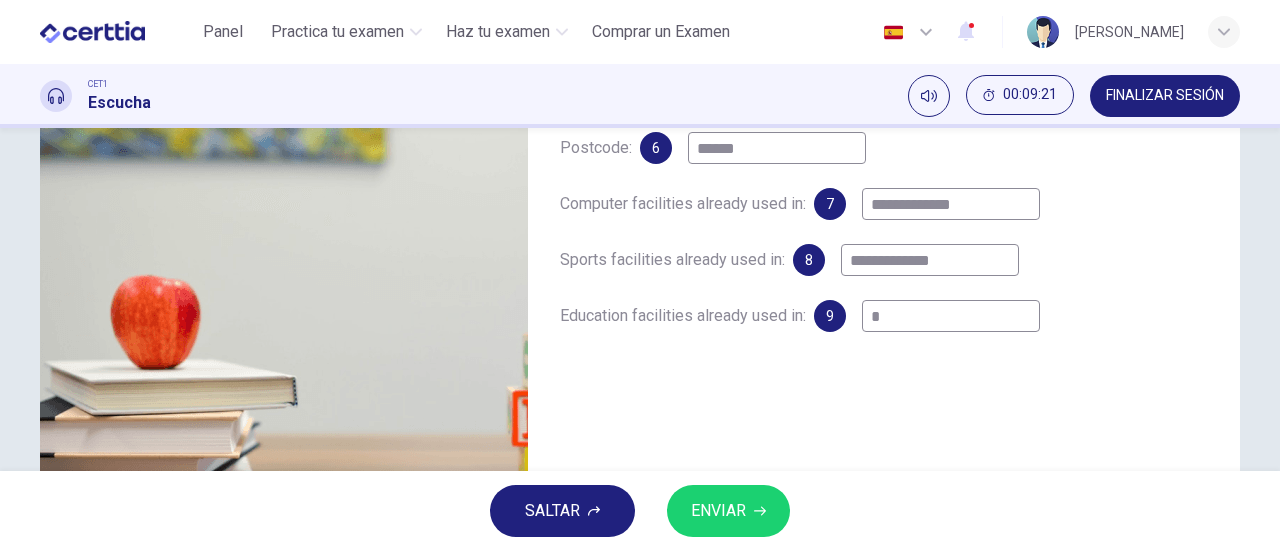type on "**" 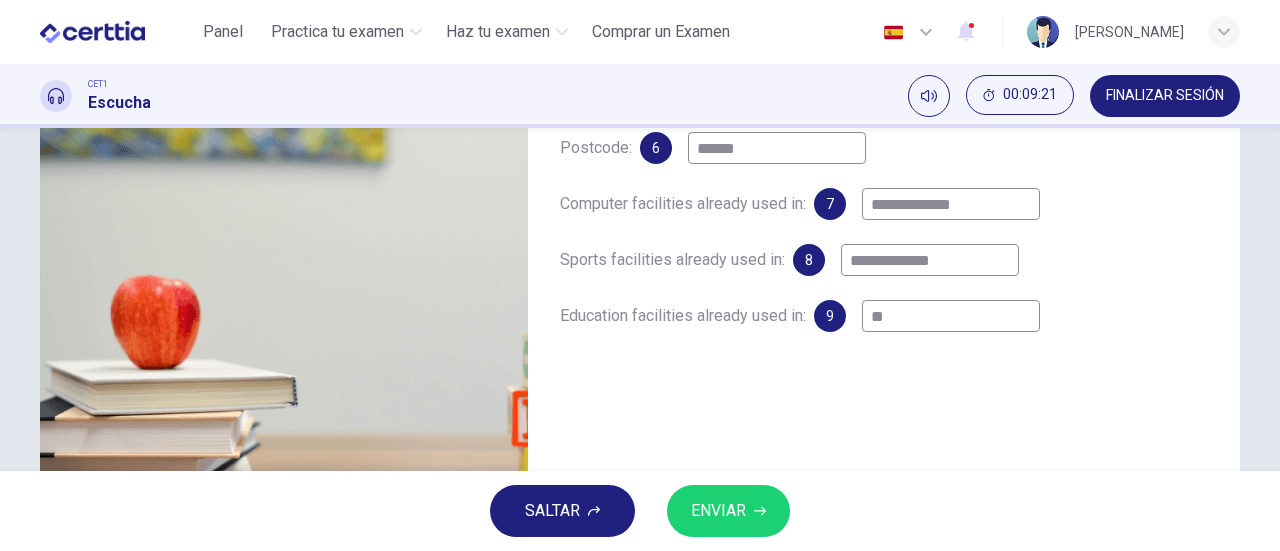 type on "**" 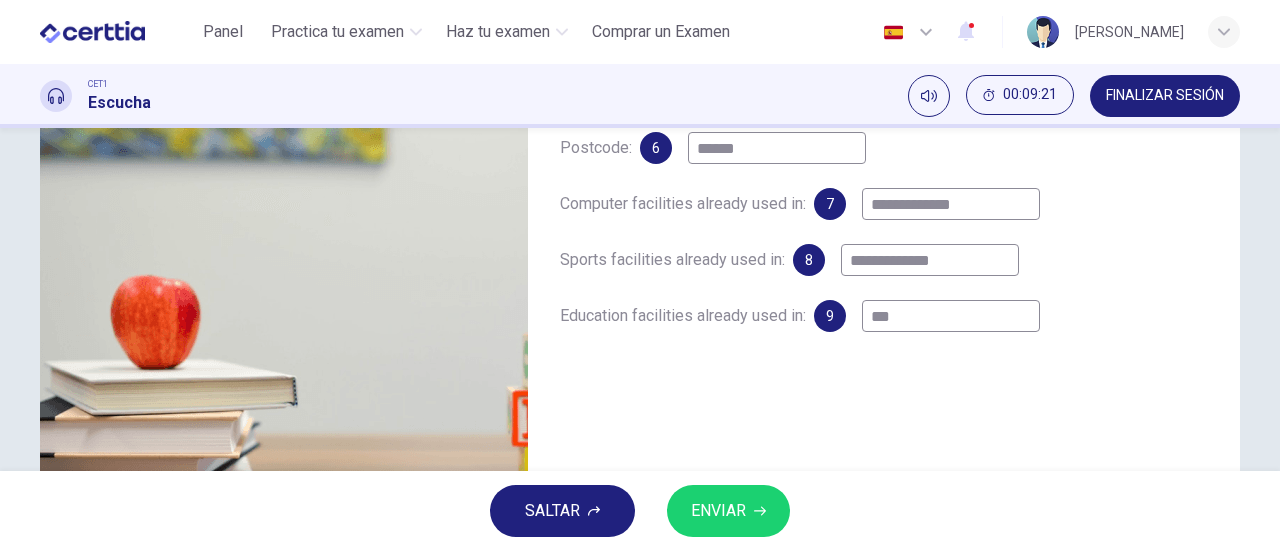 type on "**" 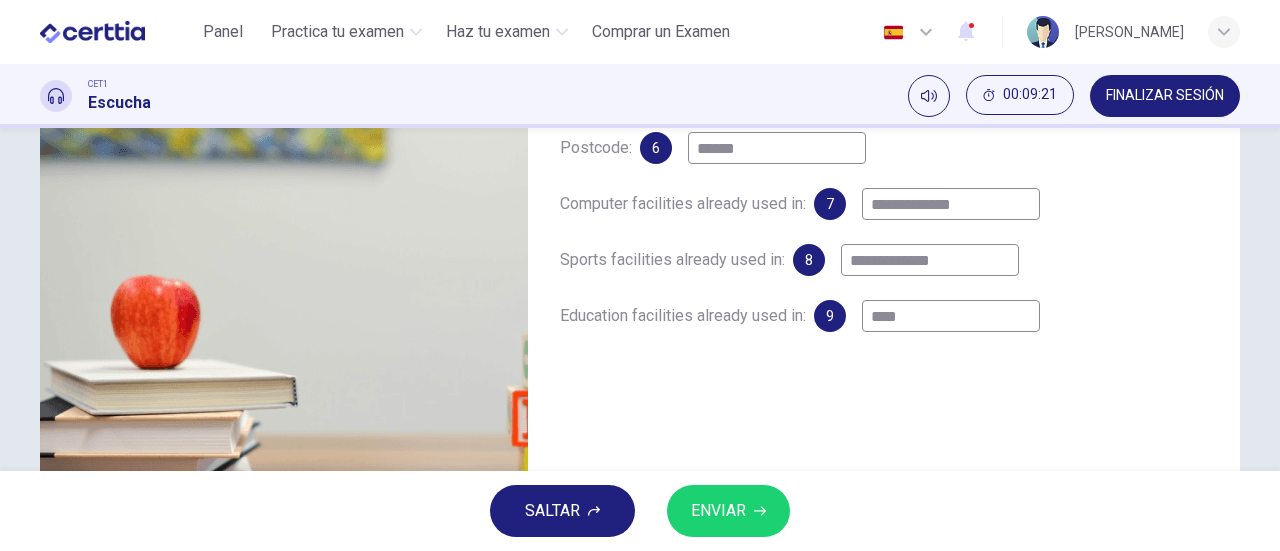 type on "**" 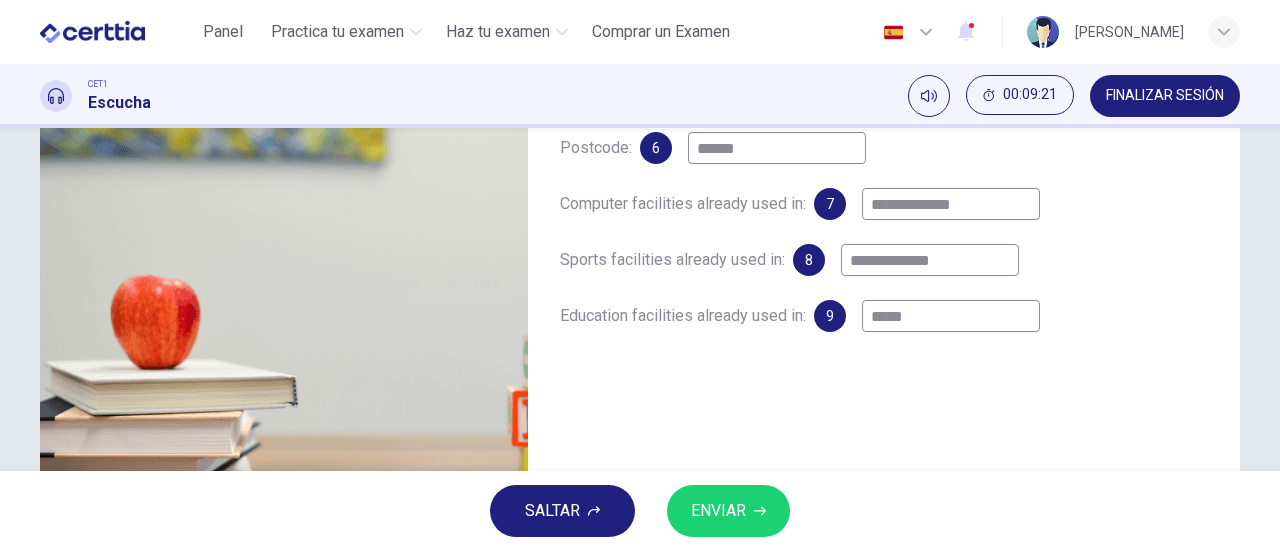 type on "**" 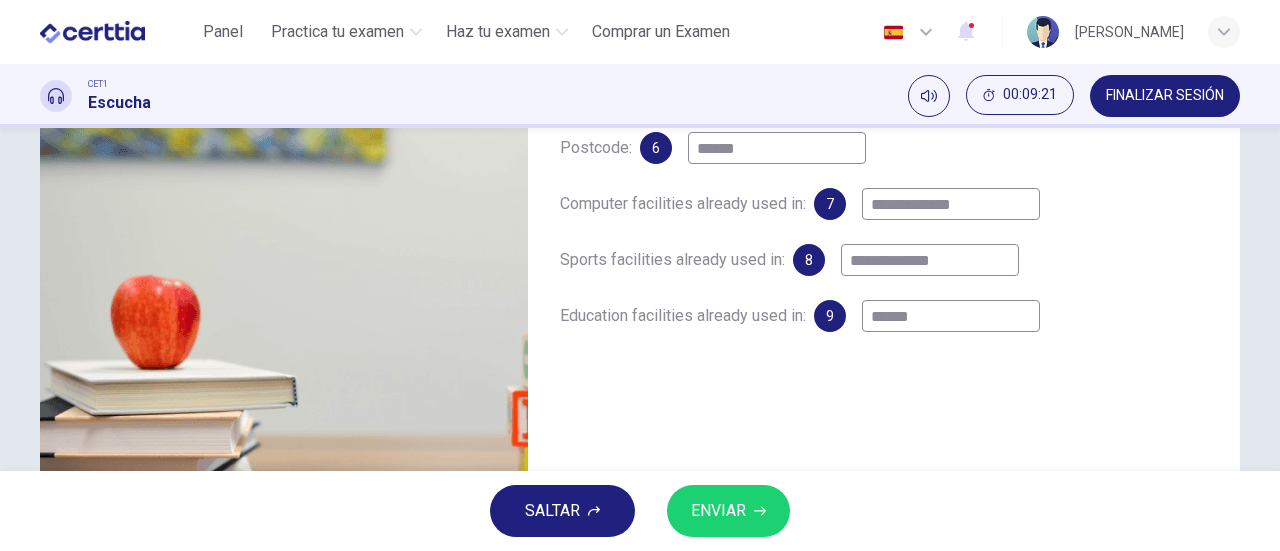 type on "*******" 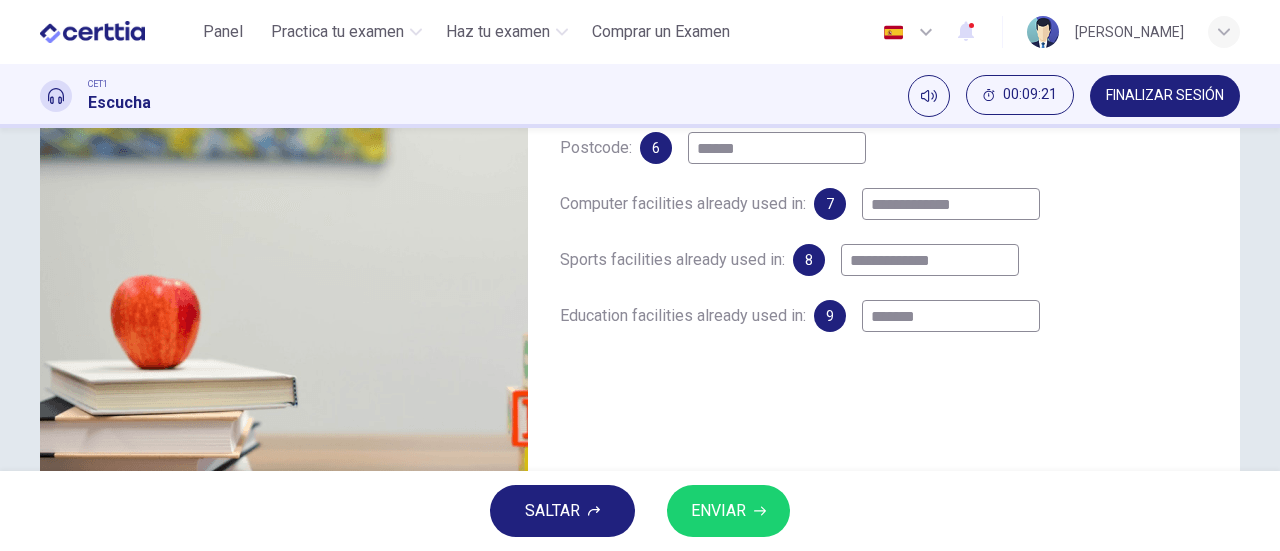 type on "**" 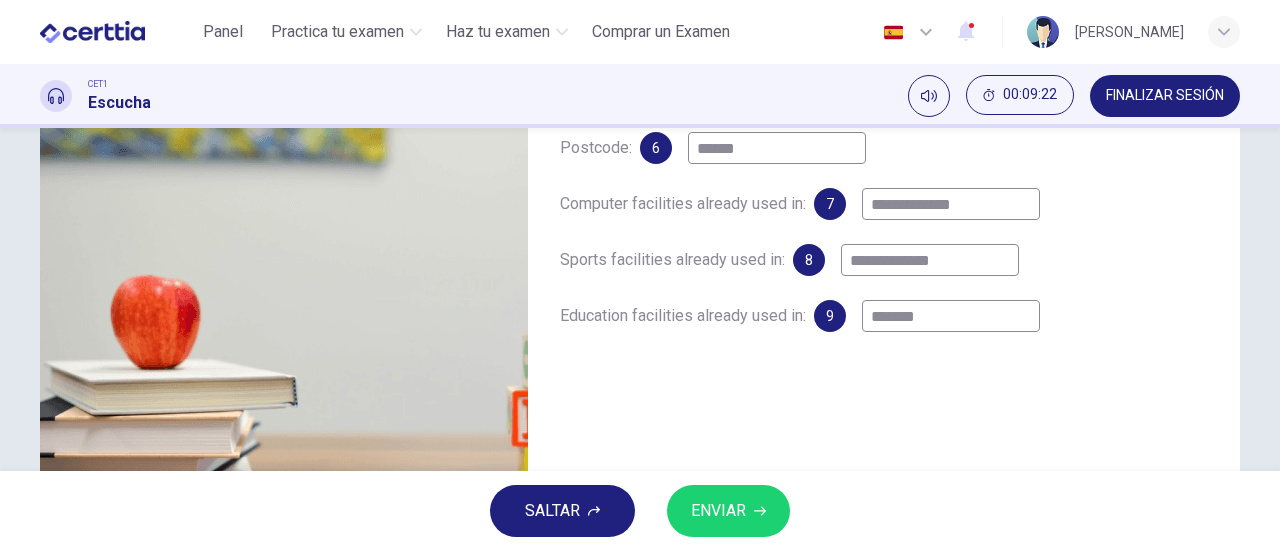 type on "*******" 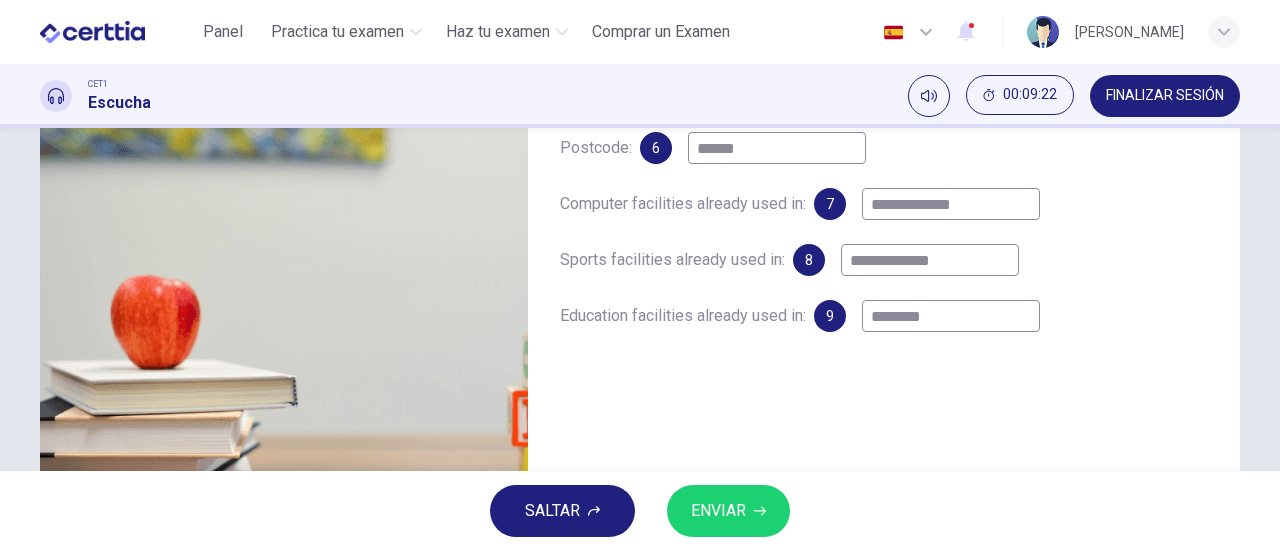 type on "**" 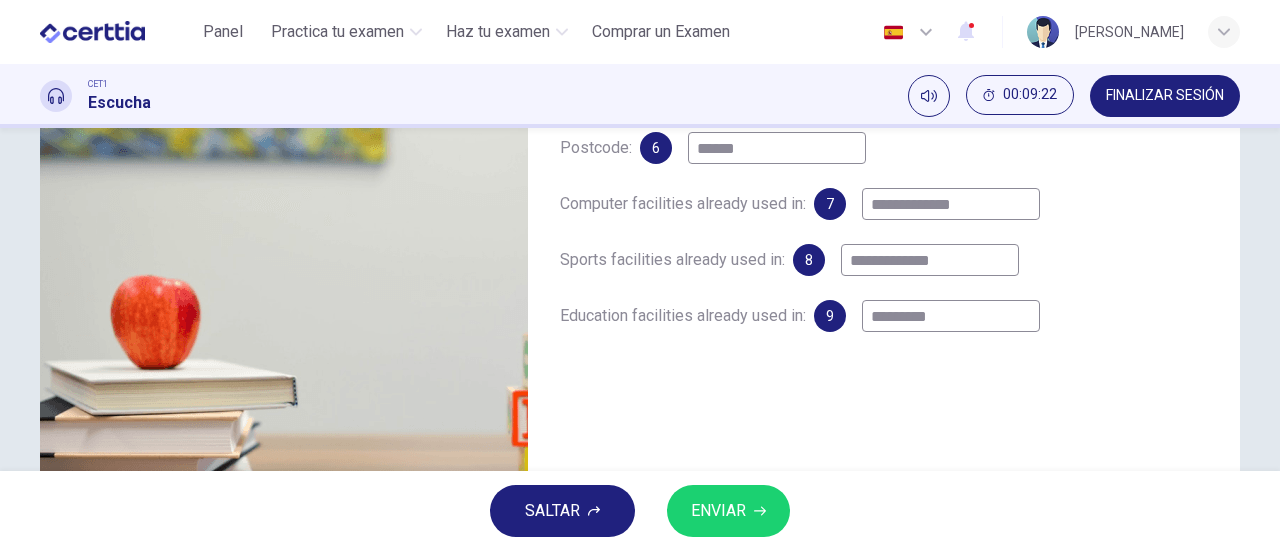 type on "**" 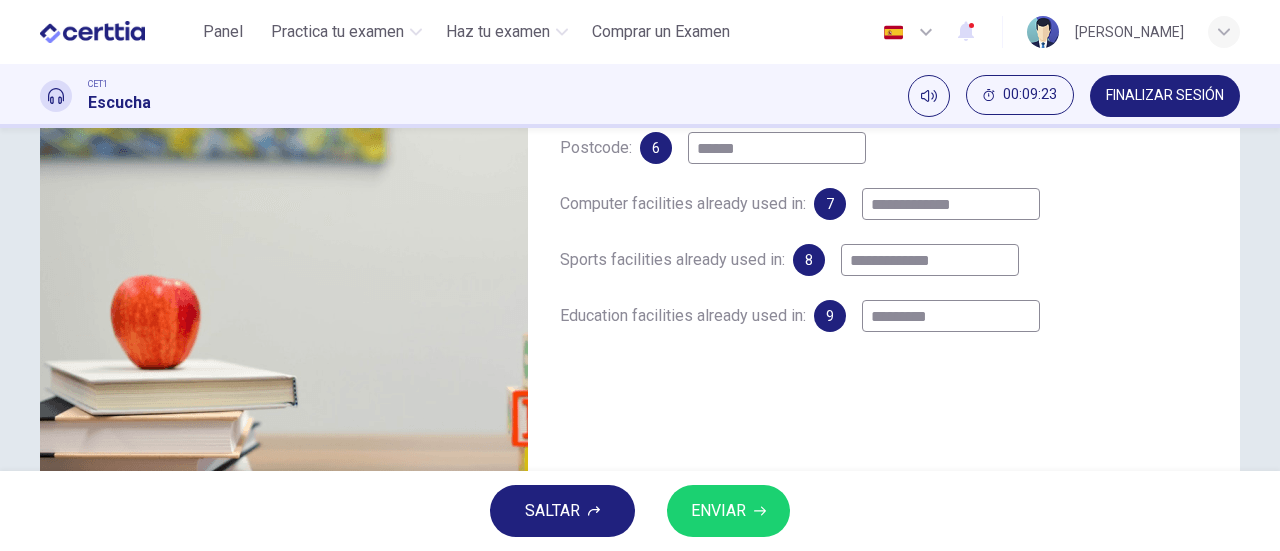 type on "**********" 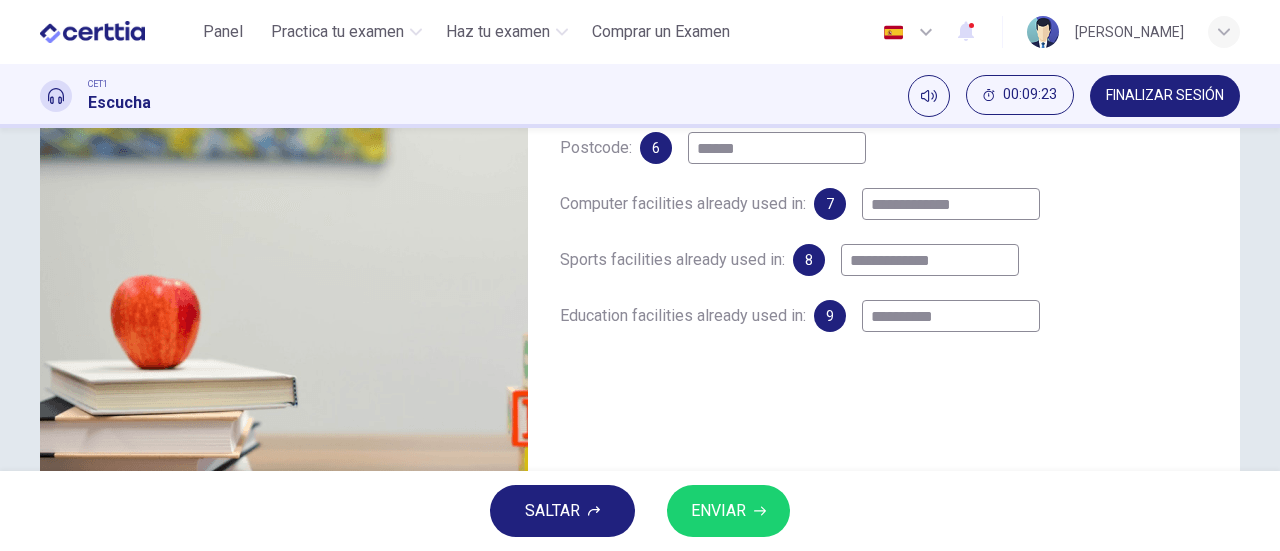 type on "**" 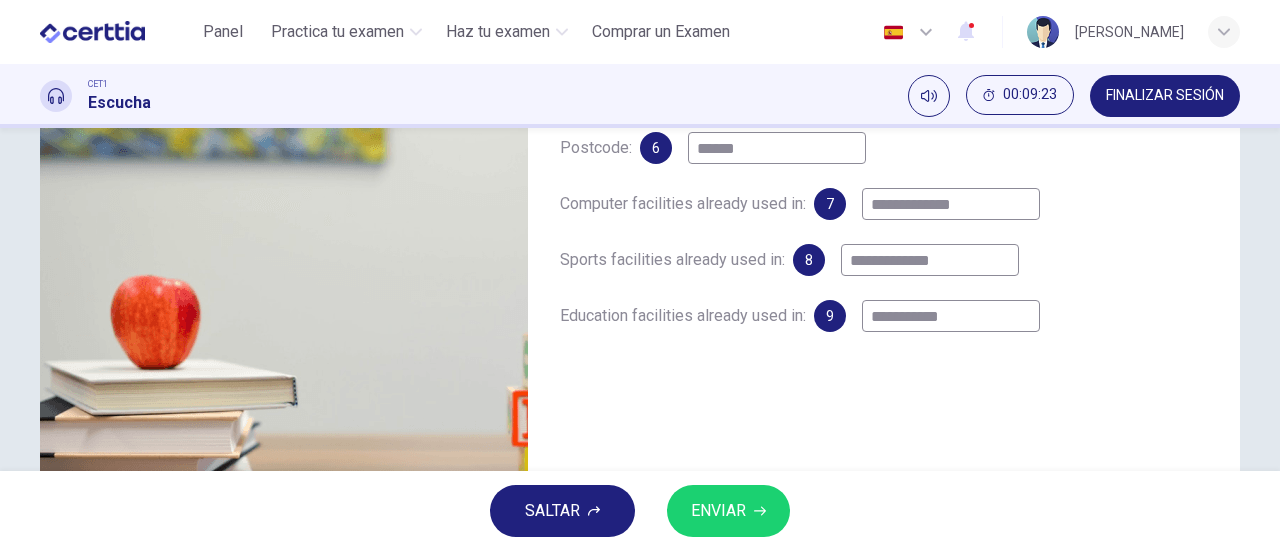type on "**" 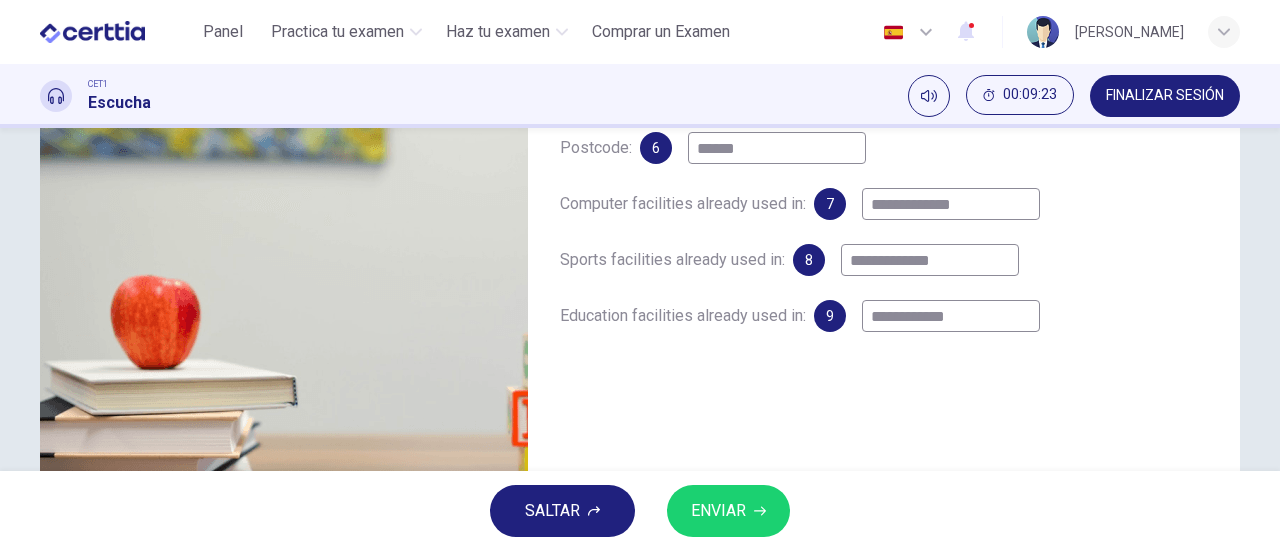 type on "**" 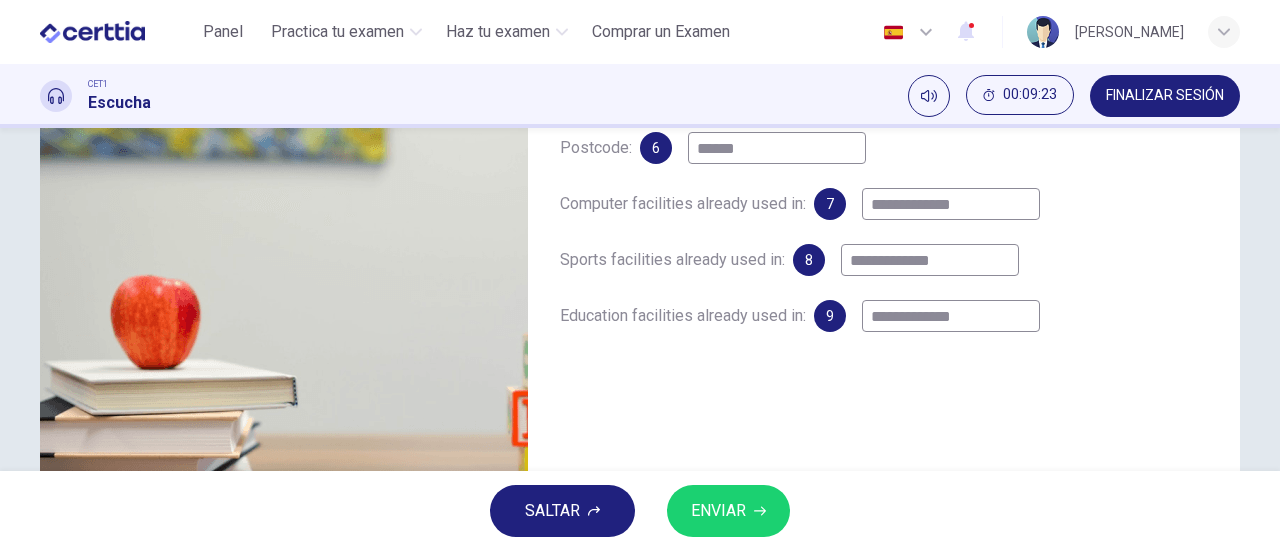 type on "**" 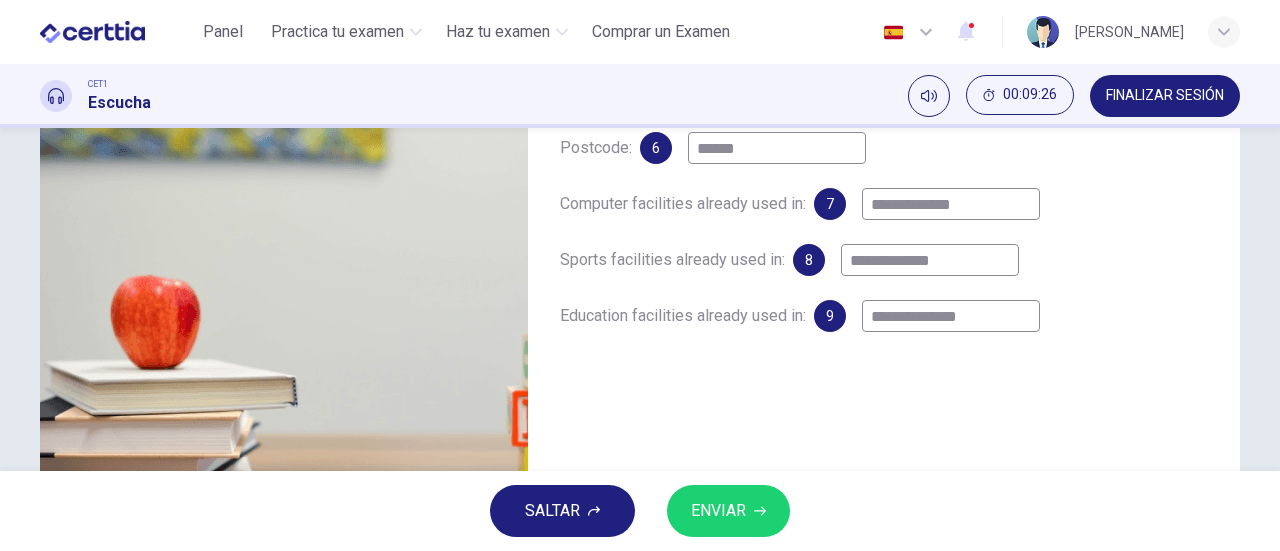 click on "**********" at bounding box center [951, 316] 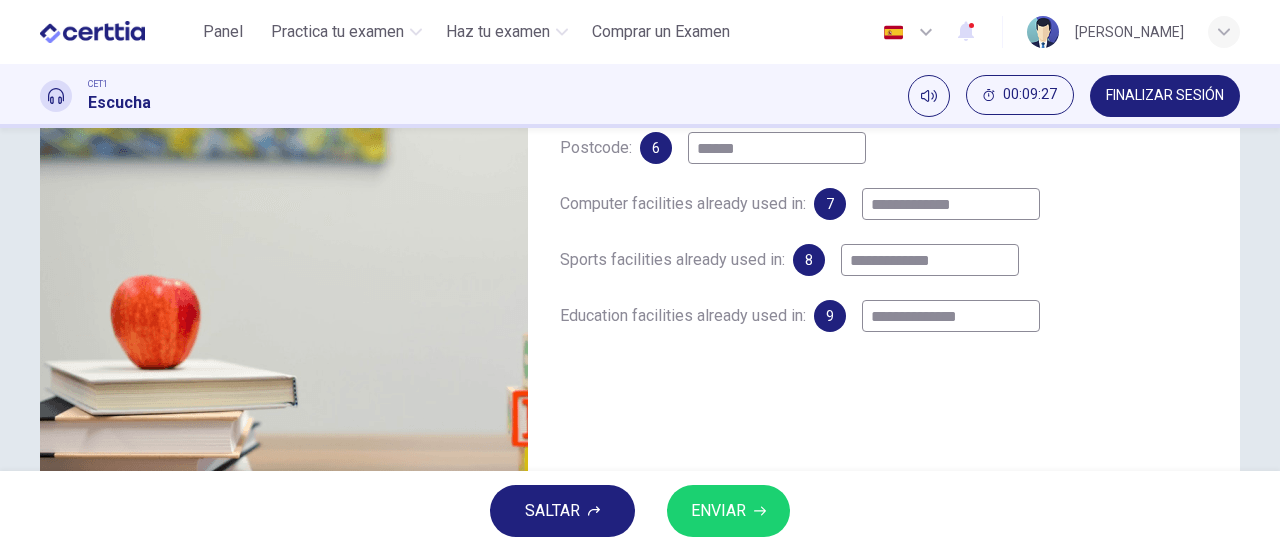 type on "**********" 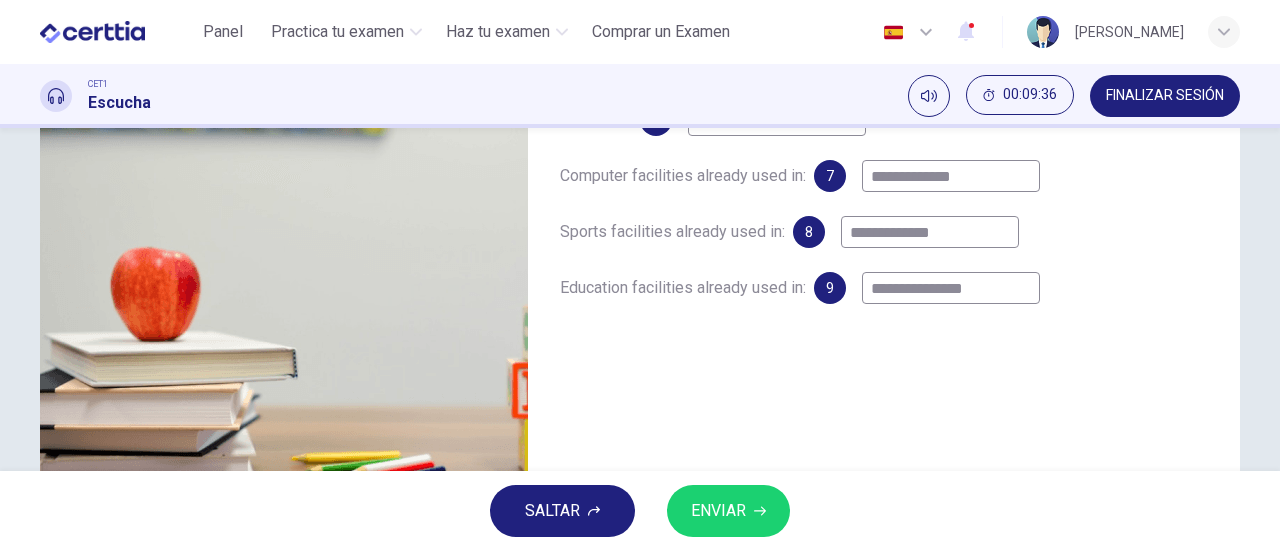 scroll, scrollTop: 232, scrollLeft: 0, axis: vertical 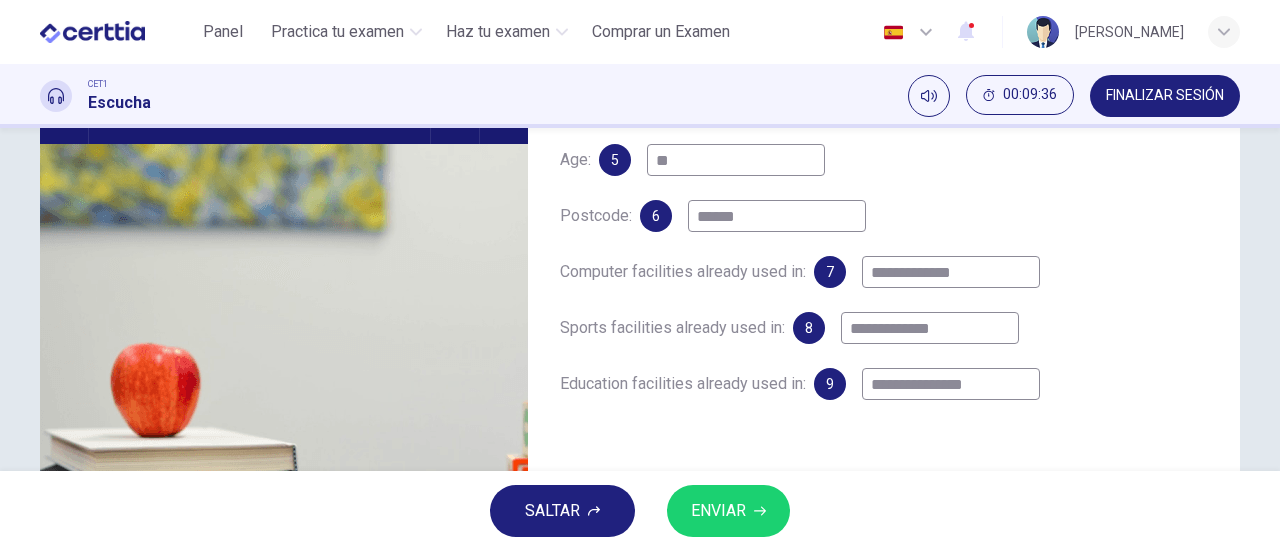 type on "**********" 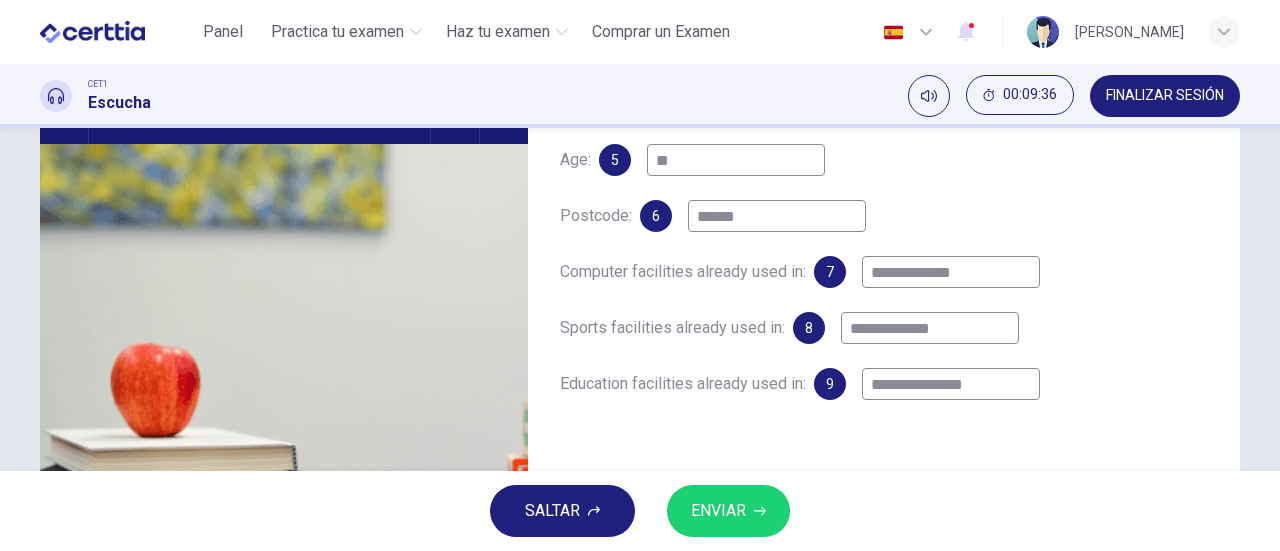 click on "ENVIAR" at bounding box center [728, 511] 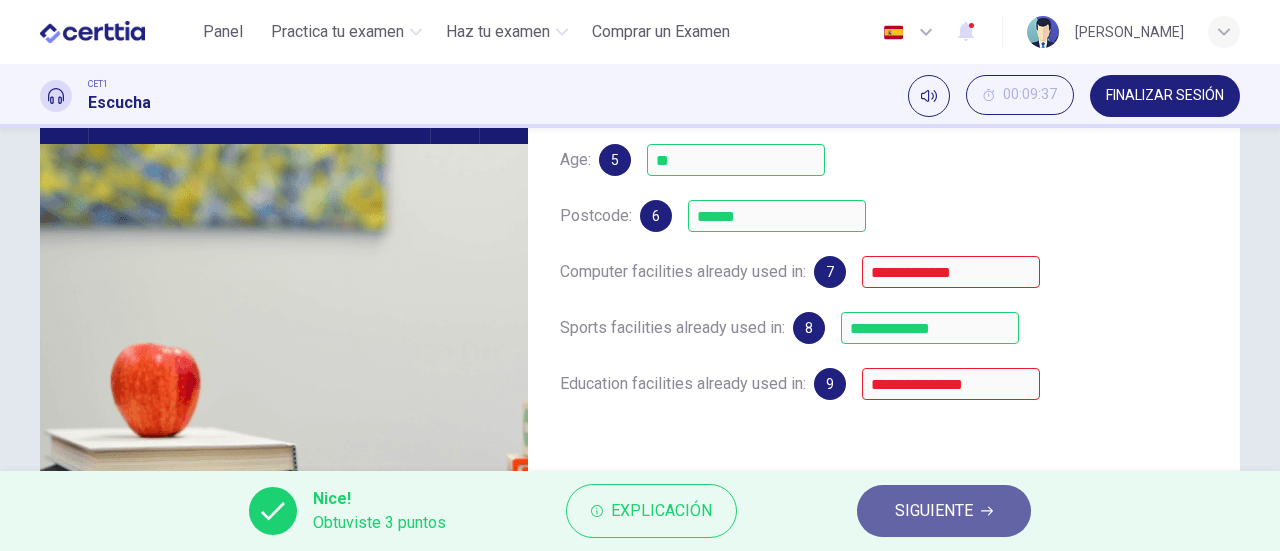 click on "SIGUIENTE" at bounding box center (934, 511) 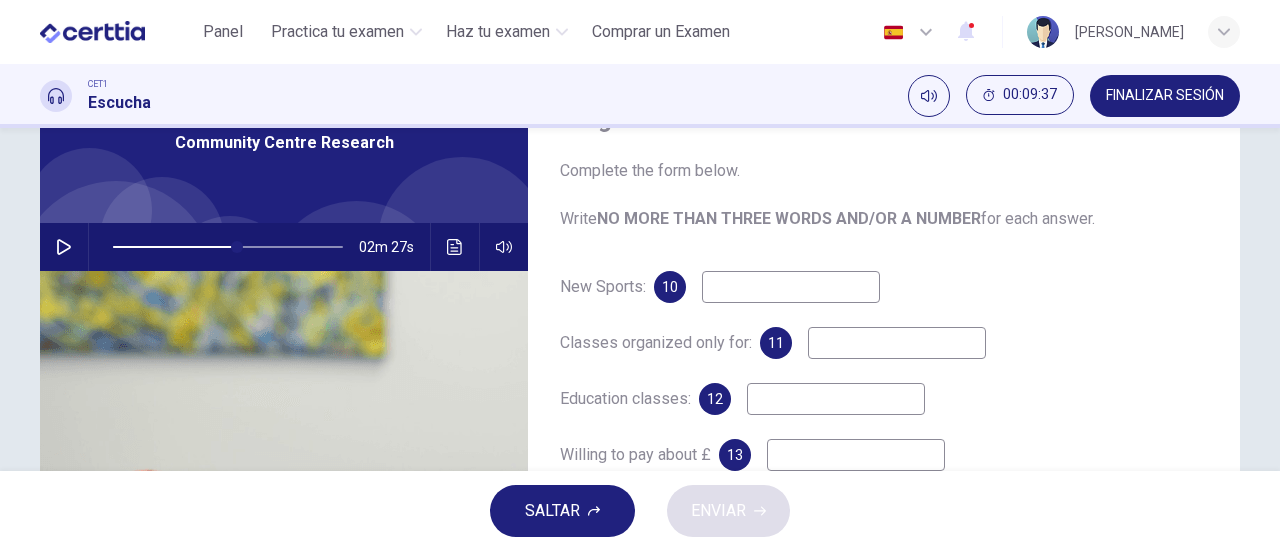 scroll, scrollTop: 32, scrollLeft: 0, axis: vertical 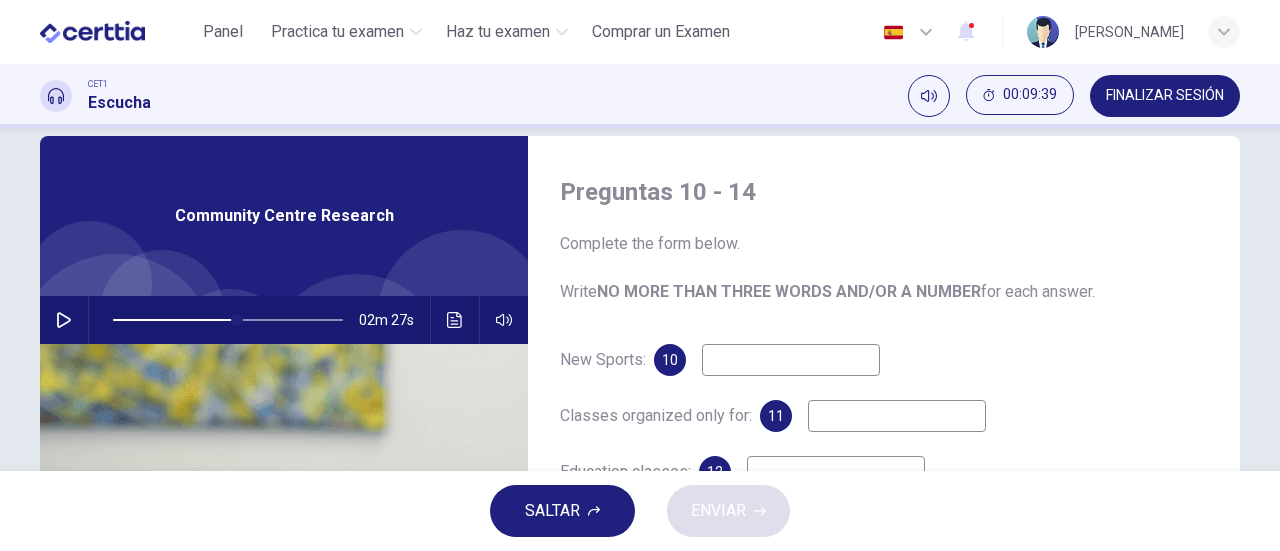 click 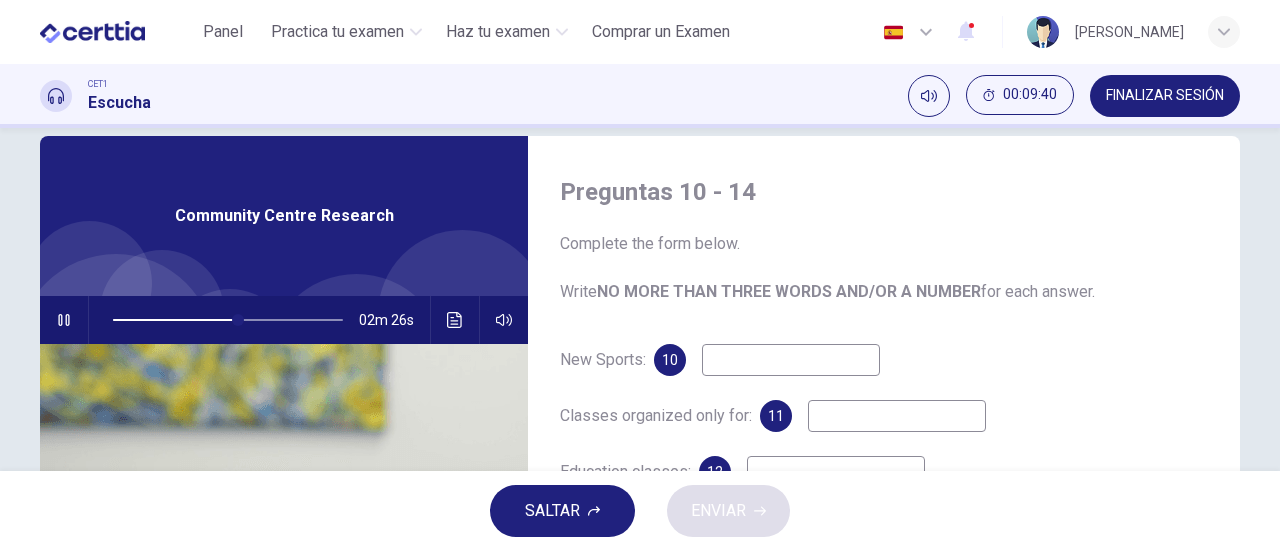 scroll, scrollTop: 132, scrollLeft: 0, axis: vertical 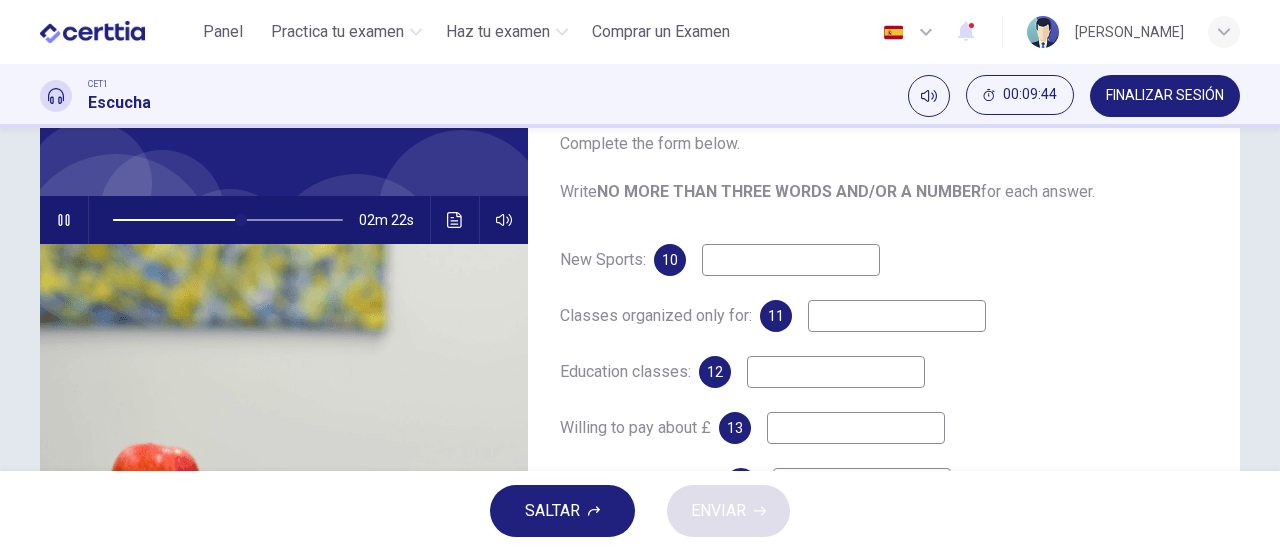 click at bounding box center [791, 260] 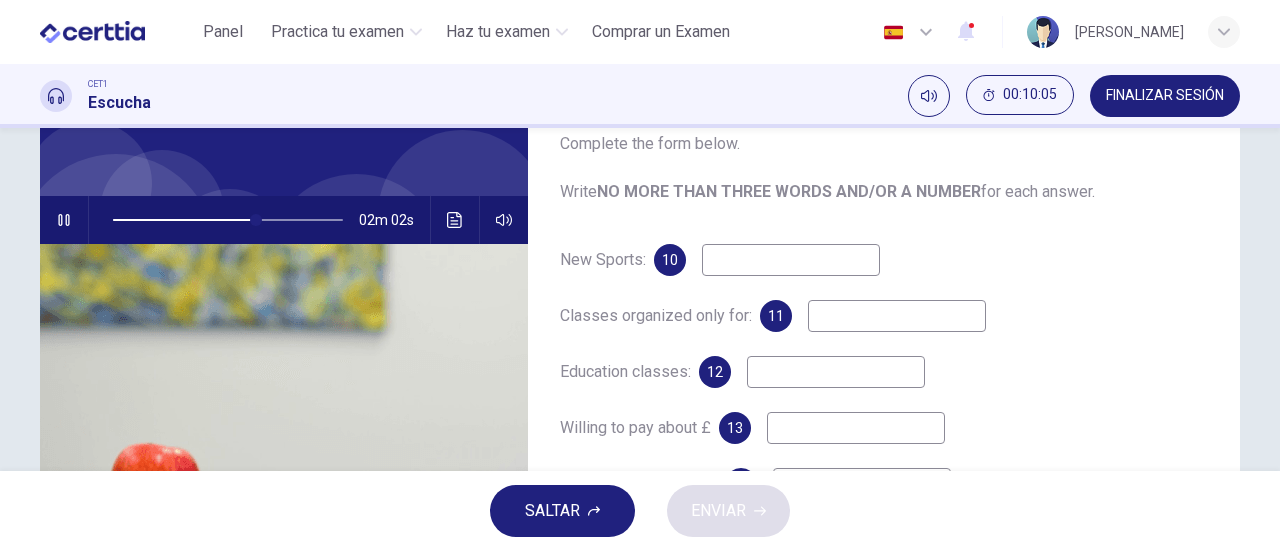 type on "**" 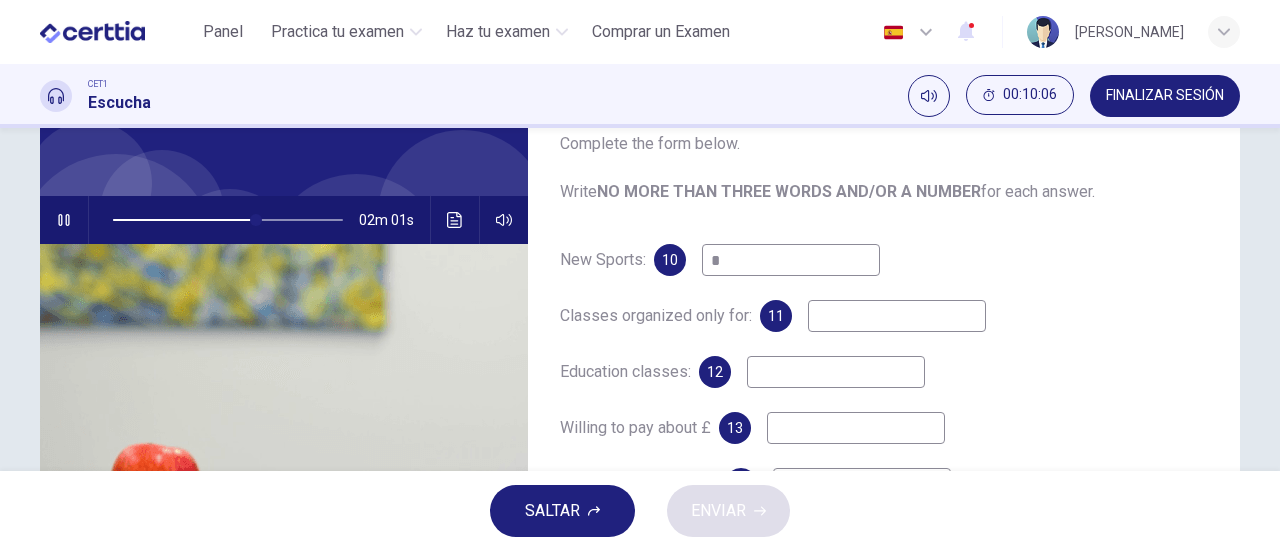 type on "**" 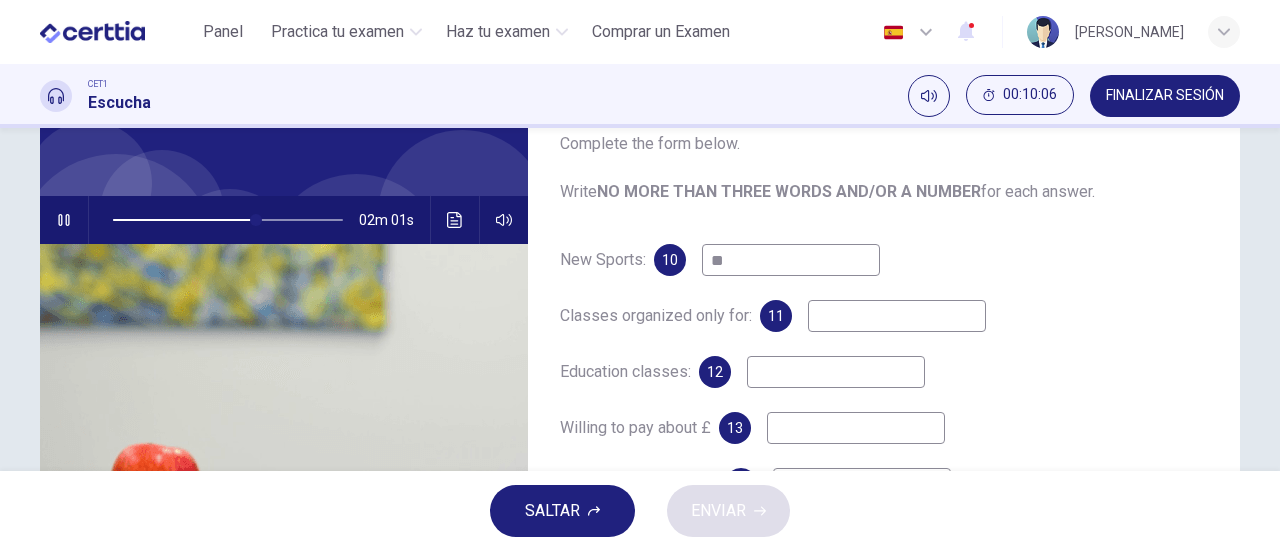 type on "**" 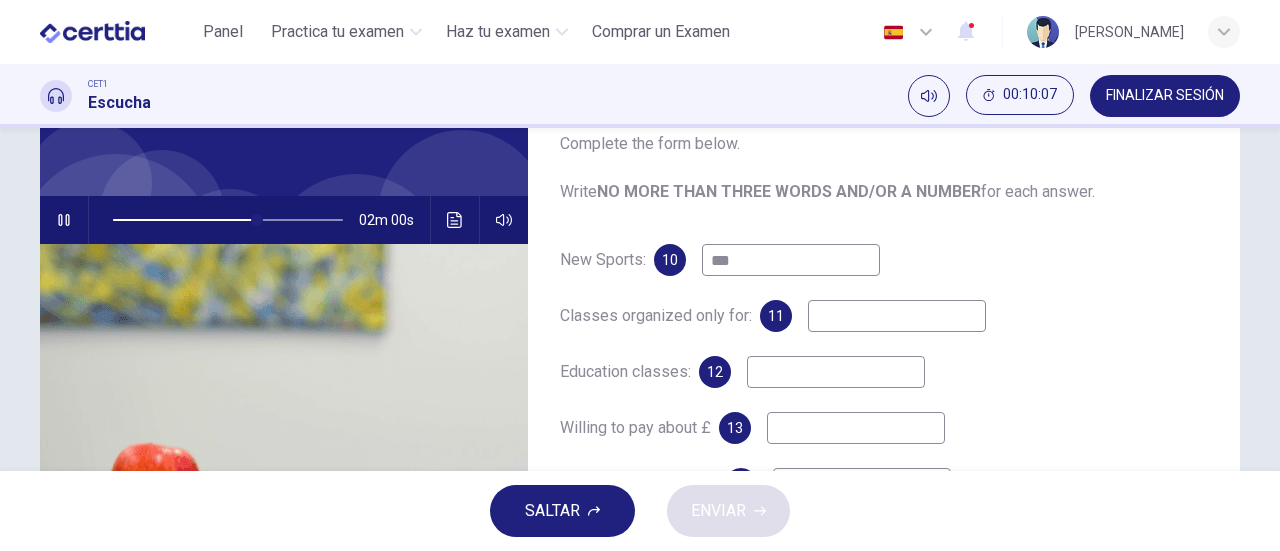type on "****" 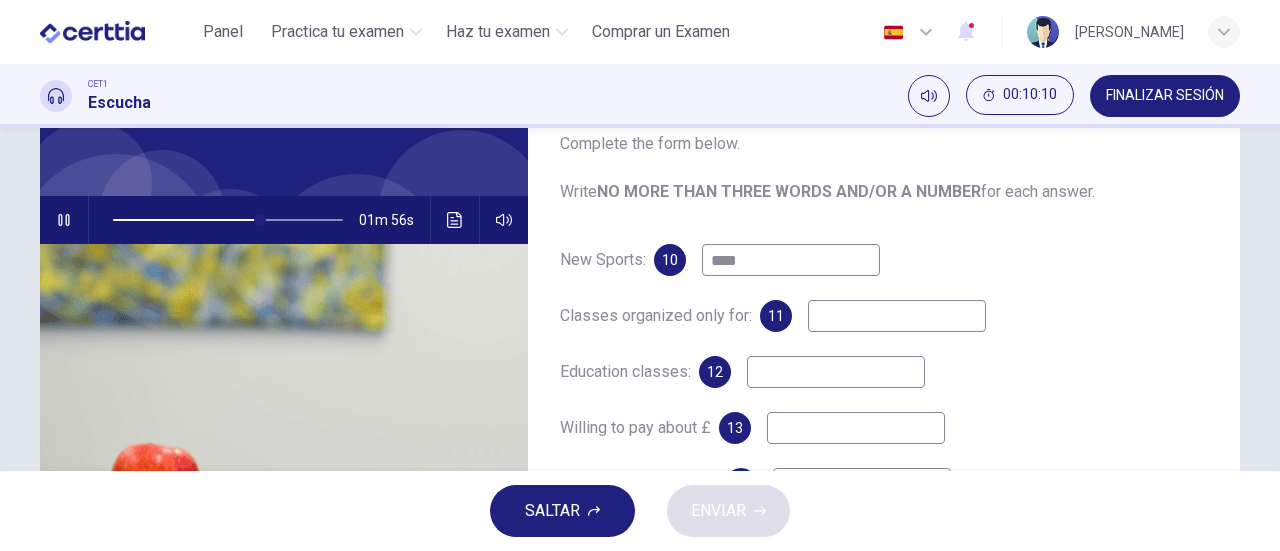 click on "****" at bounding box center [791, 260] 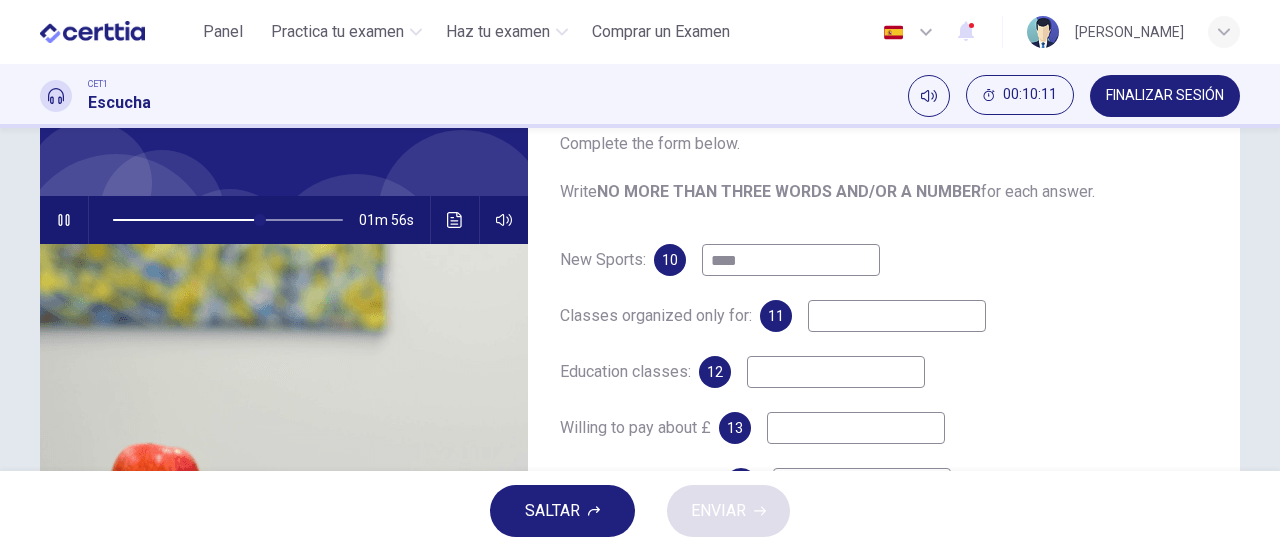 click on "****" at bounding box center [791, 260] 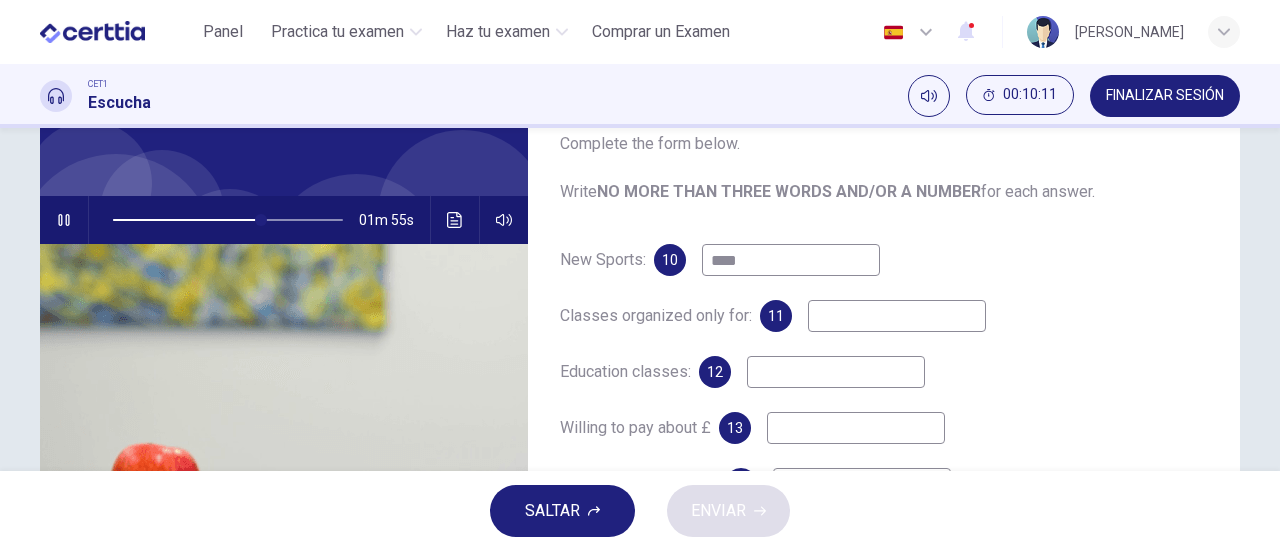 click on "****" at bounding box center [791, 260] 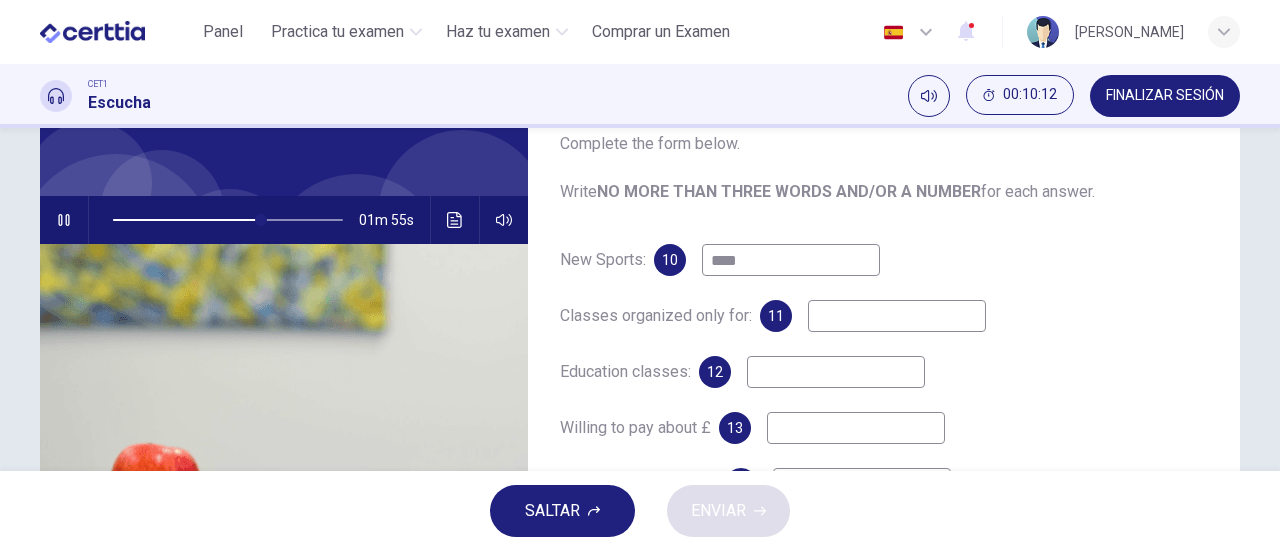 click on "****" at bounding box center [791, 260] 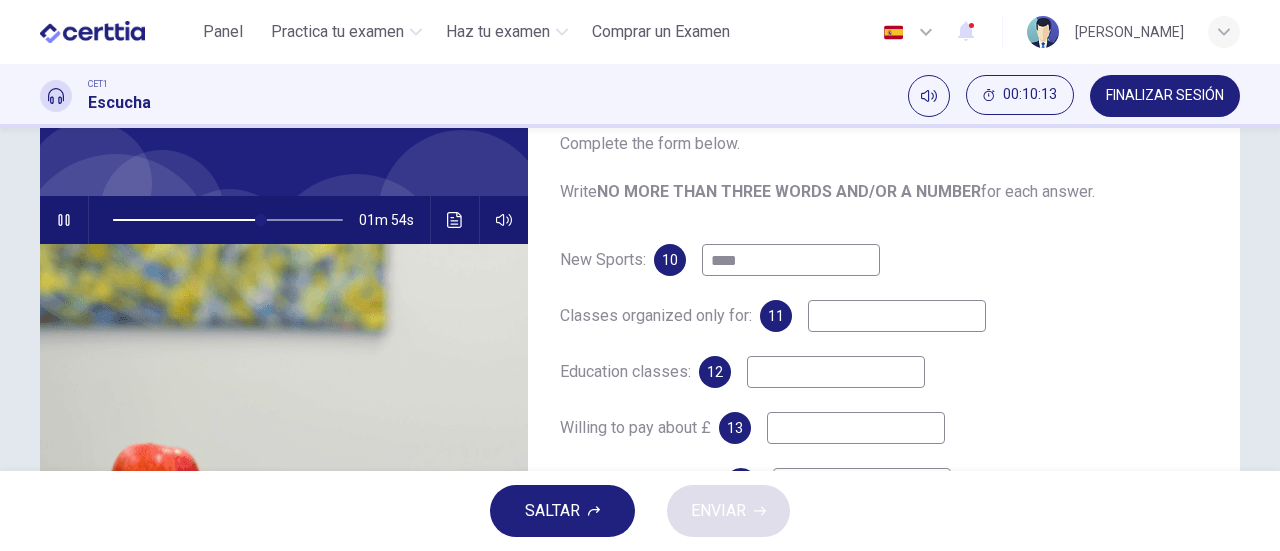 click on "****" at bounding box center [791, 260] 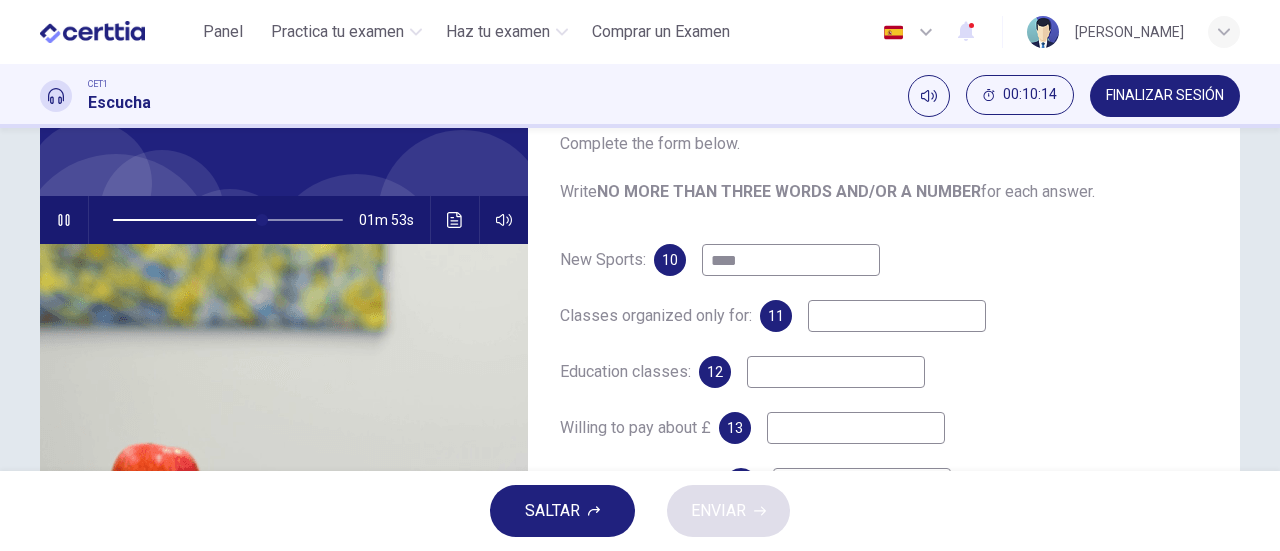 type 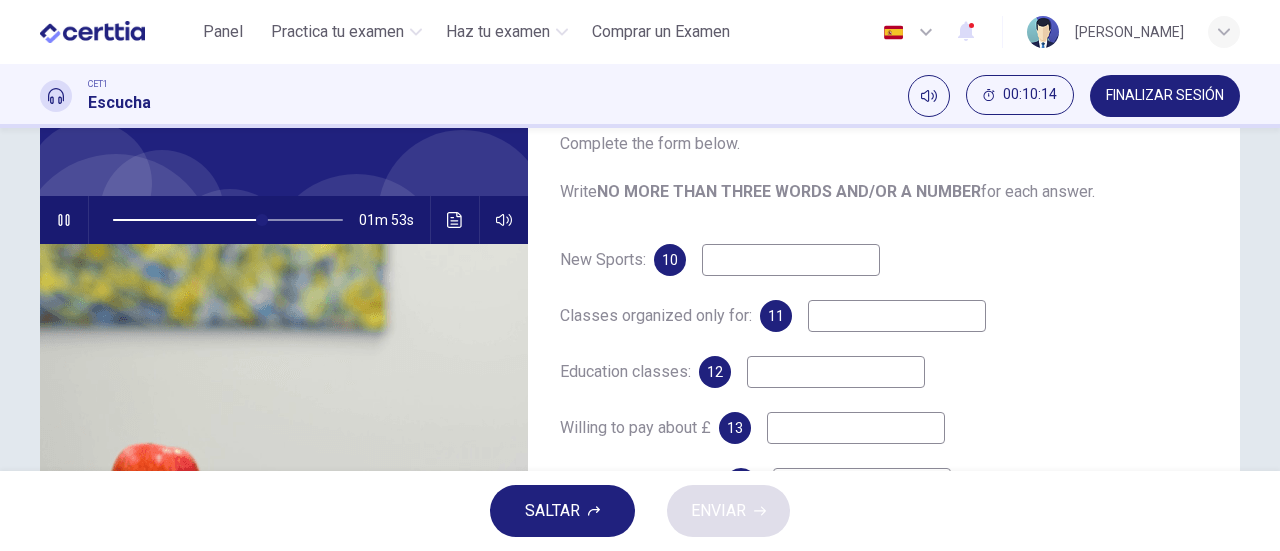 type on "**" 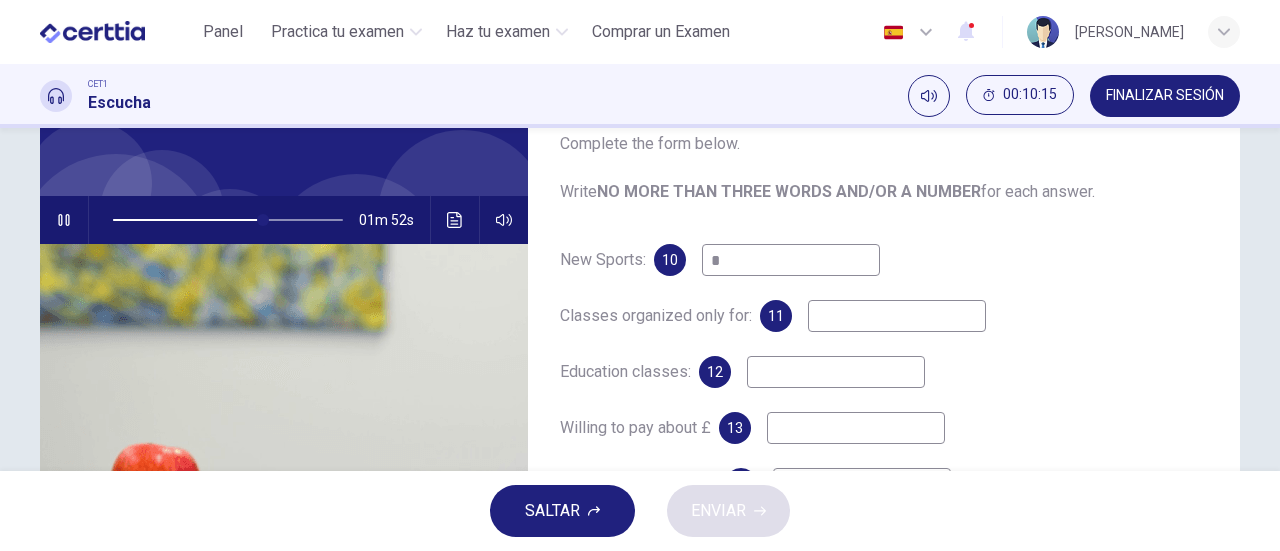type on "**" 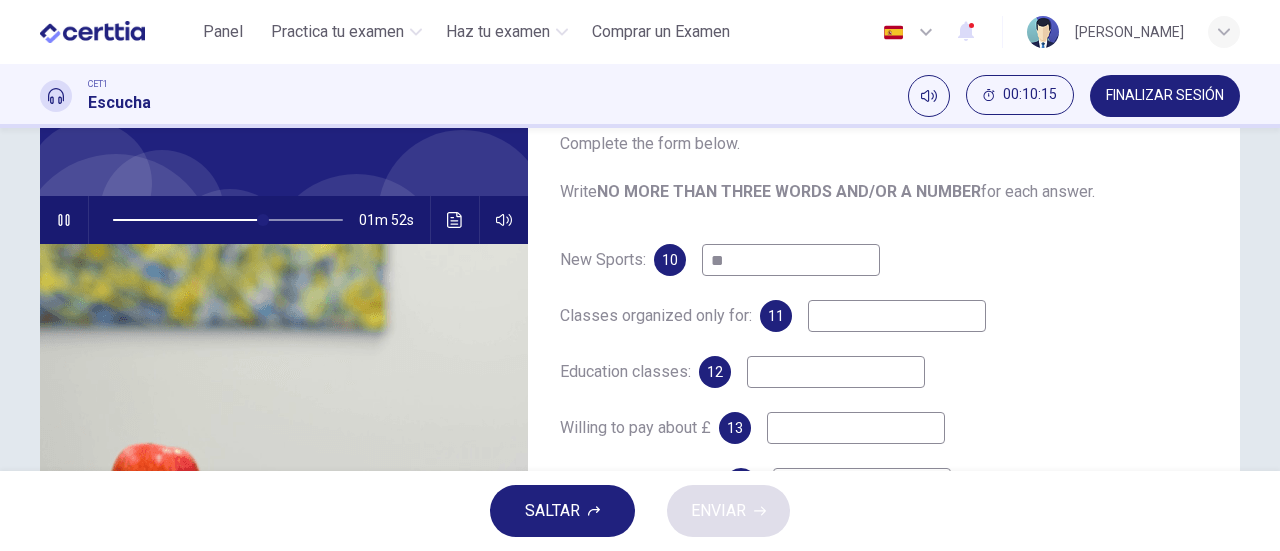 type on "**" 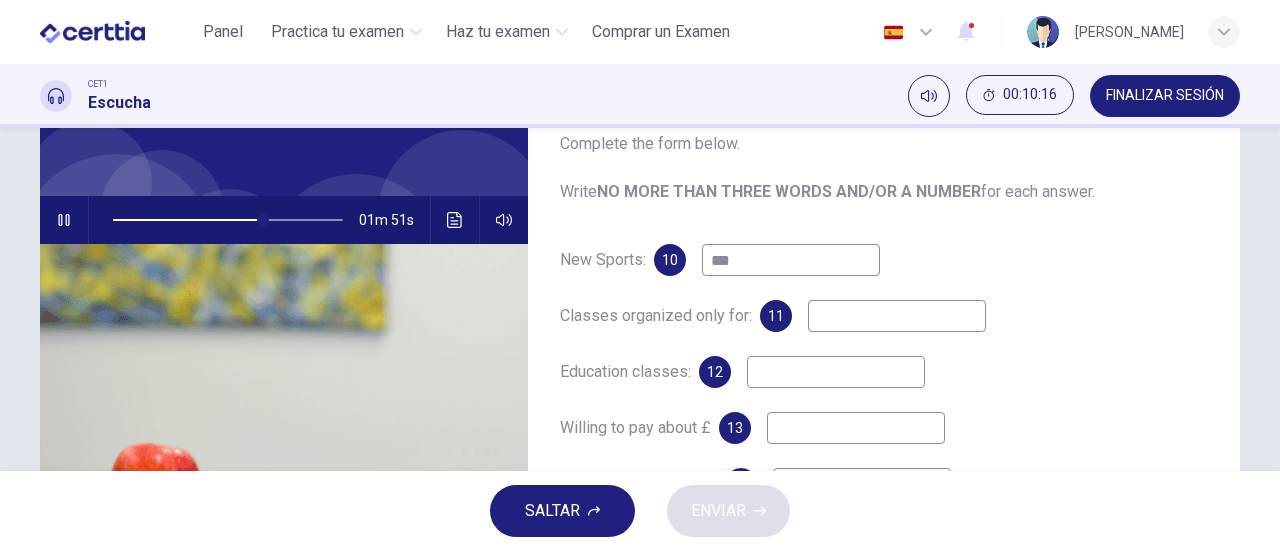 type on "****" 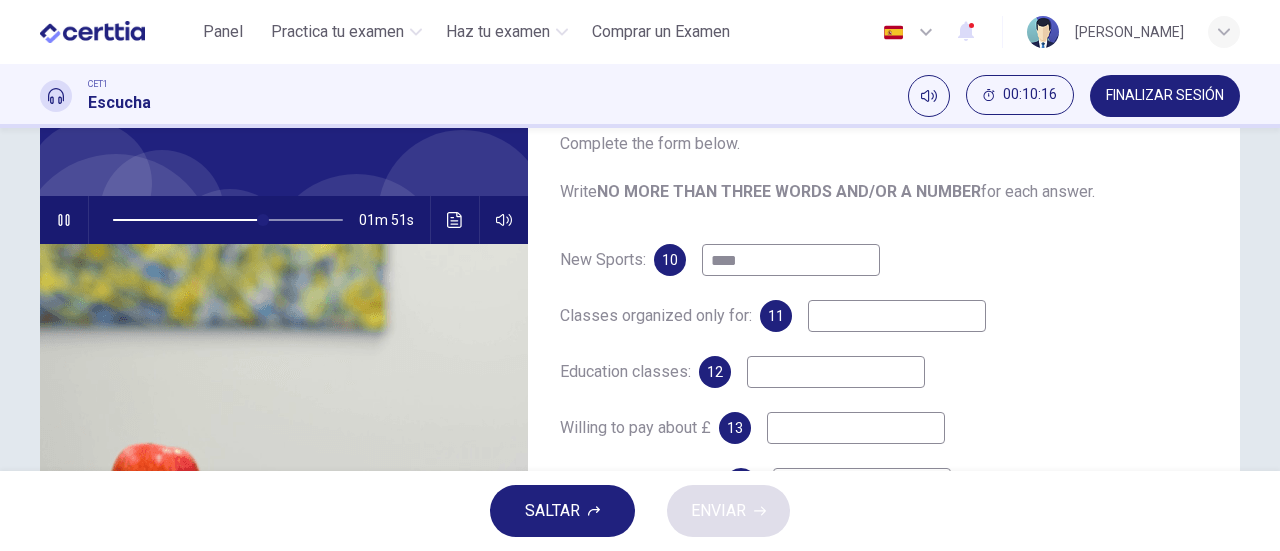 type on "**" 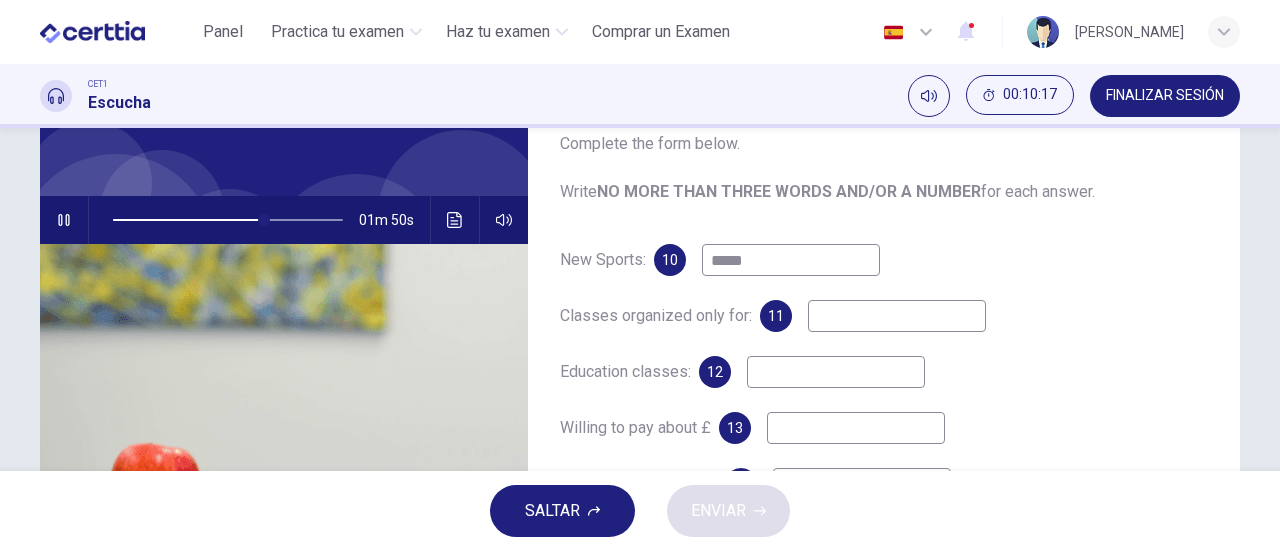 type on "*****" 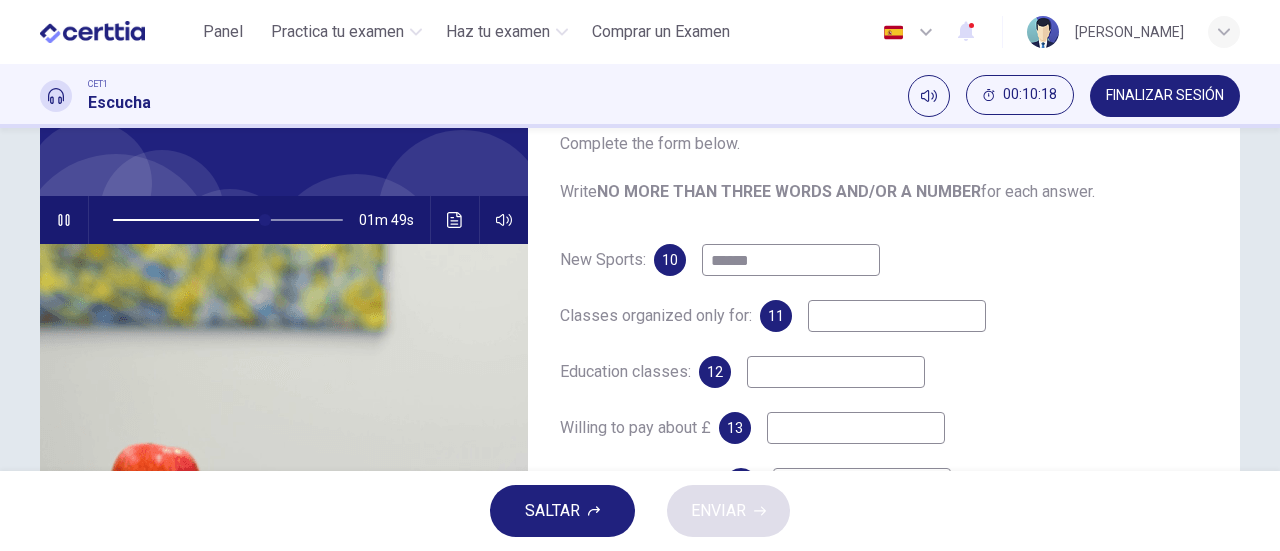 type on "**" 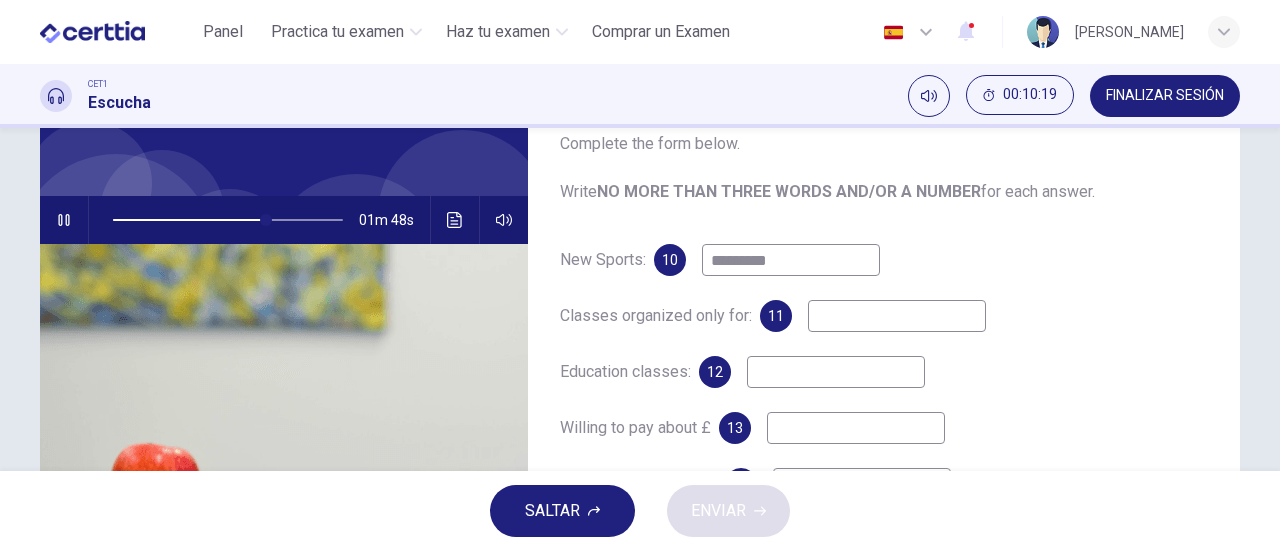 type on "**********" 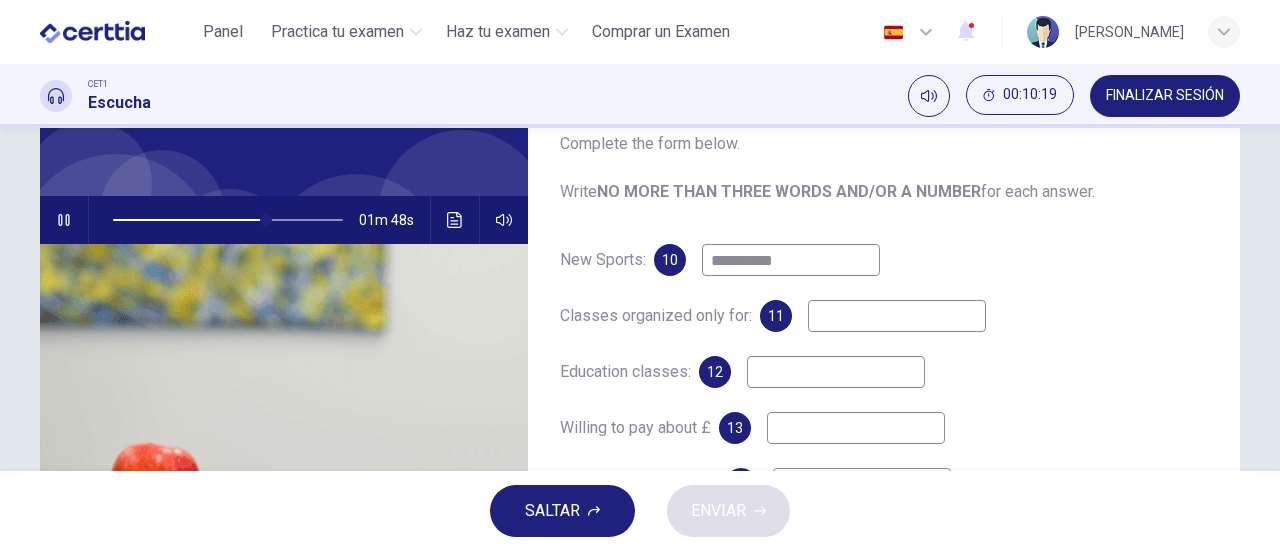 type on "**" 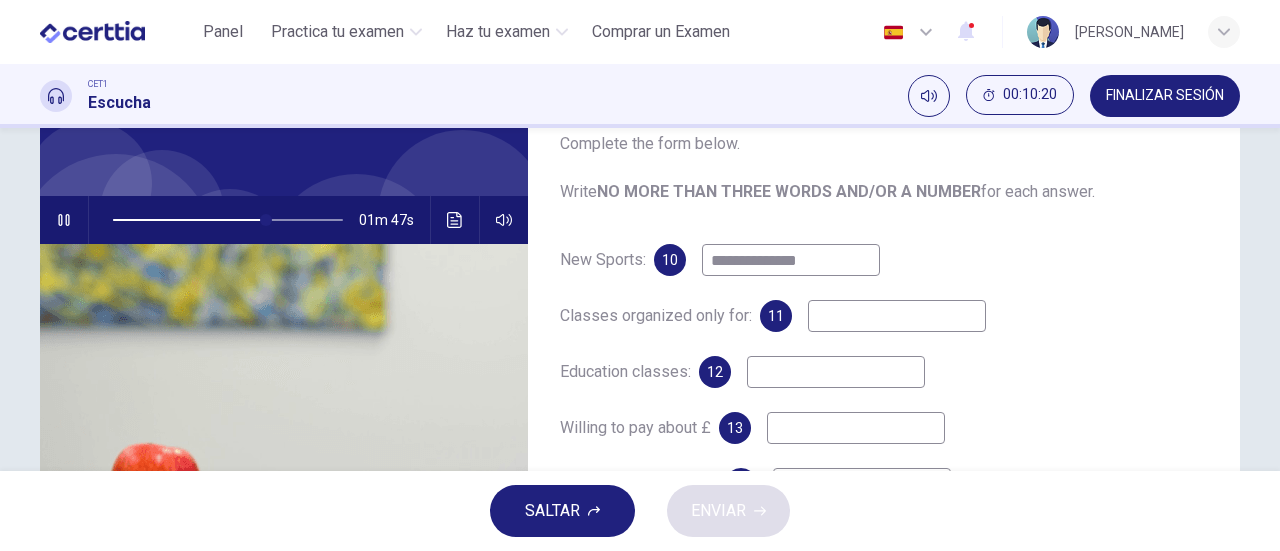 type on "**********" 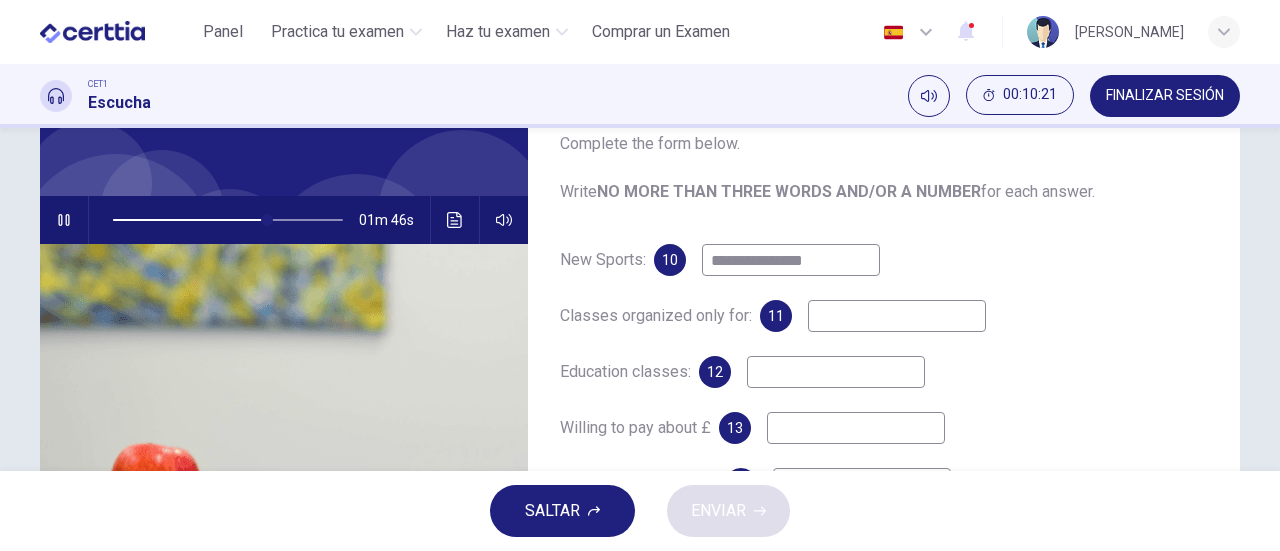 type on "**" 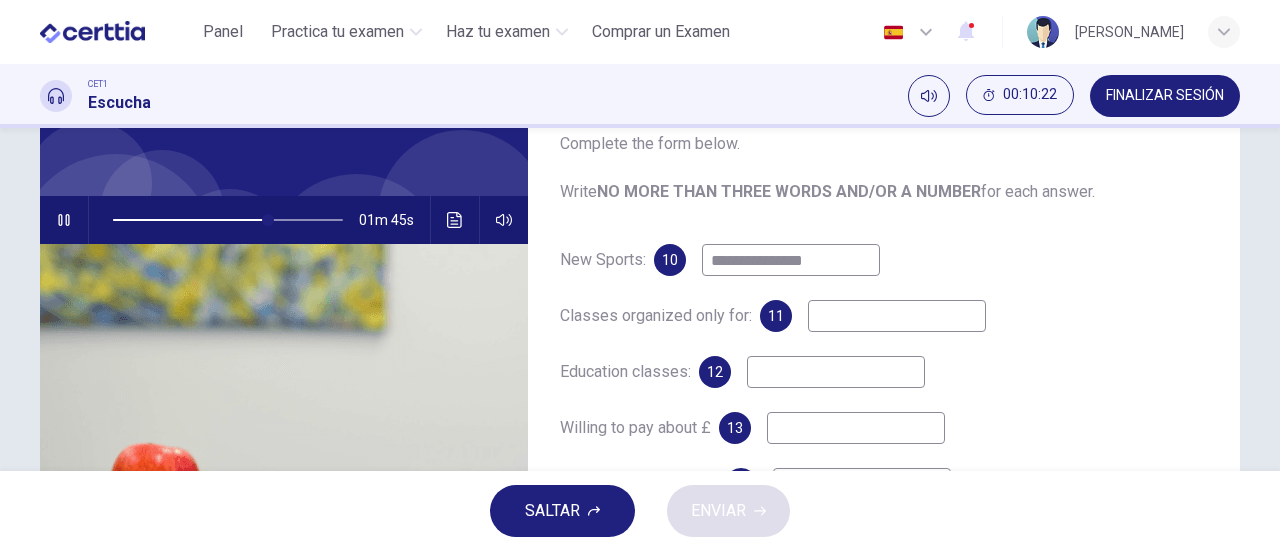 type on "**********" 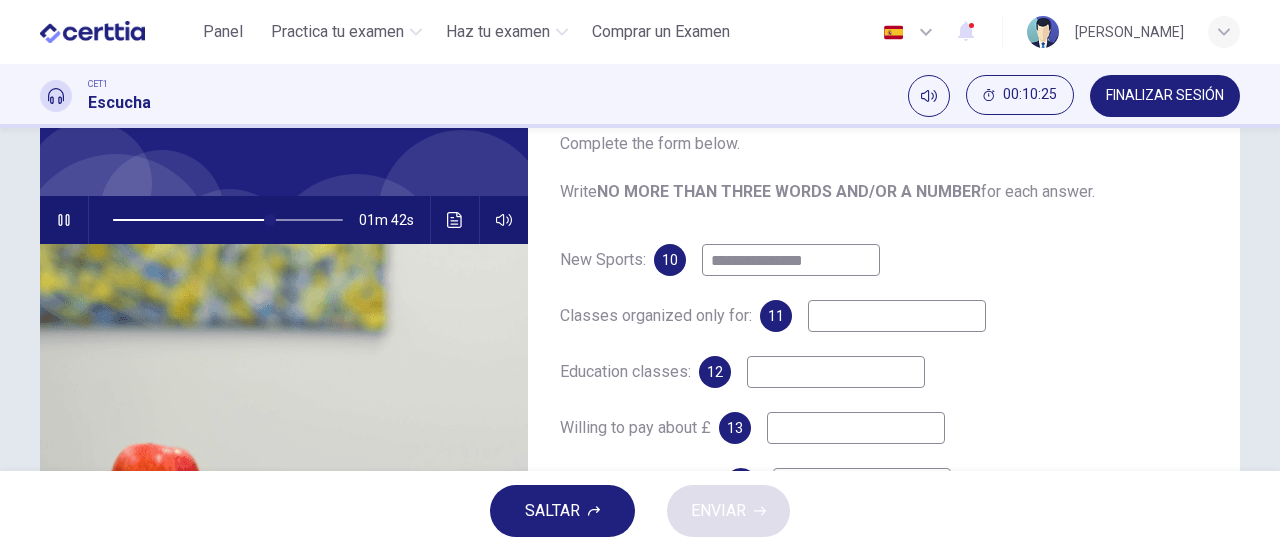 type on "**" 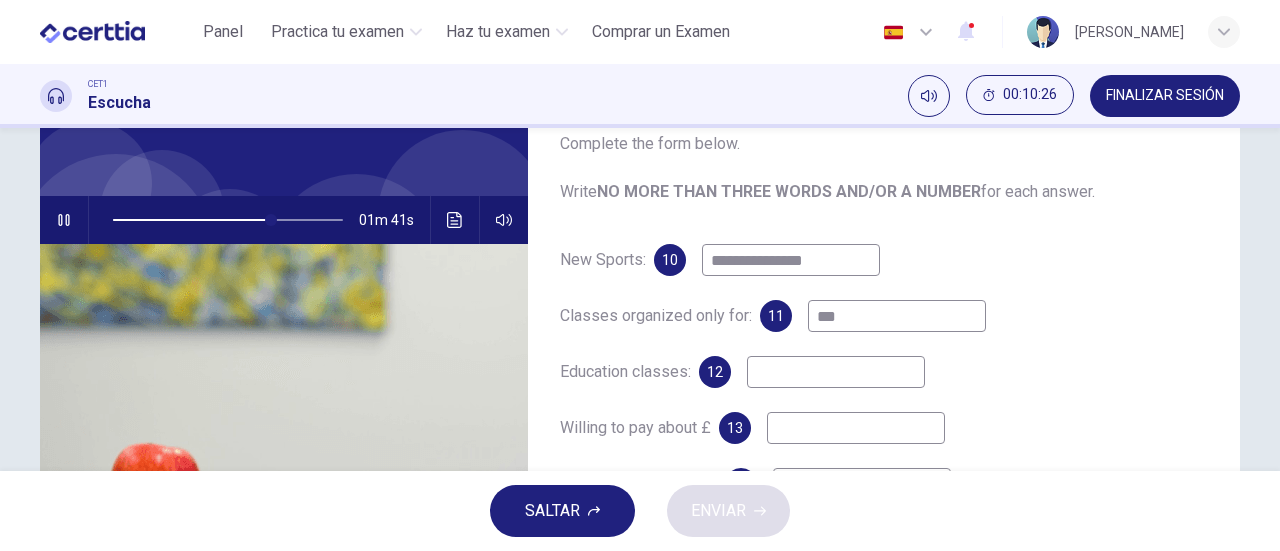 type on "****" 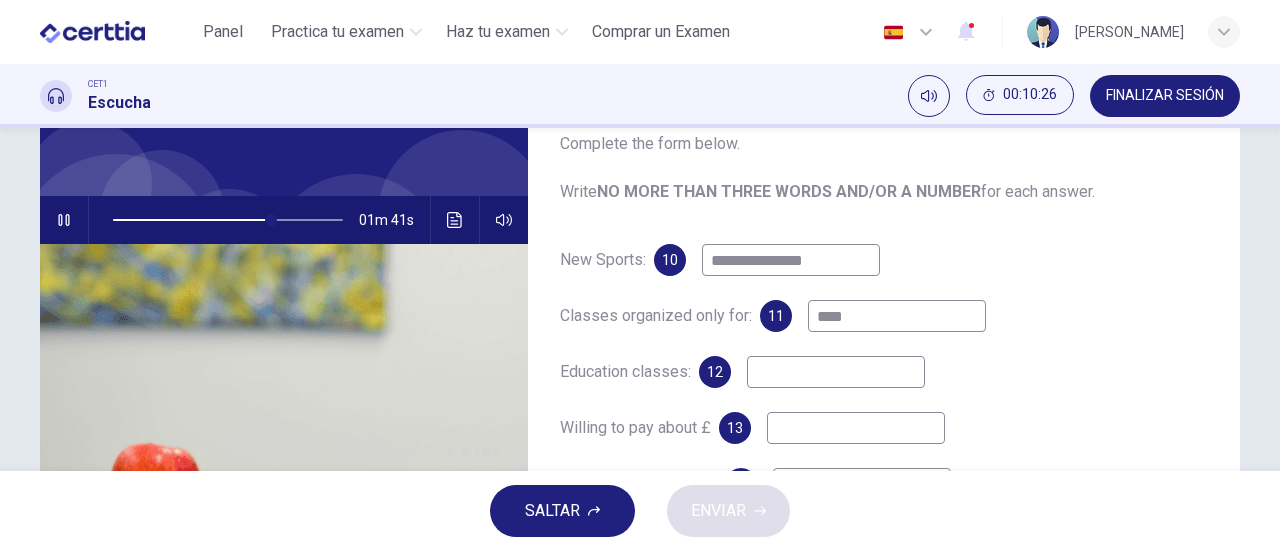 type on "**" 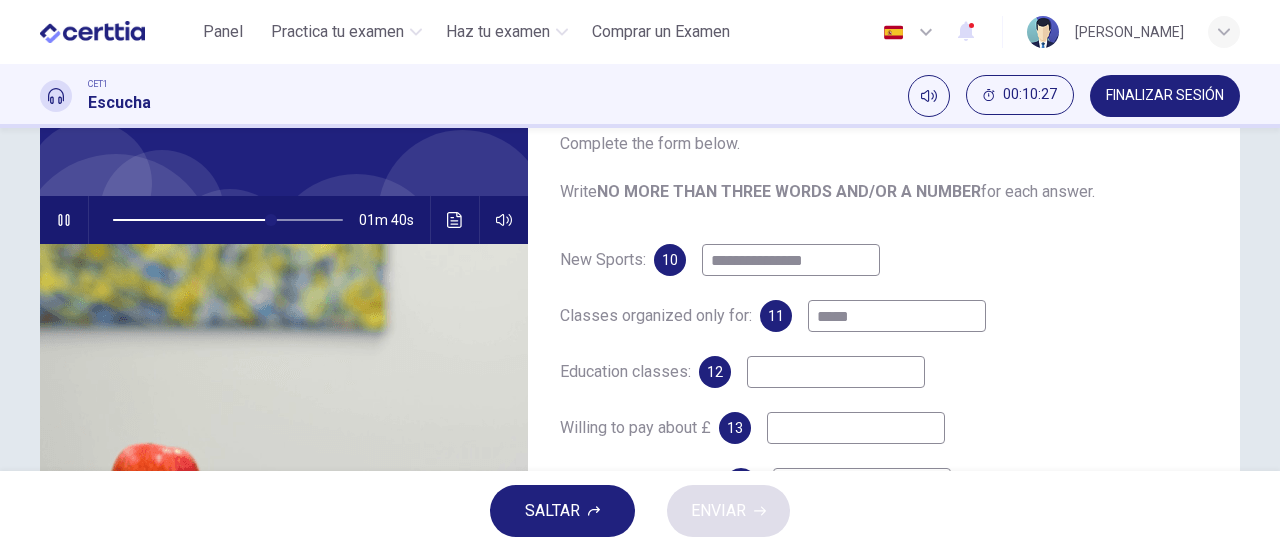type on "******" 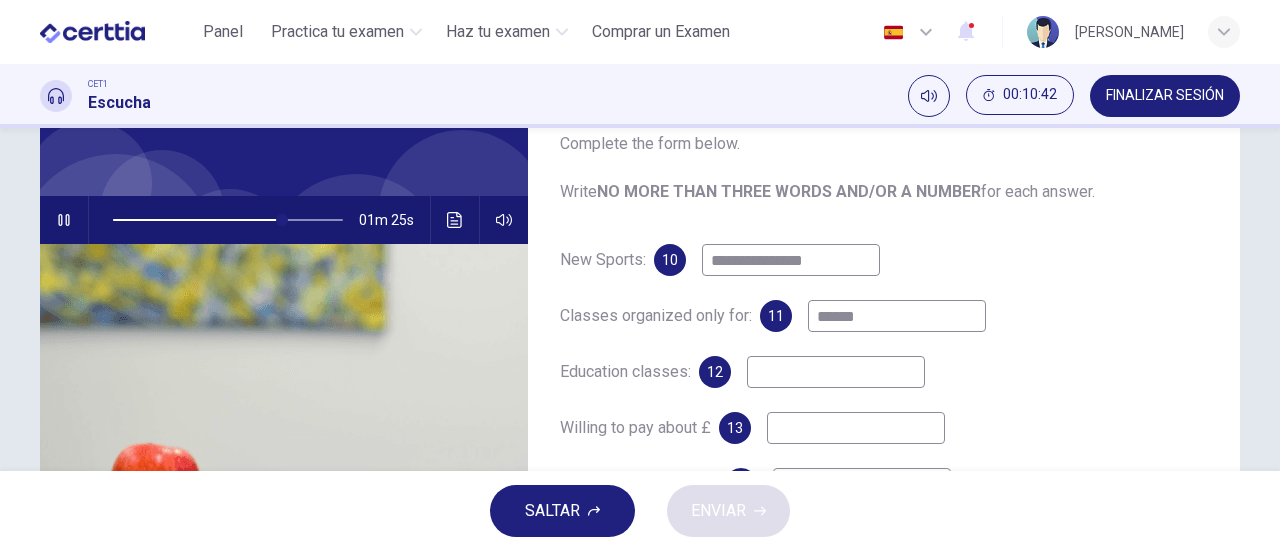 type on "**" 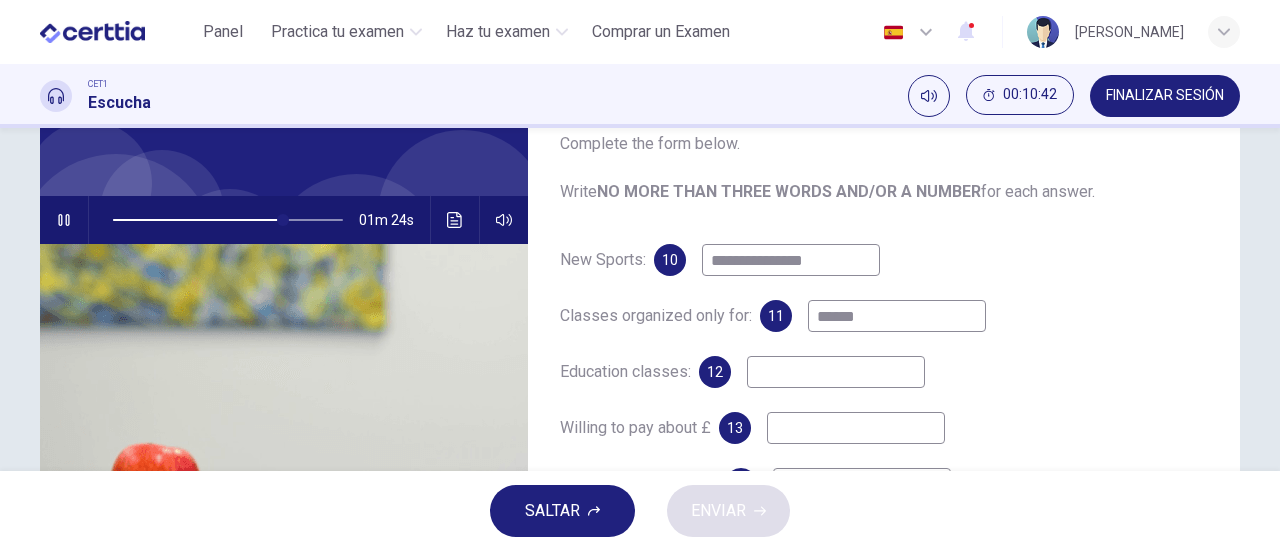 type on "******" 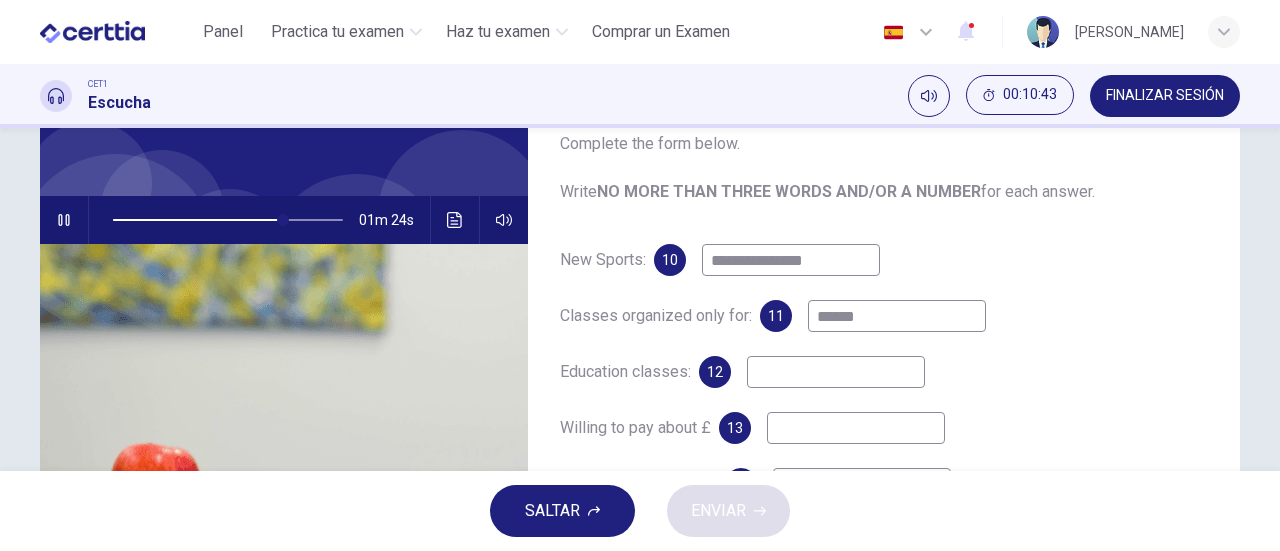click at bounding box center (836, 372) 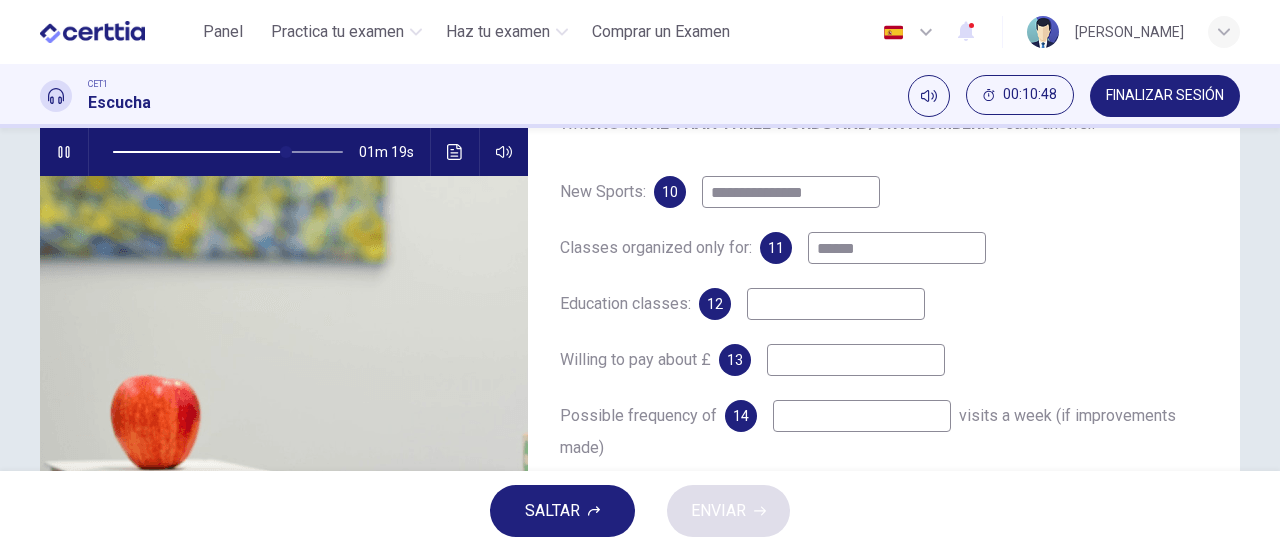 scroll, scrollTop: 232, scrollLeft: 0, axis: vertical 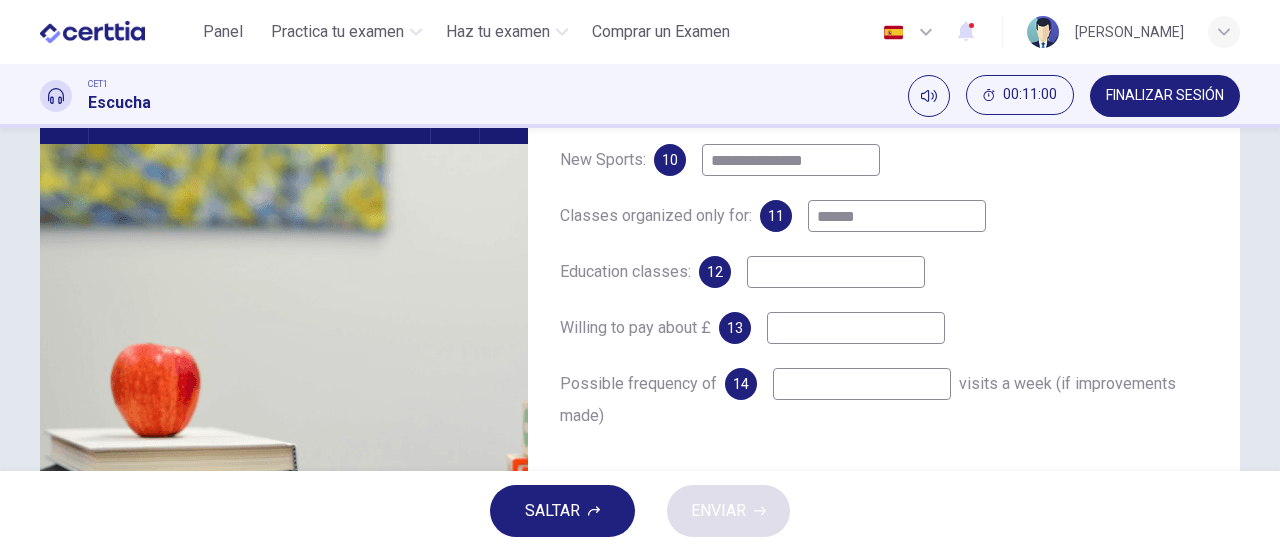 type on "**" 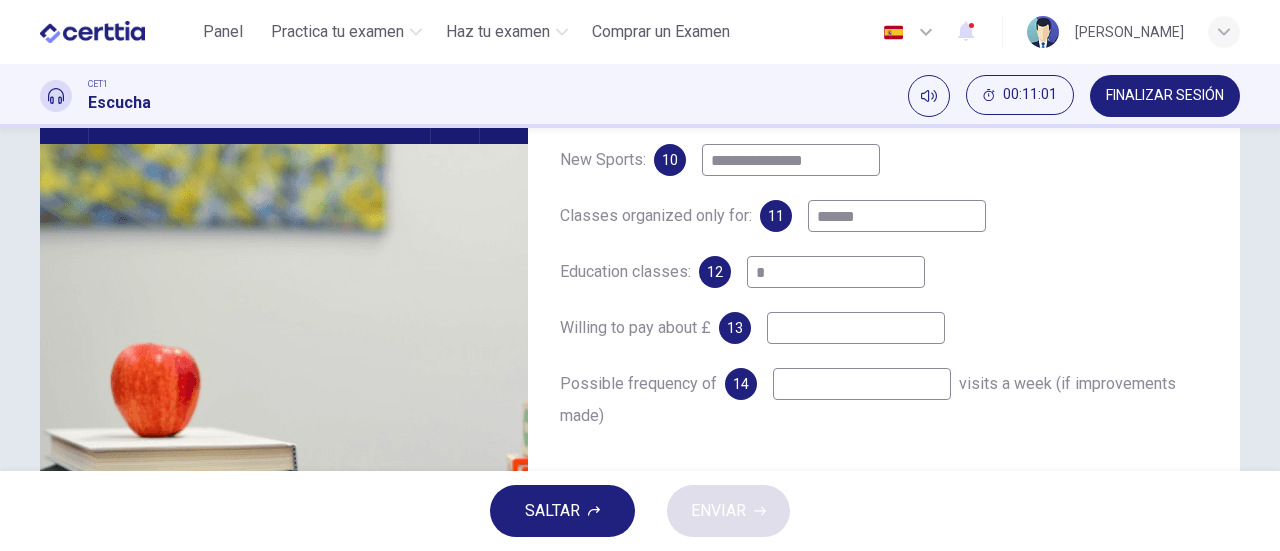 type on "**" 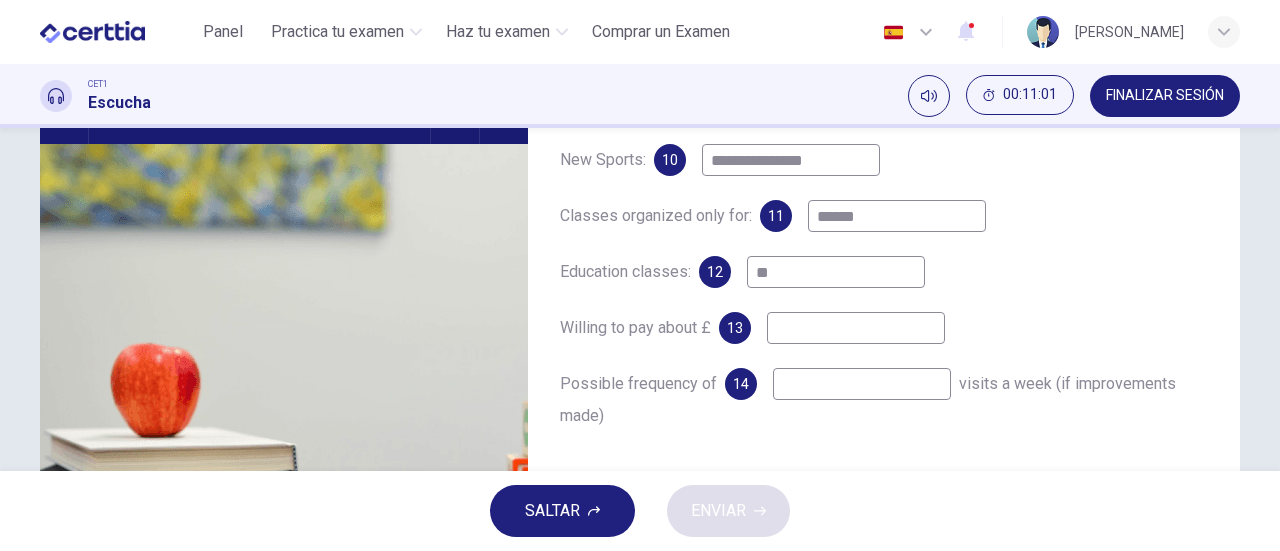 type on "**" 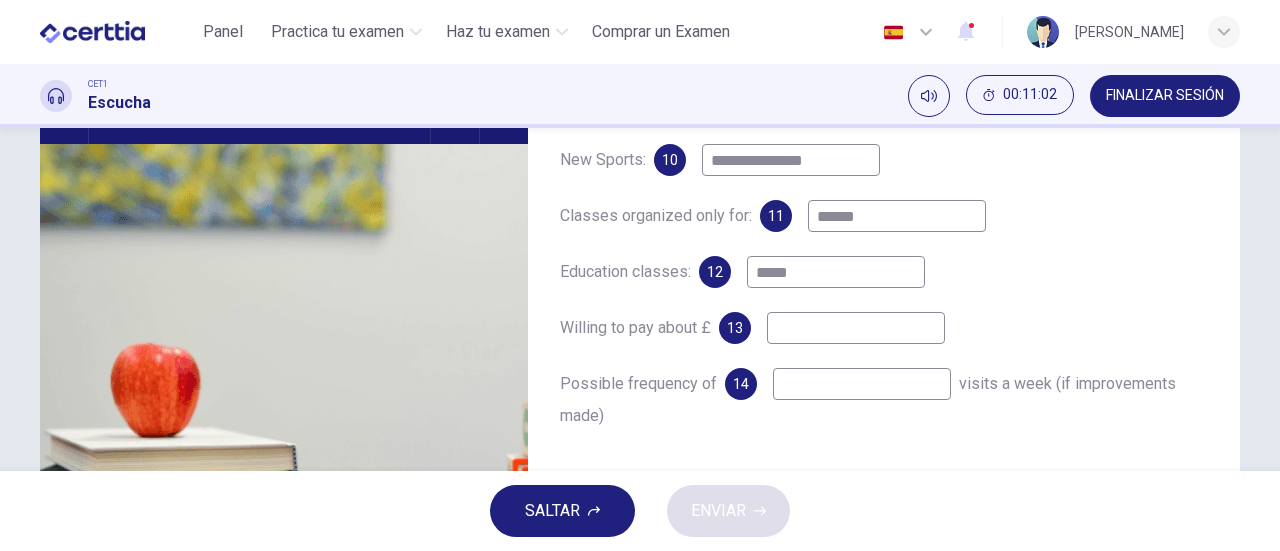 type on "******" 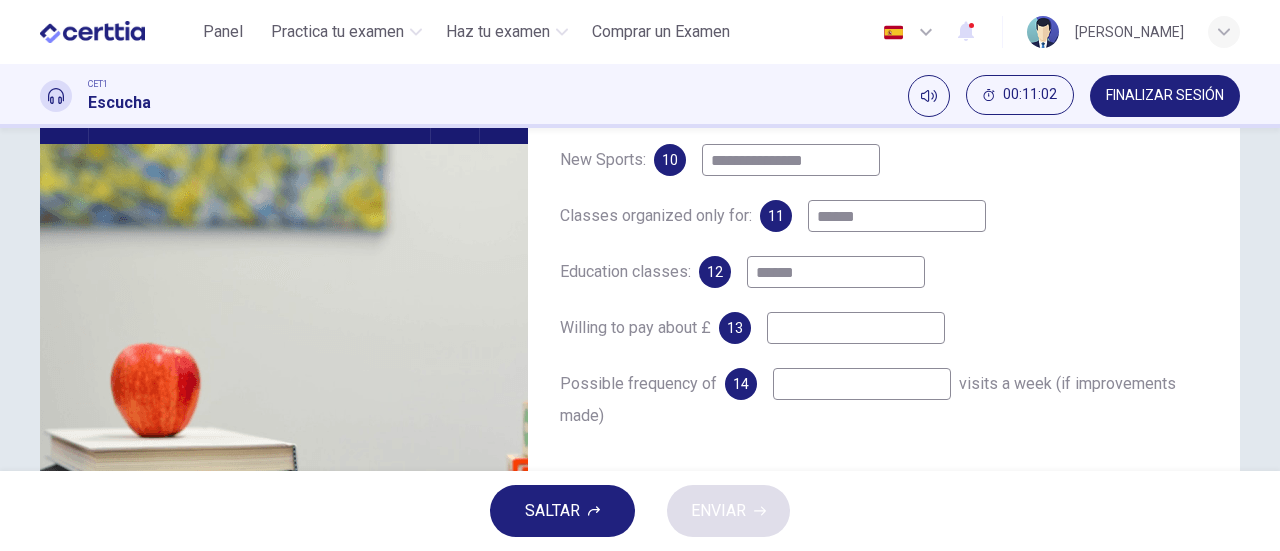 type on "**" 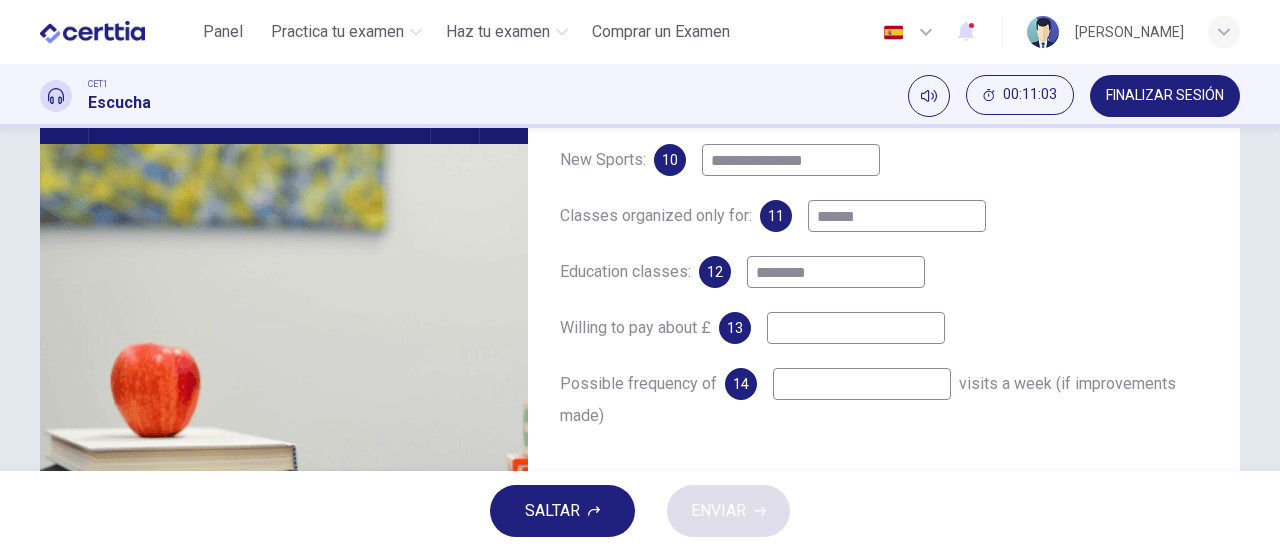 type on "*********" 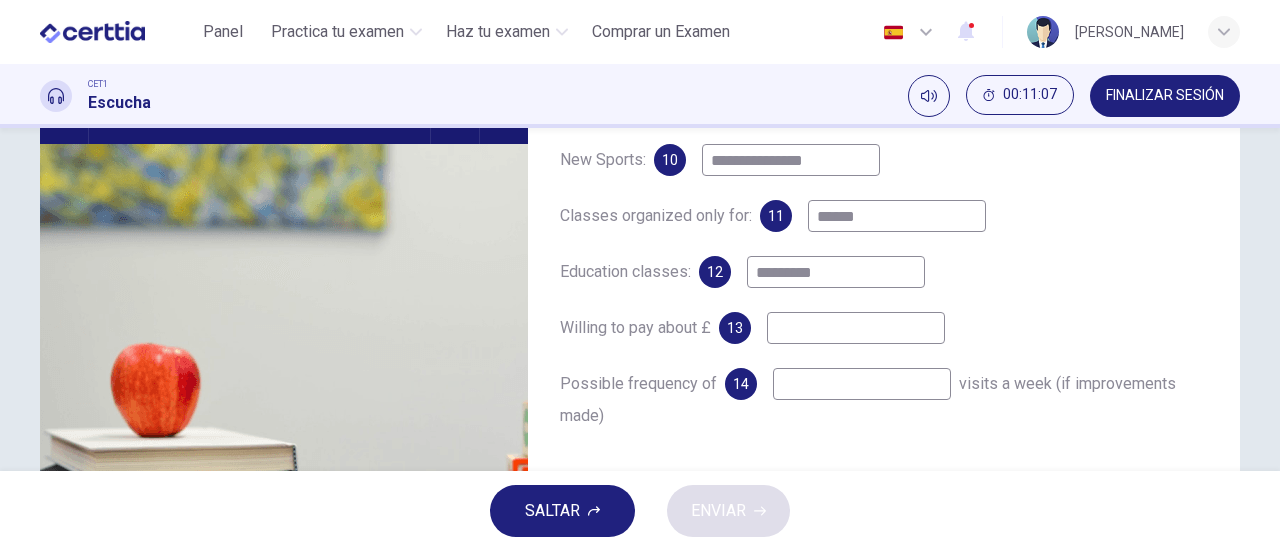 click on "*********" at bounding box center [836, 272] 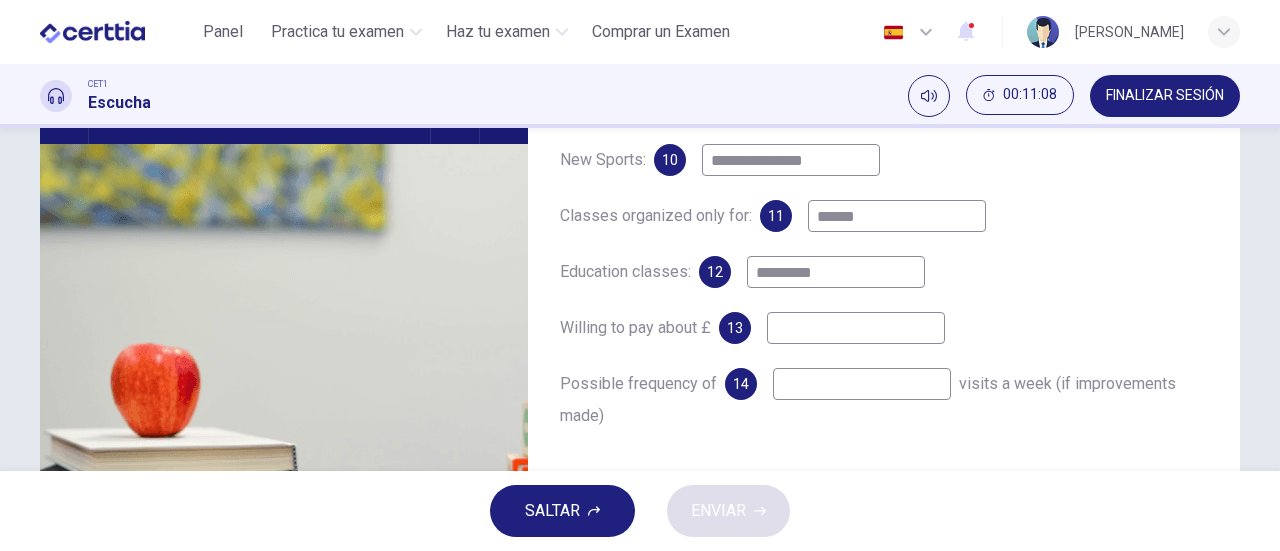 click on "*********" at bounding box center (836, 272) 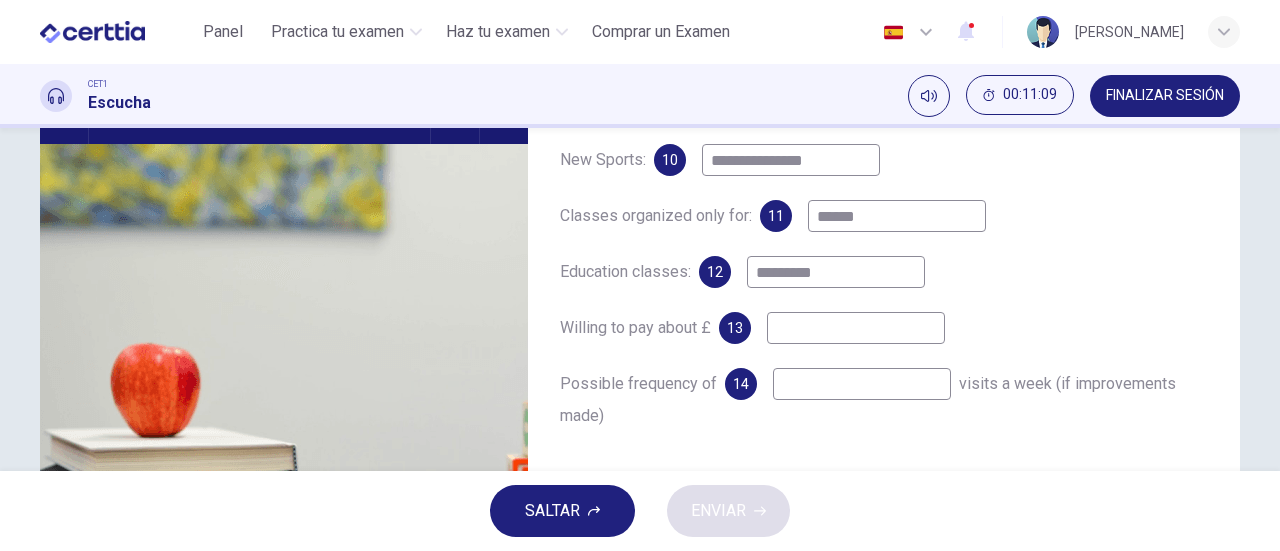 type on "**" 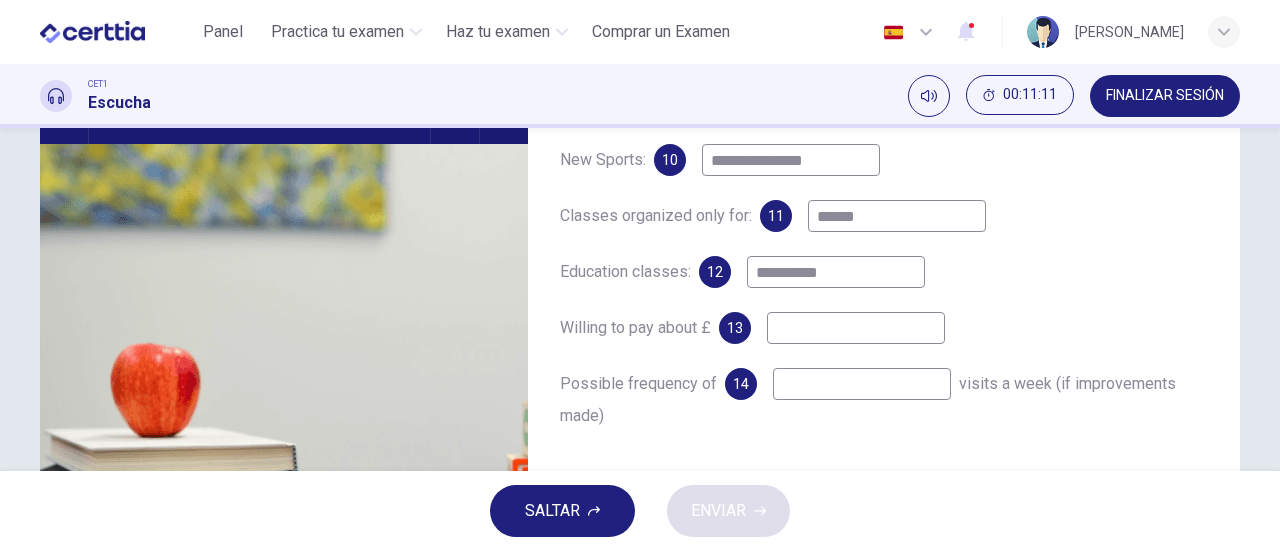 click on "**********" at bounding box center (836, 272) 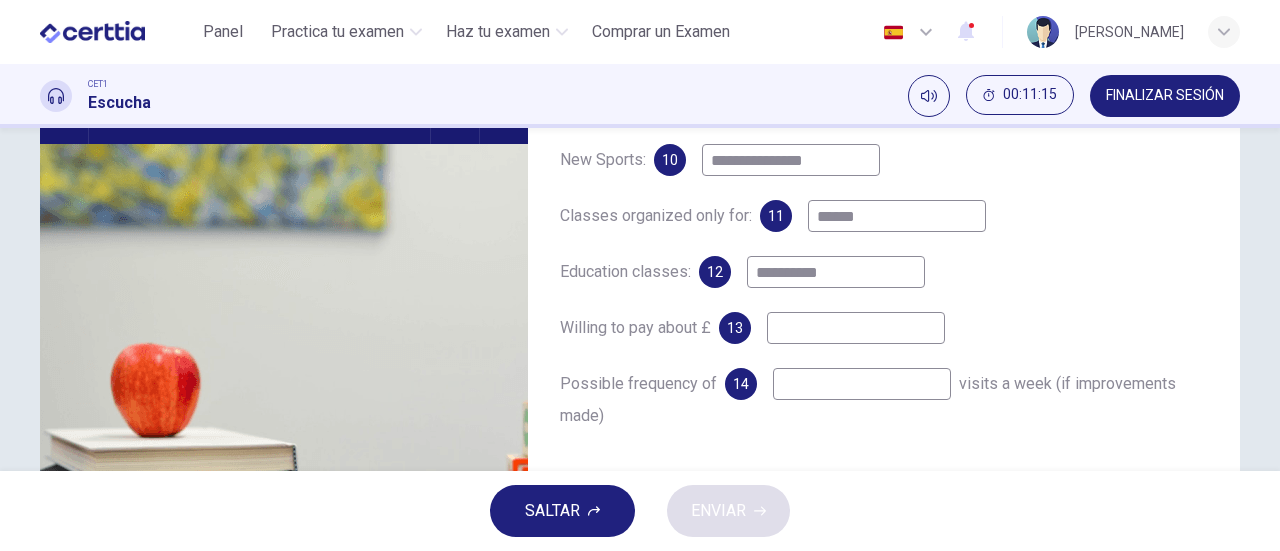 type on "**" 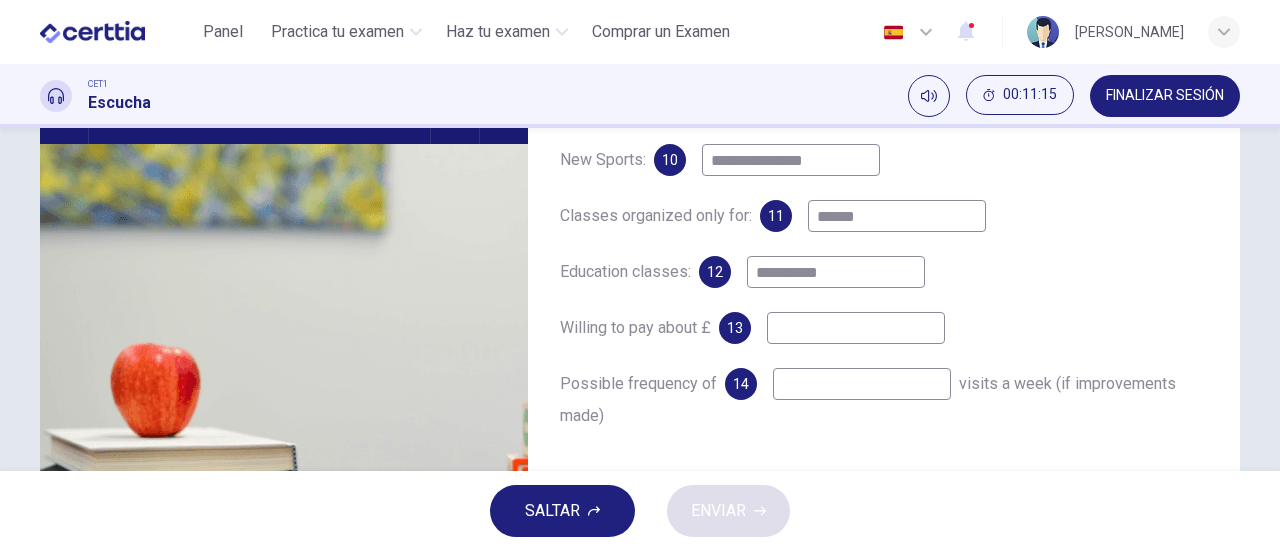 type on "**********" 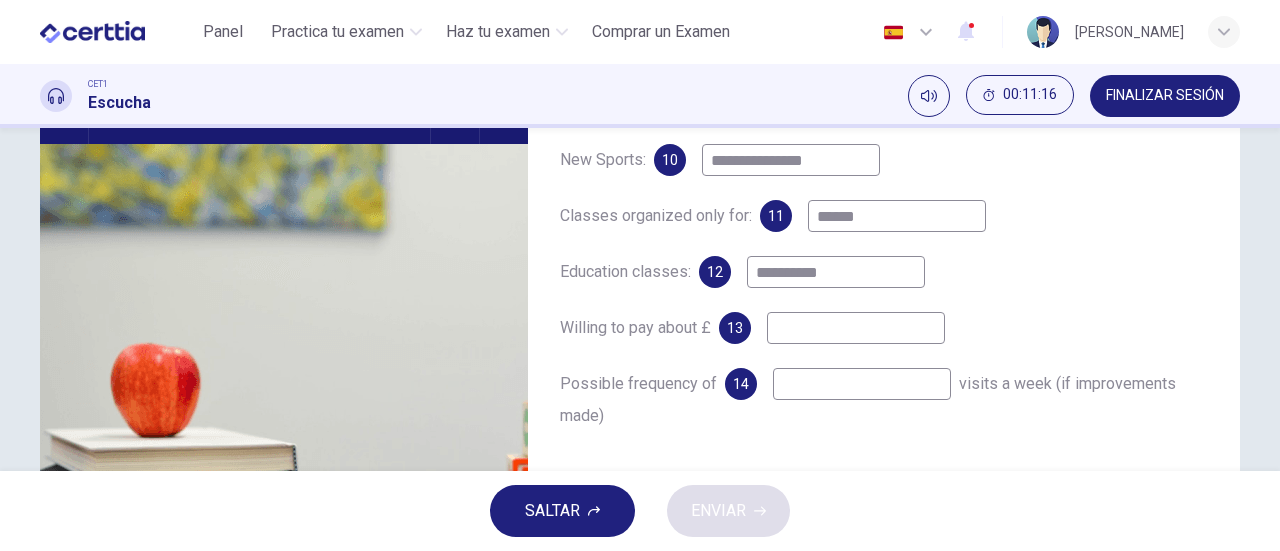 click at bounding box center (856, 328) 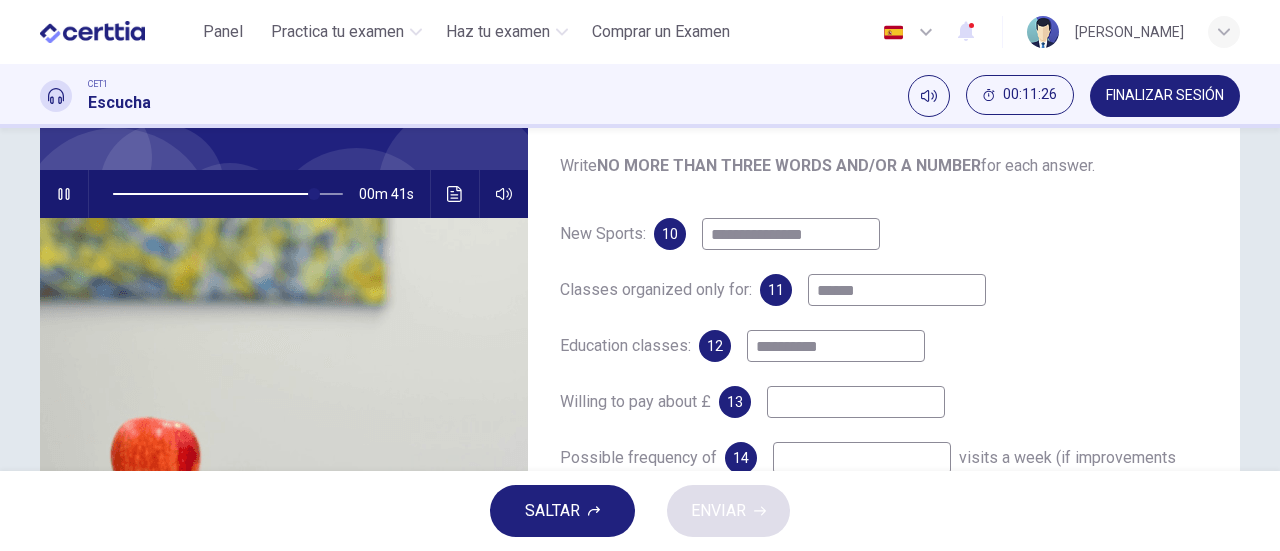 scroll, scrollTop: 32, scrollLeft: 0, axis: vertical 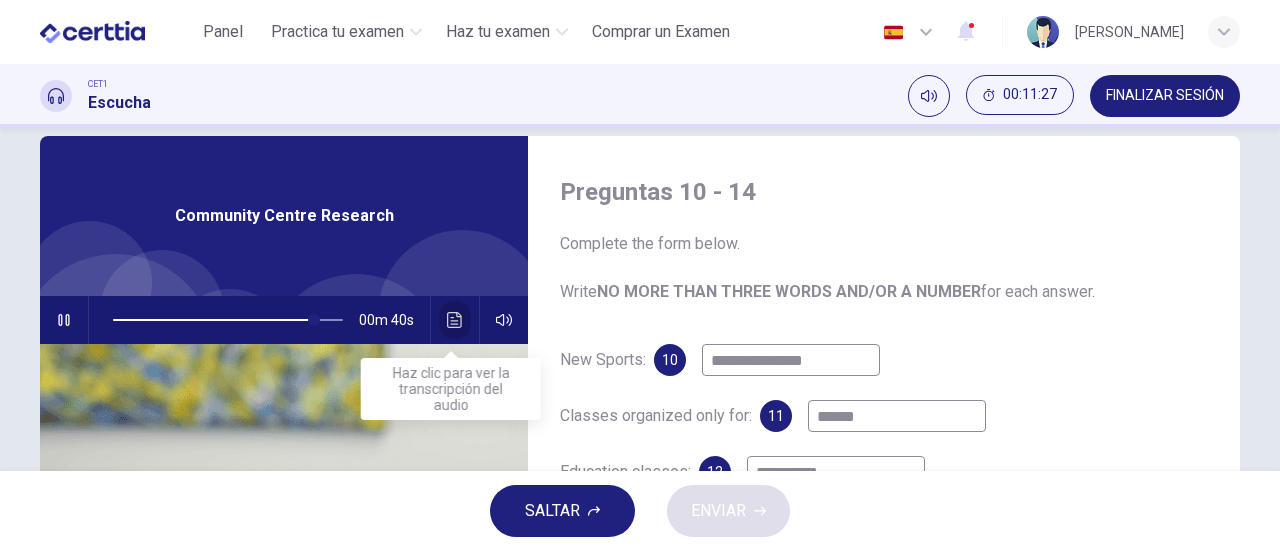 click 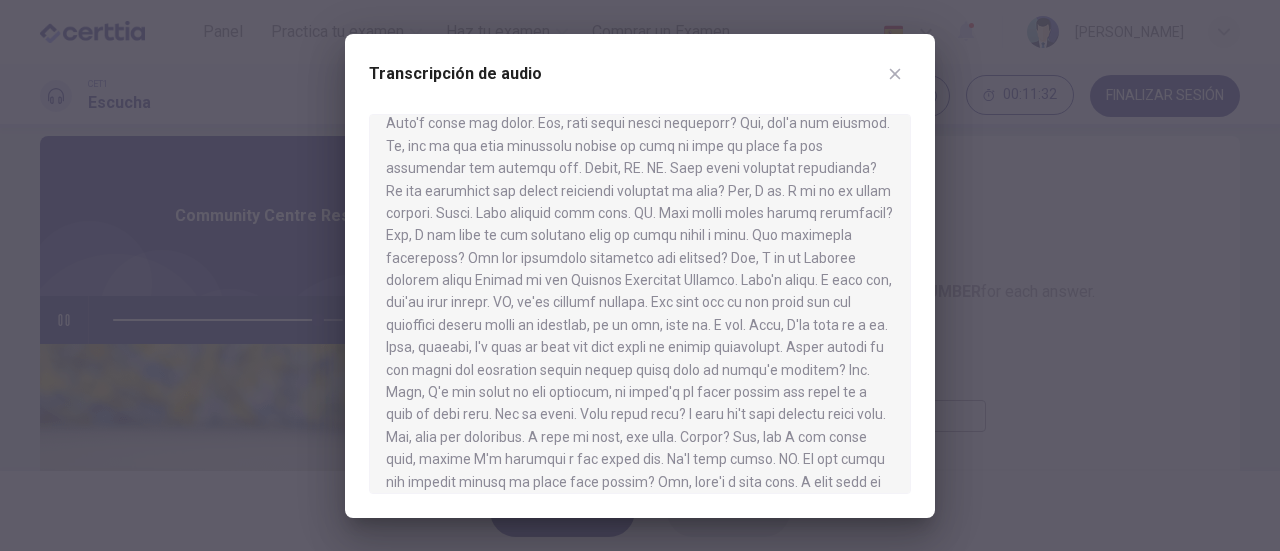 scroll, scrollTop: 400, scrollLeft: 0, axis: vertical 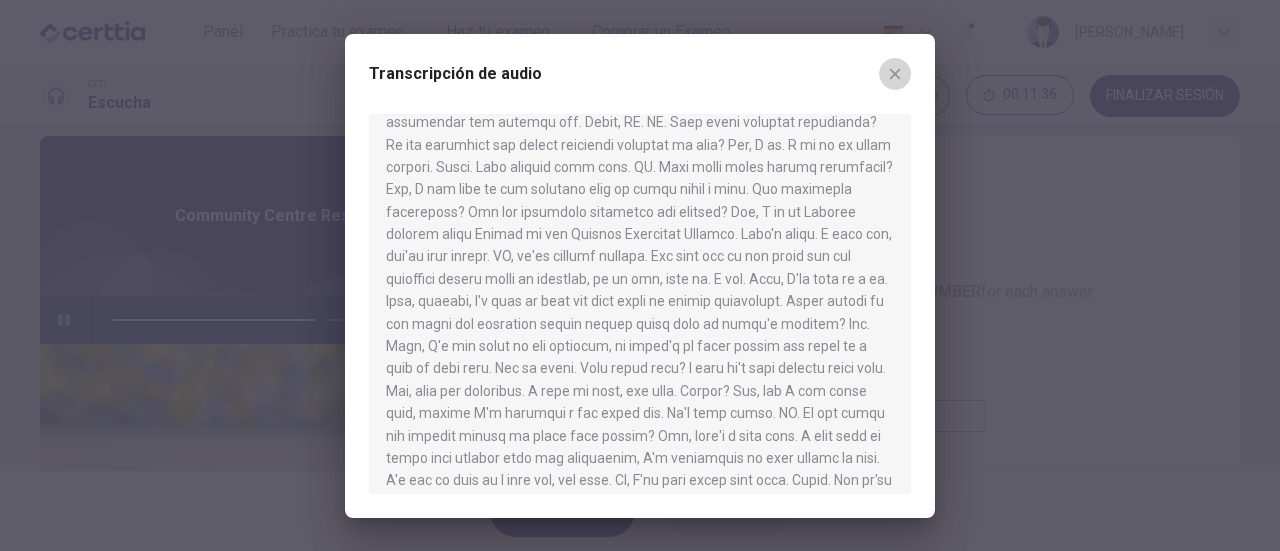 click at bounding box center [895, 74] 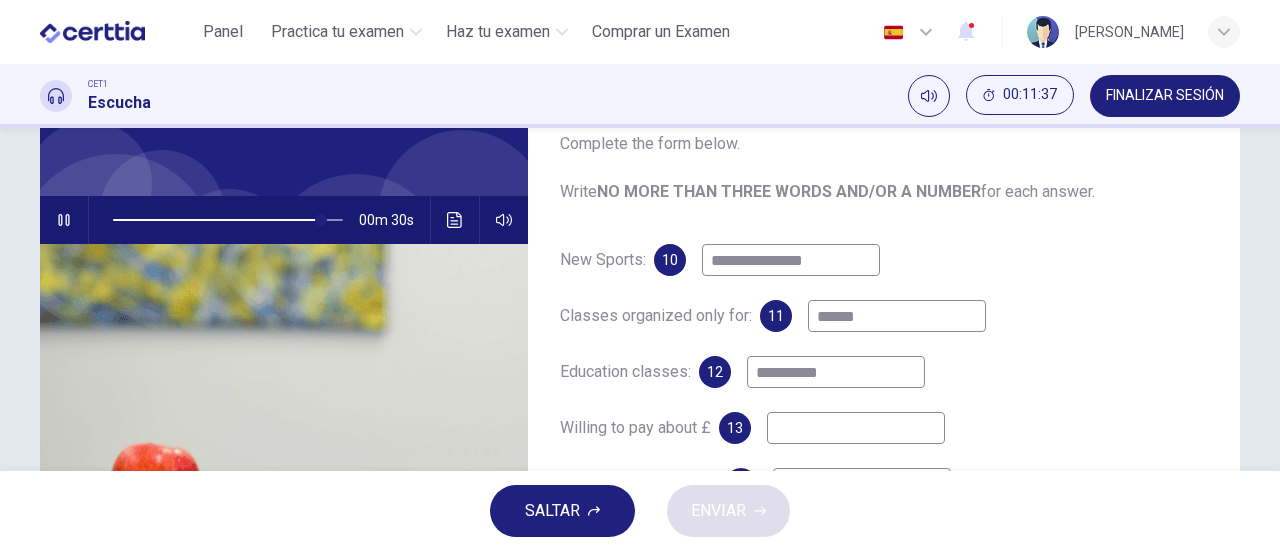 scroll, scrollTop: 232, scrollLeft: 0, axis: vertical 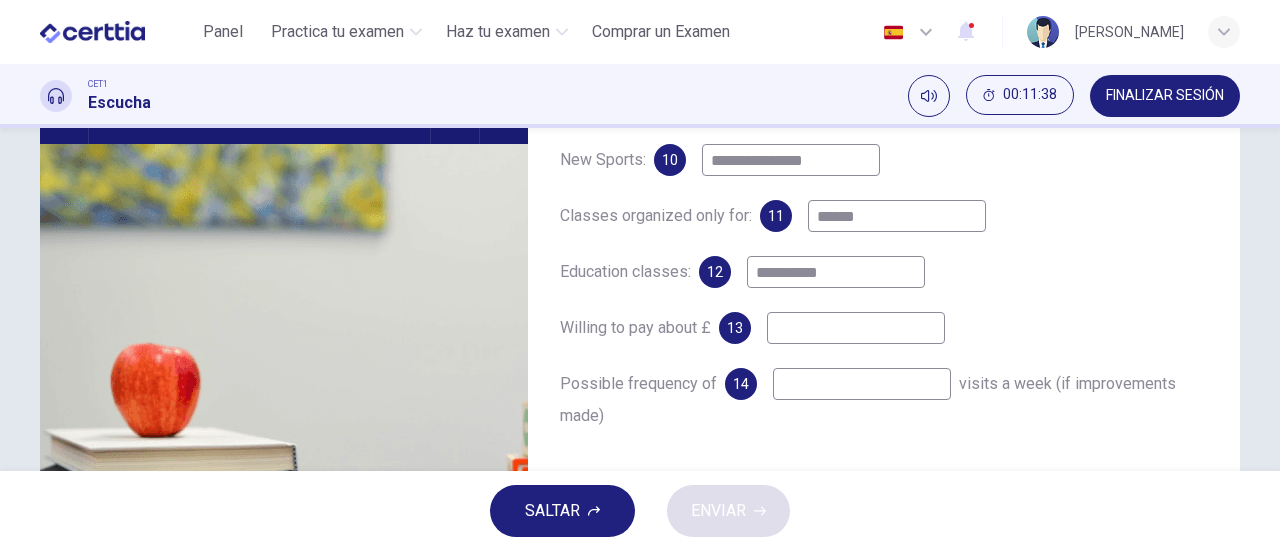 click at bounding box center [856, 328] 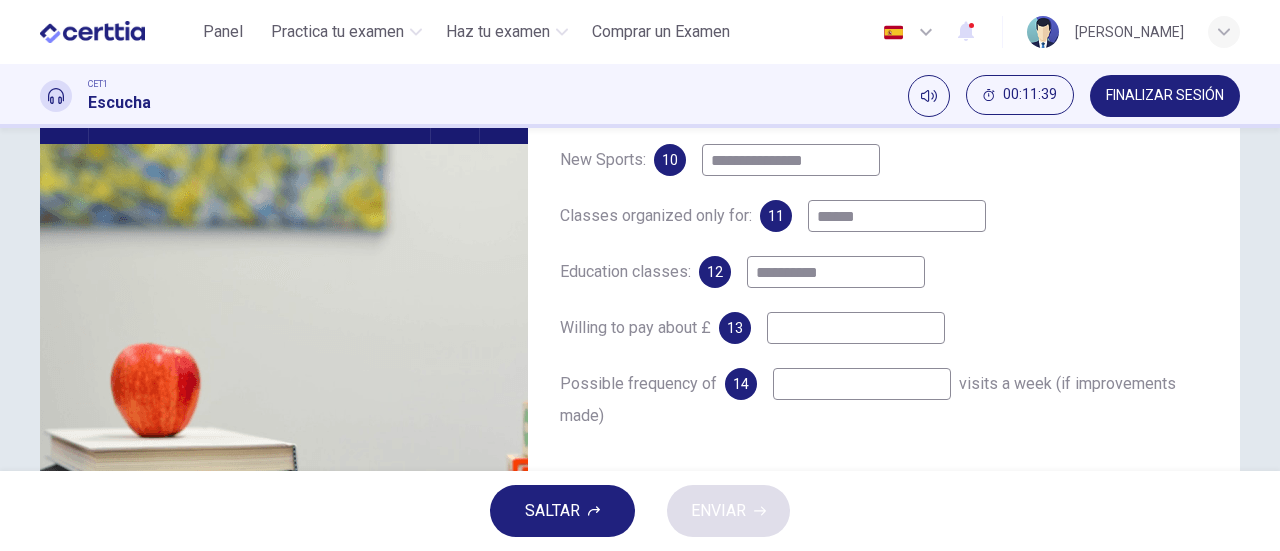type on "*" 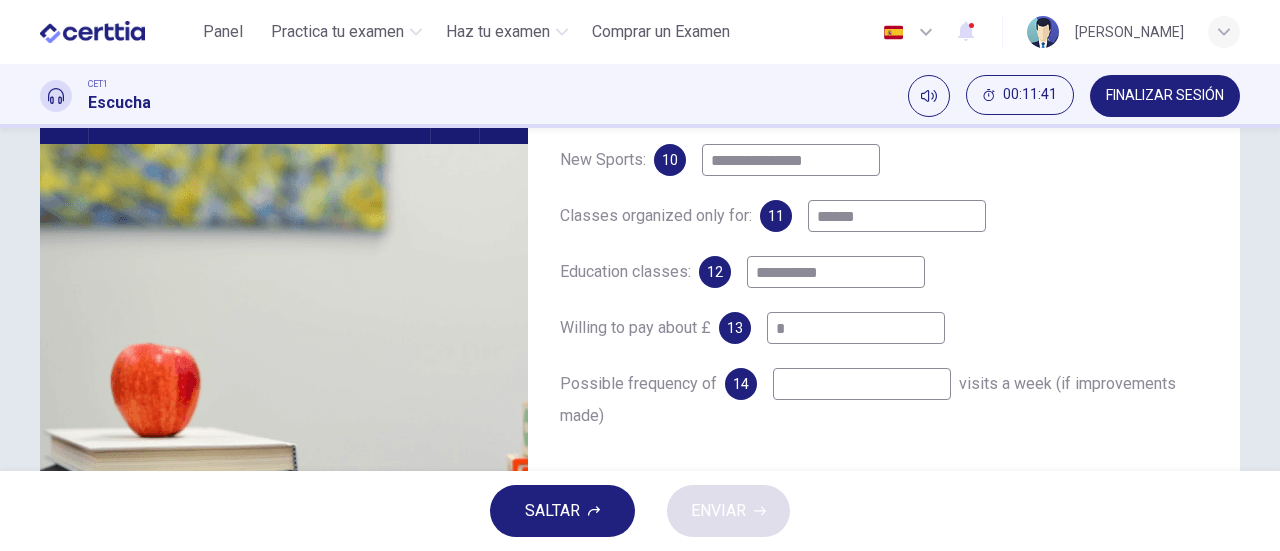 type on "**" 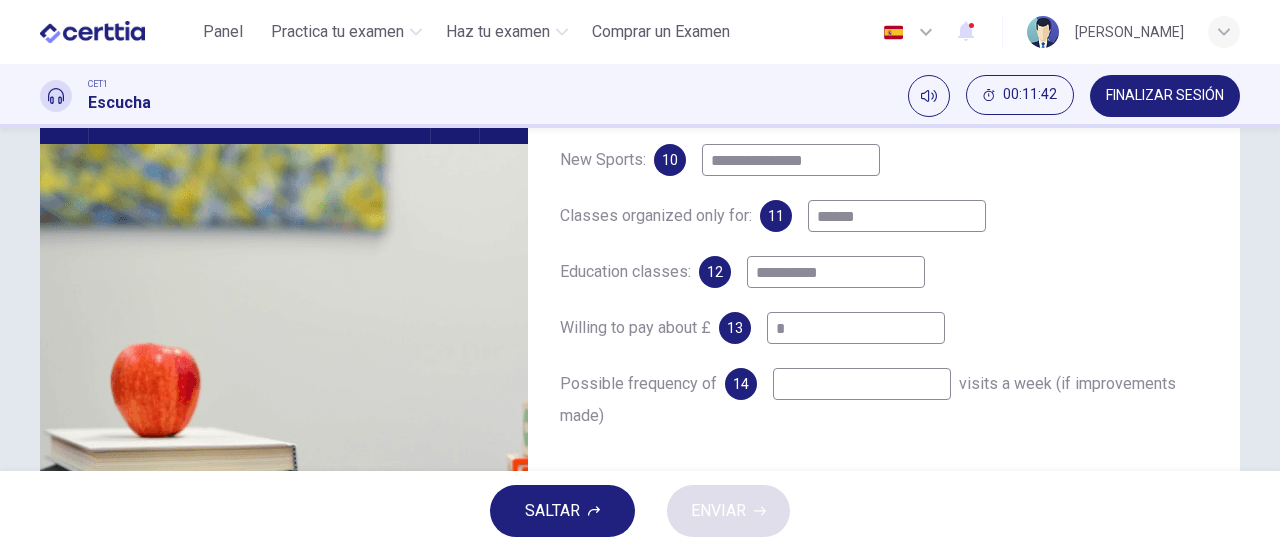 type on "*" 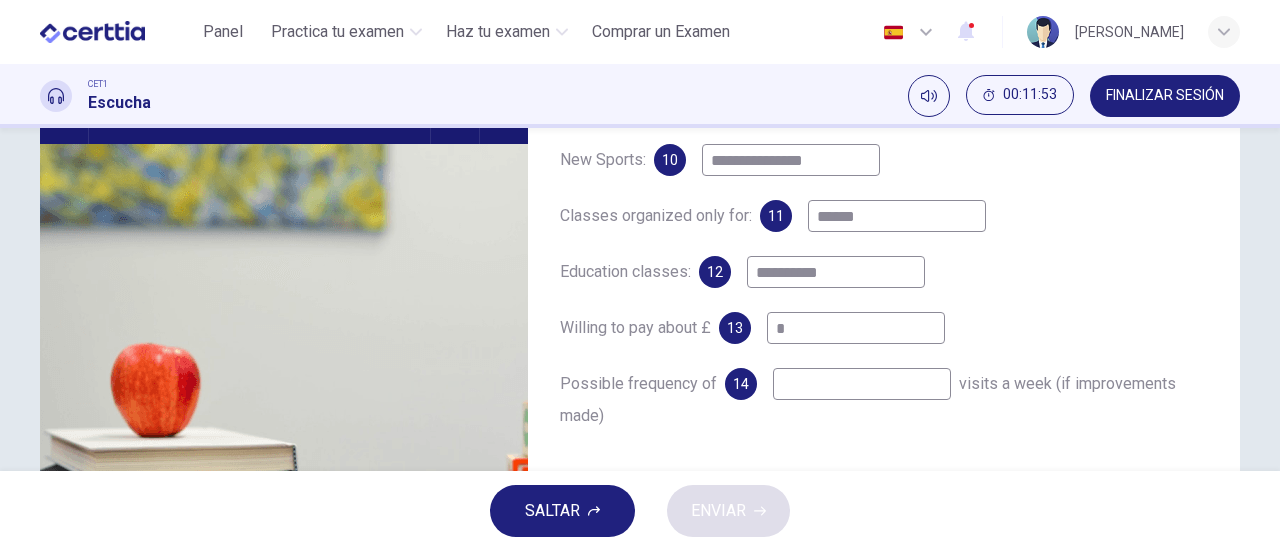 type on "**" 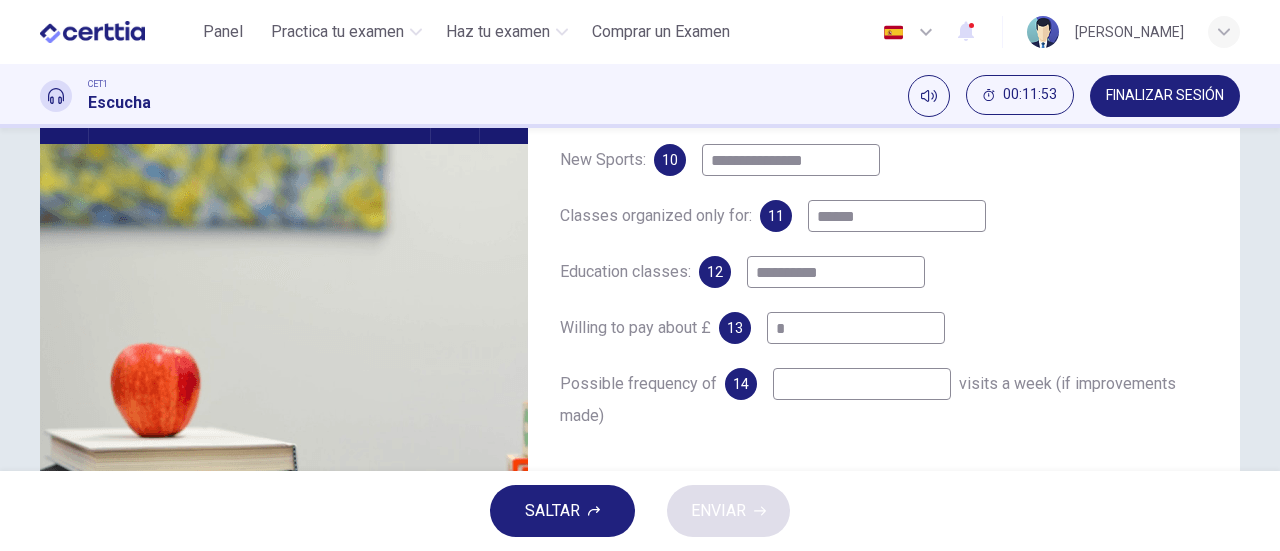 type on "*" 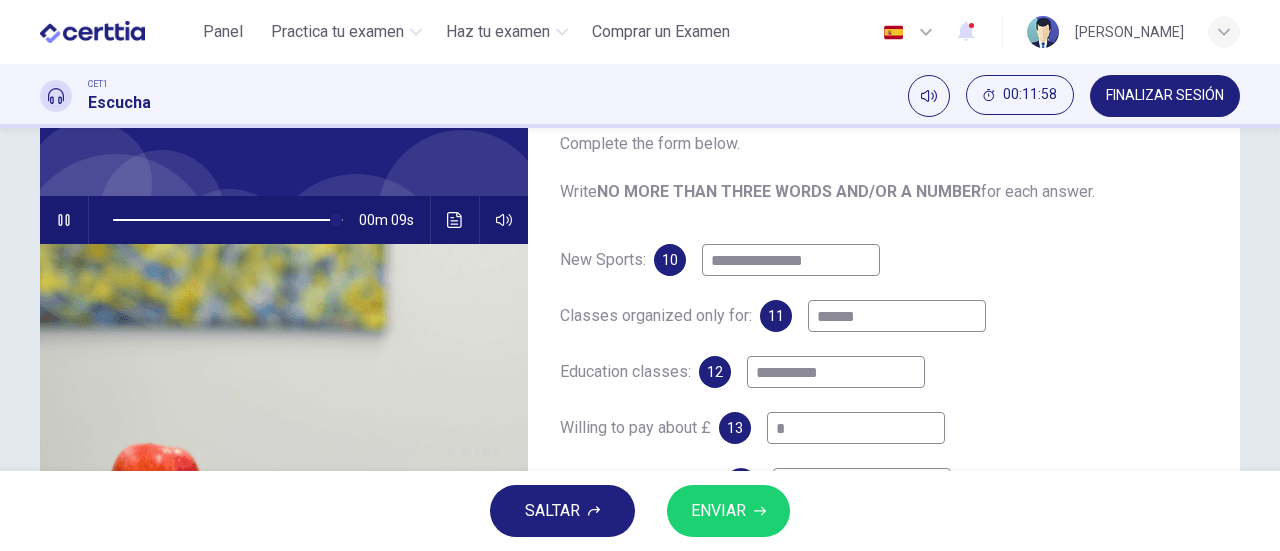 scroll, scrollTop: 32, scrollLeft: 0, axis: vertical 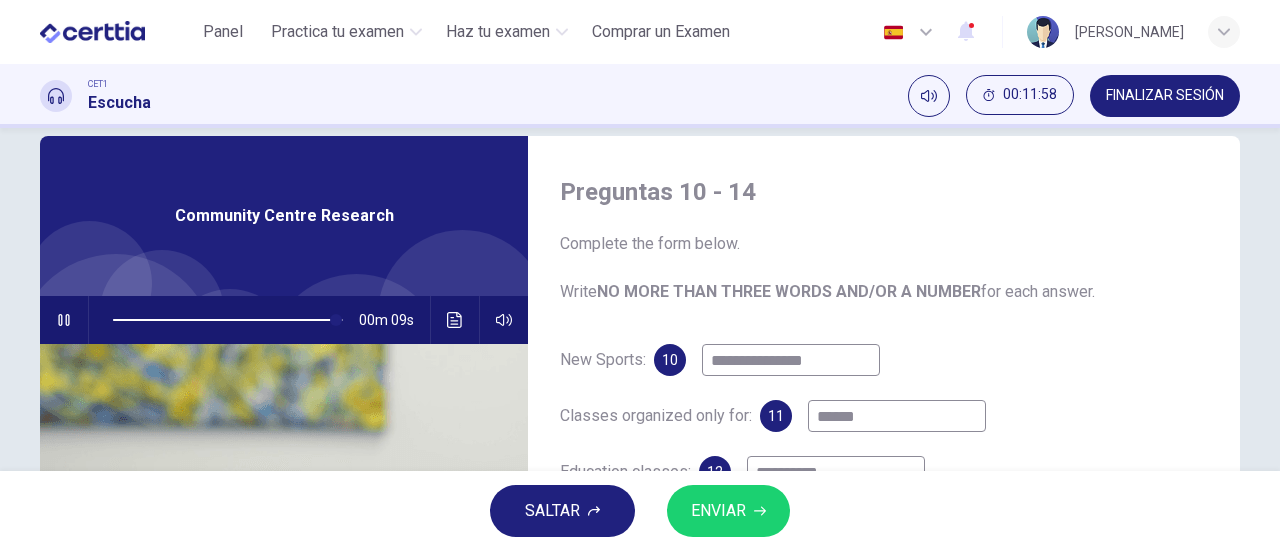 type on "**" 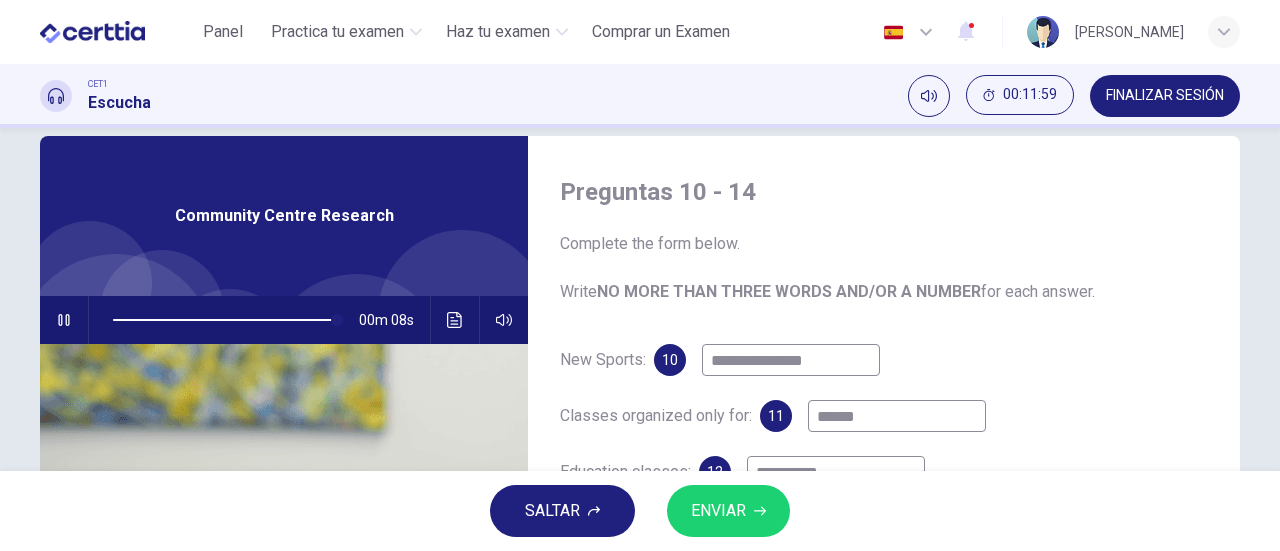 type on "*" 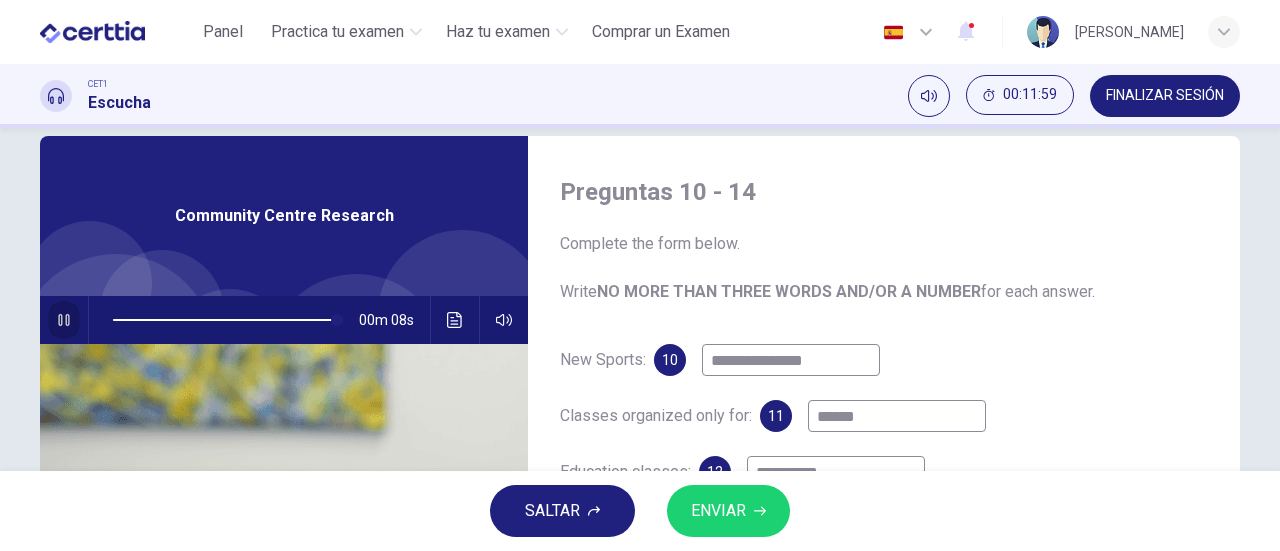 click 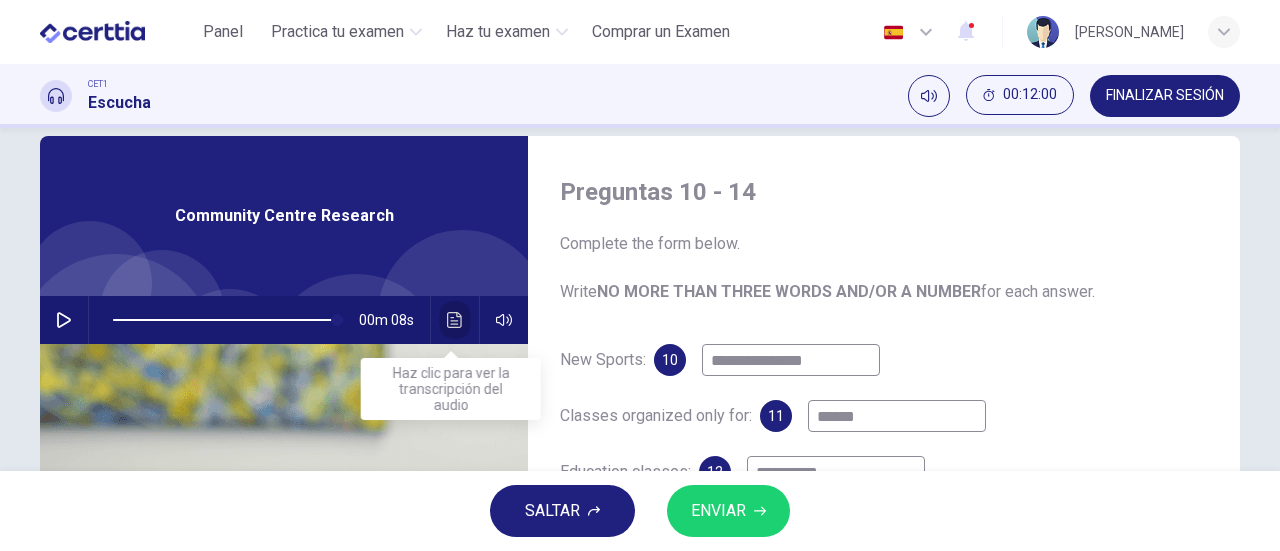 click 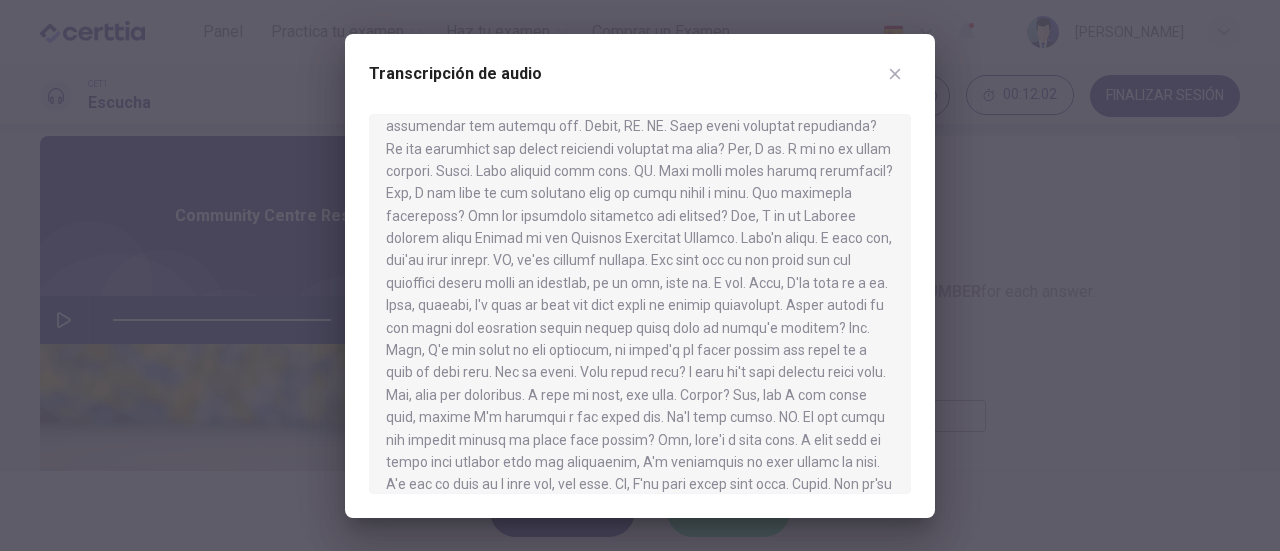 scroll, scrollTop: 400, scrollLeft: 0, axis: vertical 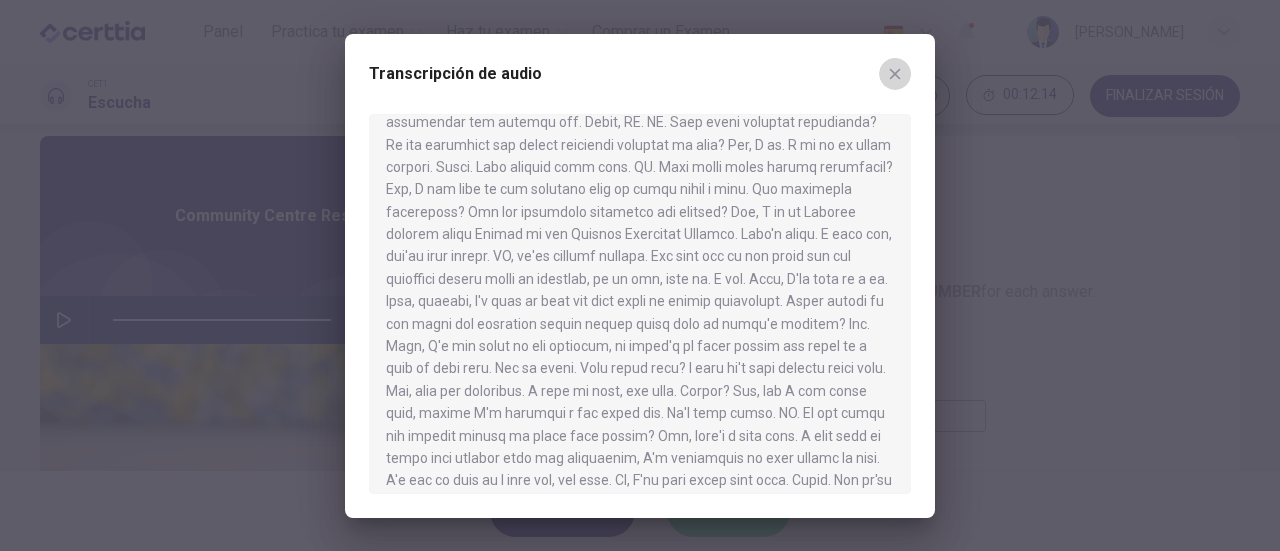 click at bounding box center (895, 74) 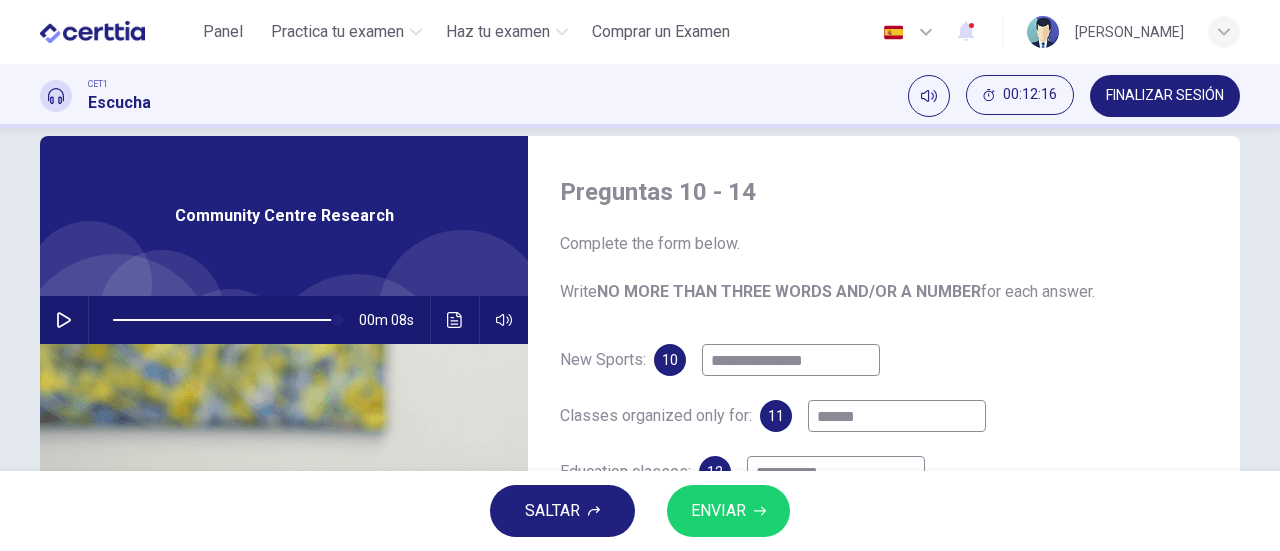 click on "**********" at bounding box center [791, 360] 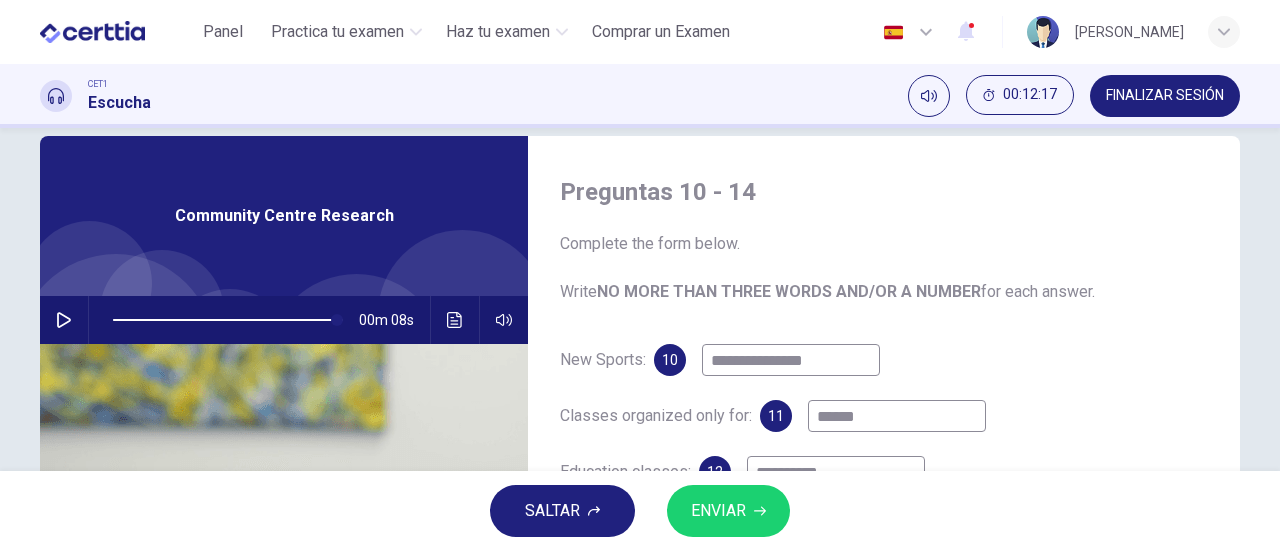 type on "**" 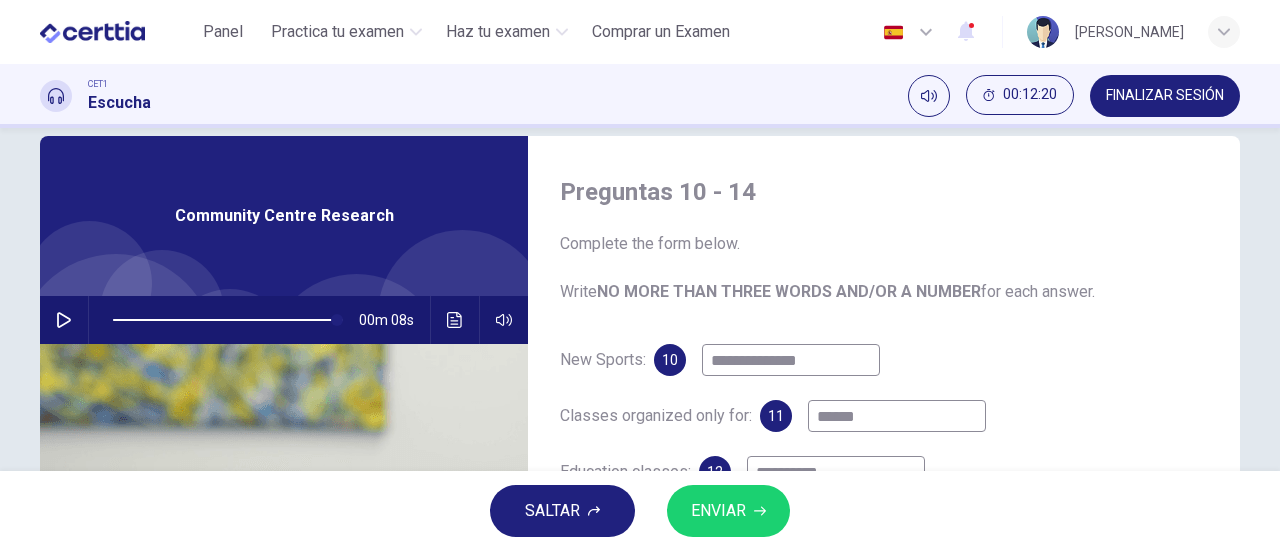 click on "**********" at bounding box center (791, 360) 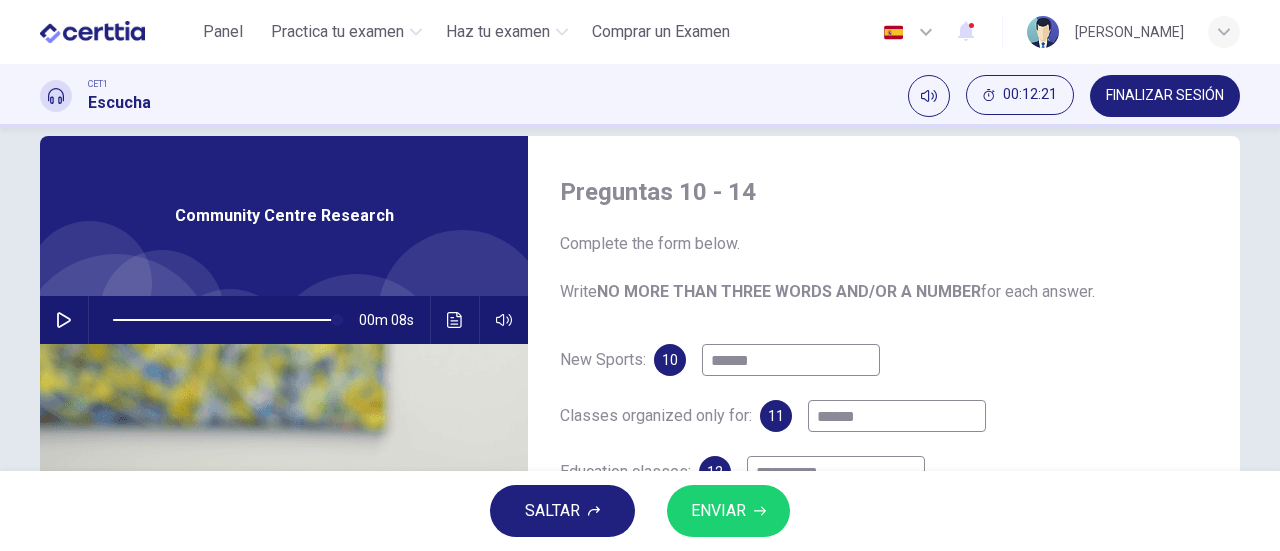 type on "**" 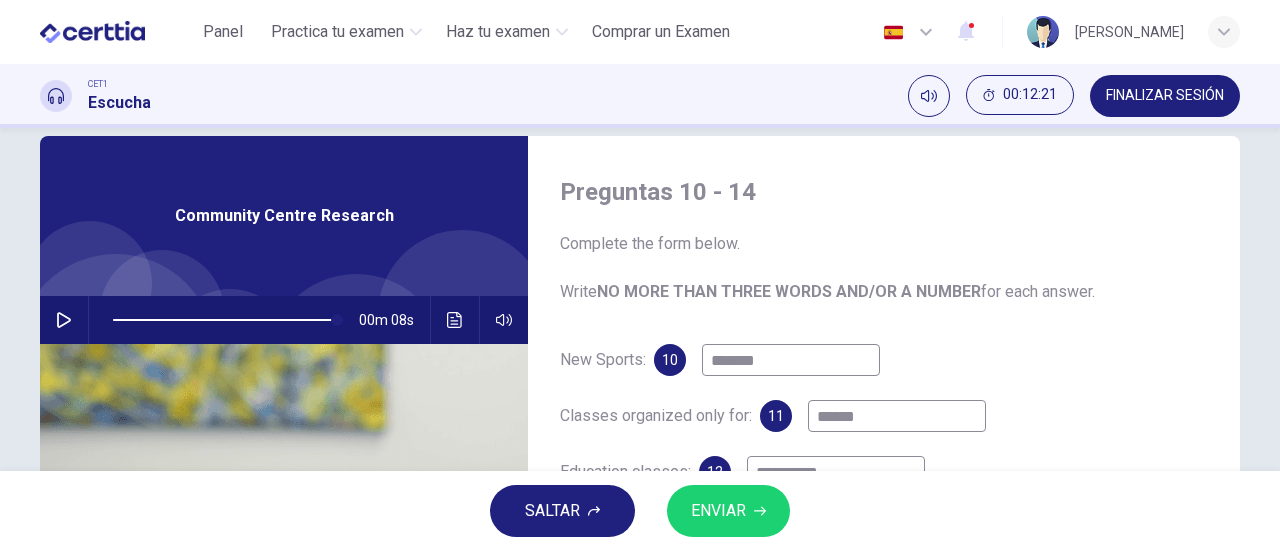 type on "********" 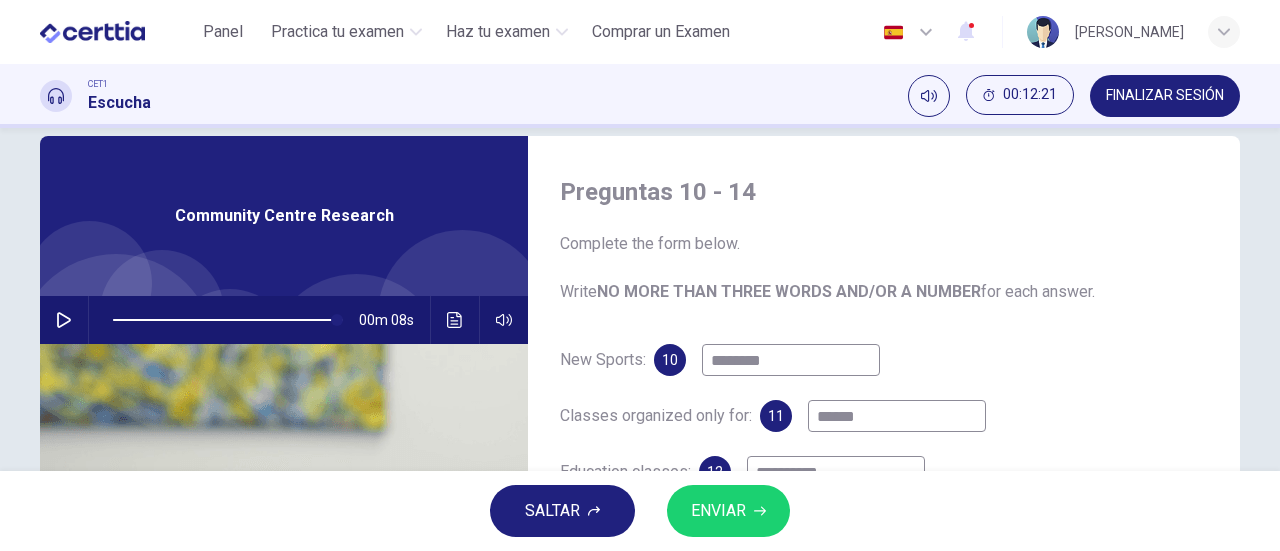 type on "**" 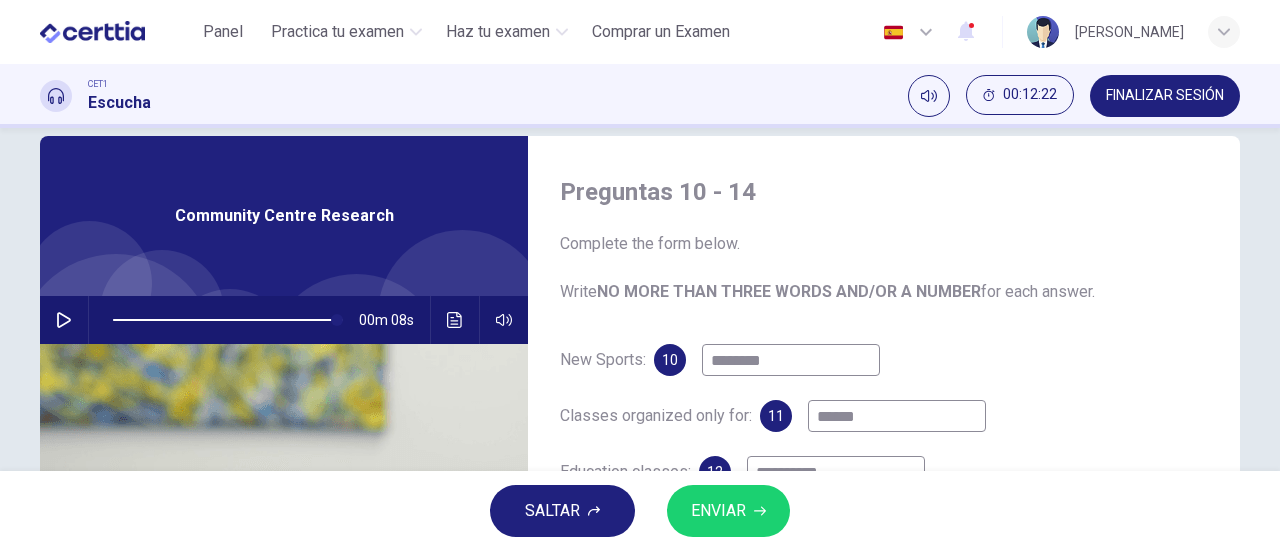 type on "*********" 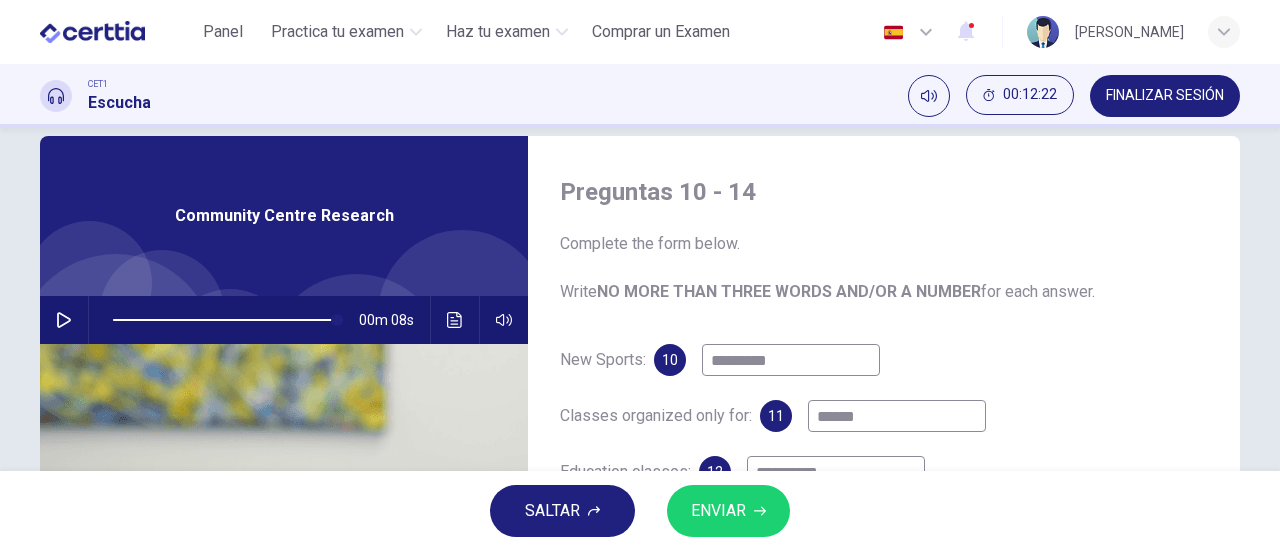 type on "**" 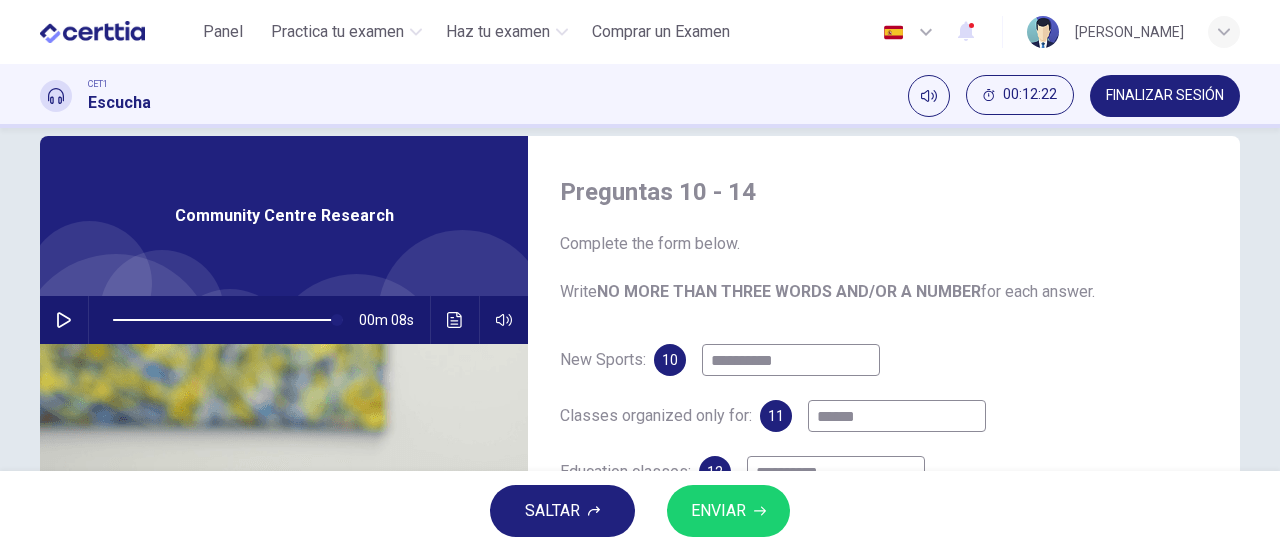 type on "**********" 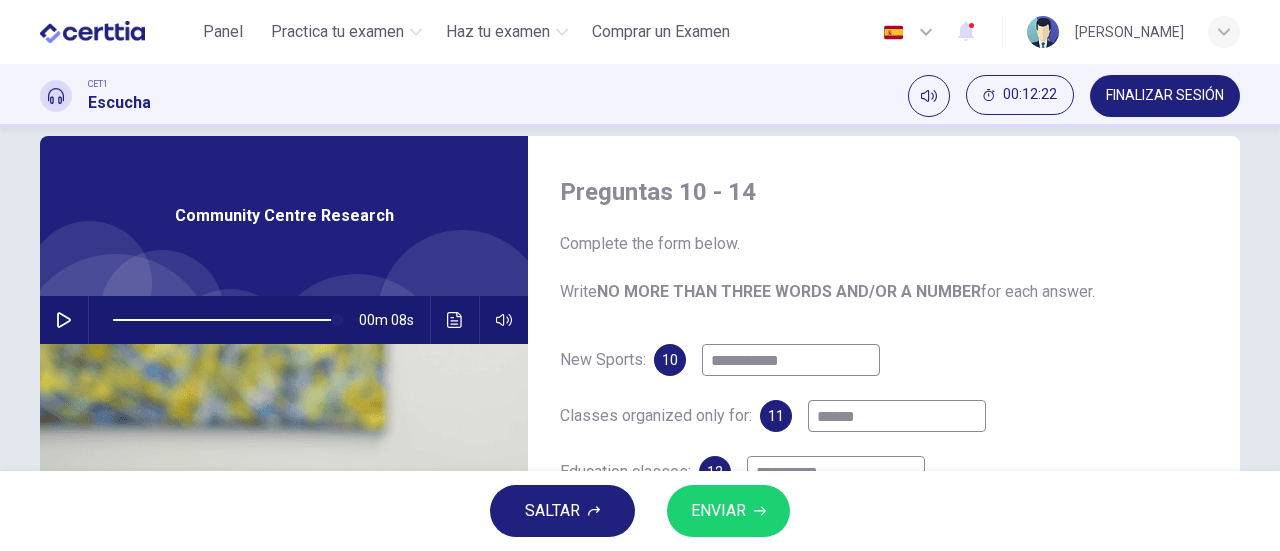 type on "**" 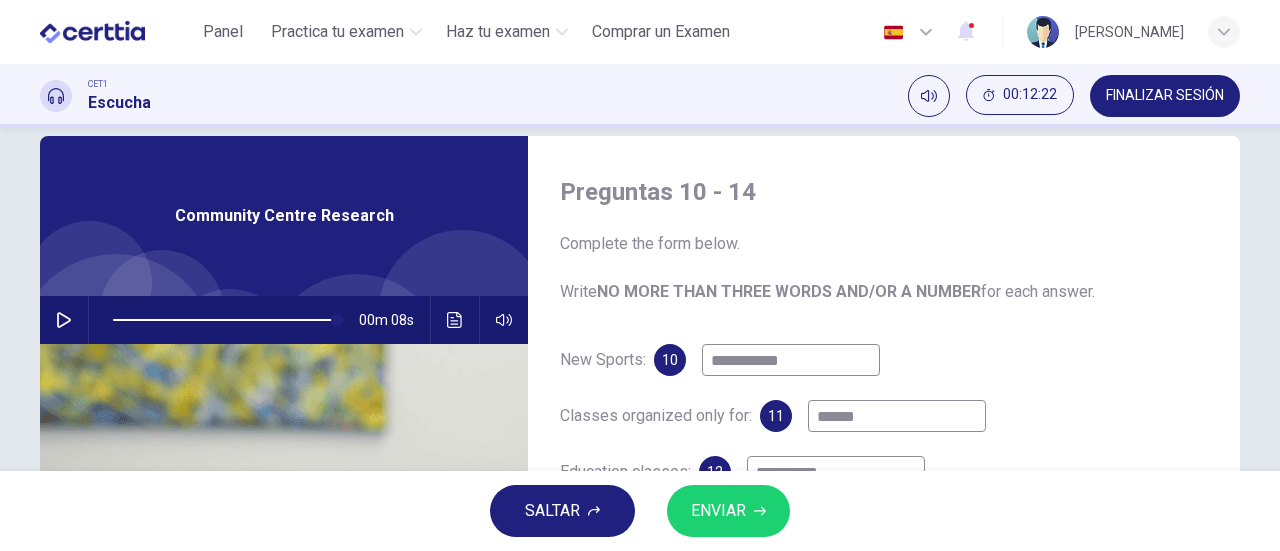 type on "**********" 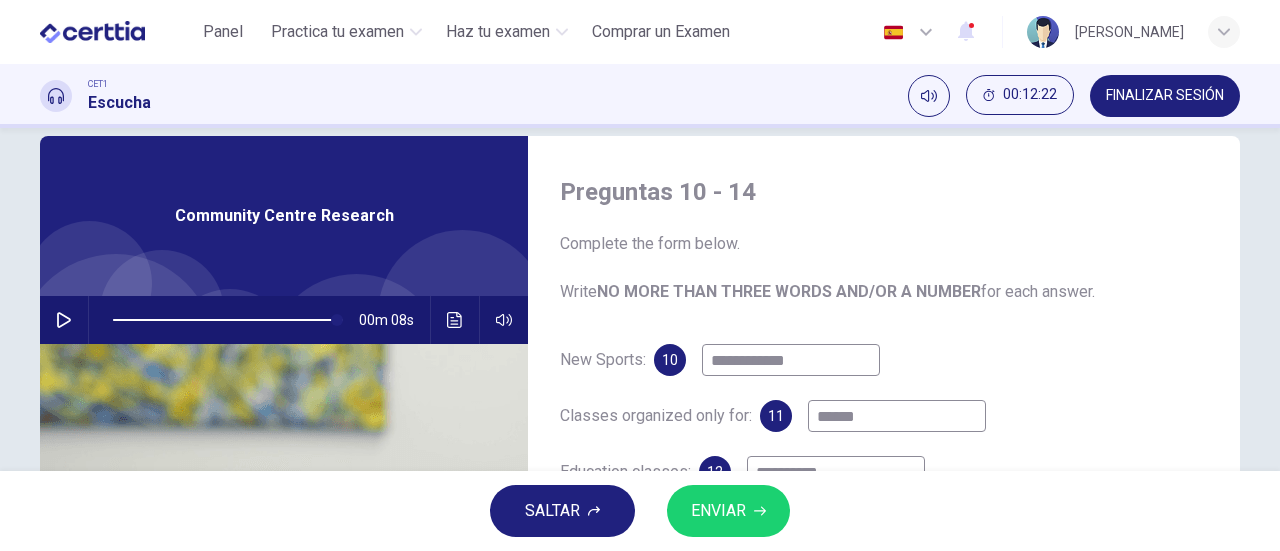 type on "**" 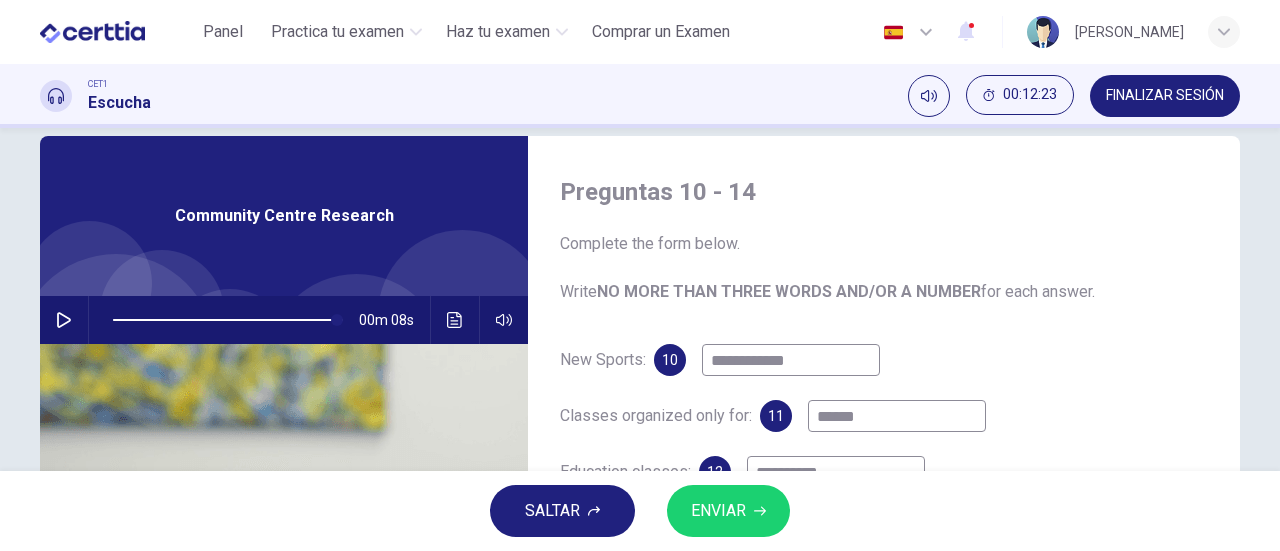 type on "**********" 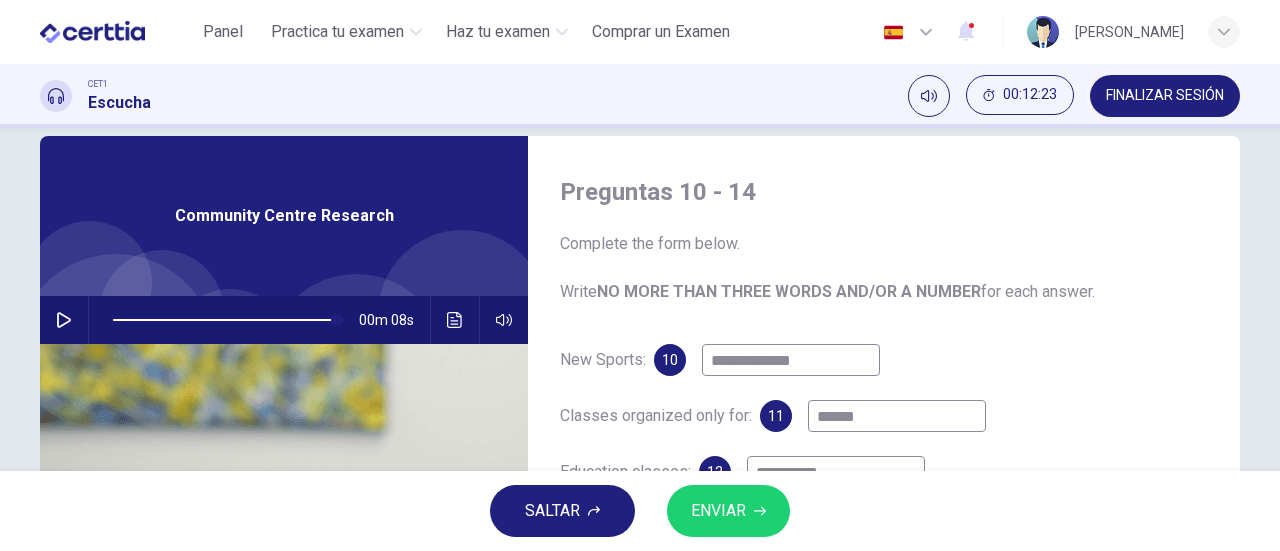 type on "**" 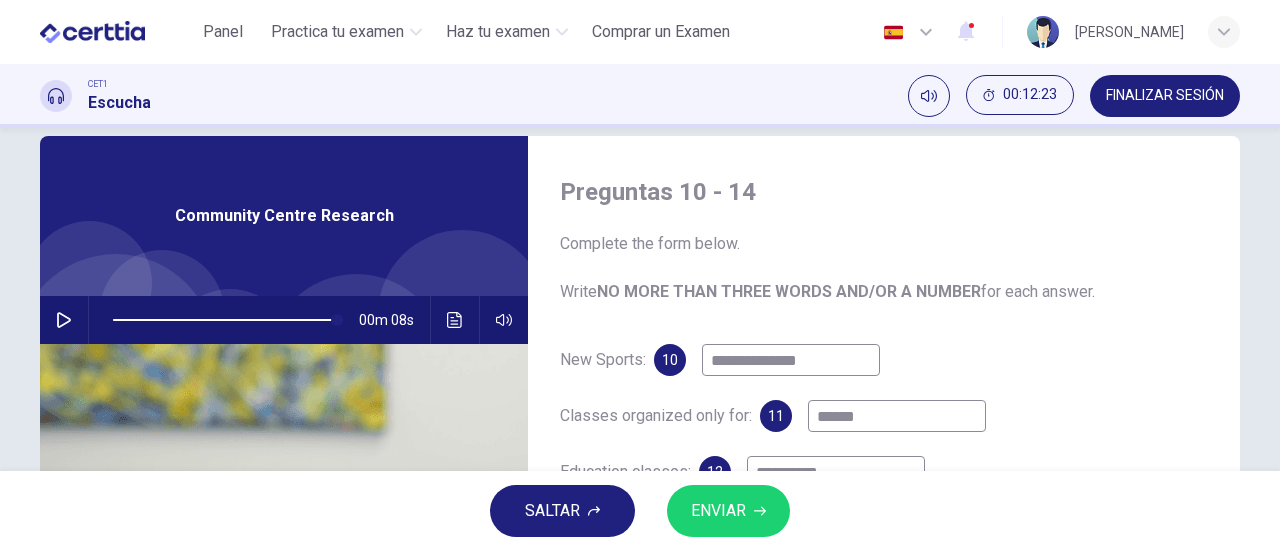 type on "**********" 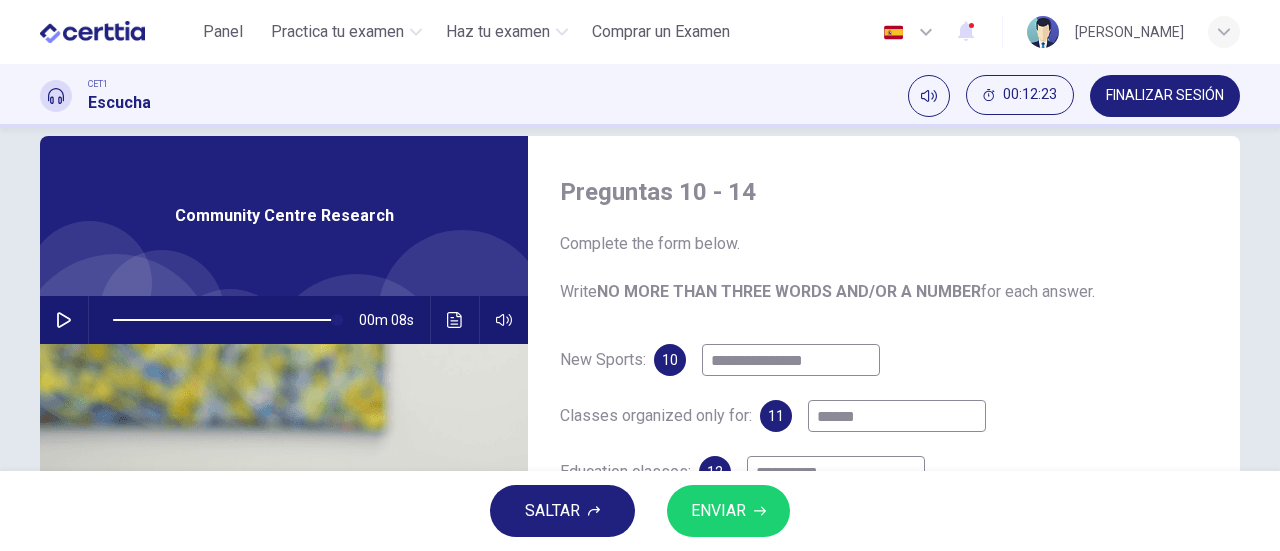 type on "**" 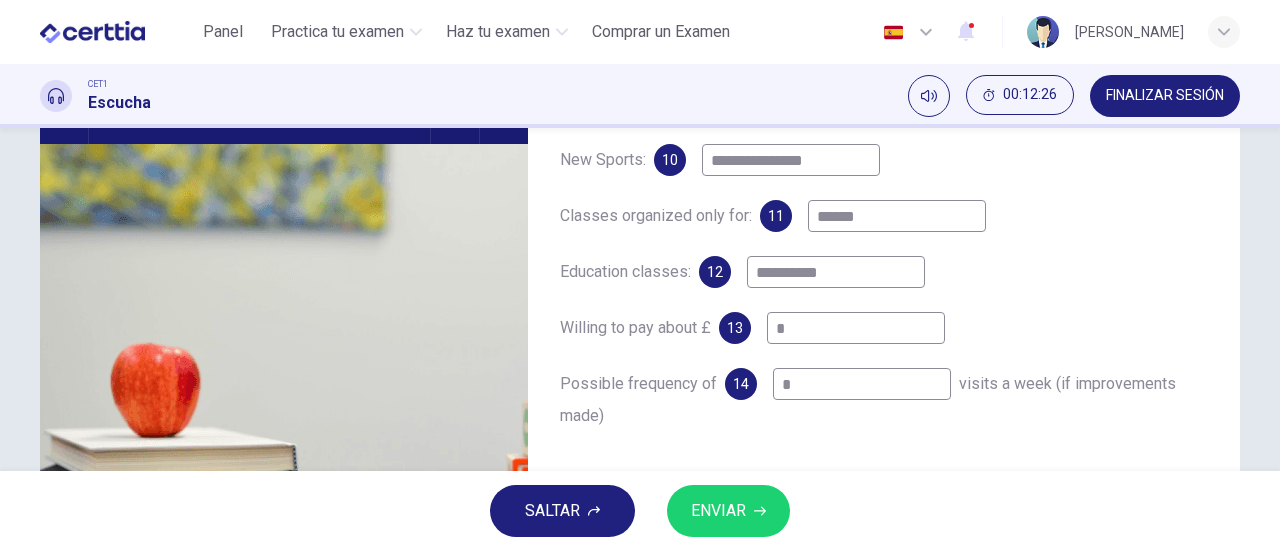 scroll, scrollTop: 332, scrollLeft: 0, axis: vertical 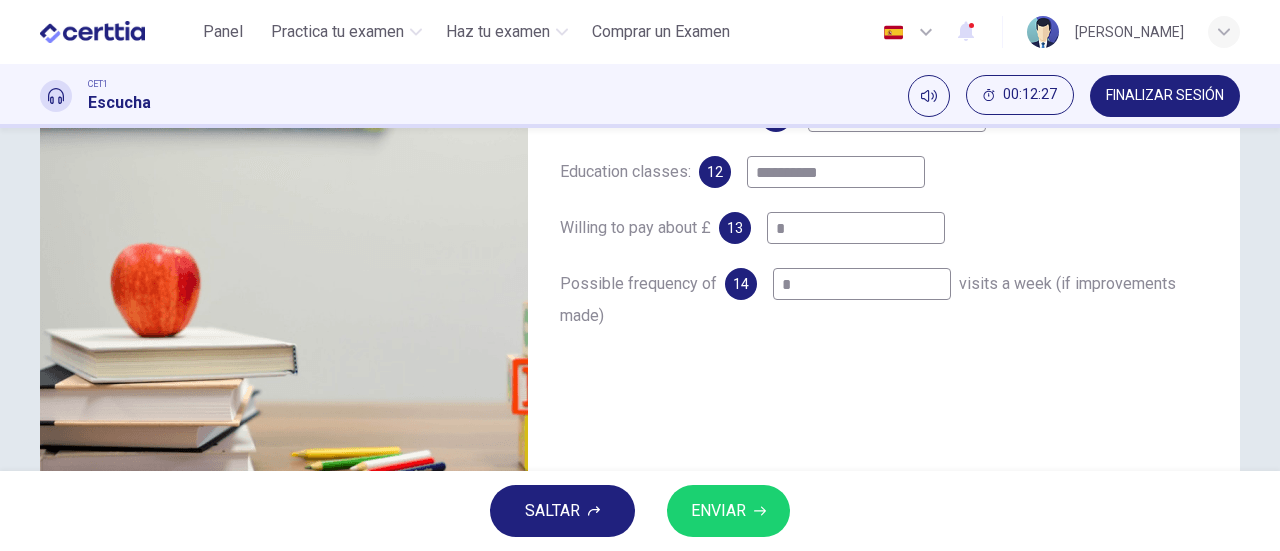 type on "**********" 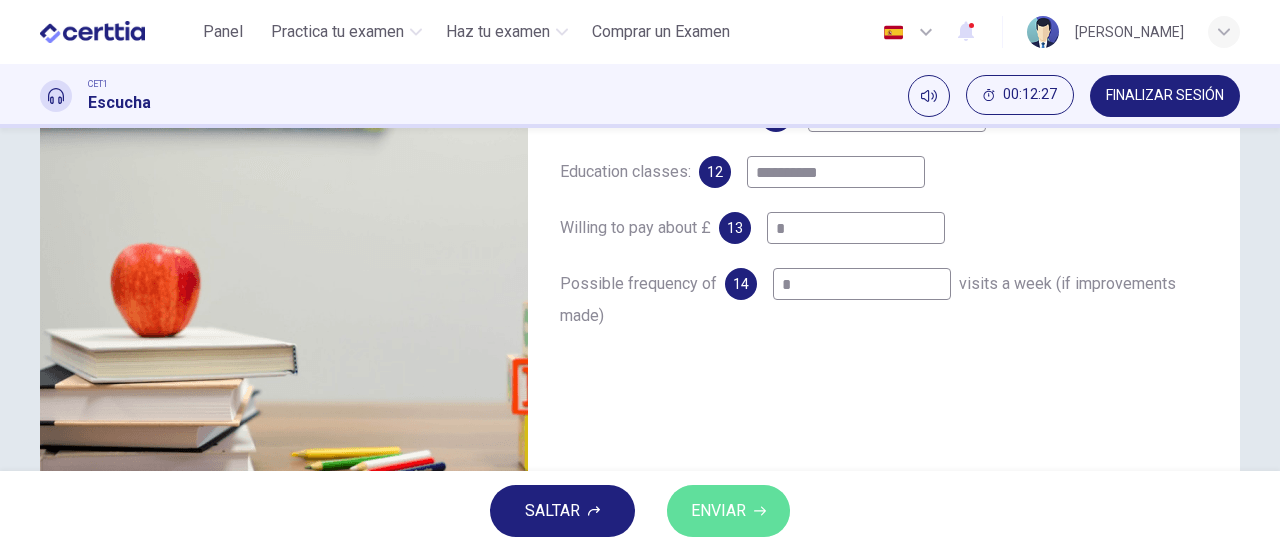 click on "ENVIAR" at bounding box center (718, 511) 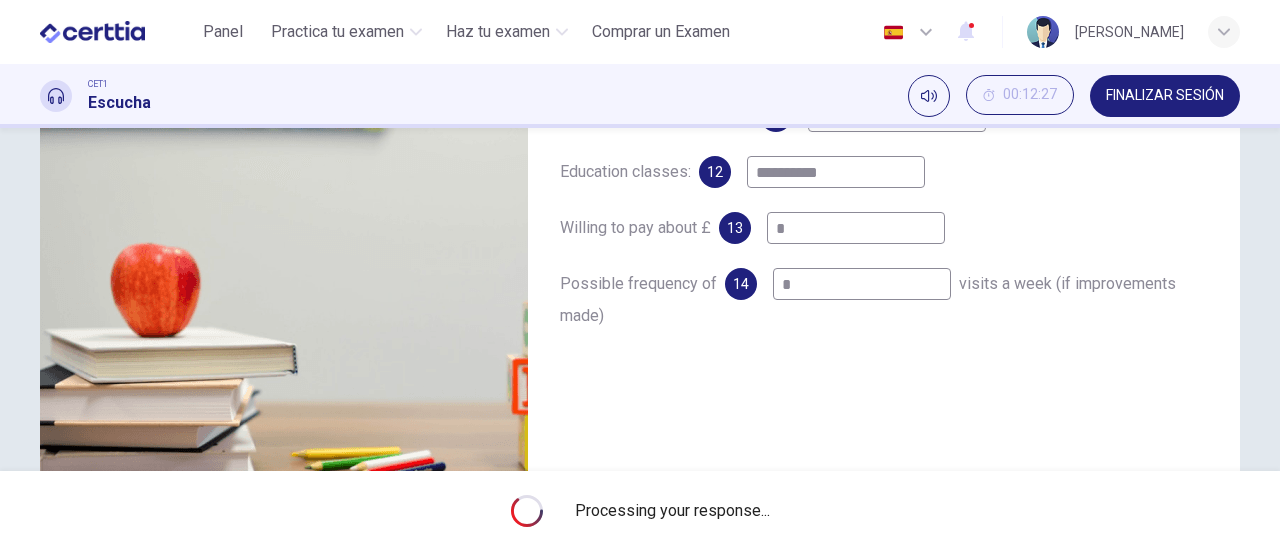 type on "**" 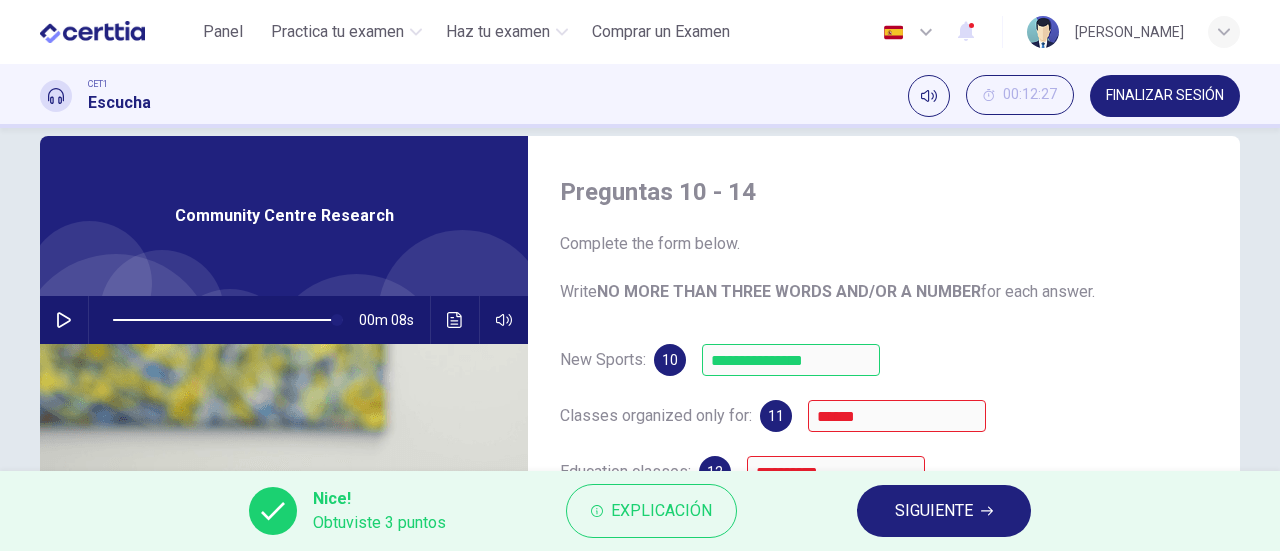scroll, scrollTop: 132, scrollLeft: 0, axis: vertical 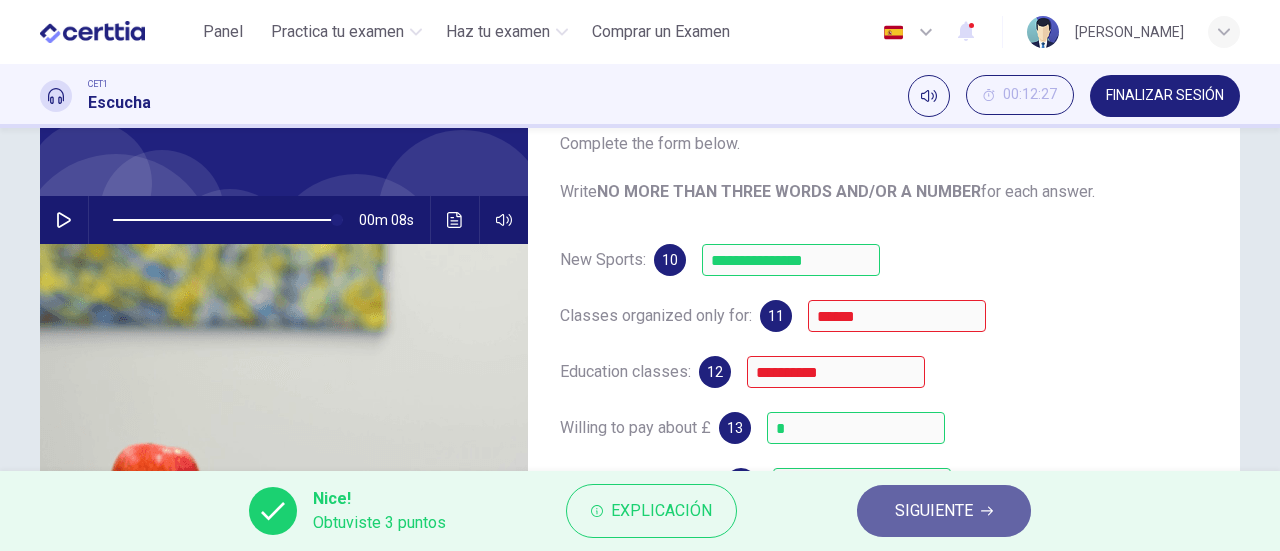 click on "SIGUIENTE" at bounding box center [944, 511] 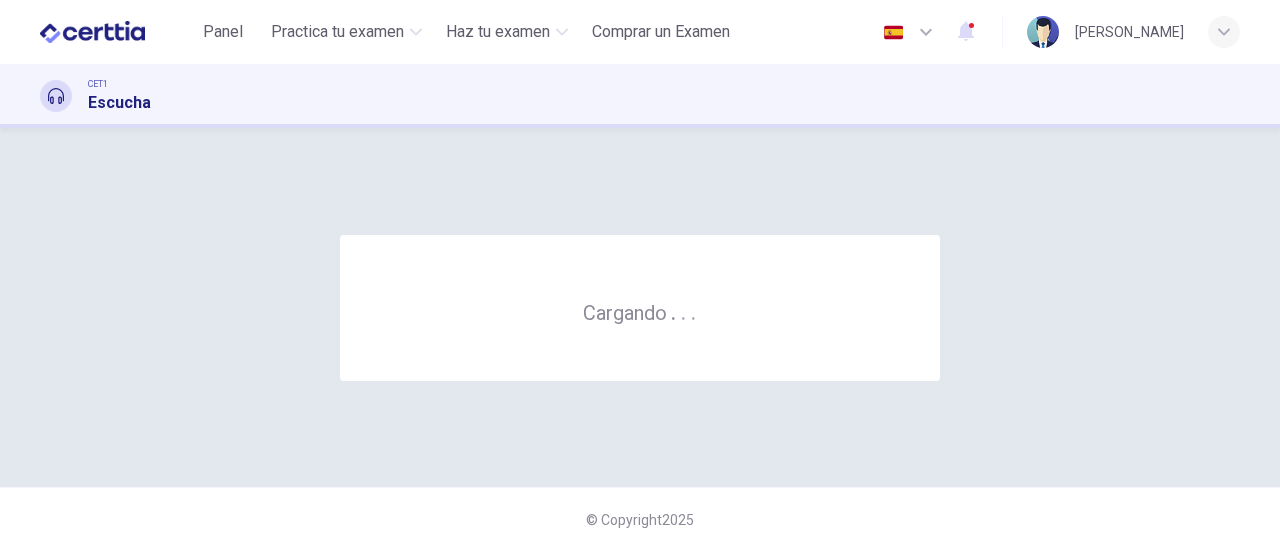 scroll, scrollTop: 0, scrollLeft: 0, axis: both 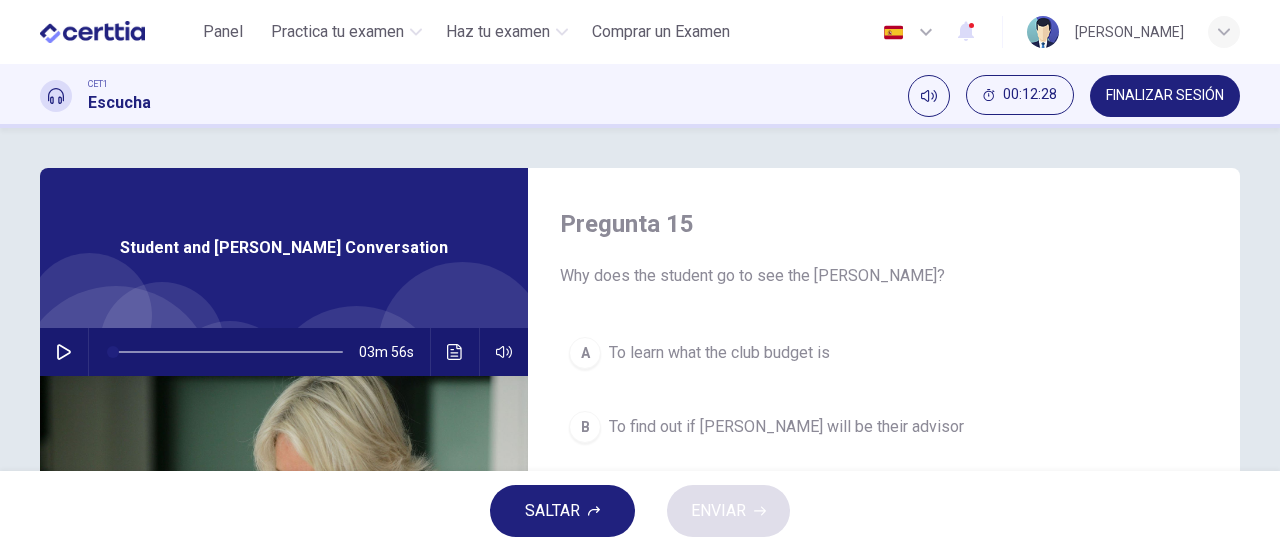click on "FINALIZAR SESIÓN" at bounding box center (1165, 96) 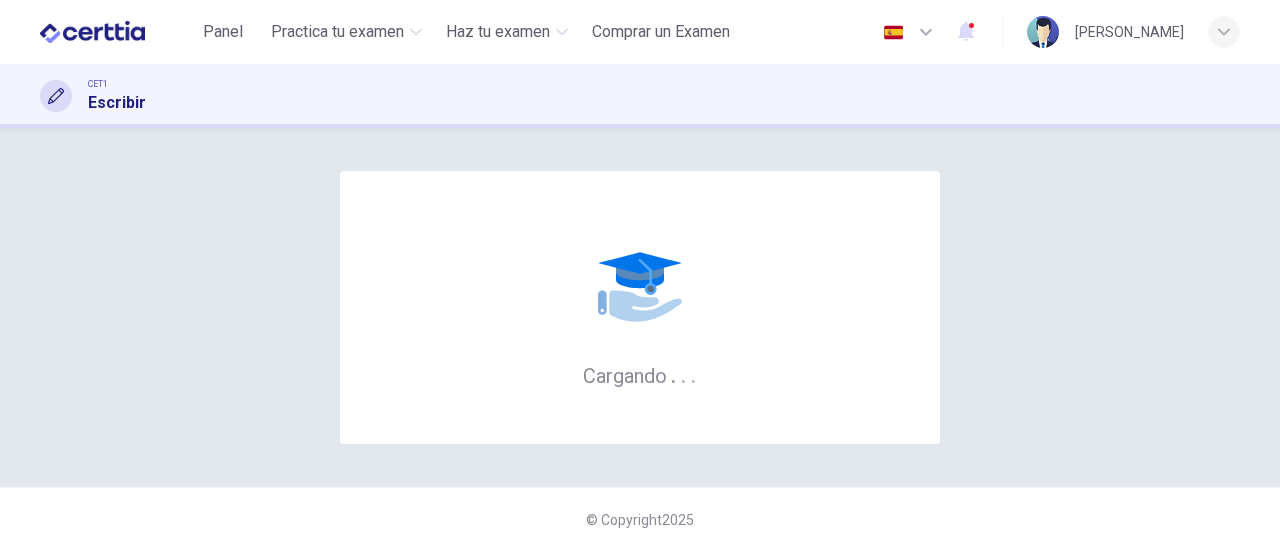 scroll, scrollTop: 0, scrollLeft: 0, axis: both 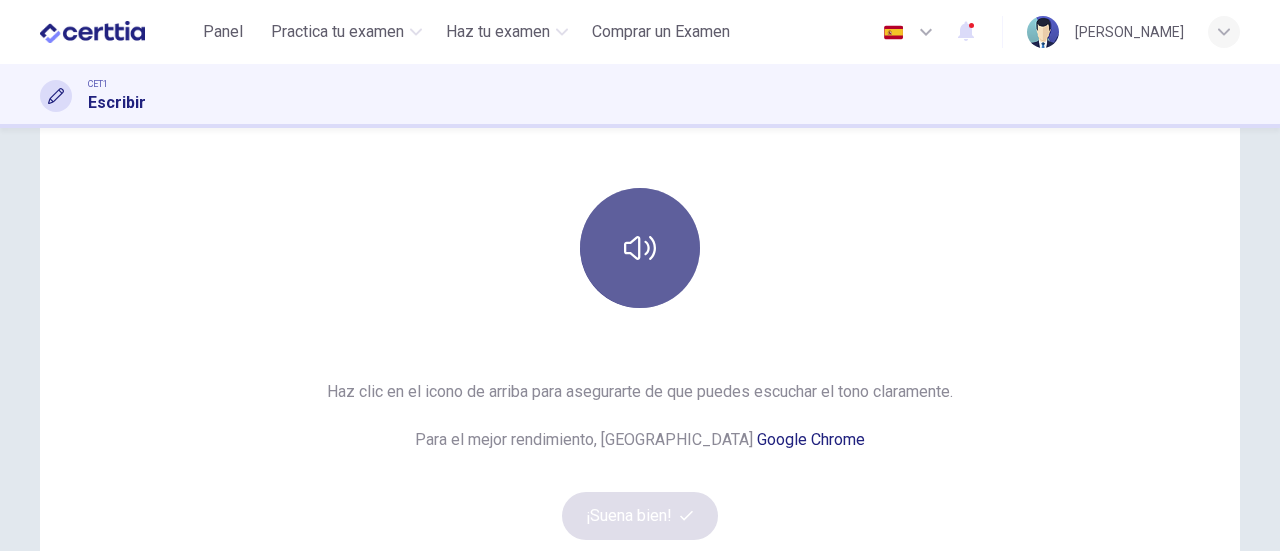 click at bounding box center (640, 248) 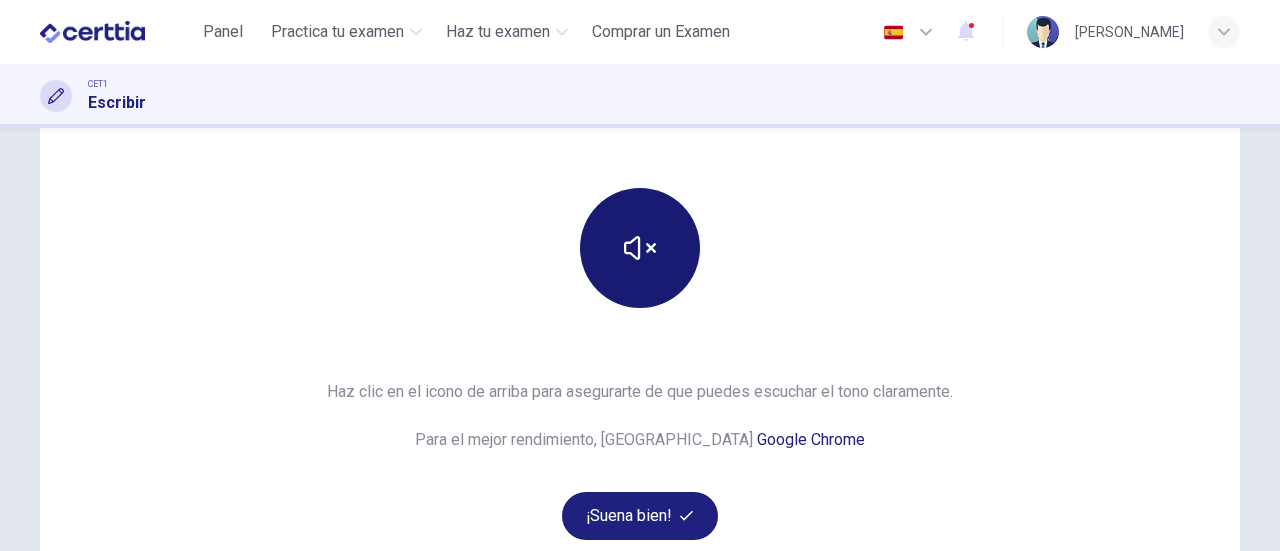 click at bounding box center [640, 248] 